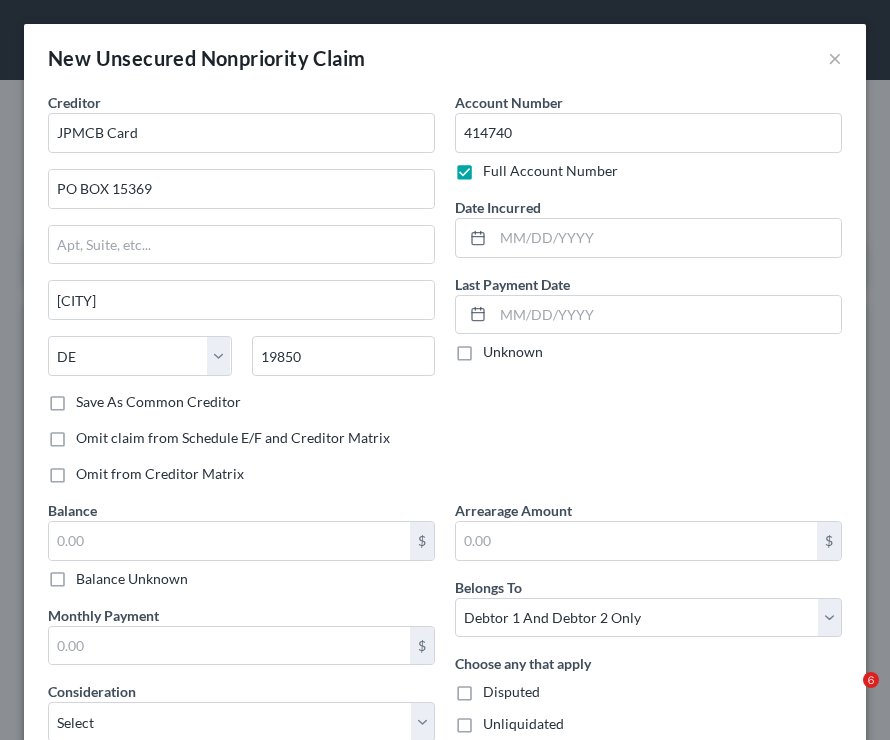 select on "7" 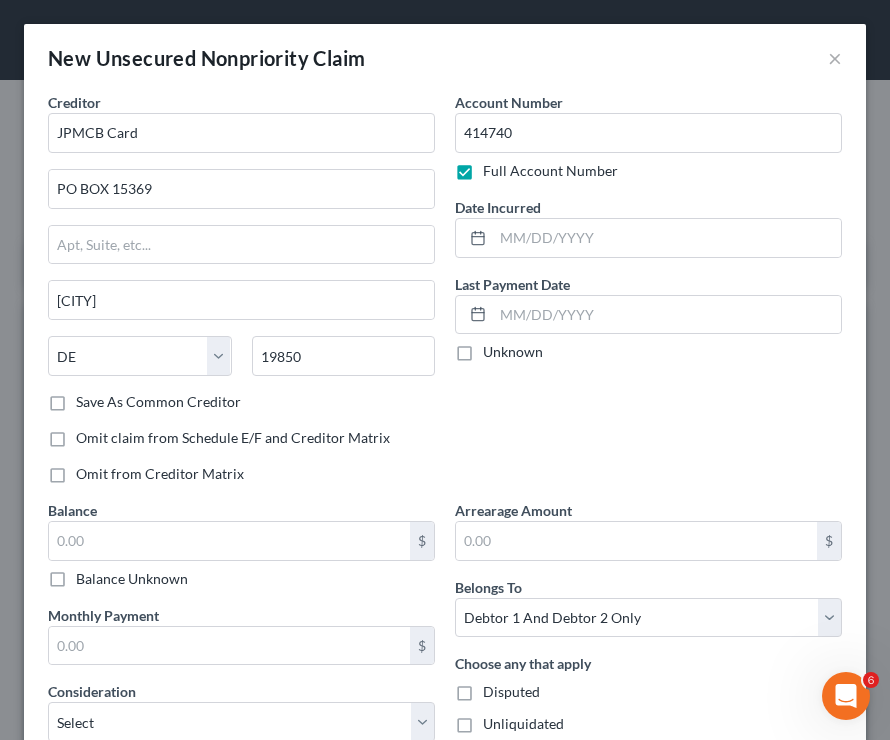 scroll, scrollTop: 0, scrollLeft: 0, axis: both 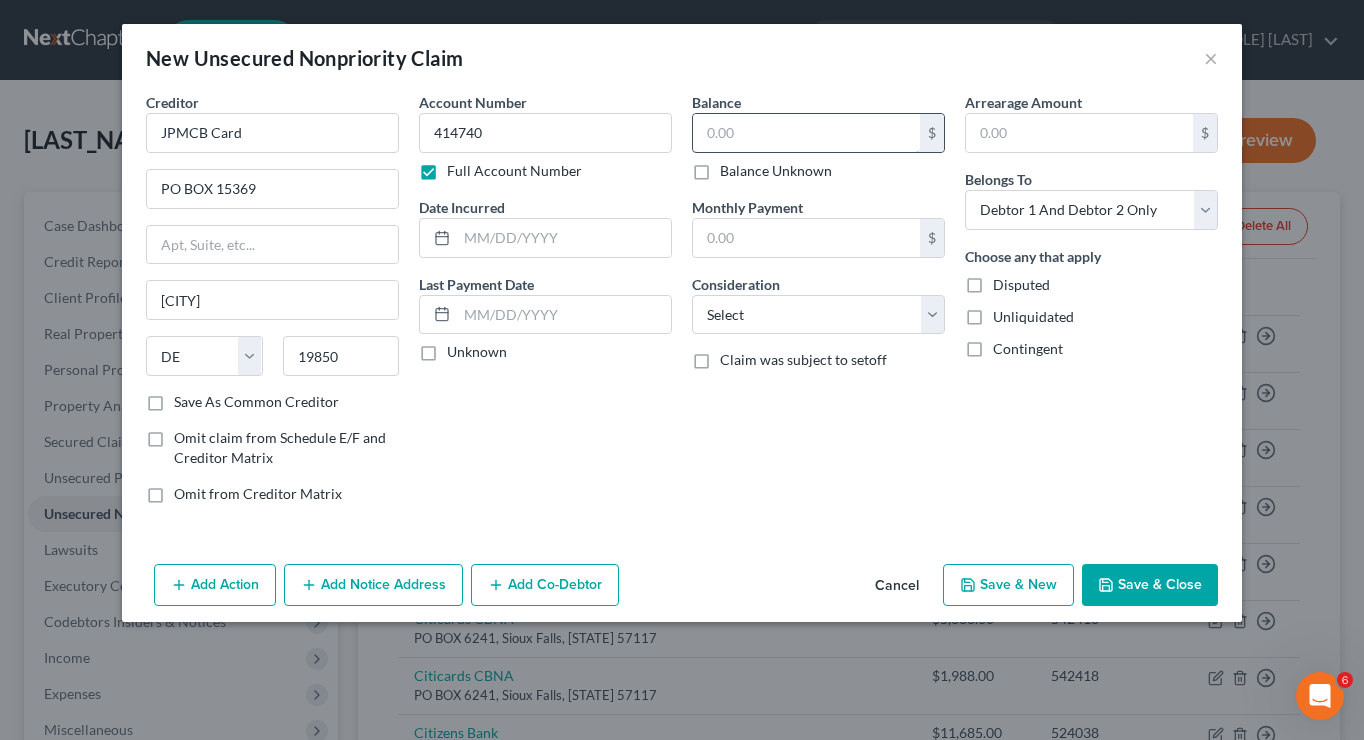 click at bounding box center (806, 133) 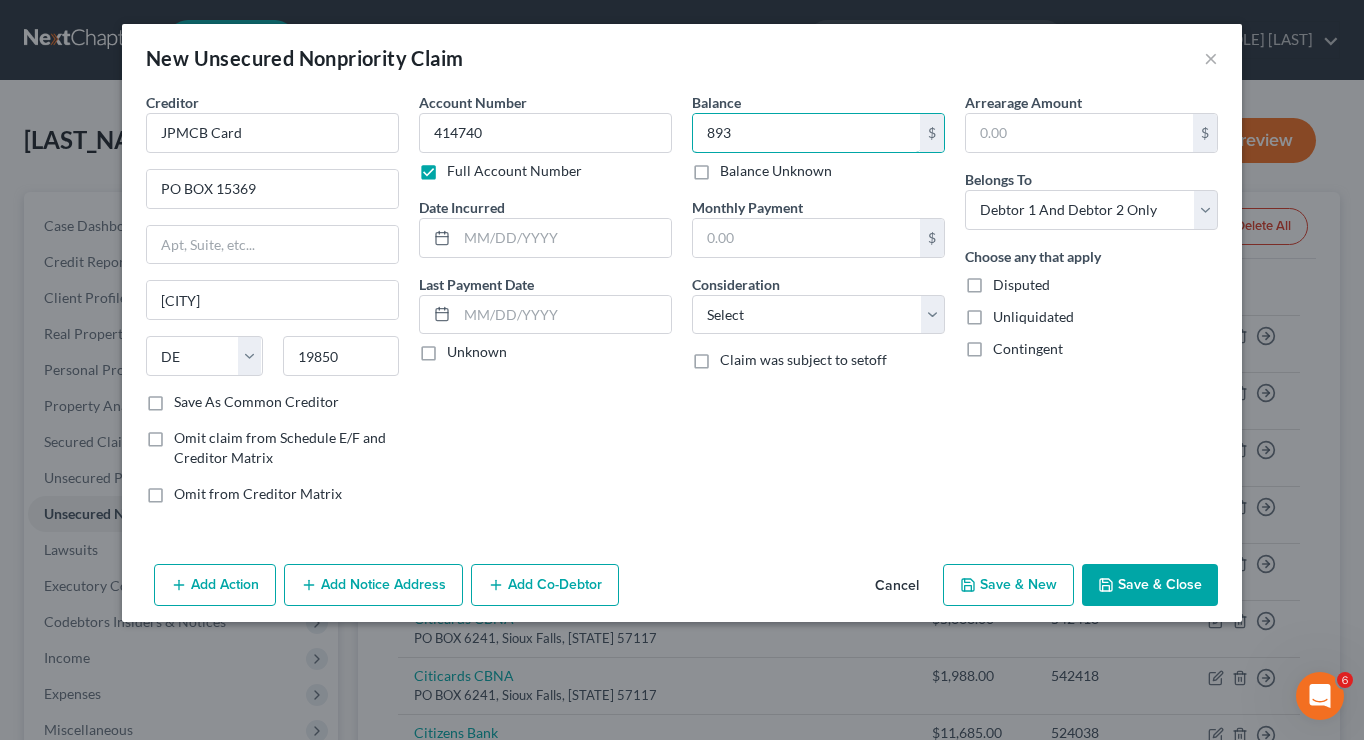 type on "893" 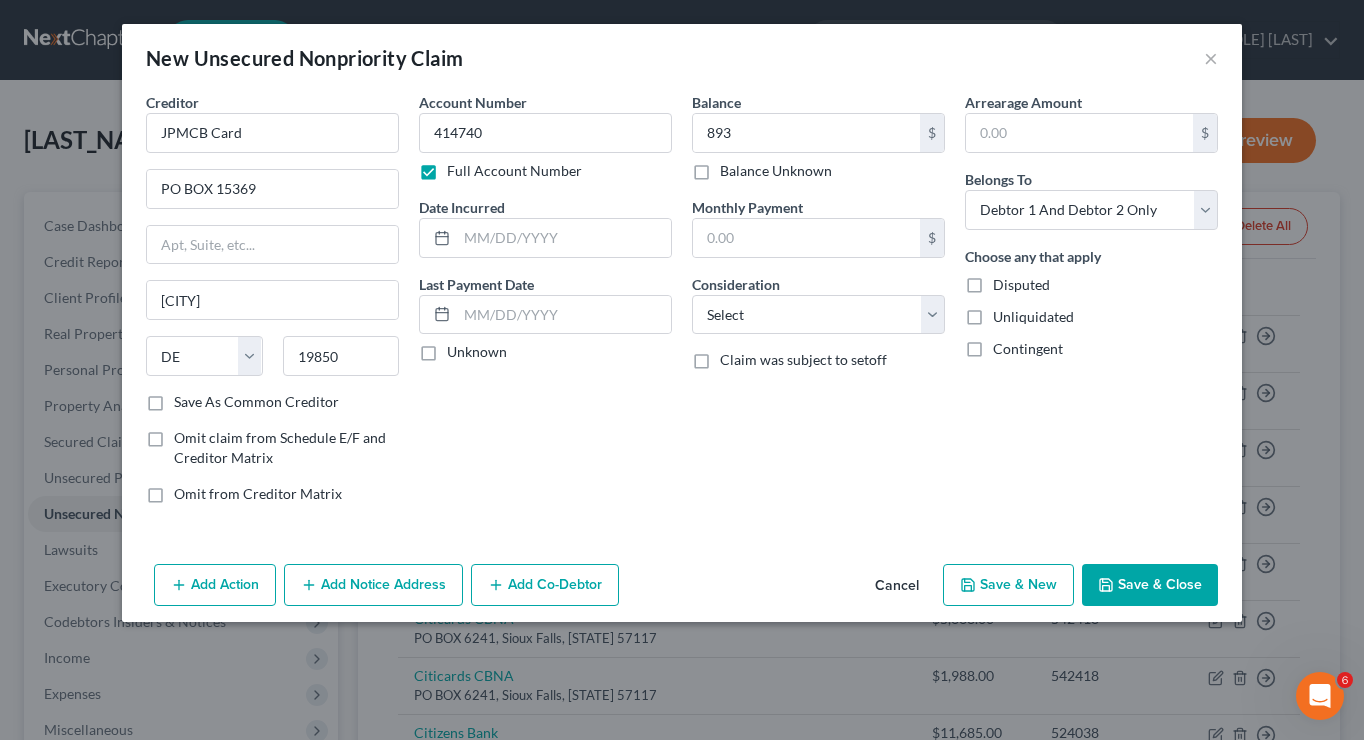 click on "Save & New" at bounding box center (1008, 585) 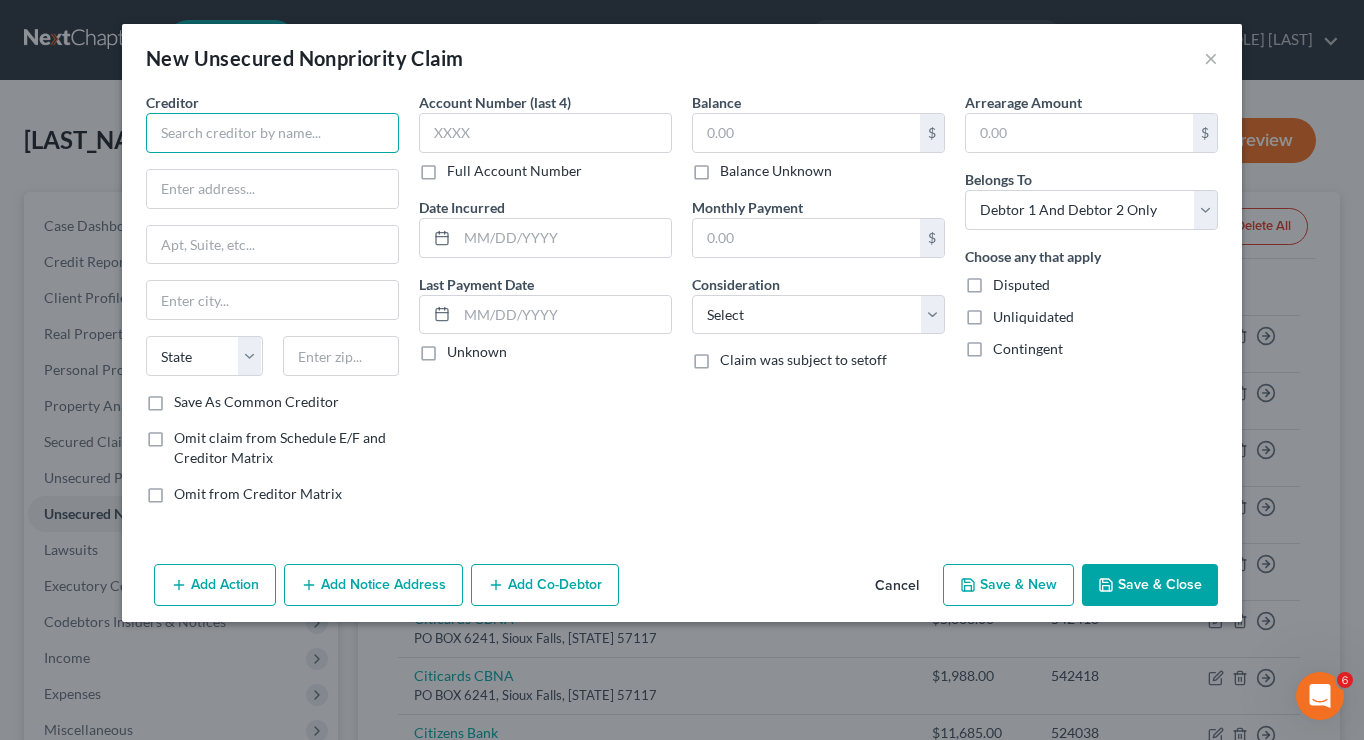 click at bounding box center [272, 133] 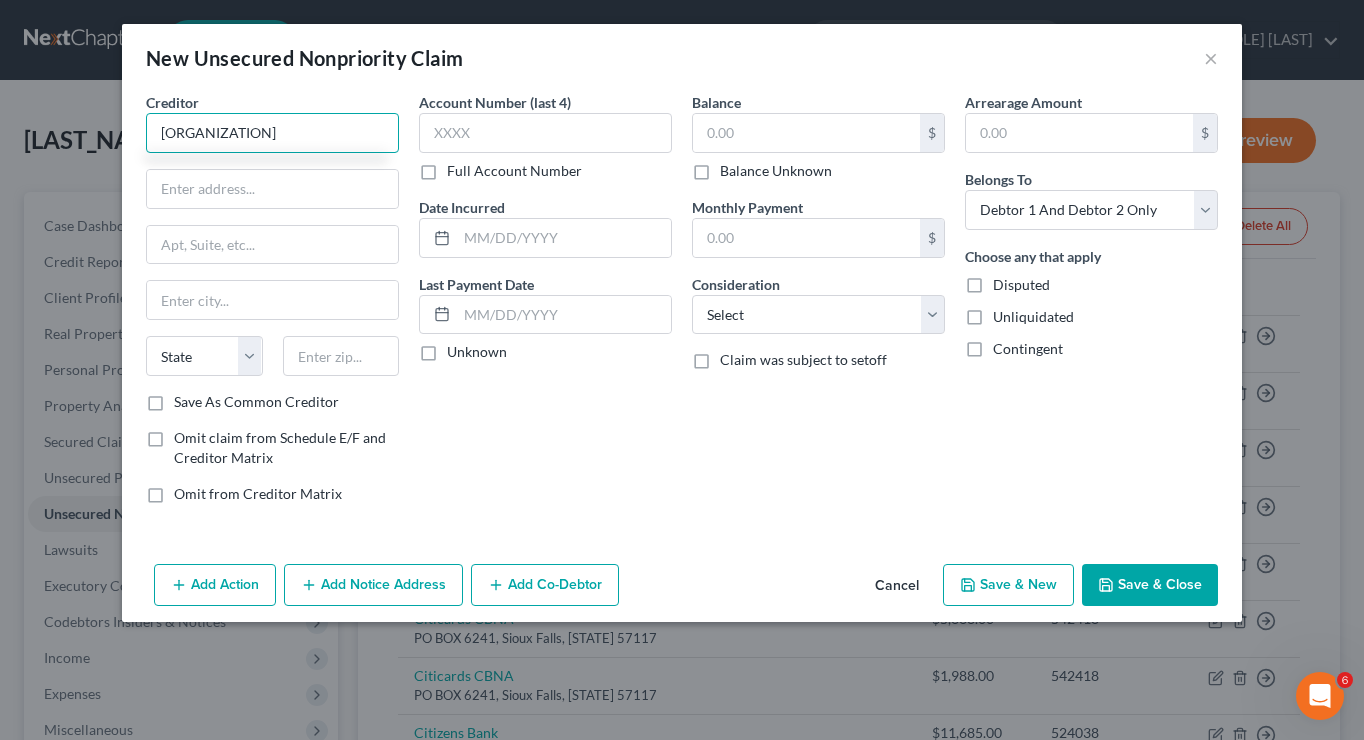 type on "[ORGANIZATION]" 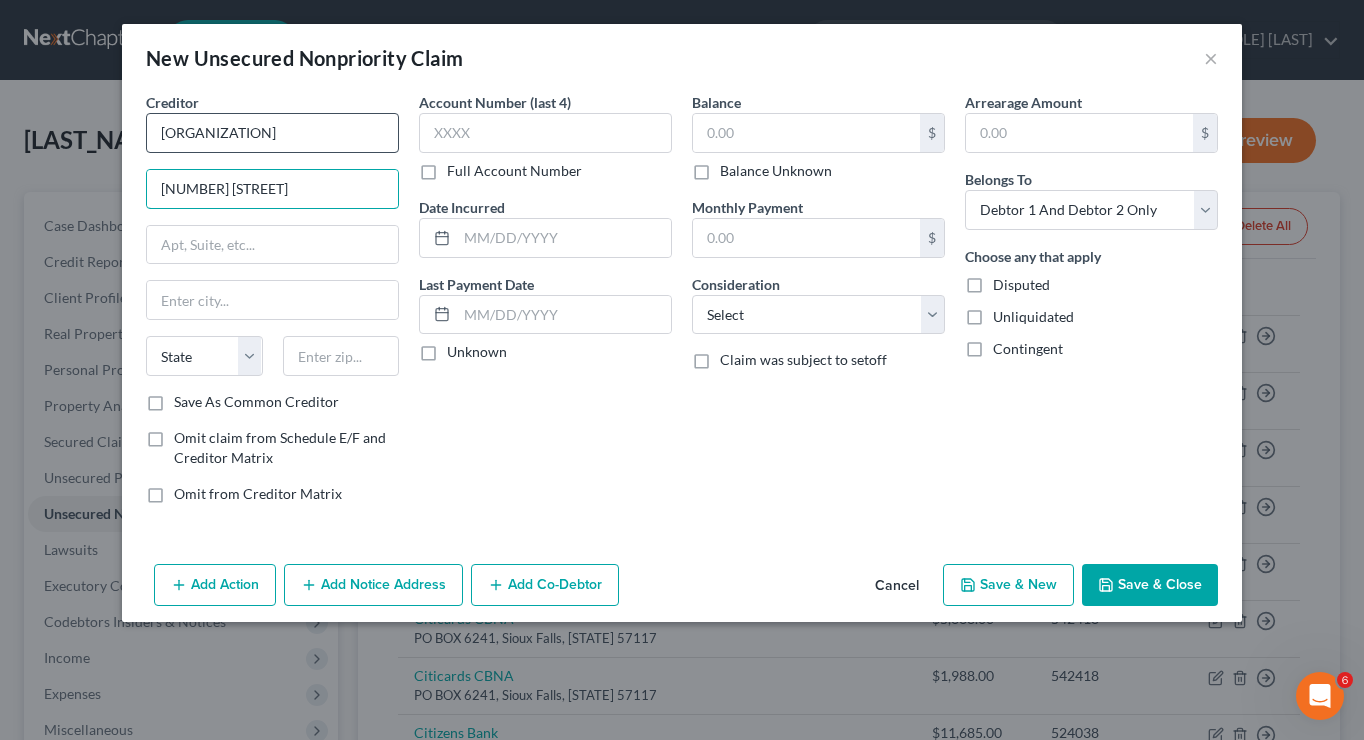 type on "[NUMBER] [STREET]" 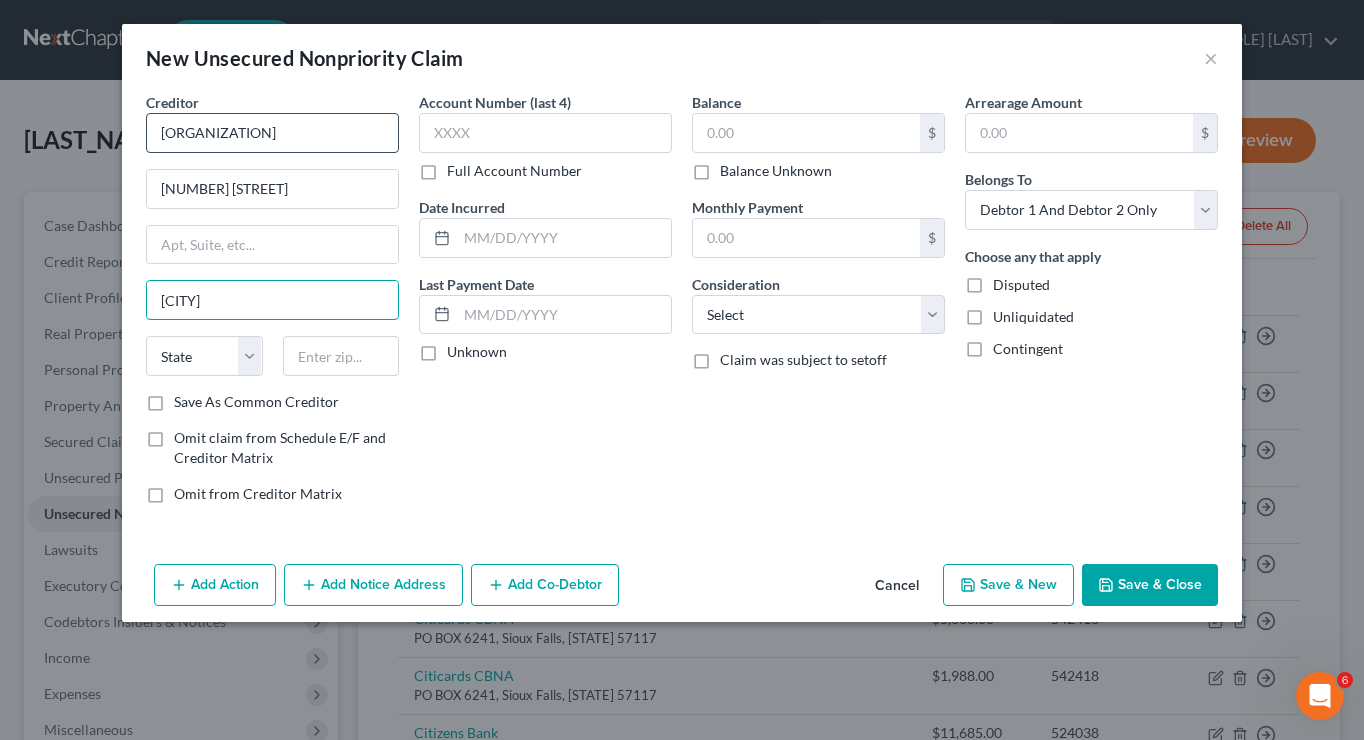 type on "[CITY]" 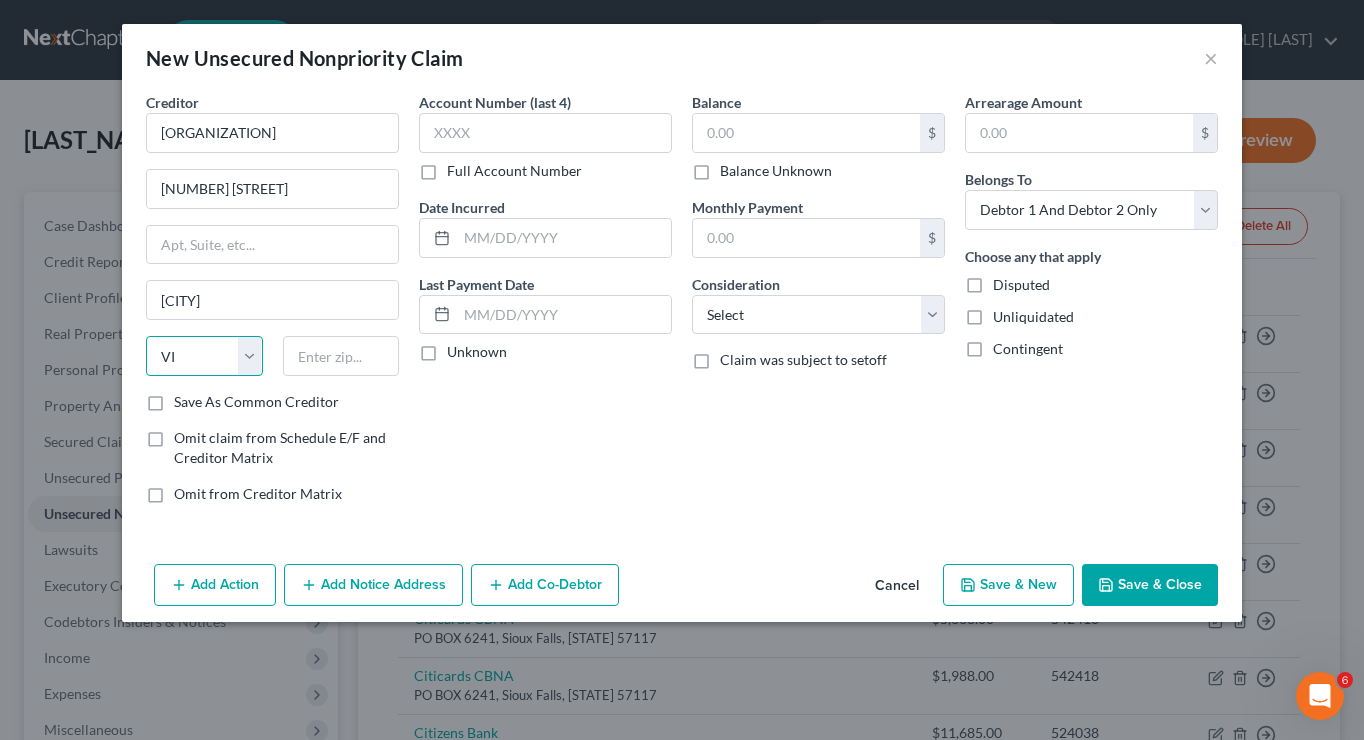 click on "State AL AK AR AZ CA CO CT DE DC FL GA GU HI ID IL IN IA KS KY LA ME MD MA MI MN MS MO MT NC ND NE NV NH NJ NM NY OH OK OR PA PR RI SC SD TN TX UT VI VA VT WA WV WI WY" at bounding box center (204, 356) 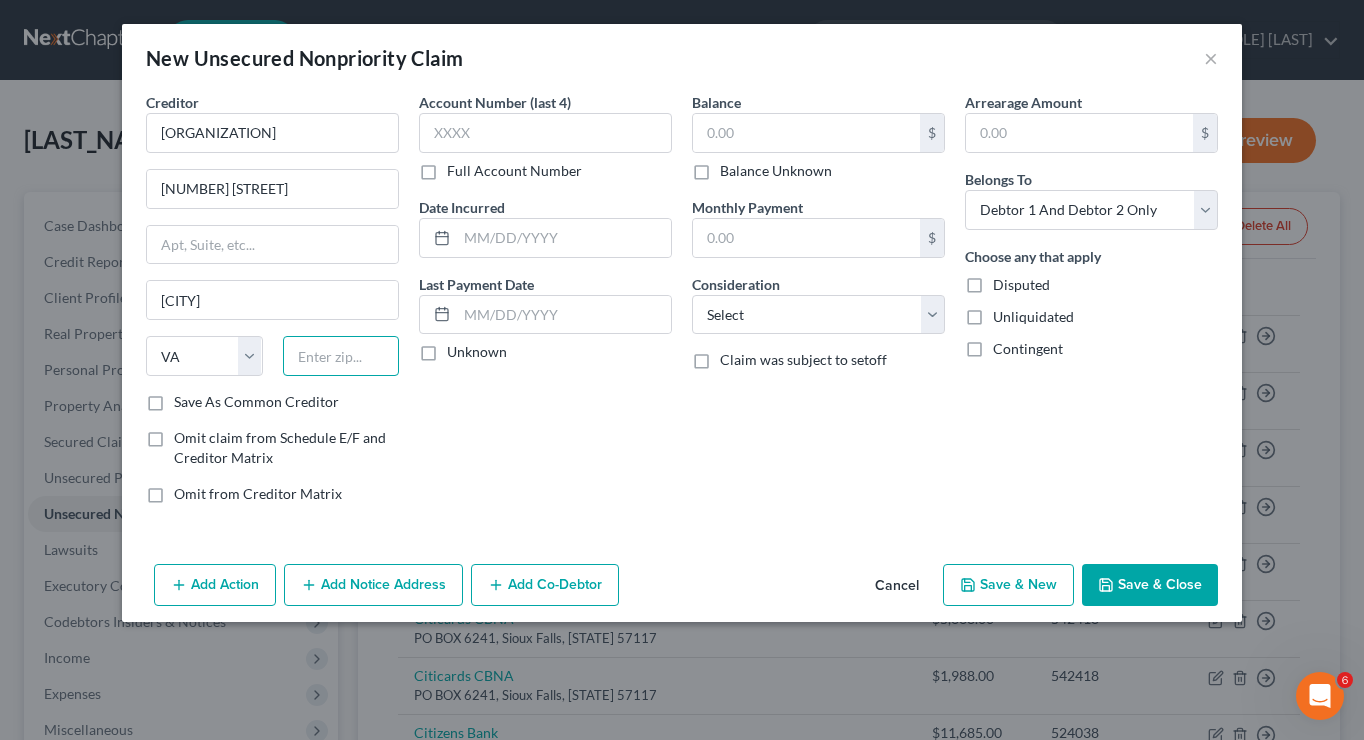 click at bounding box center [341, 356] 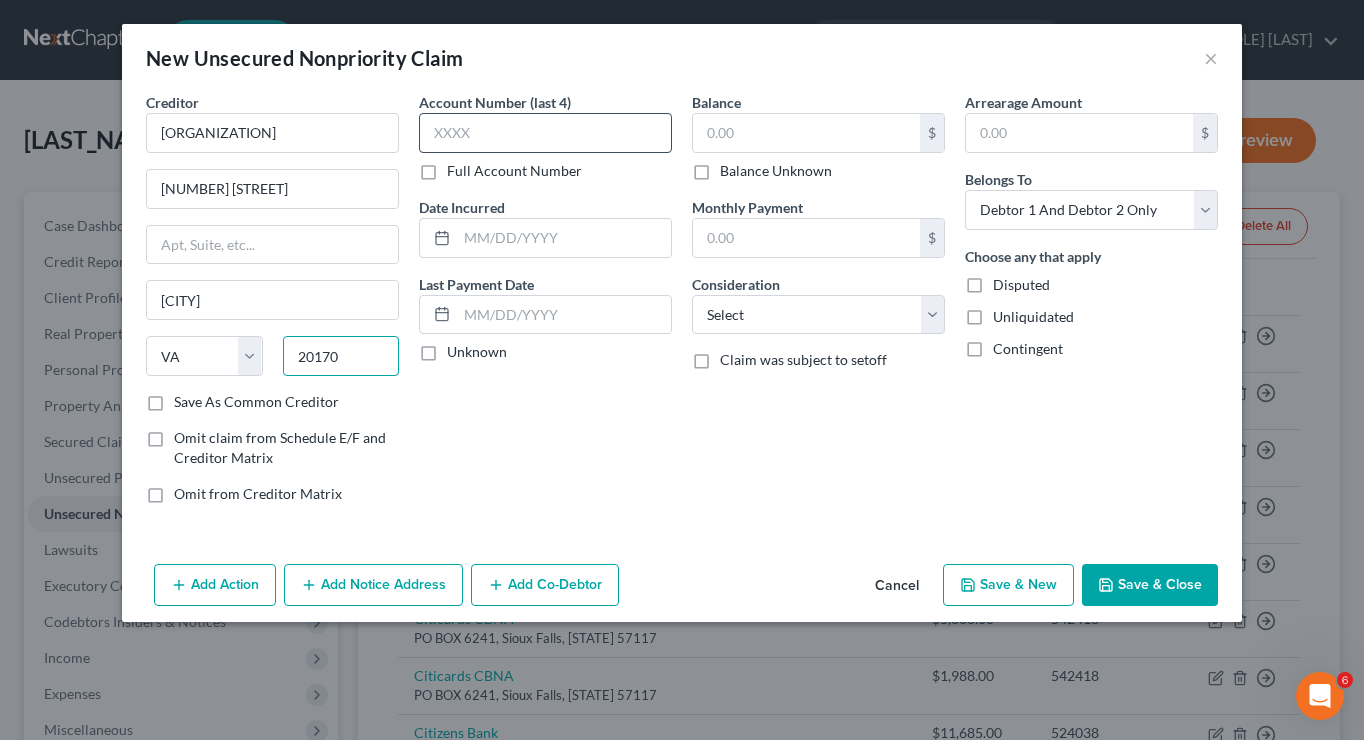 type on "20170" 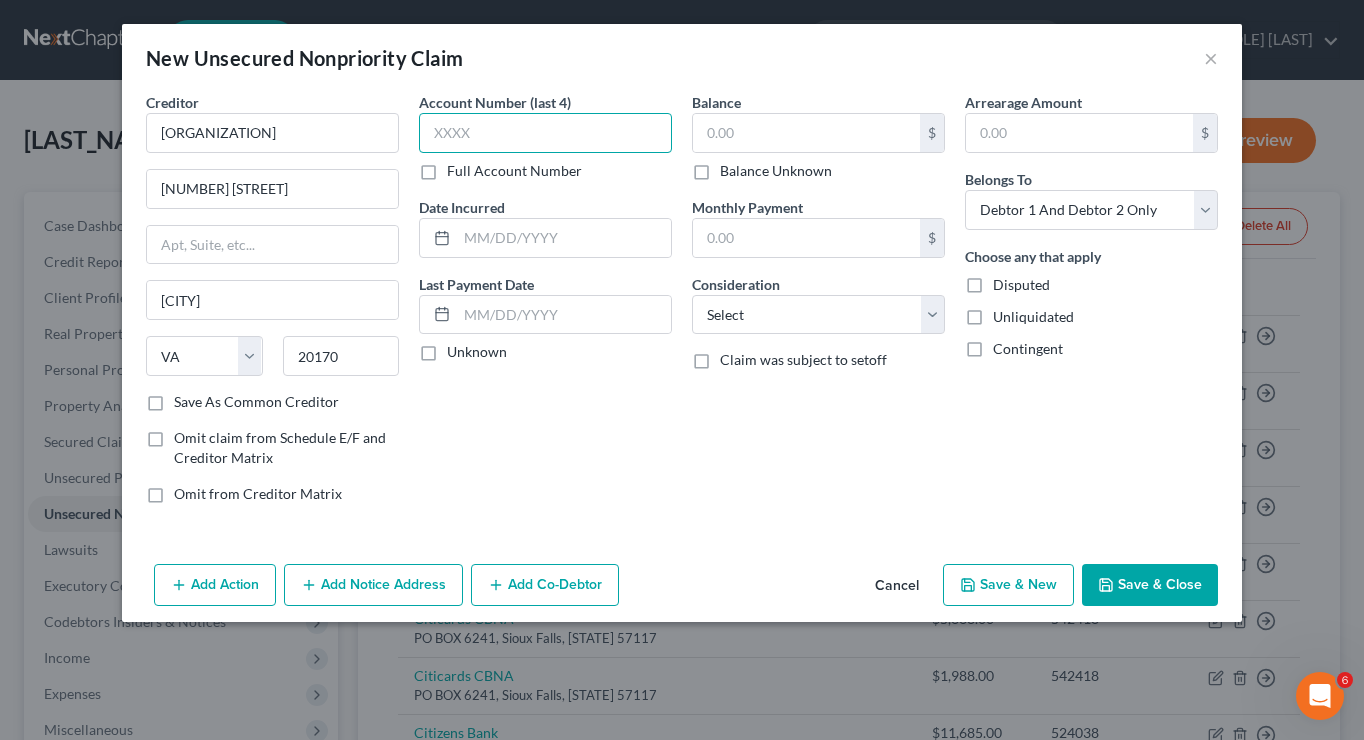 click at bounding box center (545, 133) 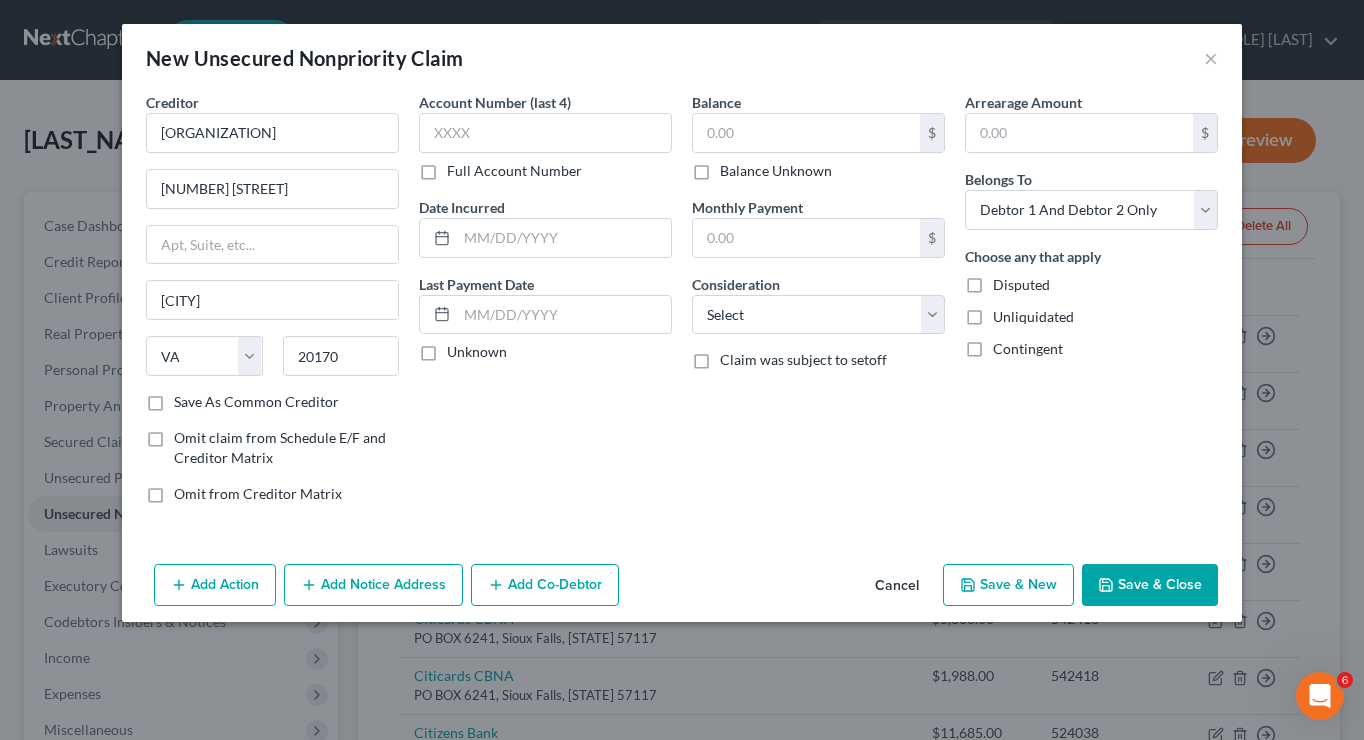 click on "Full Account Number" at bounding box center [514, 171] 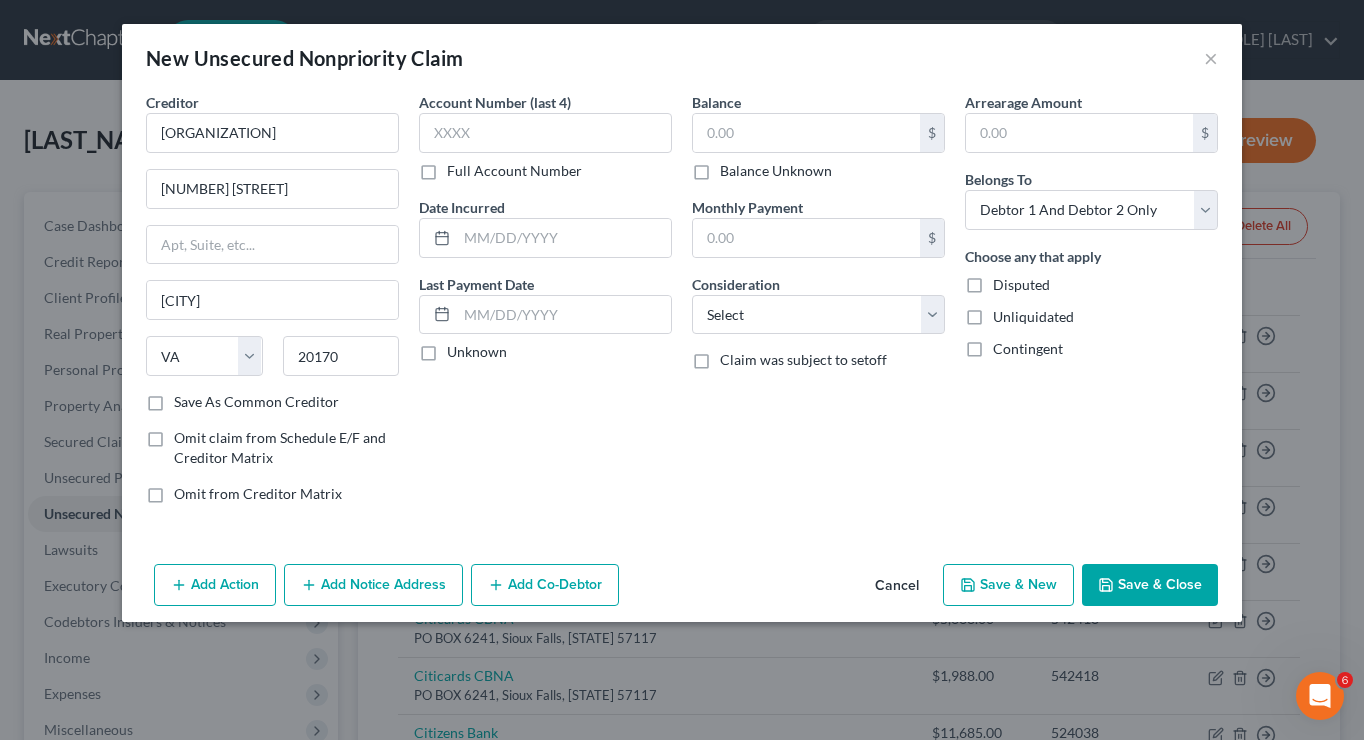 click on "Full Account Number" at bounding box center (461, 167) 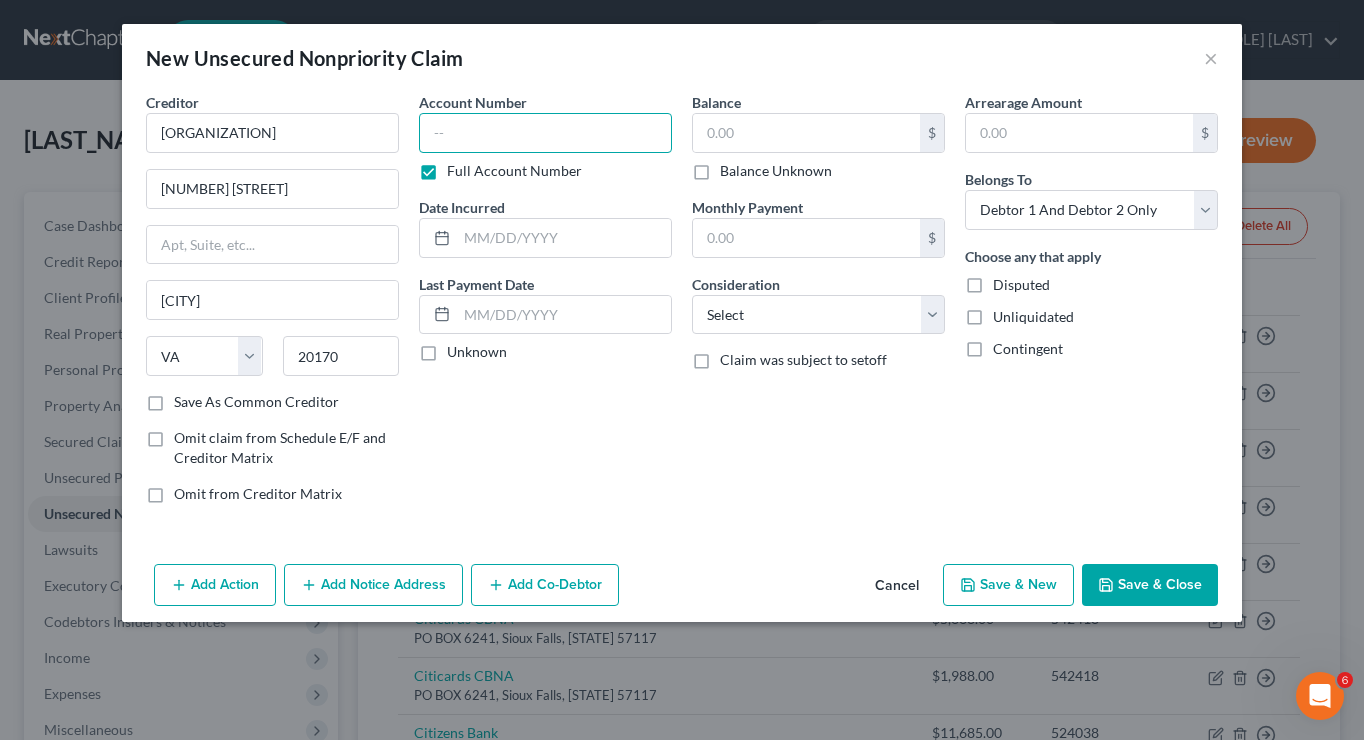 click at bounding box center [545, 133] 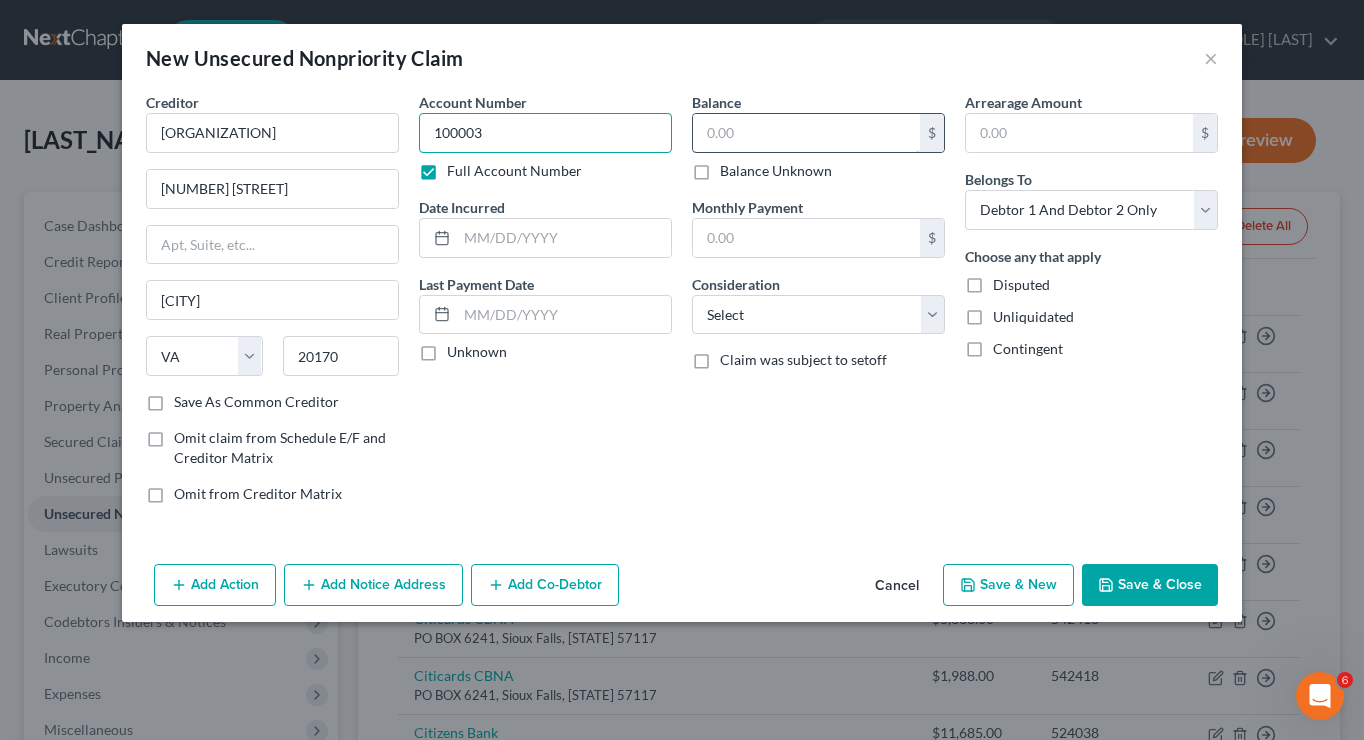 type on "100003" 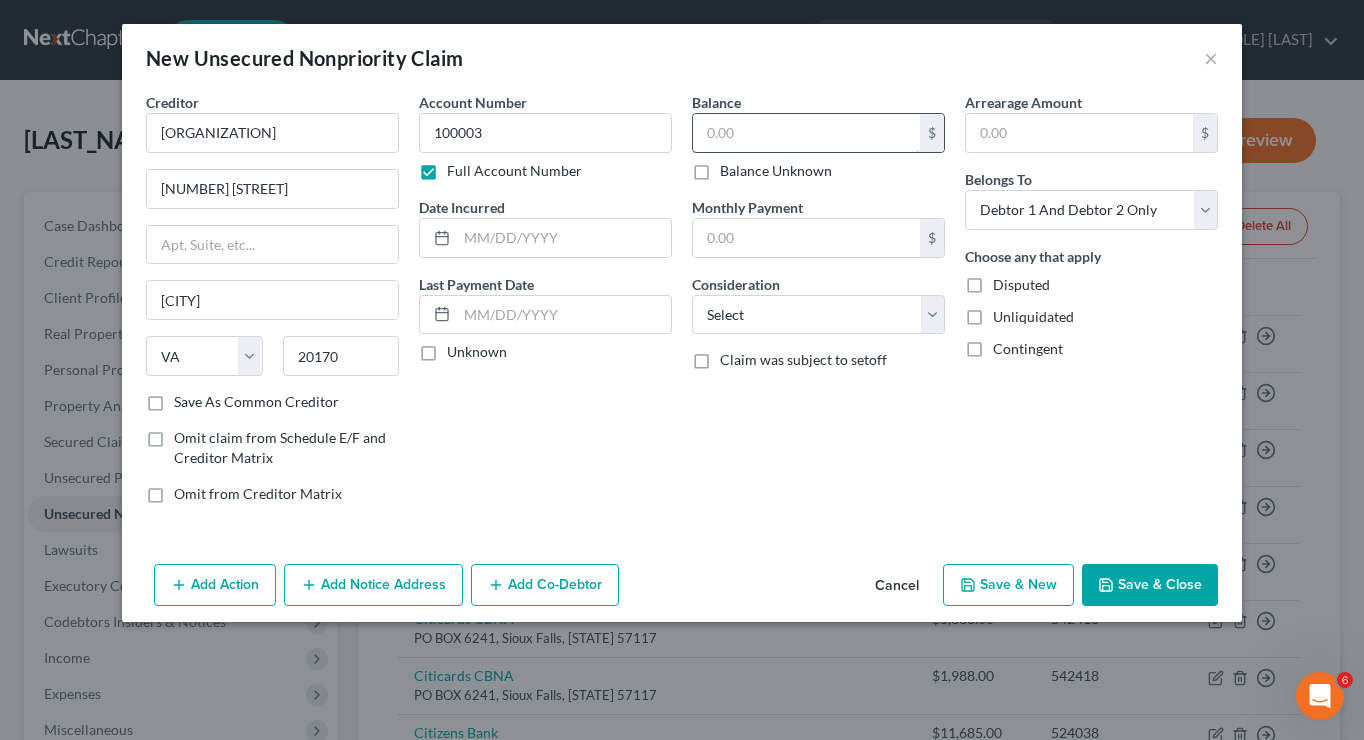click at bounding box center (806, 133) 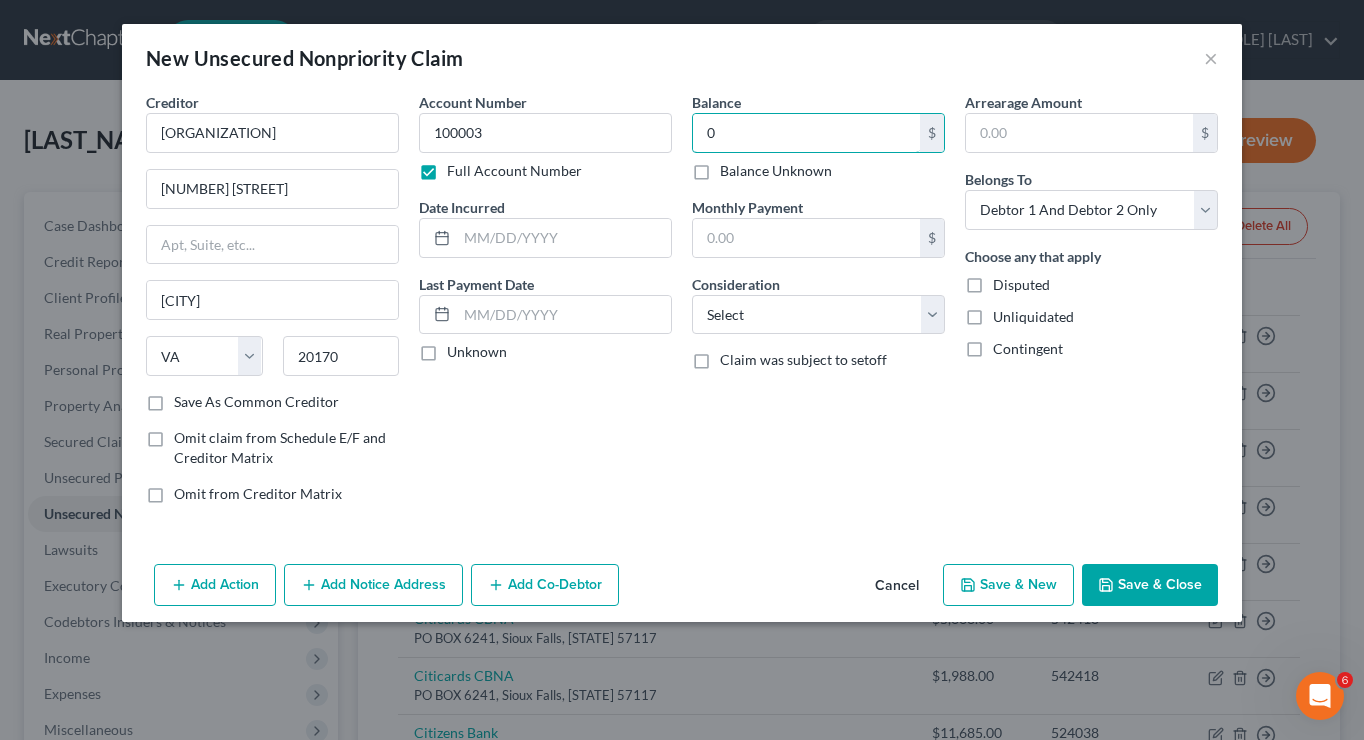 type on "0" 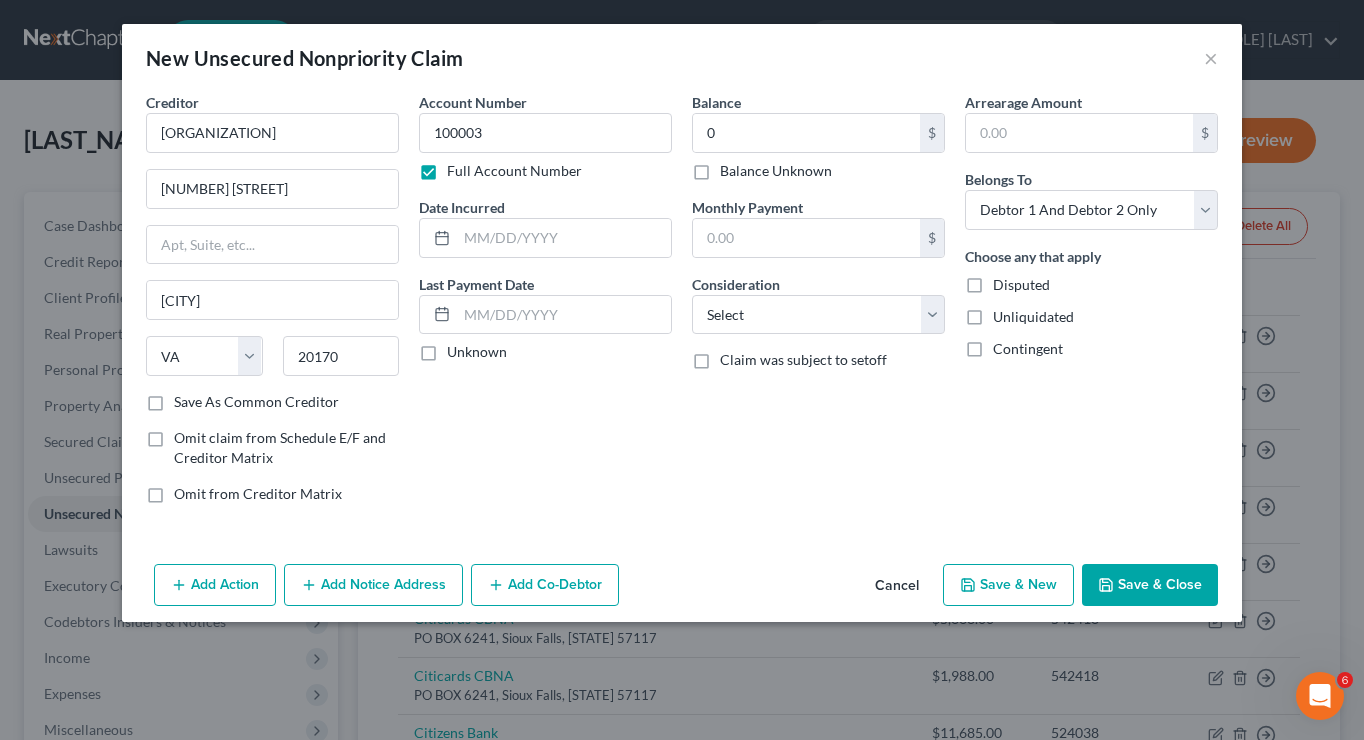 click on "Save & New" at bounding box center [1008, 585] 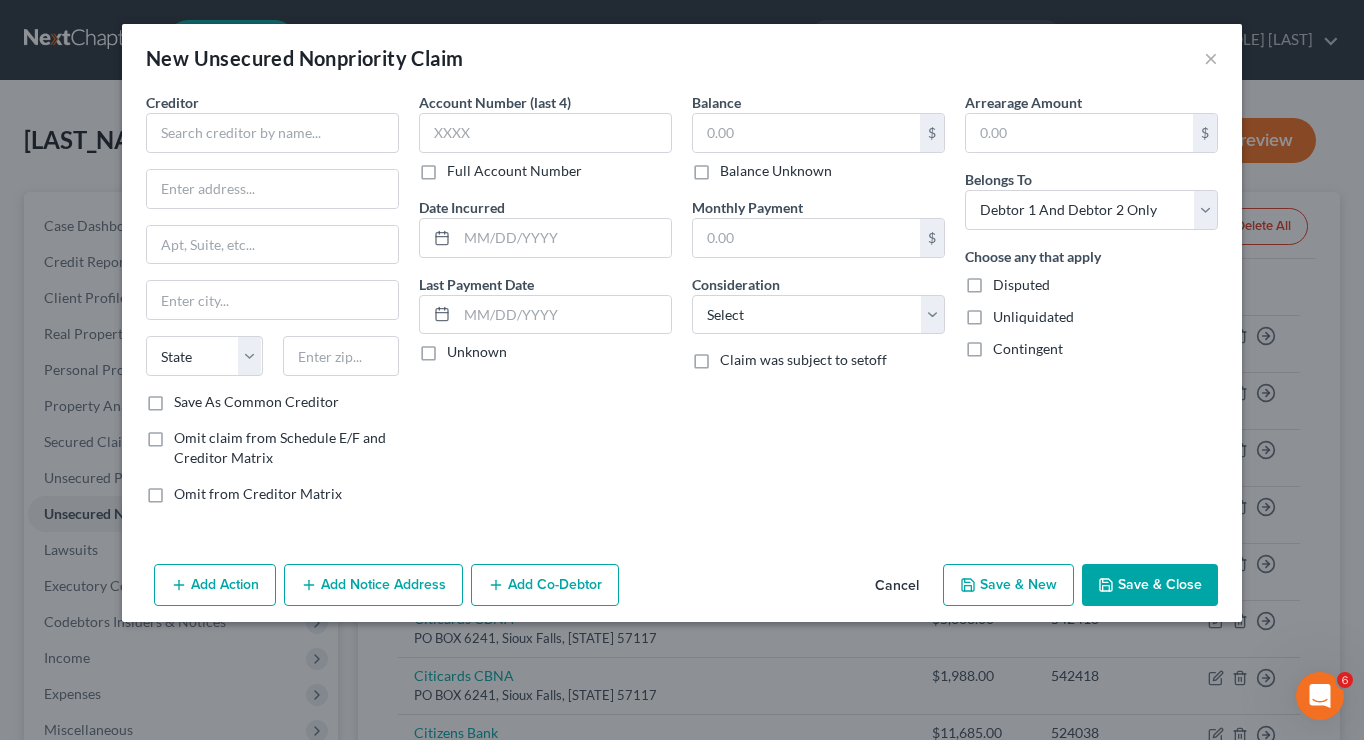 click on "Creditor *                         State AL AK AR AZ CA CO CT DE DC FL GA GU HI ID IL IN IA KS KY LA ME MD MA MI MN MS MO MT NC ND NE NV NH NJ NM NY OH OK OR PA PR RI SC SD TN TX UT VI VA VT WA WV WI WY" at bounding box center [272, 242] 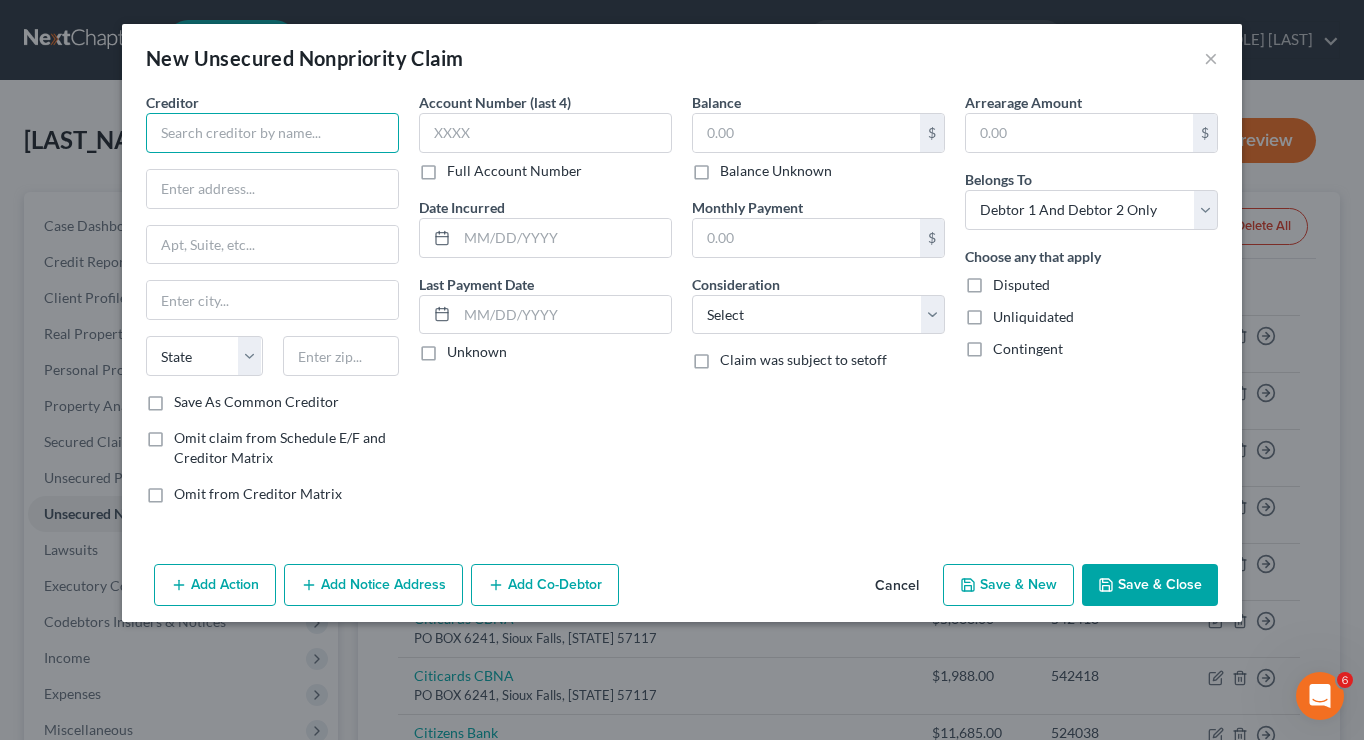 click at bounding box center [272, 133] 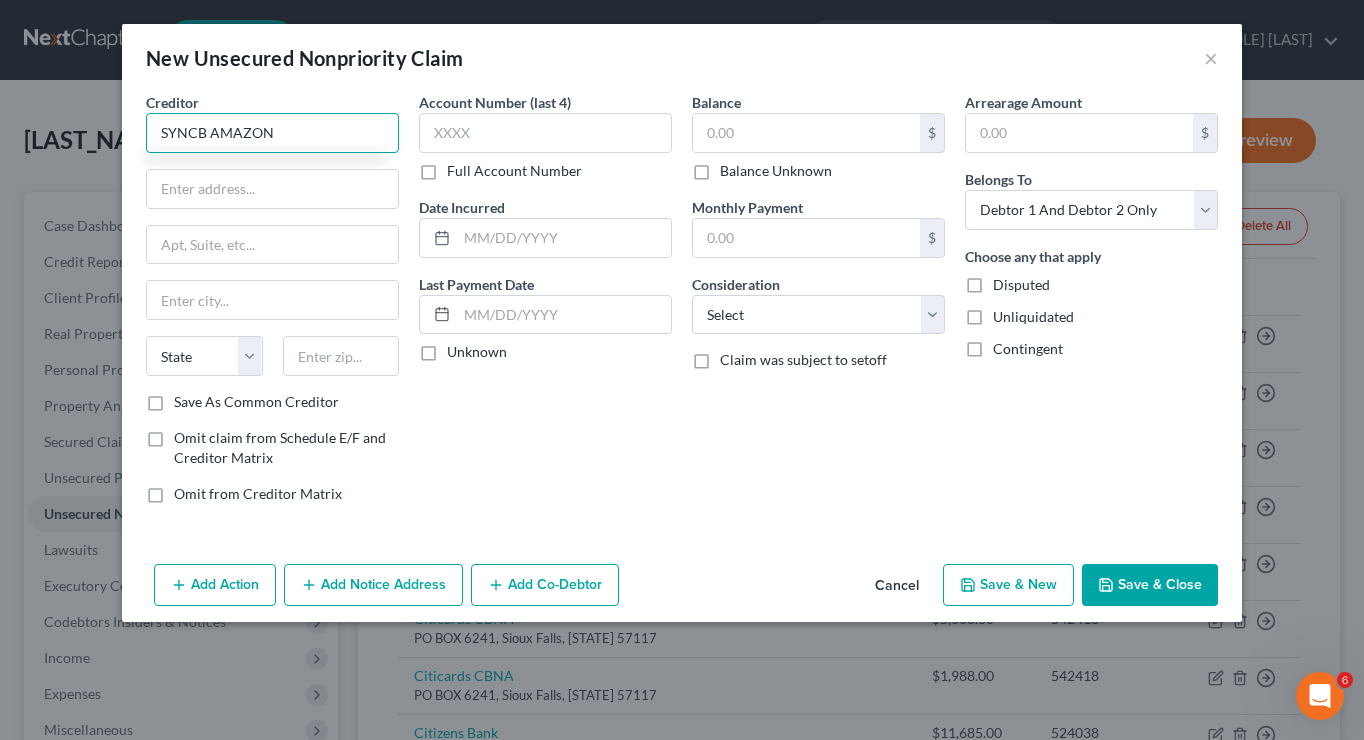 type on "SYNCB AMAZON" 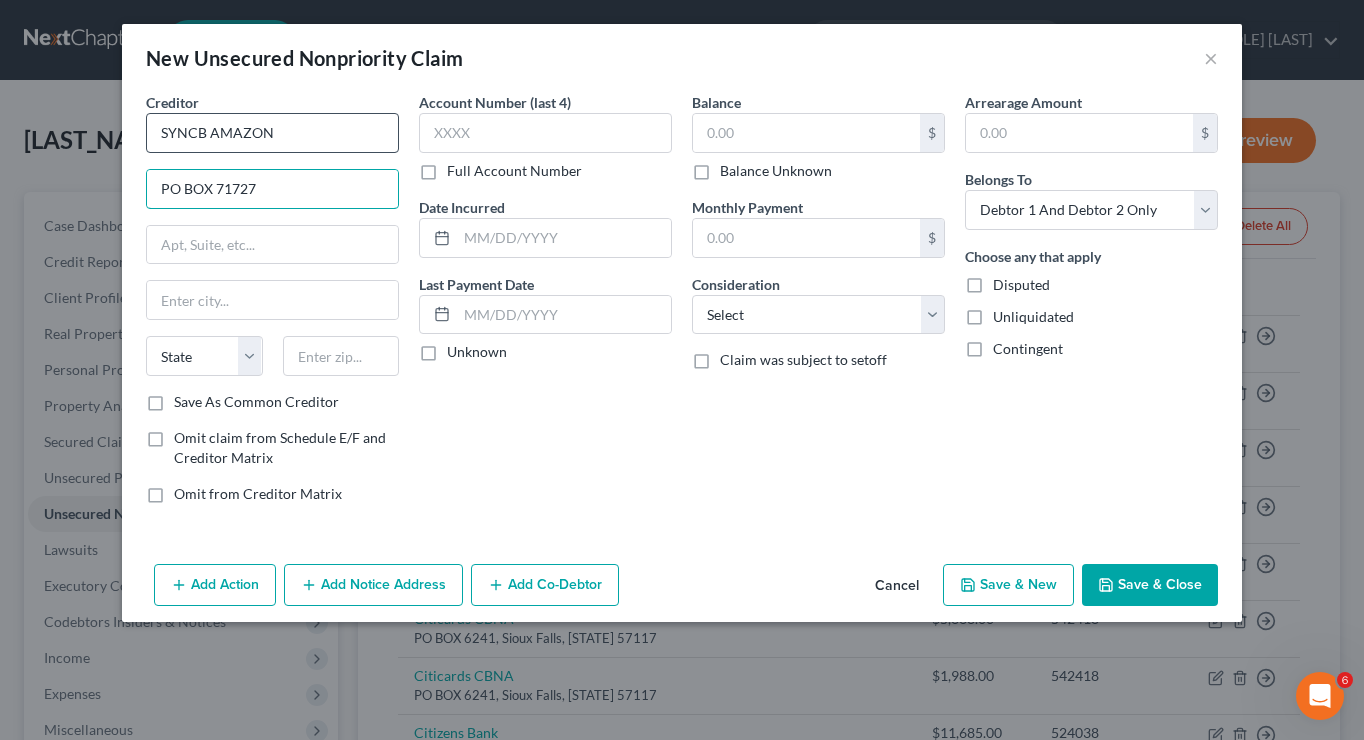 type on "PO BOX 71727" 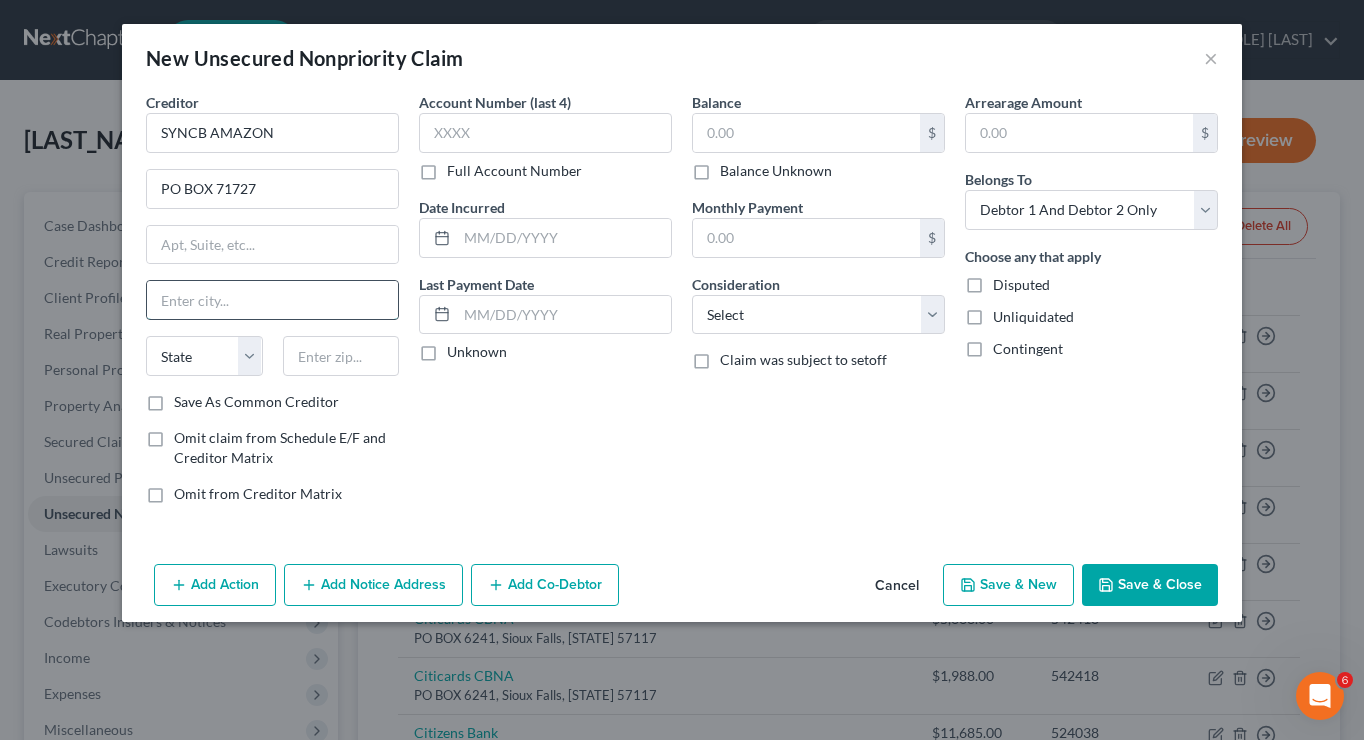click at bounding box center (272, 300) 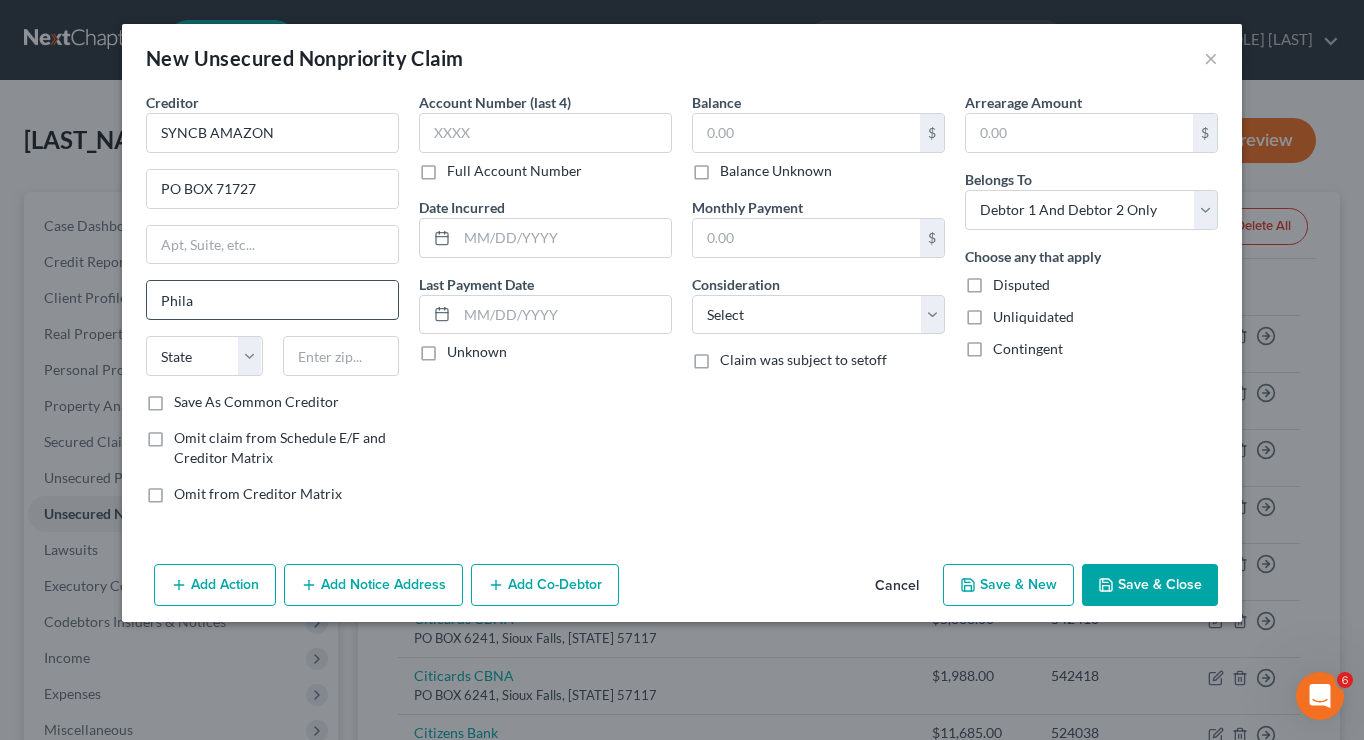 type on "Philadelphia" 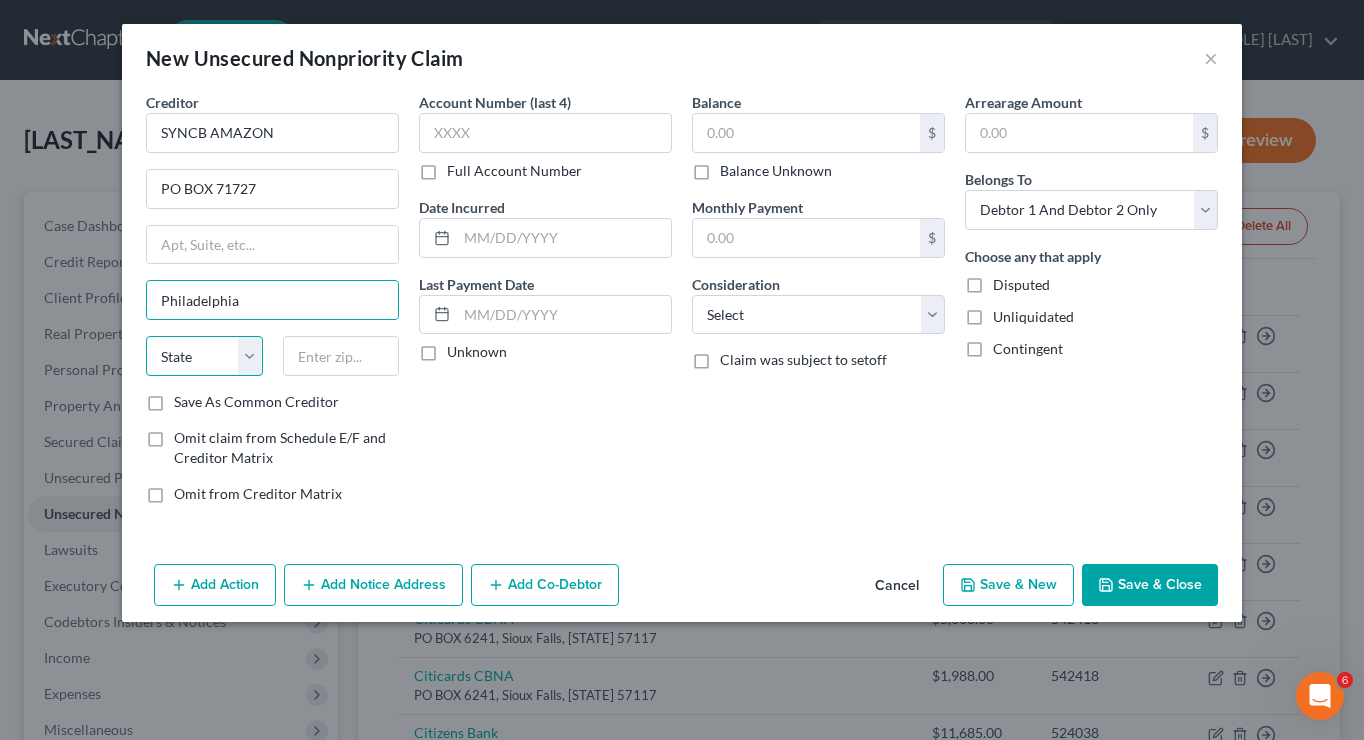 click on "State AL AK AR AZ CA CO CT DE DC FL GA GU HI ID IL IN IA KS KY LA ME MD MA MI MN MS MO MT NC ND NE NV NH NJ NM NY OH OK OR PA PR RI SC SD TN TX UT VI VA VT WA WV WI WY" at bounding box center [204, 356] 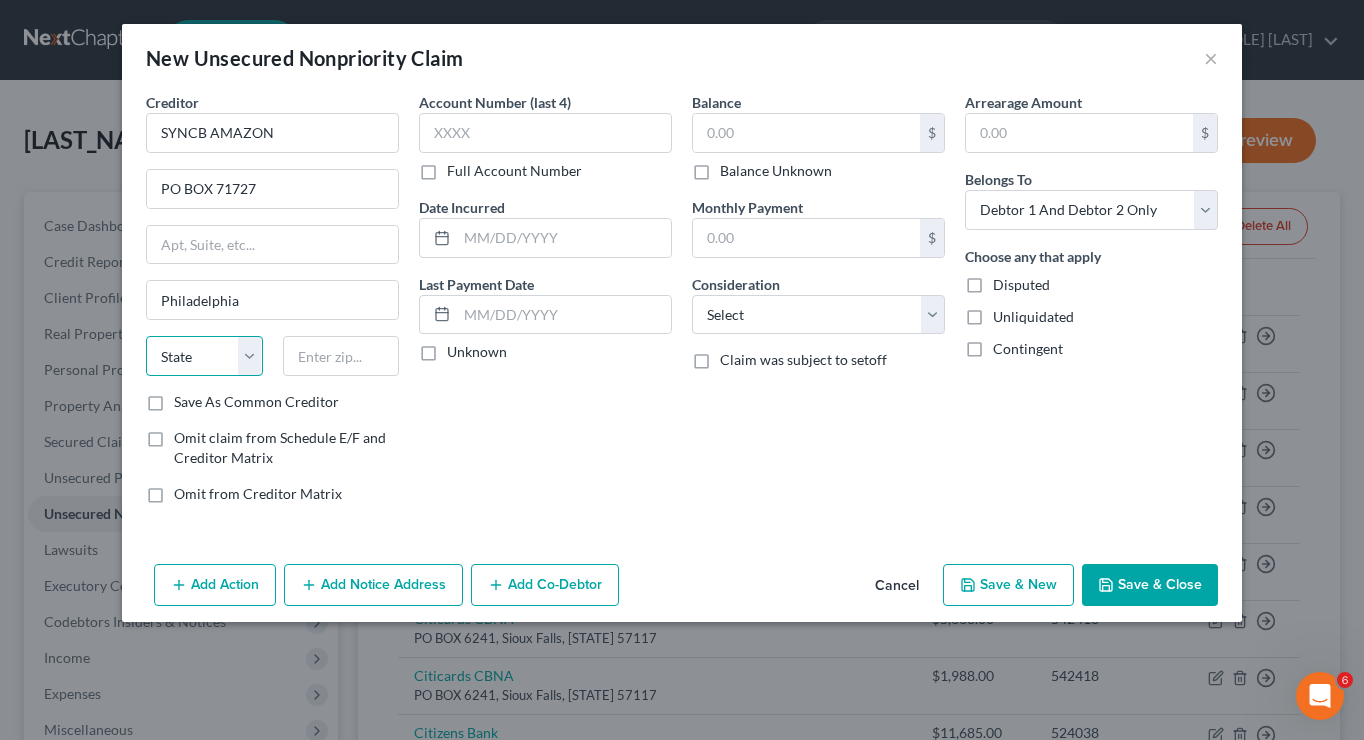 select on "39" 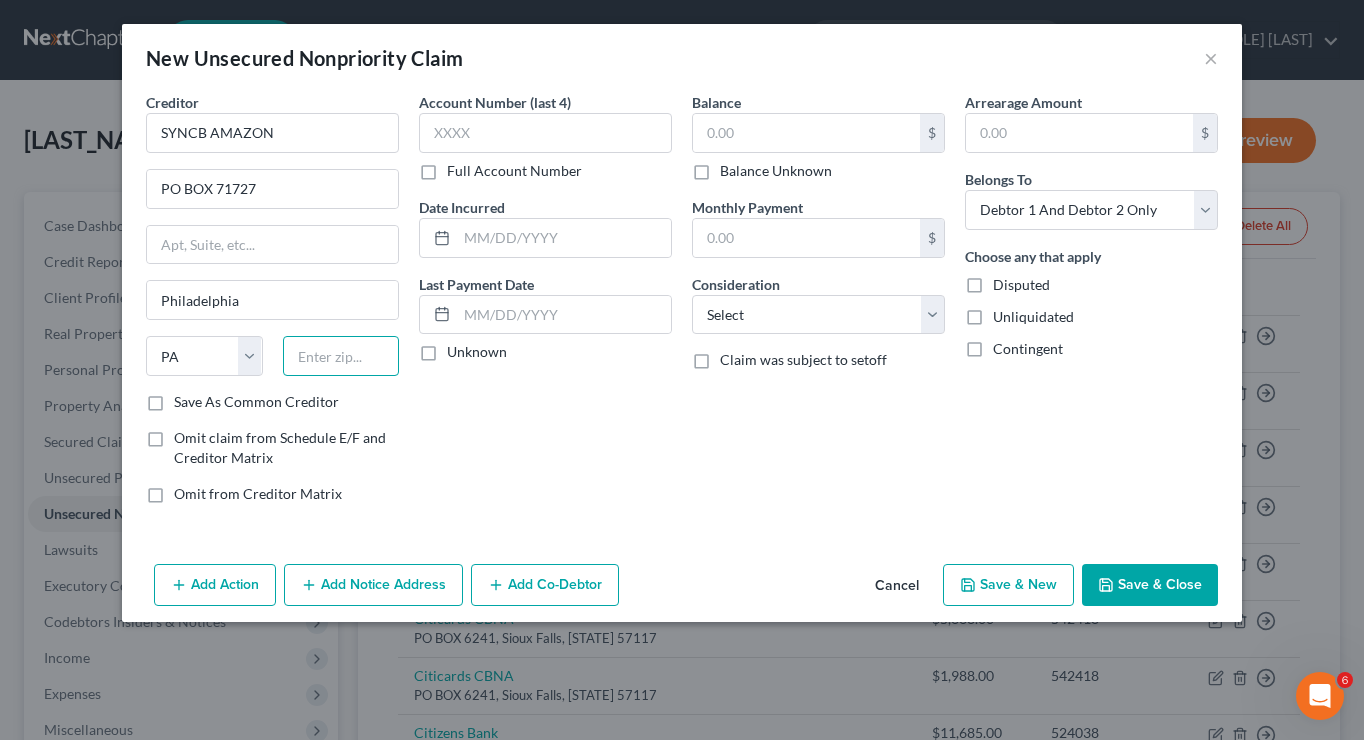 click at bounding box center (341, 356) 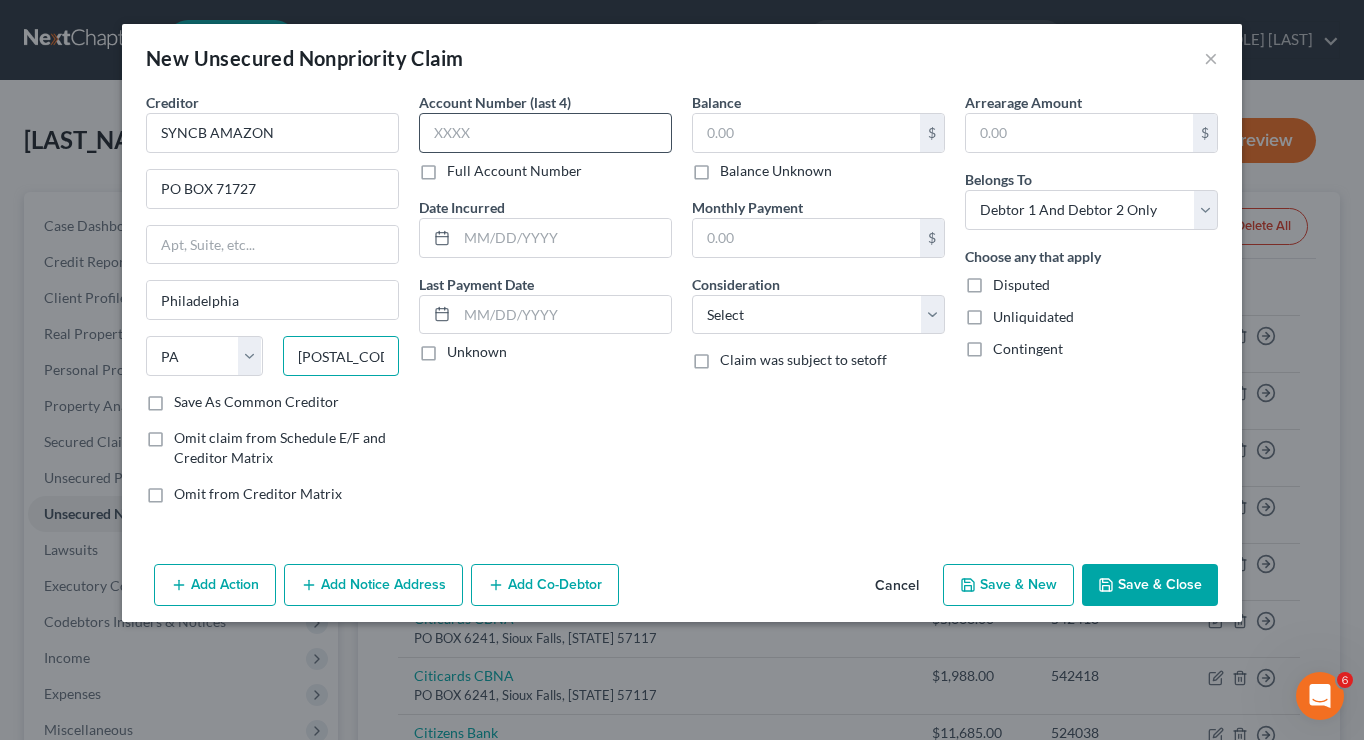 type on "[POSTAL_CODE]" 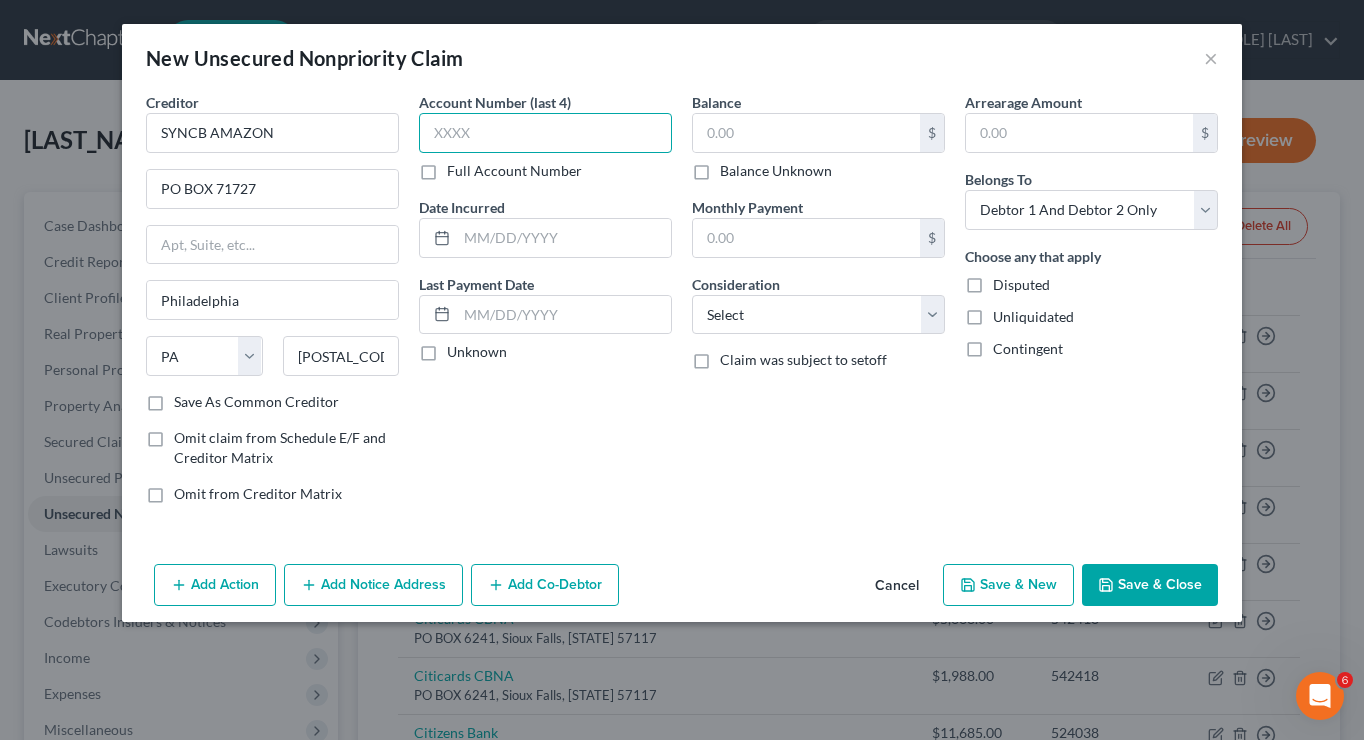 click at bounding box center [545, 133] 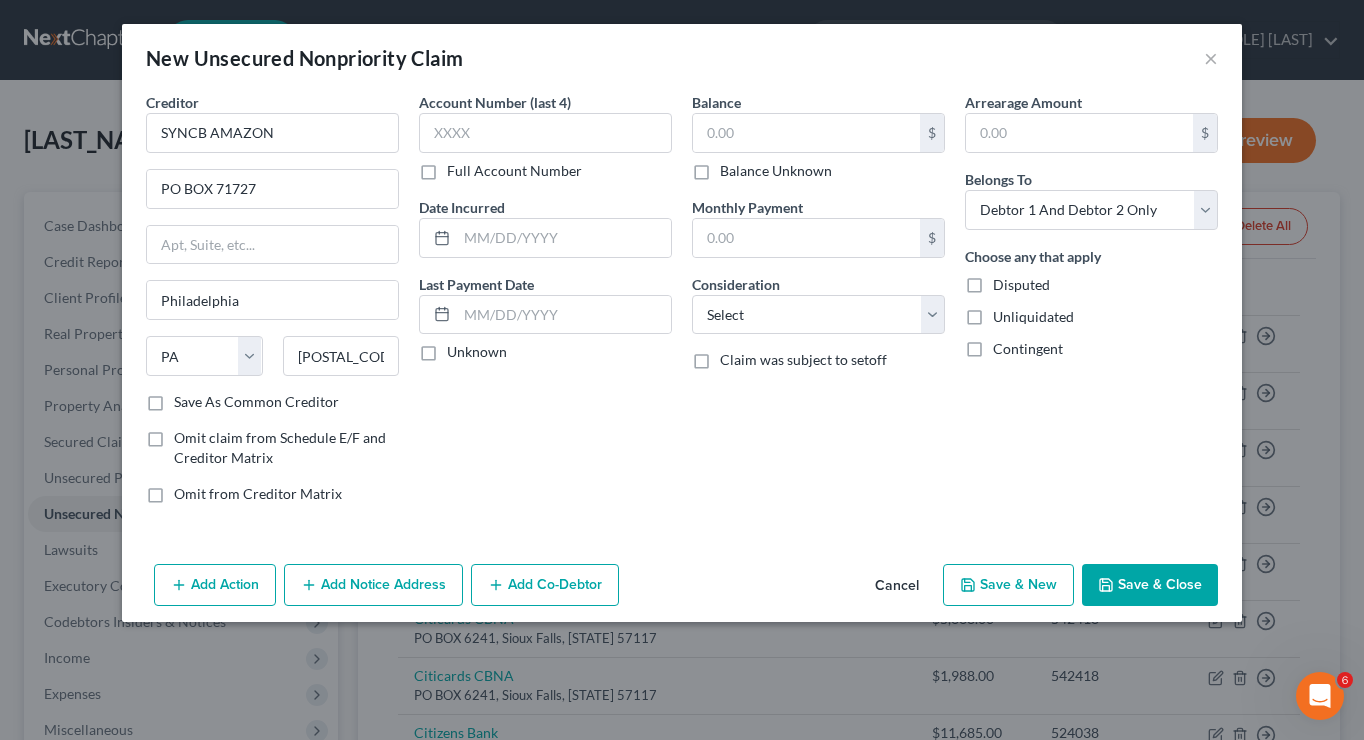 click on "Full Account Number" at bounding box center [514, 171] 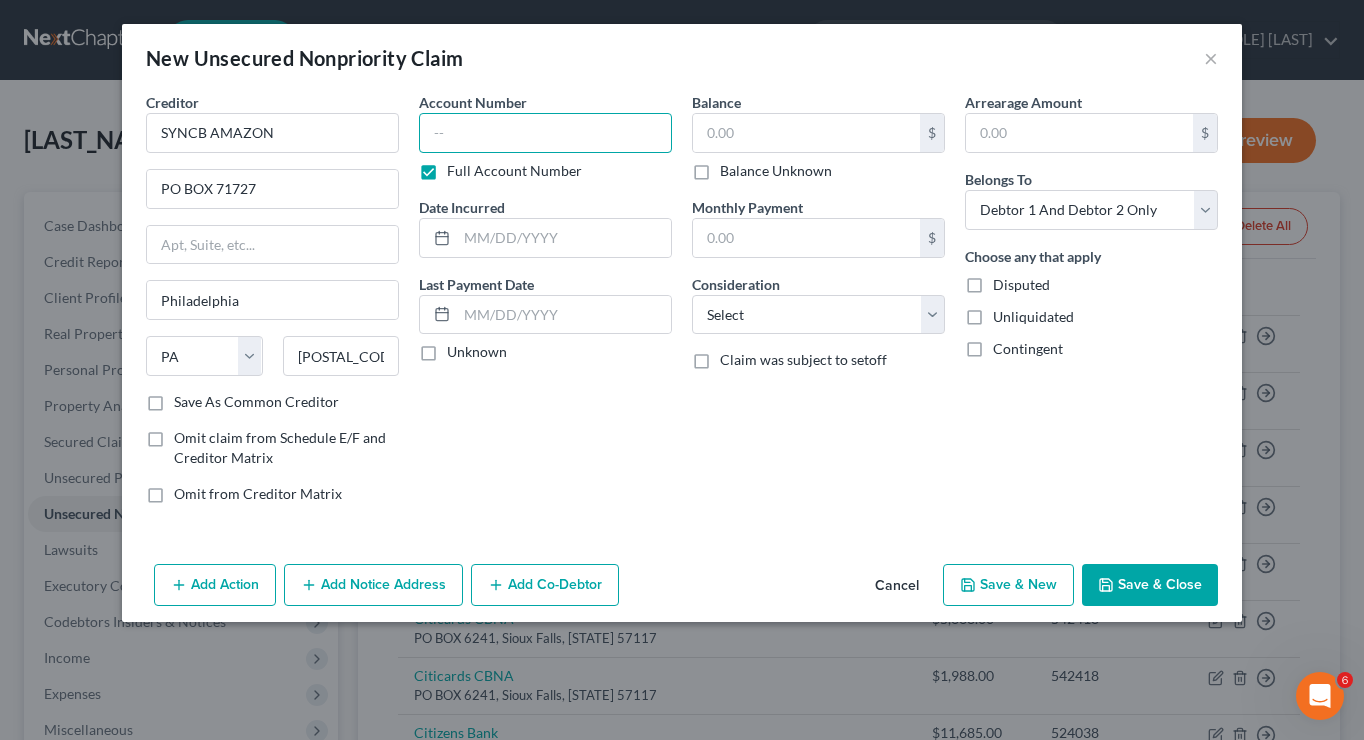 click at bounding box center [545, 133] 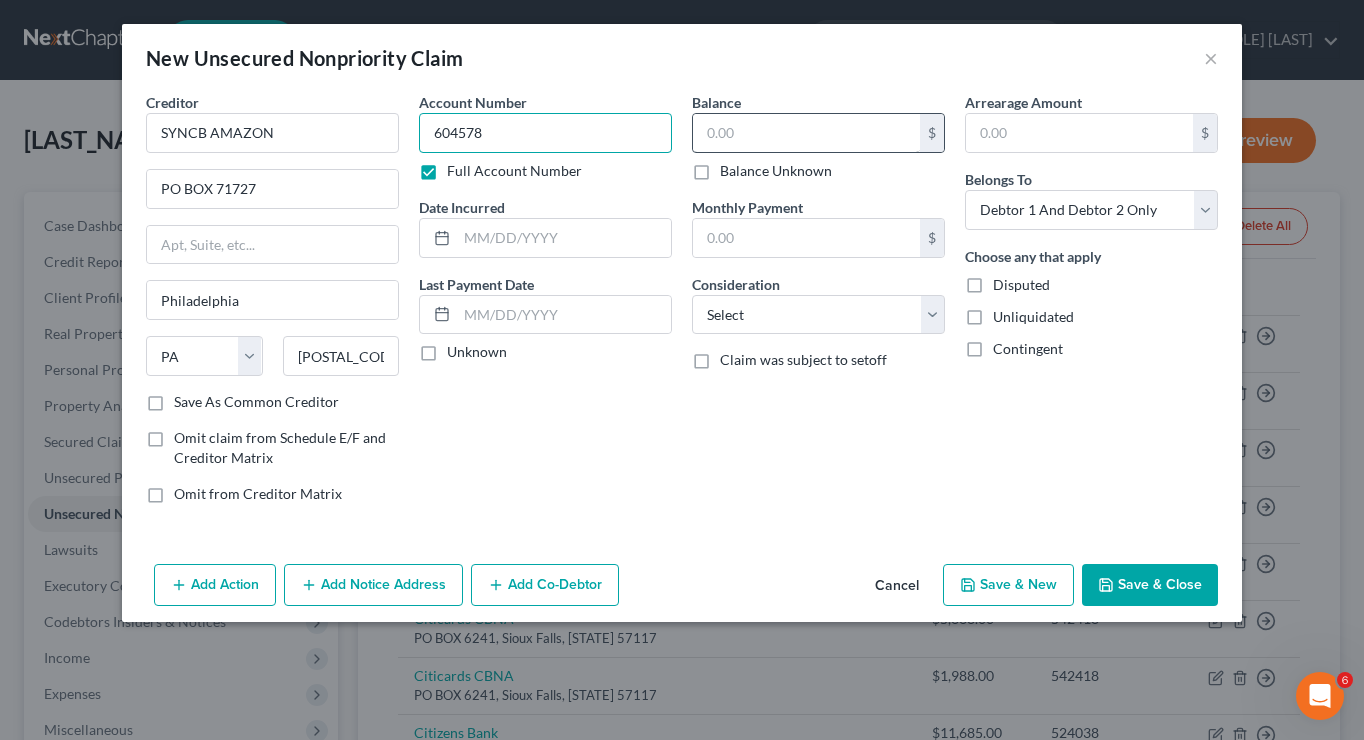 type on "604578" 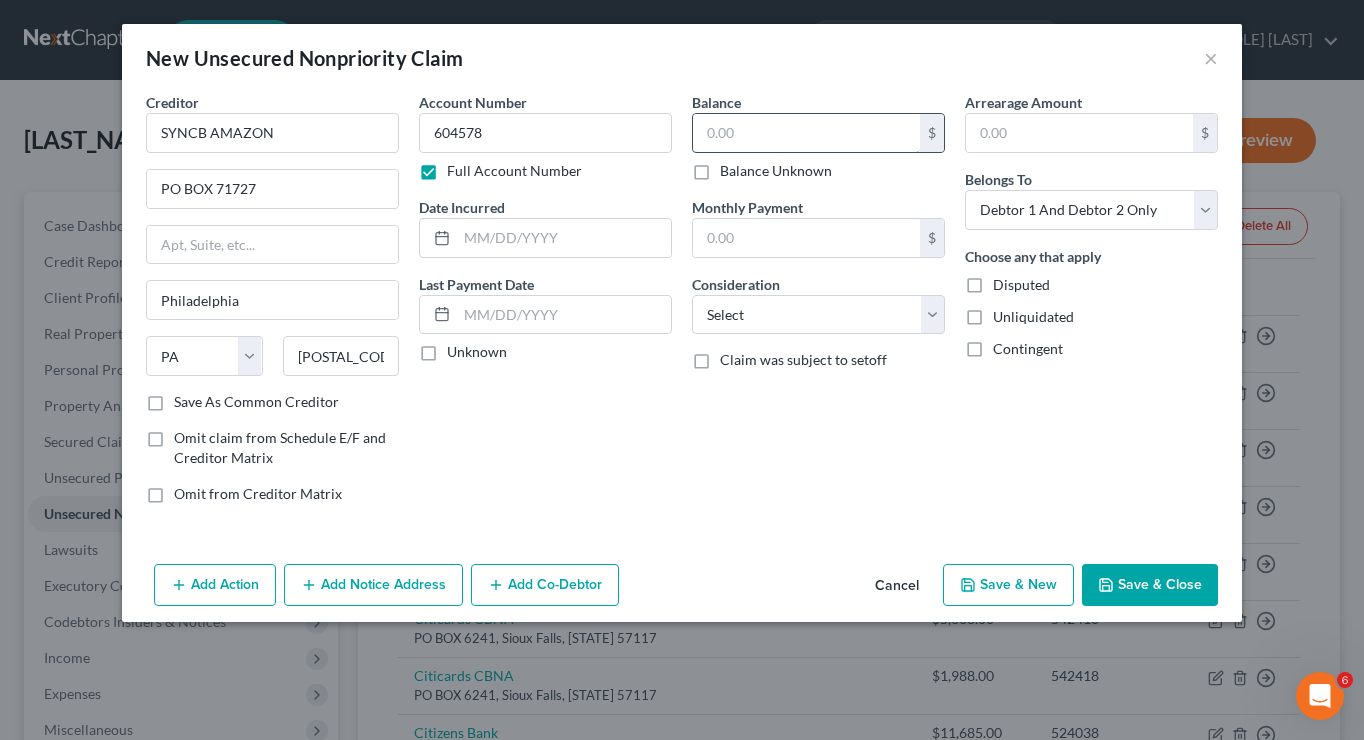 click at bounding box center (806, 133) 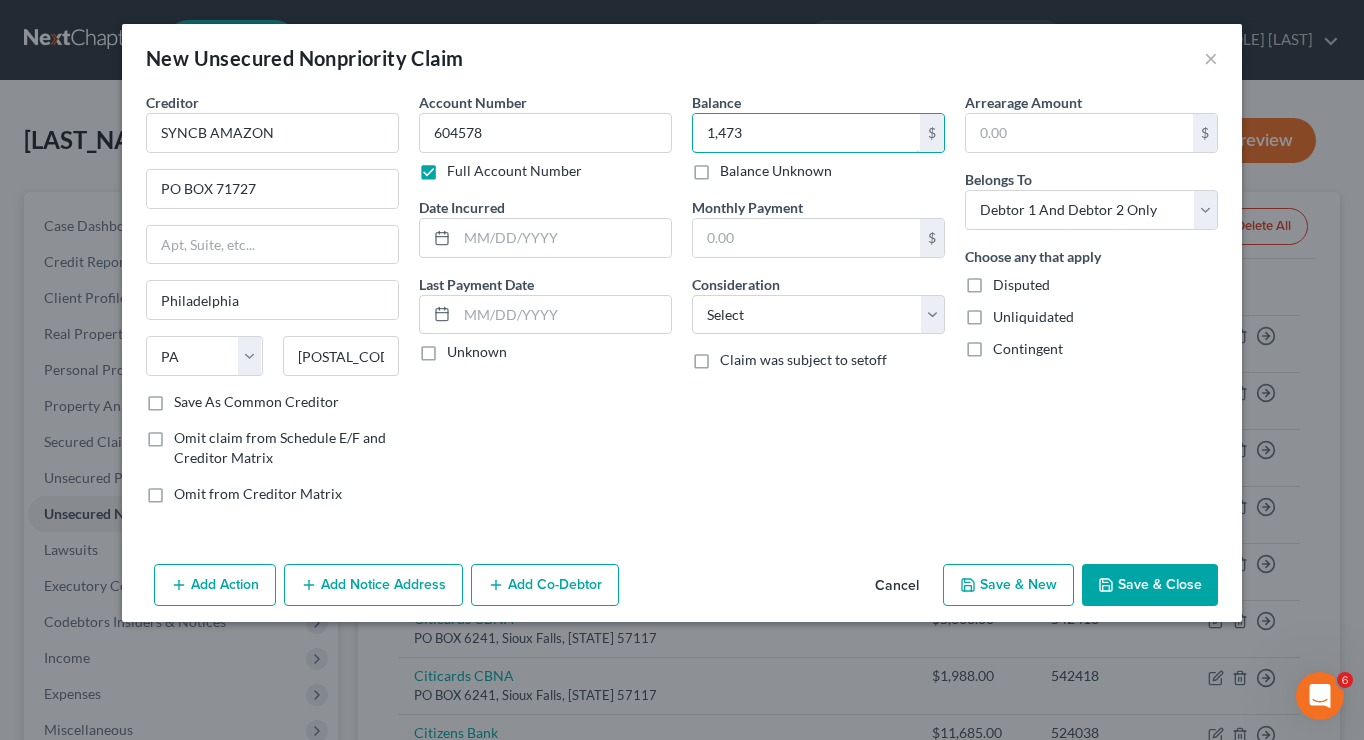 type on "1,473" 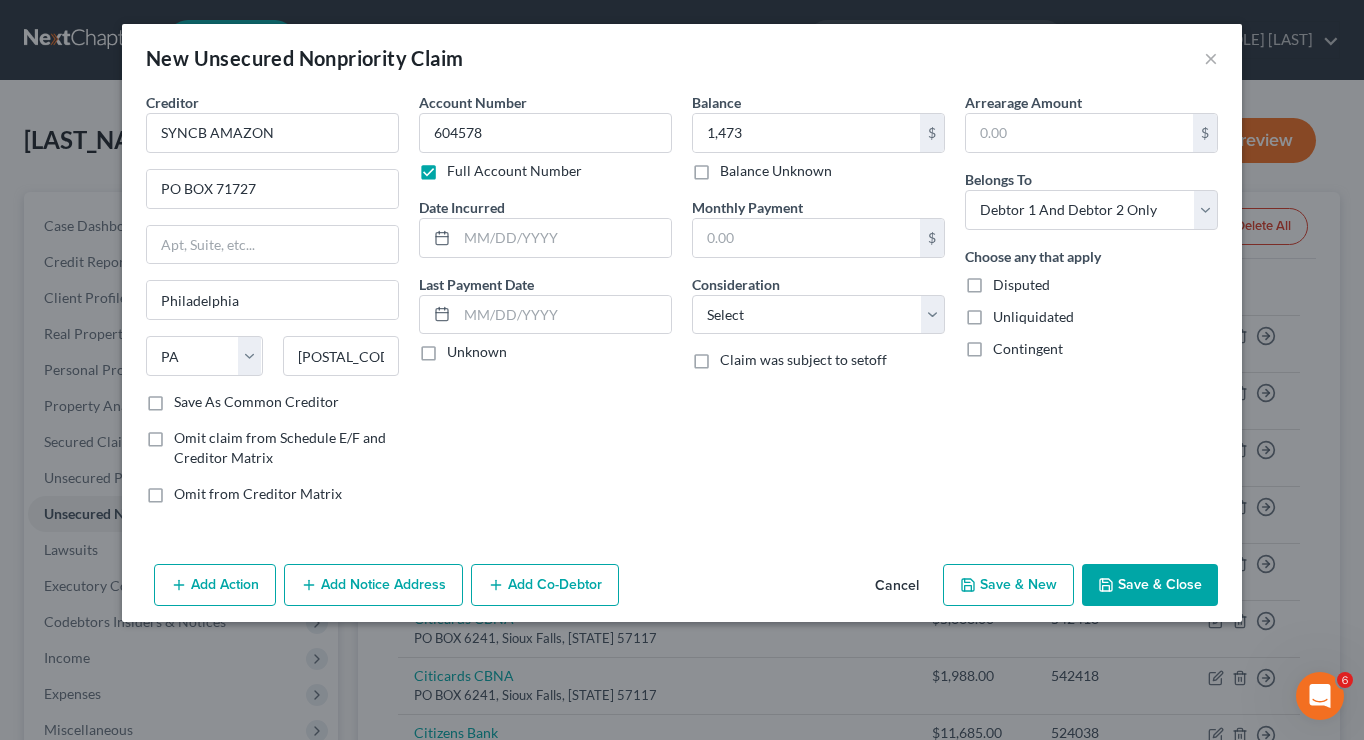 click on "Save & New" at bounding box center (1008, 585) 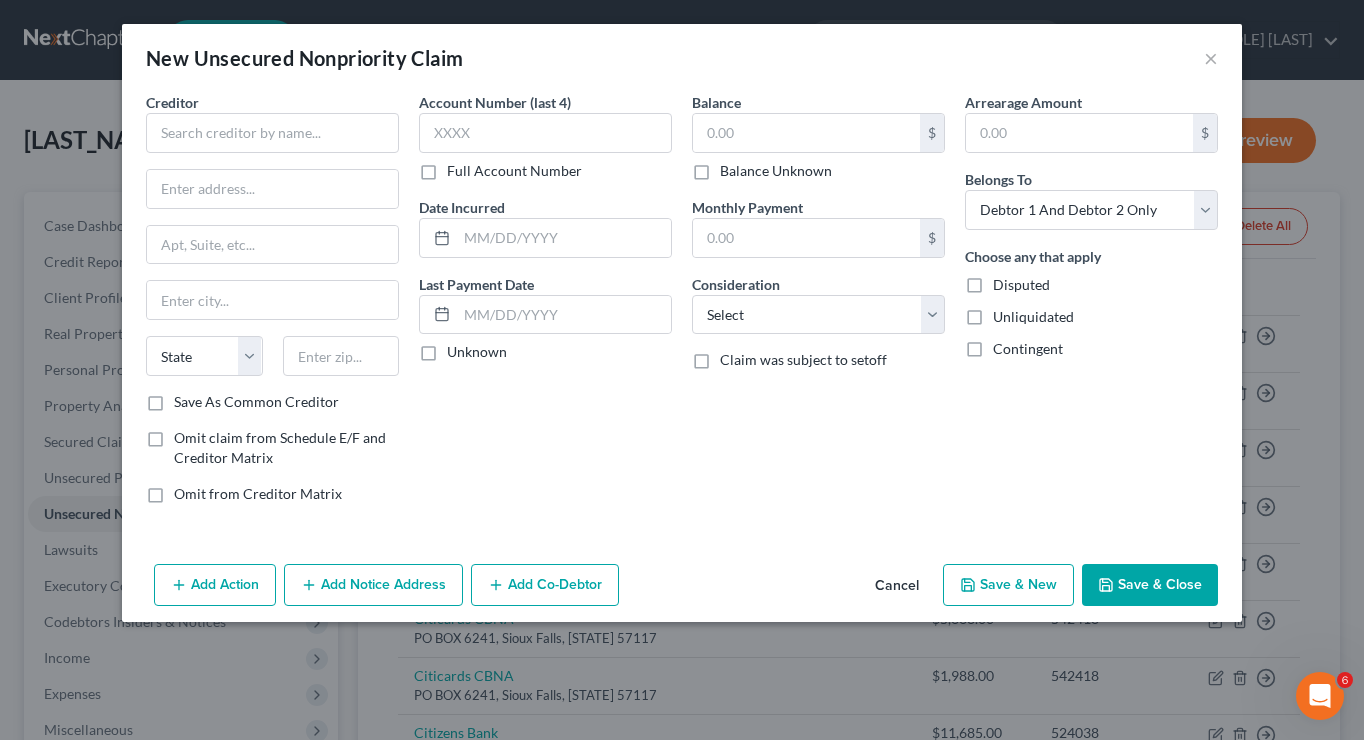 type on "1,473.00" 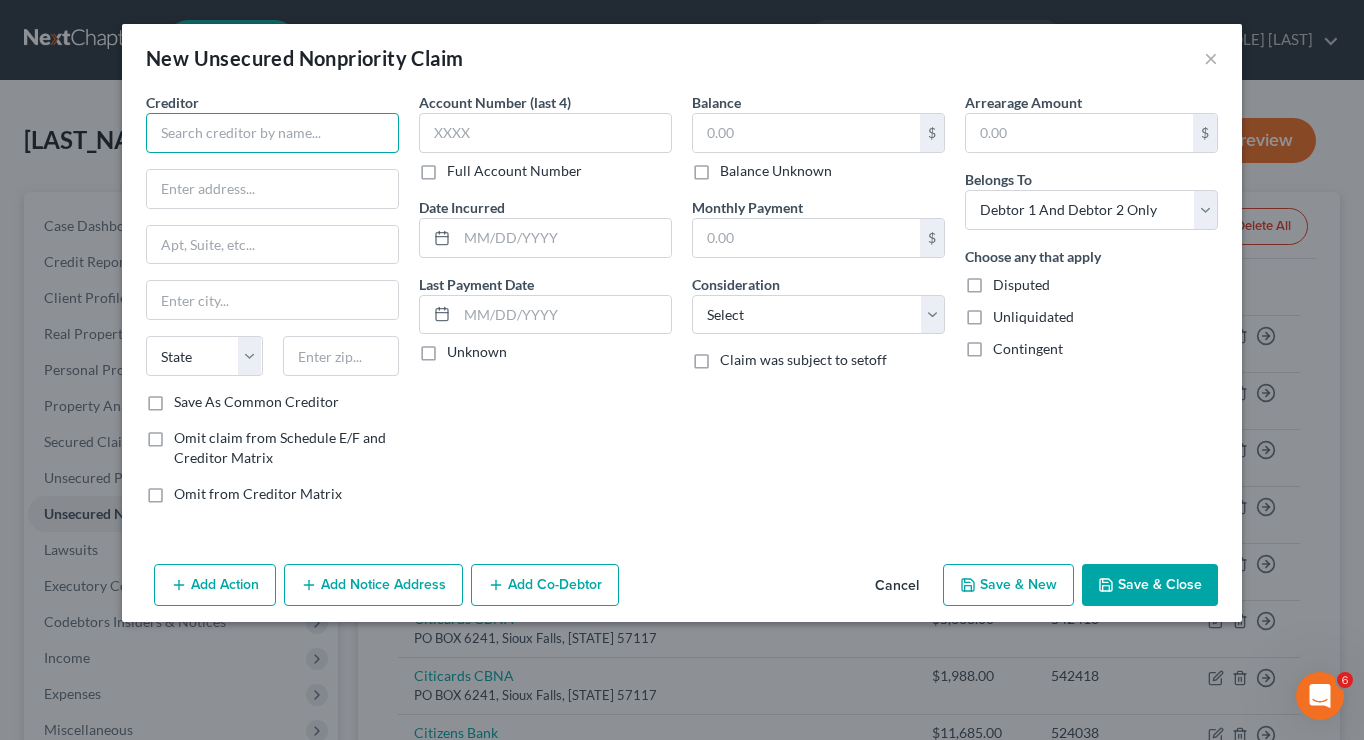 click at bounding box center [272, 133] 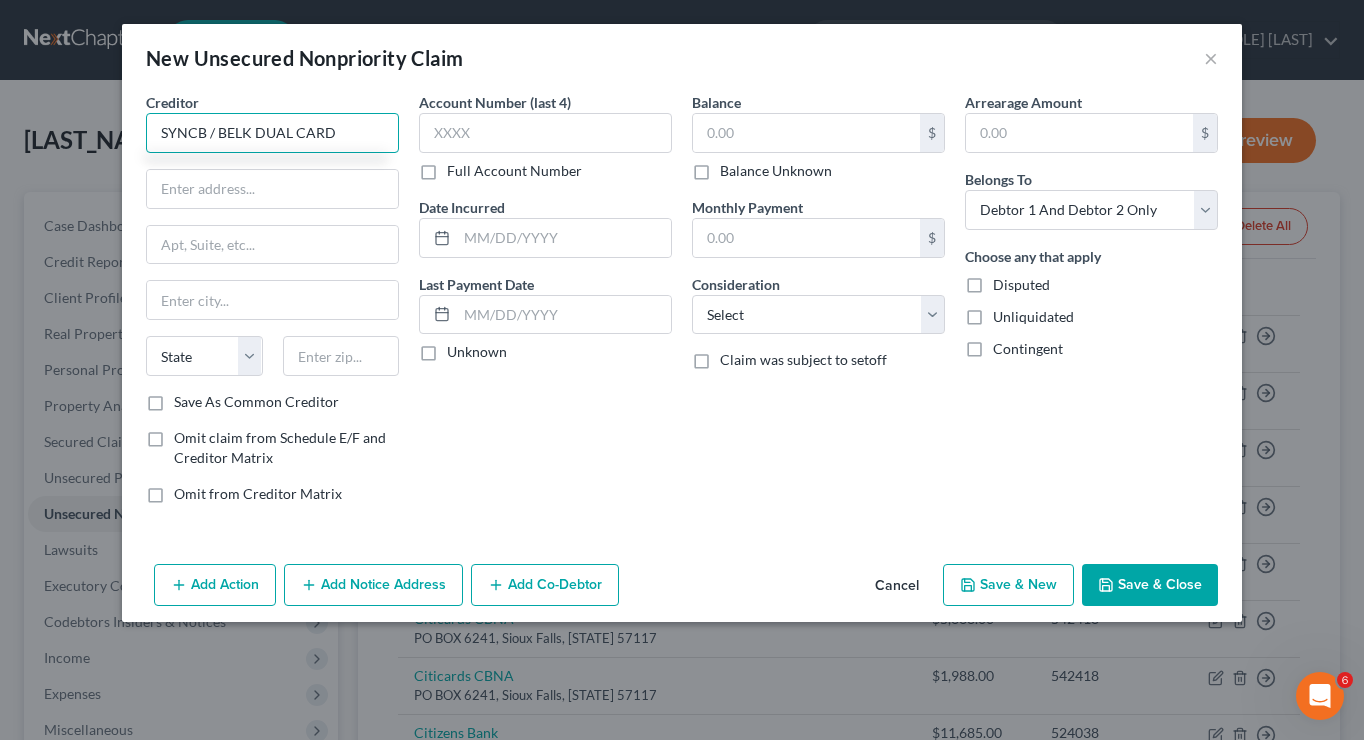 type on "SYNCB / BELK DUAL CARD" 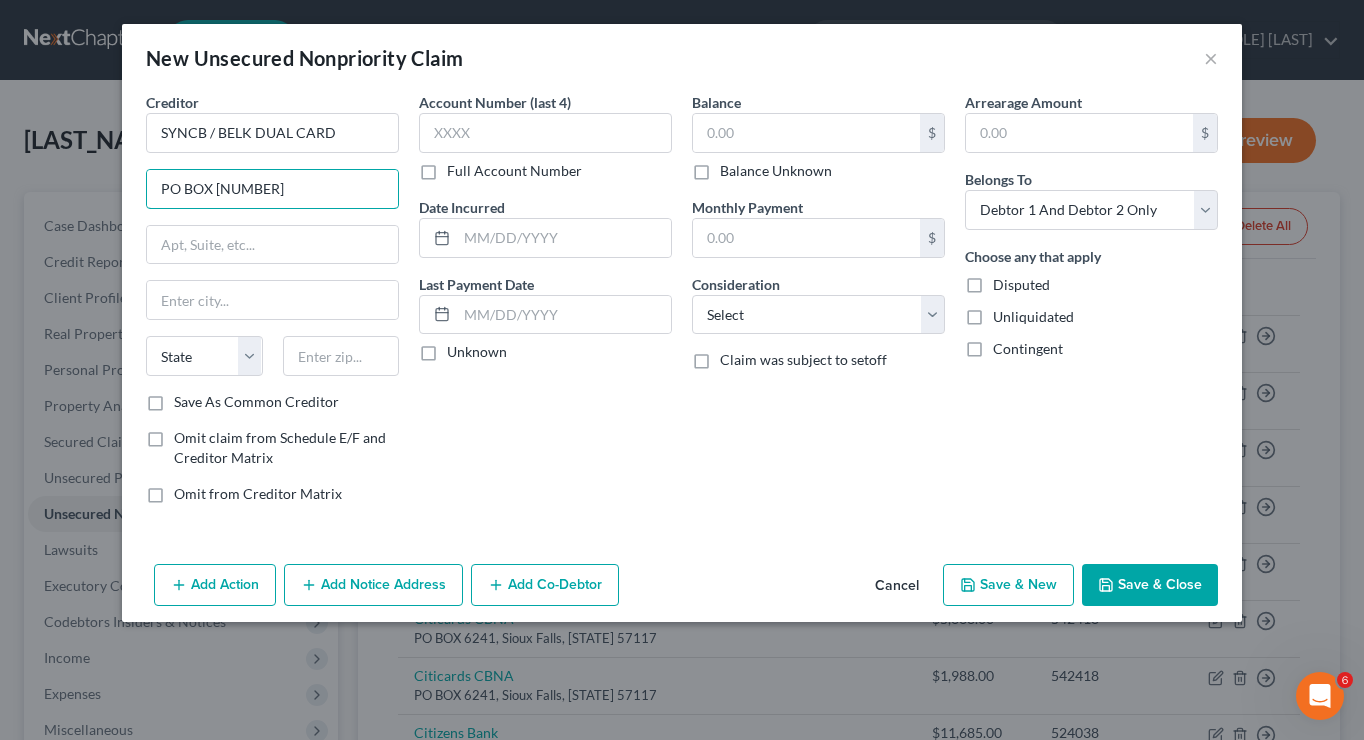 type on "PO BOX [NUMBER]" 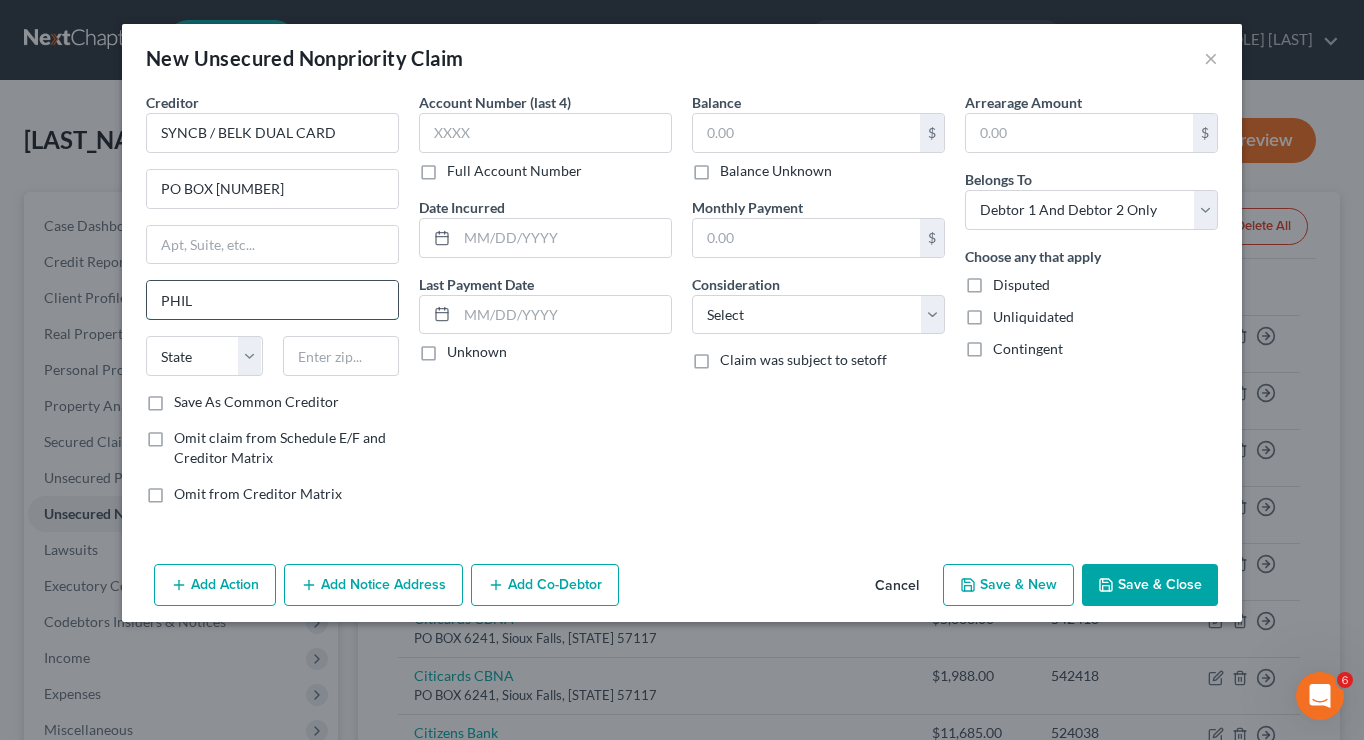 type on "Philadelphia" 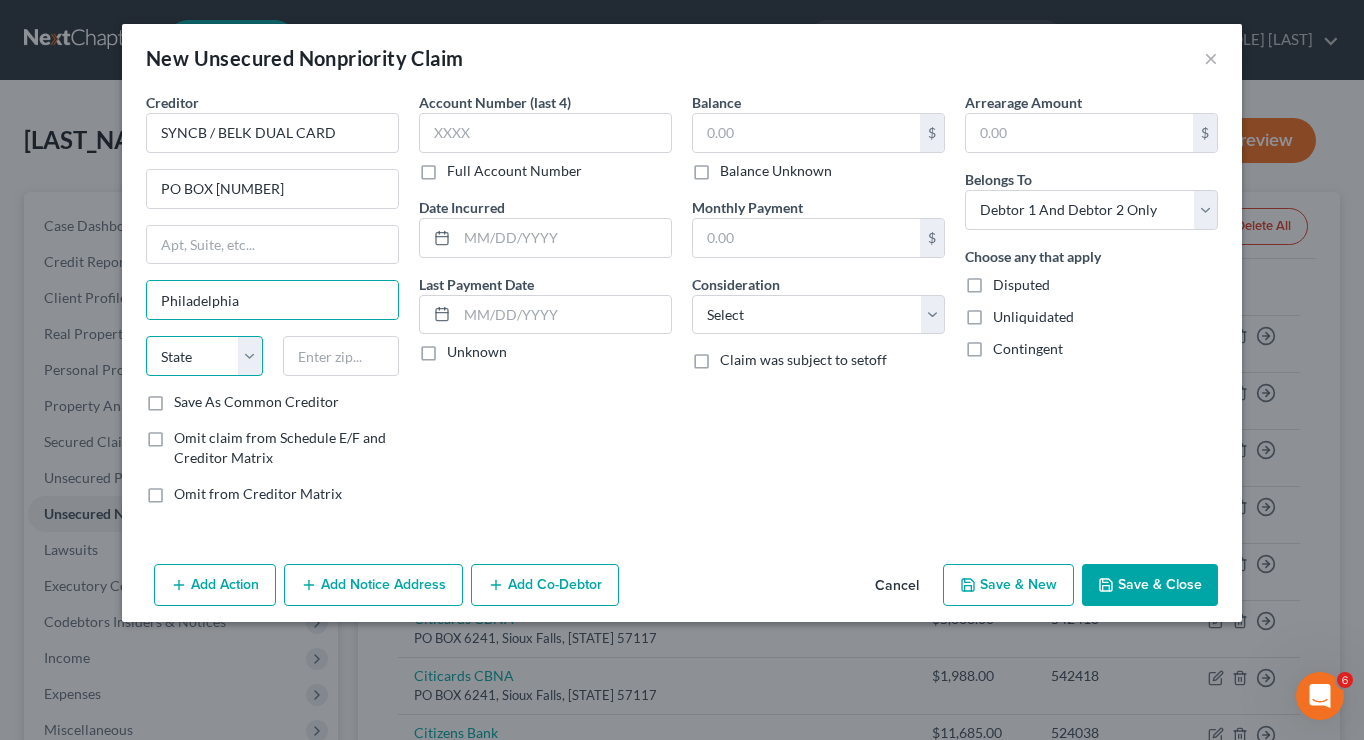 click on "State AL AK AR AZ CA CO CT DE DC FL GA GU HI ID IL IN IA KS KY LA ME MD MA MI MN MS MO MT NC ND NE NV NH NJ NM NY OH OK OR PA PR RI SC SD TN TX UT VI VA VT WA WV WI WY" at bounding box center (204, 356) 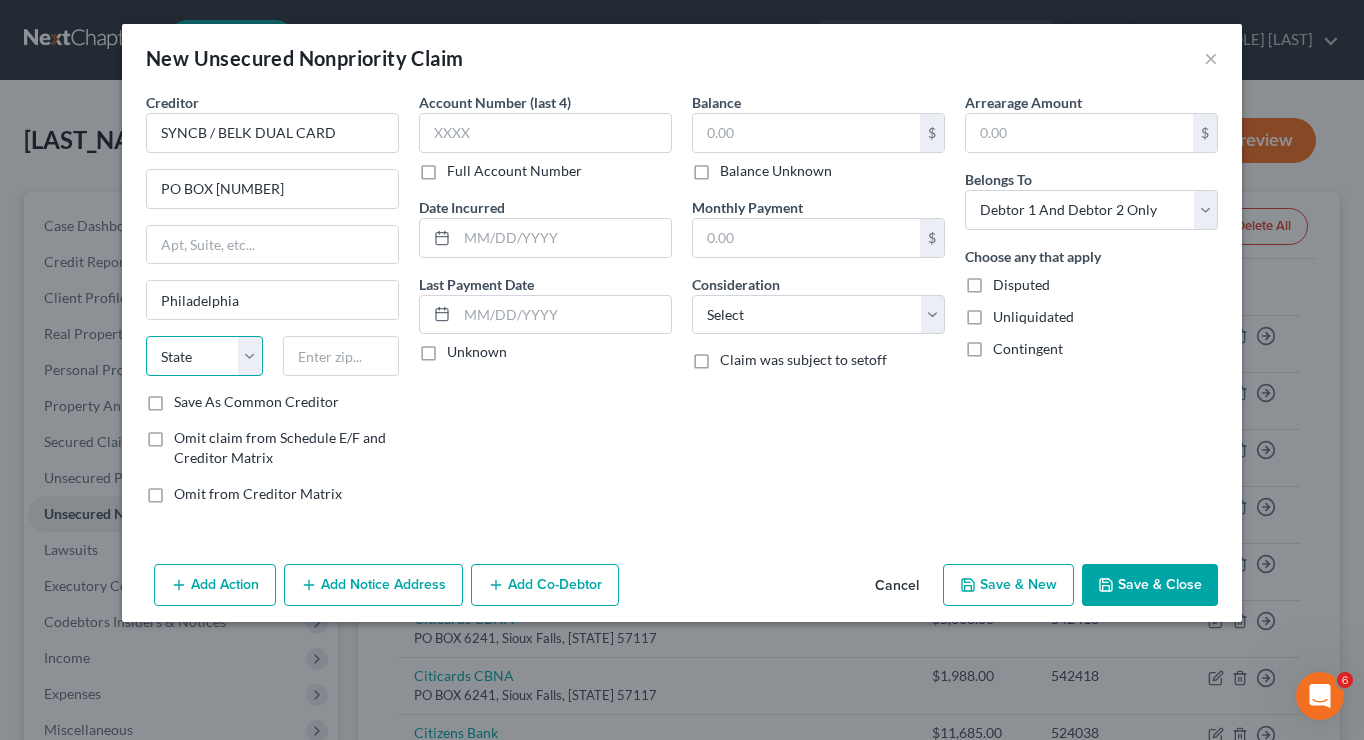 select on "39" 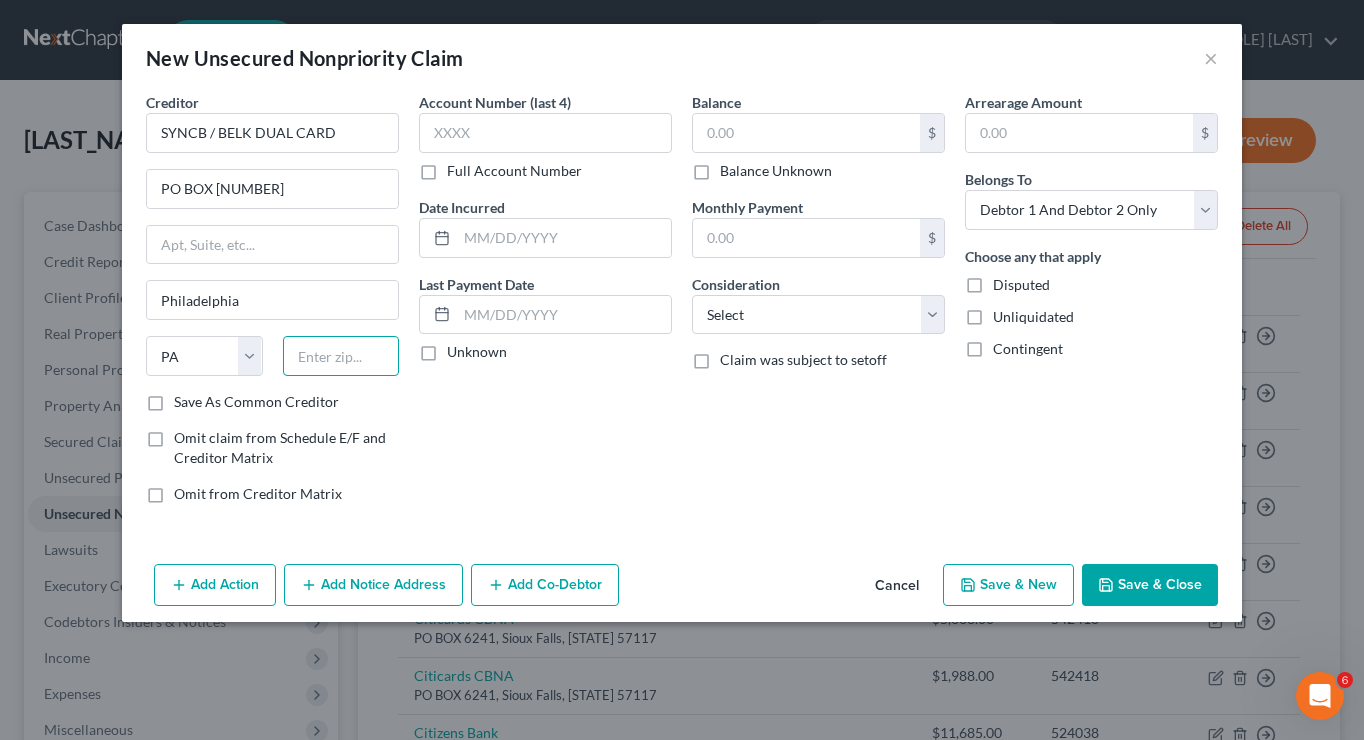 click at bounding box center [341, 356] 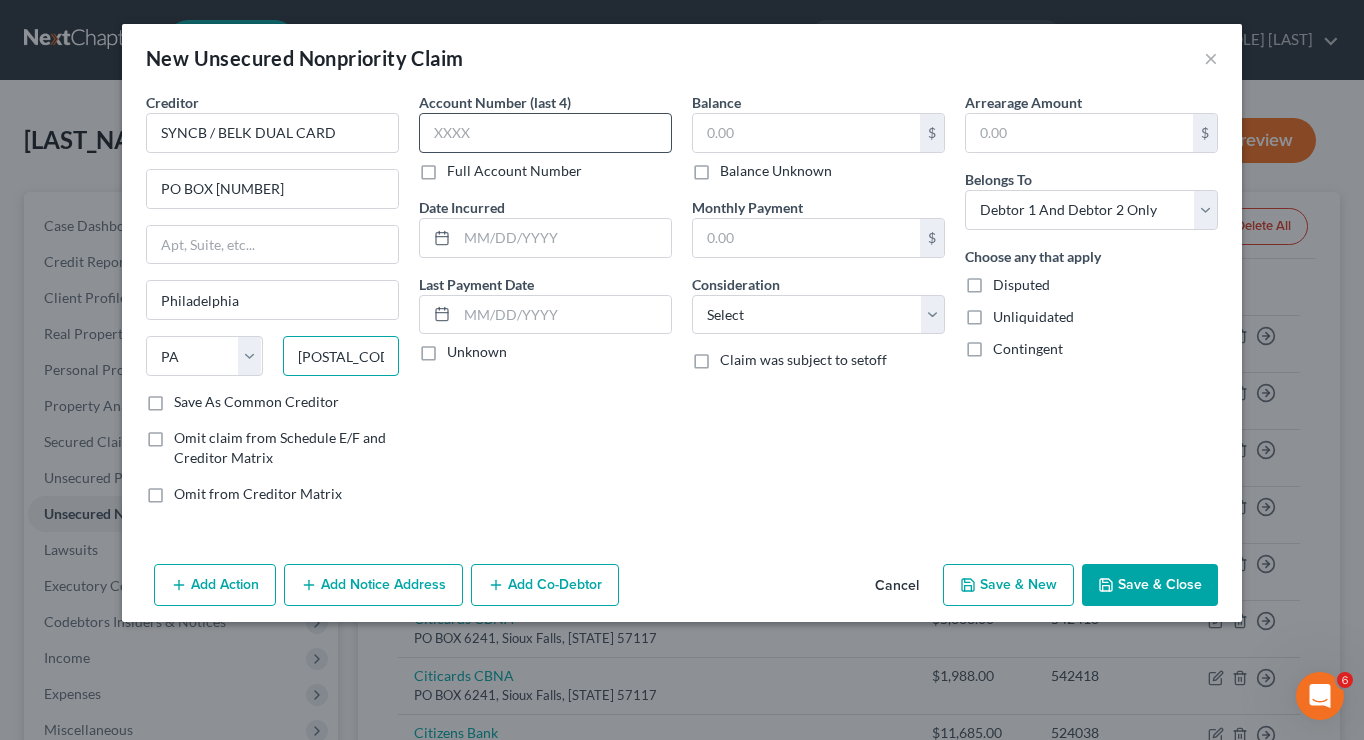 type on "[POSTAL_CODE]" 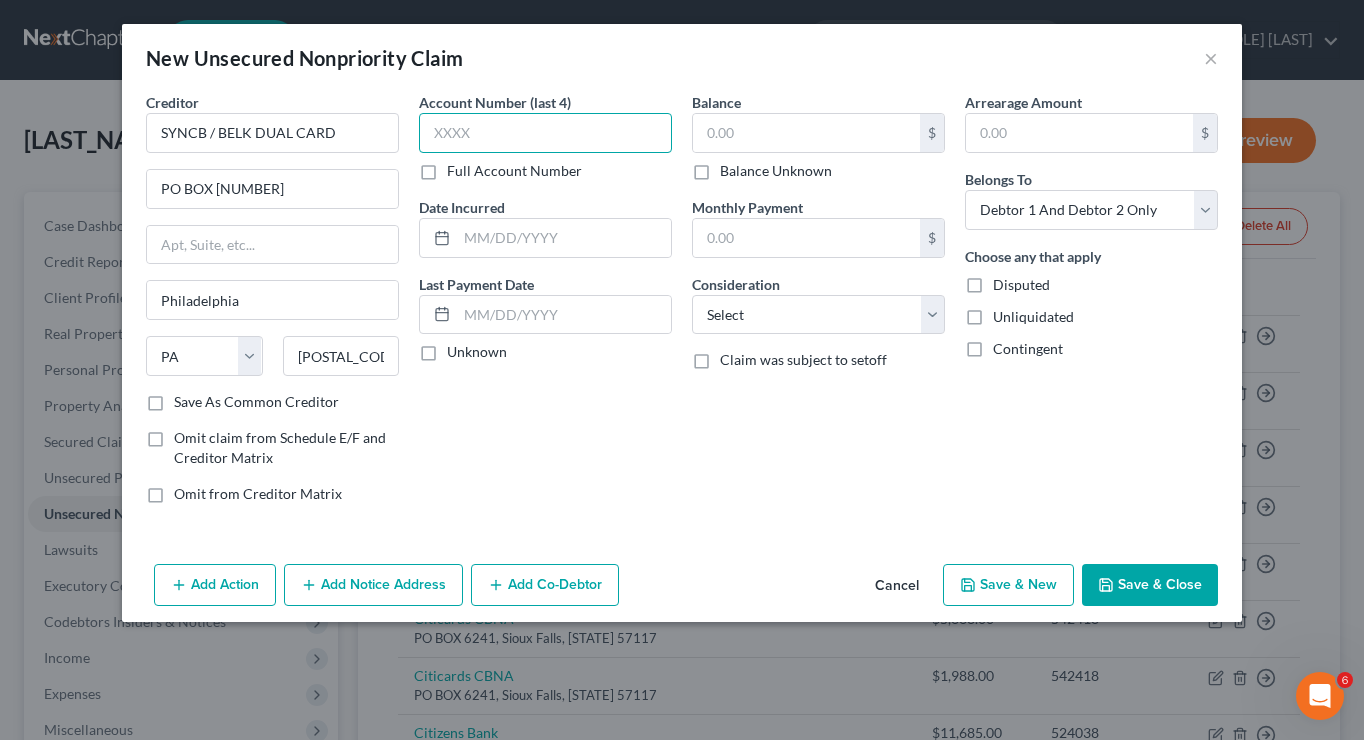 click at bounding box center [545, 133] 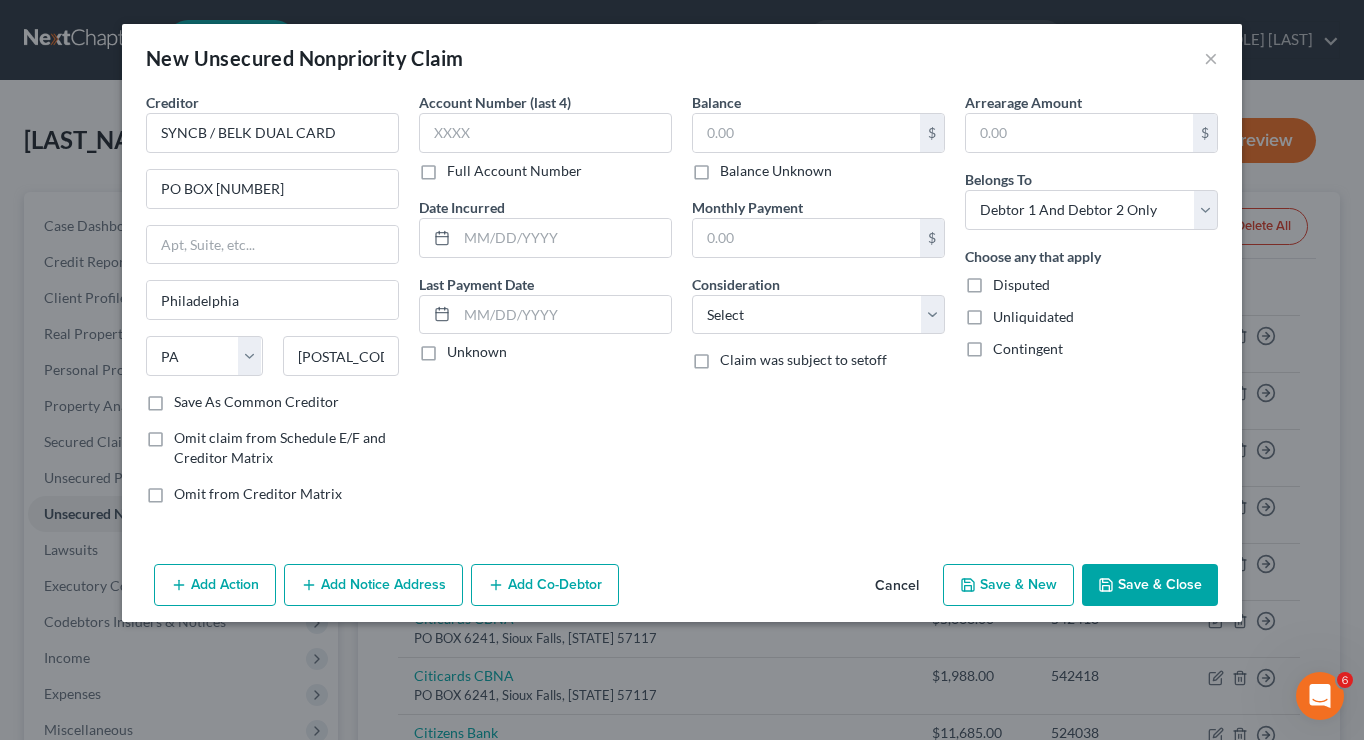 click on "Full Account Number" at bounding box center [514, 171] 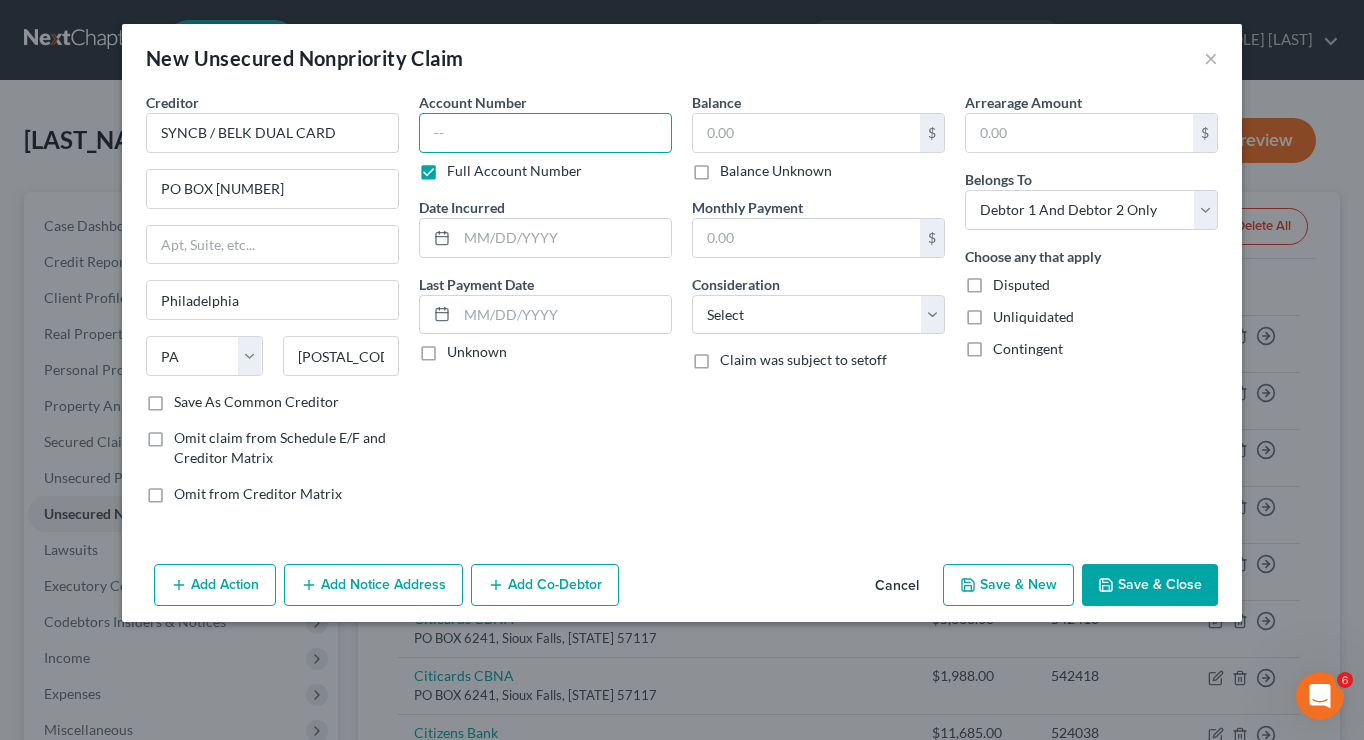 click at bounding box center (545, 133) 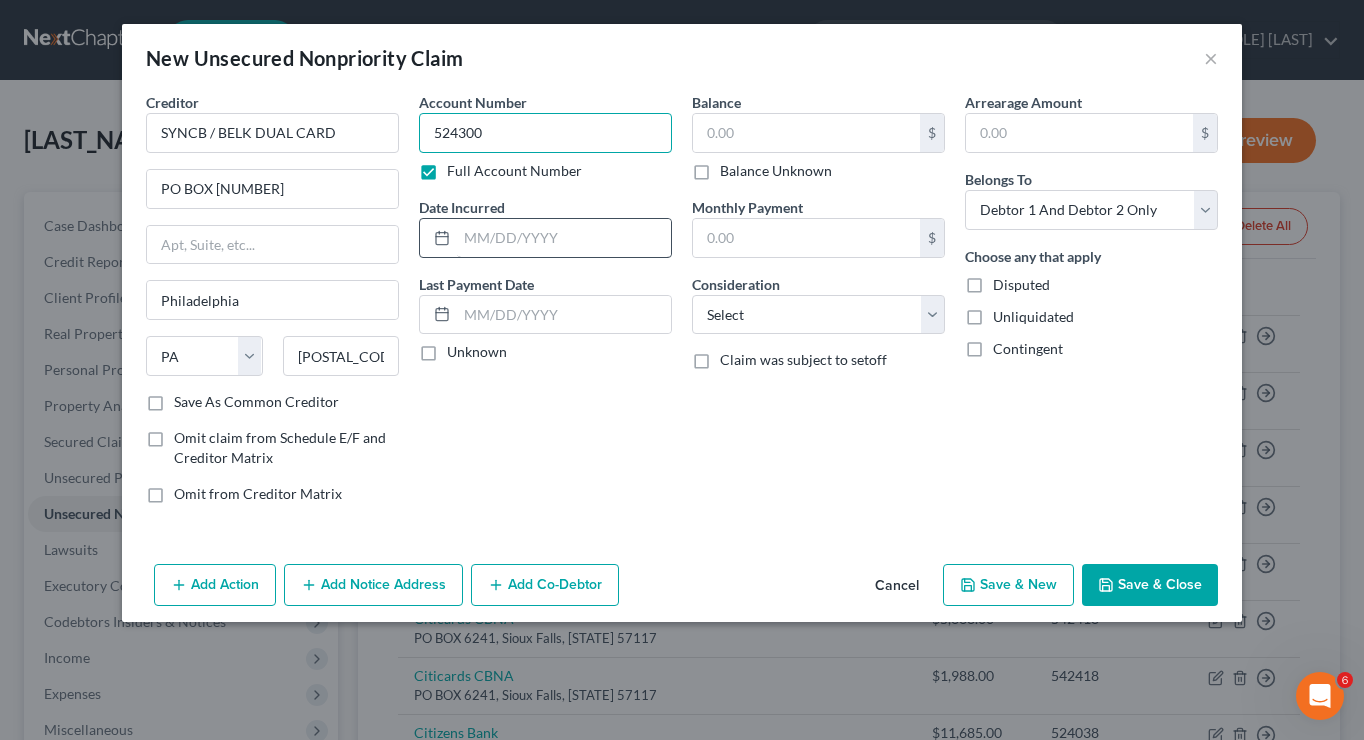 type on "524300" 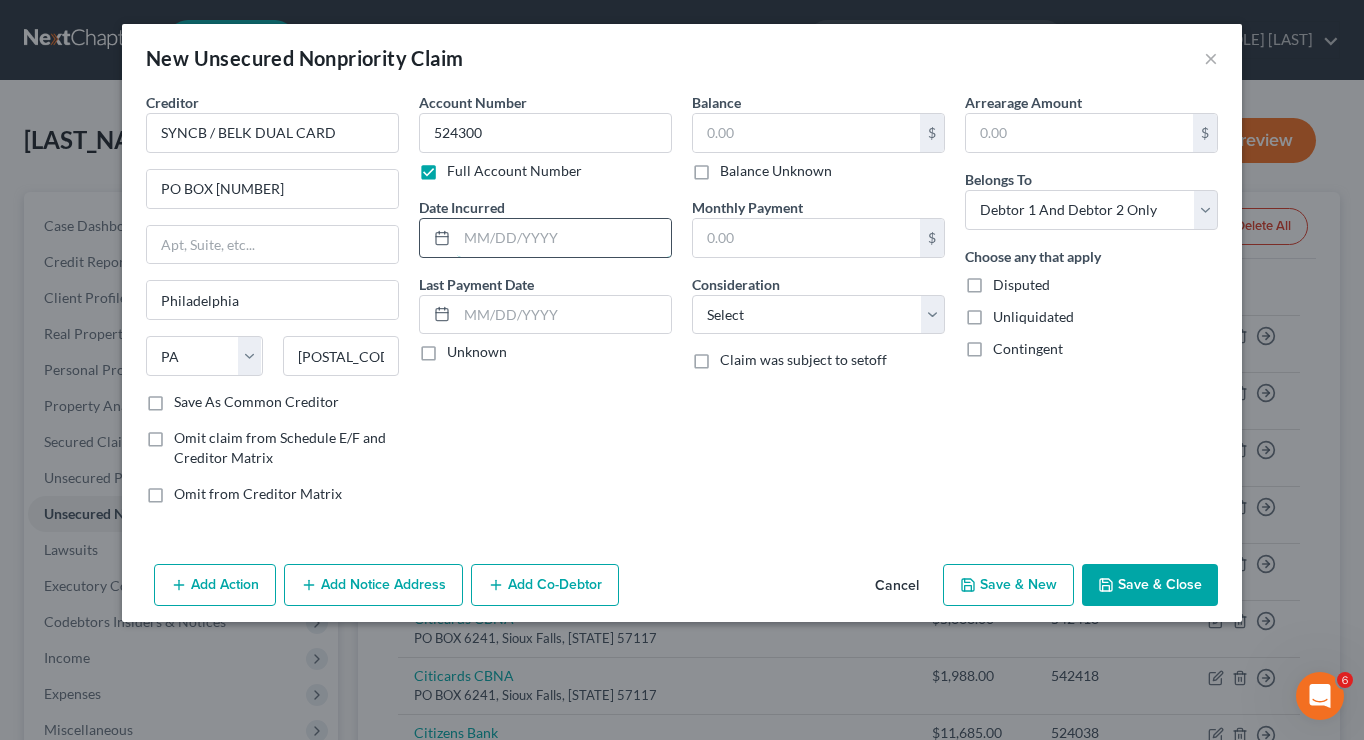 click at bounding box center [564, 238] 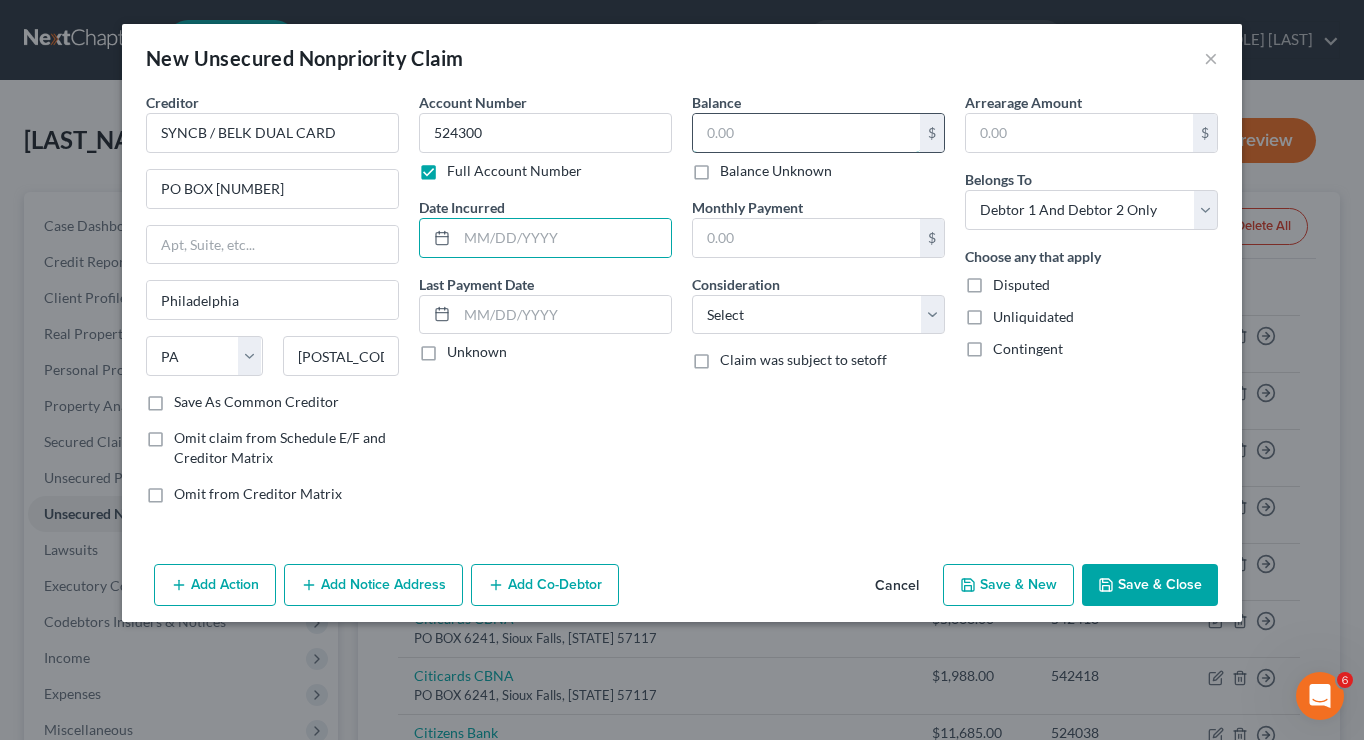 click at bounding box center (806, 133) 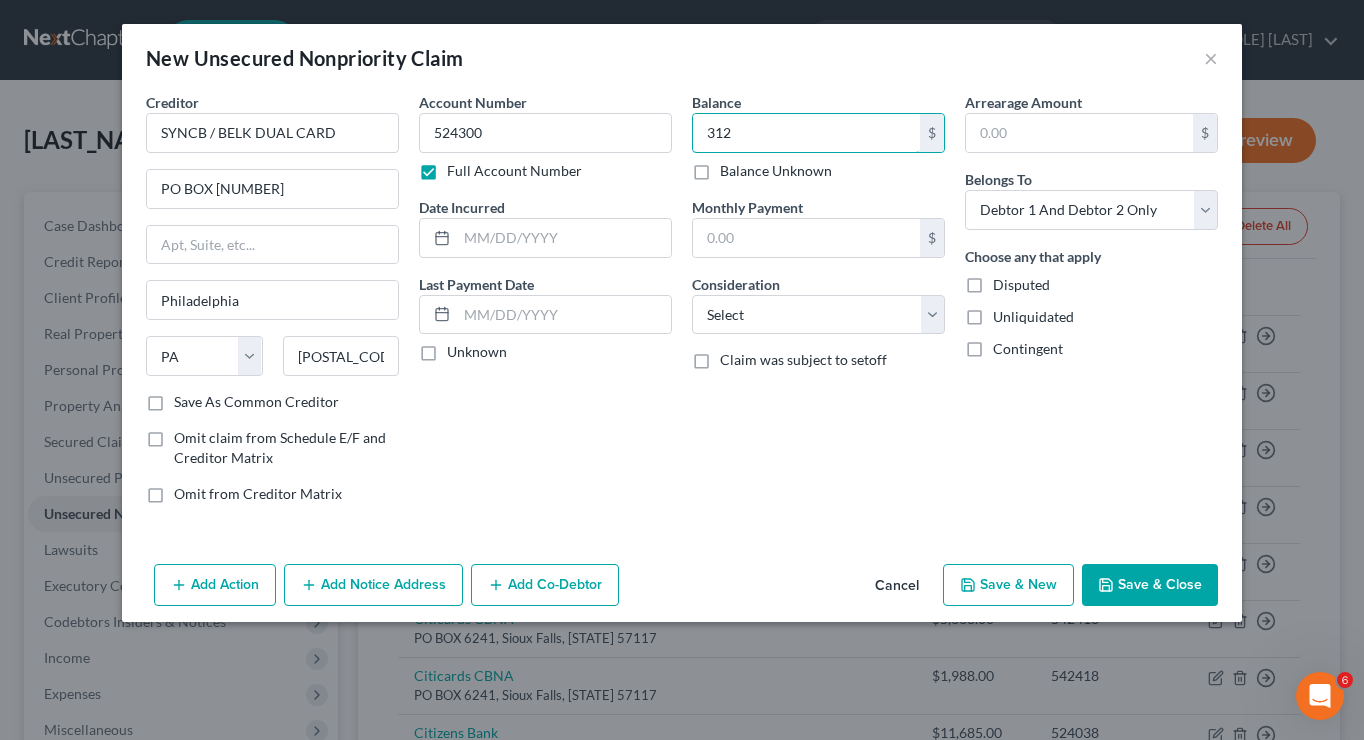 type on "312" 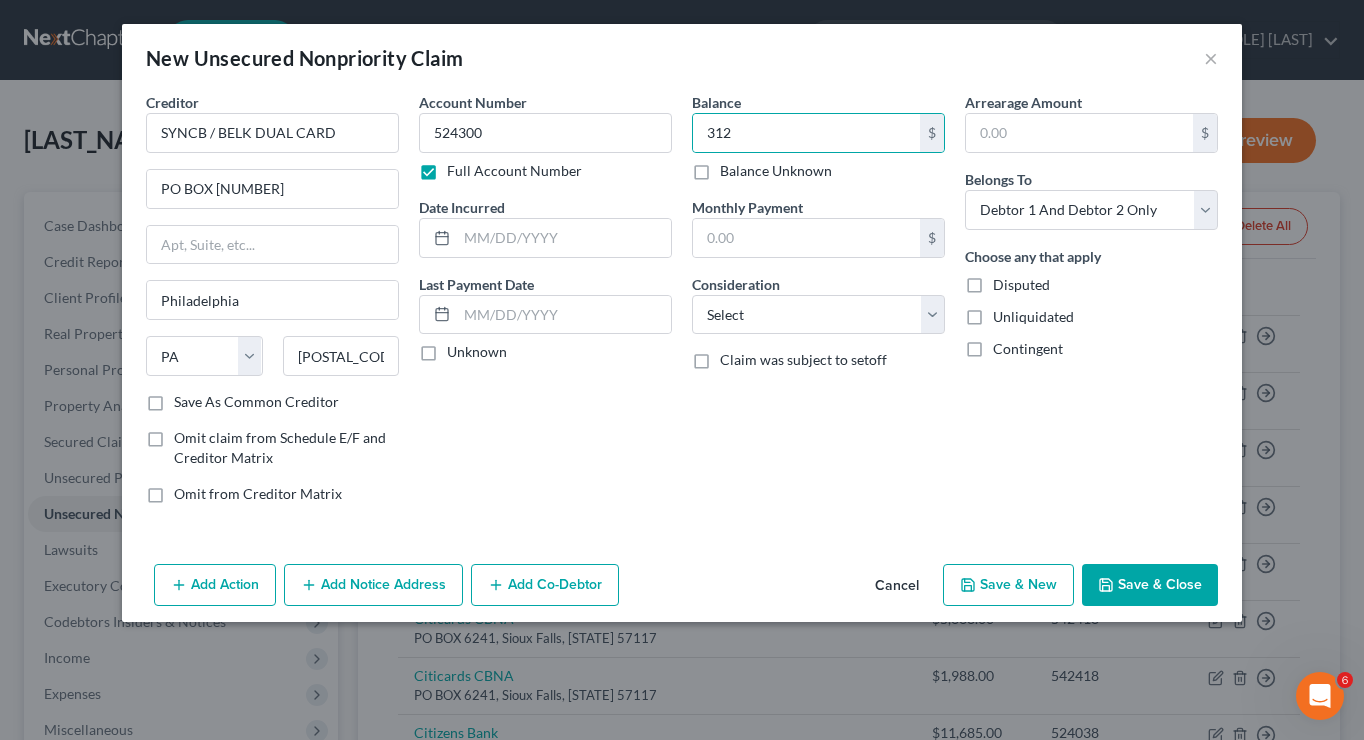 click on "Save & New" at bounding box center [1008, 585] 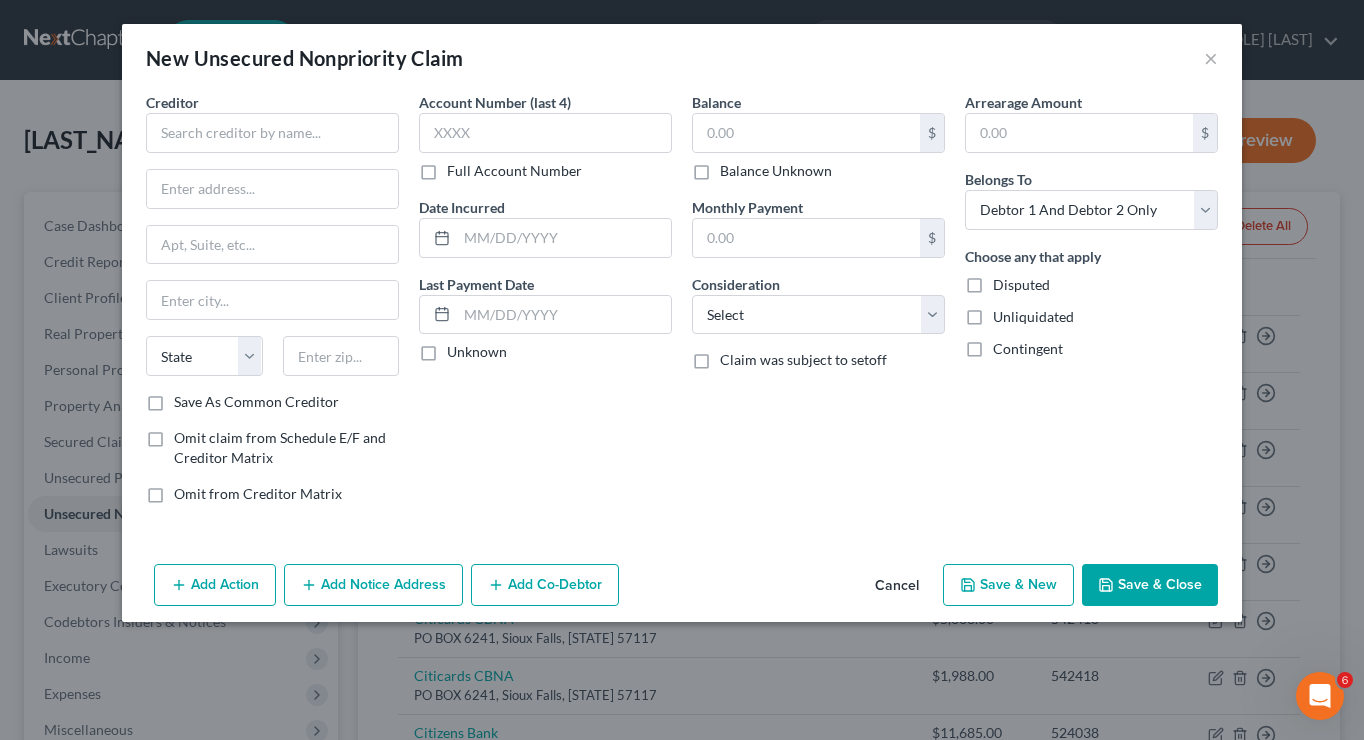 type on "312.00" 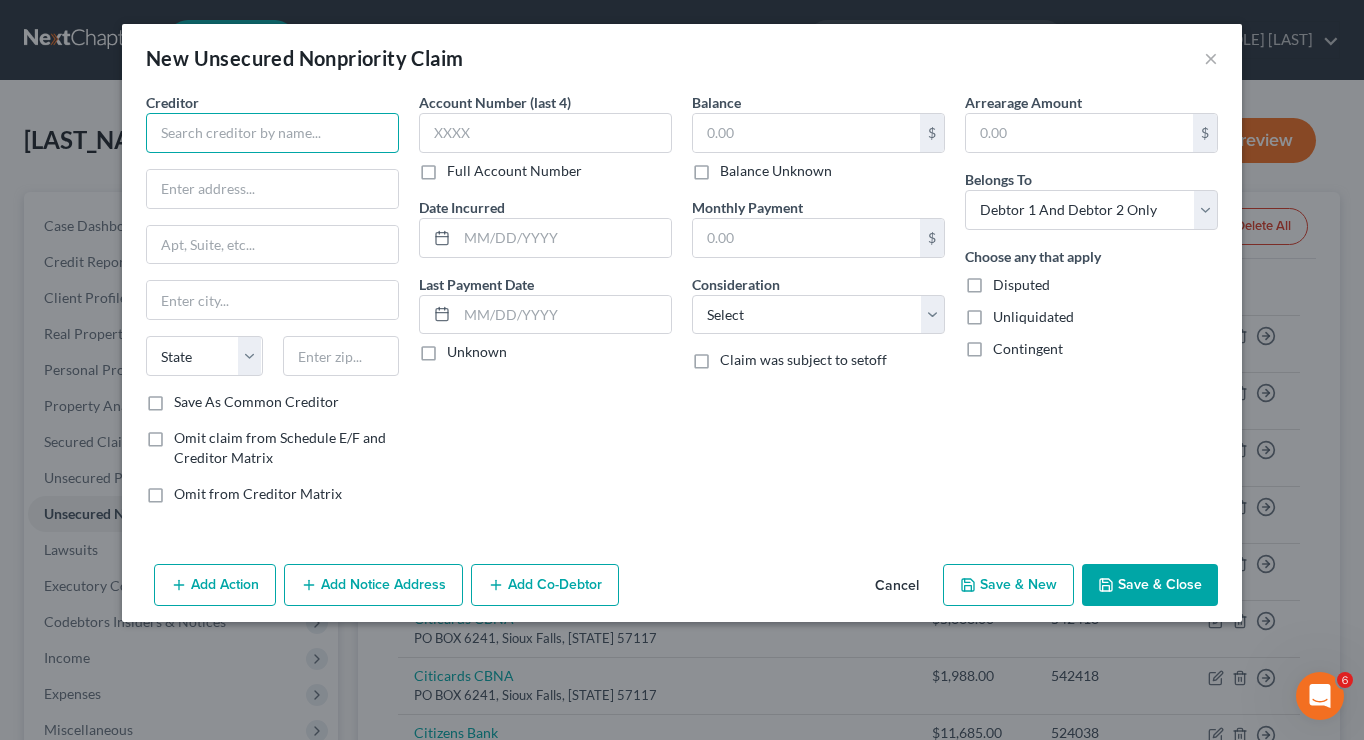 click at bounding box center (272, 133) 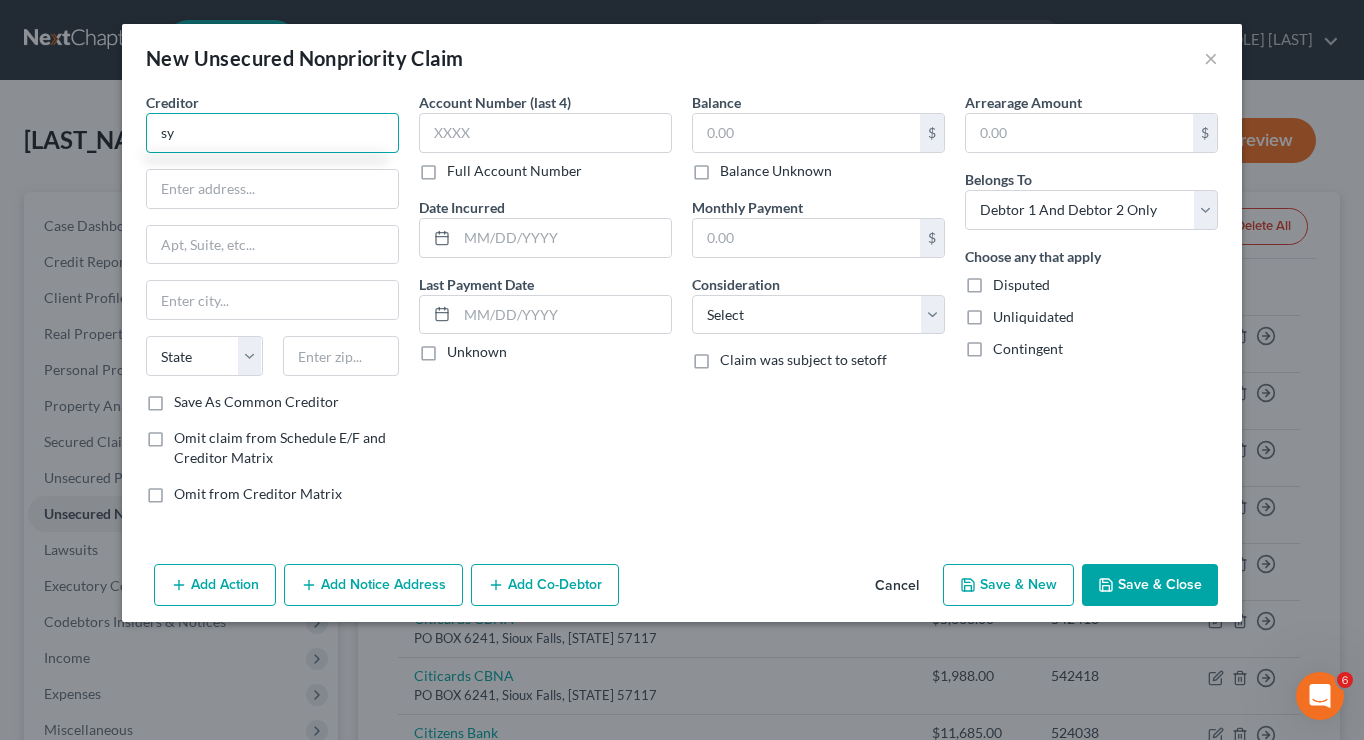type on "s" 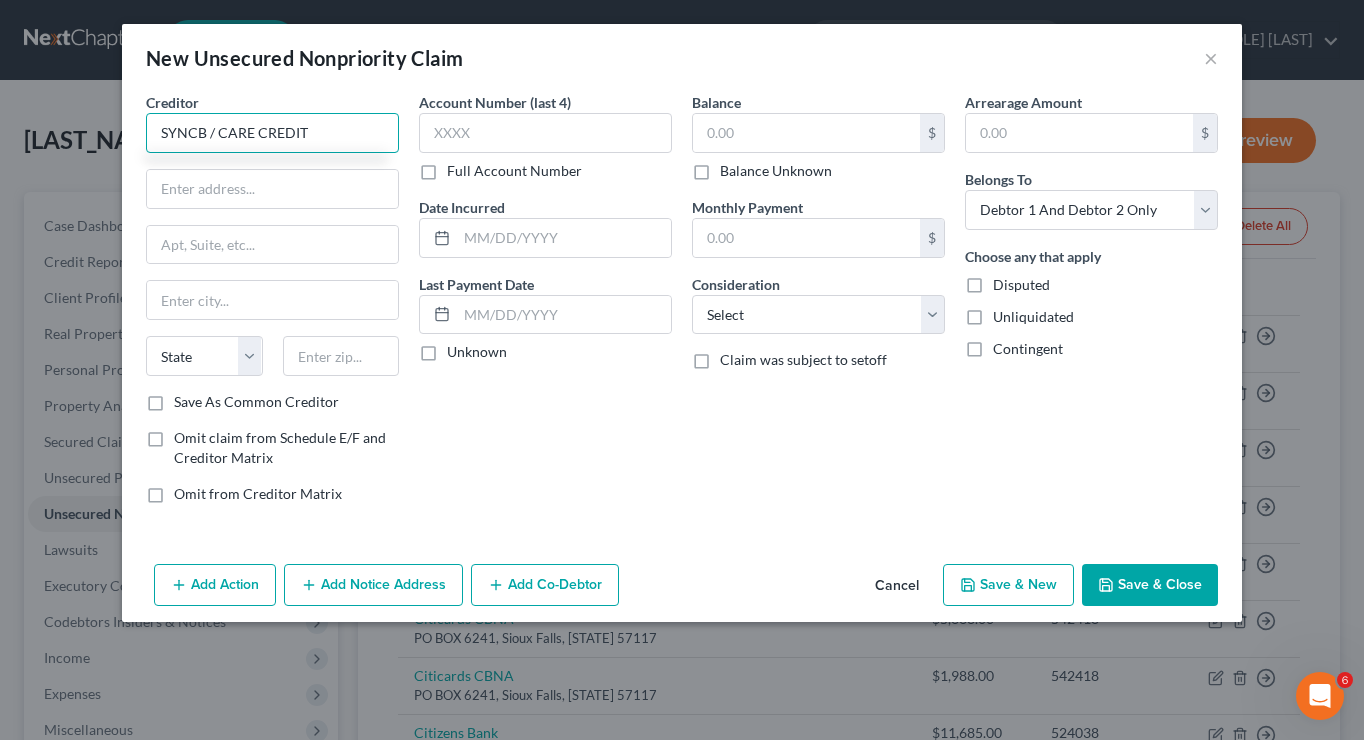 type on "SYNCB / CARE CREDIT" 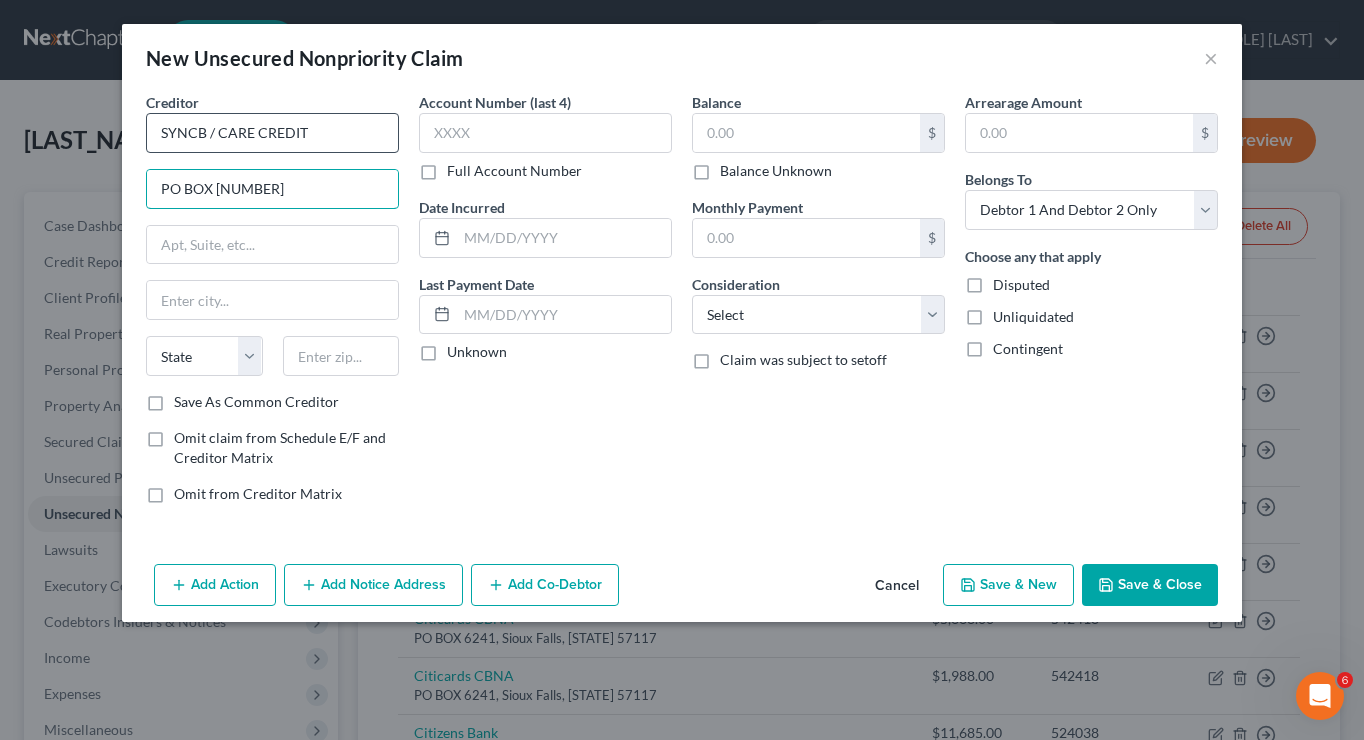 type on "PO BOX [NUMBER]" 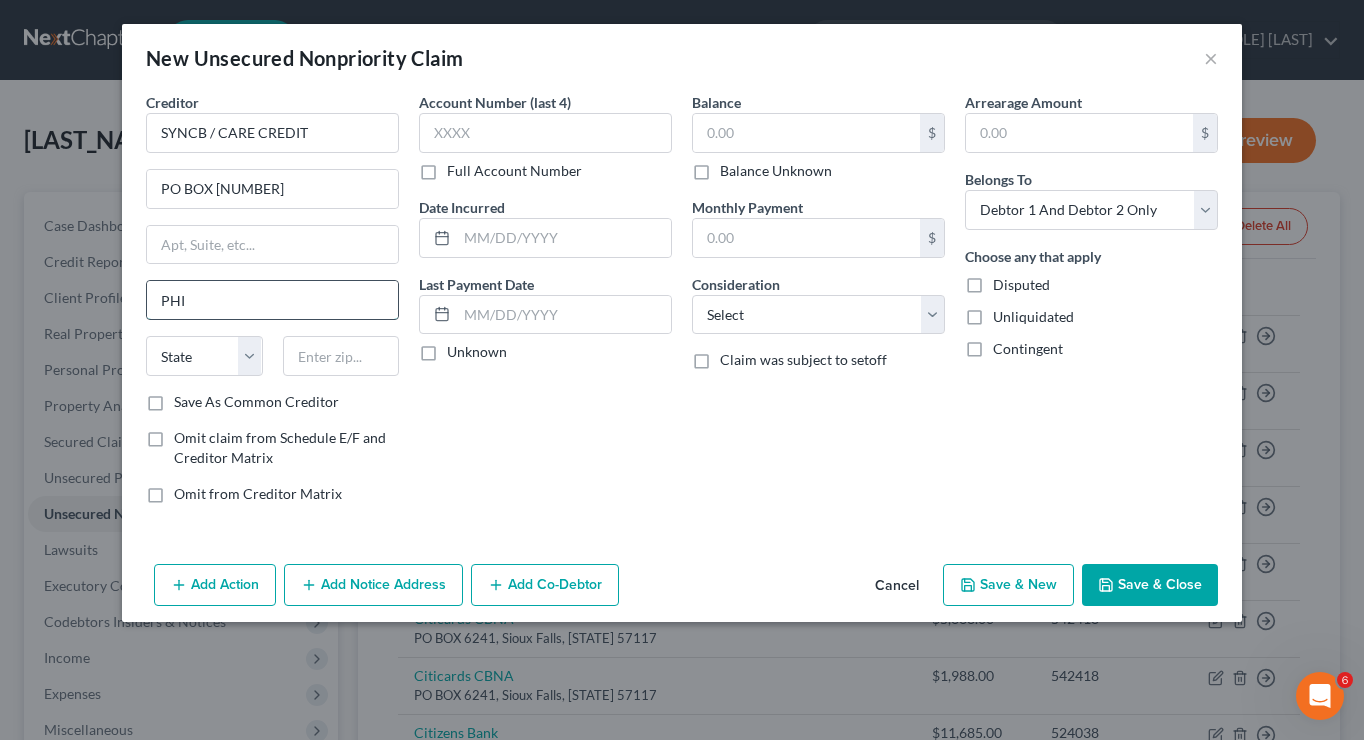 type on "Philadelphia" 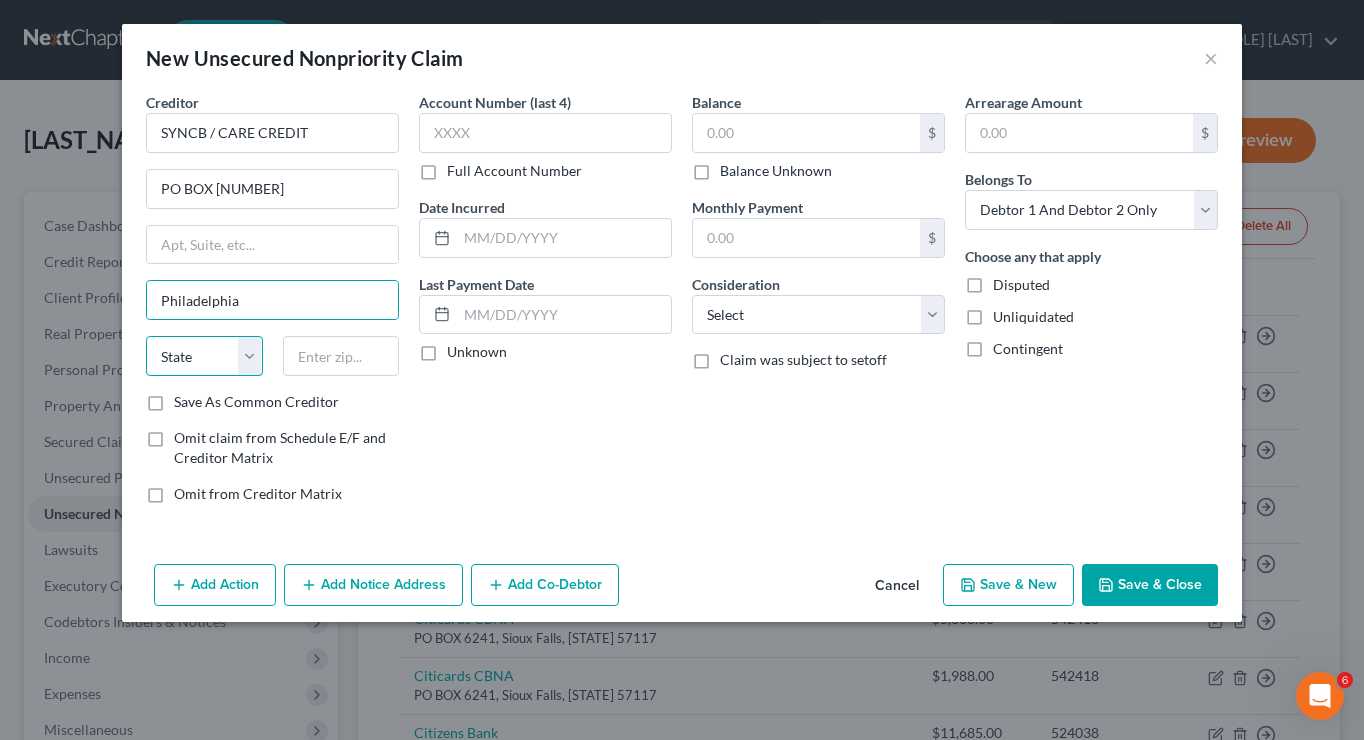 click on "State AL AK AR AZ CA CO CT DE DC FL GA GU HI ID IL IN IA KS KY LA ME MD MA MI MN MS MO MT NC ND NE NV NH NJ NM NY OH OK OR PA PR RI SC SD TN TX UT VI VA VT WA WV WI WY" at bounding box center [204, 356] 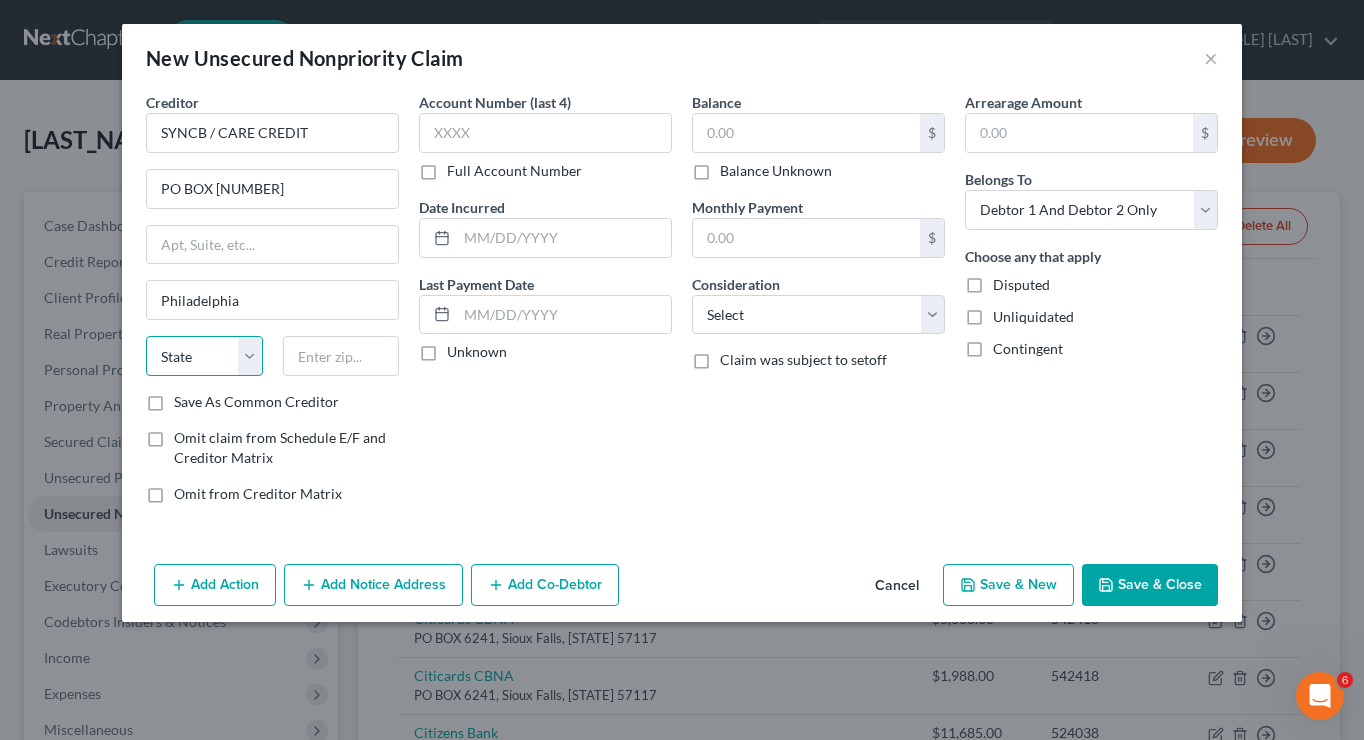 select on "39" 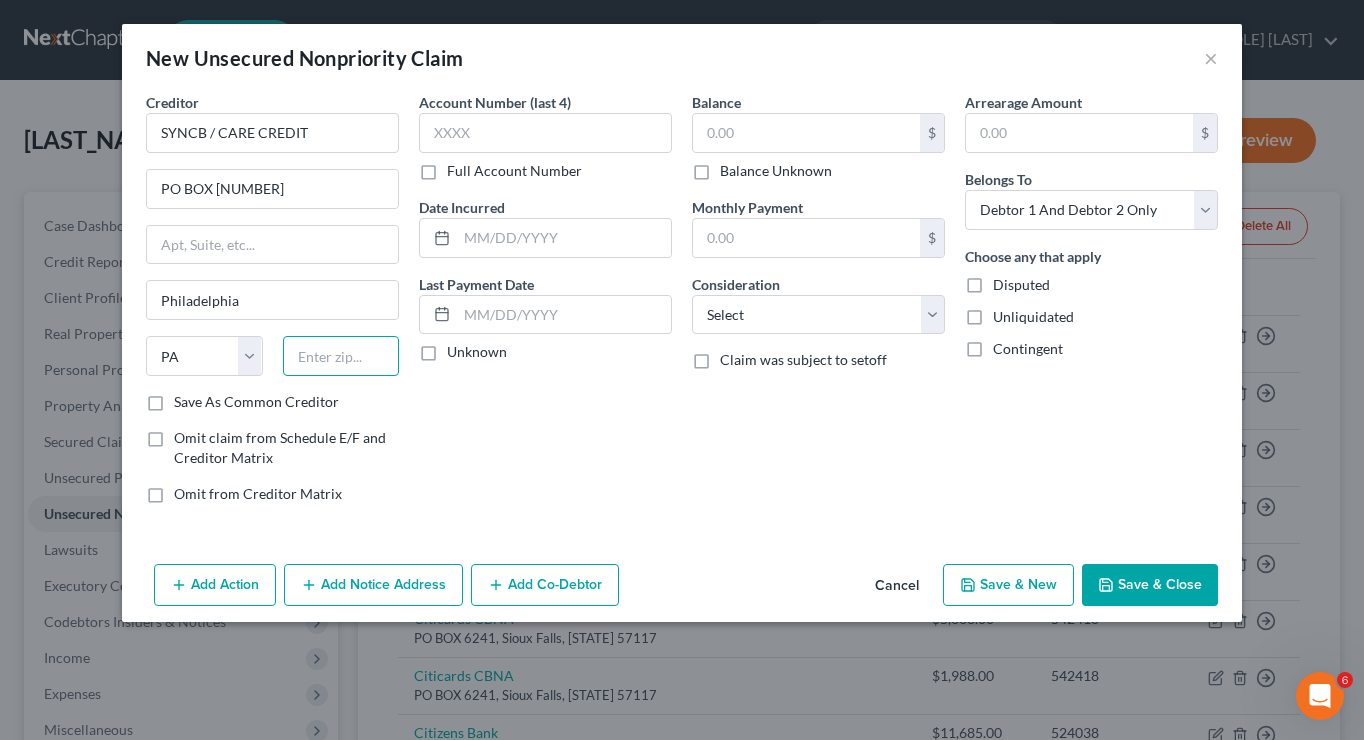 click at bounding box center [341, 356] 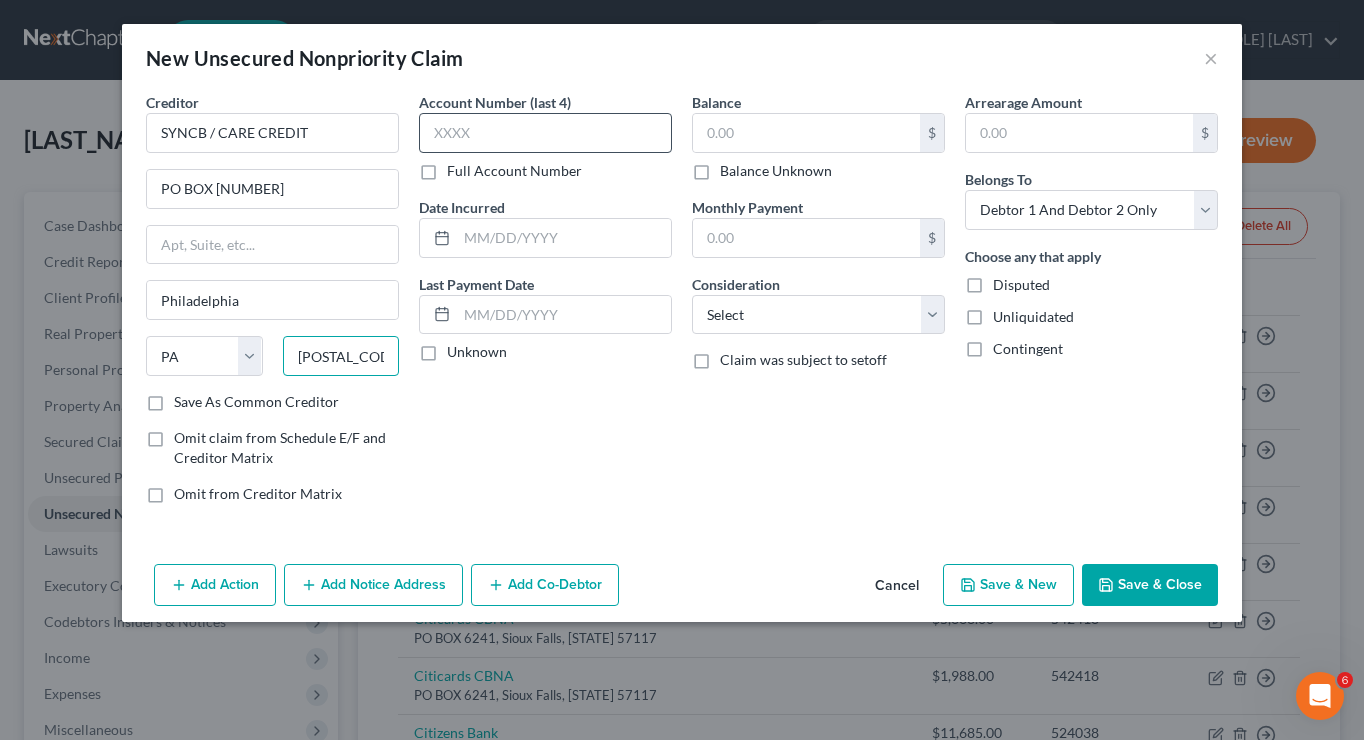 type on "[POSTAL_CODE]" 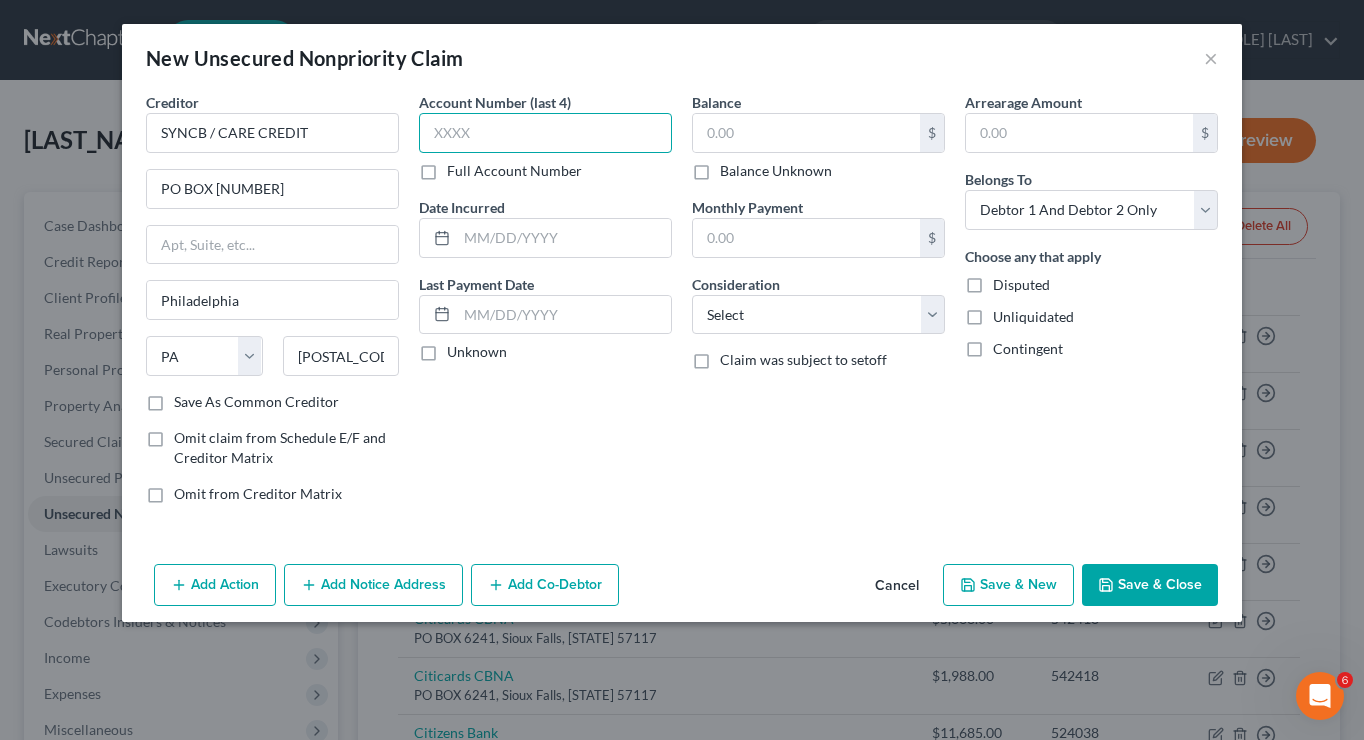 click at bounding box center [545, 133] 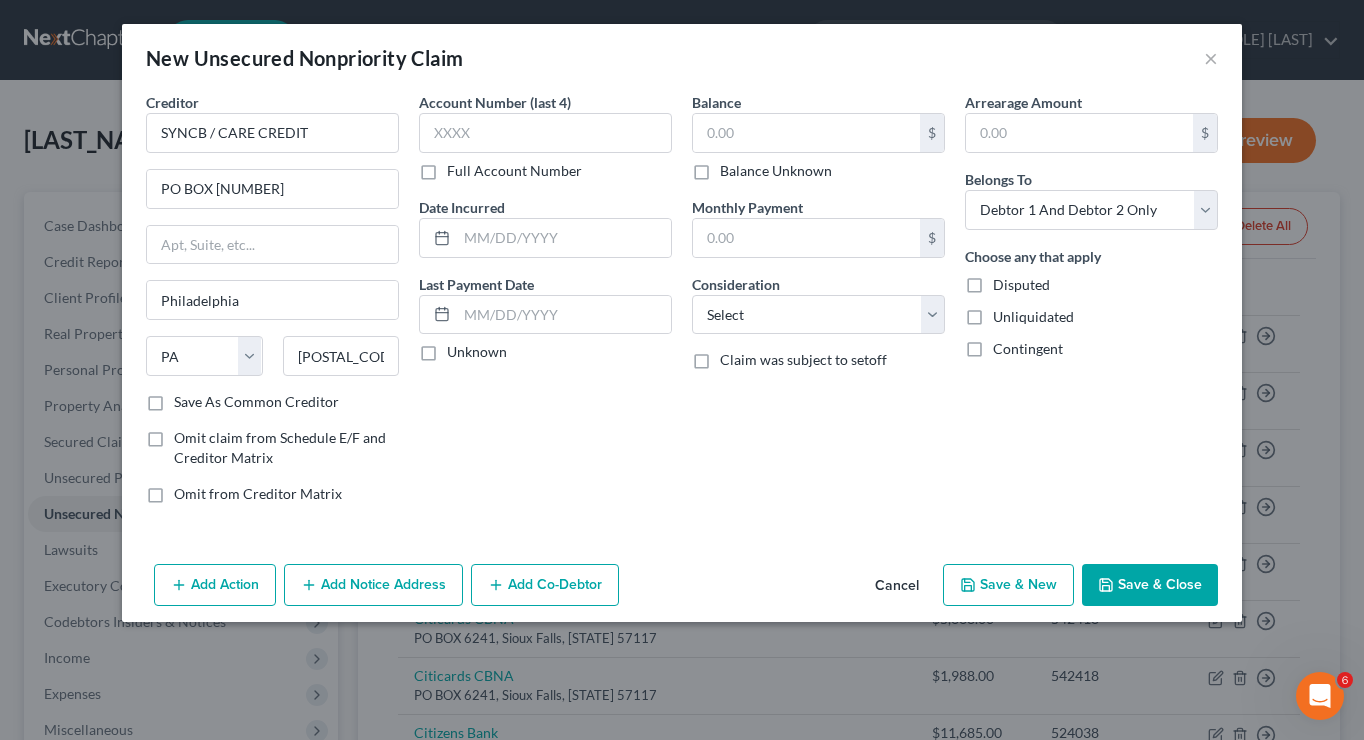 click on "Full Account Number" at bounding box center [514, 171] 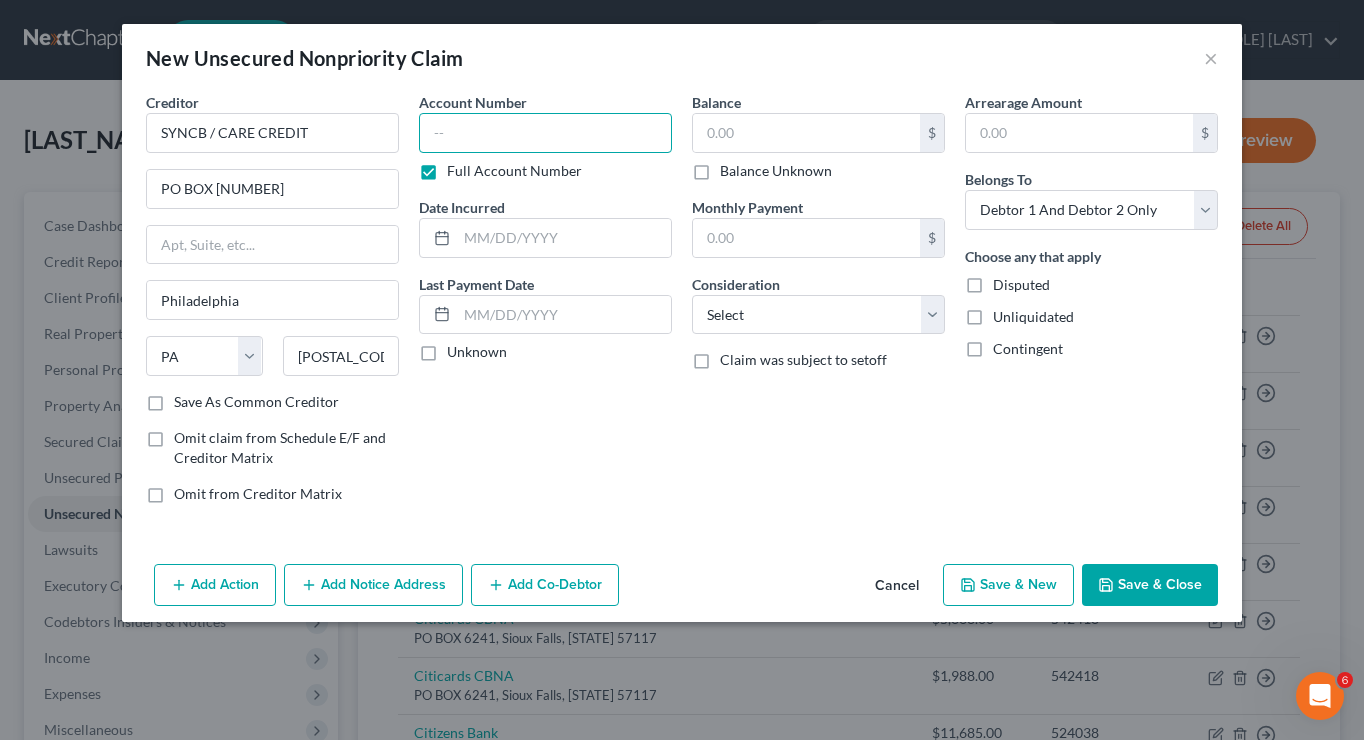 click at bounding box center (545, 133) 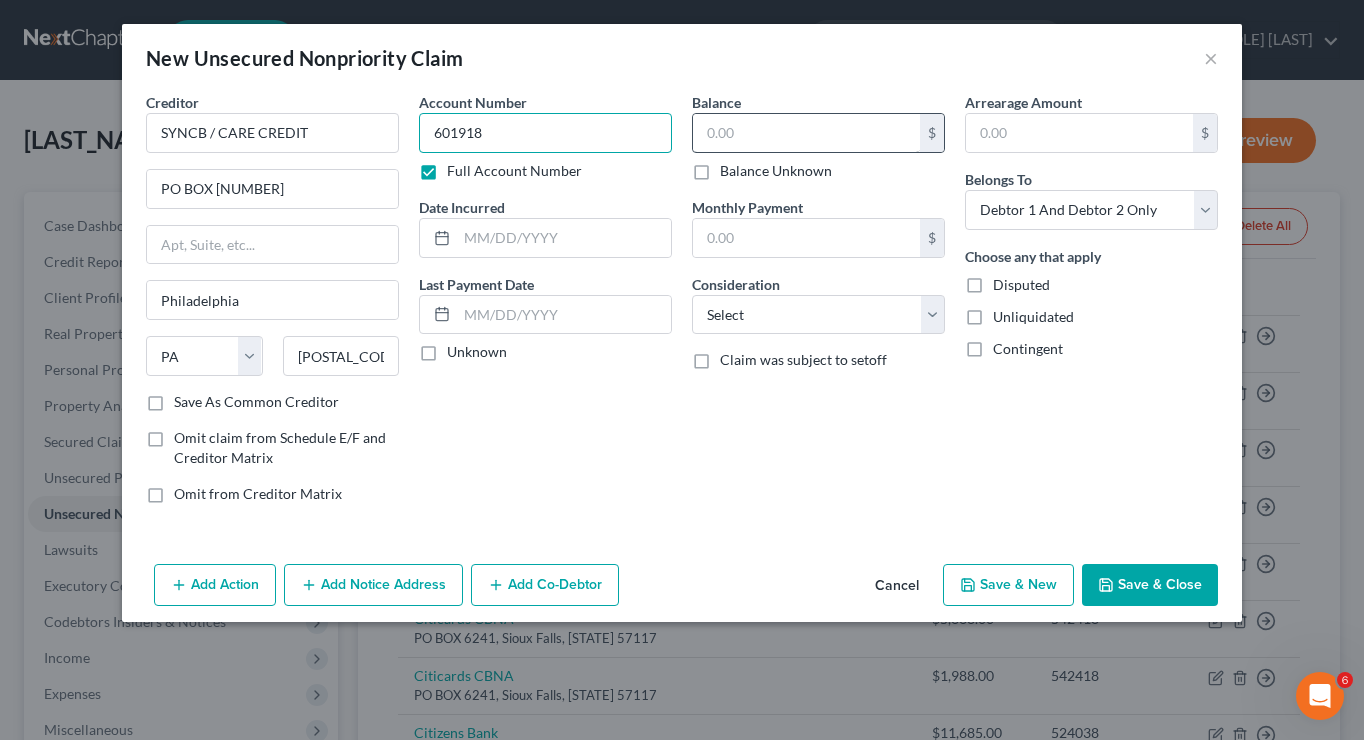 type on "601918" 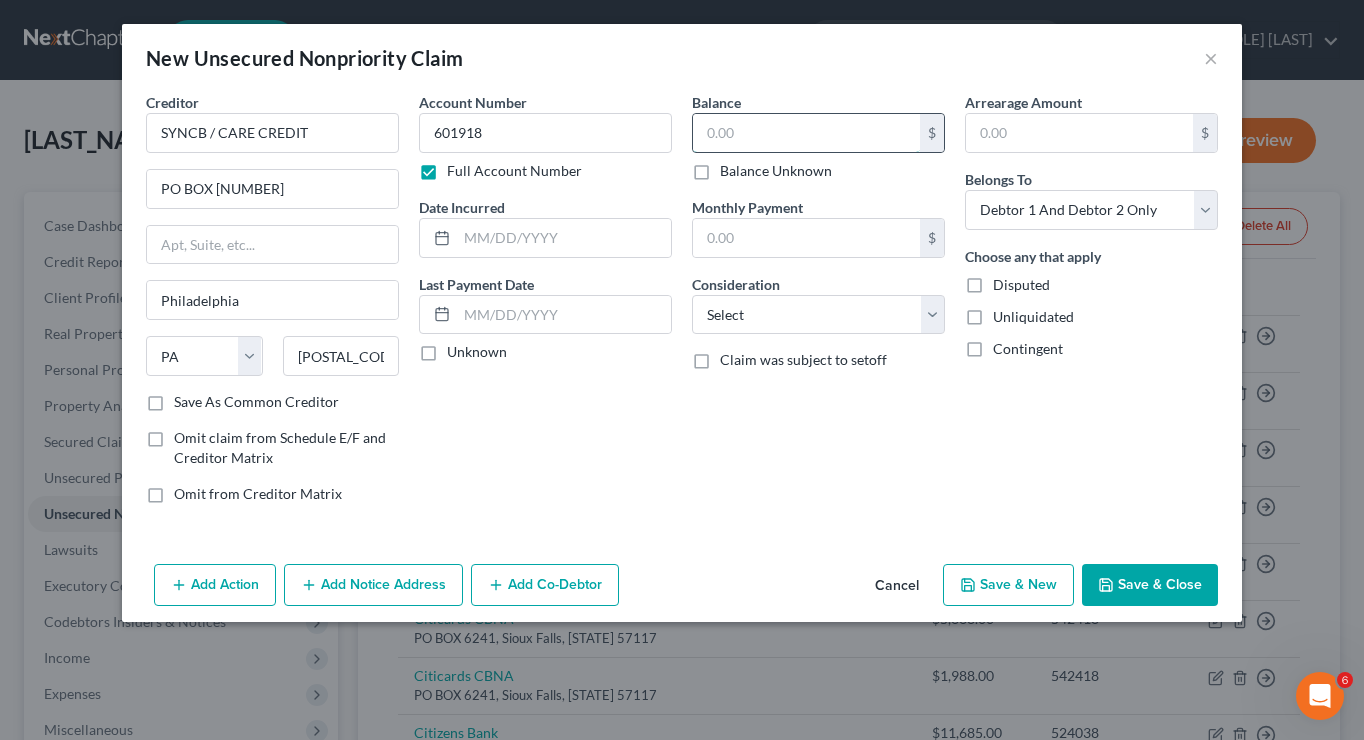 click at bounding box center (806, 133) 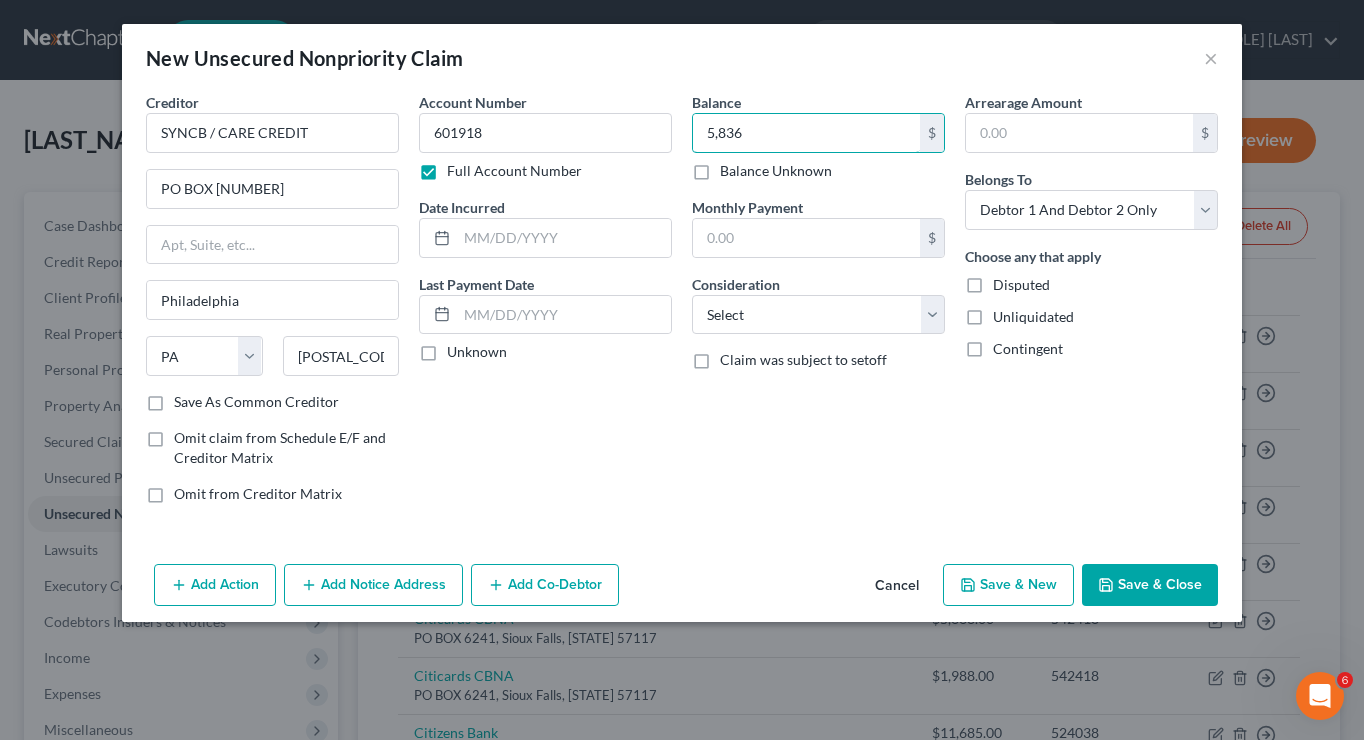 type on "5,836" 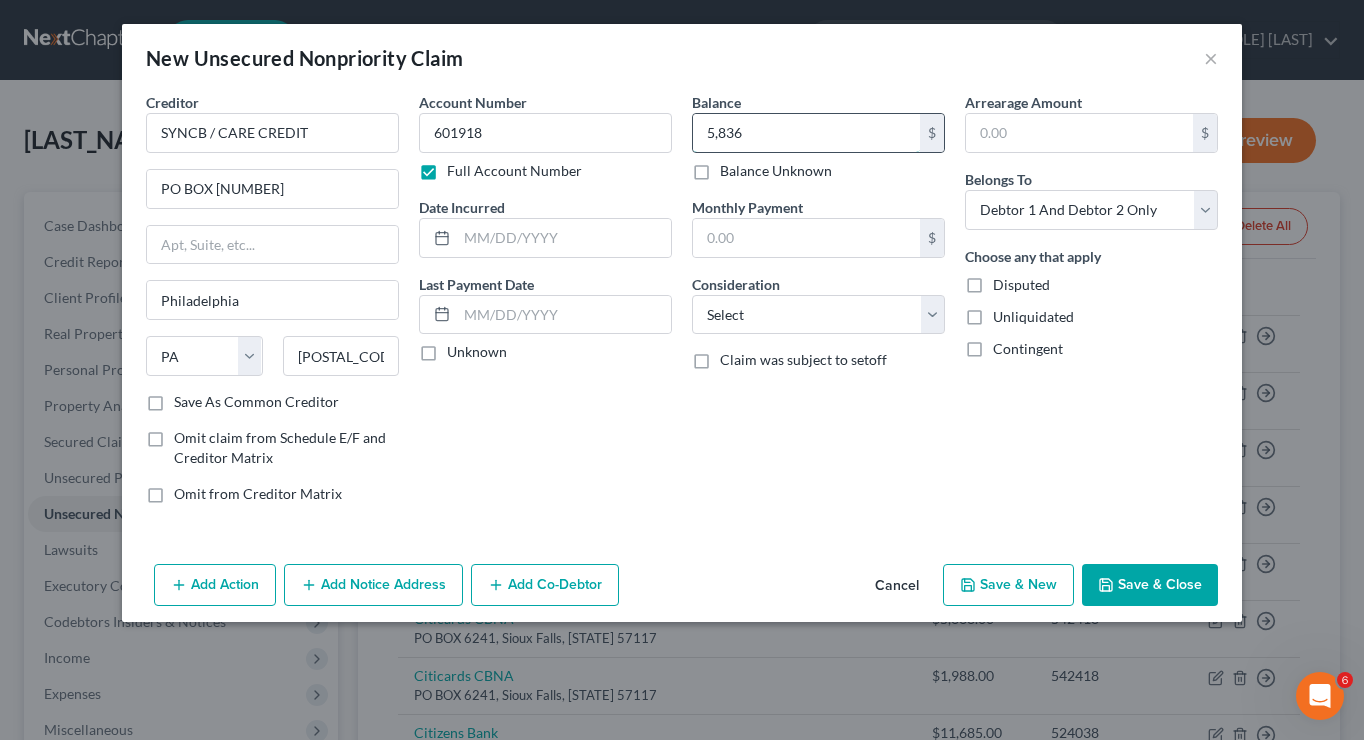 click on "5,836" at bounding box center [806, 133] 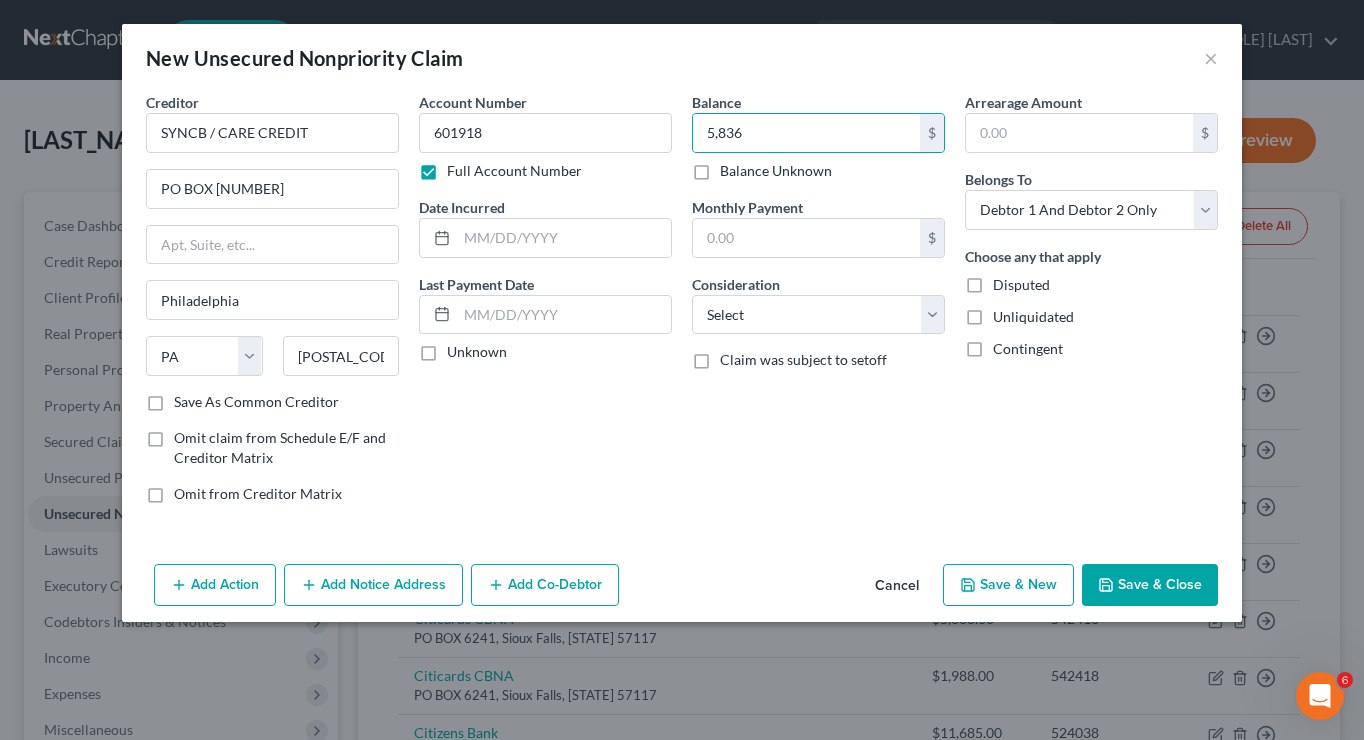 click on "Save & New" at bounding box center [1008, 585] 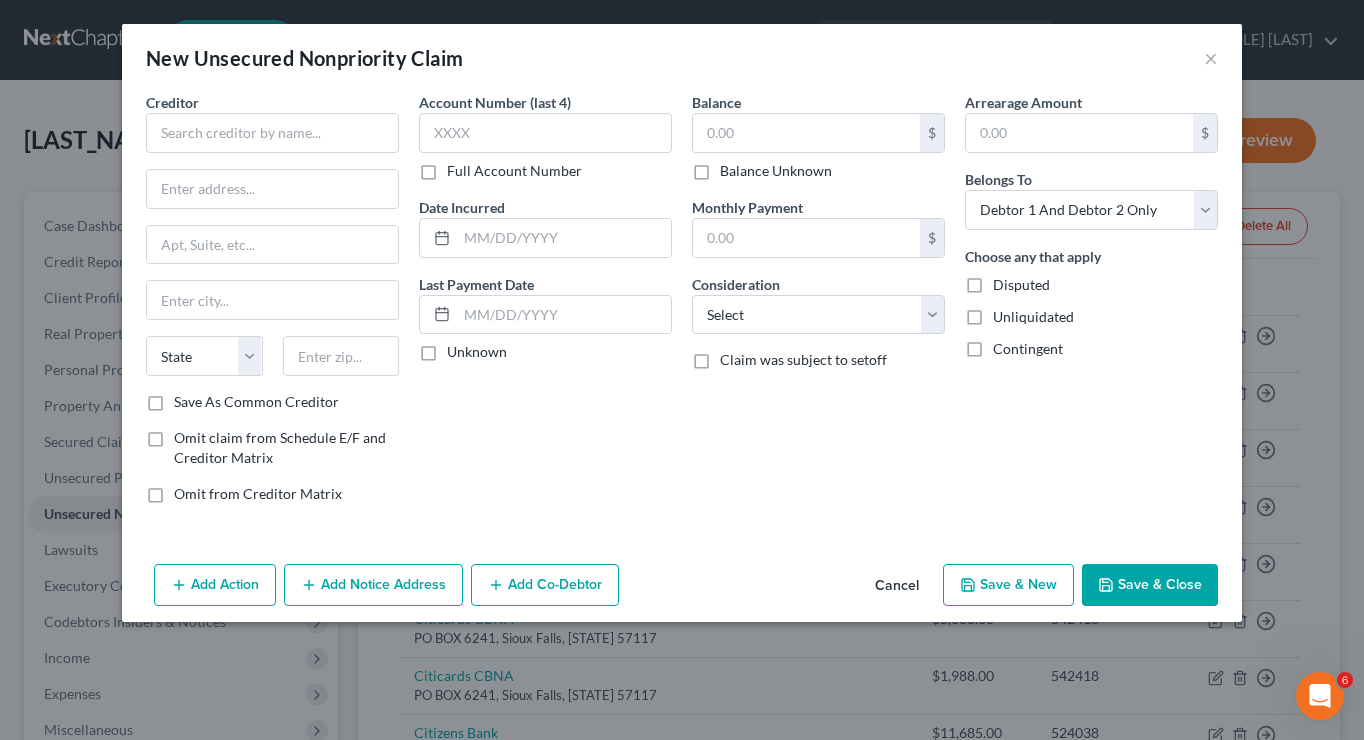 type on "5,836.00" 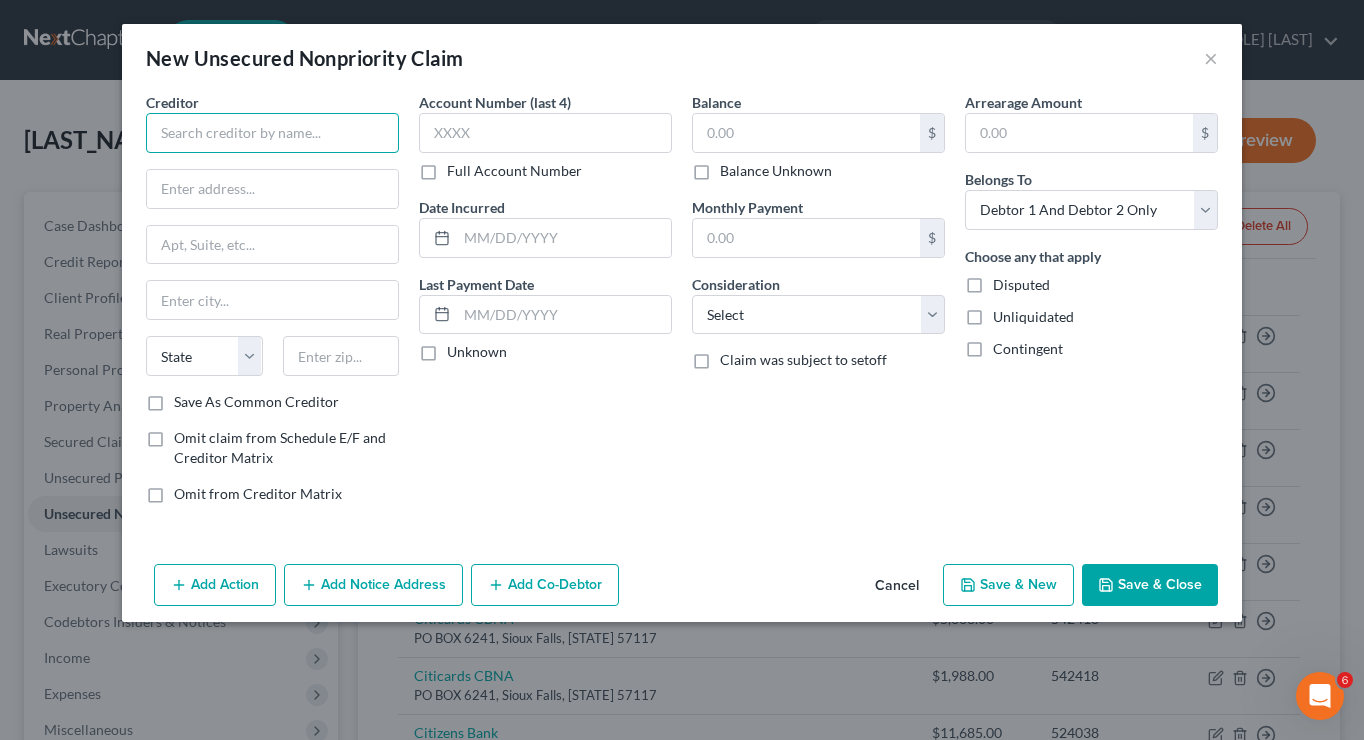 click at bounding box center (272, 133) 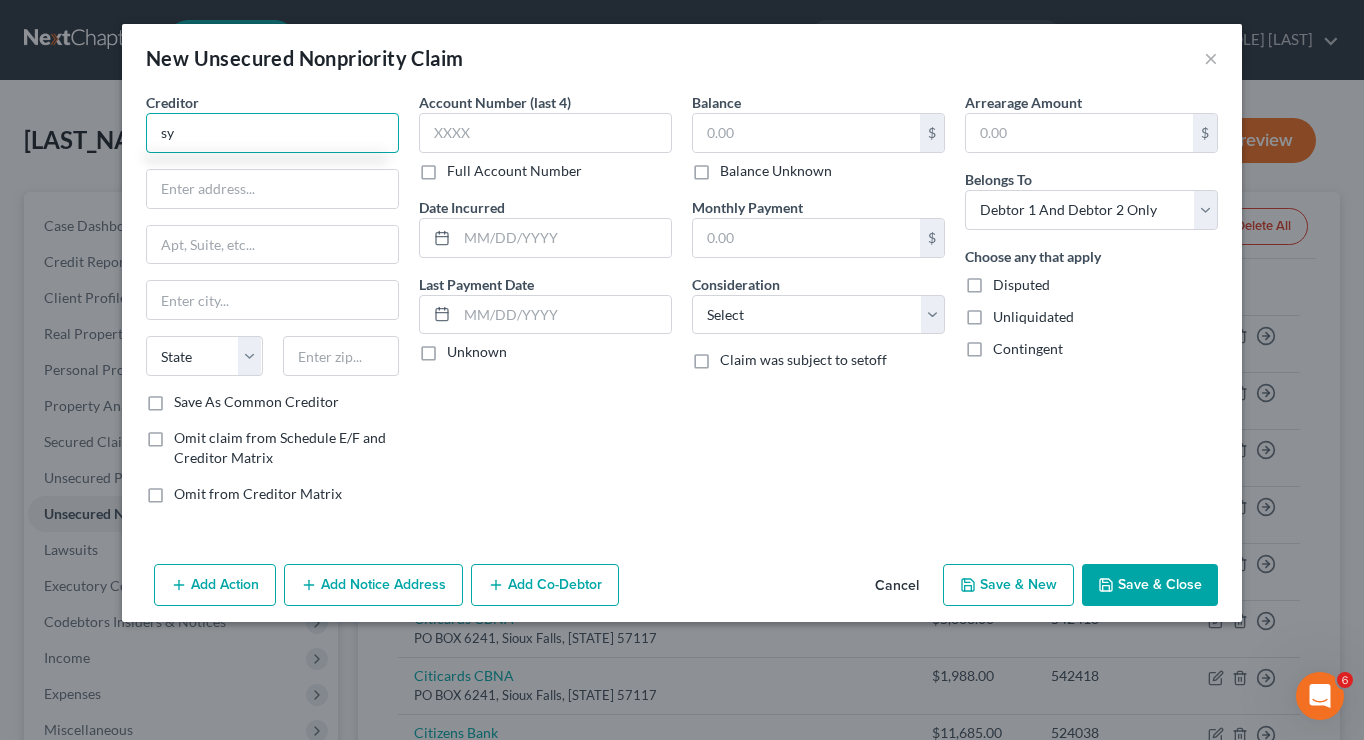 type on "s" 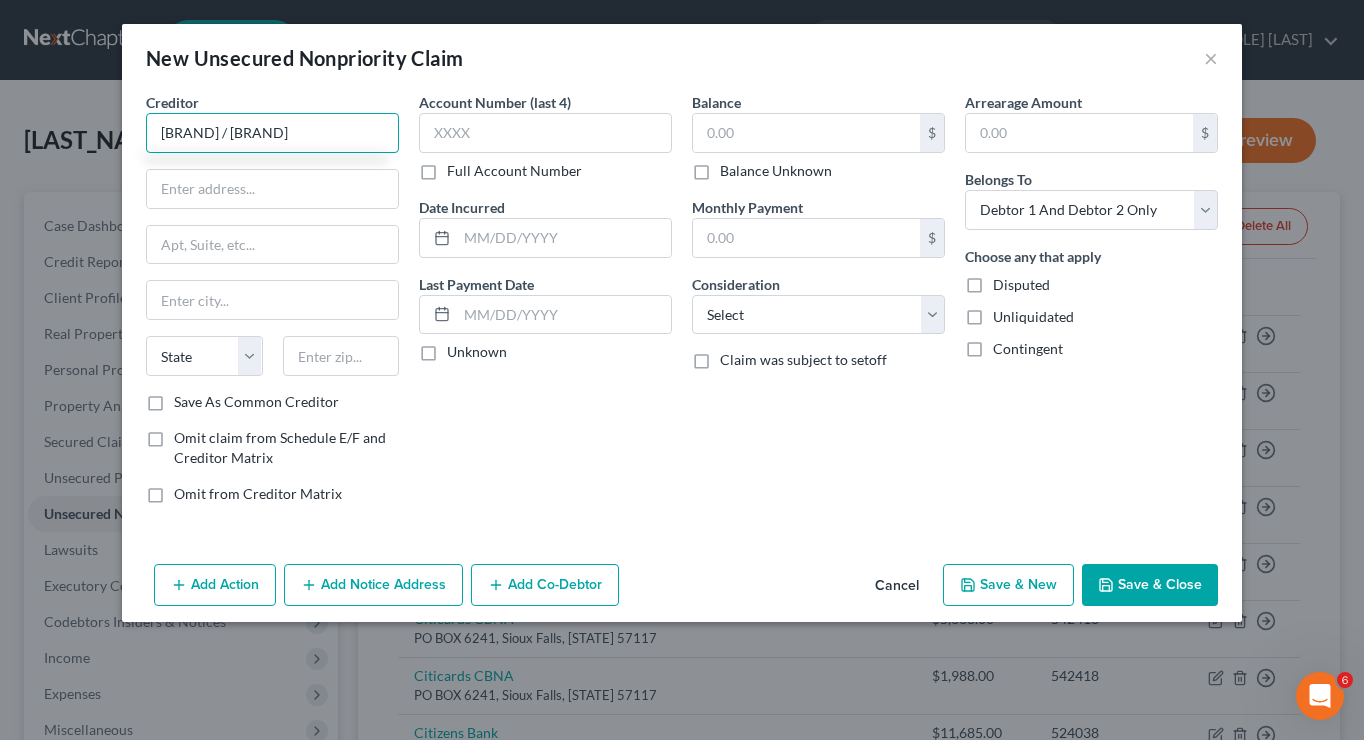 type on "[BRAND] / [BRAND]" 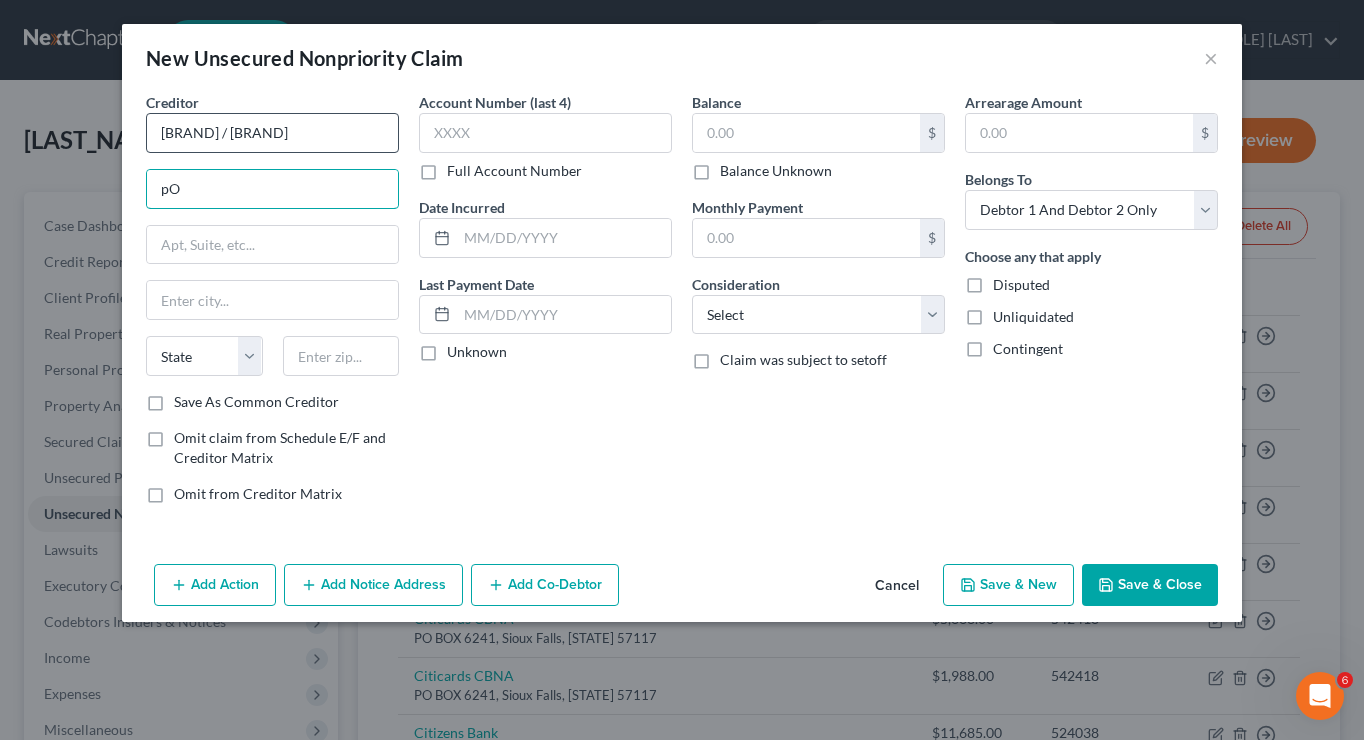 type on "p" 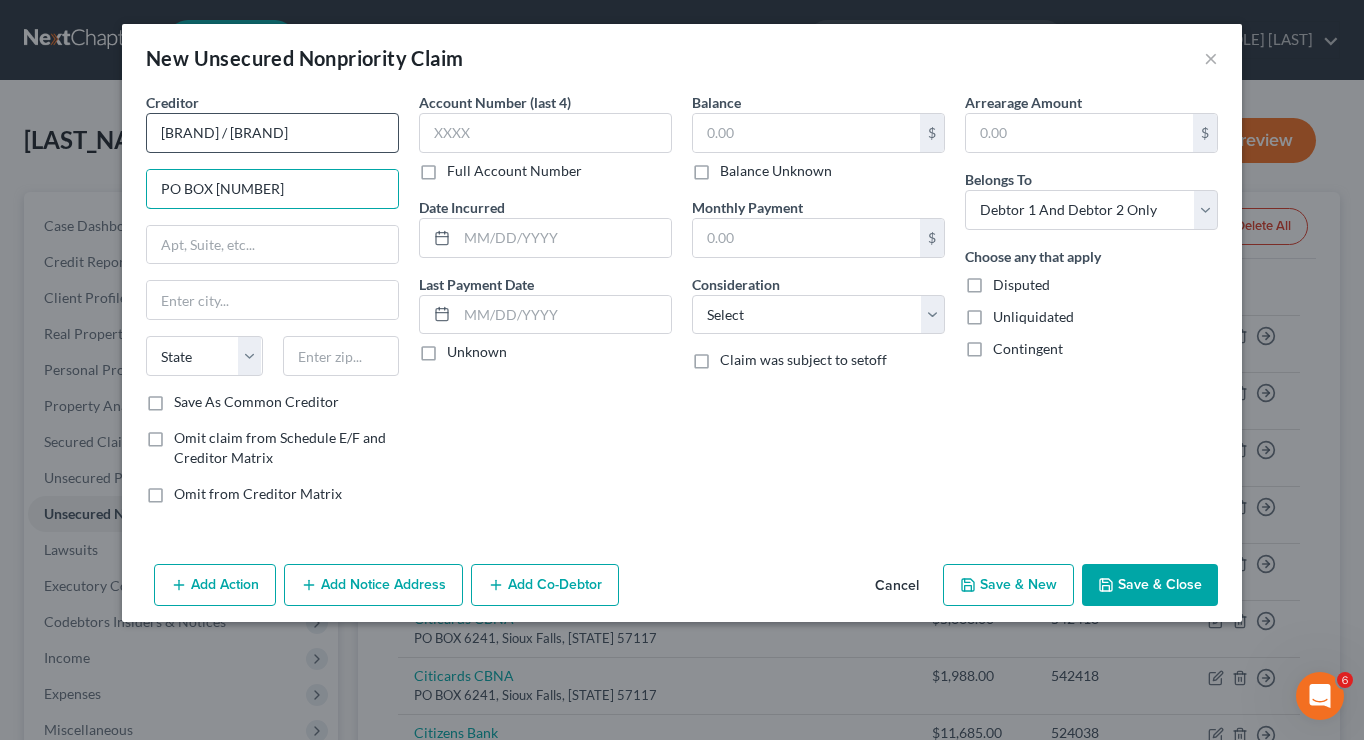 type on "PO BOX [NUMBER]" 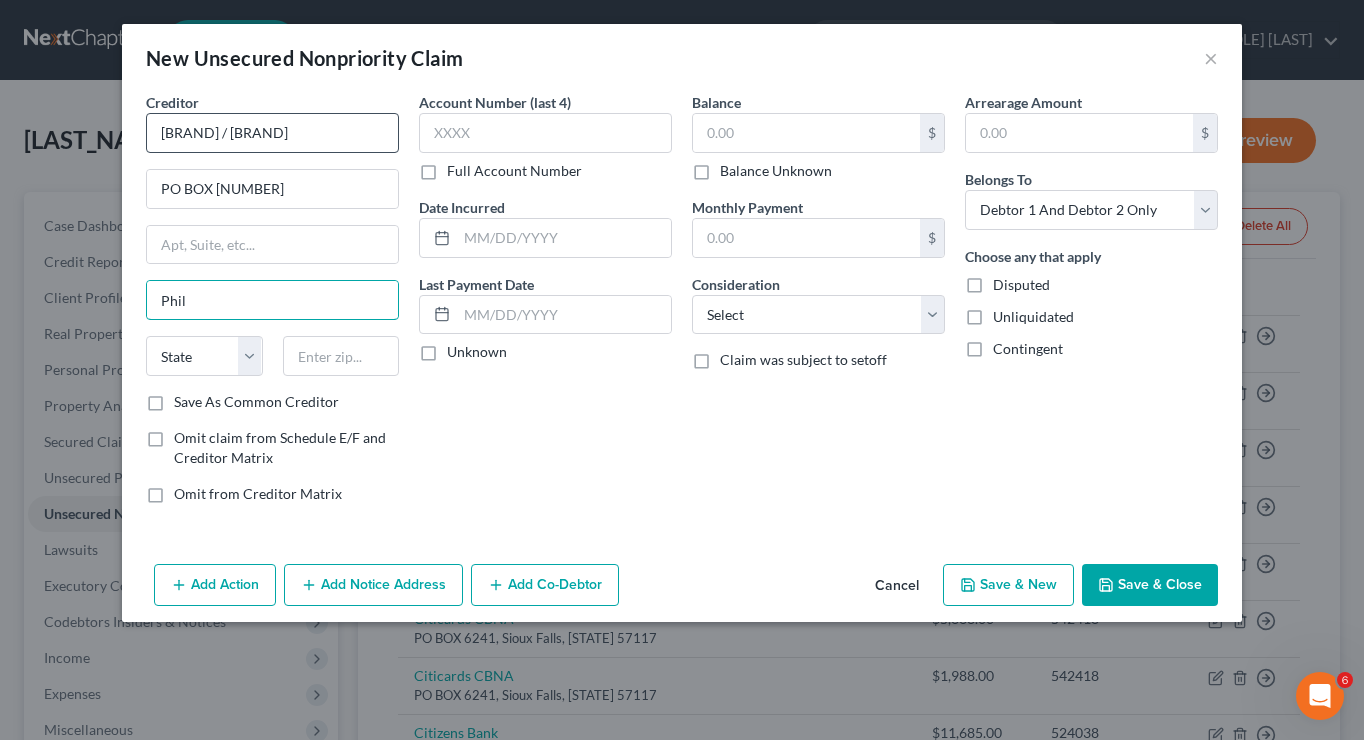 type on "Philadelphia" 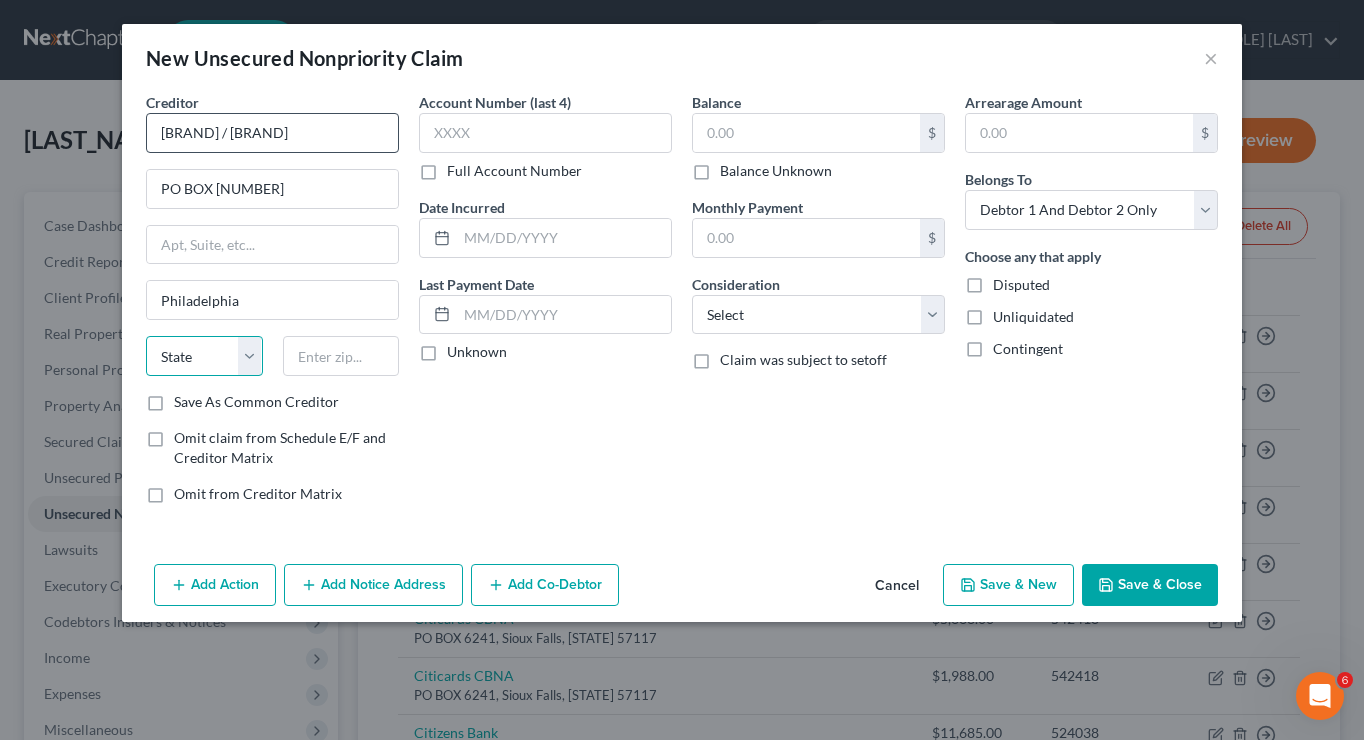 select on "39" 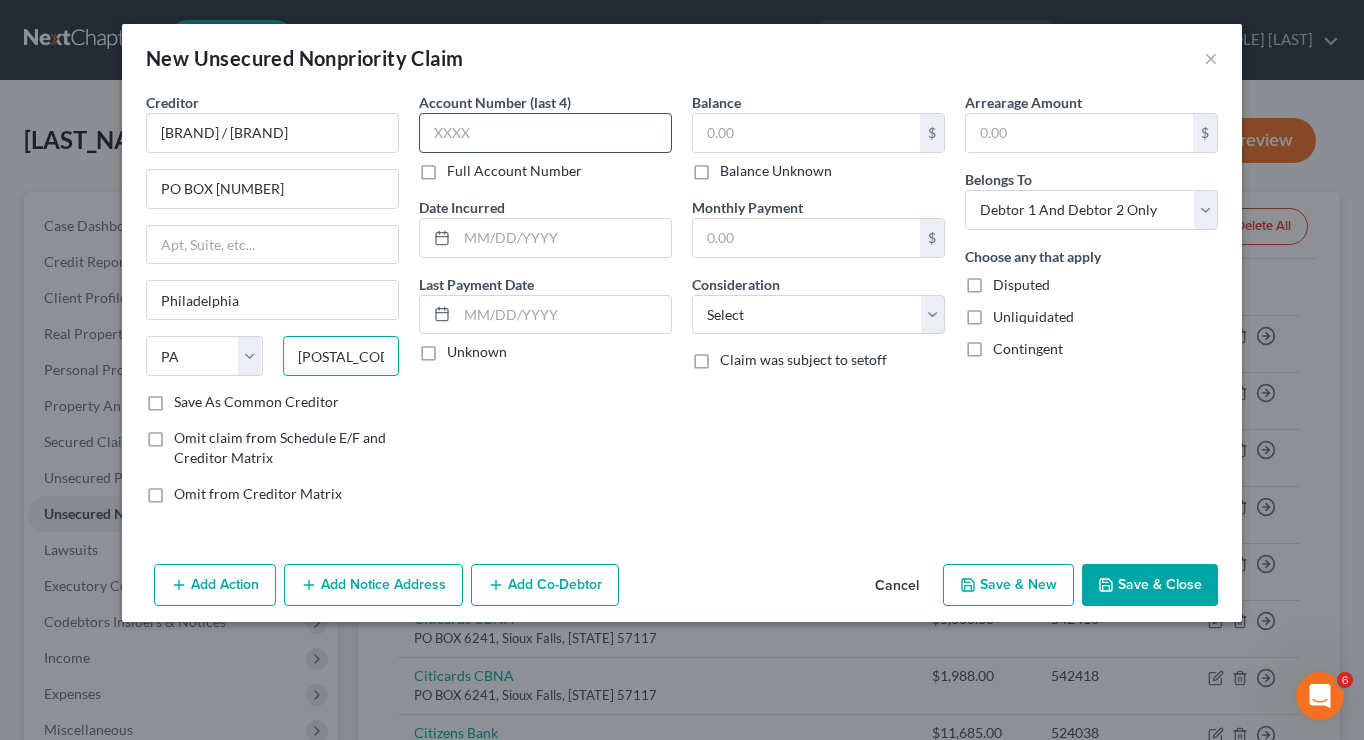 type on "[POSTAL_CODE]" 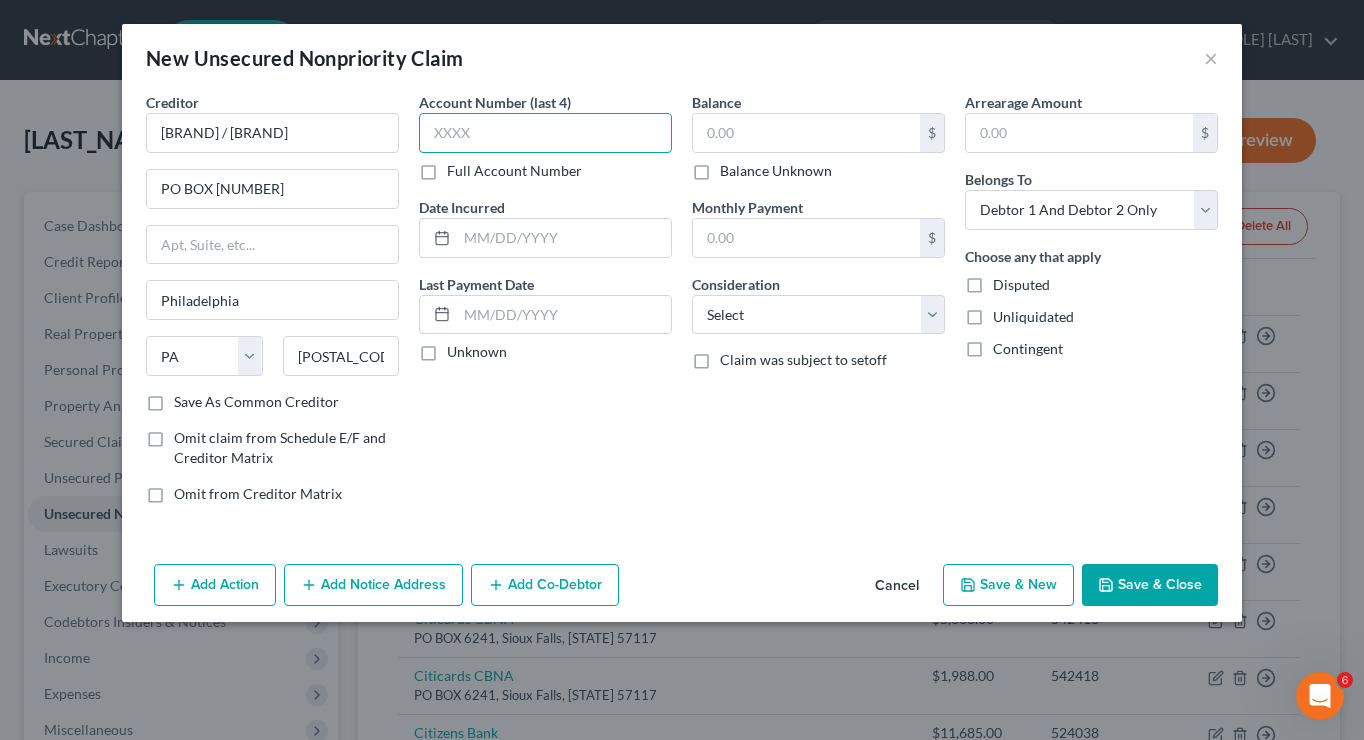 click at bounding box center [545, 133] 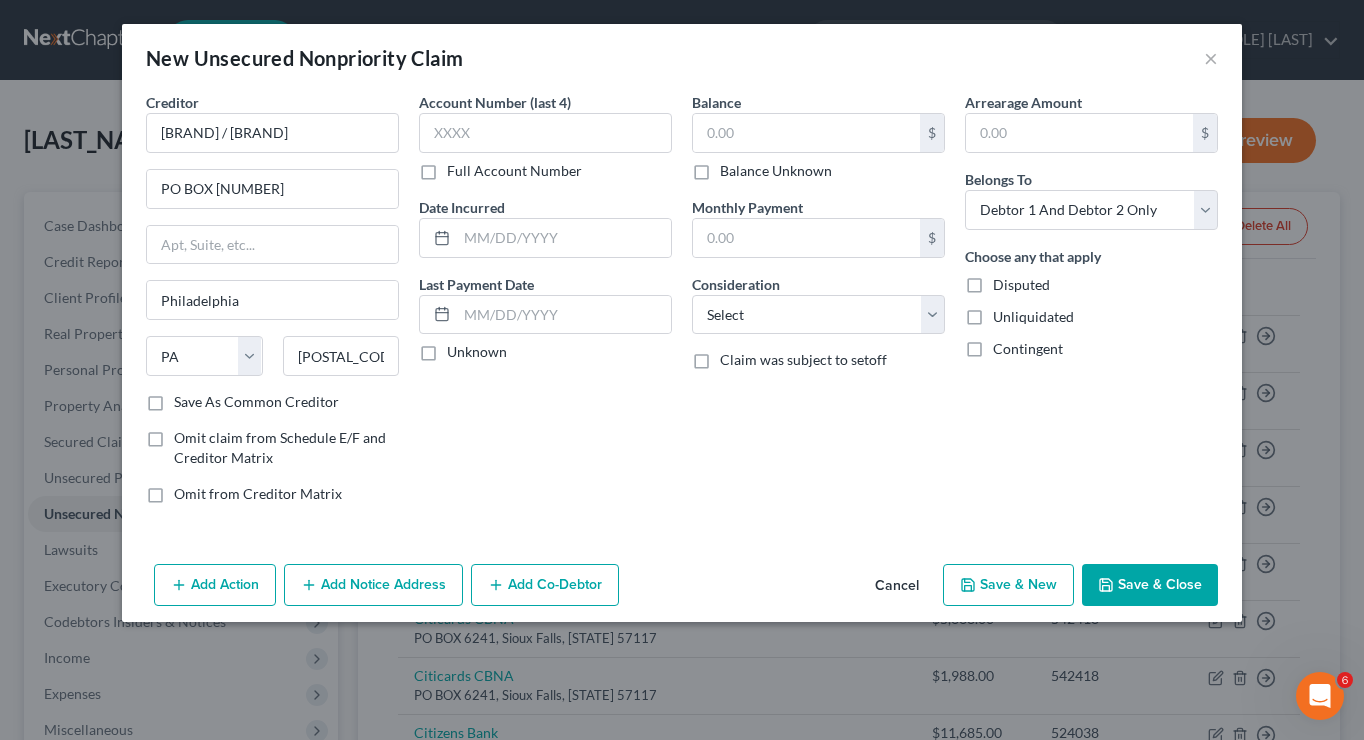click on "Full Account Number" at bounding box center [514, 171] 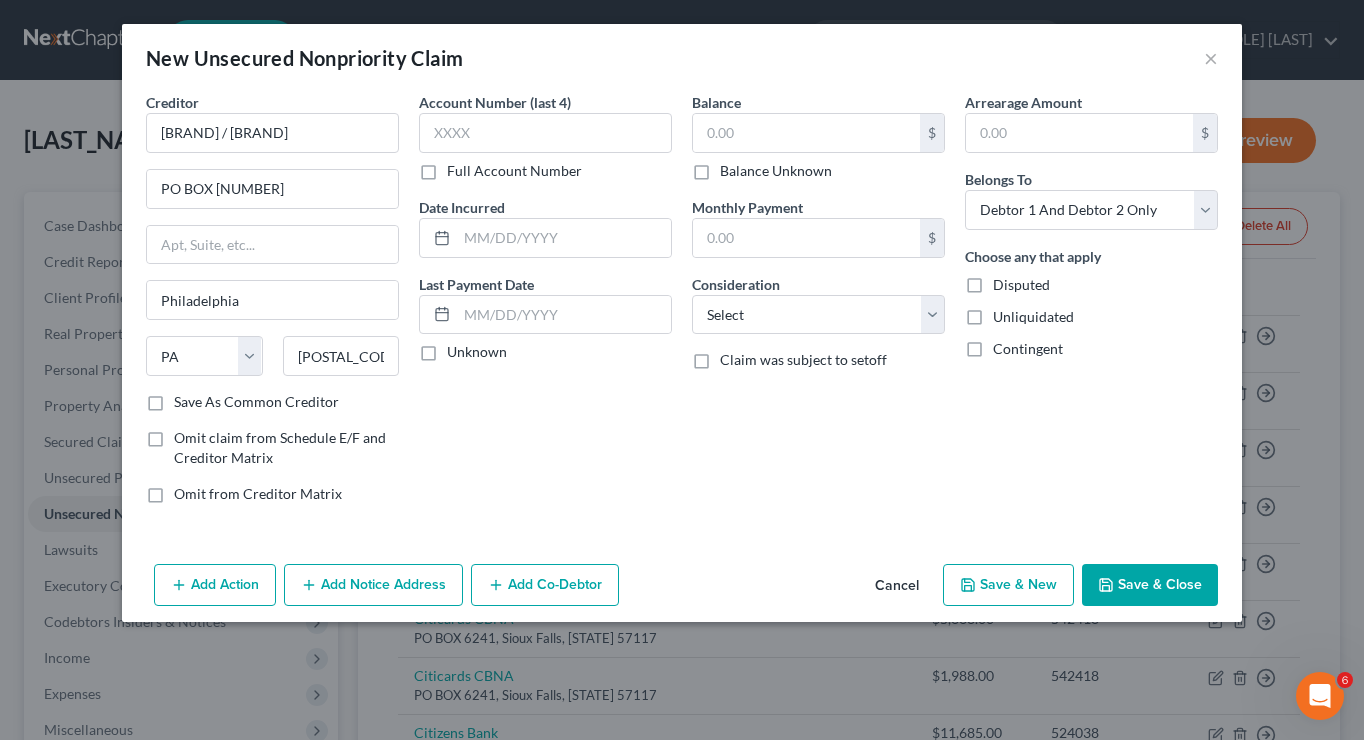 click on "Full Account Number" at bounding box center [461, 167] 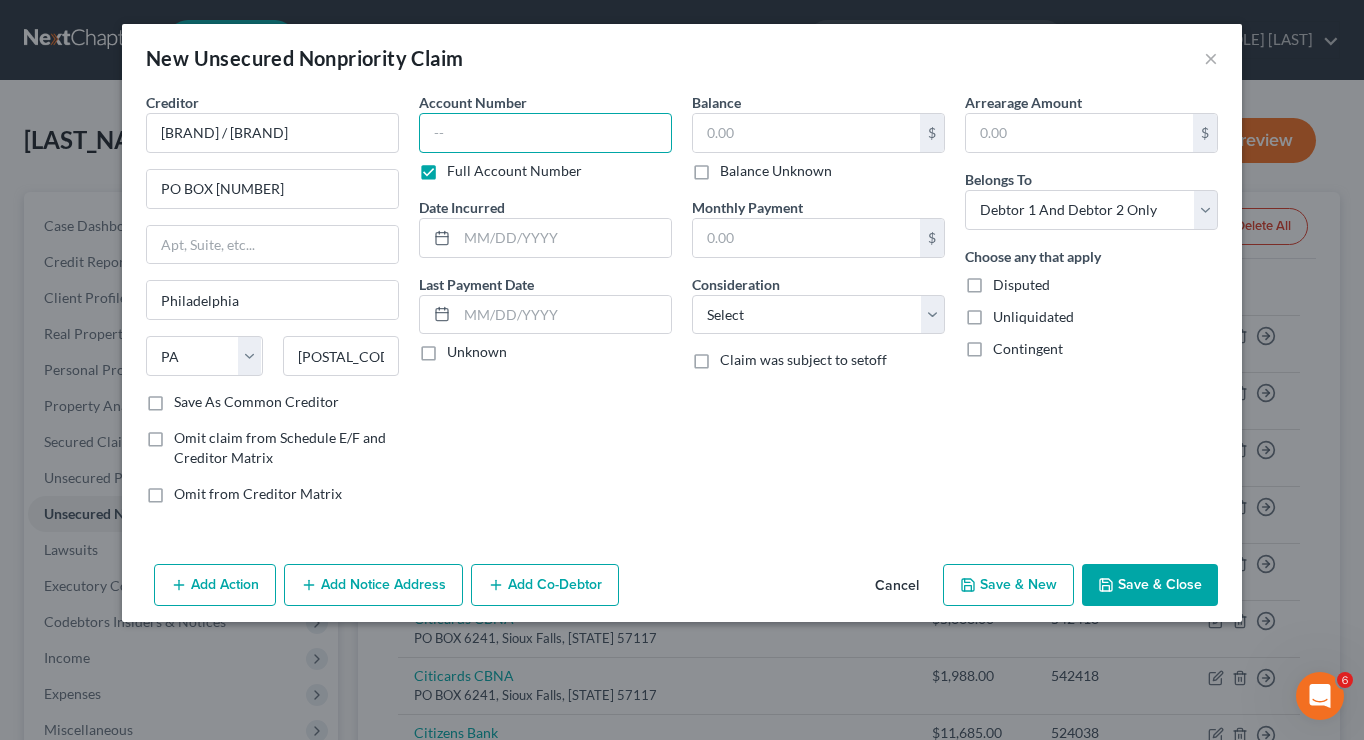 click at bounding box center (545, 133) 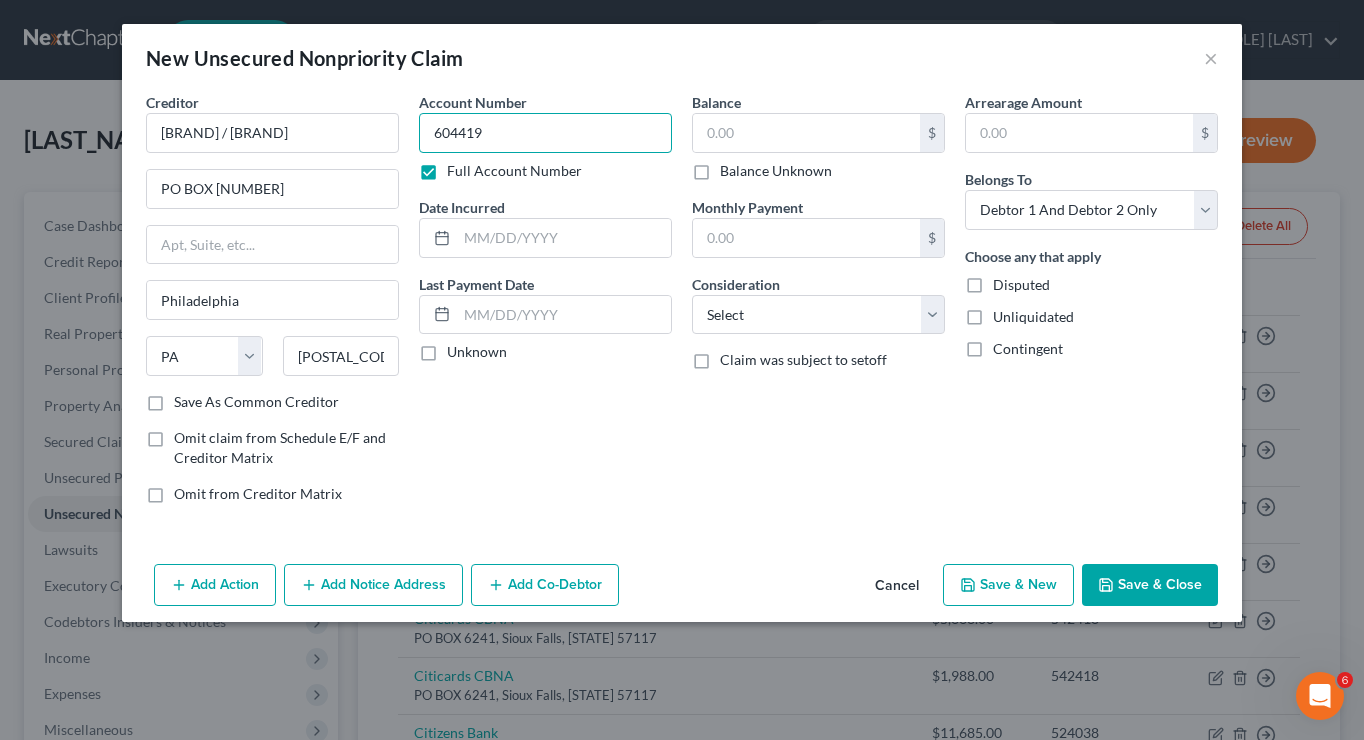 type on "604419" 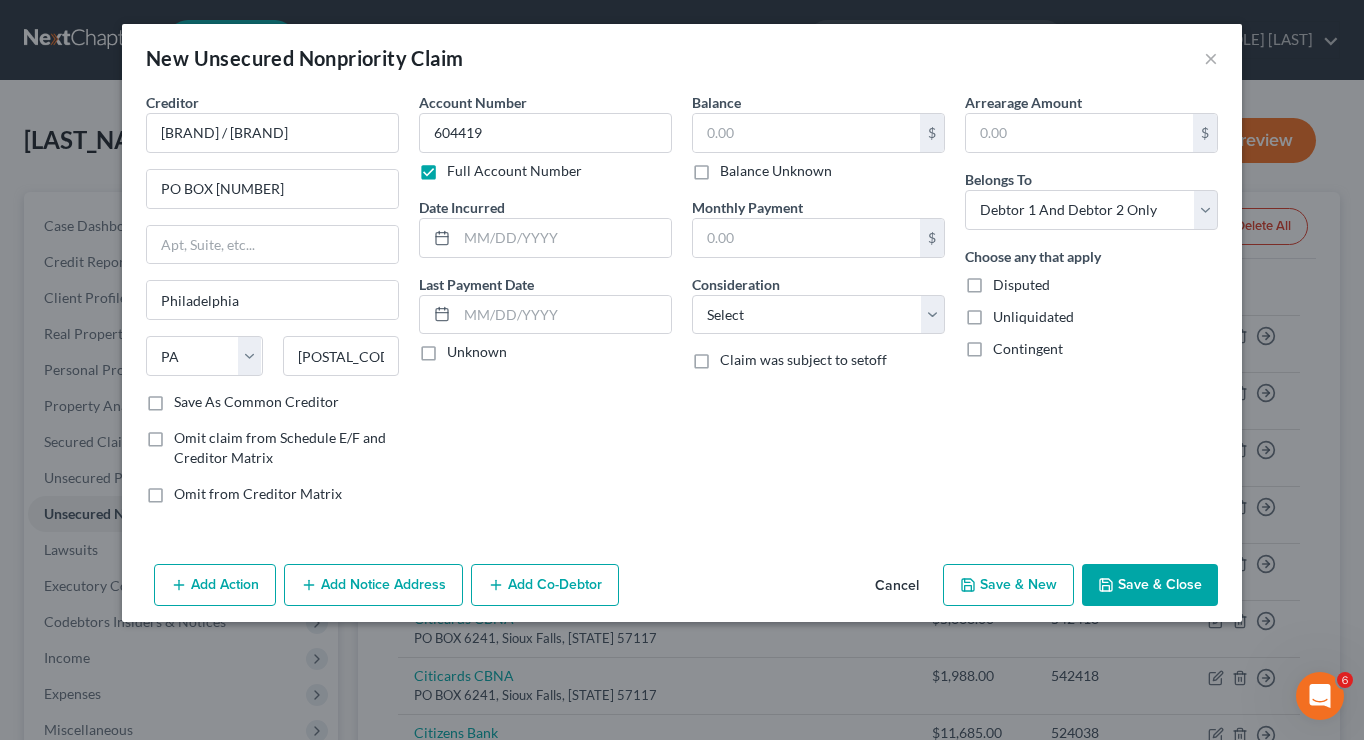 click on "Balance
$
Balance Unknown
Balance Undetermined
$
Balance Unknown" at bounding box center (818, 136) 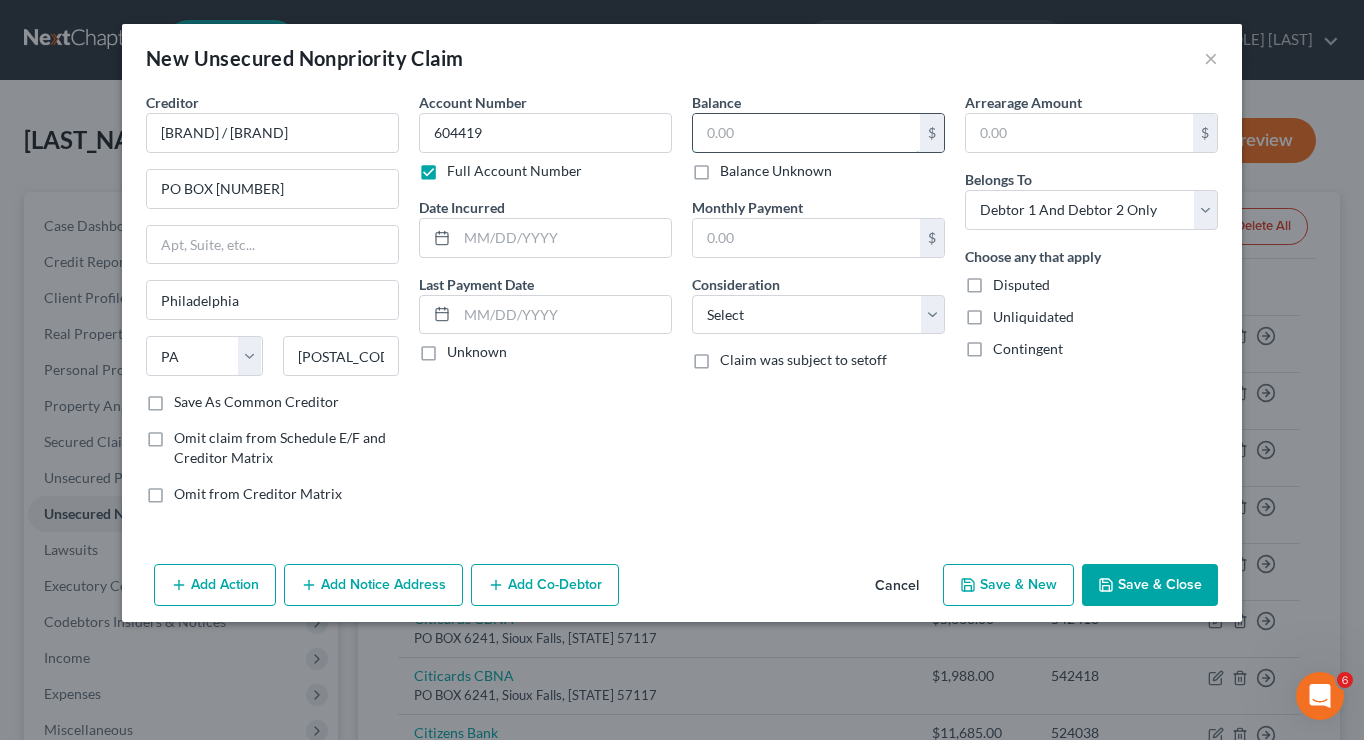 click at bounding box center [806, 133] 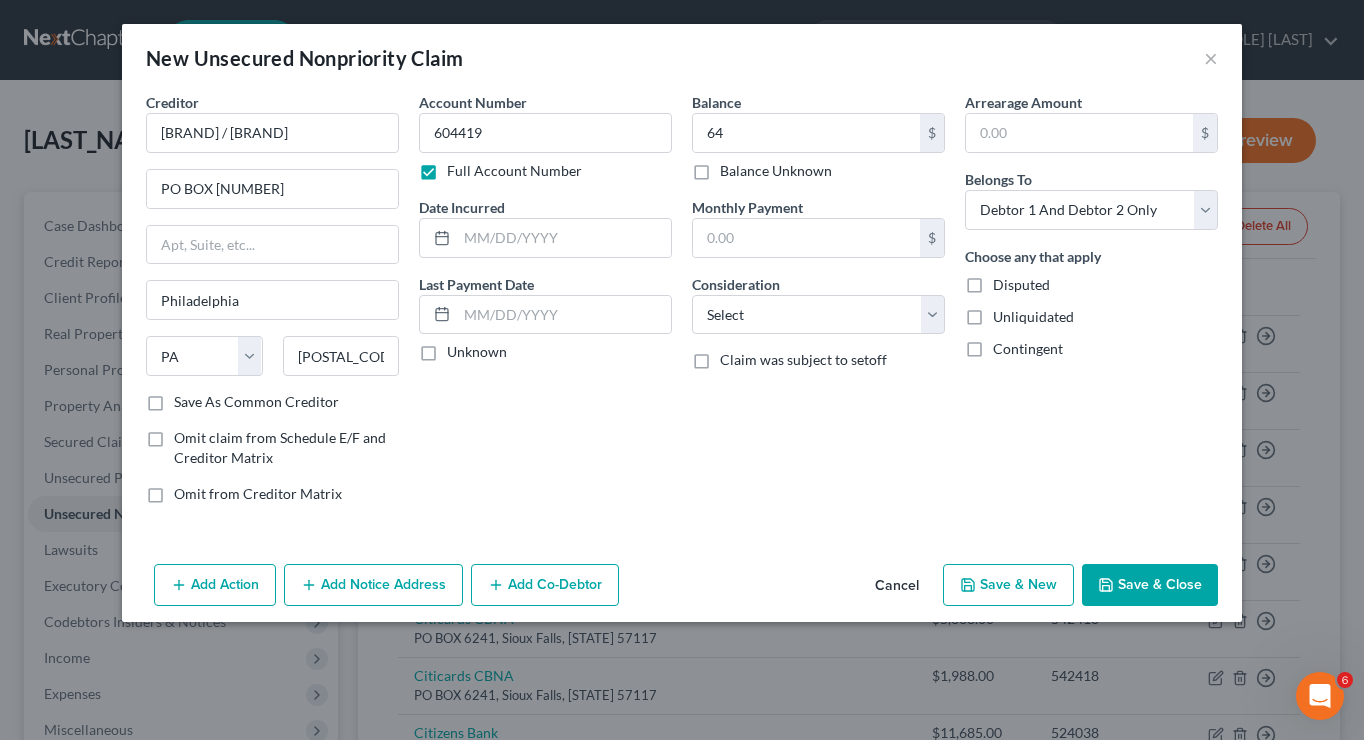 click on "Save & New" at bounding box center [1008, 585] 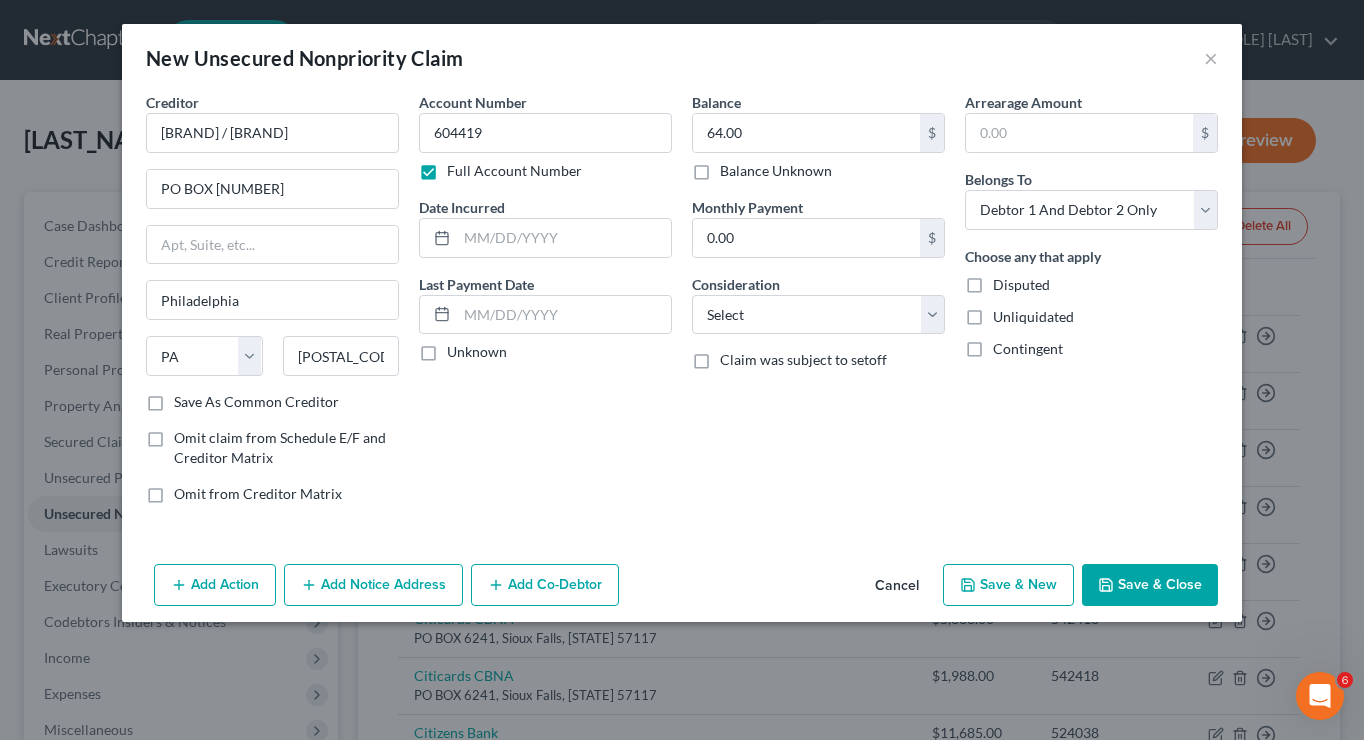 select on "2" 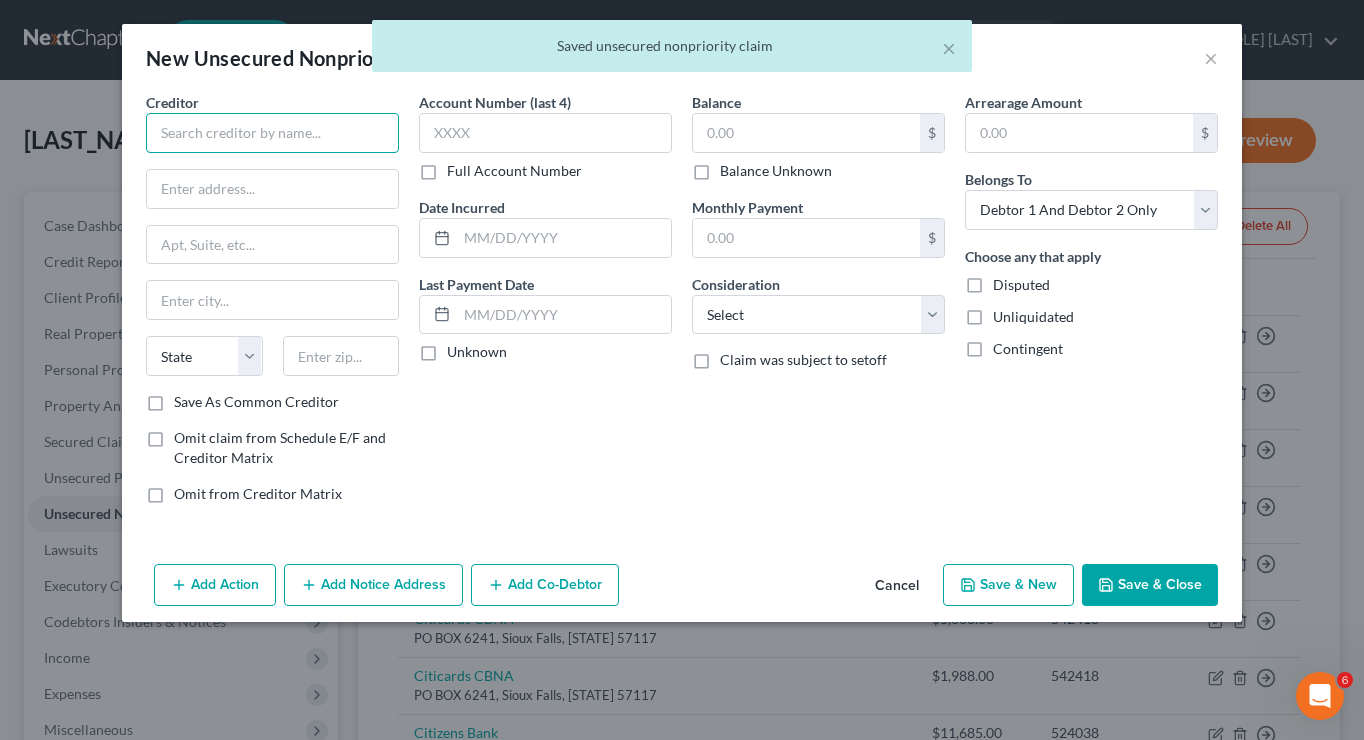 click at bounding box center (272, 133) 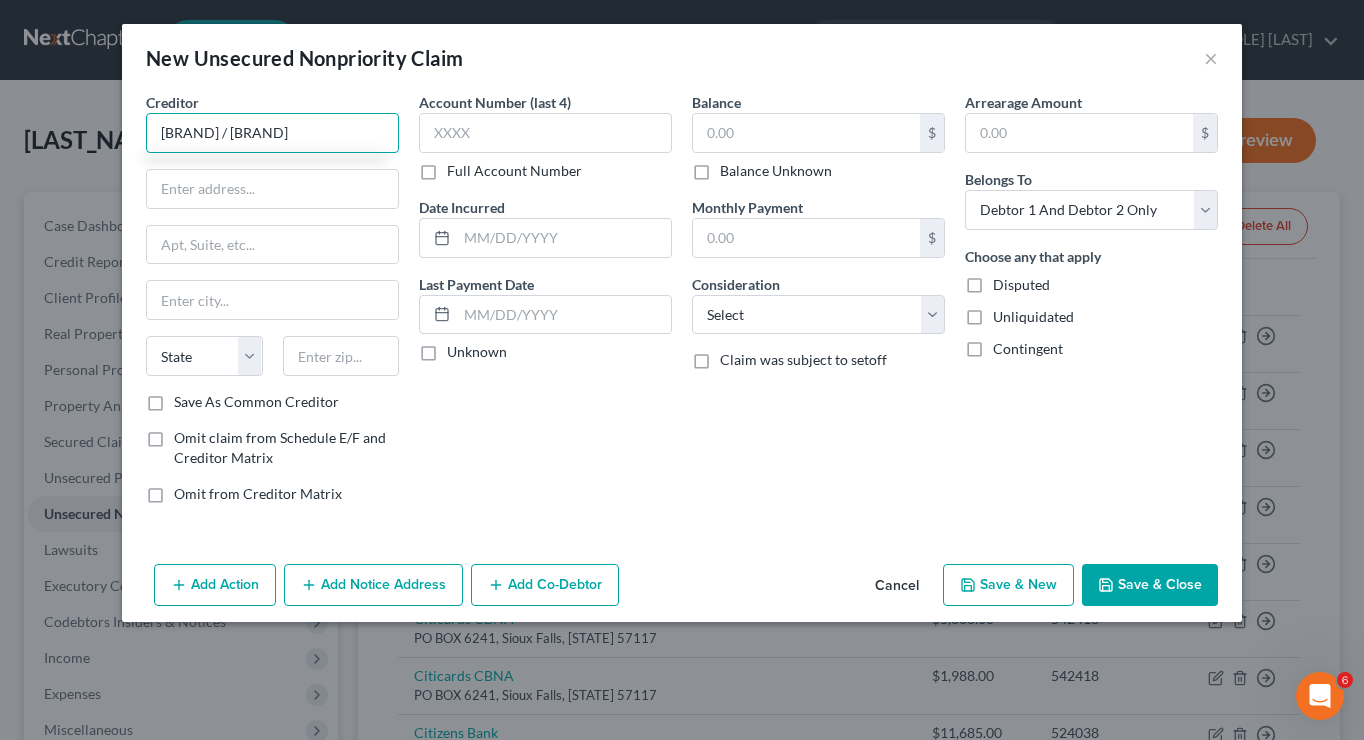 type on "[BRAND] / [BRAND]" 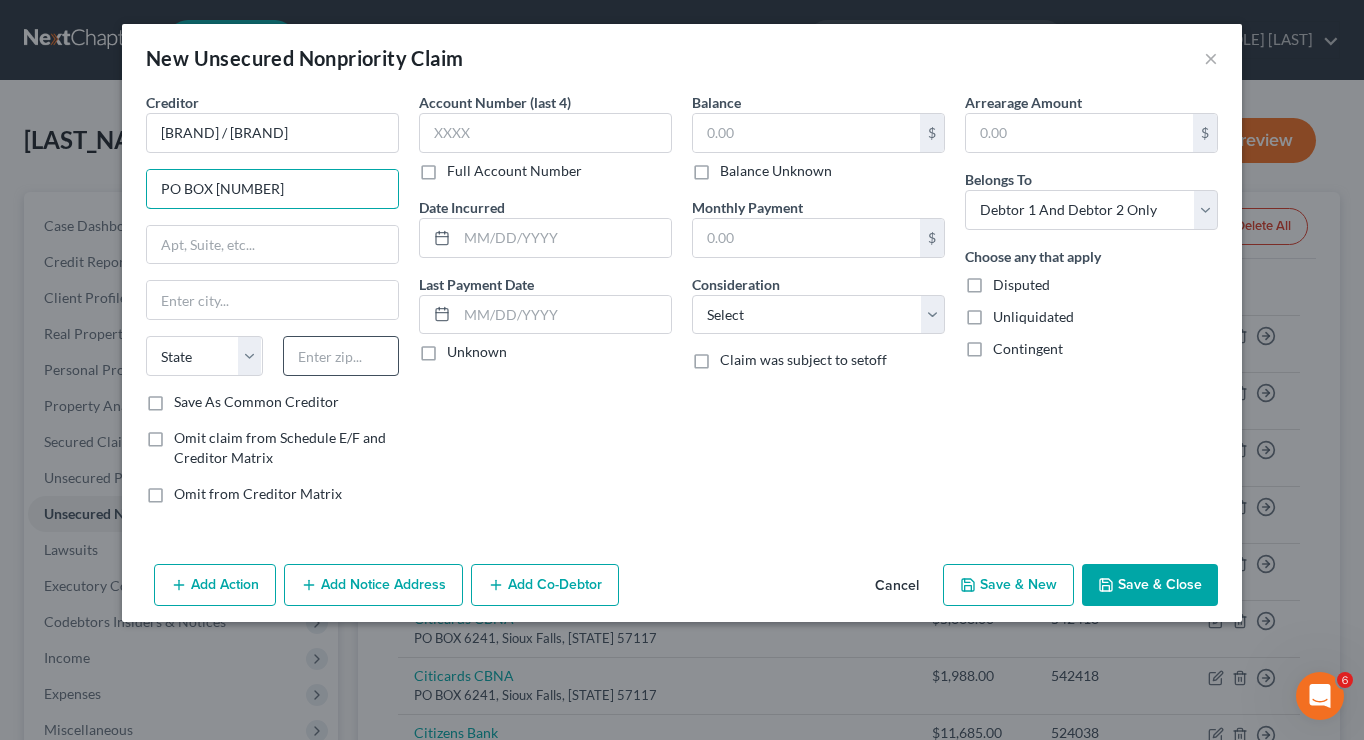 type on "PO BOX [NUMBER]" 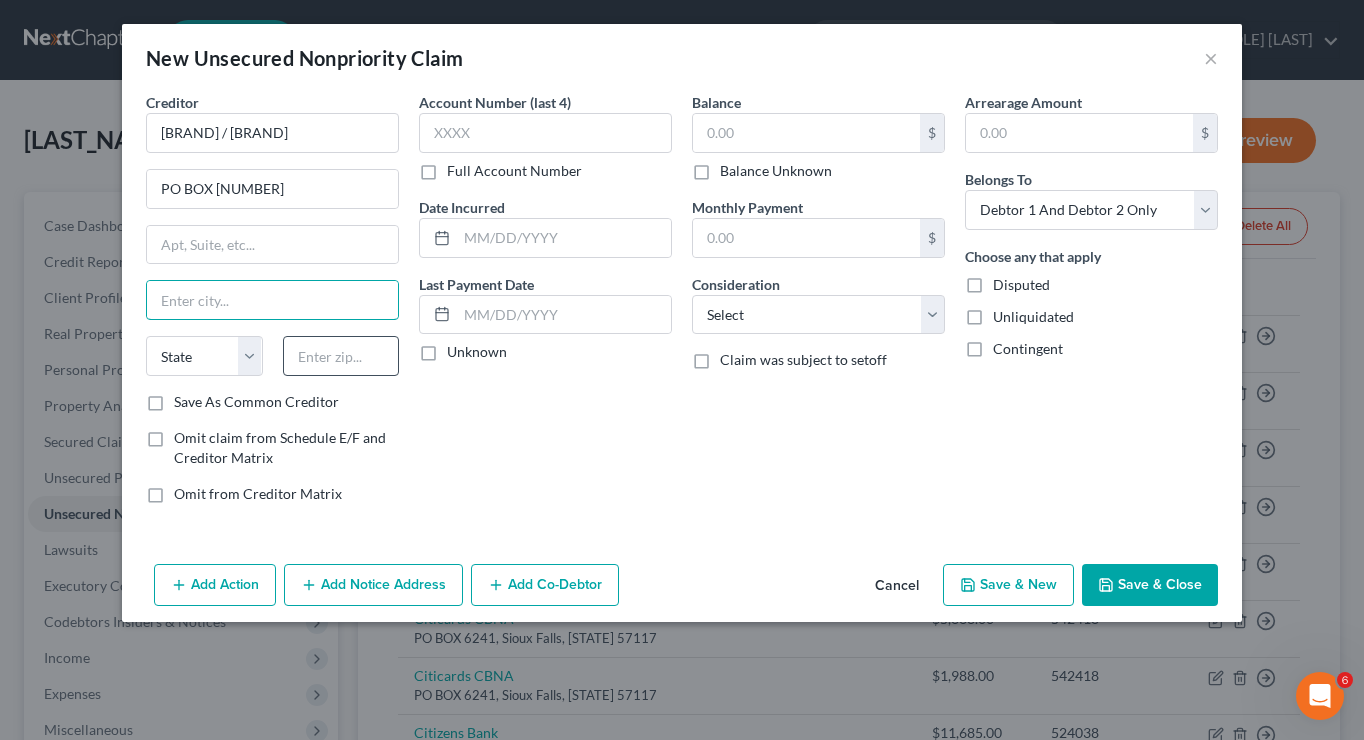 type on "P" 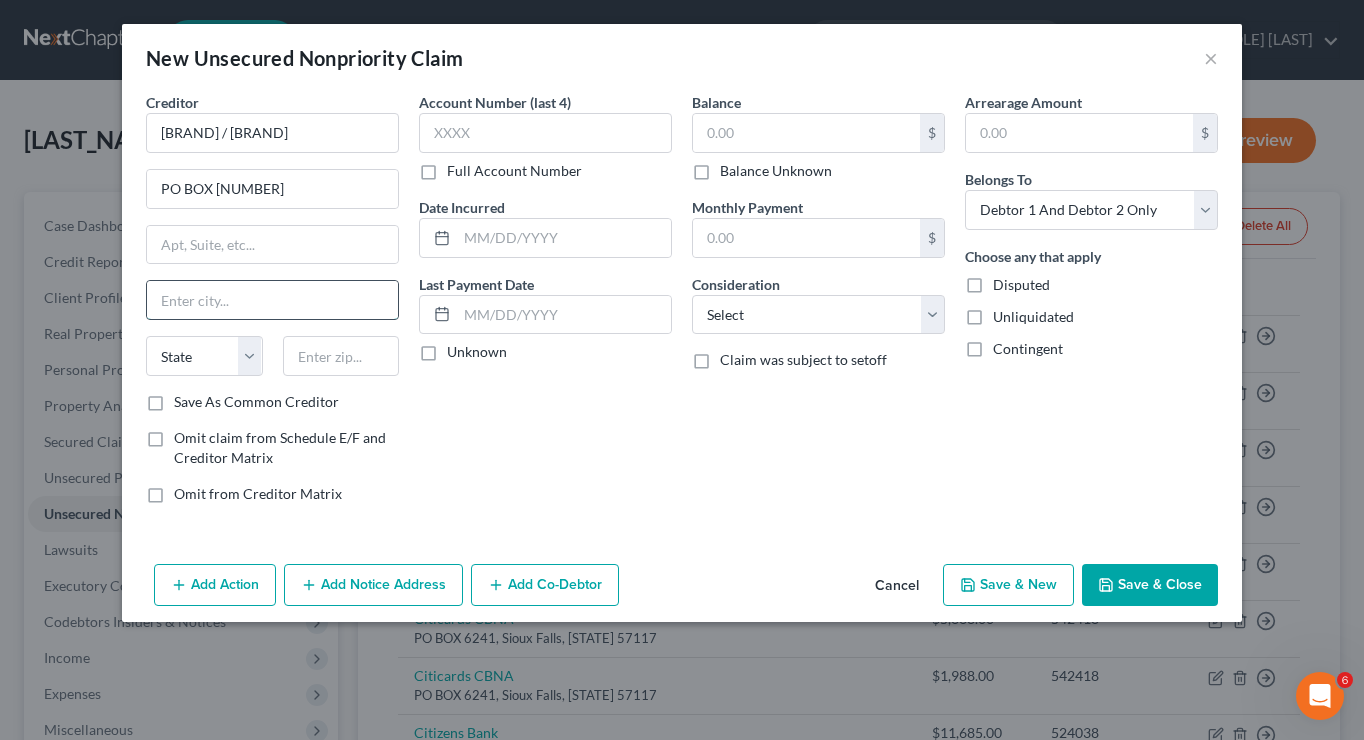 click at bounding box center (272, 300) 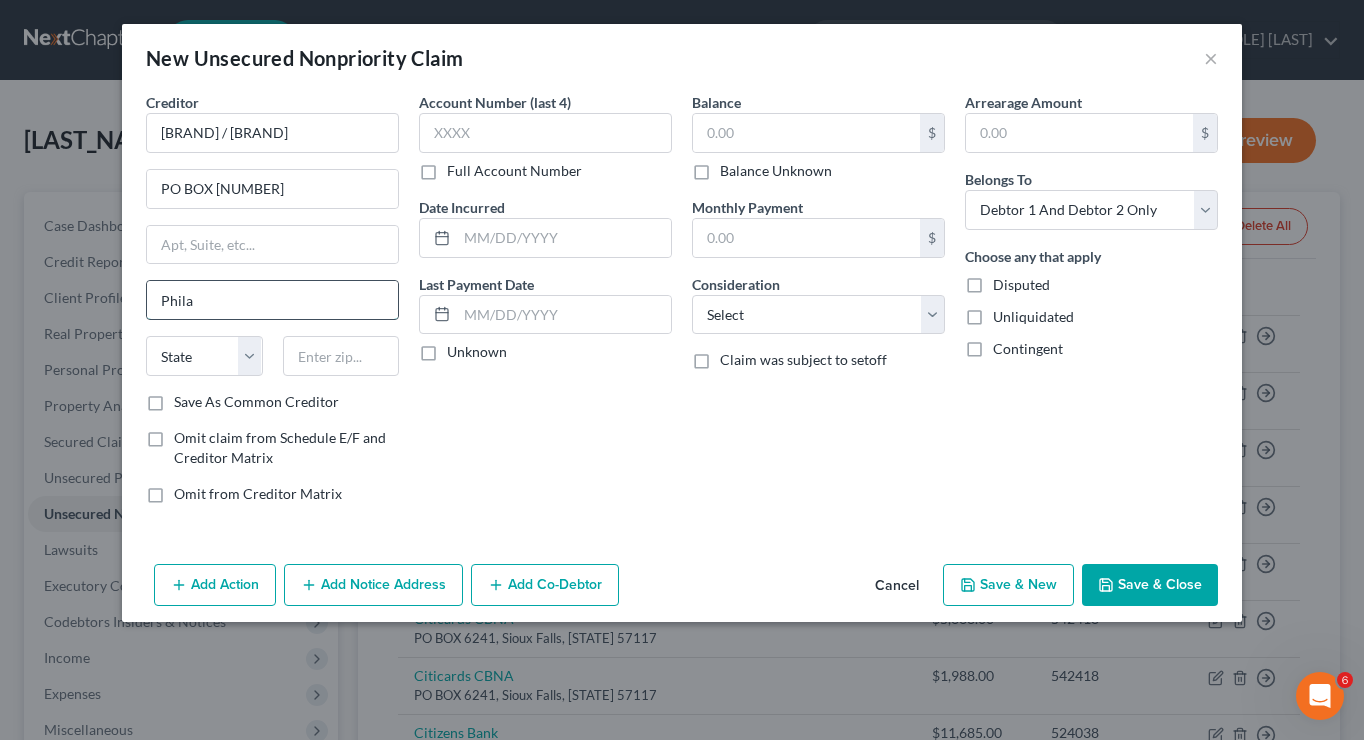 type on "Philadelphia" 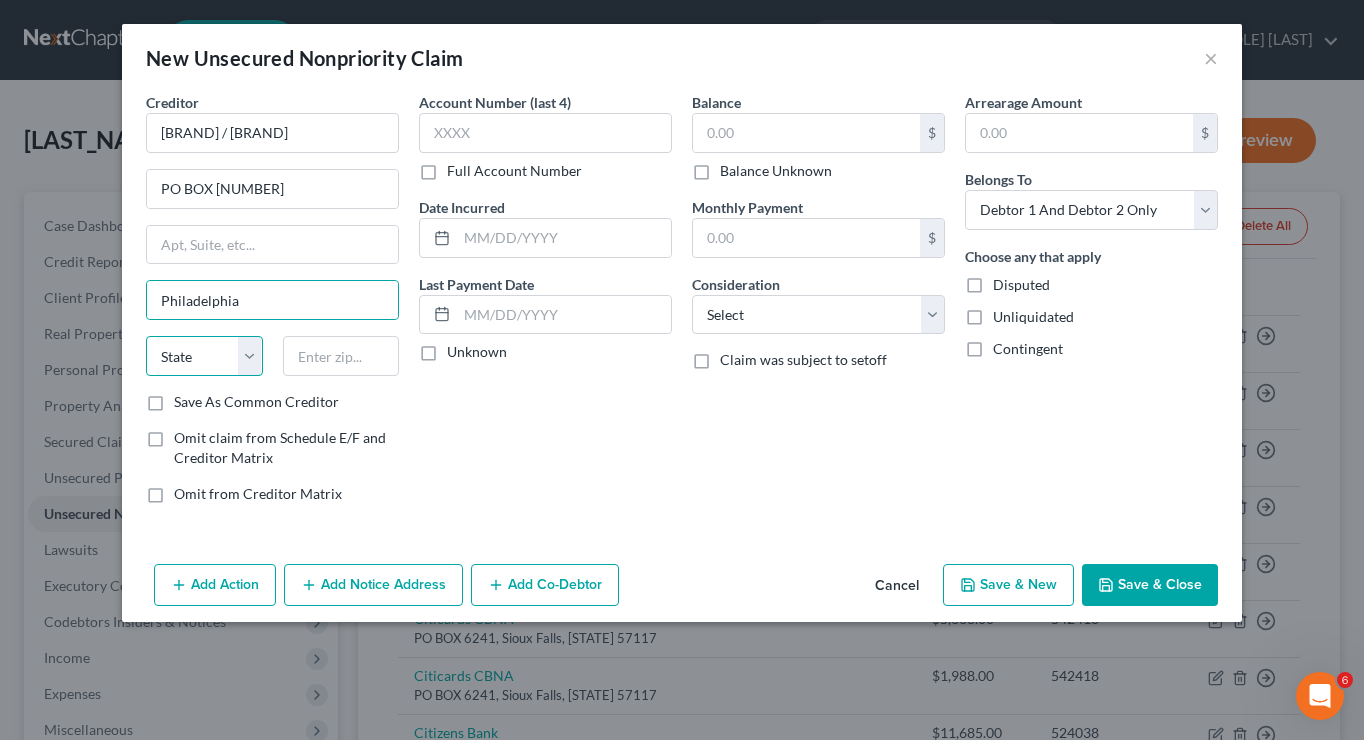 click on "State AL AK AR AZ CA CO CT DE DC FL GA GU HI ID IL IN IA KS KY LA ME MD MA MI MN MS MO MT NC ND NE NV NH NJ NM NY OH OK OR PA PR RI SC SD TN TX UT VI VA VT WA WV WI WY" at bounding box center [204, 356] 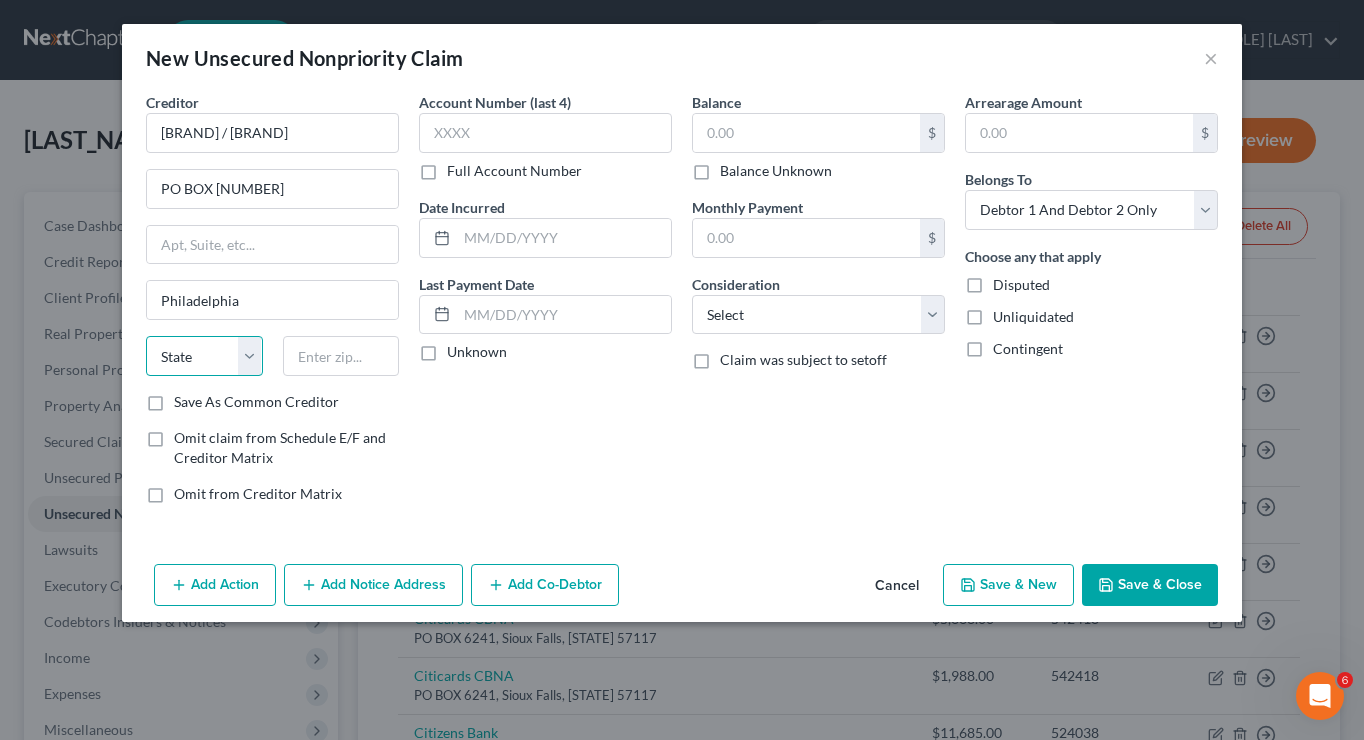 select on "39" 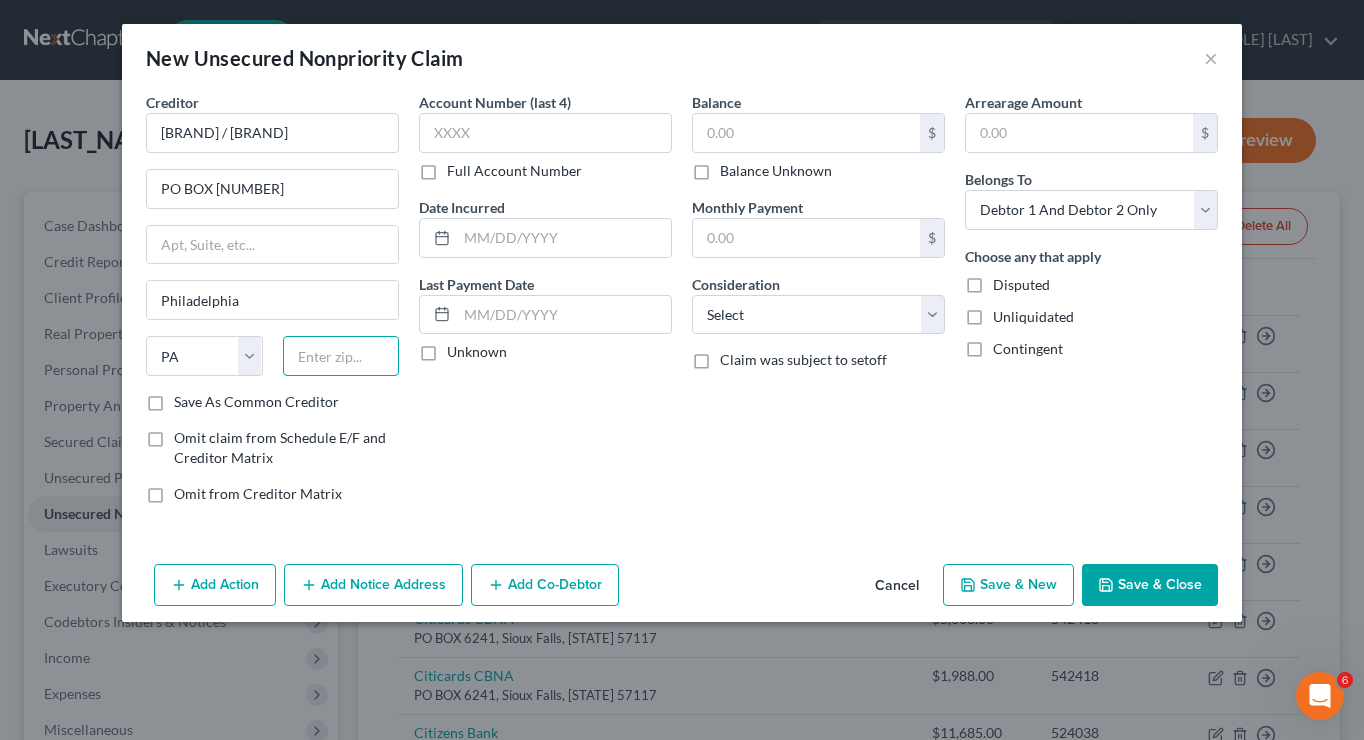 click at bounding box center (341, 356) 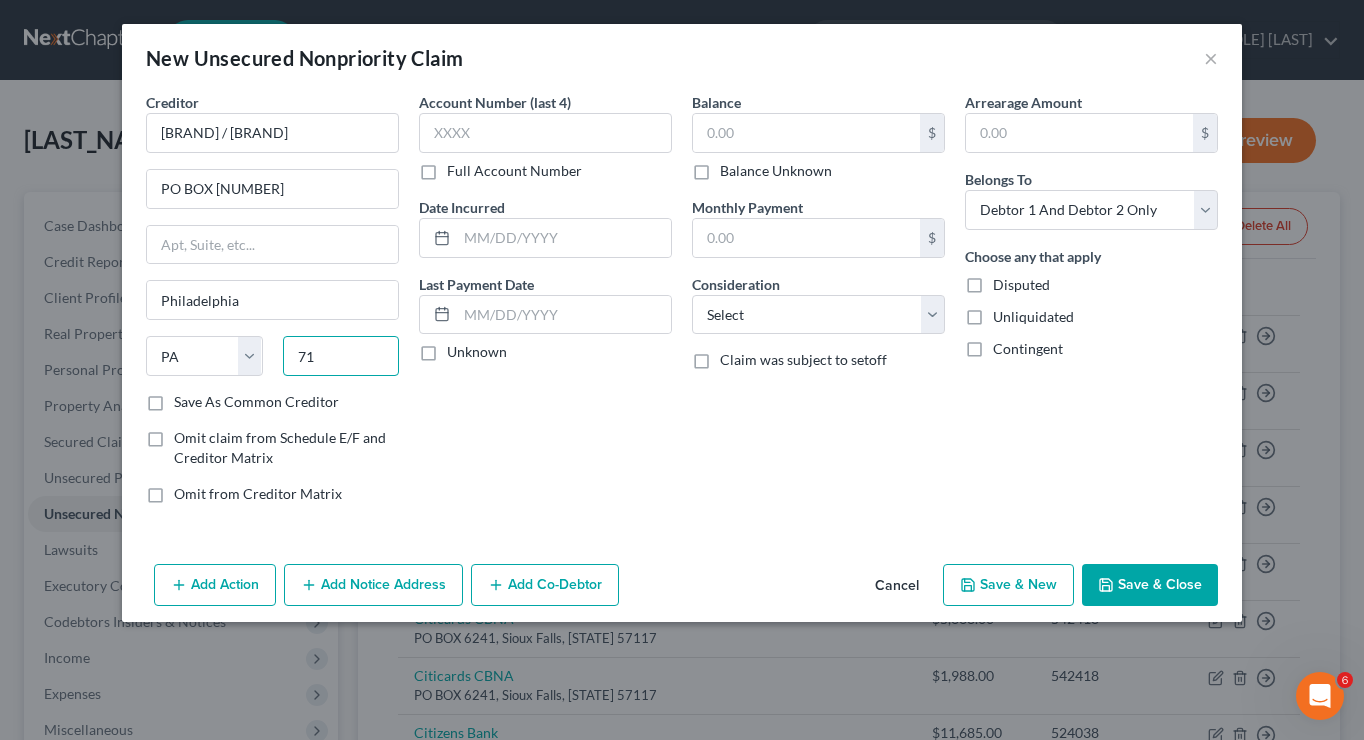 type on "7" 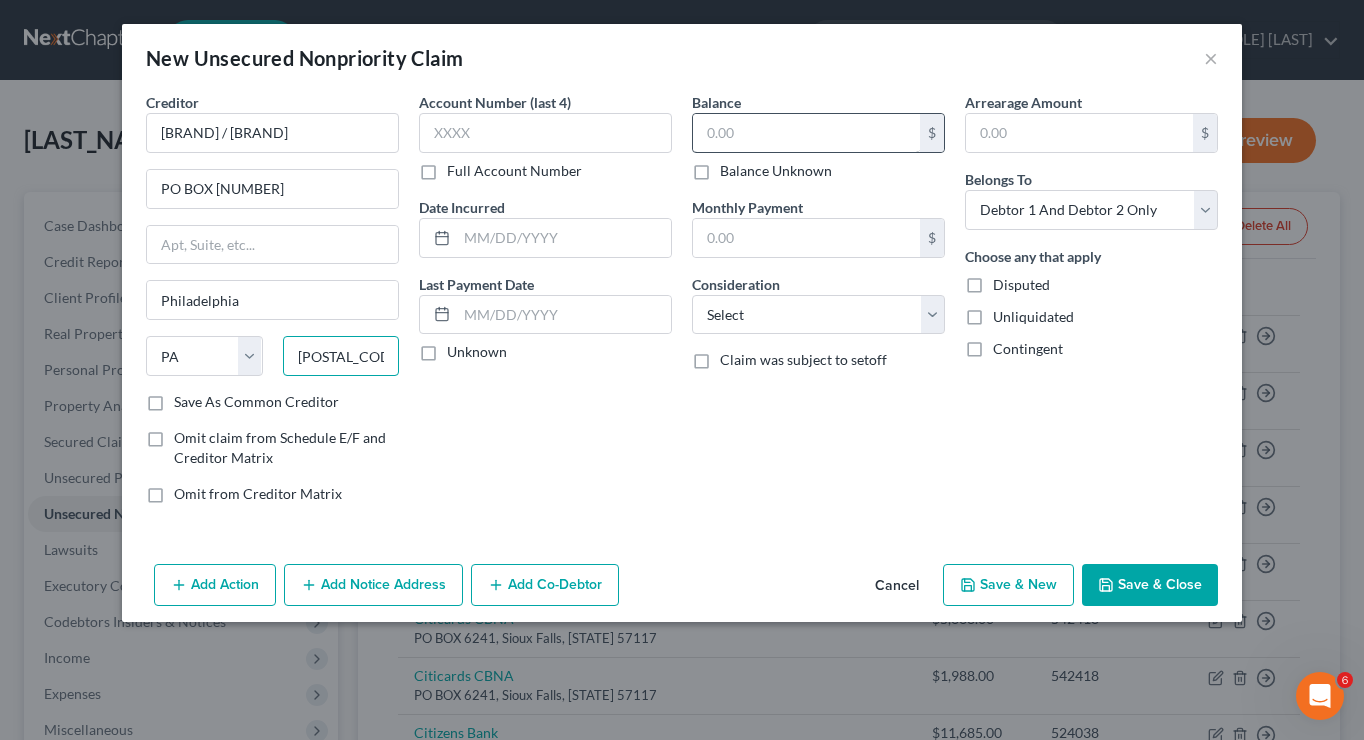 type on "[POSTAL_CODE]" 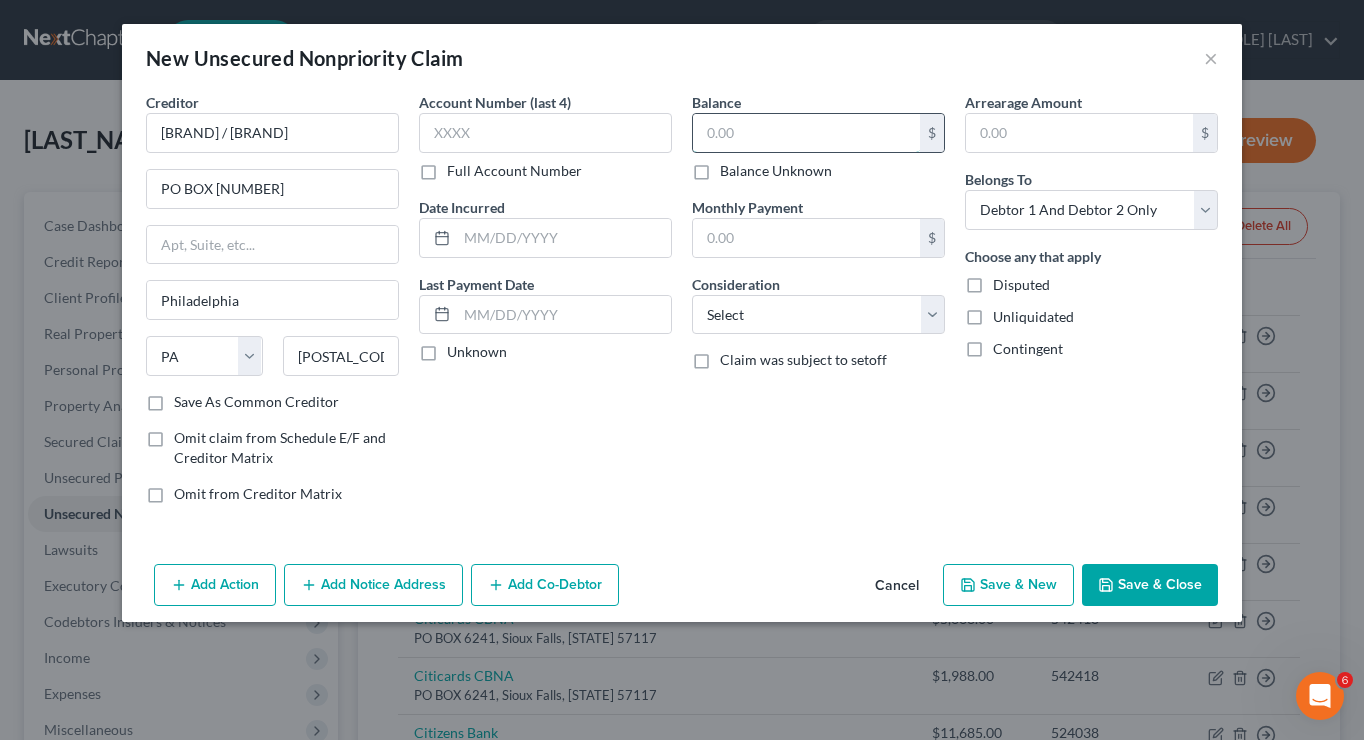 click at bounding box center [806, 133] 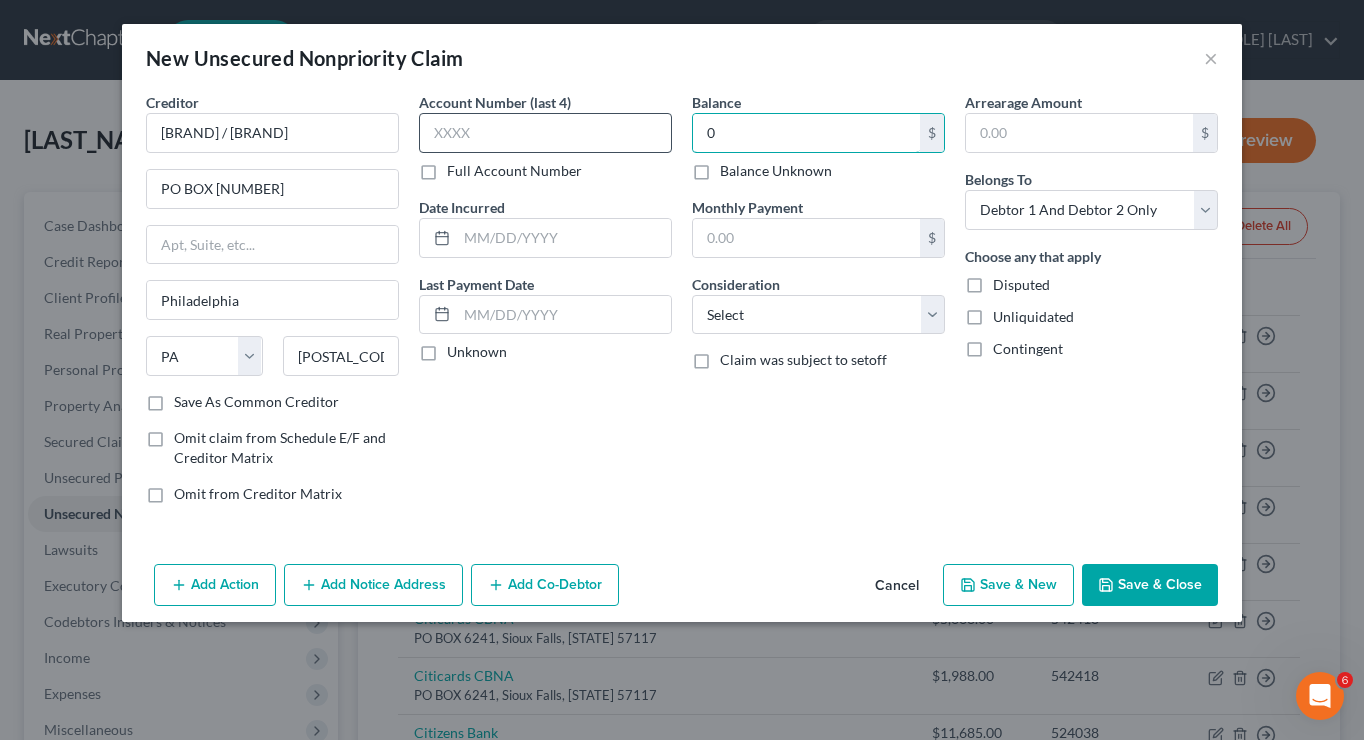 type on "0" 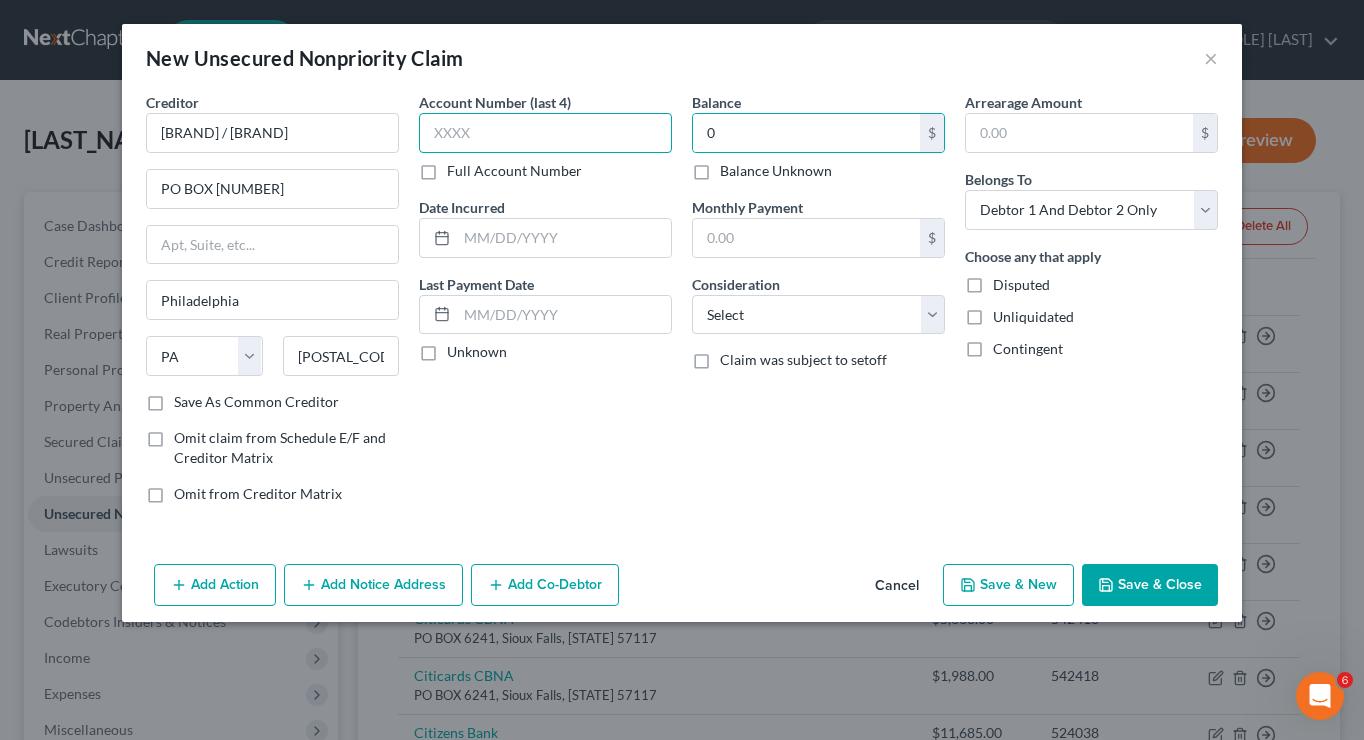 click at bounding box center [545, 133] 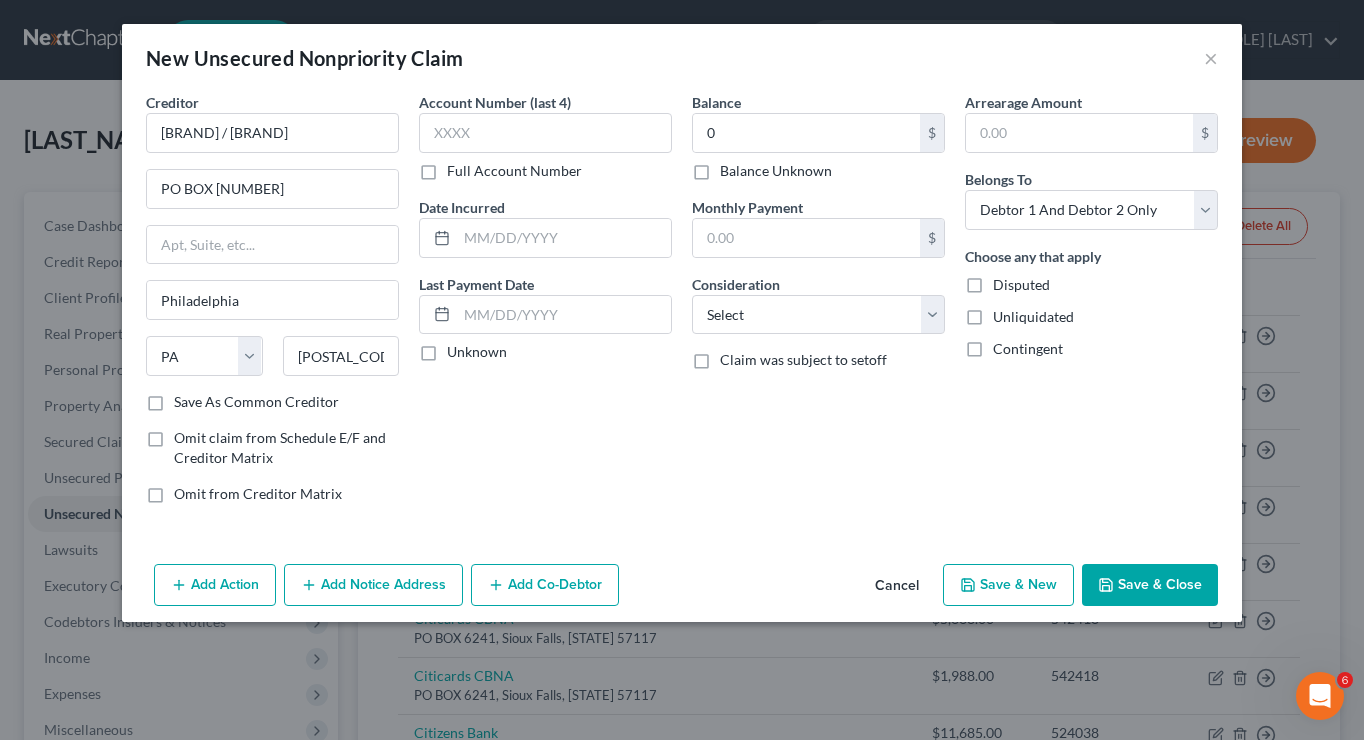 click on "Full Account Number" at bounding box center [514, 171] 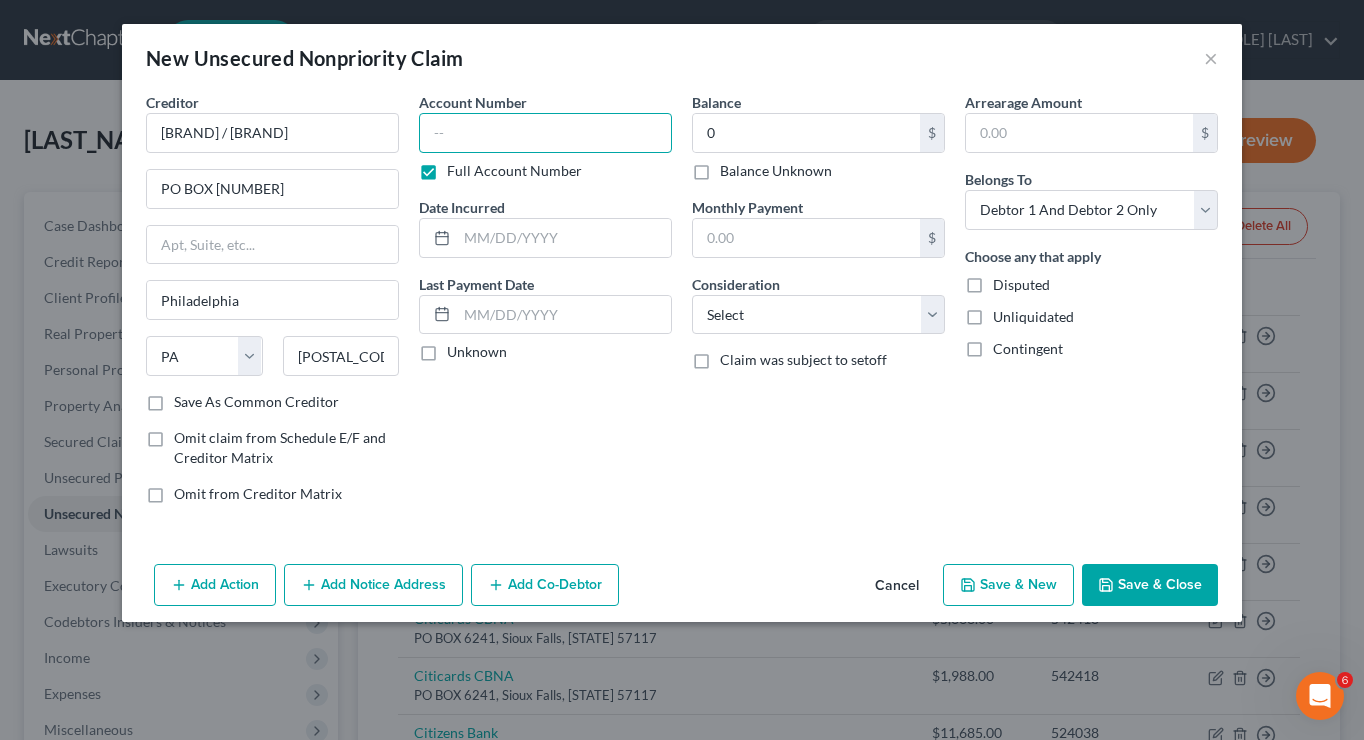 click at bounding box center [545, 133] 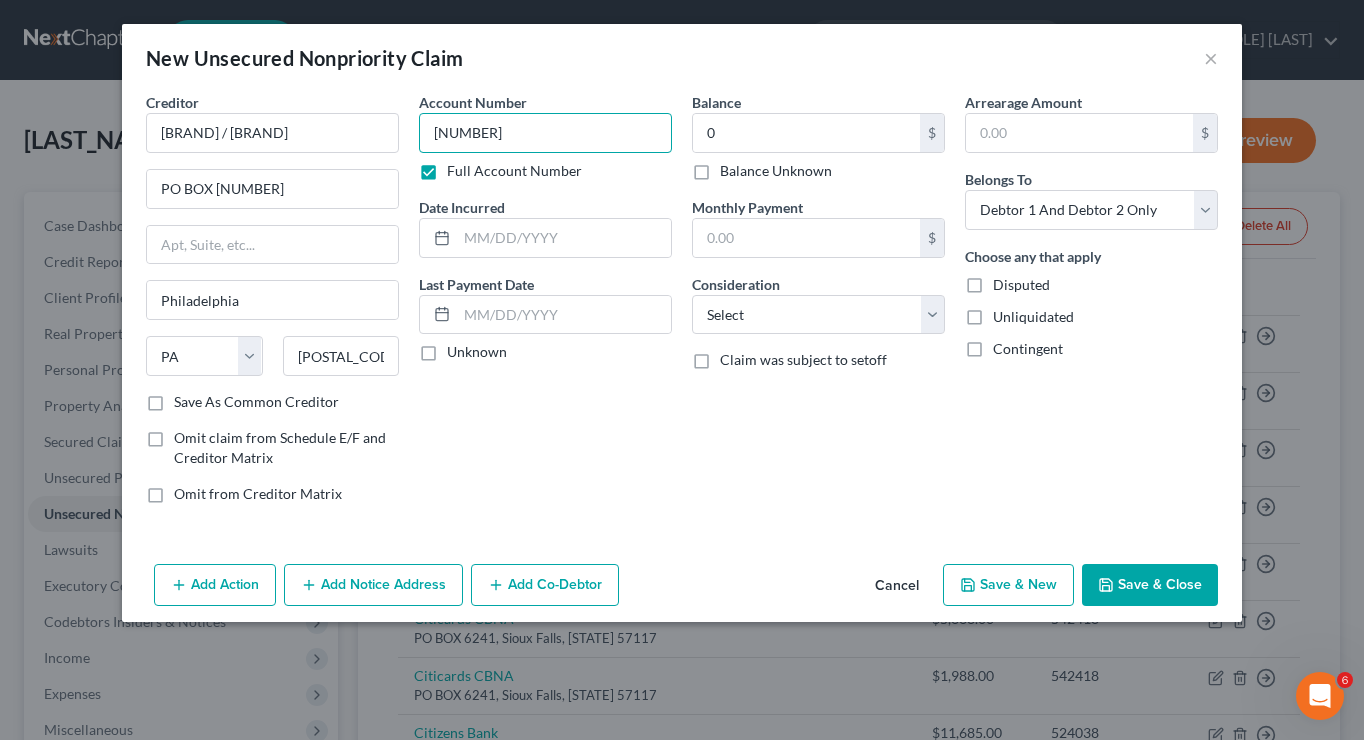 type on "[NUMBER]" 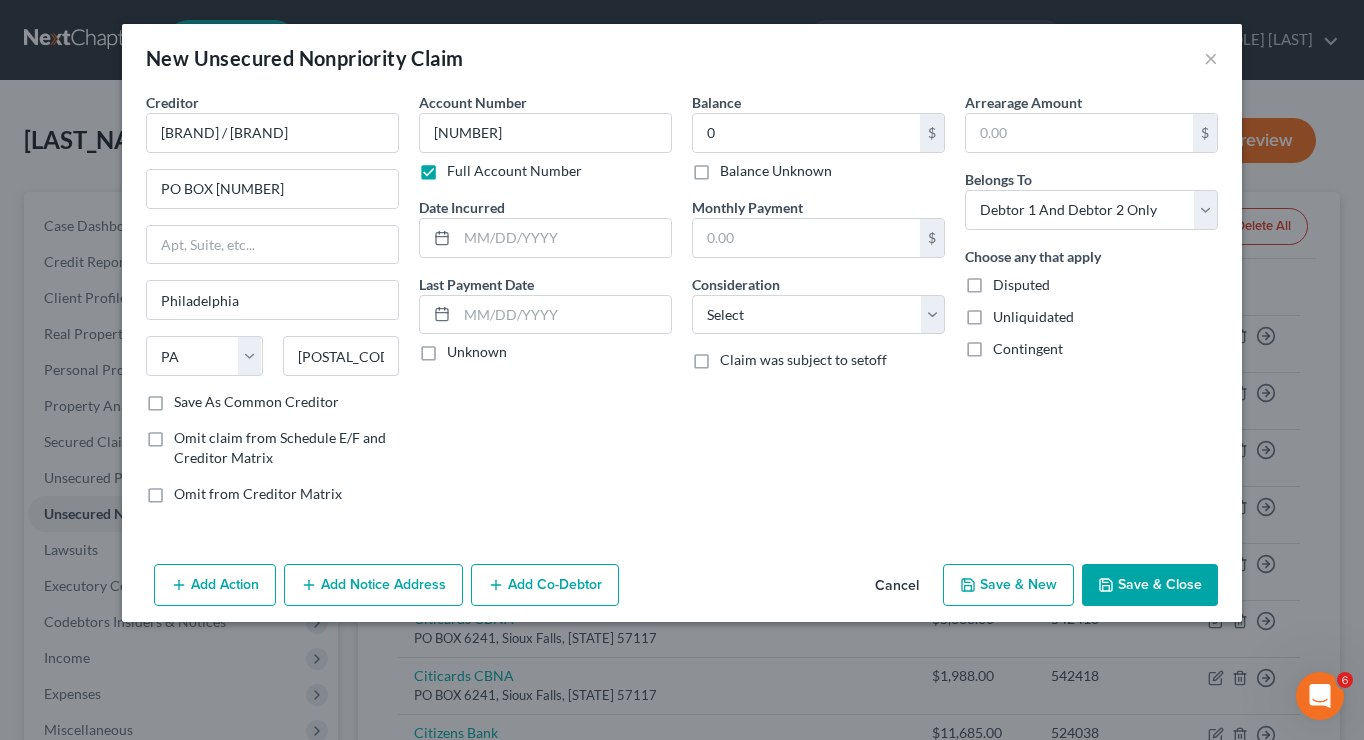 click on "Save & New" at bounding box center (1008, 585) 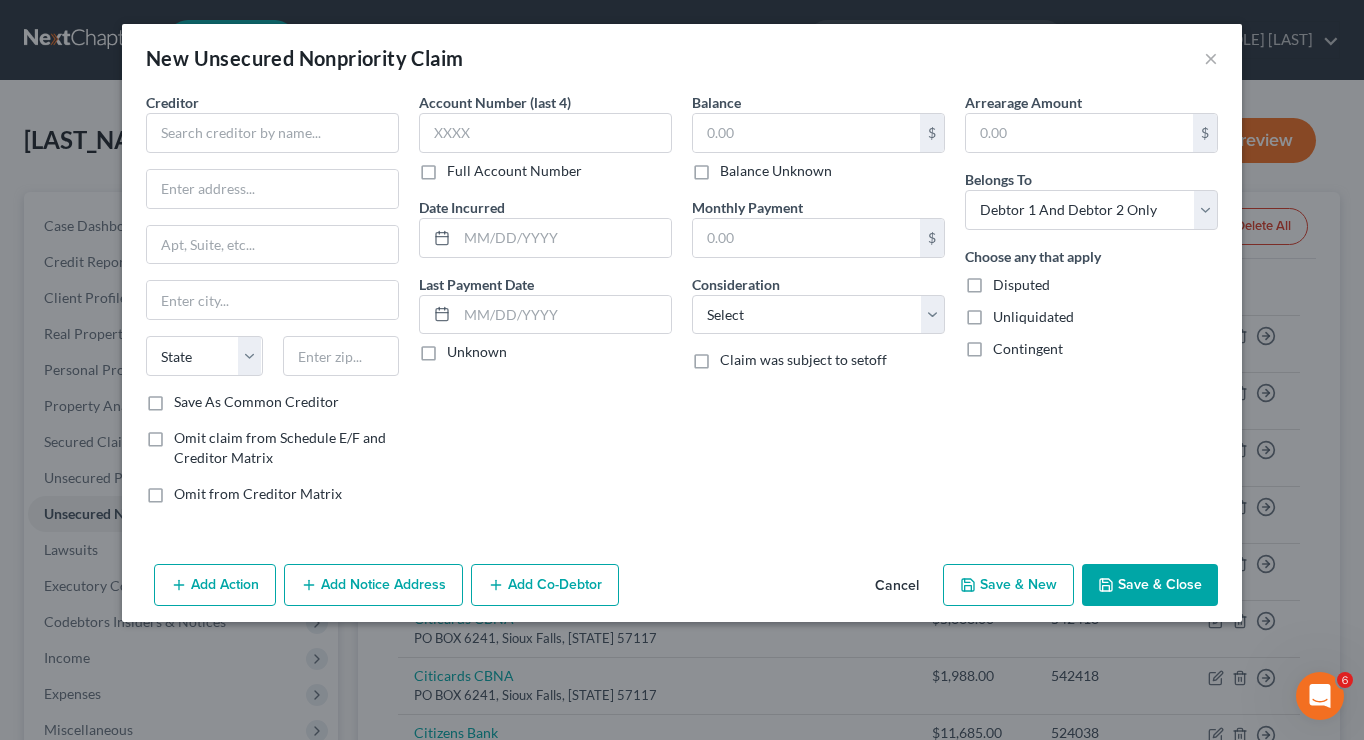 type on "0.00" 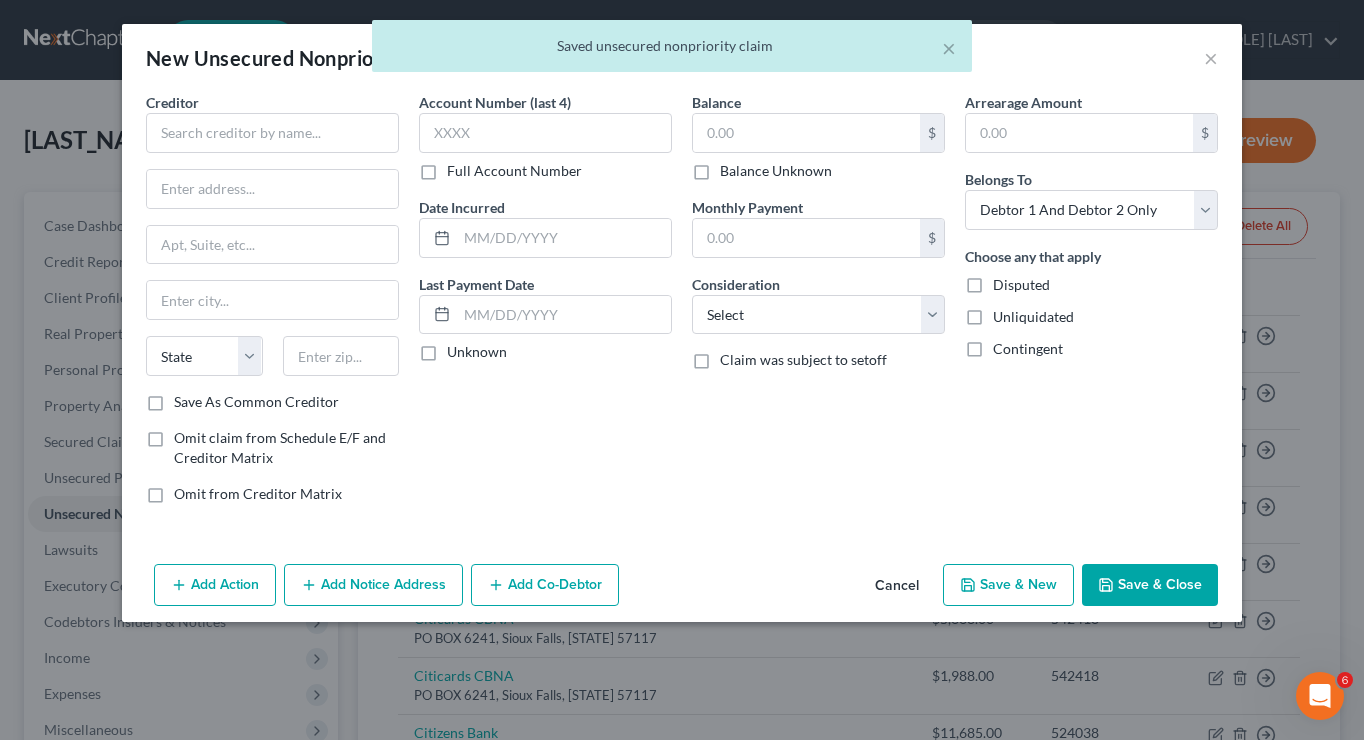 click on "New Unsecured Nonpriority Claim  × Creditor *                         State AL AK AR AZ CA CO CT DE DC FL GA GU HI ID IL IN IA KS KY LA ME MD MA MI MN MS MO MT NC ND NE NV NH NJ NM NY OH OK OR PA PR RI SC SD TN TX UT VI VA VT WA WV WI WY Save As Common Creditor Omit claim from Schedule E/F and Creditor Matrix Omit from Creditor Matrix
Account Number (last 4)
Full Account Number
Date Incurred         Last Payment Date         Unknown Balance
$
Balance Unknown
Balance Undetermined
$
Balance Unknown
Monthly Payment $ Consideration Select Cable / Satellite Services Collection Agency Credit Card Debt Debt Counseling / Attorneys Deficiency Balance Domestic Support Obligations Home / Car Repairs Income Taxes Judgment Liens Medical Services Monies Loaned / Advanced Mortgage Obligation From Divorce Or Separation Obligation To Pensions Other Overdrawn Bank Account $ *" at bounding box center [682, 370] 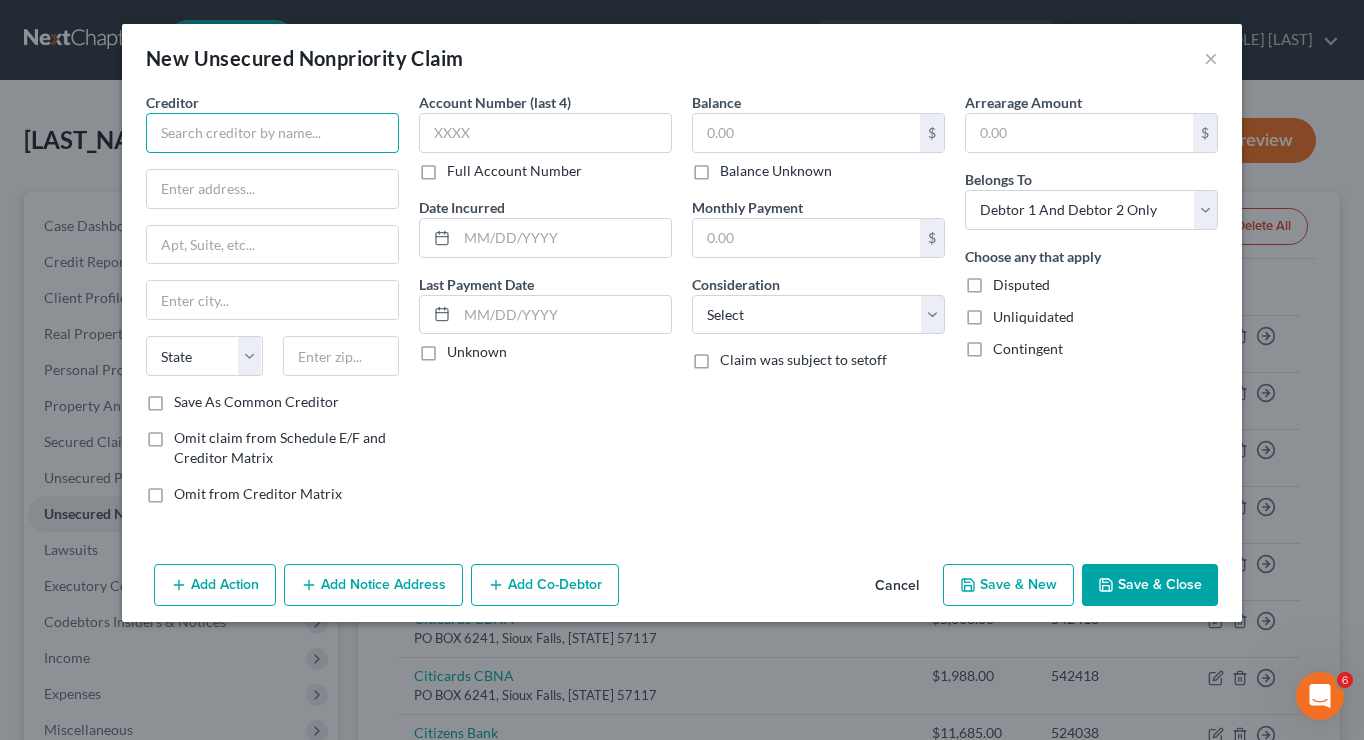 click at bounding box center [272, 133] 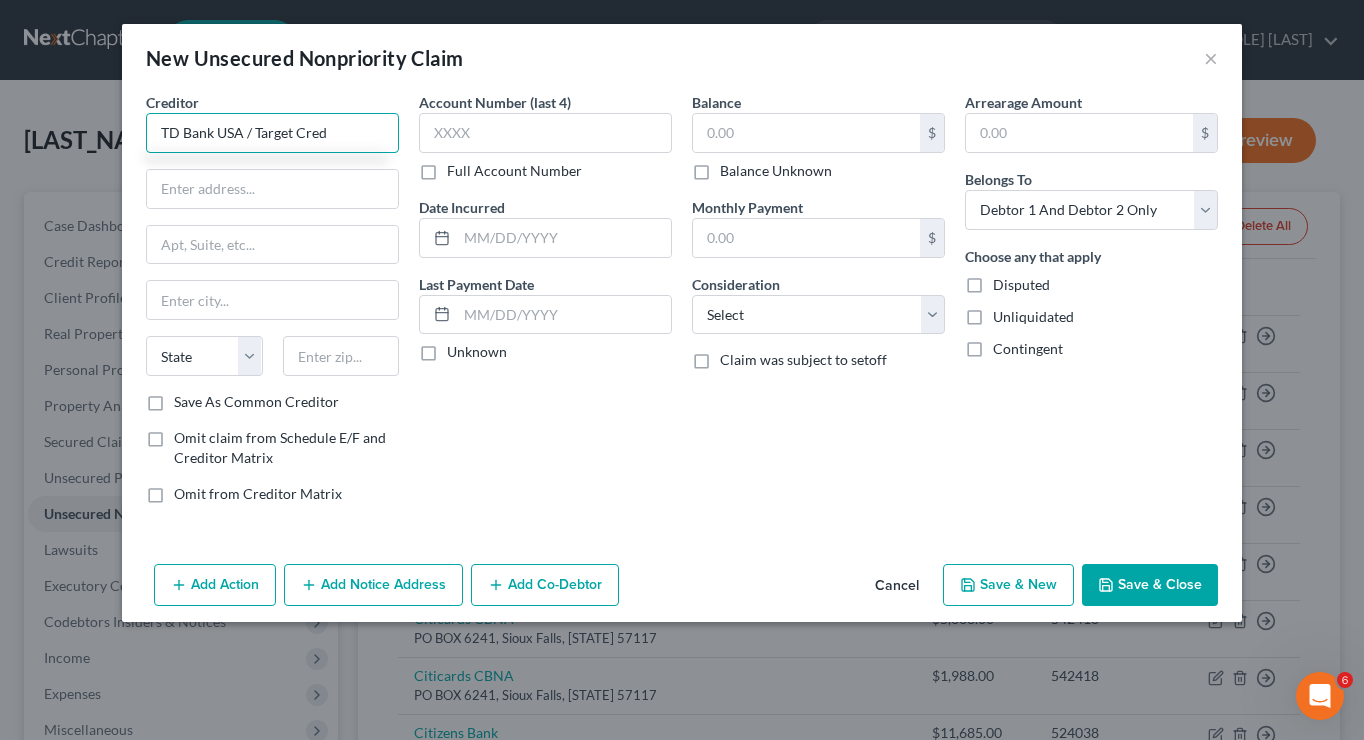 type on "TD Bank USA / Target Cred" 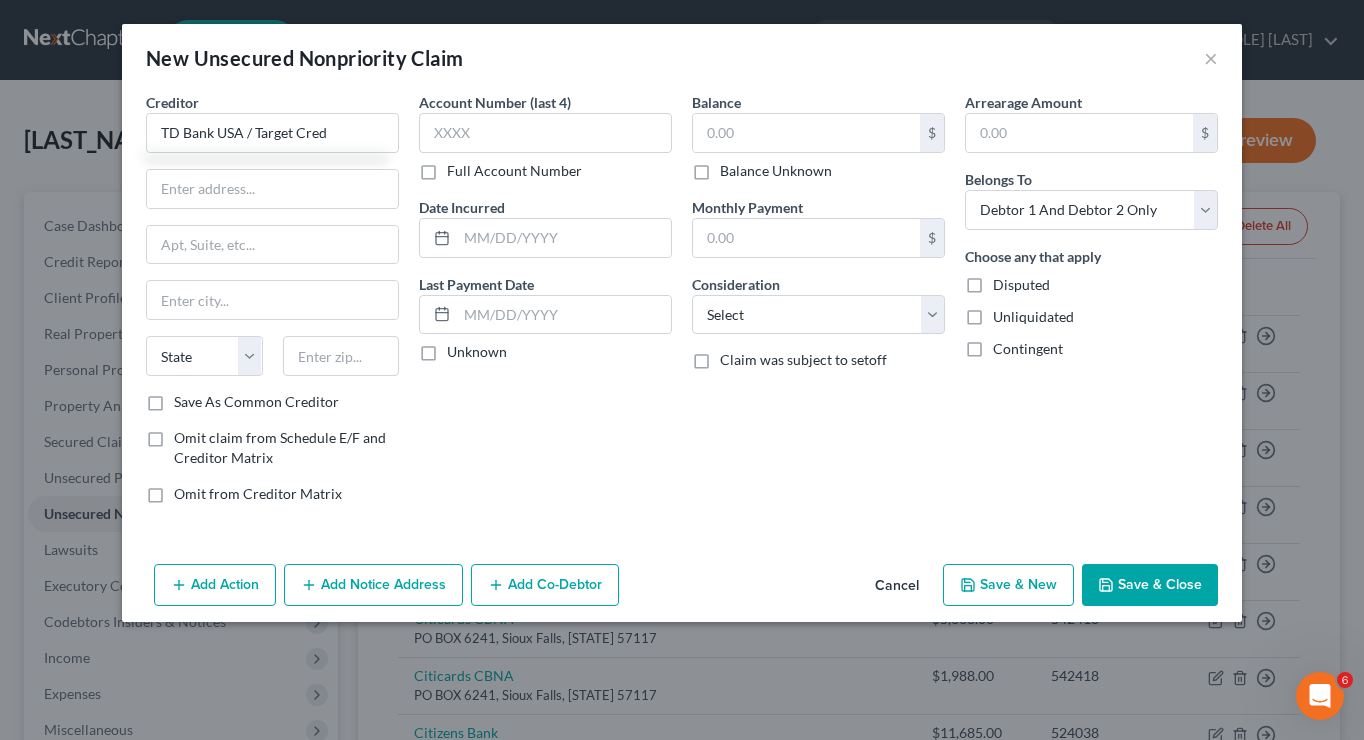 click on "Creditor *    TD Bank USA / Target Cred                      State [STATE_LIST]" at bounding box center (272, 242) 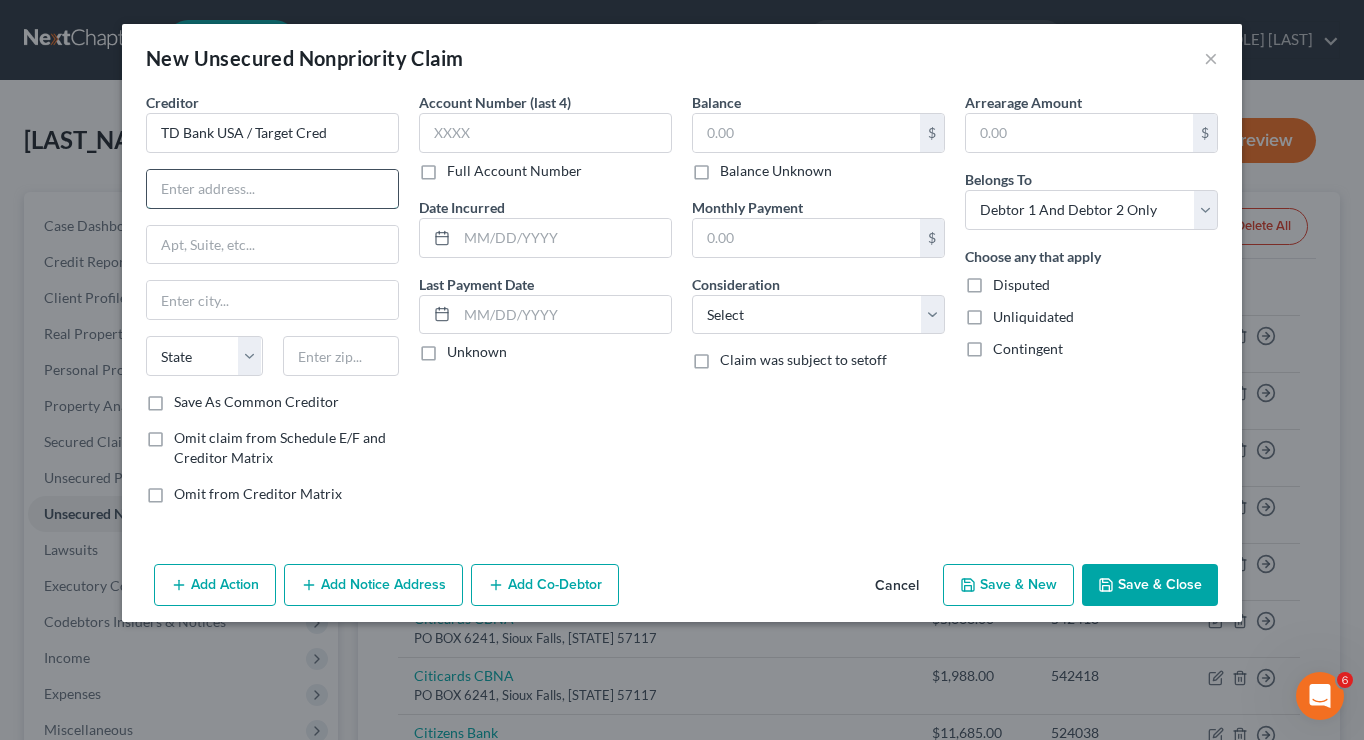 click at bounding box center (272, 189) 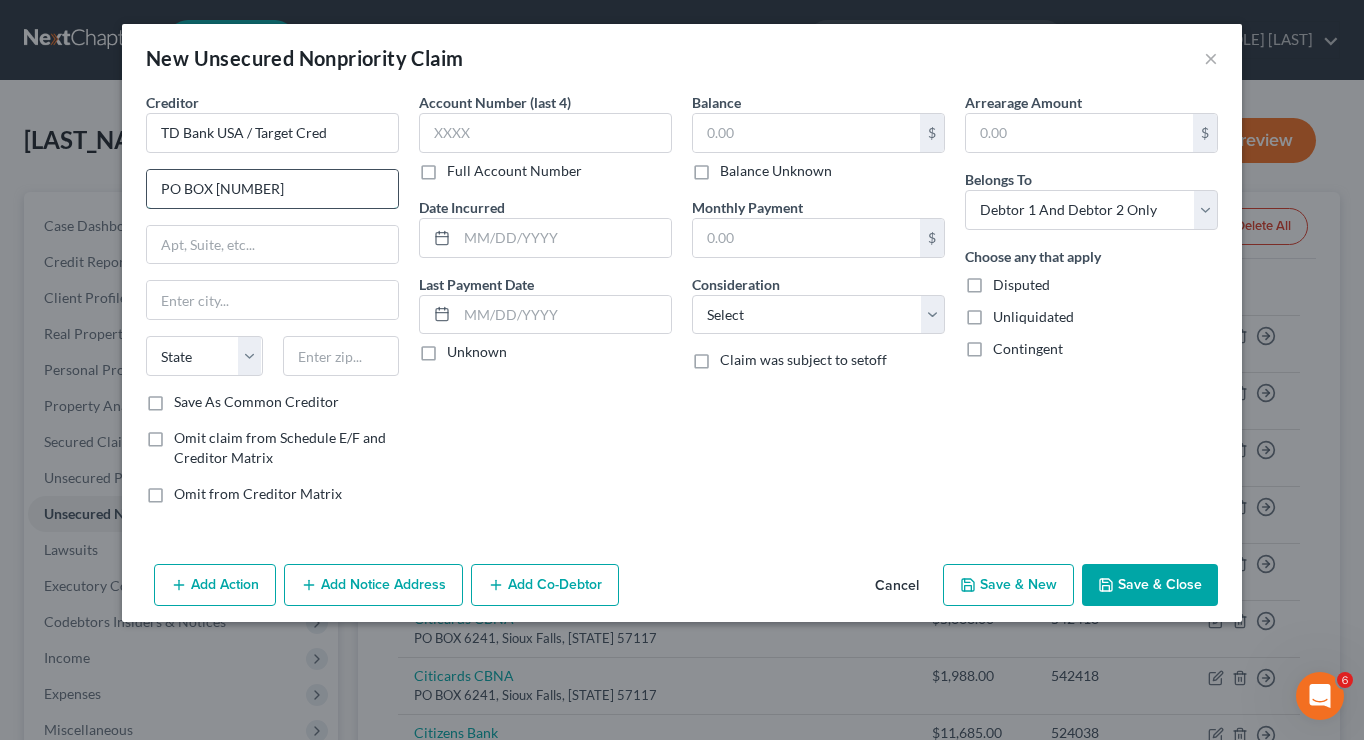 type on "PO BOX [NUMBER]" 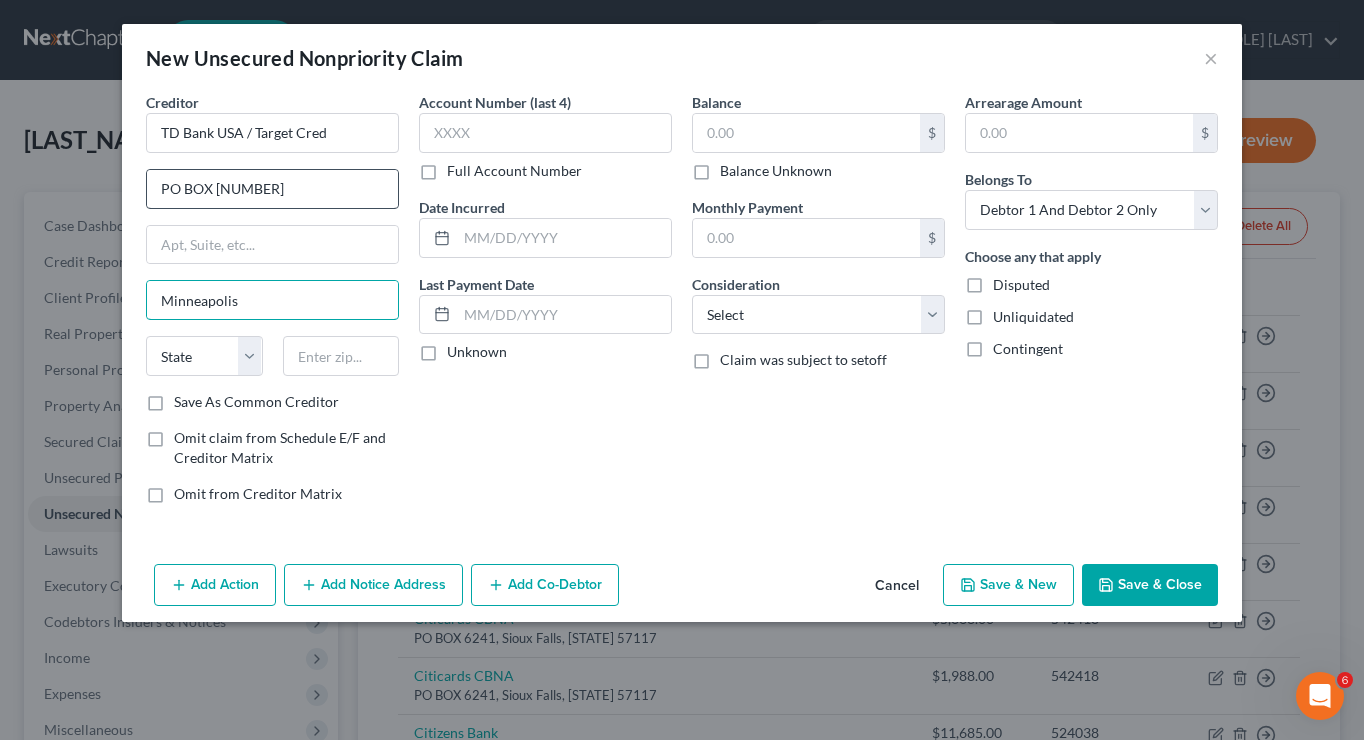 type on "Minneapolis" 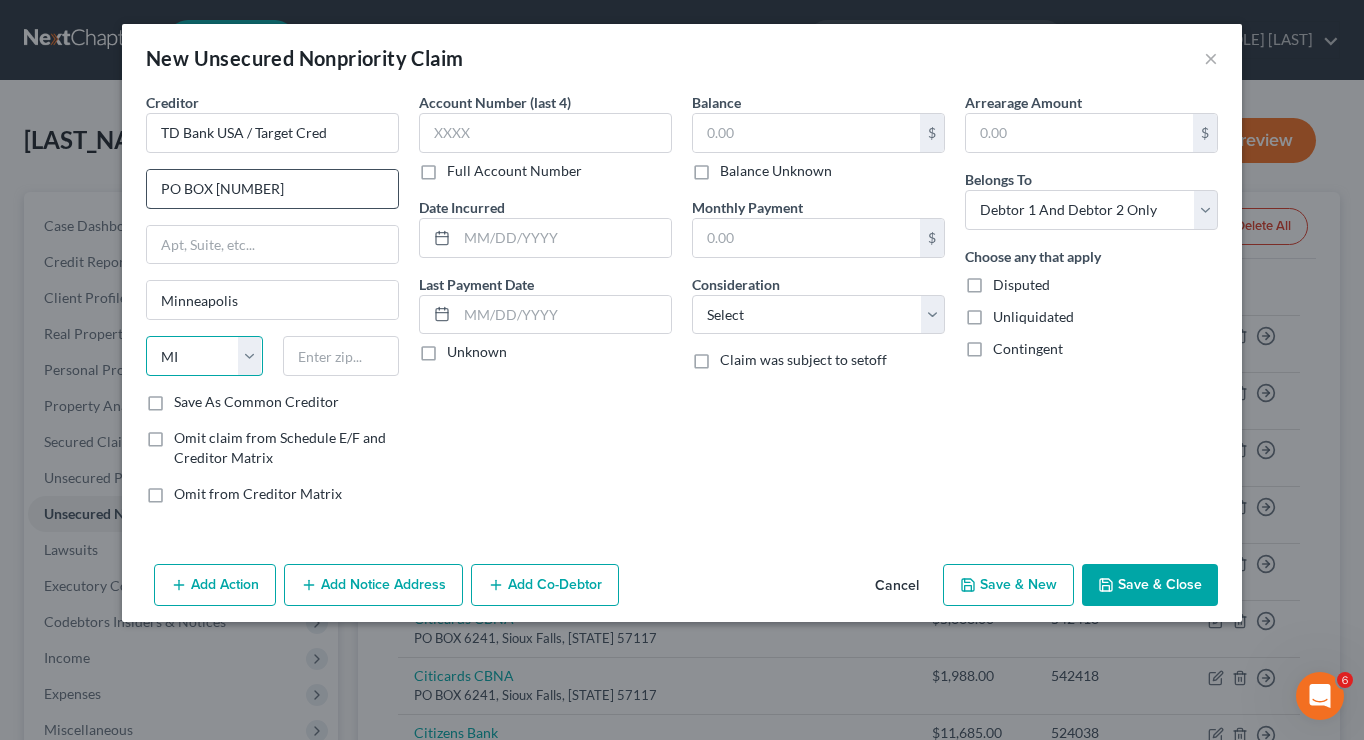 select on "24" 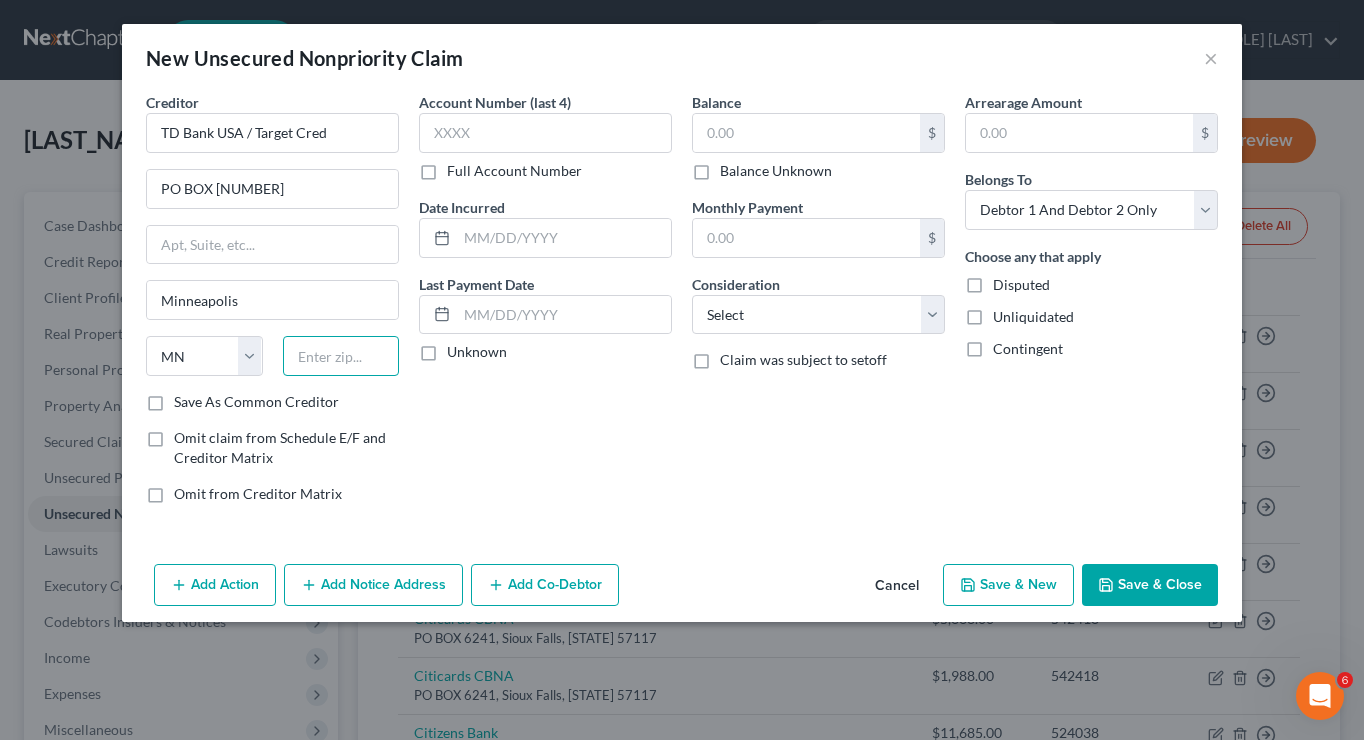 click at bounding box center (341, 356) 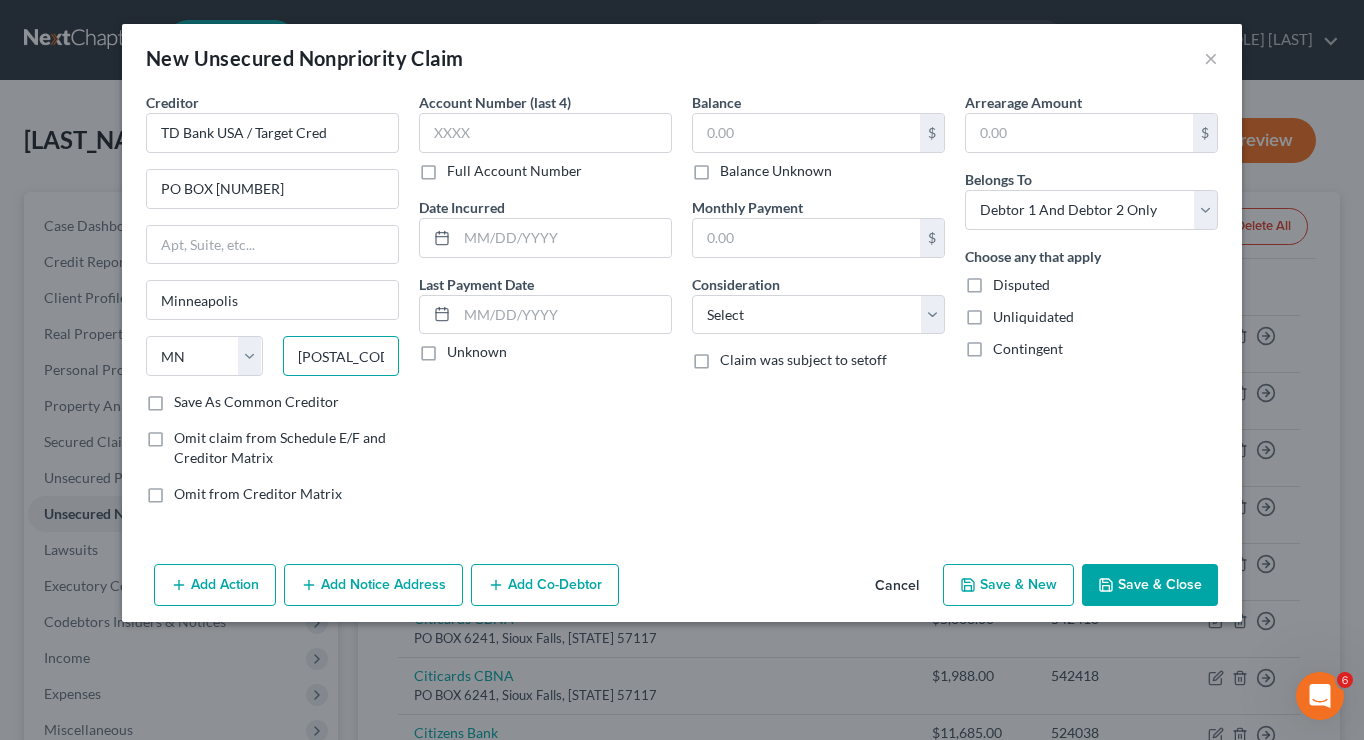 type on "[POSTAL_CODE]" 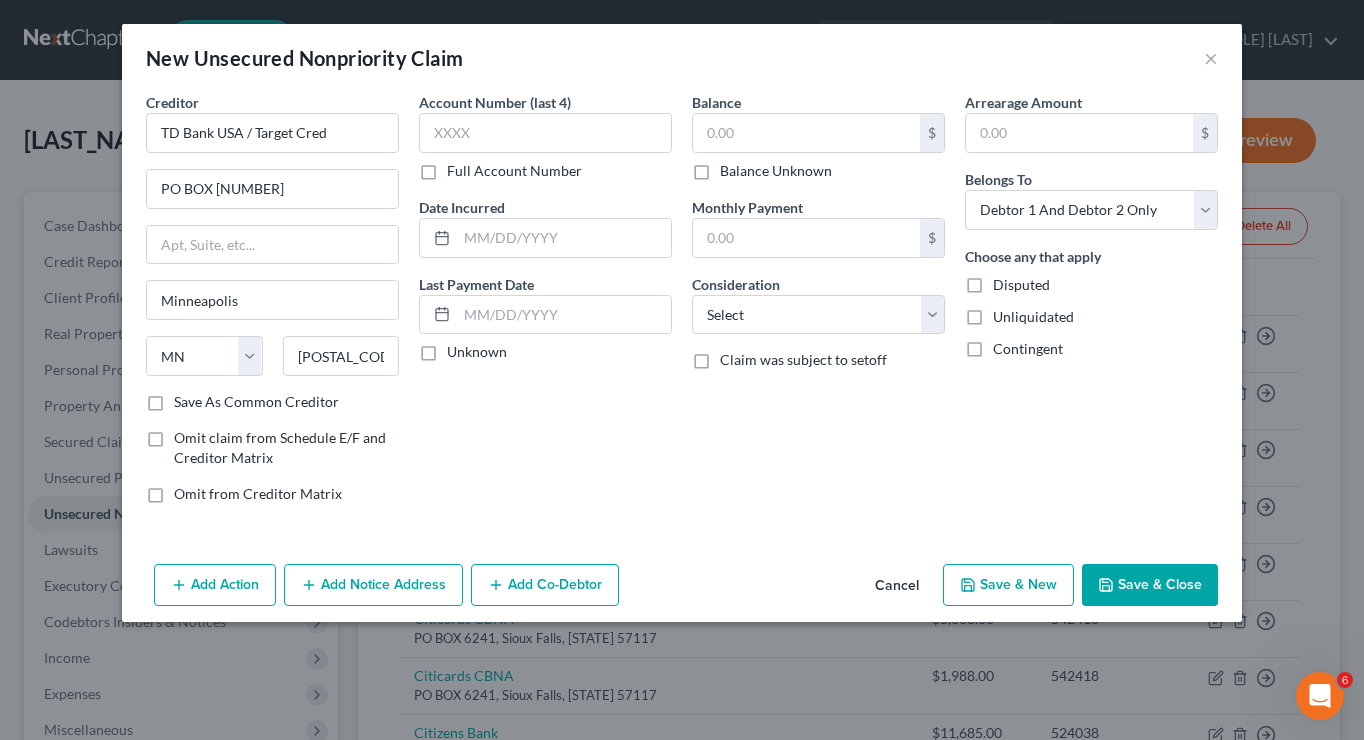 click on "Full Account Number" at bounding box center [514, 171] 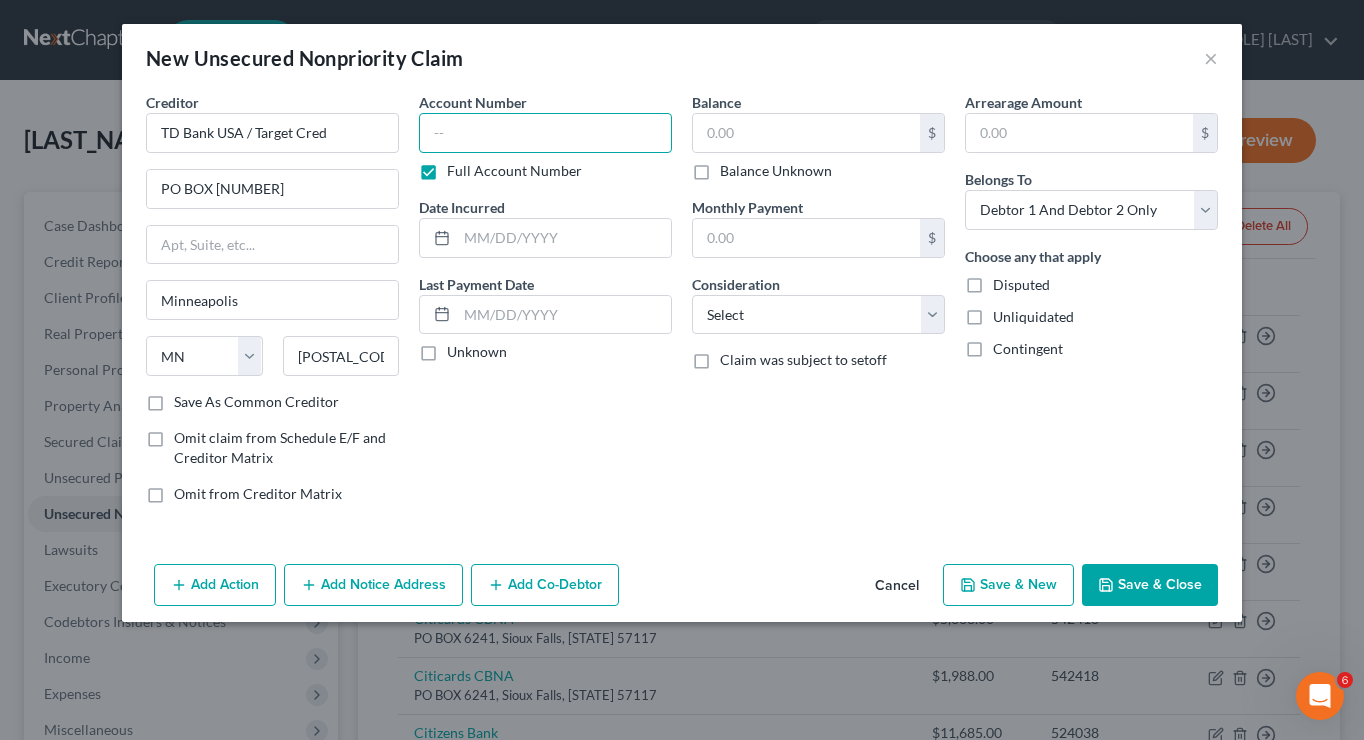 click at bounding box center (545, 133) 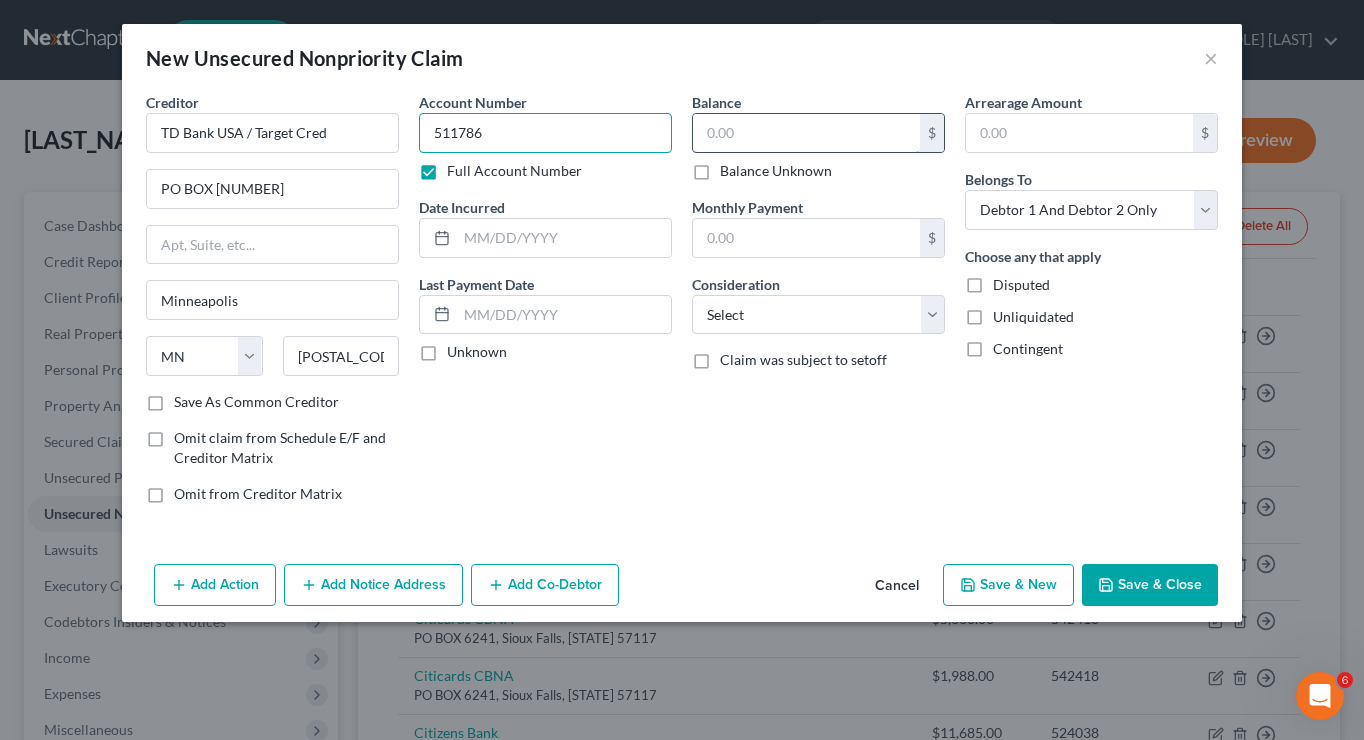 type on "511786" 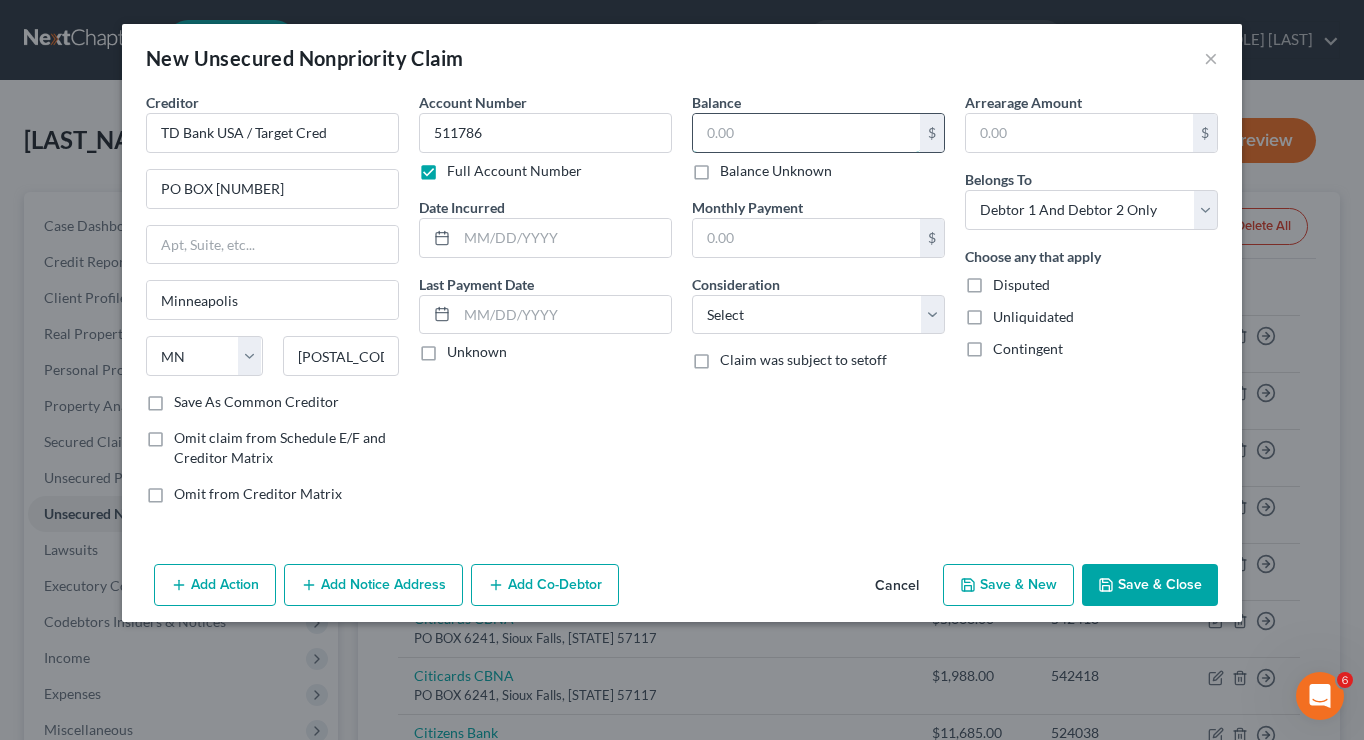 click at bounding box center [806, 133] 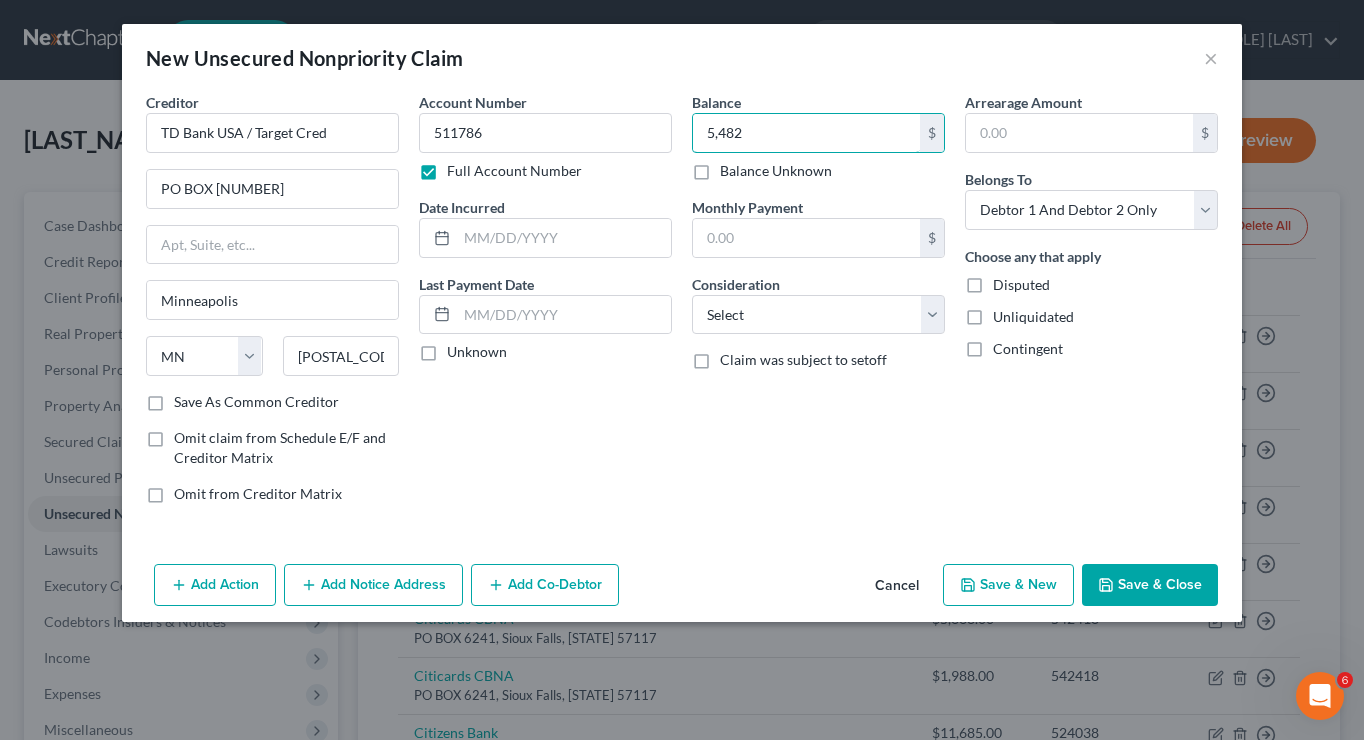 type on "5,482" 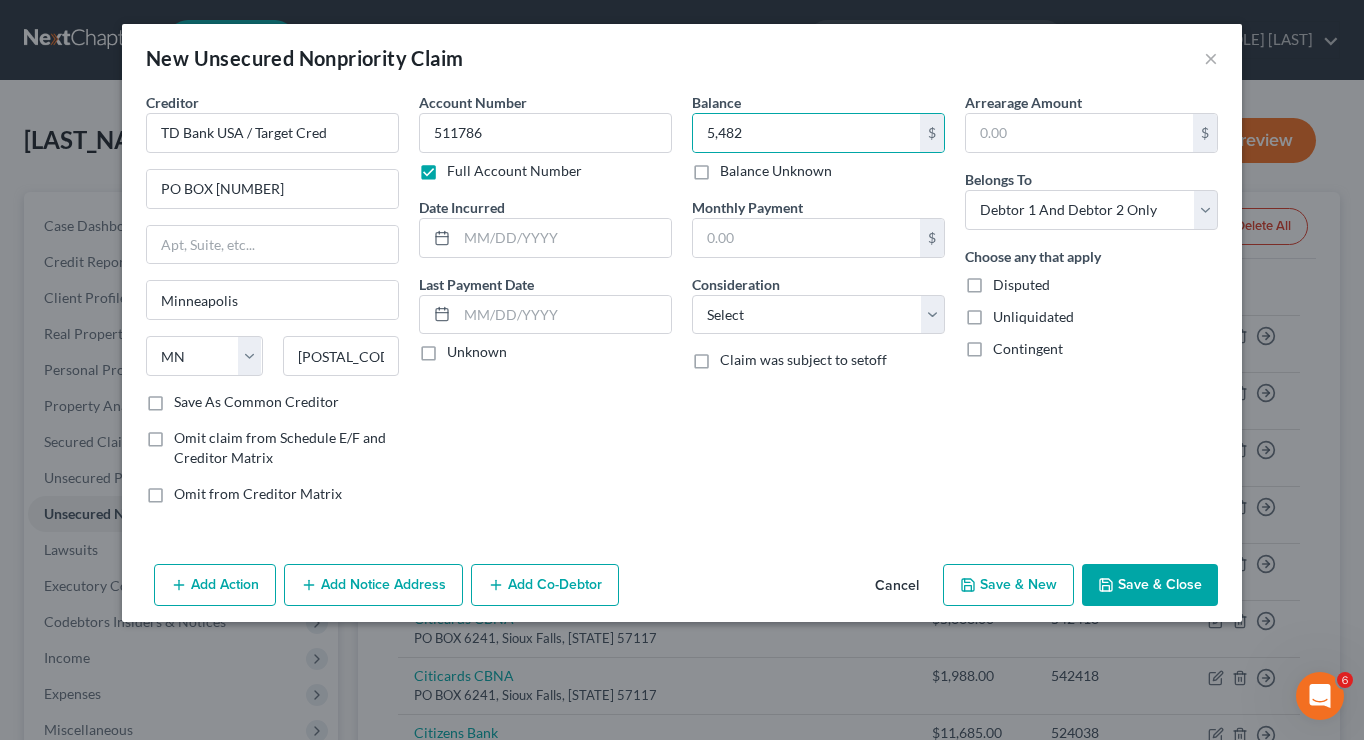 click on "Save & New" at bounding box center (1008, 585) 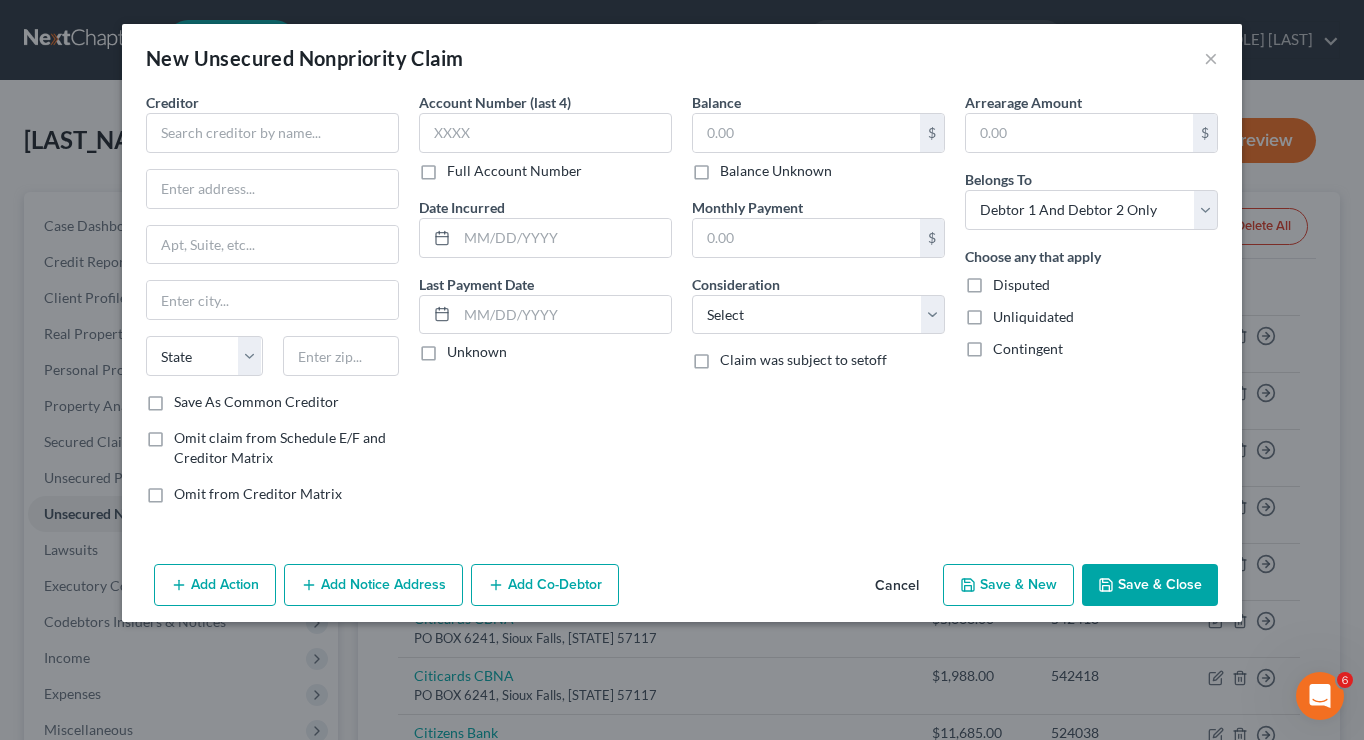 type on "5,482.00" 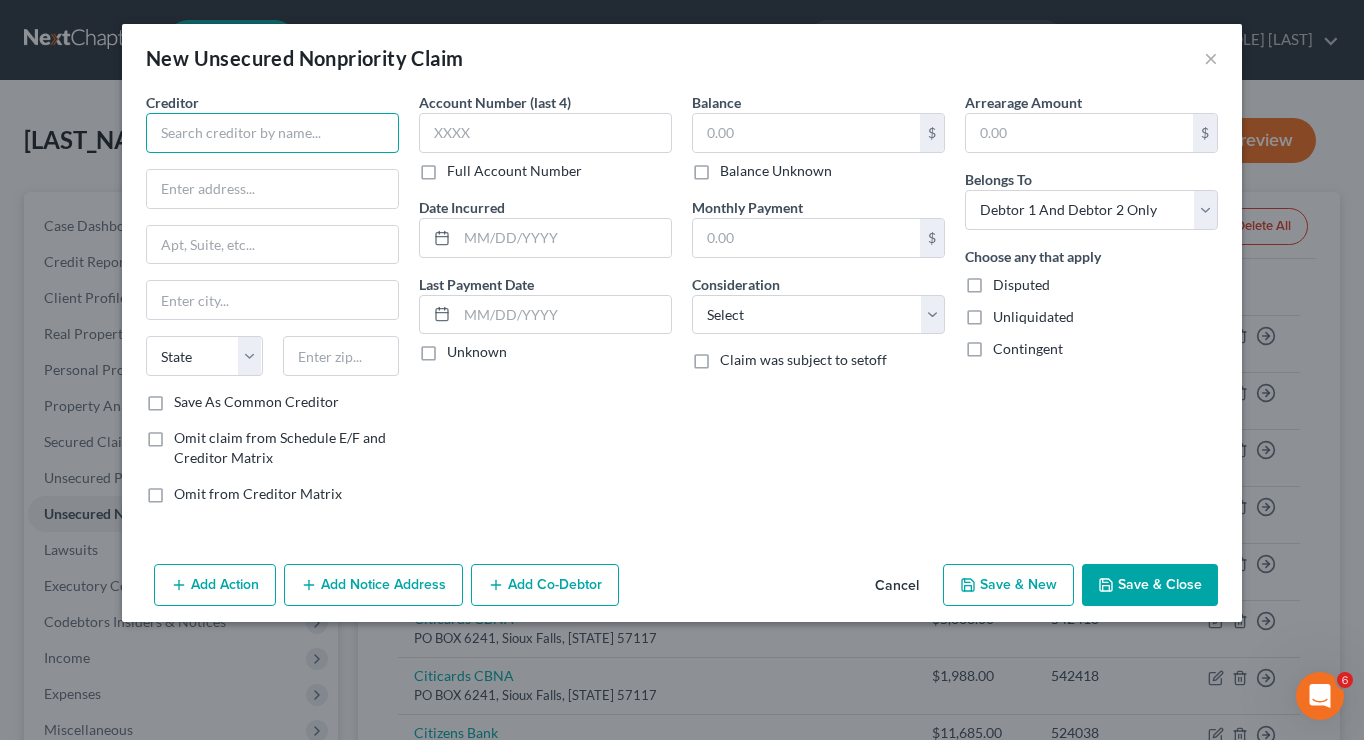 click at bounding box center (272, 133) 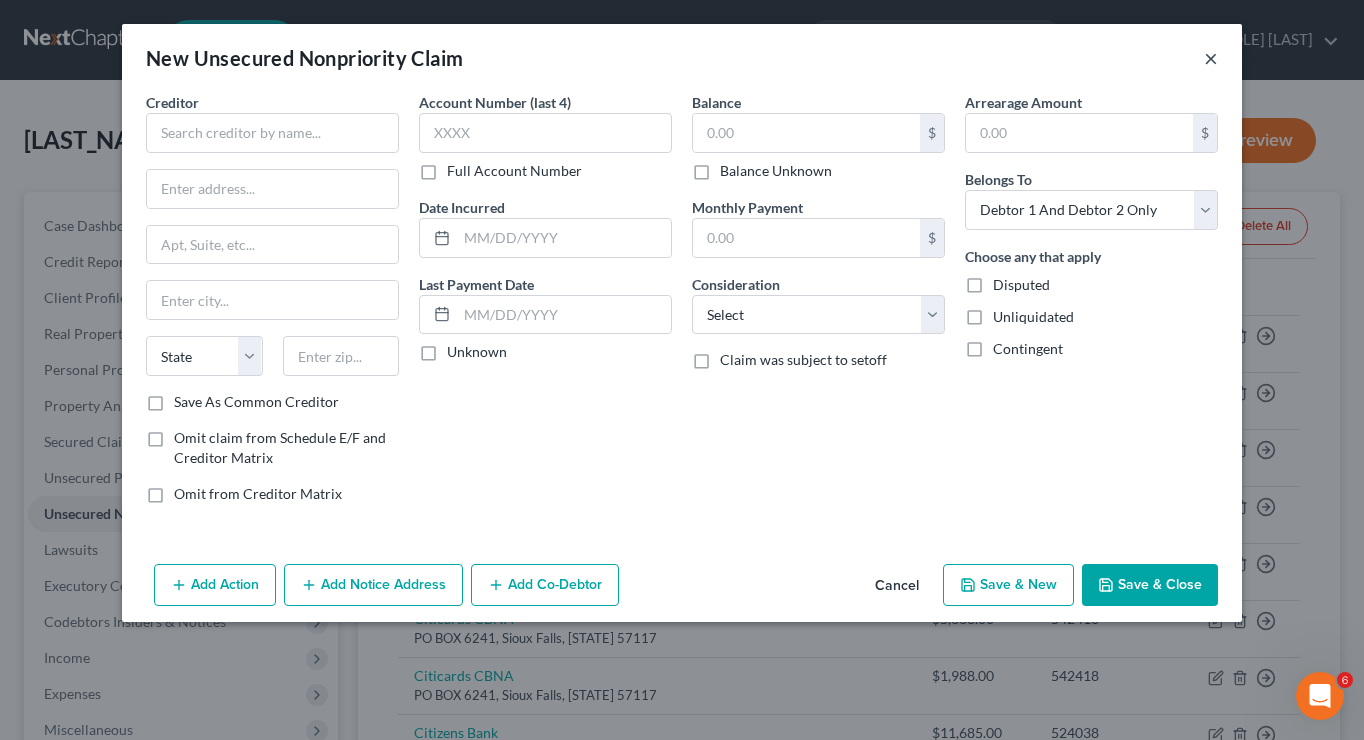 click on "×" at bounding box center (1211, 58) 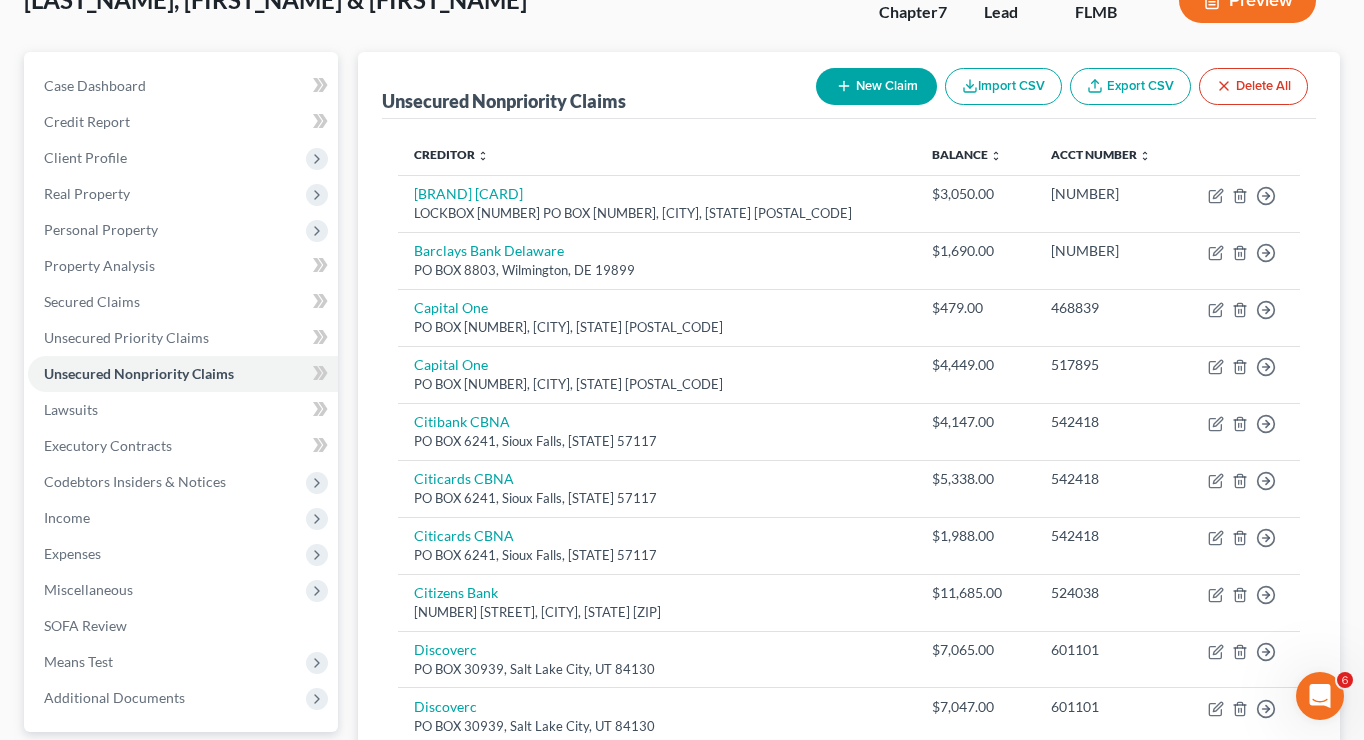 scroll, scrollTop: 0, scrollLeft: 0, axis: both 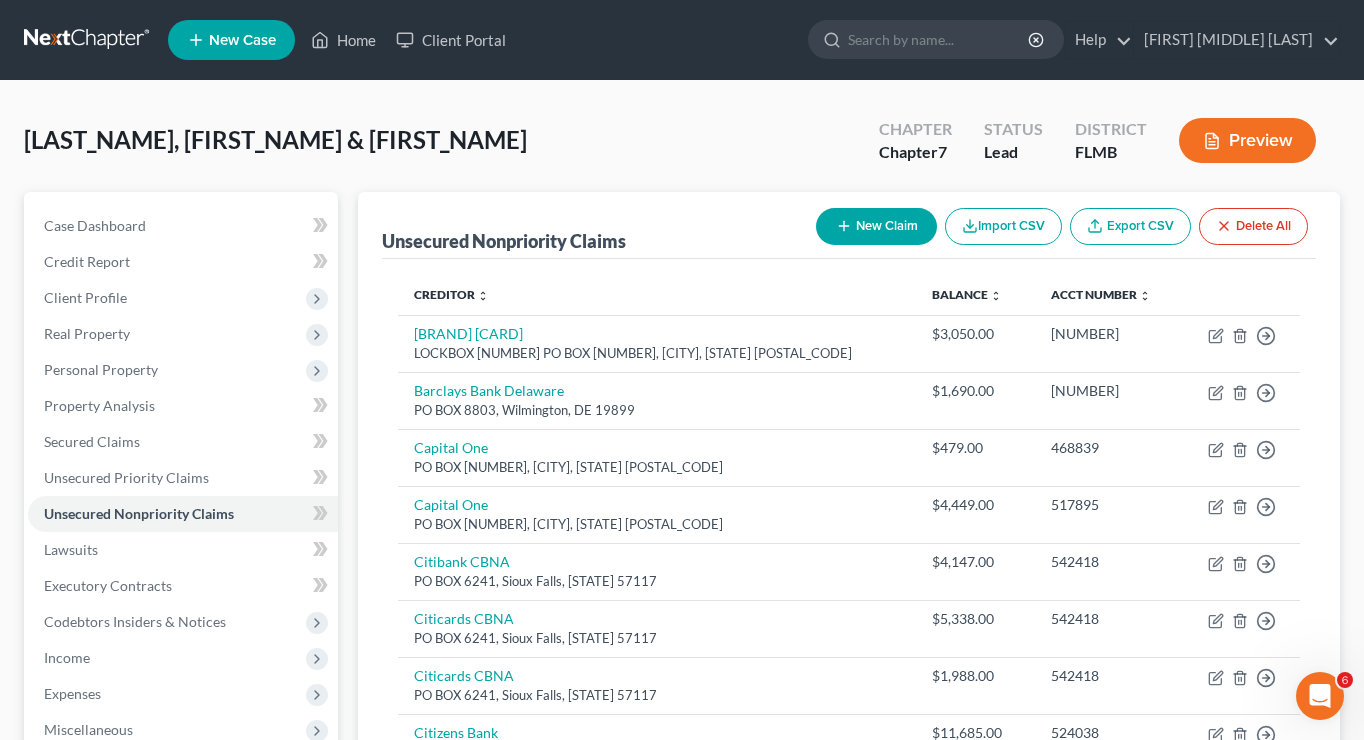 click on "New Claim" at bounding box center (876, 226) 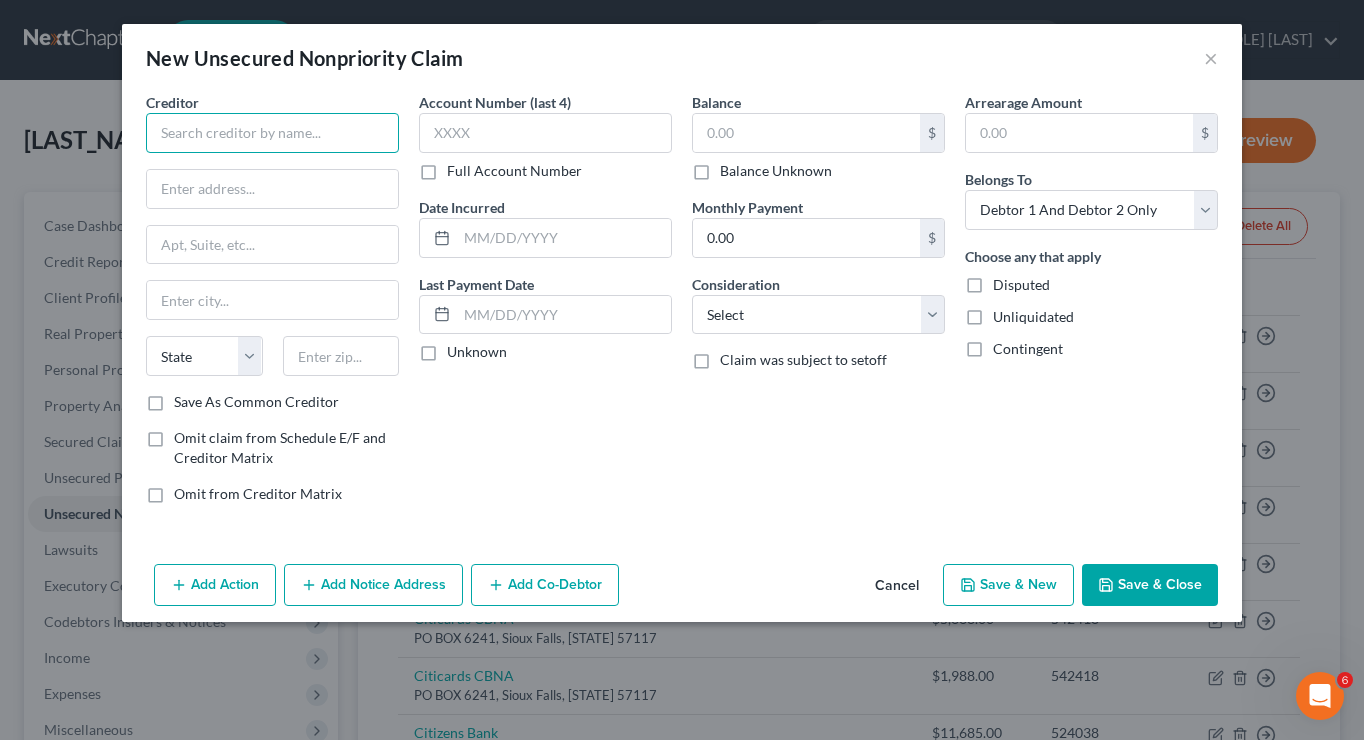 click at bounding box center (272, 133) 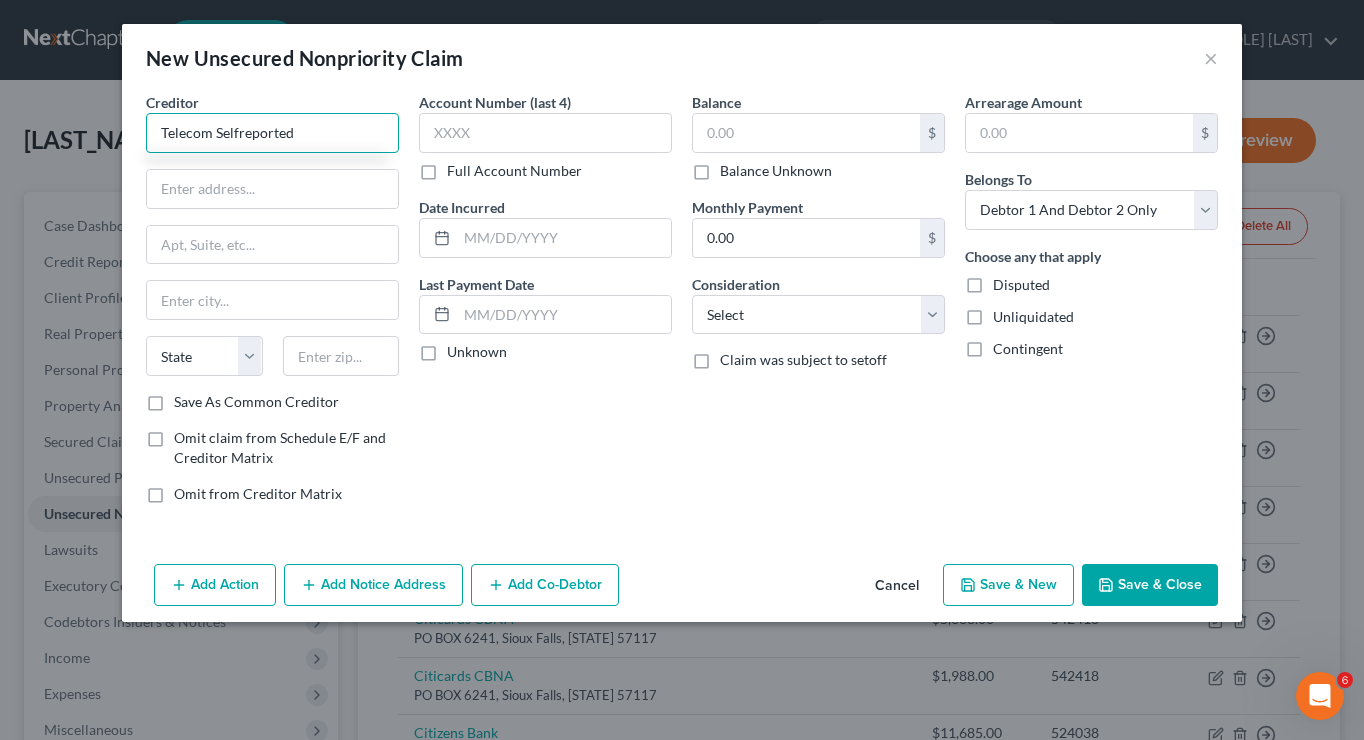 type on "Telecom Selfreported" 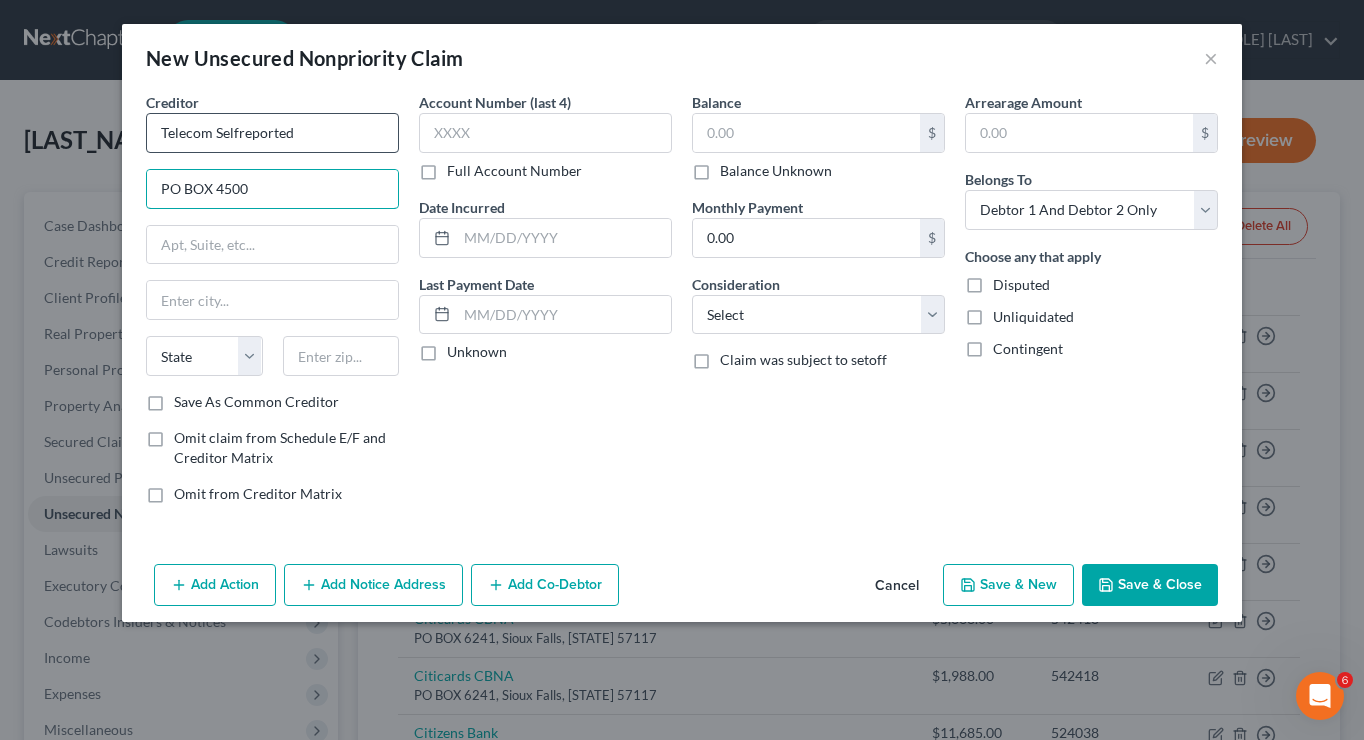 type on "PO BOX 4500" 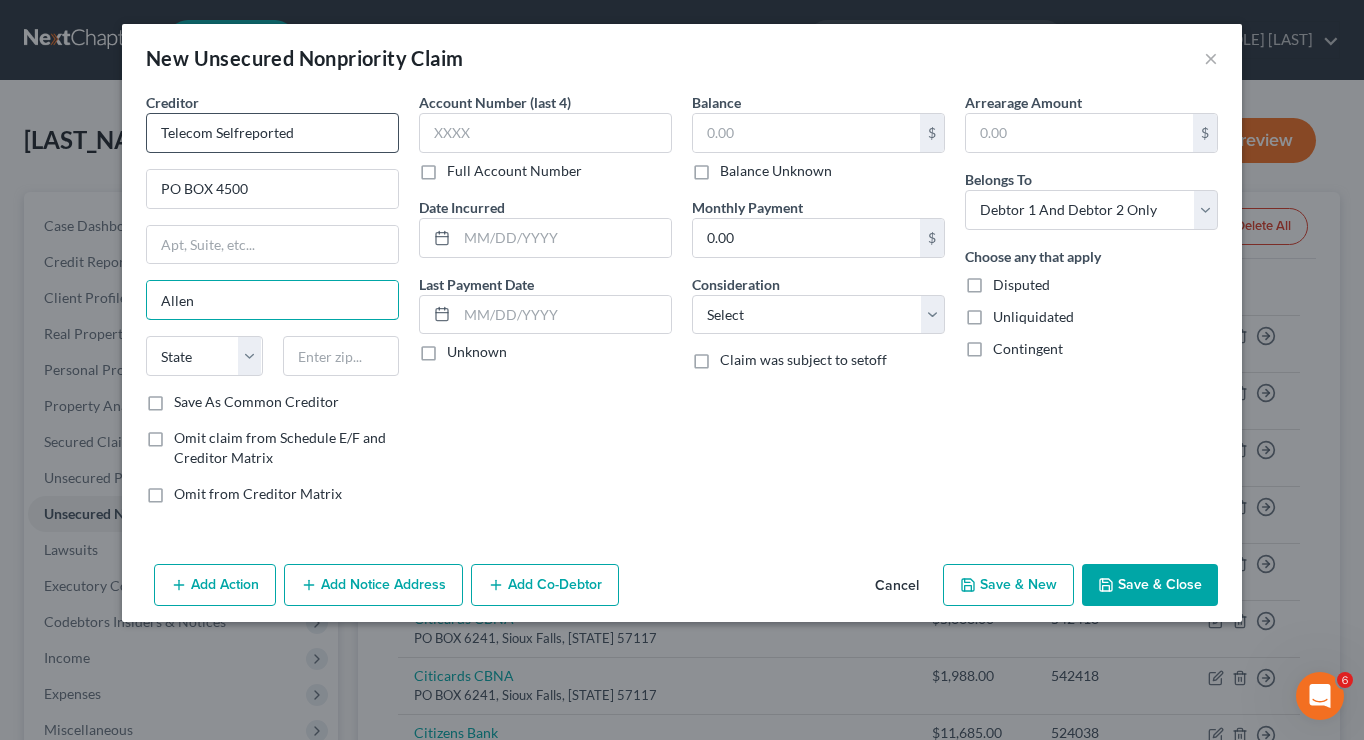 type on "Allen" 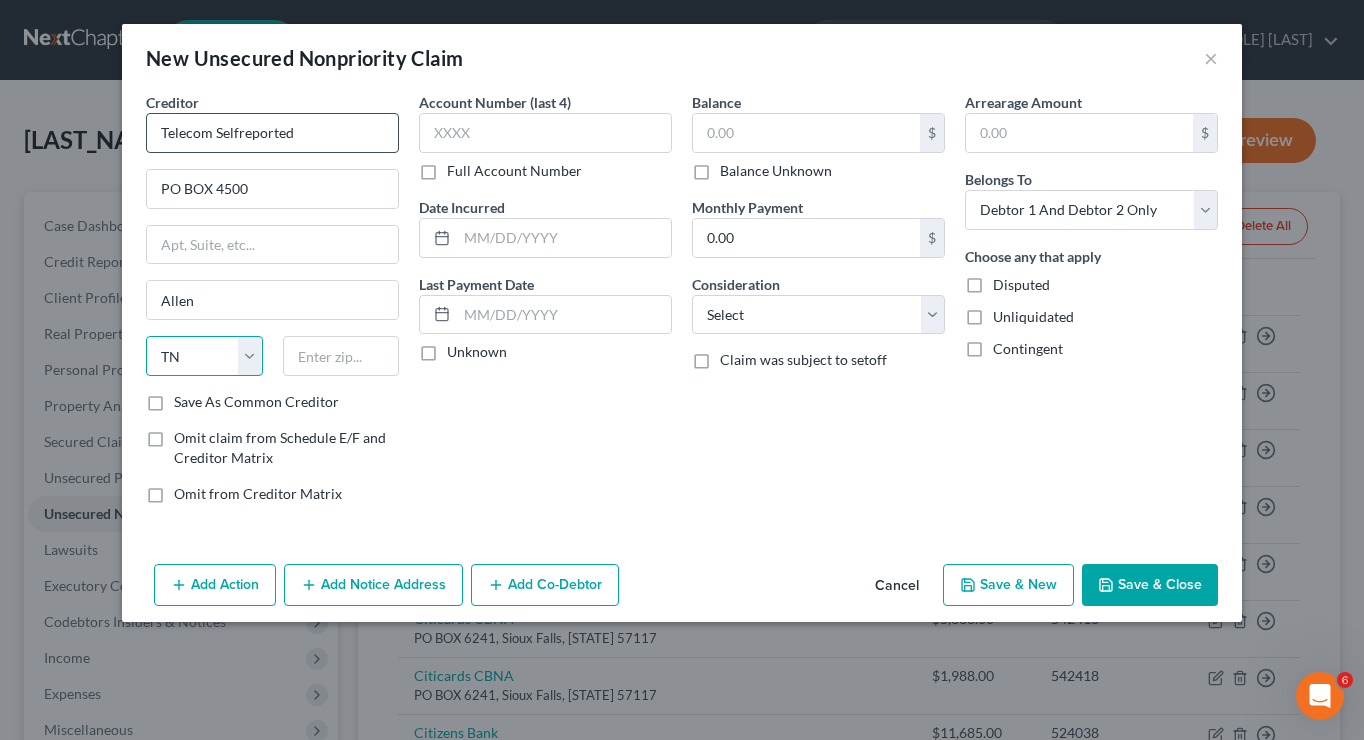select on "45" 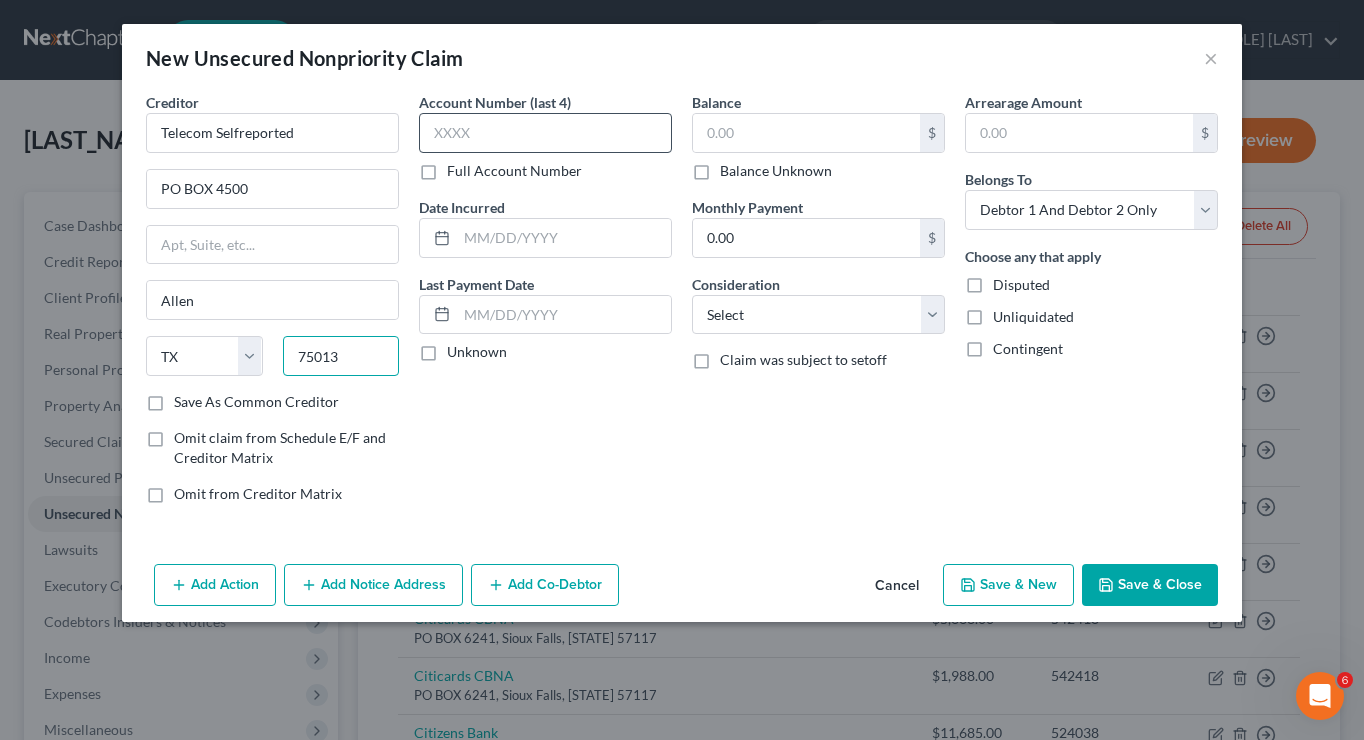 type on "75013" 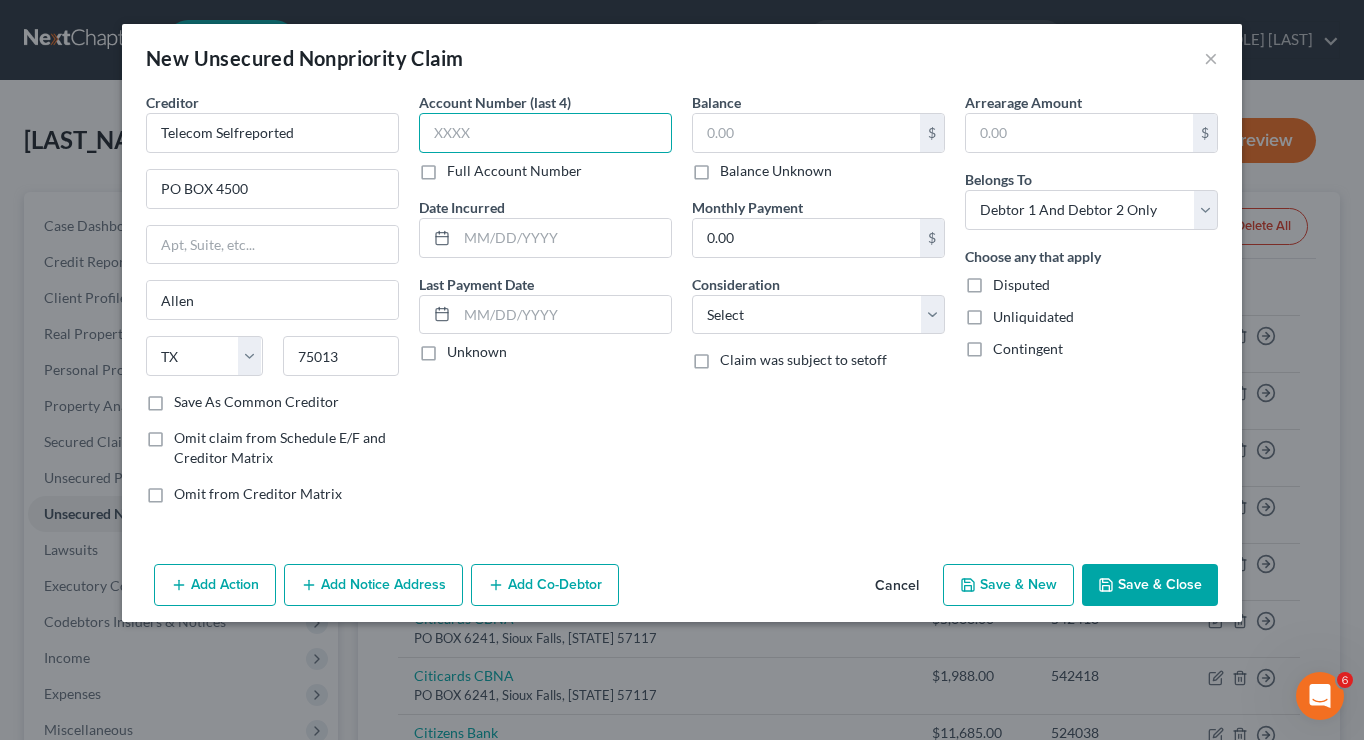 click at bounding box center (545, 133) 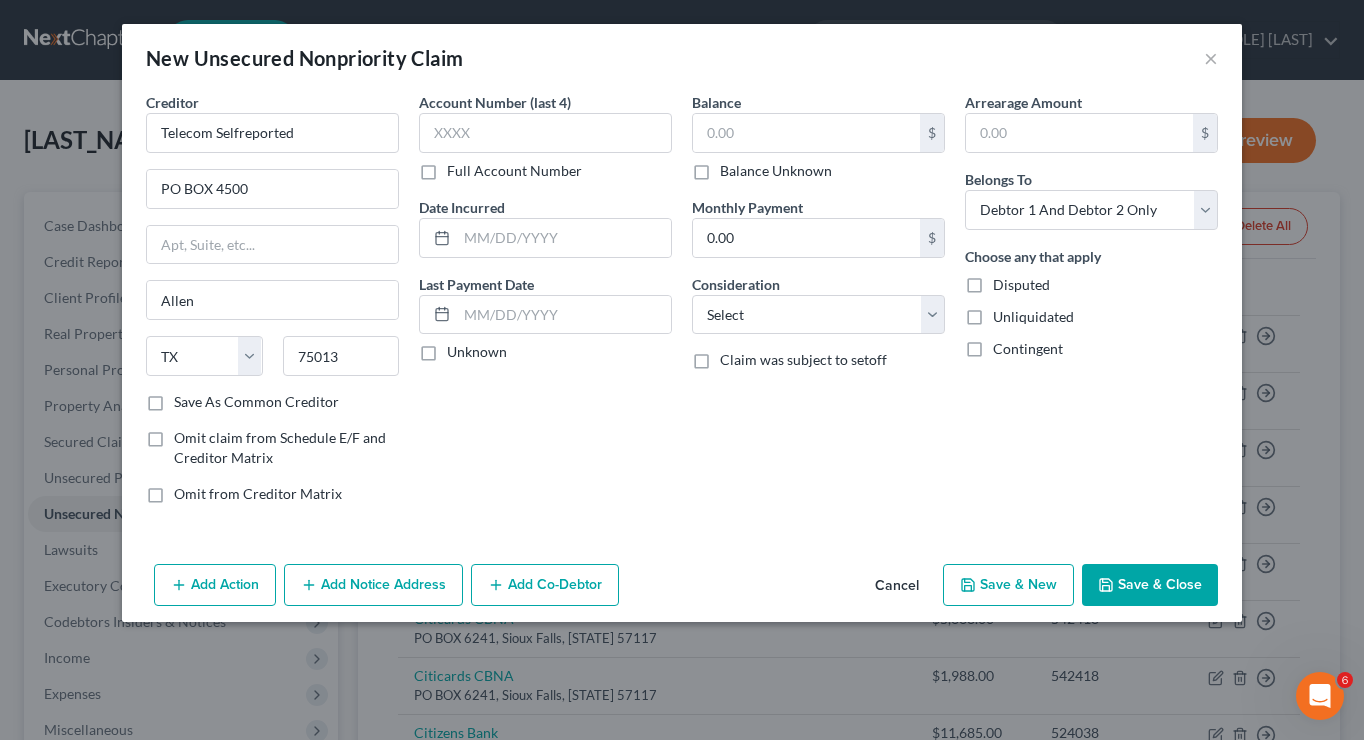 click on "Full Account Number" at bounding box center (514, 171) 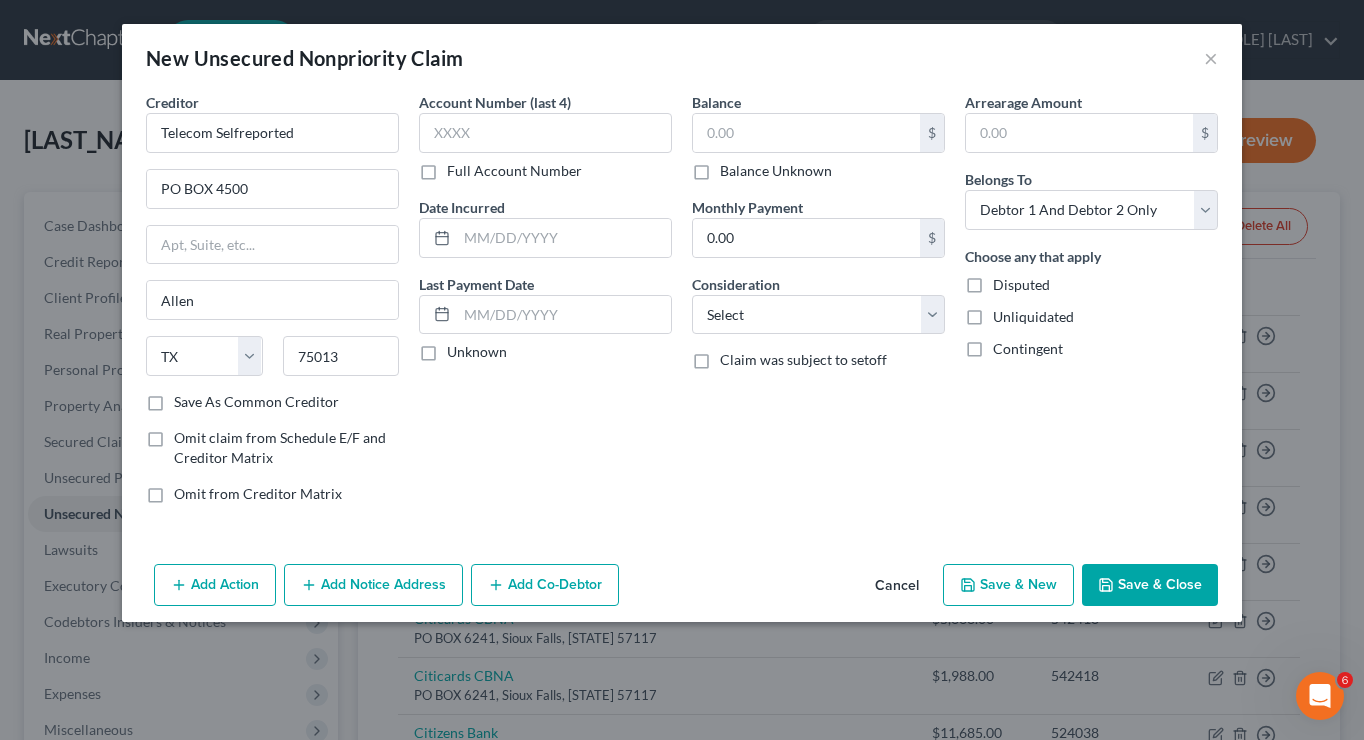 click on "Full Account Number" at bounding box center (461, 167) 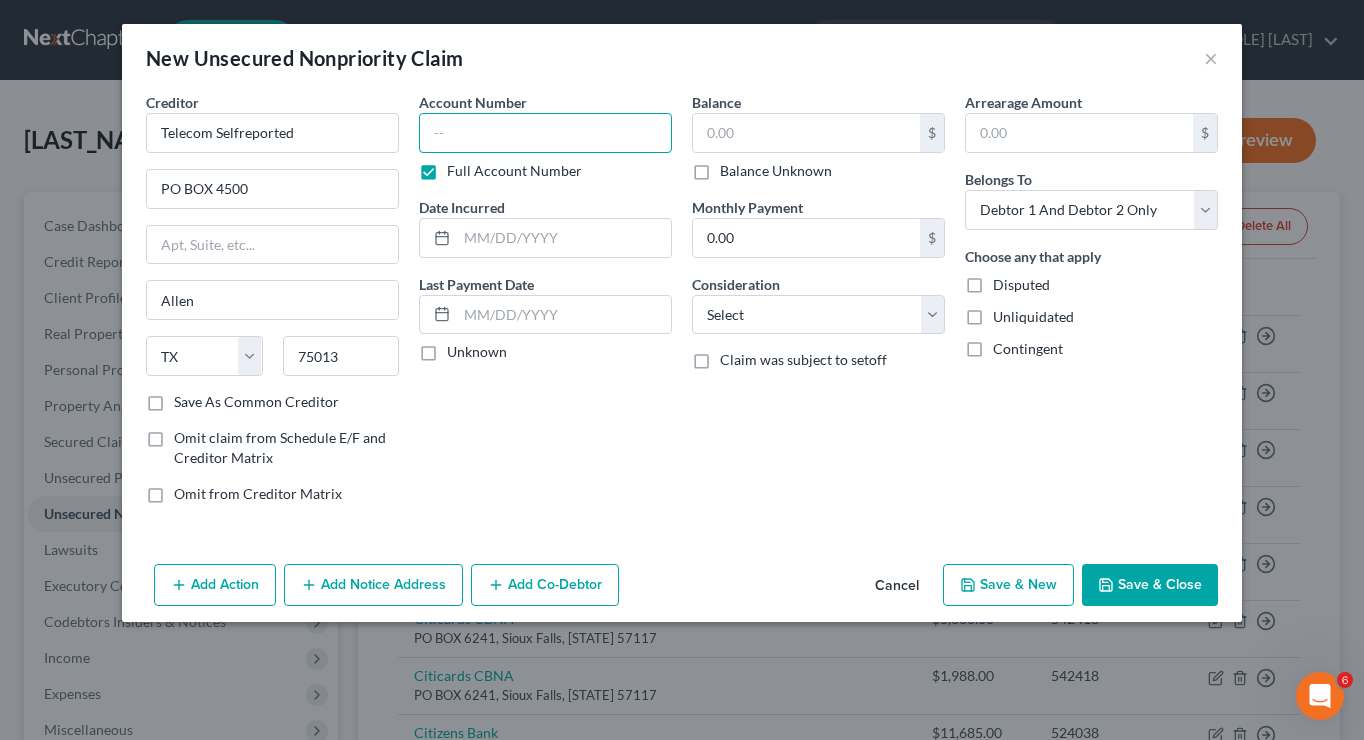 click at bounding box center (545, 133) 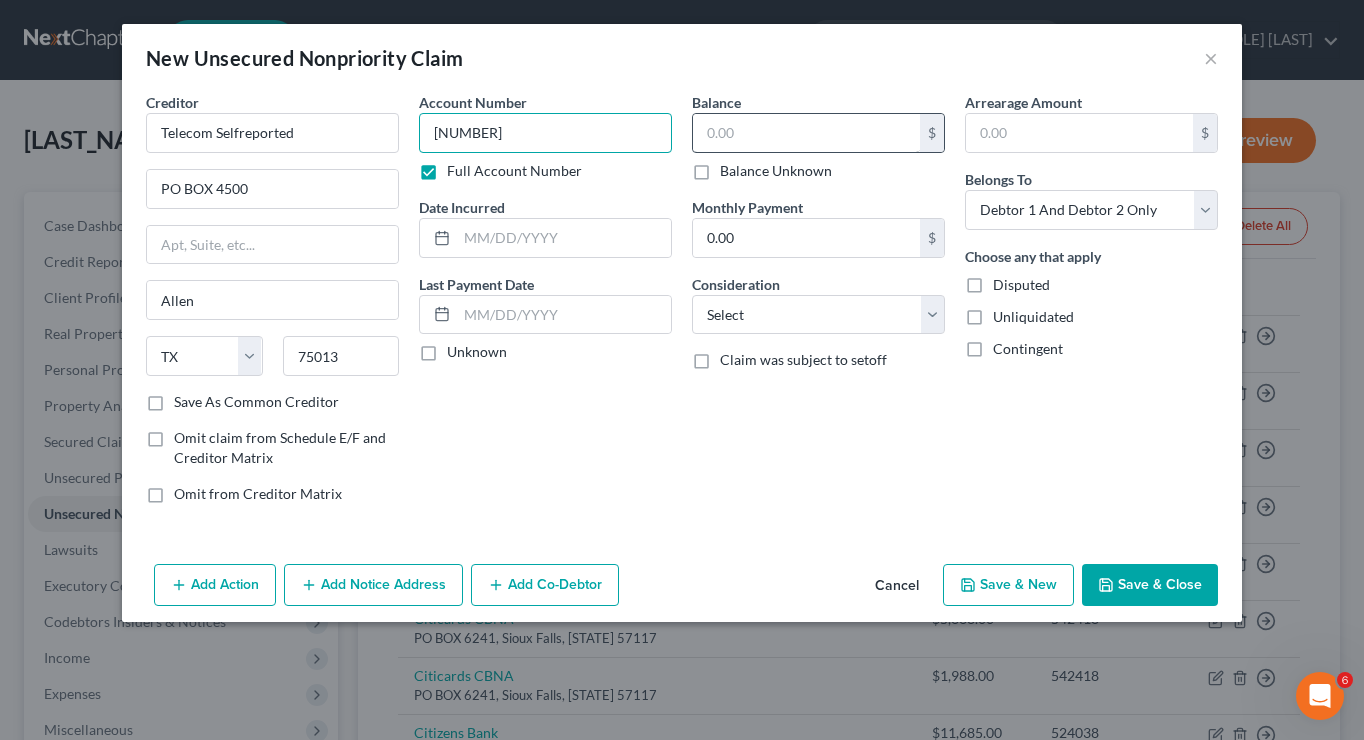 type on "[NUMBER]" 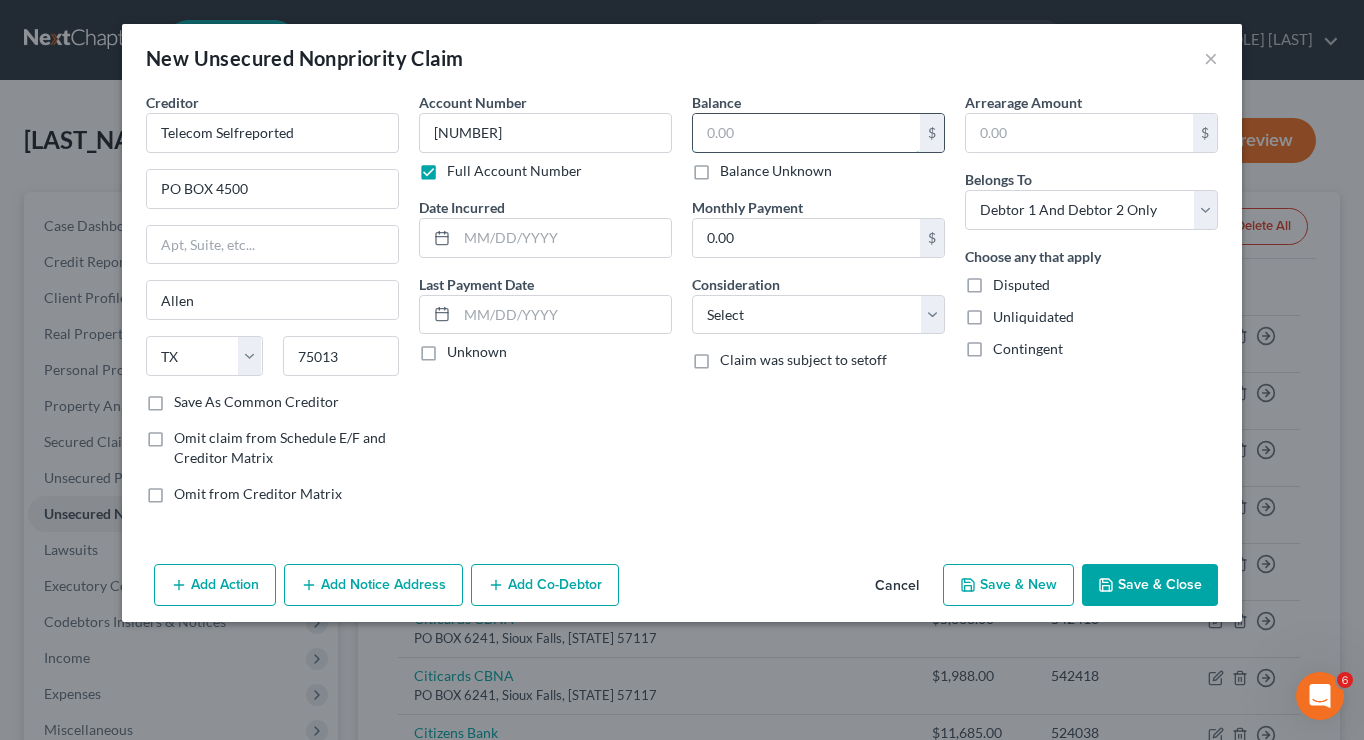 click at bounding box center (806, 133) 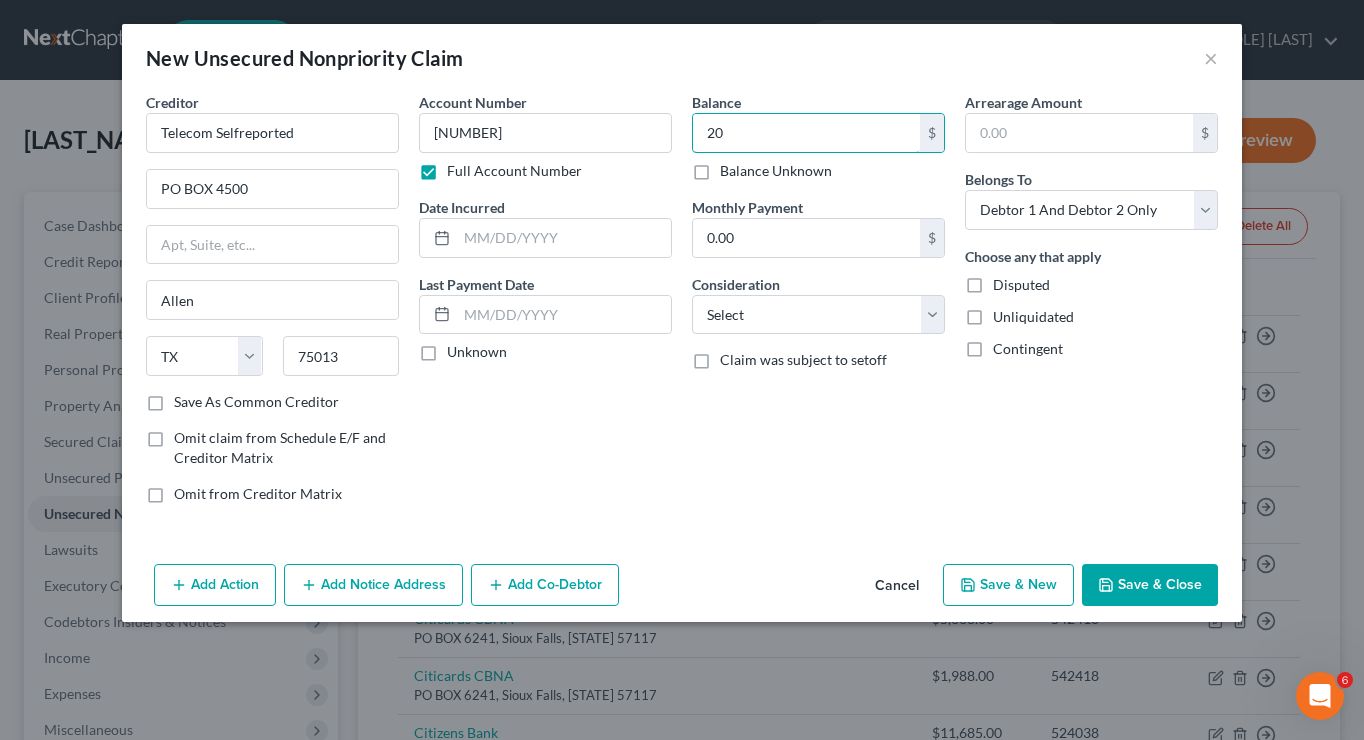 type on "20" 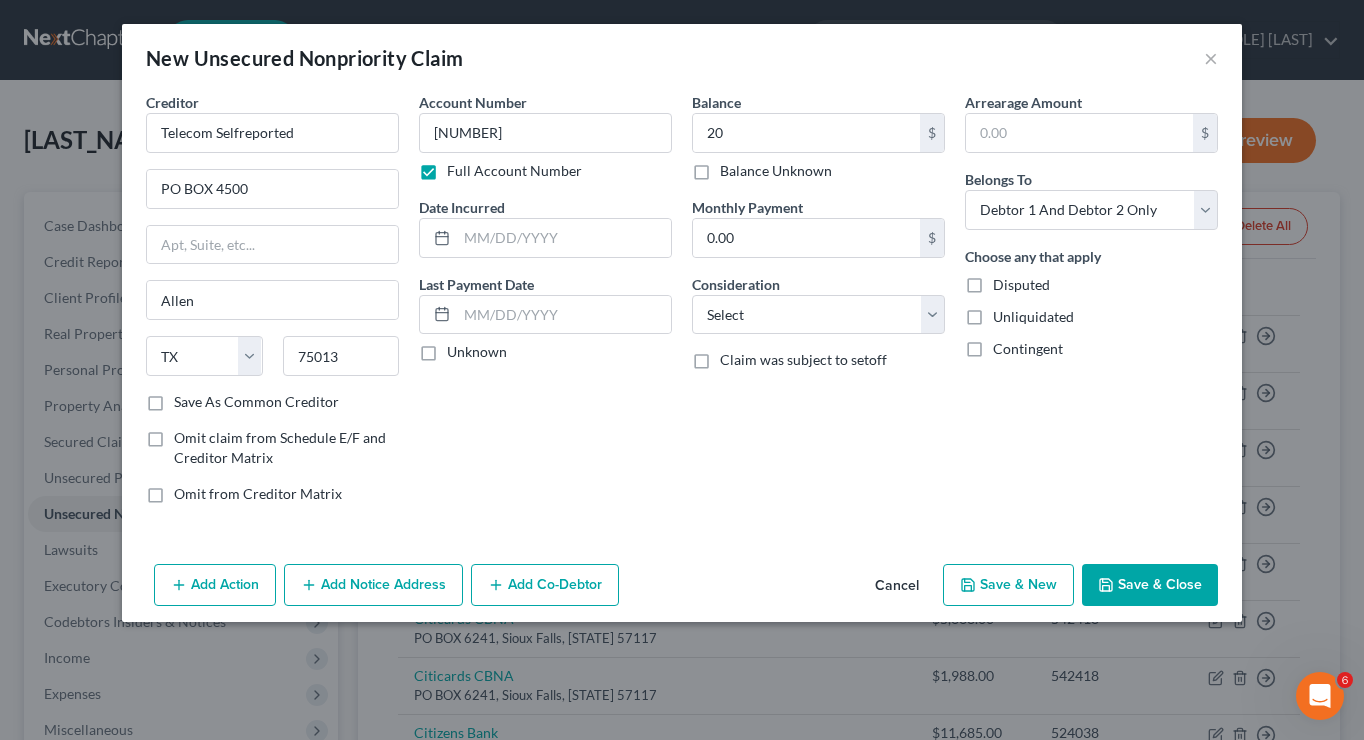 click on "Save & New" at bounding box center [1008, 585] 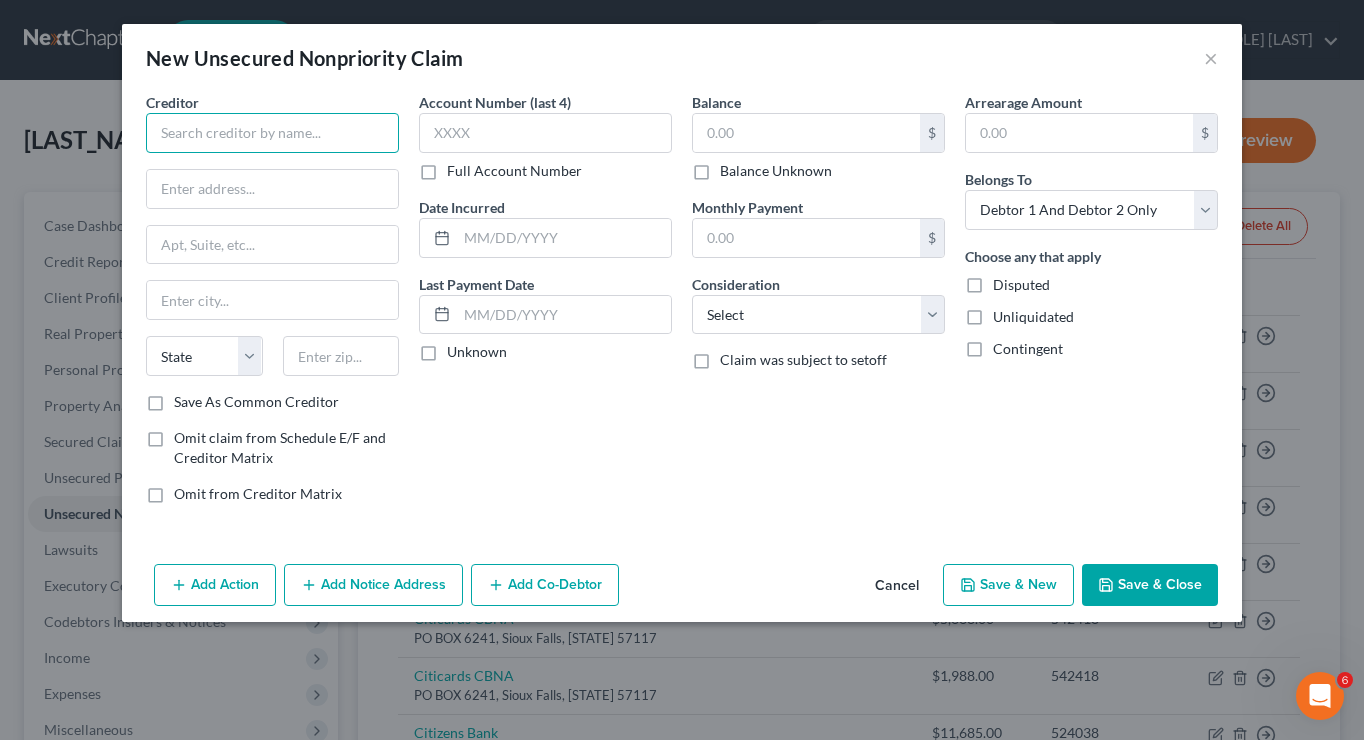 click at bounding box center [272, 133] 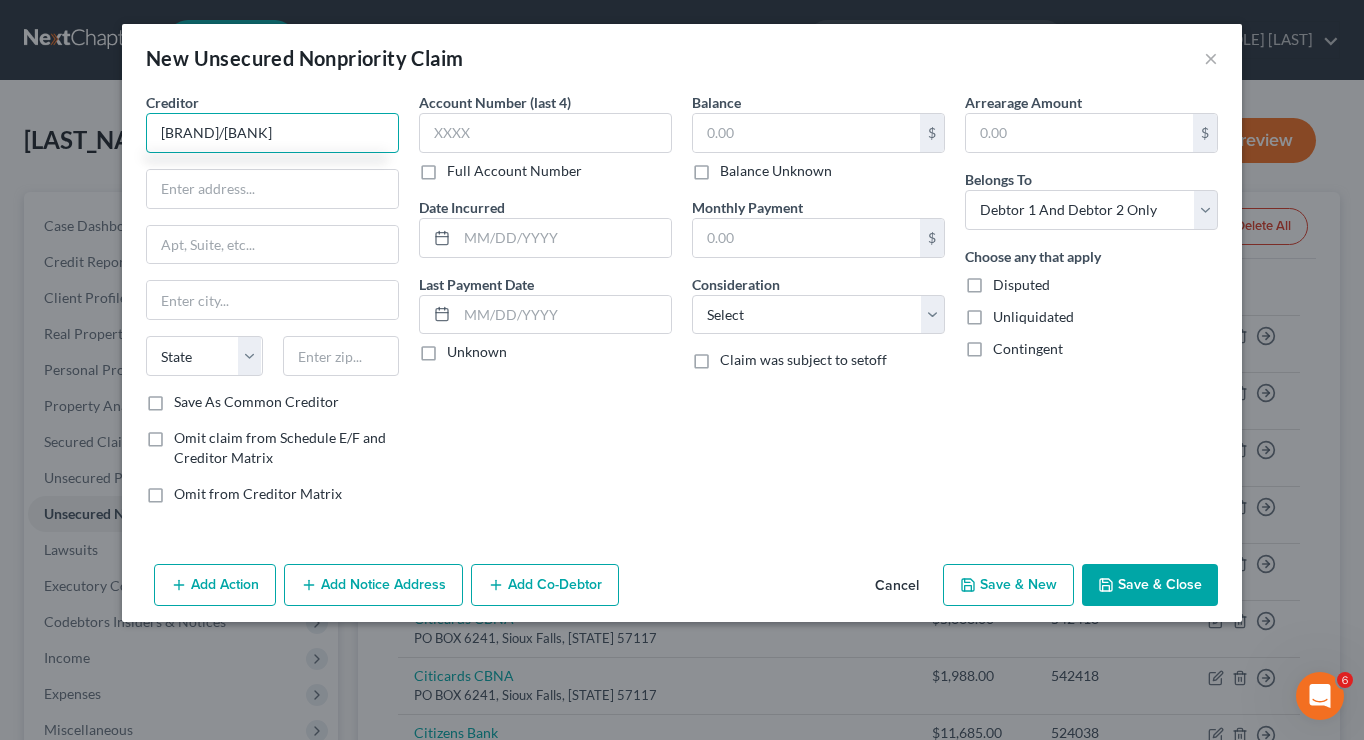 type on "[BRAND]/[BANK]" 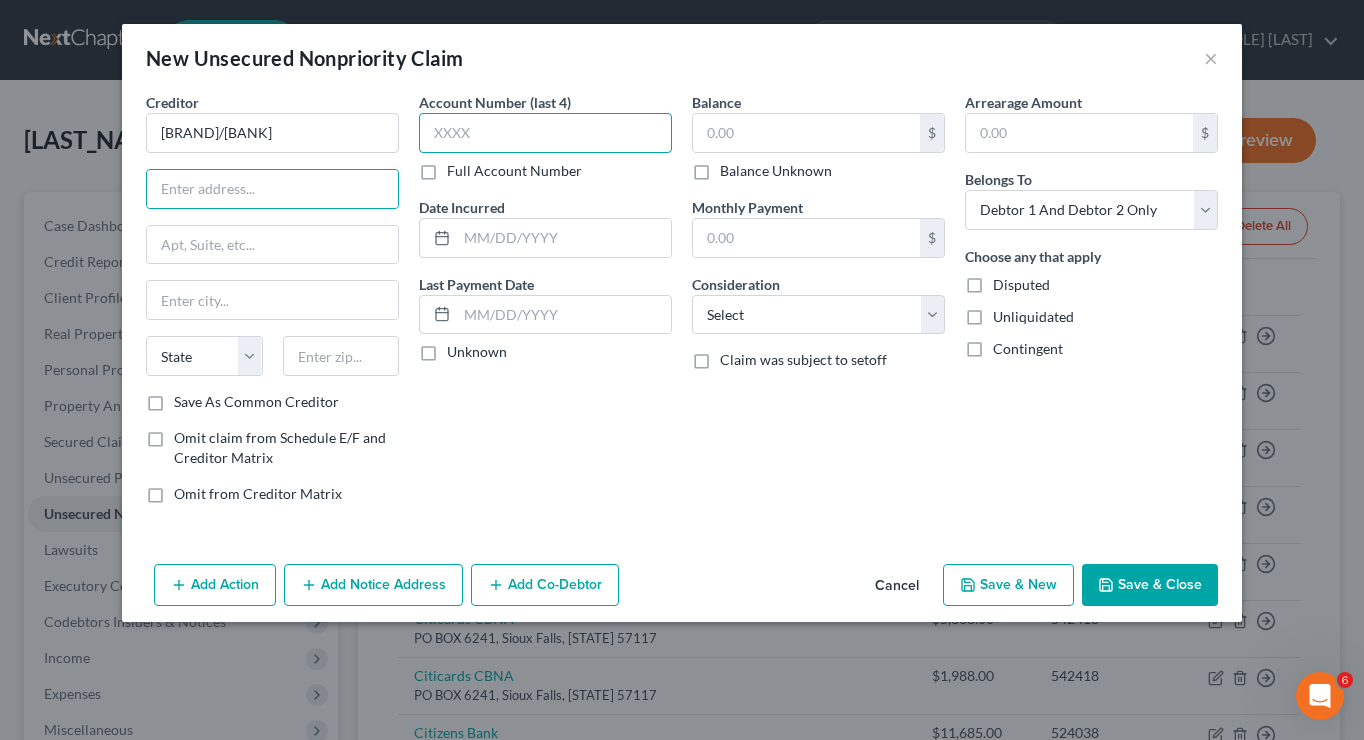 click at bounding box center [545, 133] 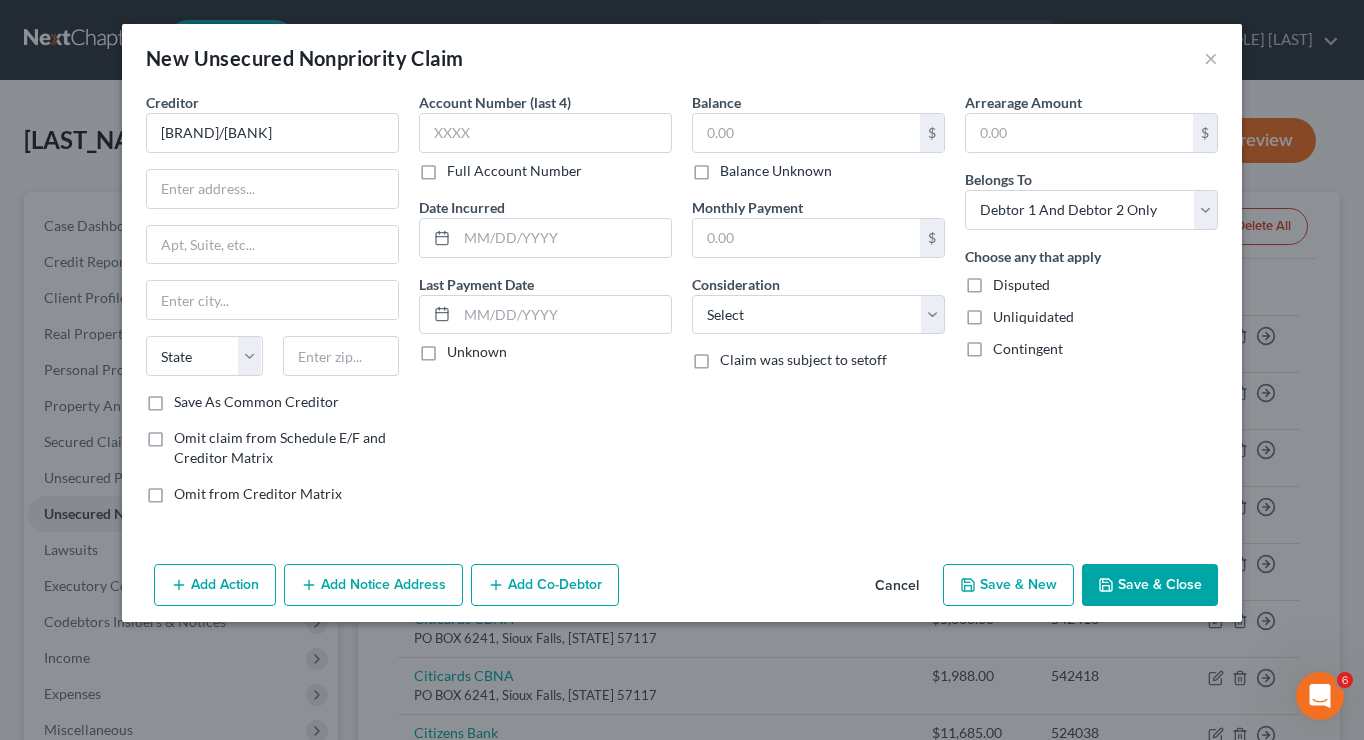 click on "Full Account Number" at bounding box center [514, 171] 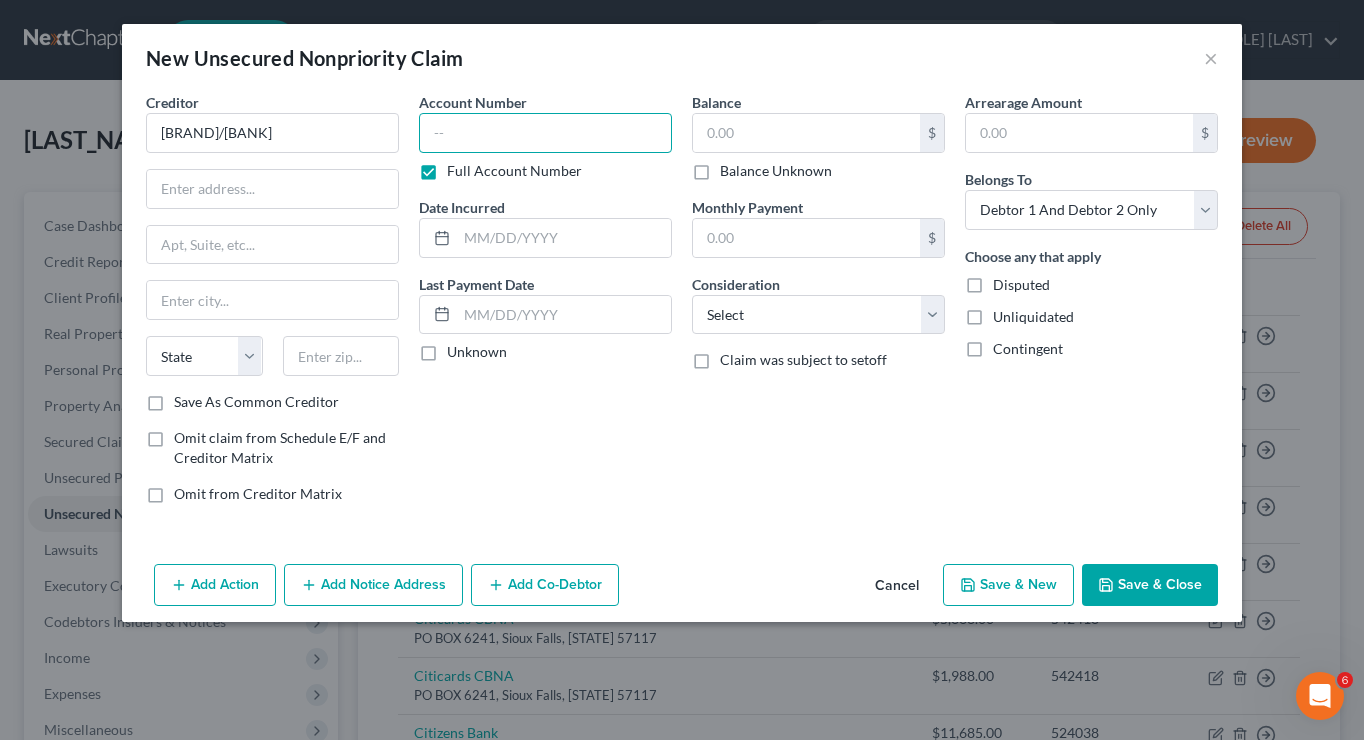 click at bounding box center [545, 133] 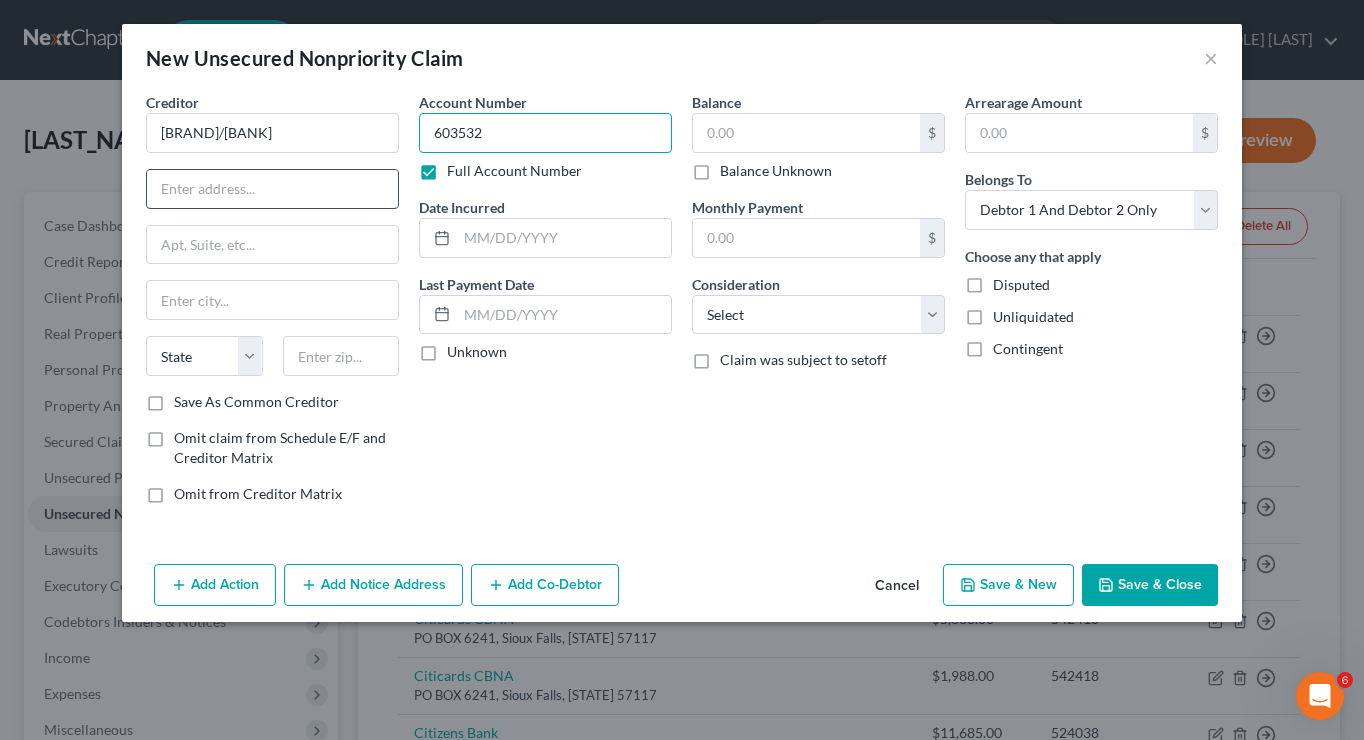 type on "603532" 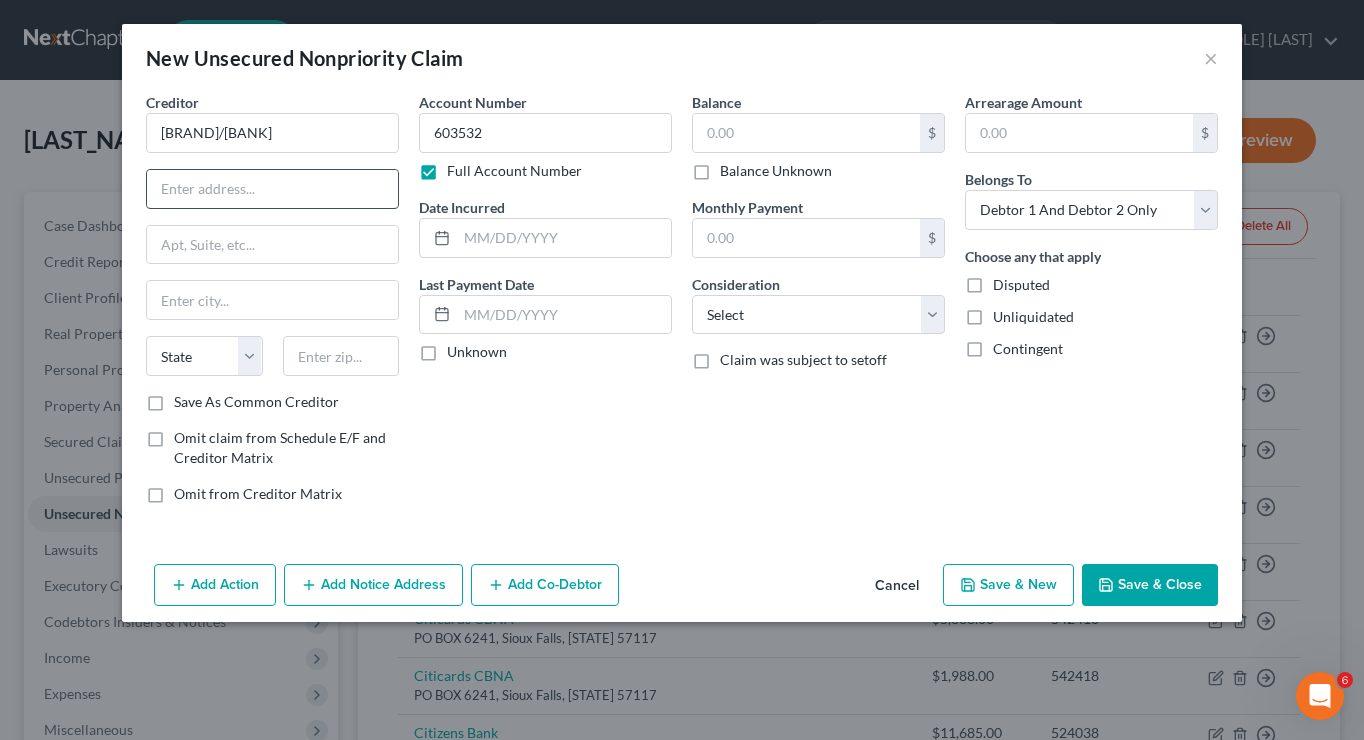 click at bounding box center (272, 189) 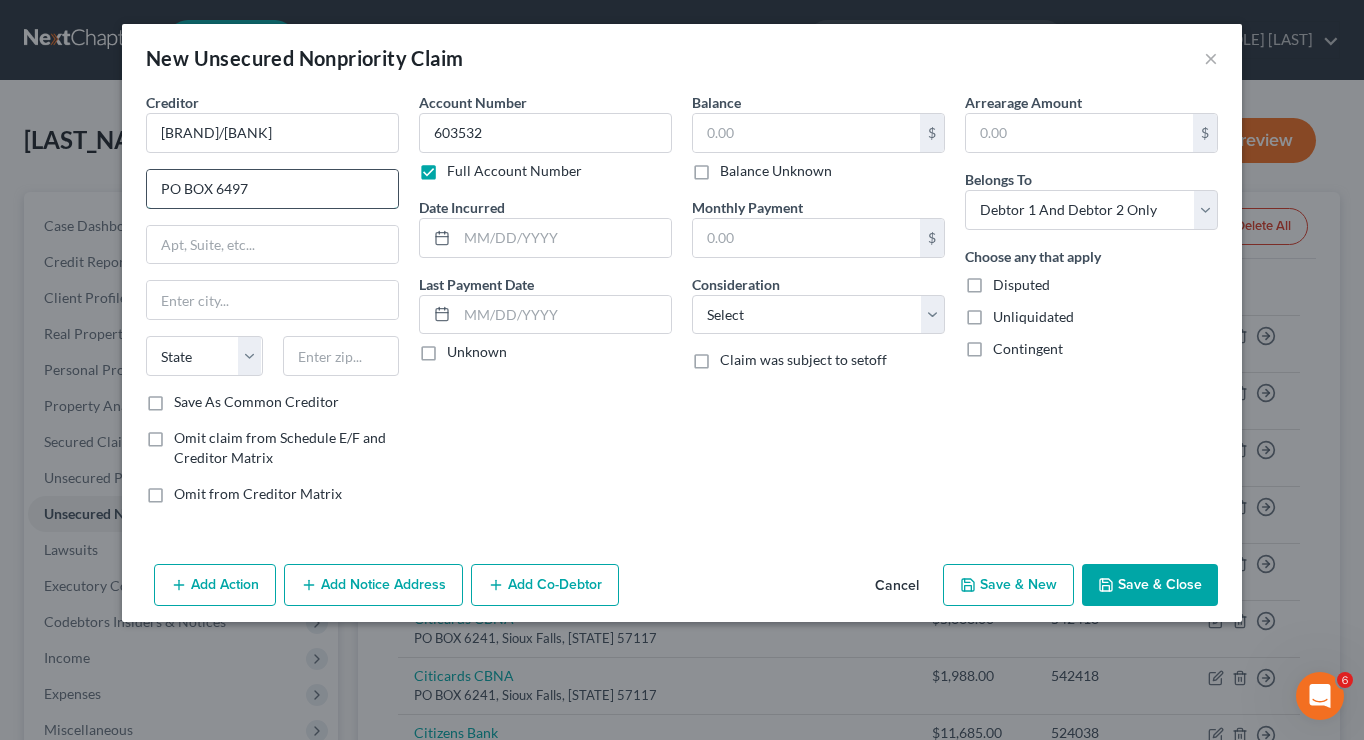 type on "PO BOX 6497" 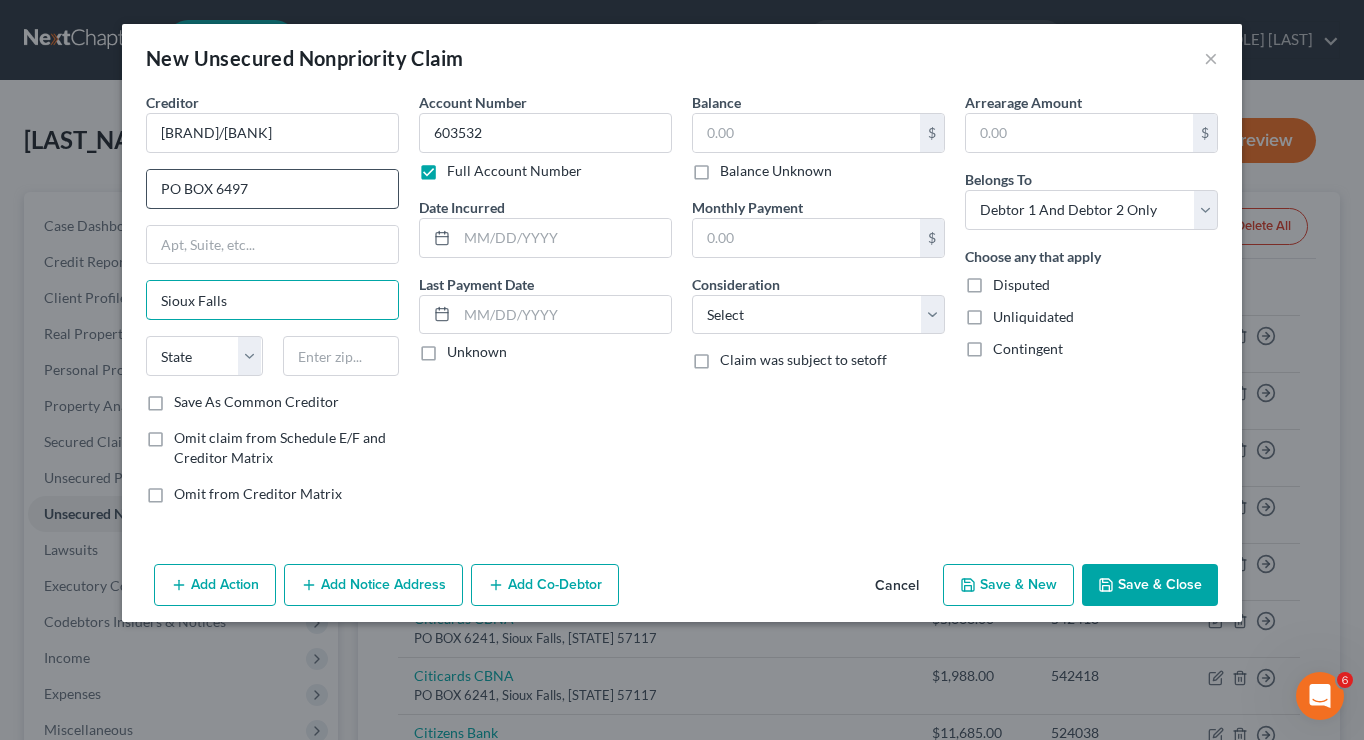 type on "Sioux Falls" 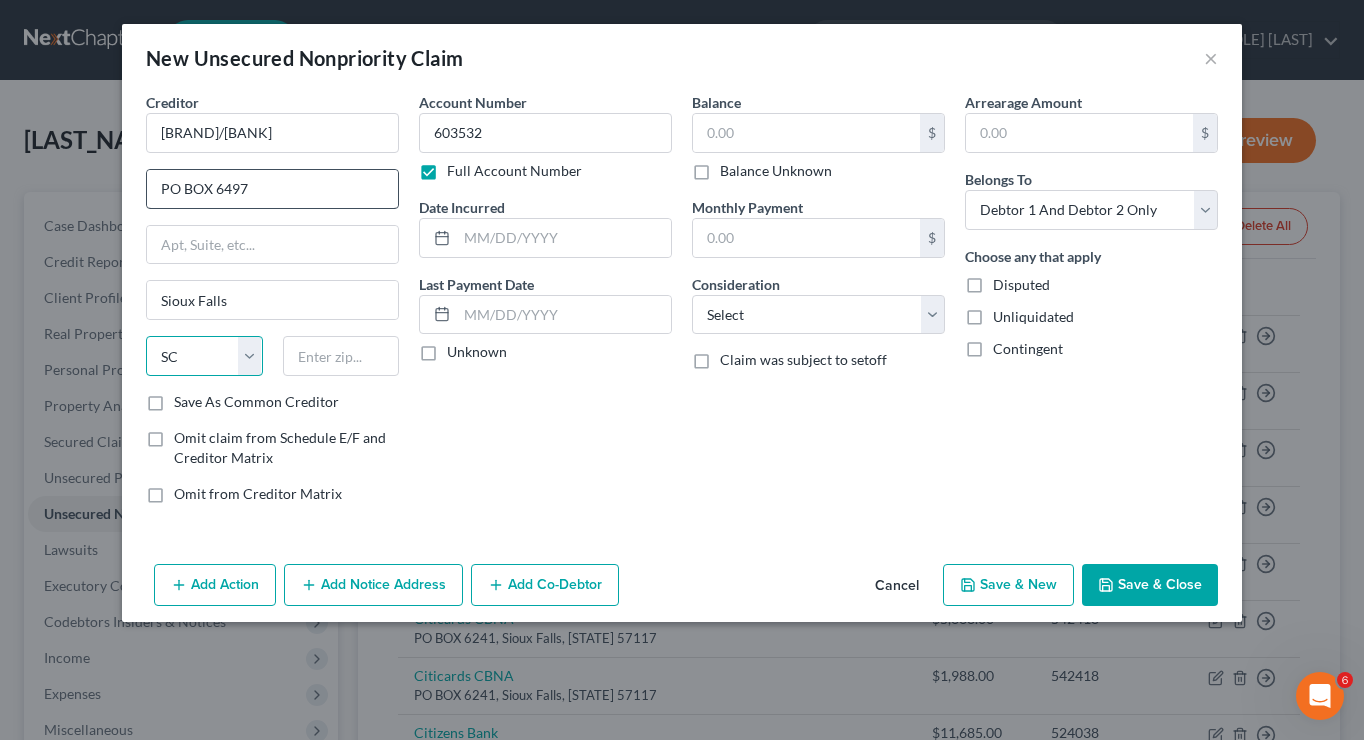 select on "43" 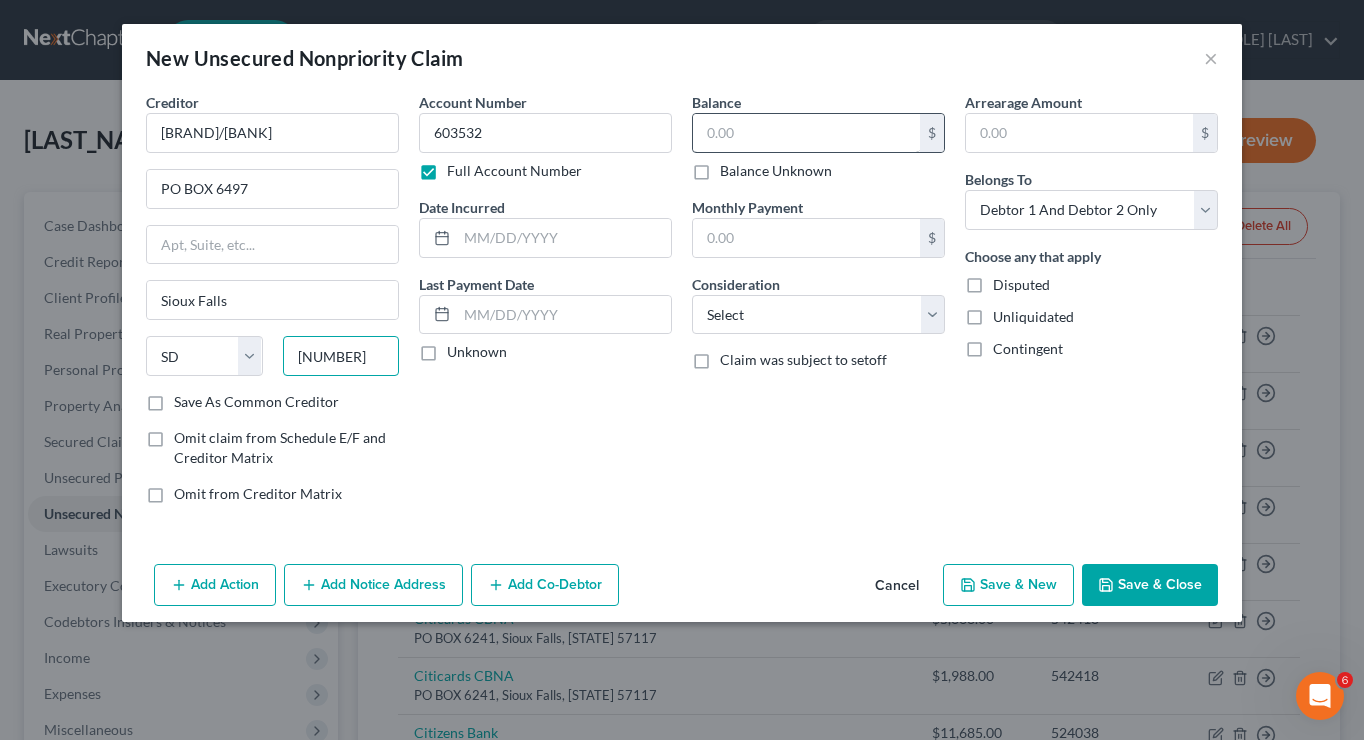 type on "[NUMBER]" 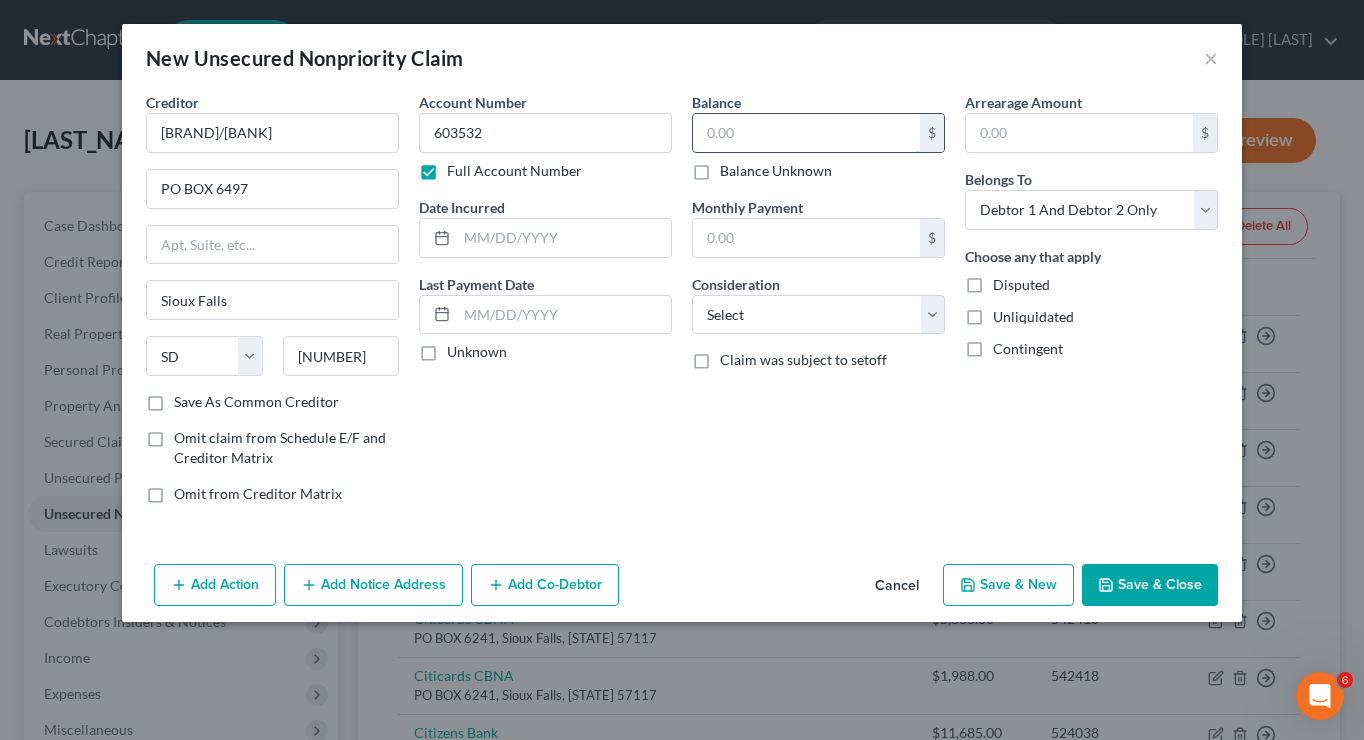 click at bounding box center (806, 133) 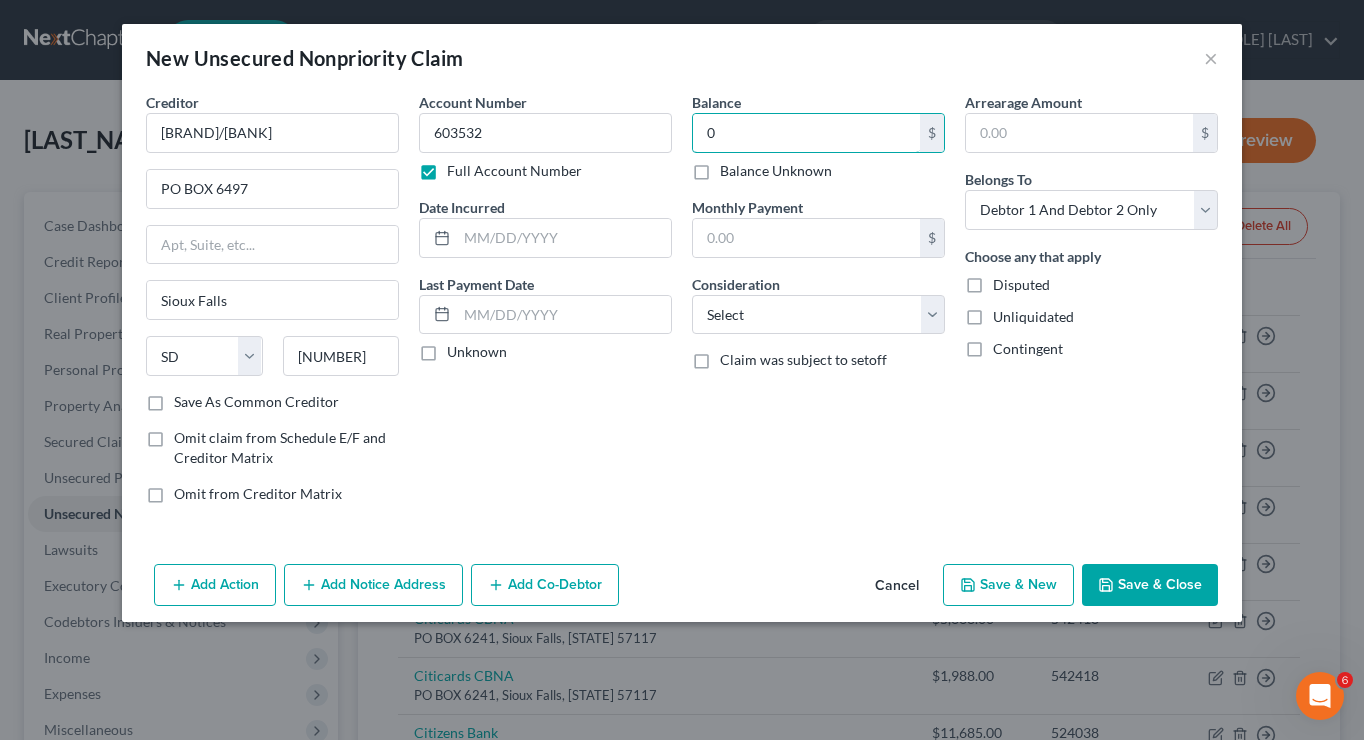 type on "0" 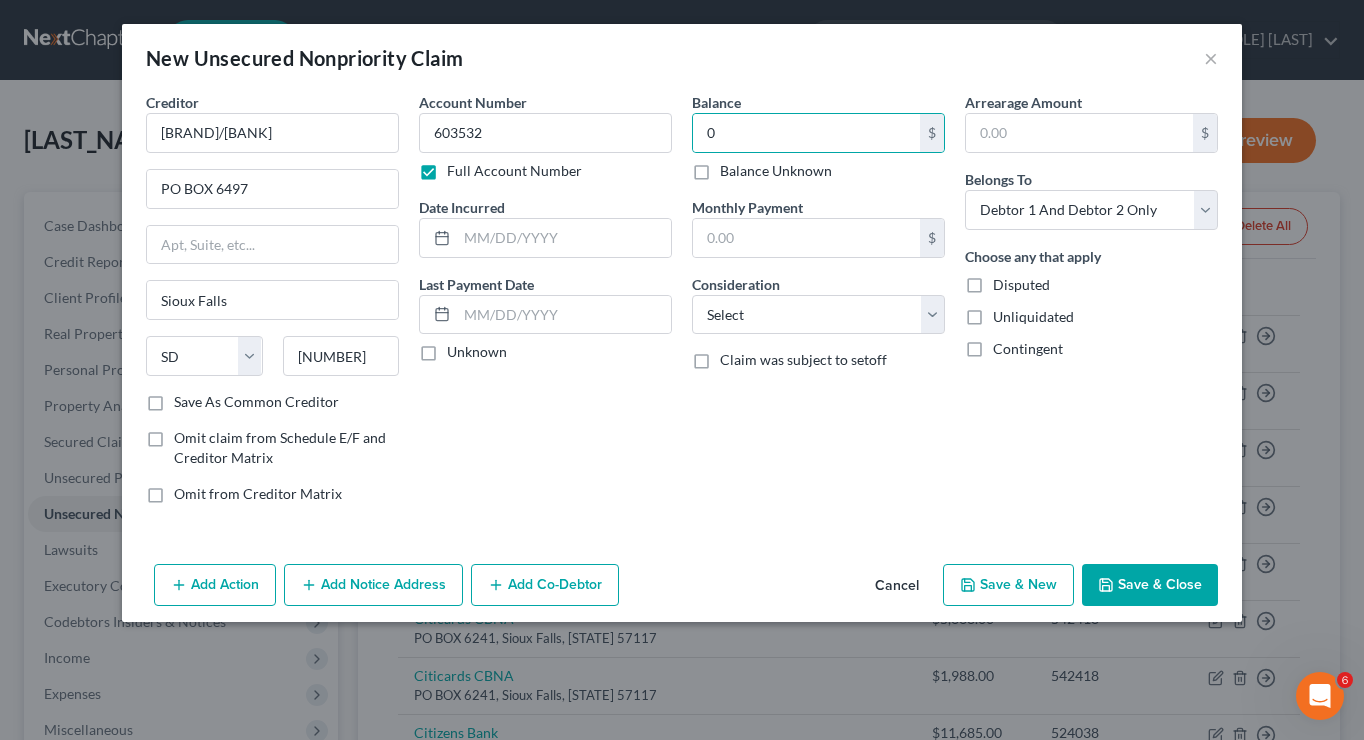 click on "Save & New" at bounding box center (1008, 585) 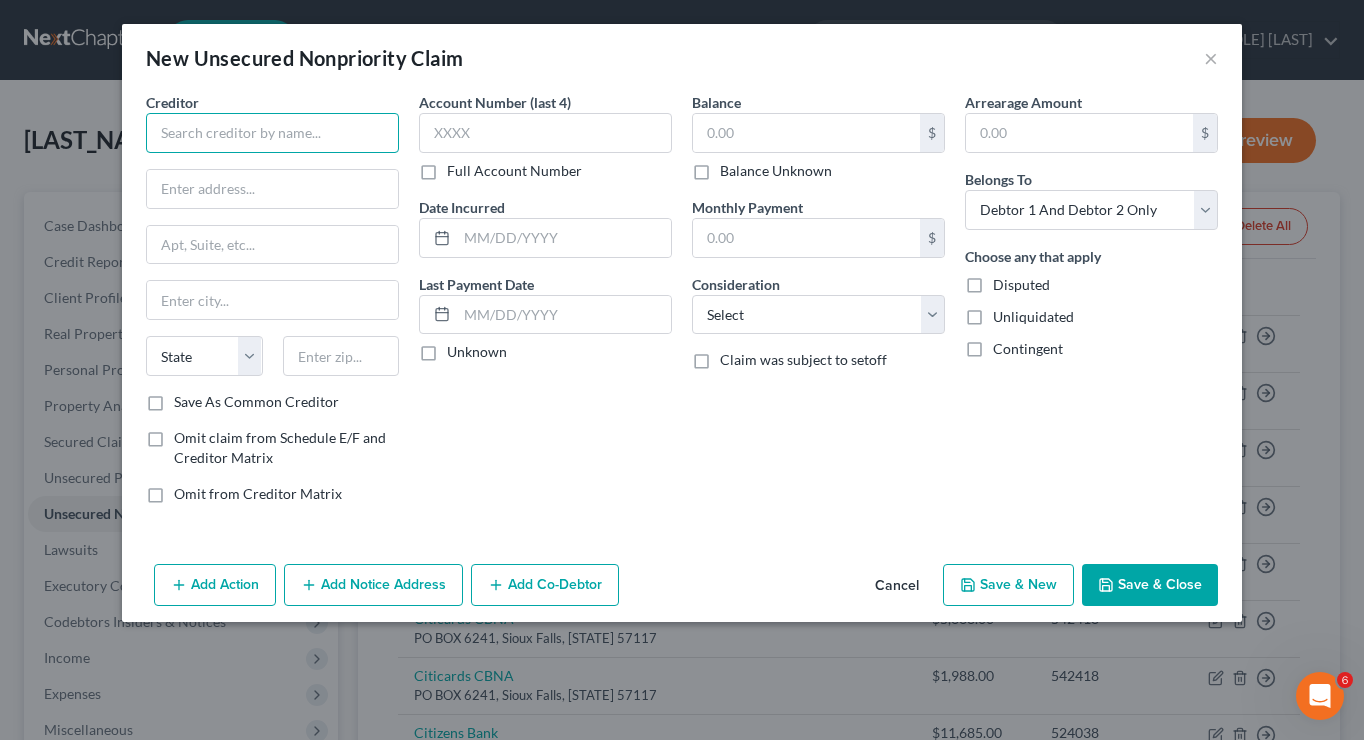 click at bounding box center [272, 133] 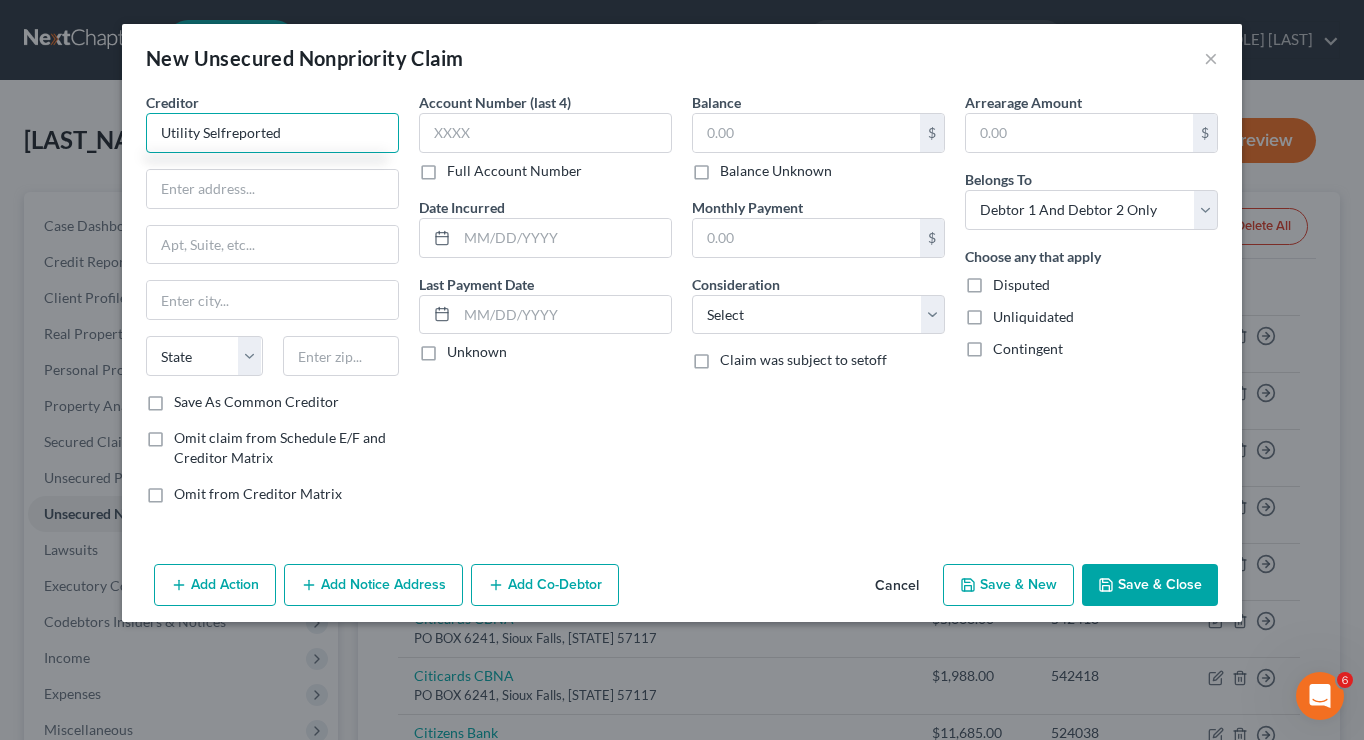 type on "Utility Selfreported" 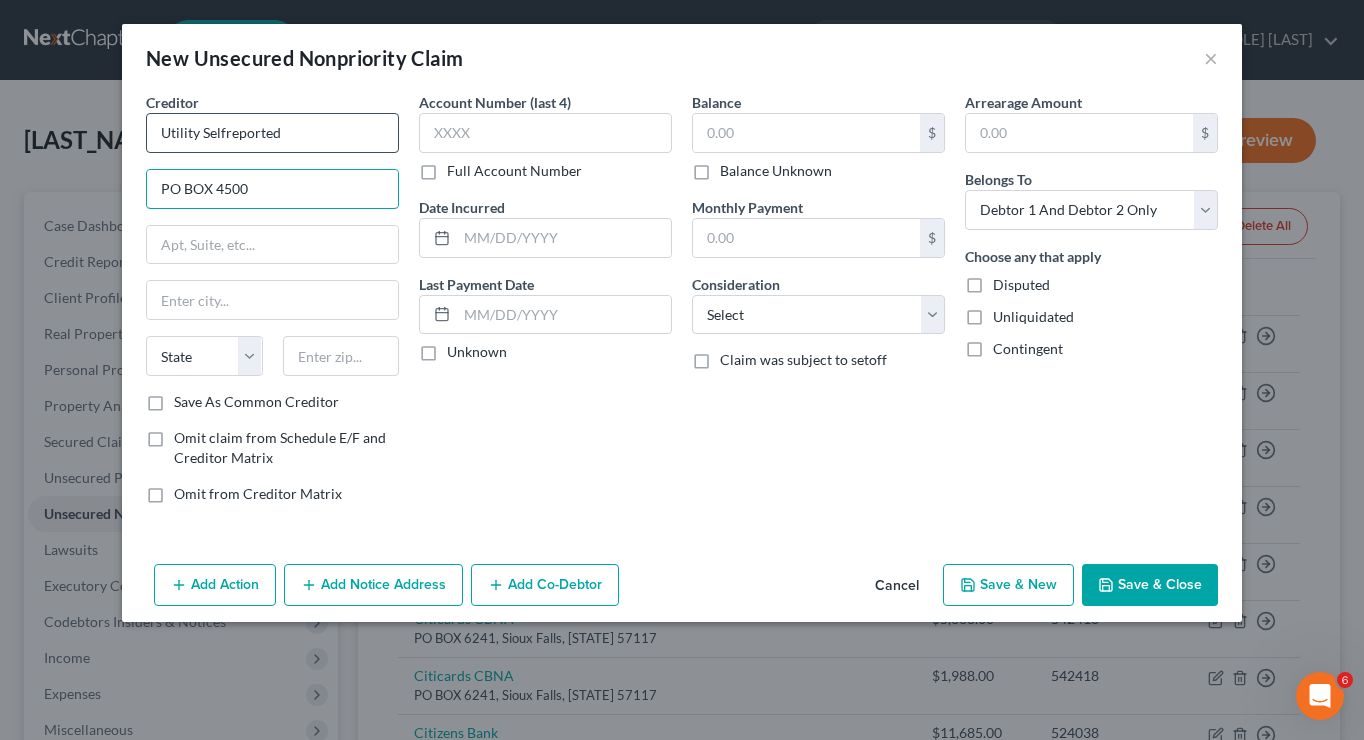 type on "PO BOX 4500" 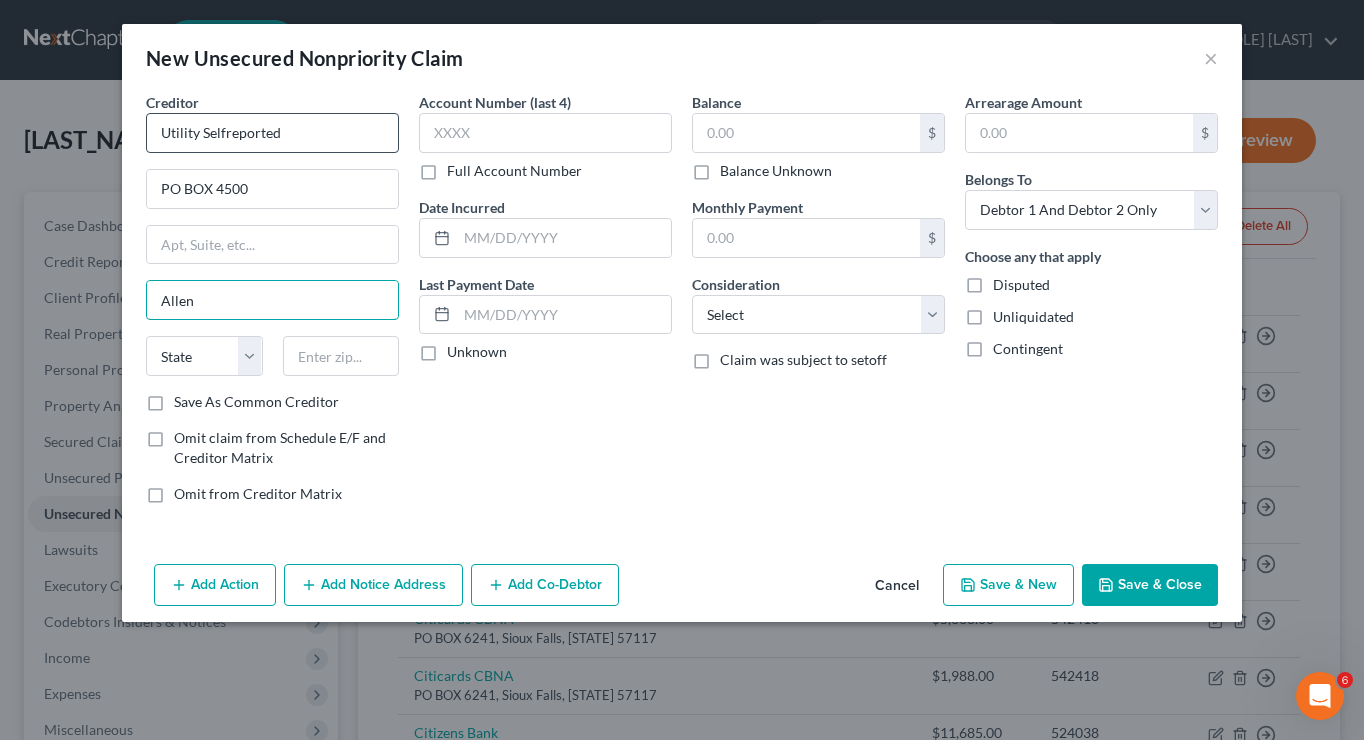 type on "Allen" 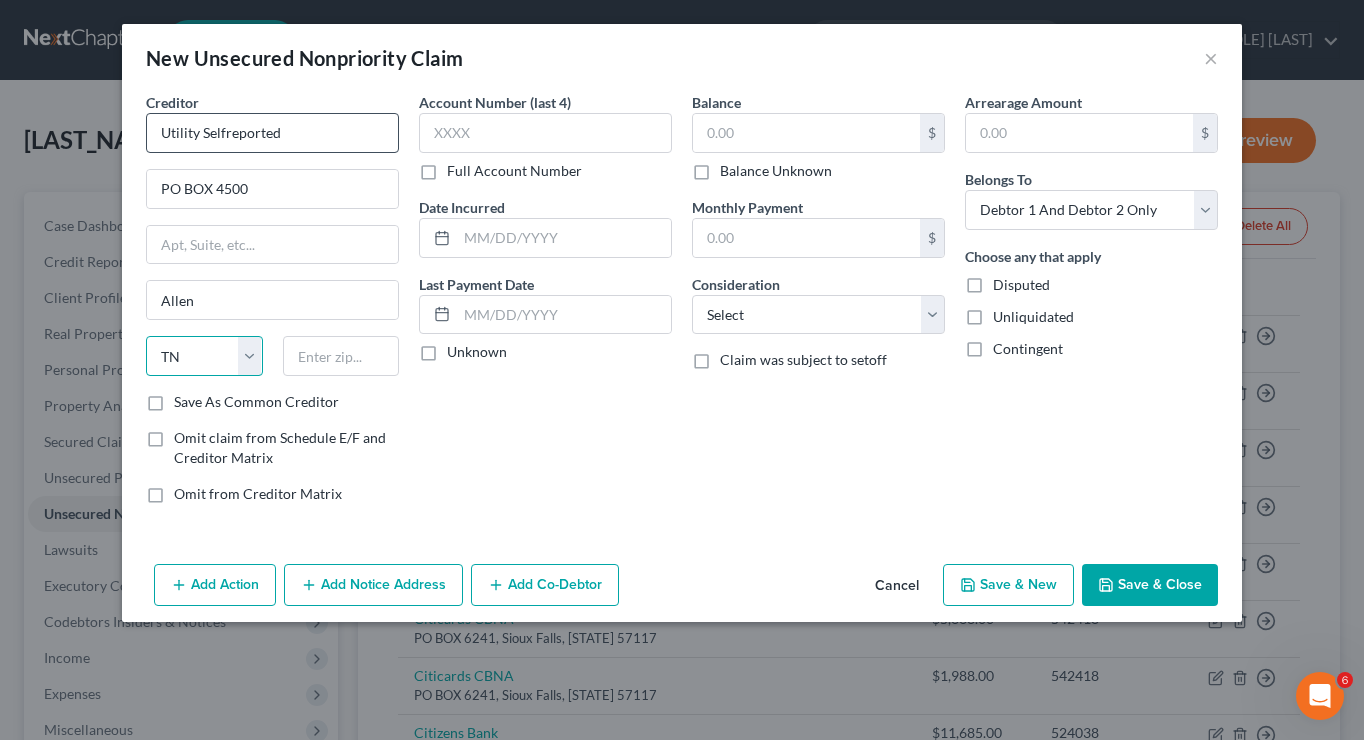 select on "45" 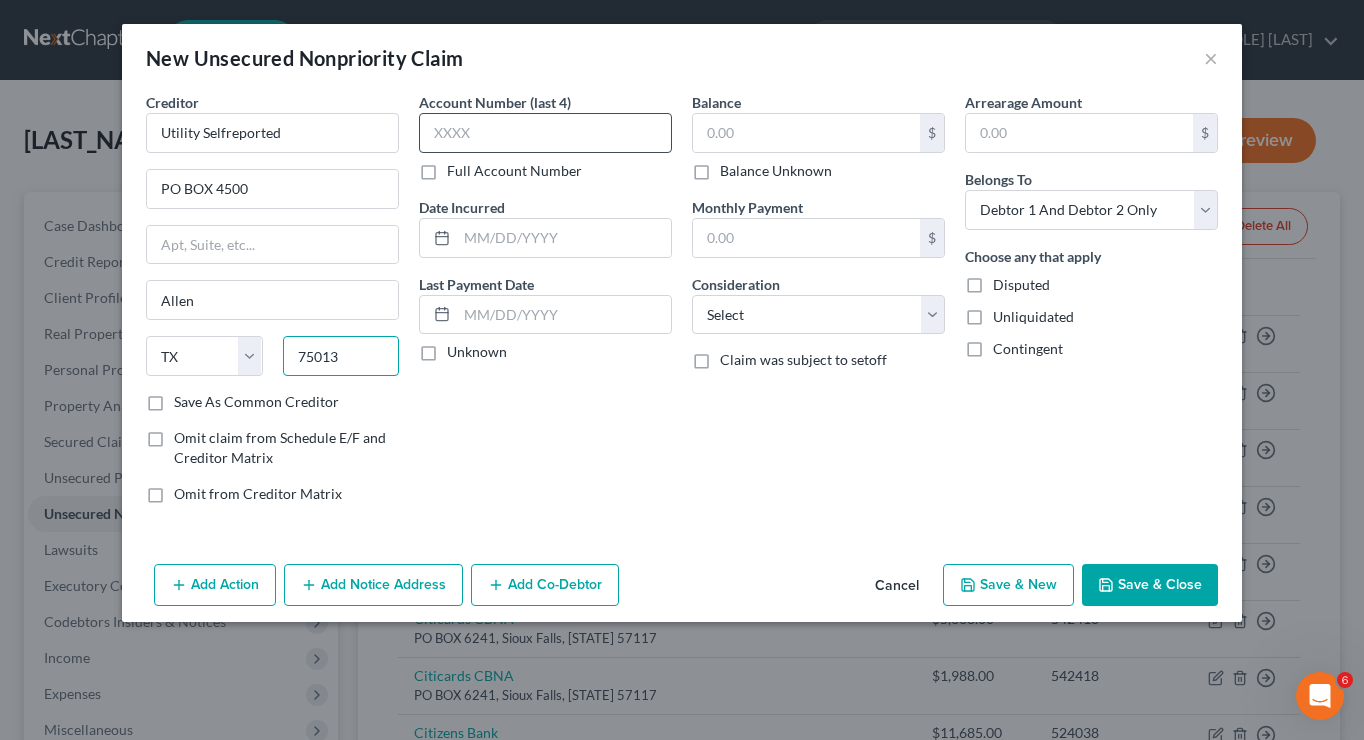 type on "75013" 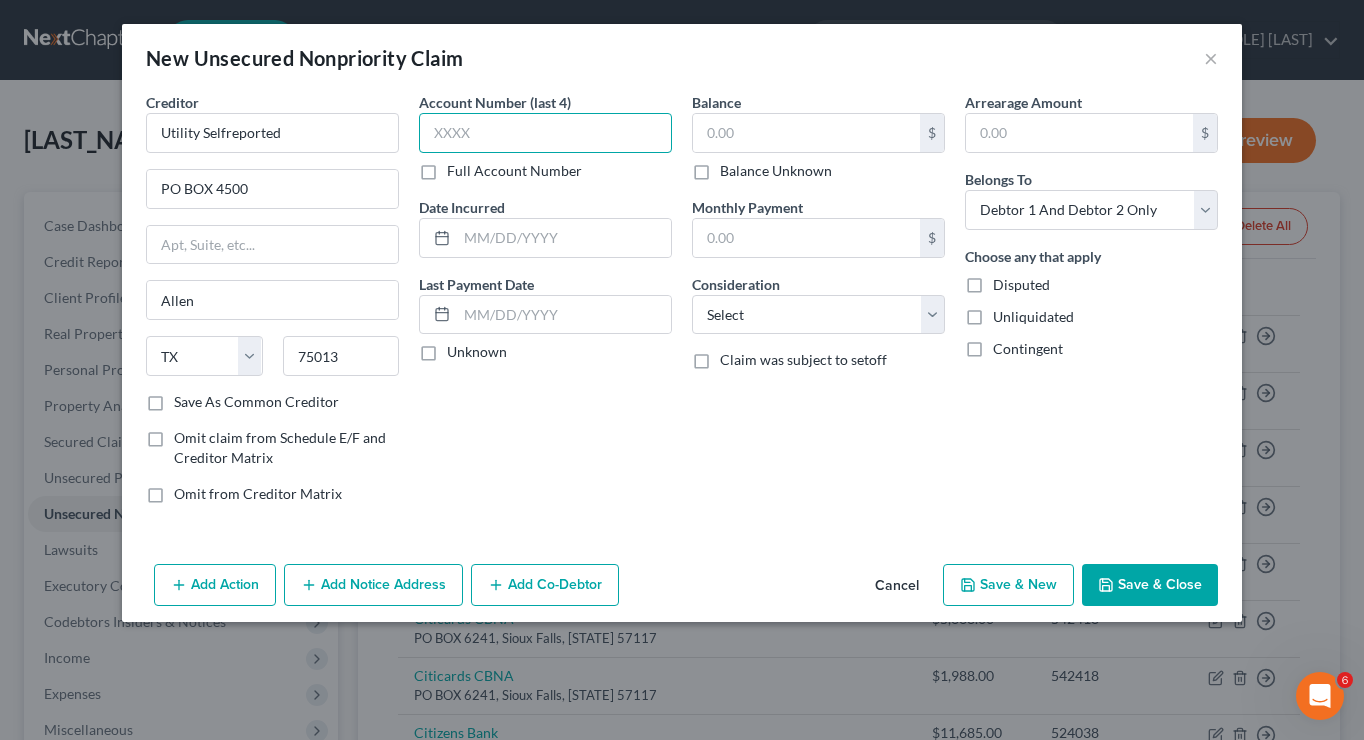 click at bounding box center (545, 133) 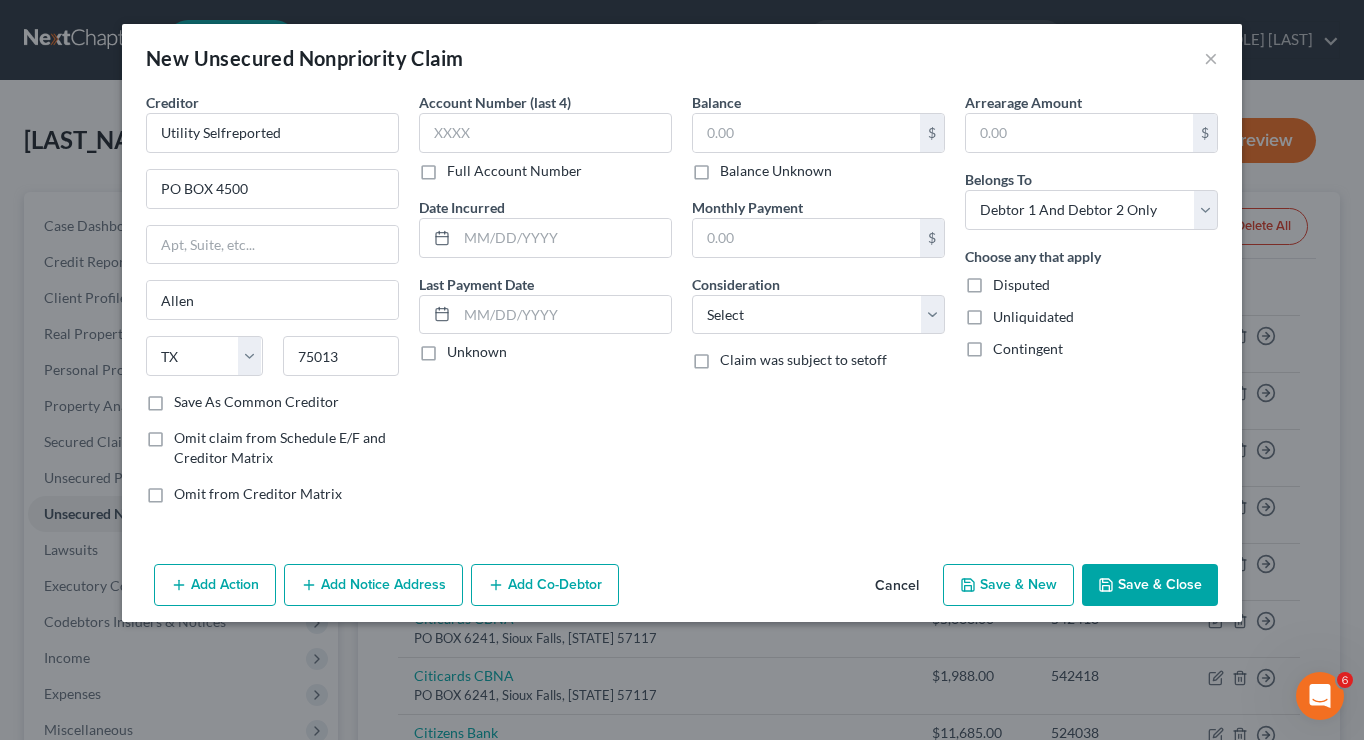click on "Full Account Number" at bounding box center [514, 171] 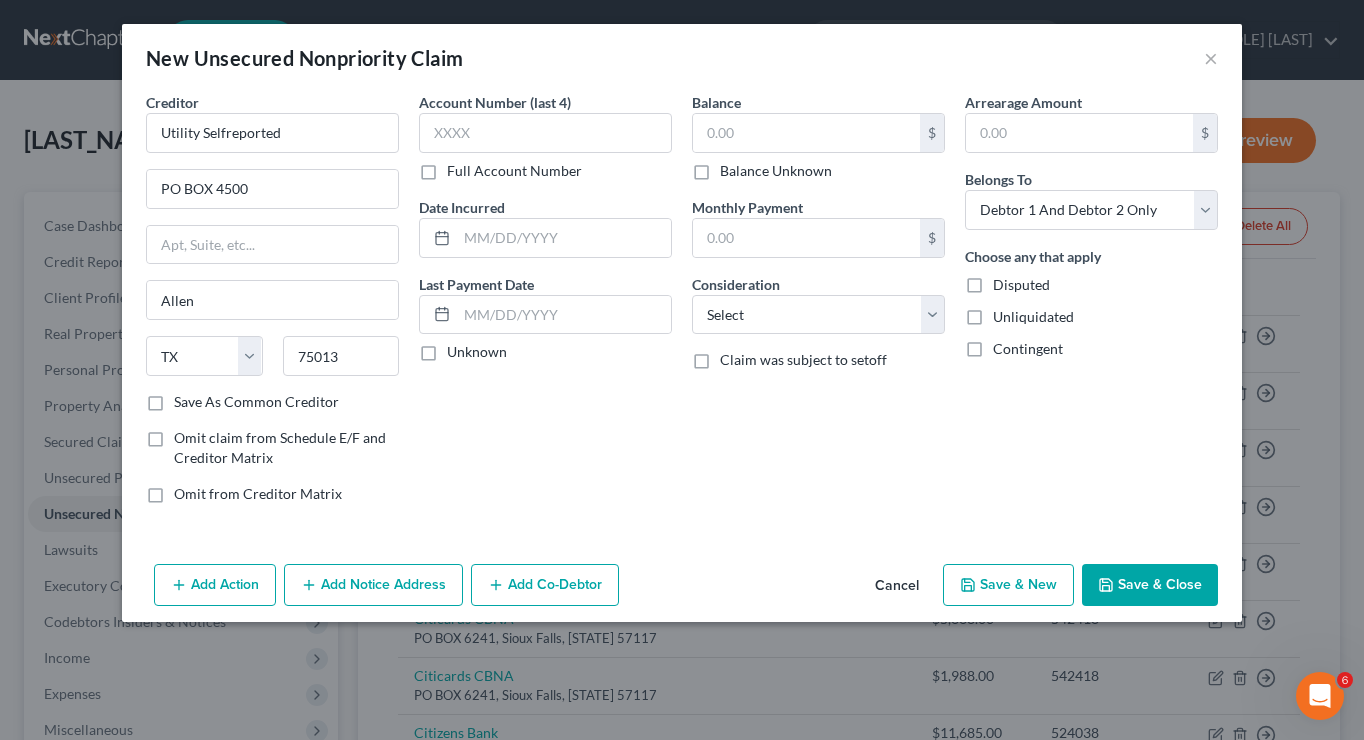 click on "Full Account Number" at bounding box center [461, 167] 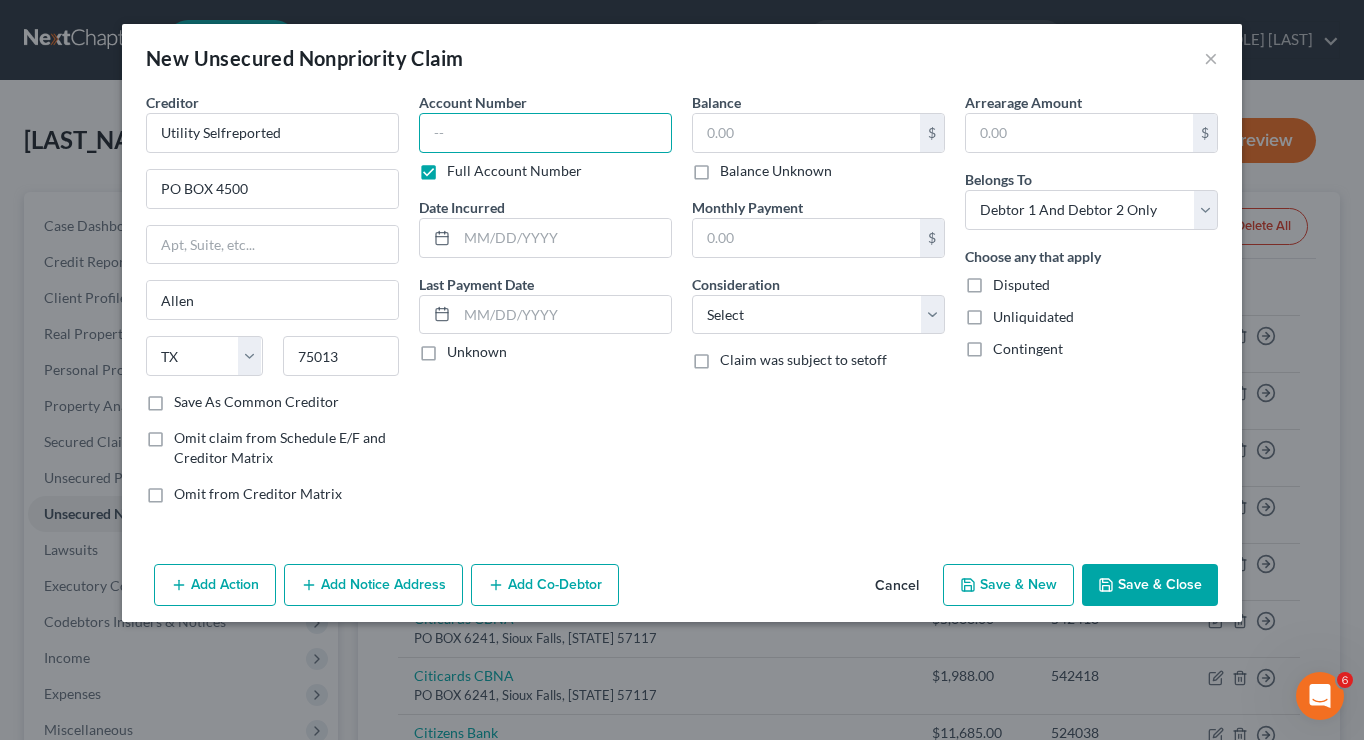 click at bounding box center (545, 133) 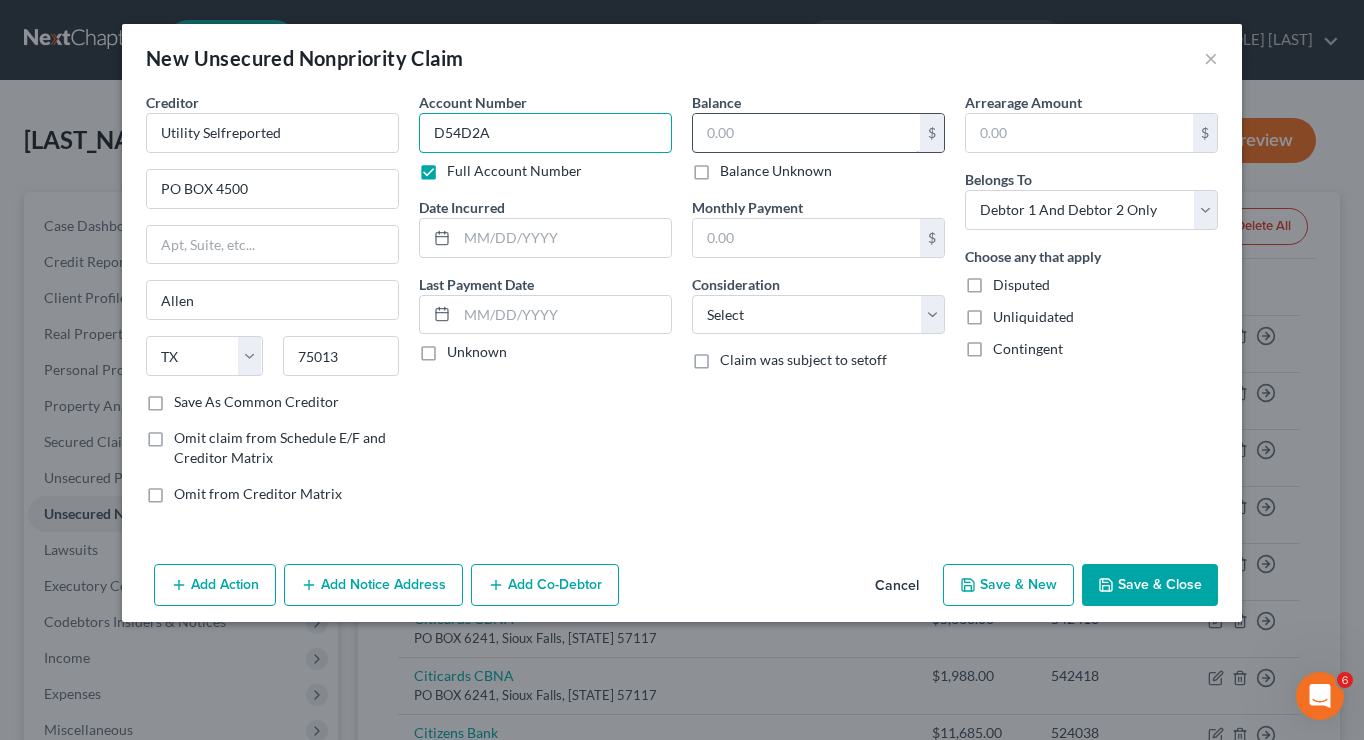 type on "D54D2A" 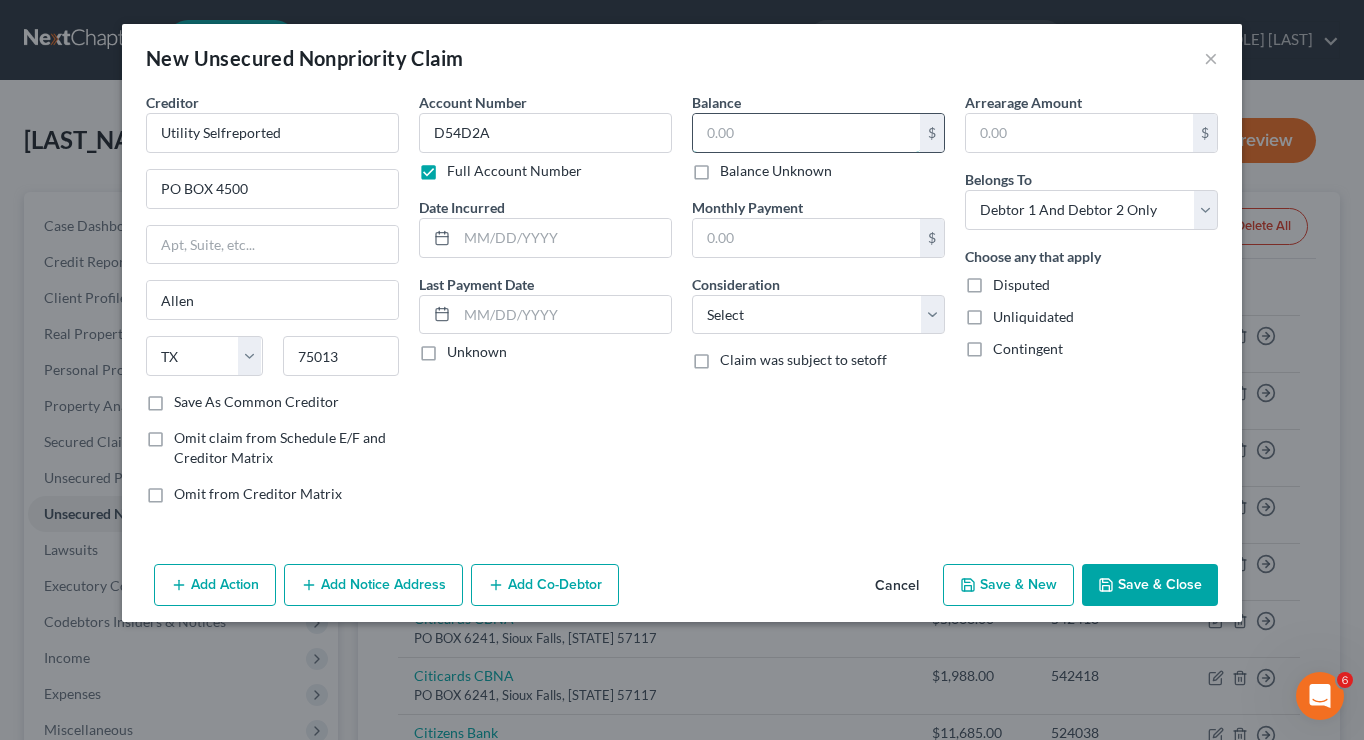 click at bounding box center (806, 133) 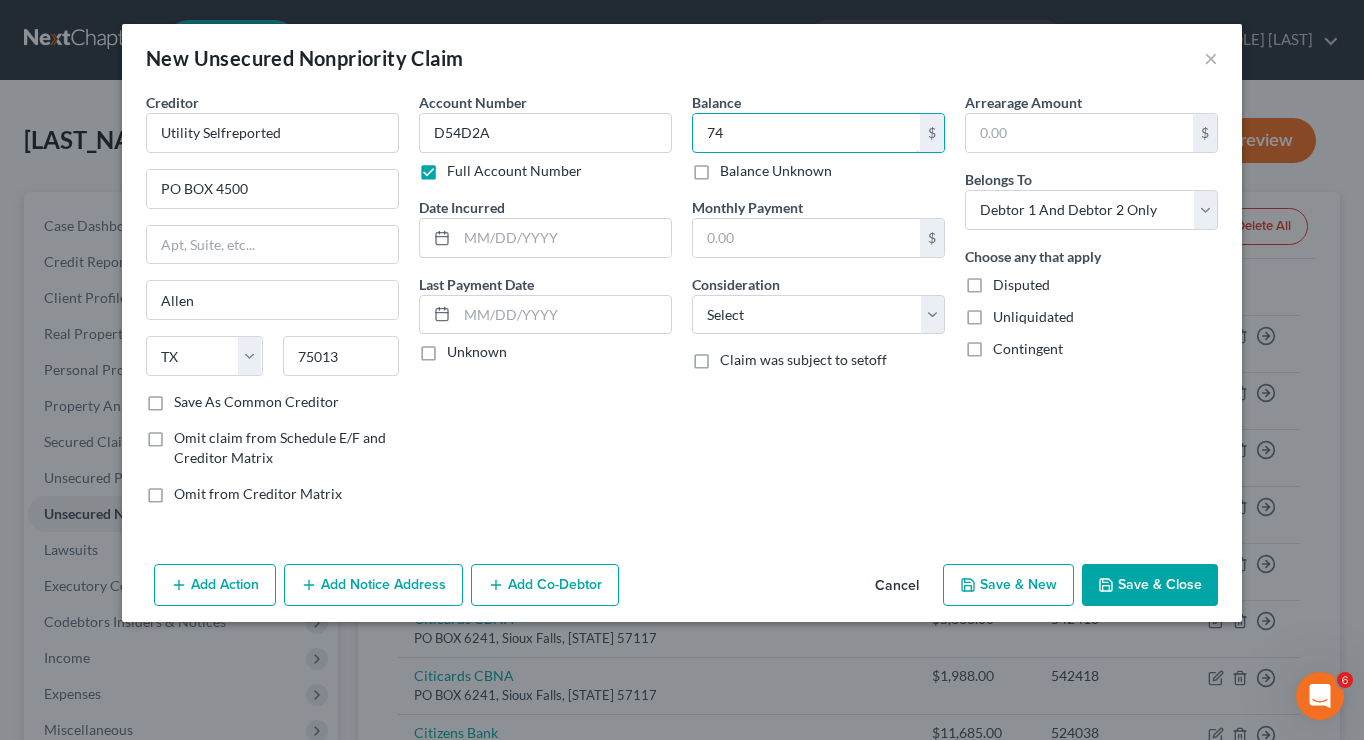 type on "74" 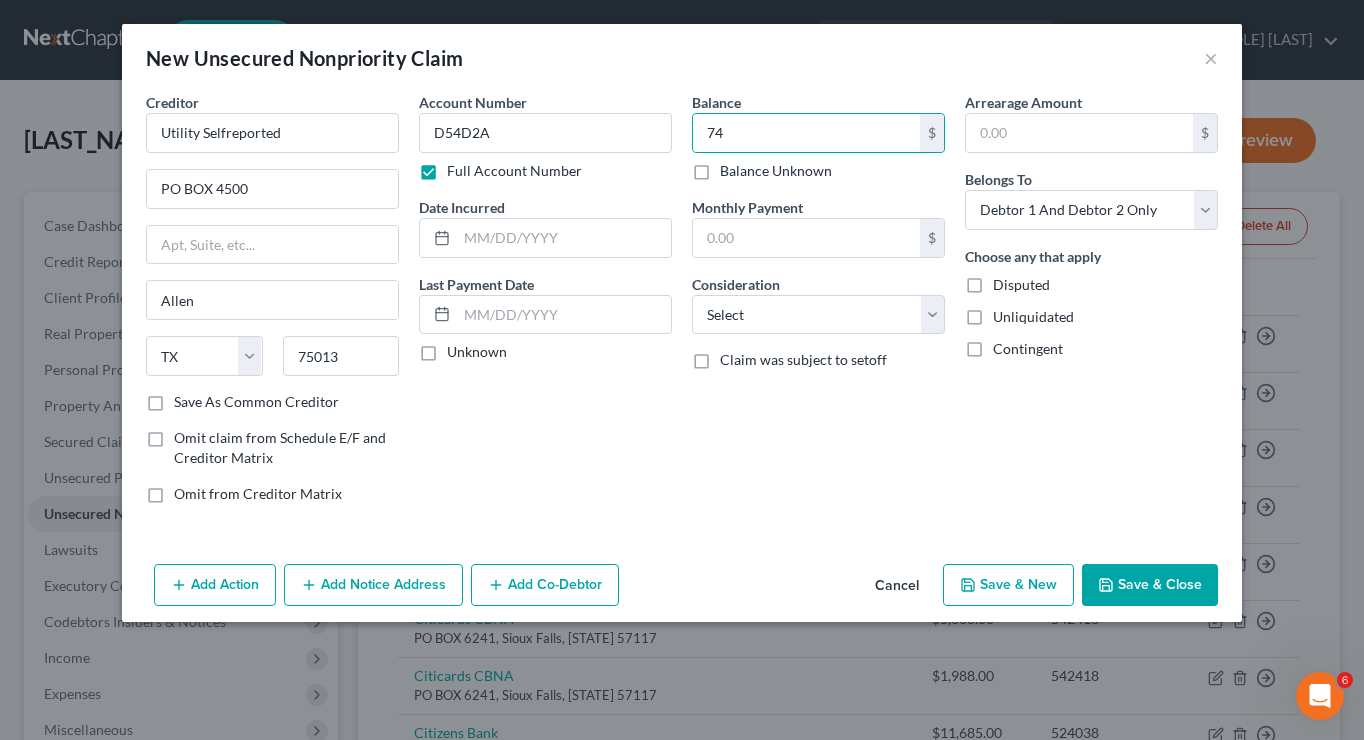 click on "Save & New" at bounding box center (1008, 585) 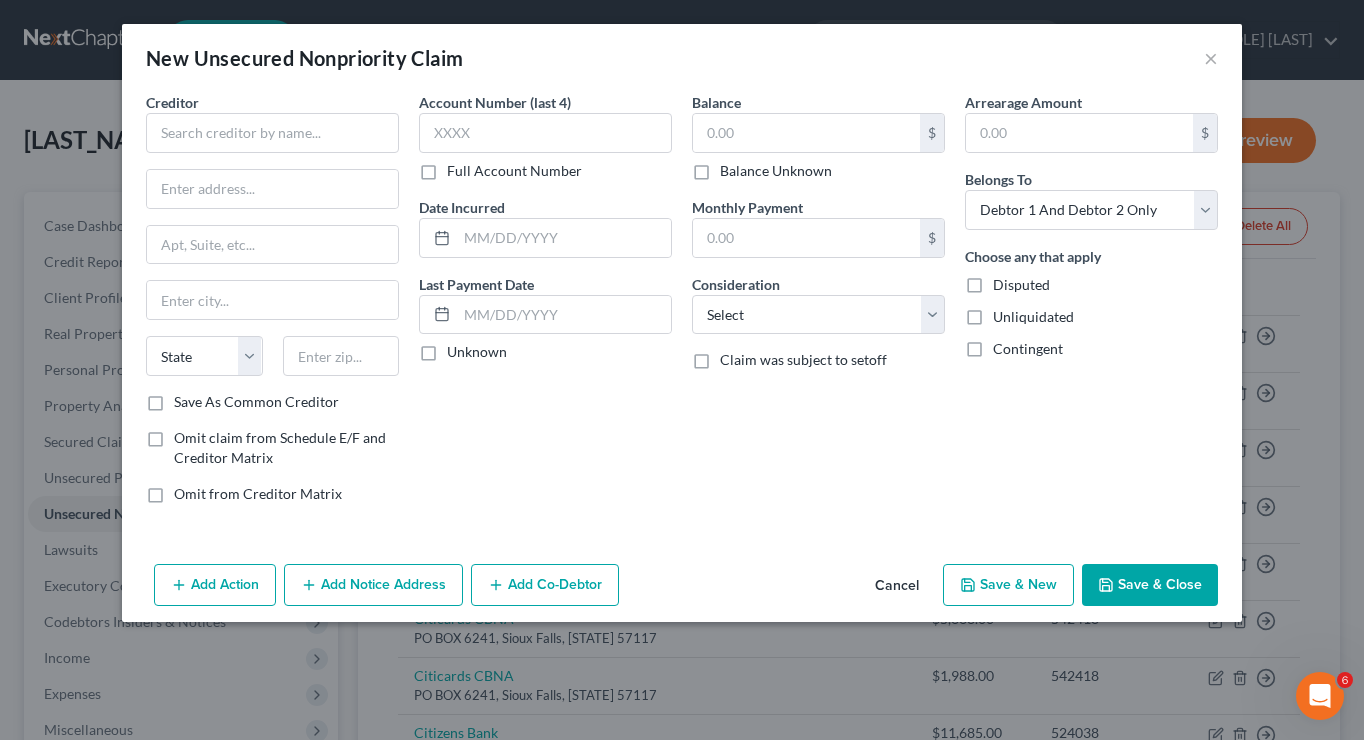 type on "74.00" 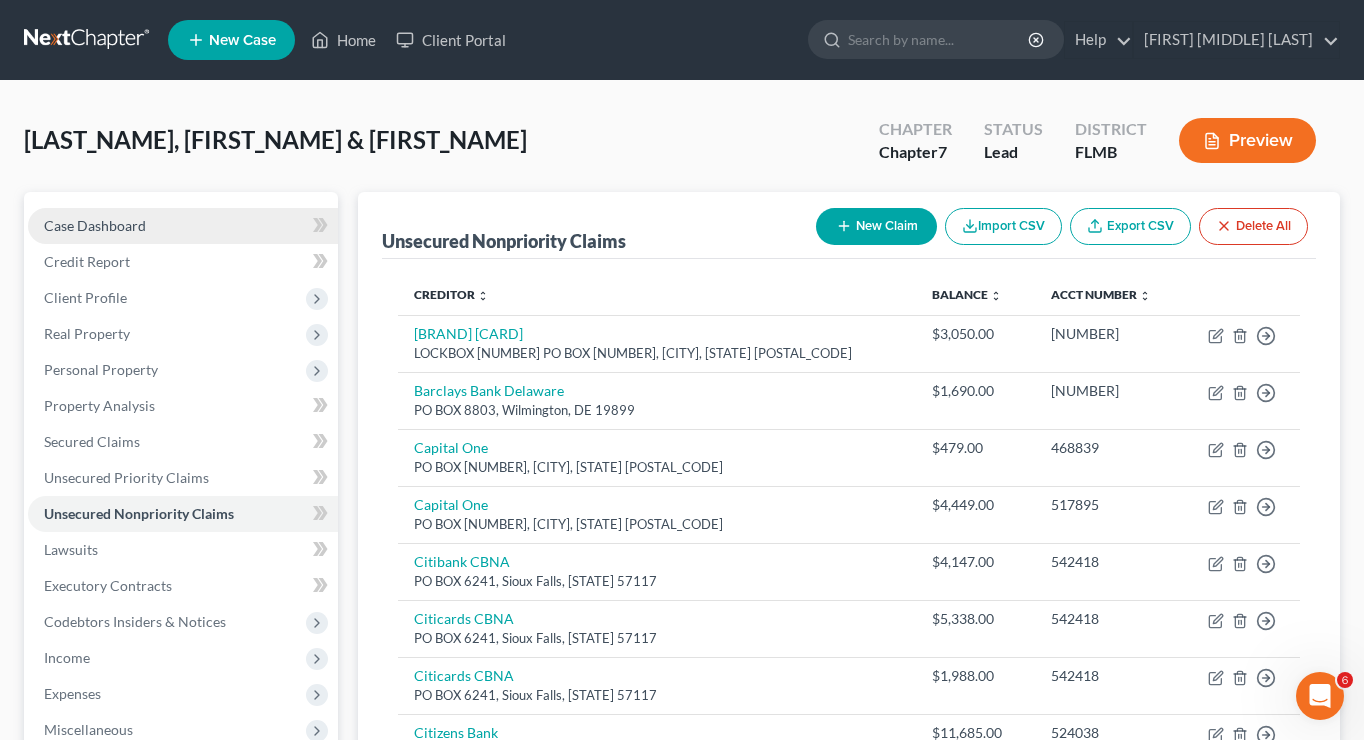 click on "Case Dashboard" at bounding box center [183, 226] 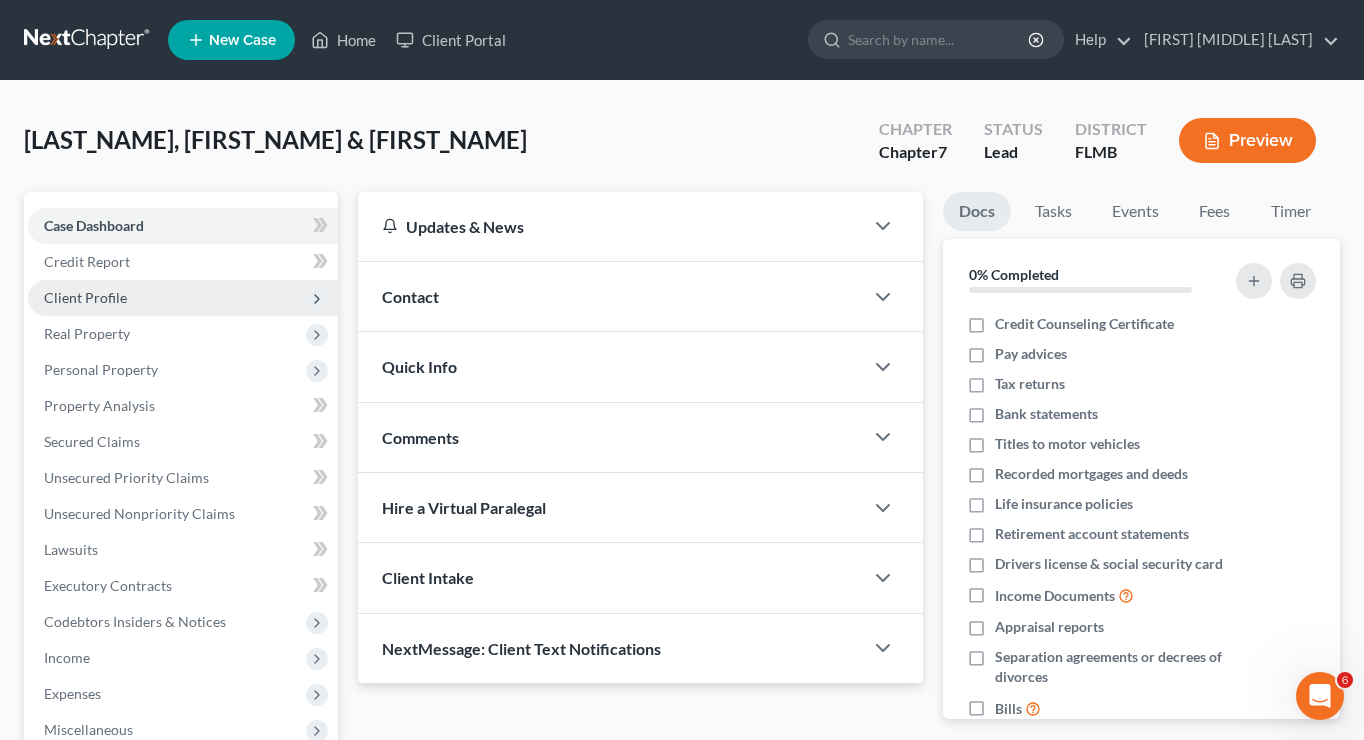 click on "Client Profile" at bounding box center (183, 298) 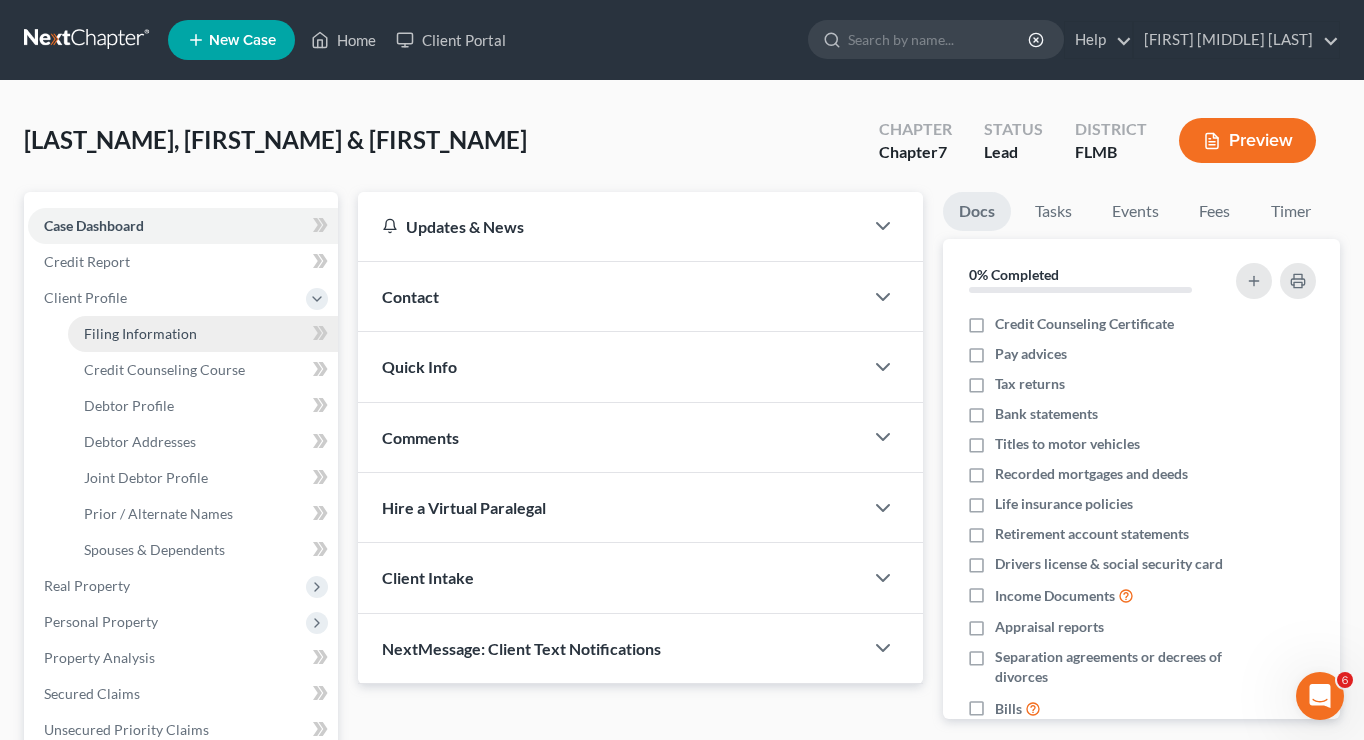 click on "Filing Information" at bounding box center [140, 333] 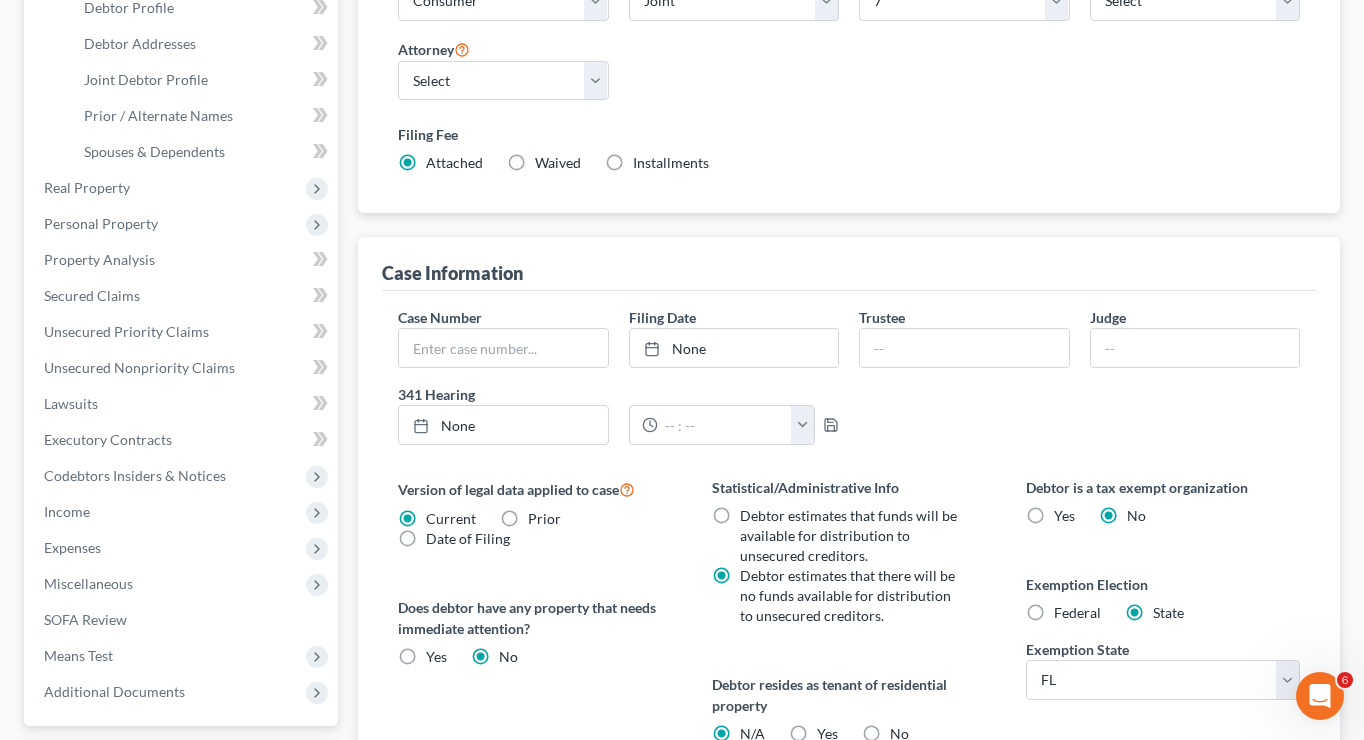 scroll, scrollTop: 0, scrollLeft: 0, axis: both 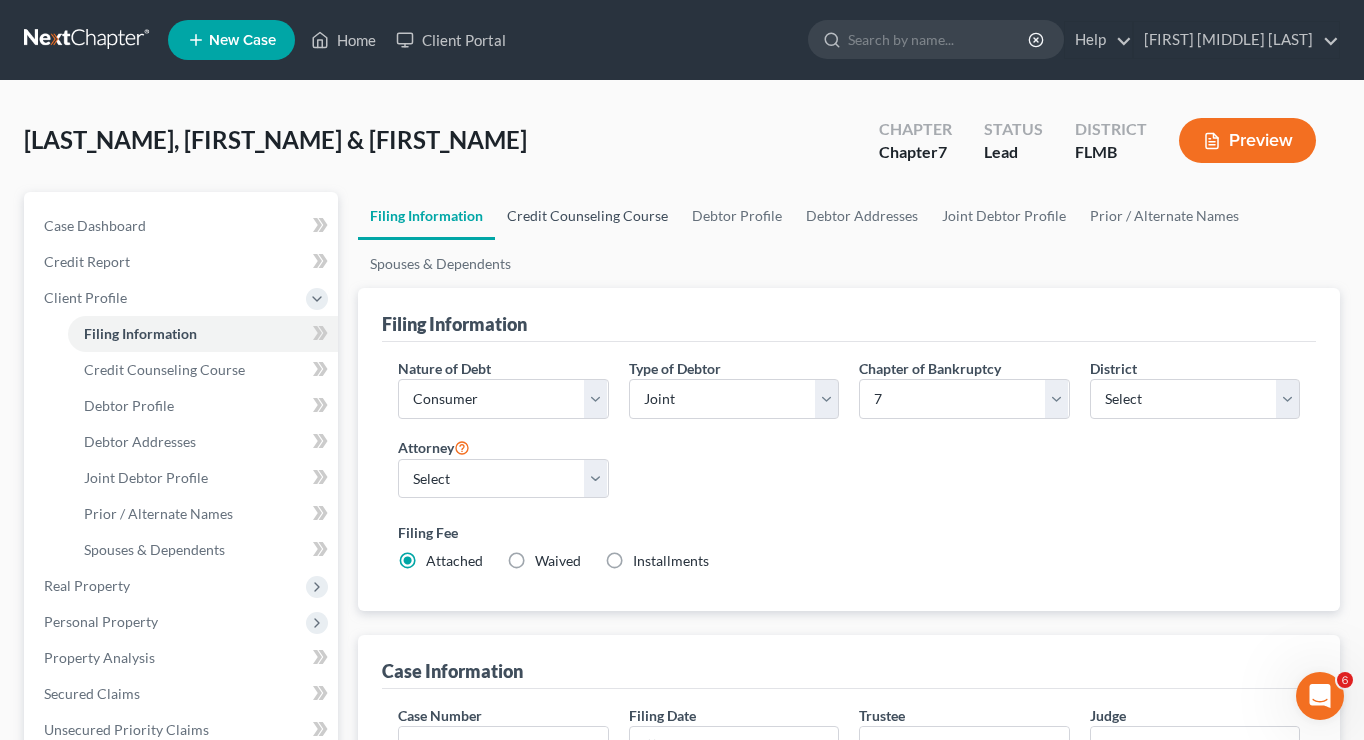 click on "Credit Counseling Course" at bounding box center (587, 216) 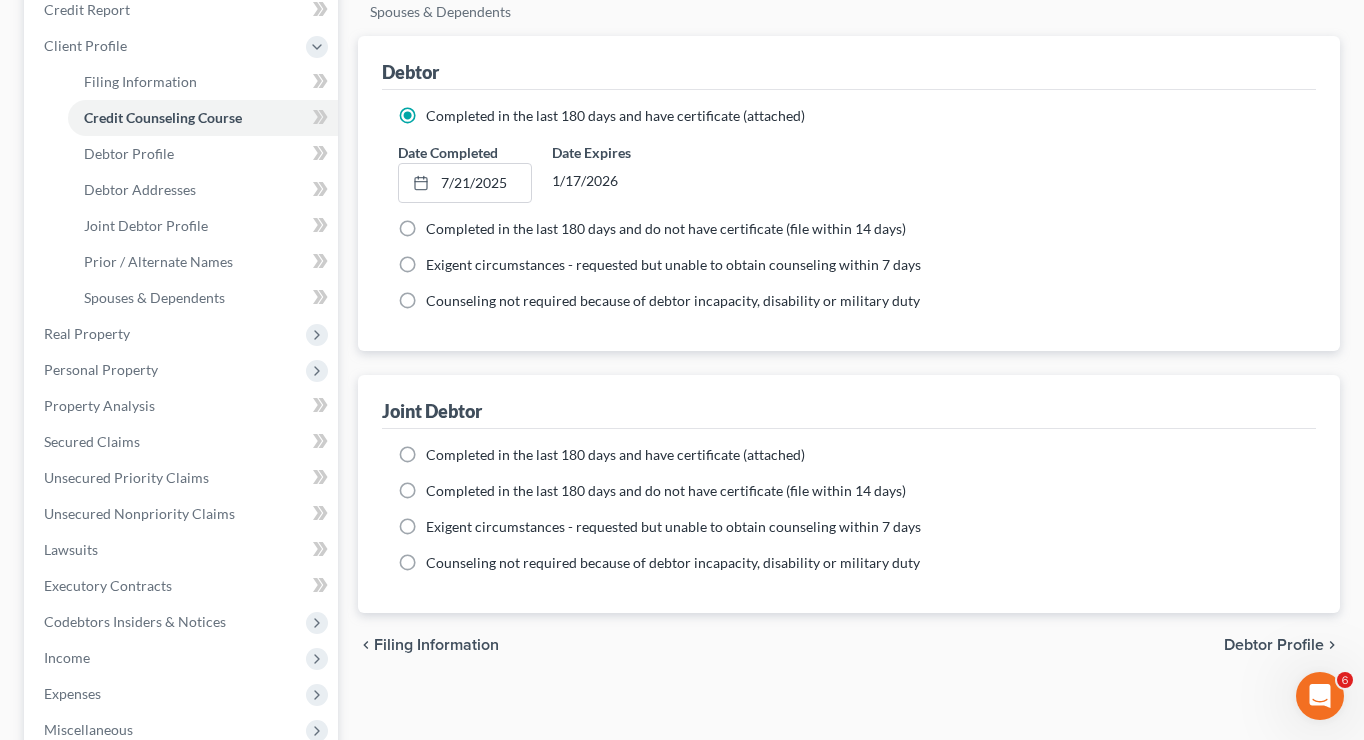 scroll, scrollTop: 190, scrollLeft: 0, axis: vertical 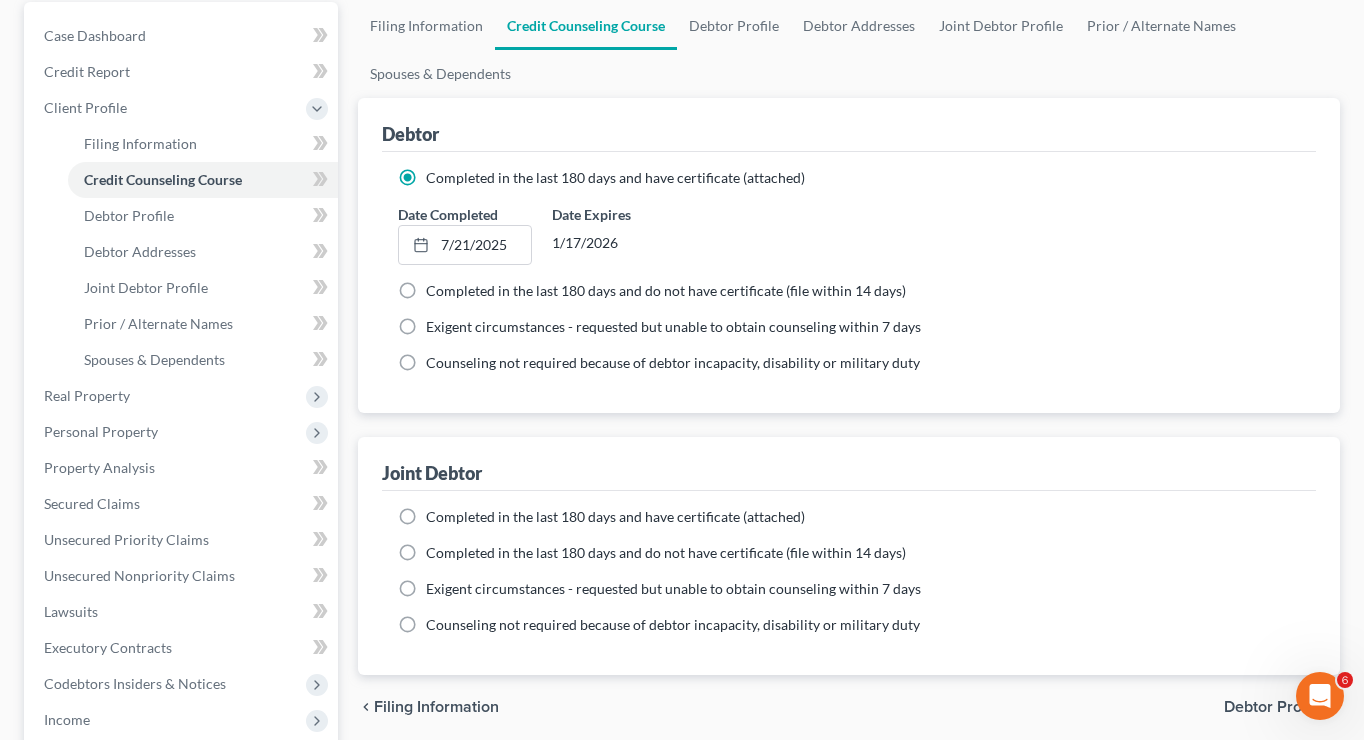 click on "Completed in the last 180 days and have certificate (attached) Date Completed
None
close
Date
Time
chevron_left
August 2025
chevron_right
Su M Tu W Th F Sa
27 28 29 30 31 1 2
3 4 5 6 7 8 9
10 11 12 13 14 15 16
17 18 19 20 21 22 23
24 25 26 27 28 29 30
31 1 2 3 4 5 6
Clear
Completed in the last 180 days and do not have certificate (file within 14 days) Date Completed
None
close
Date
Time
chevron_left
August 2025
chevron_right
Su M Tu W Th F Sa
27" at bounding box center [849, 583] 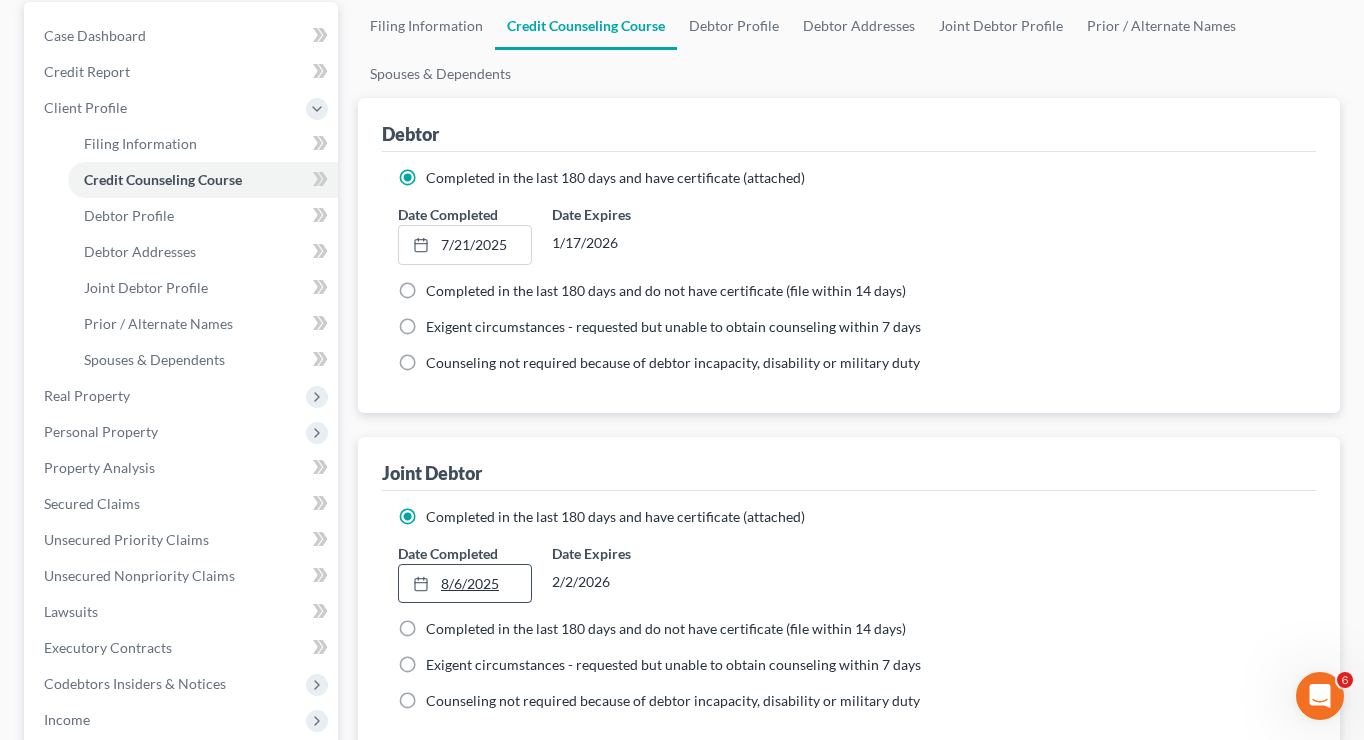 type on "8/6/2025" 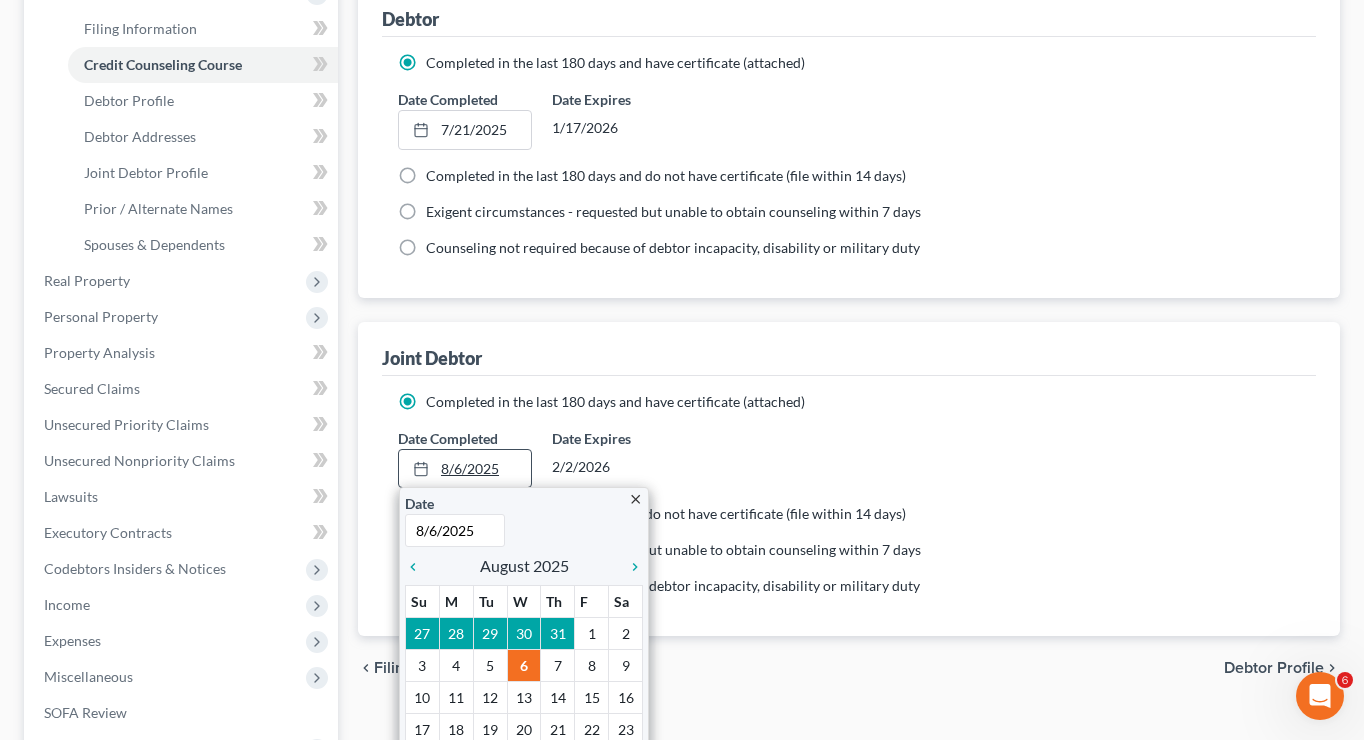 scroll, scrollTop: 304, scrollLeft: 0, axis: vertical 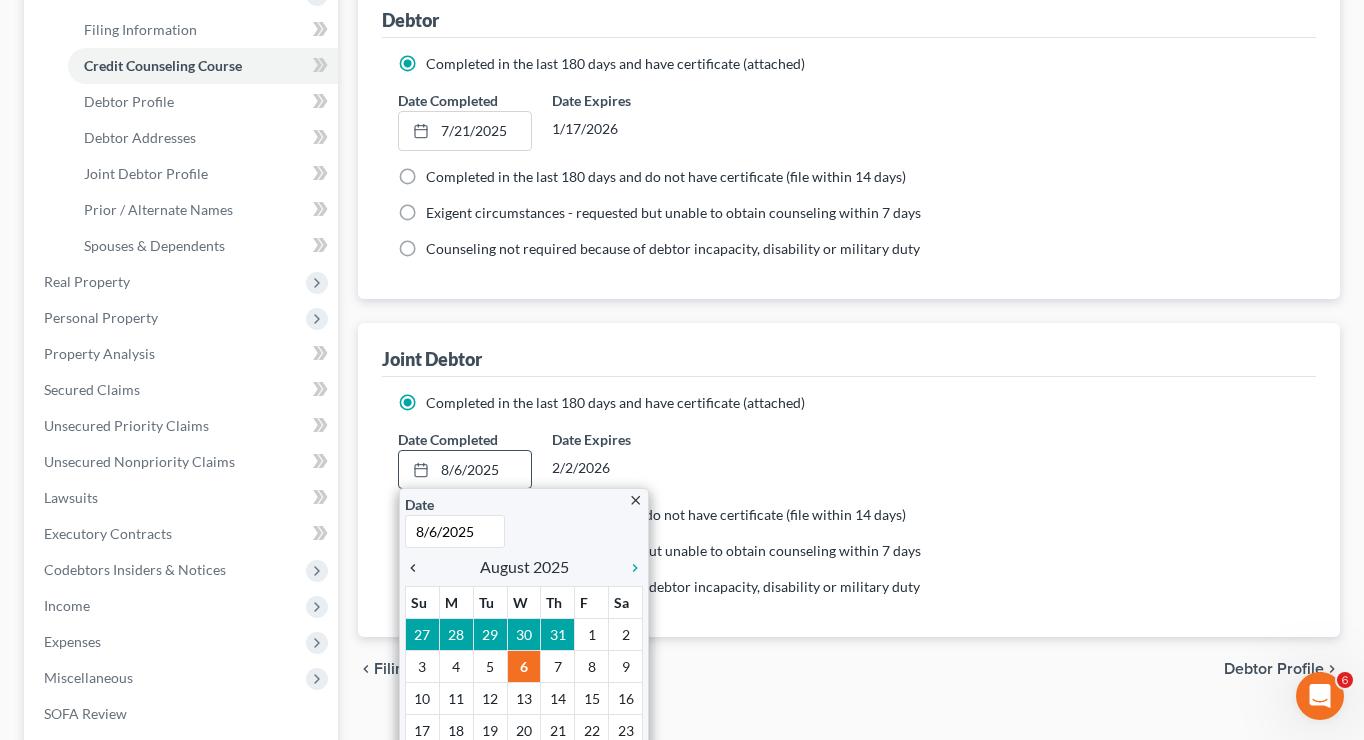 click on "chevron_left" at bounding box center (418, 568) 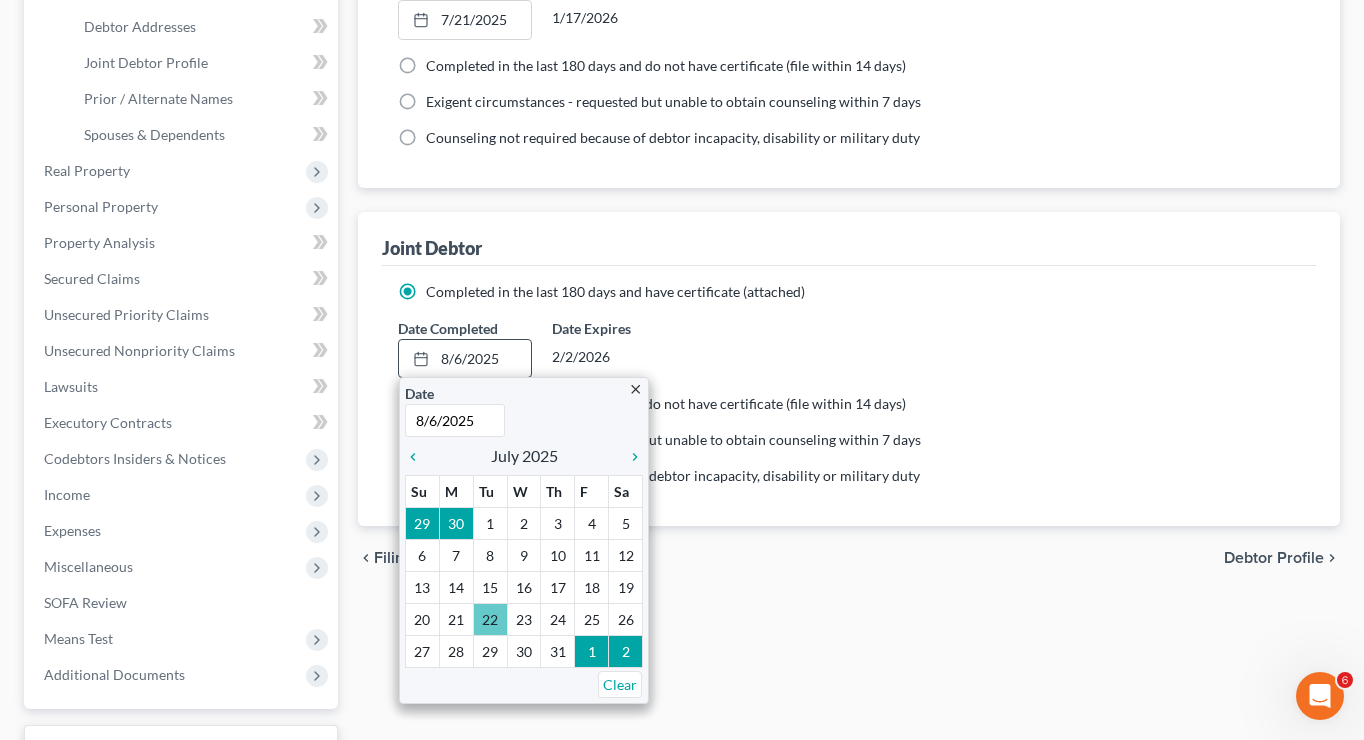 scroll, scrollTop: 422, scrollLeft: 0, axis: vertical 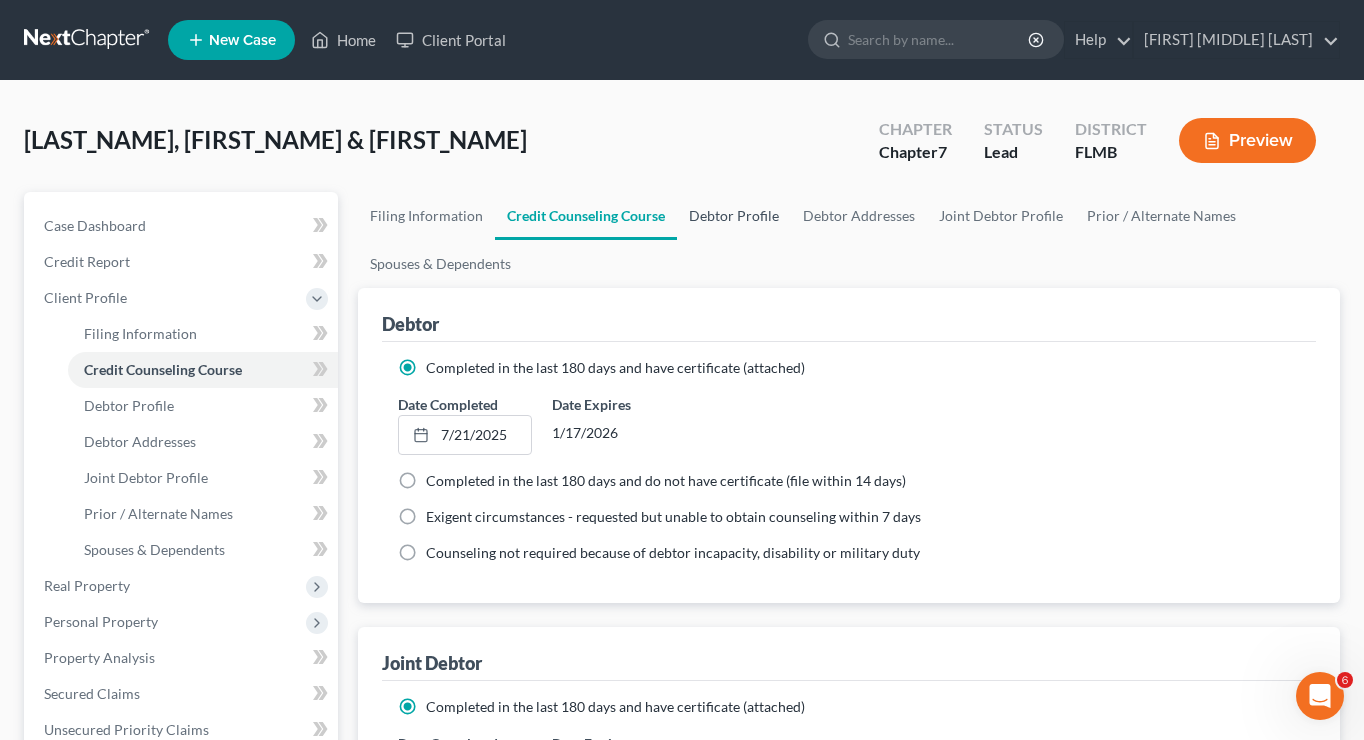 click on "Debtor Profile" at bounding box center [734, 216] 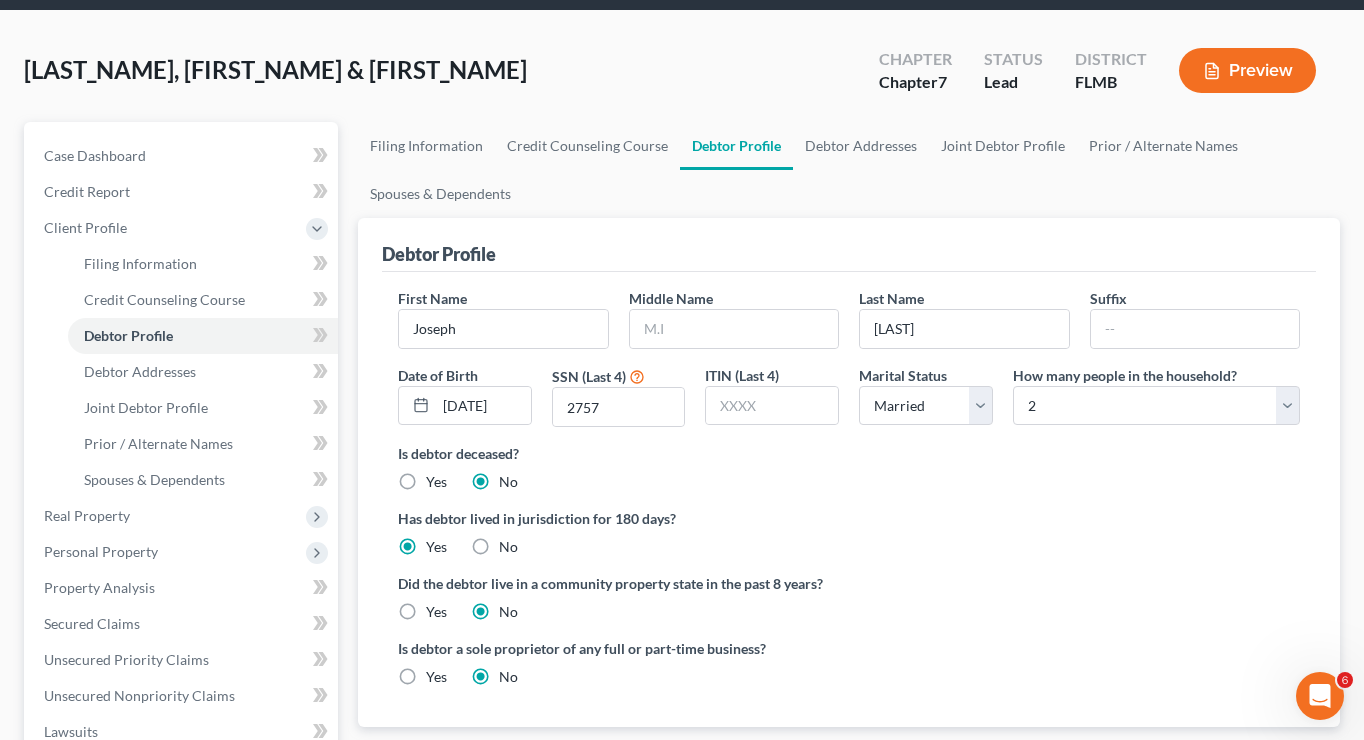scroll, scrollTop: 61, scrollLeft: 0, axis: vertical 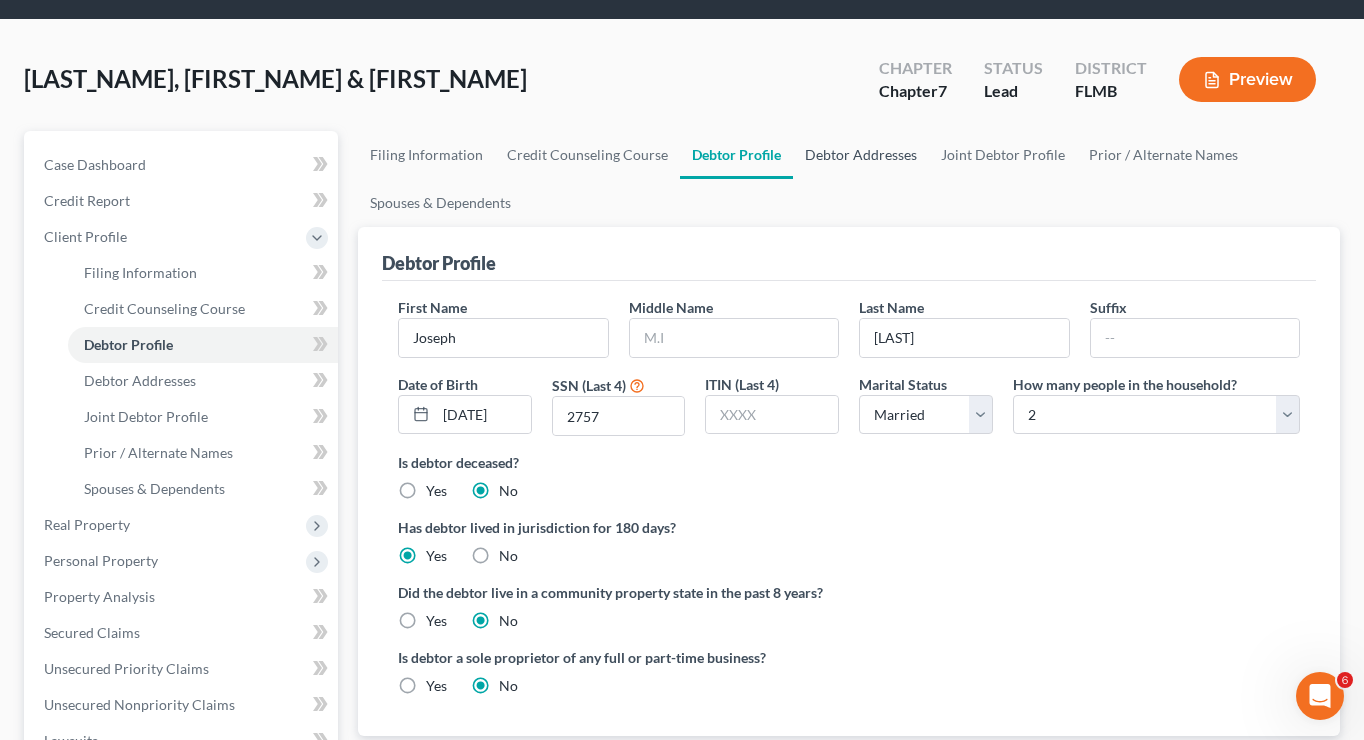 click on "Debtor Addresses" at bounding box center [861, 155] 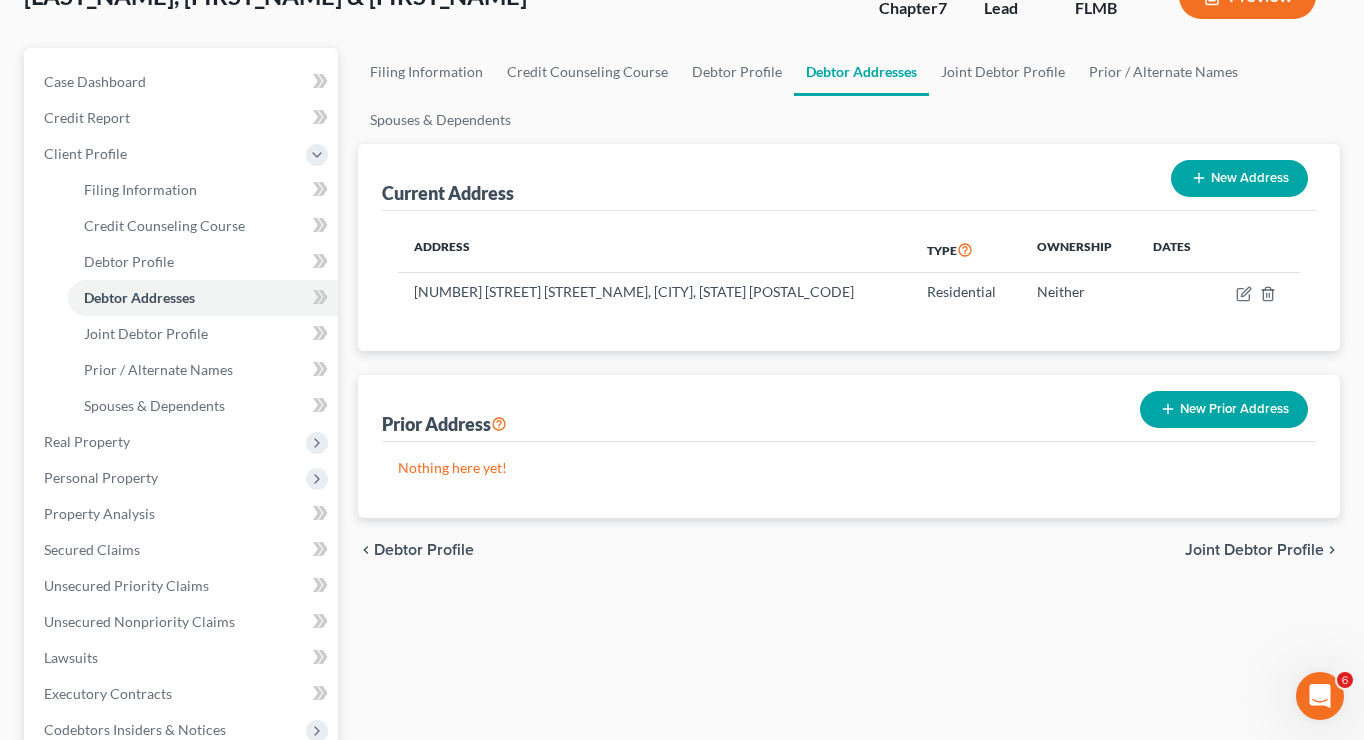 scroll, scrollTop: 155, scrollLeft: 0, axis: vertical 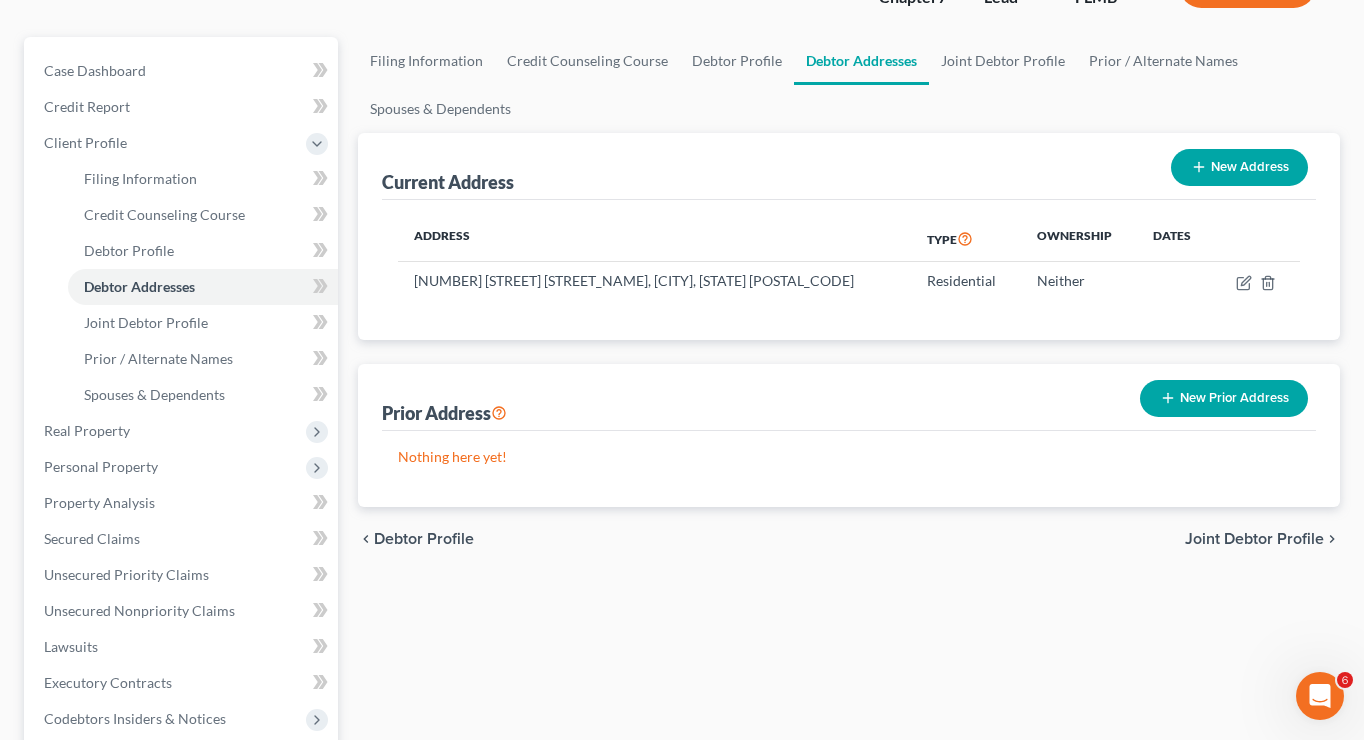 click on "New Prior Address" at bounding box center (1224, 398) 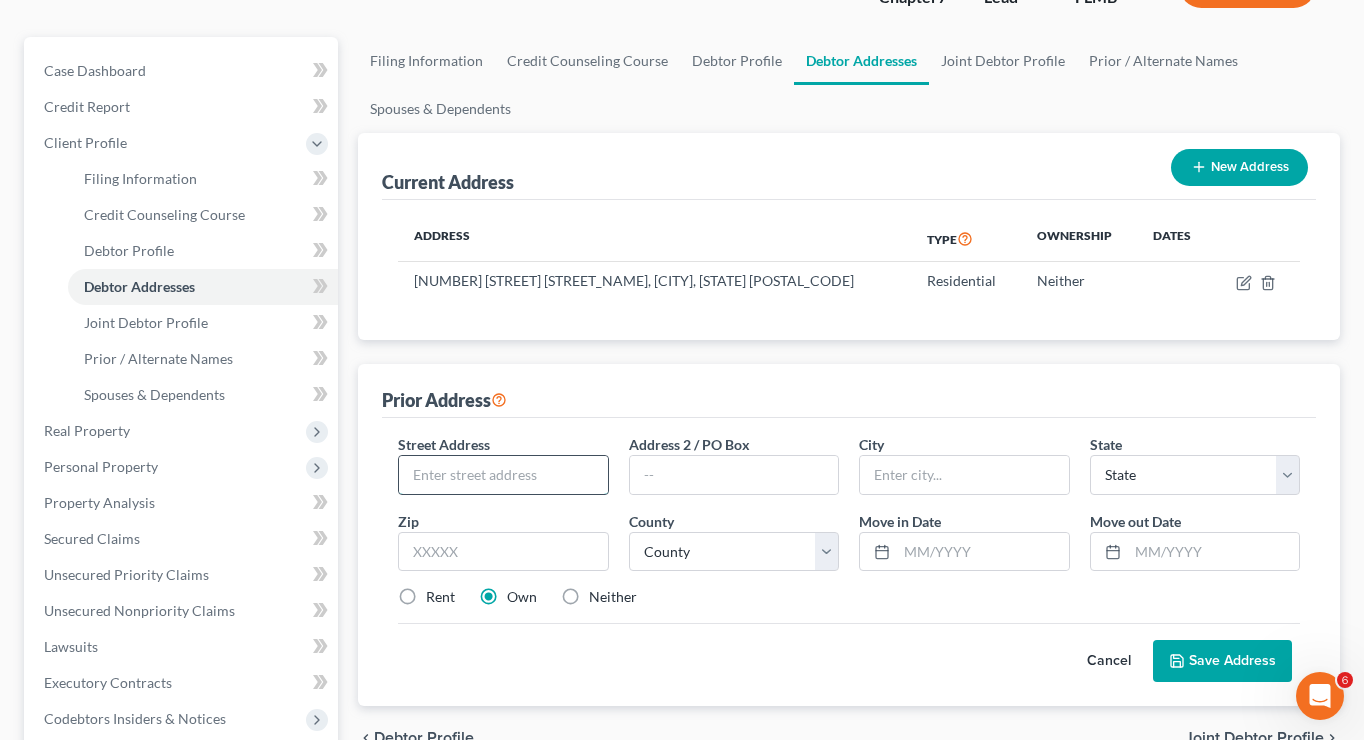 click at bounding box center [503, 475] 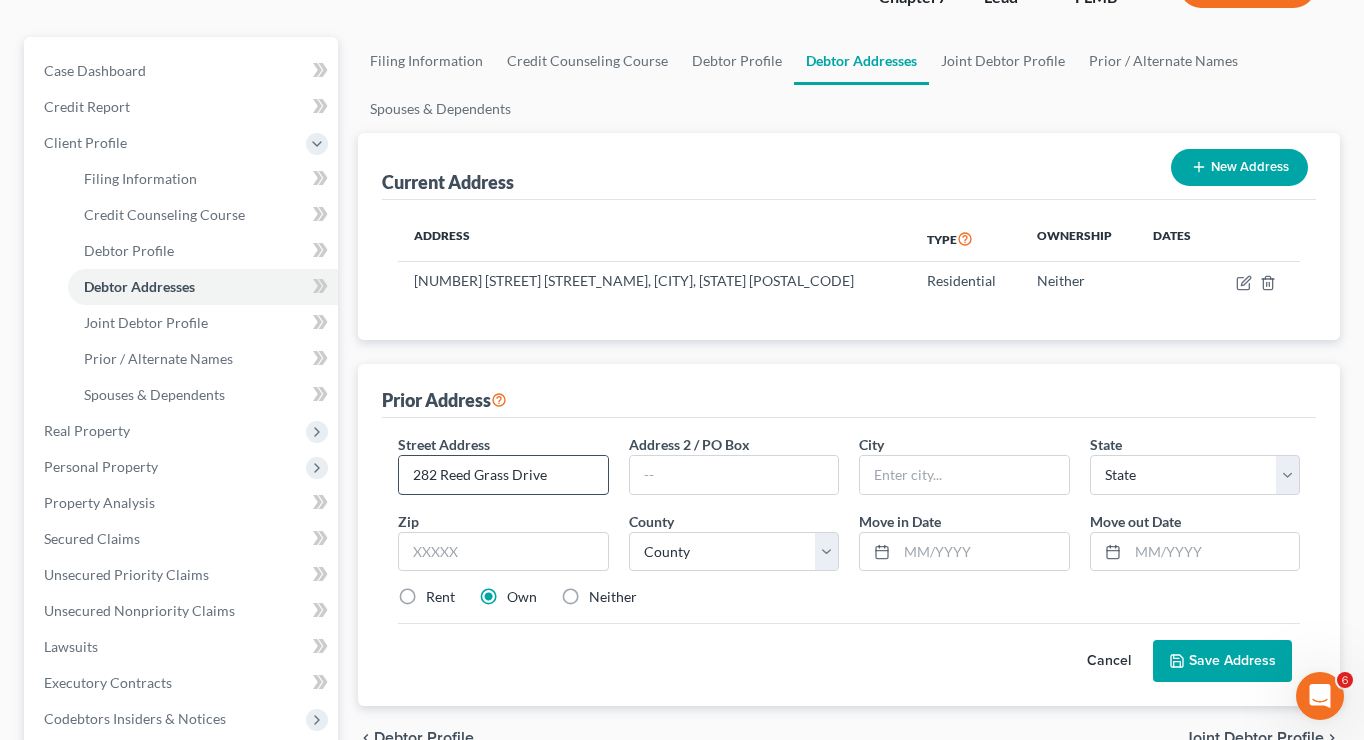 type on "282 Reed Grass Drive" 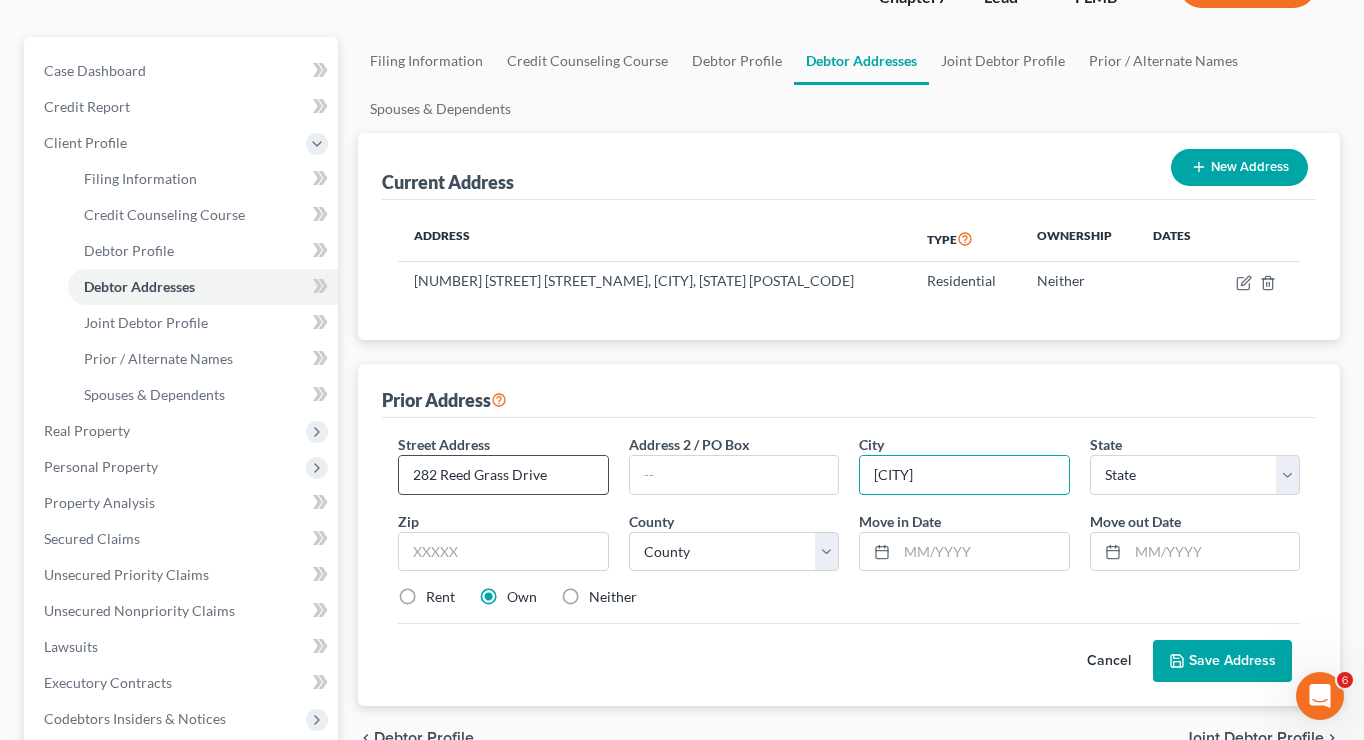 type on "[CITY]" 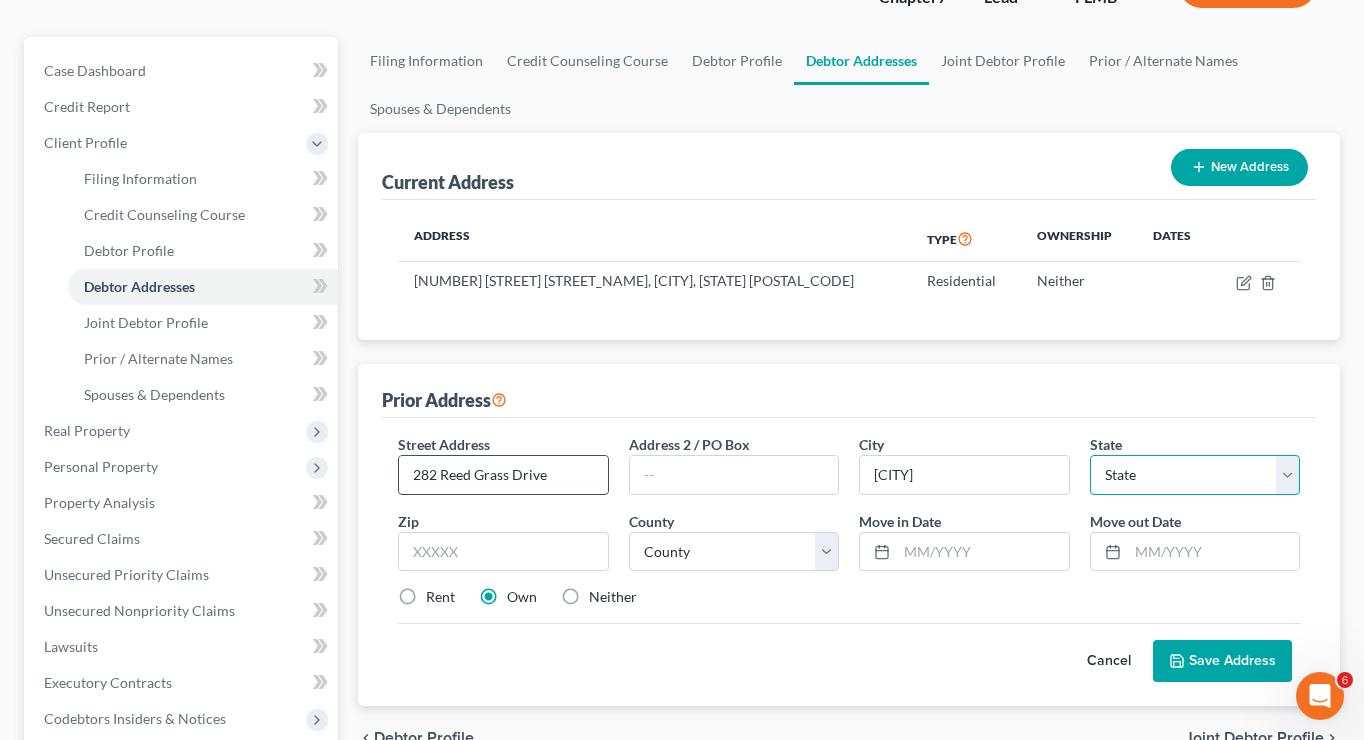 select on "9" 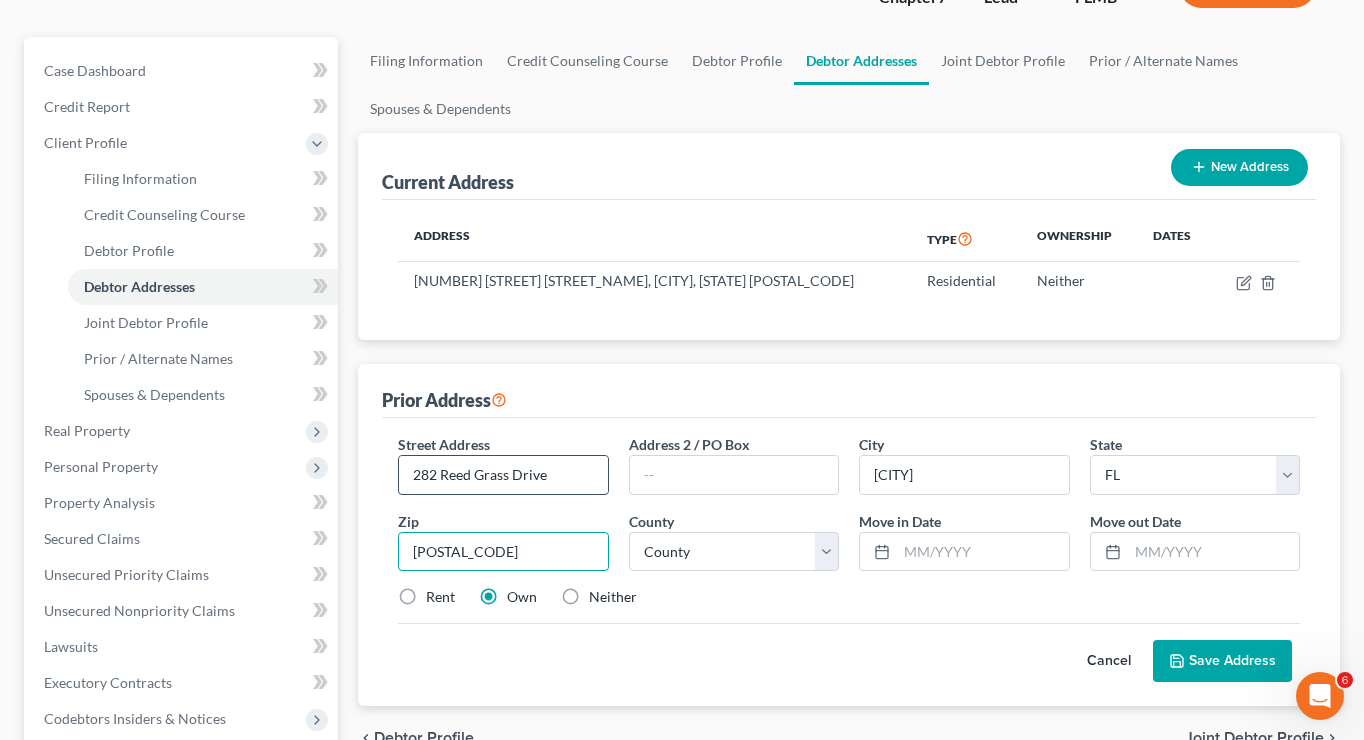 type on "[POSTAL_CODE]" 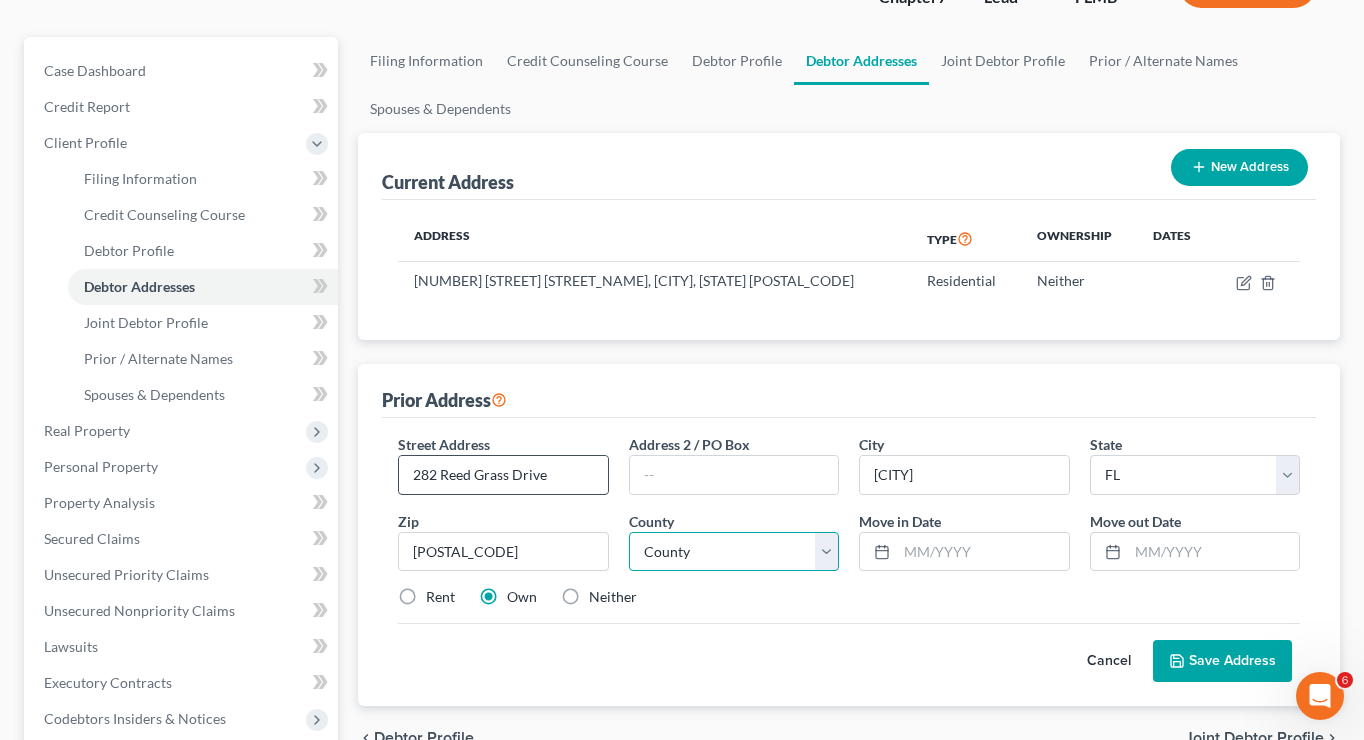 type on "[CITY]" 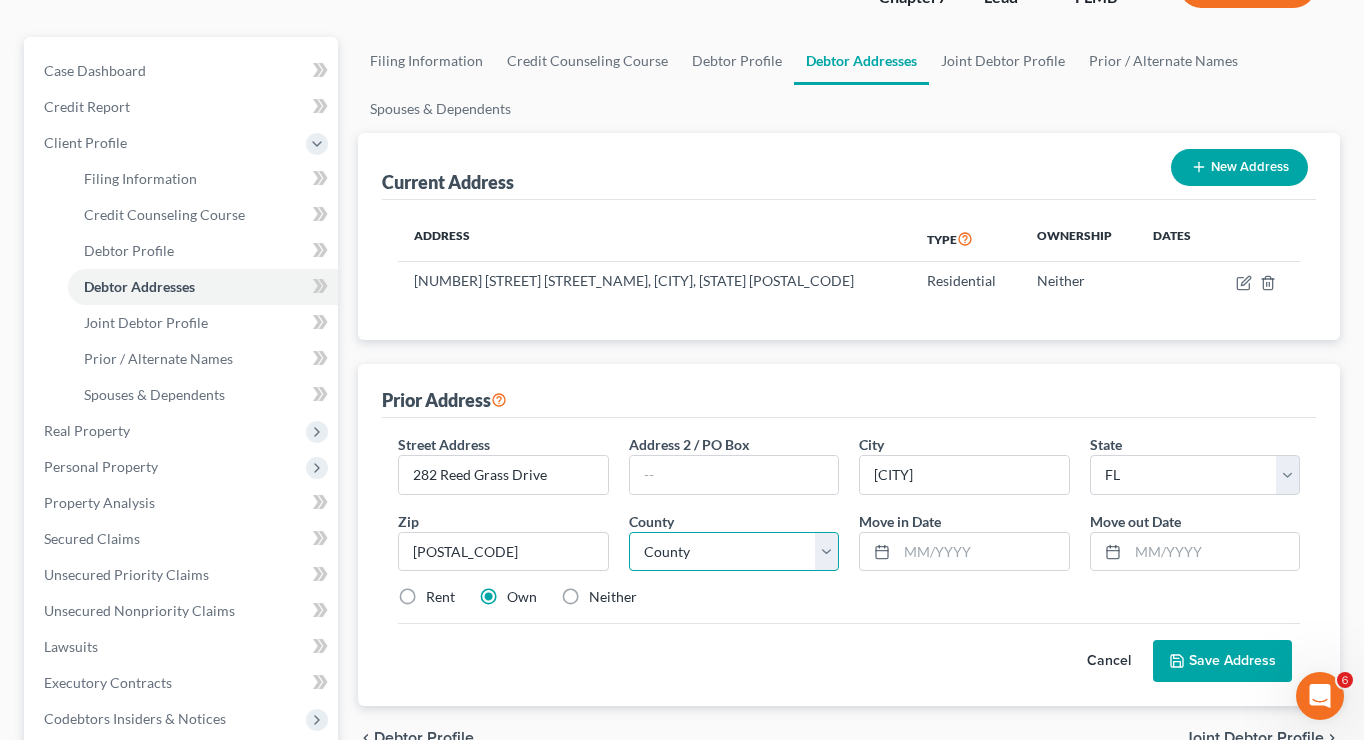 click on "County Alachua County Baker County Bay County Bradford County Brevard County Broward County Calhoun County Charlotte County Citrus County Clay County Collier County Columbia County DeSoto County Dixie County Duval County Escambia County Flagler County Franklin County Gadsden County Gilchrist County Glades County Gulf County Hamilton County Hardee County Hendry County Hernando County Highlands County Hillsborough County Holmes County Indian River County Jackson County Jefferson County Lafayette County Lake County Lee County Leon County Levy County Liberty County Madison County Manatee County Marion County Martin County Miami-Dade County Monroe County Nassau County Okaloosa County Okeechobee County Orange County Osceola County Palm Beach County Pasco County Pinellas County Polk County Putnam County Santa Rosa County Sarasota County Seminole County St. Johns County St. Lucie County Sumter County Suwannee County Taylor County Union County Volusia County Wakulla County Walton County Washington County" at bounding box center [734, 552] 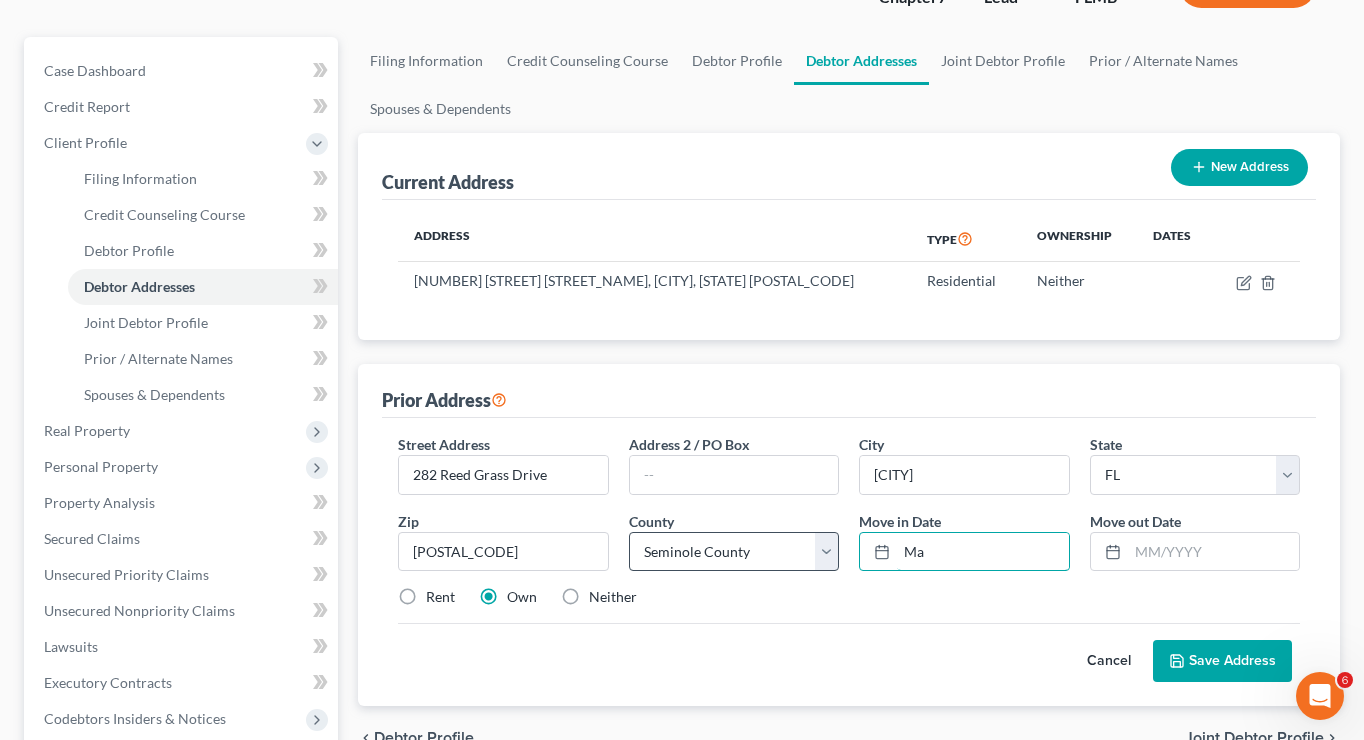 type on "M" 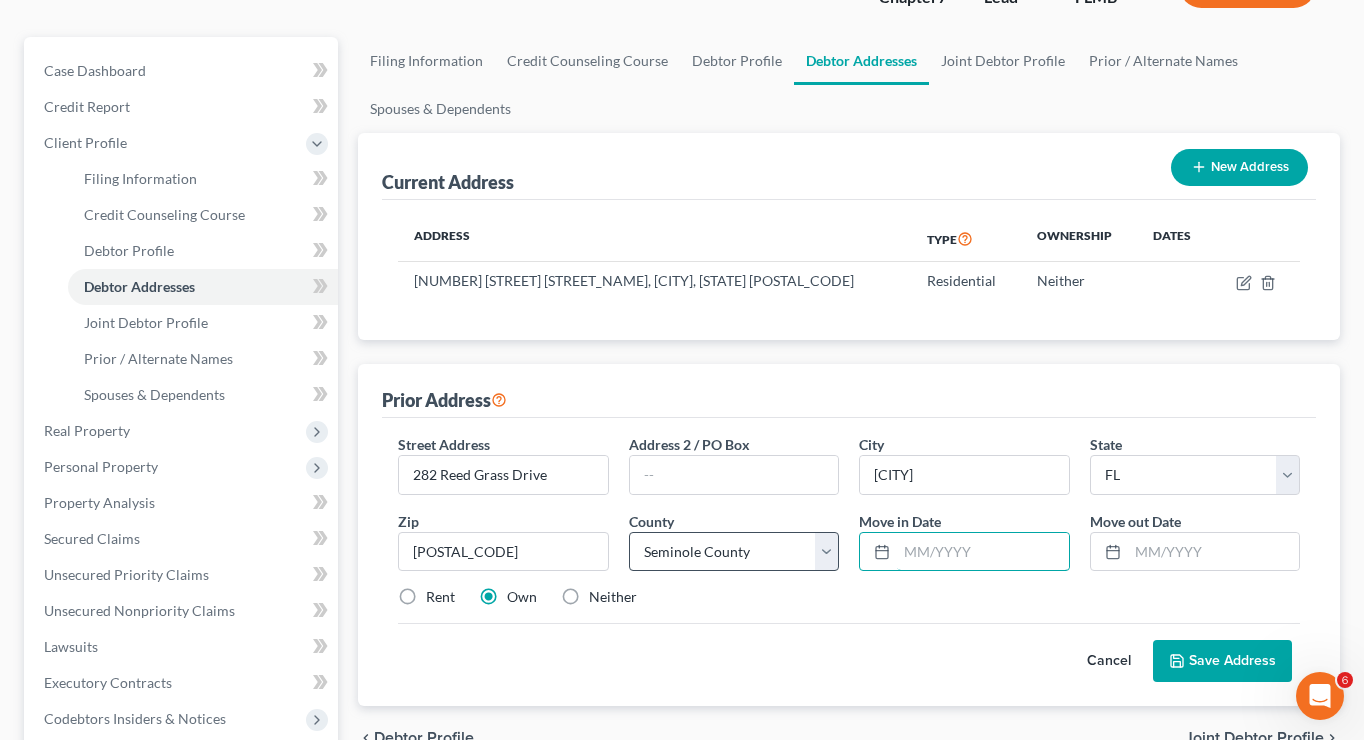 type on "m" 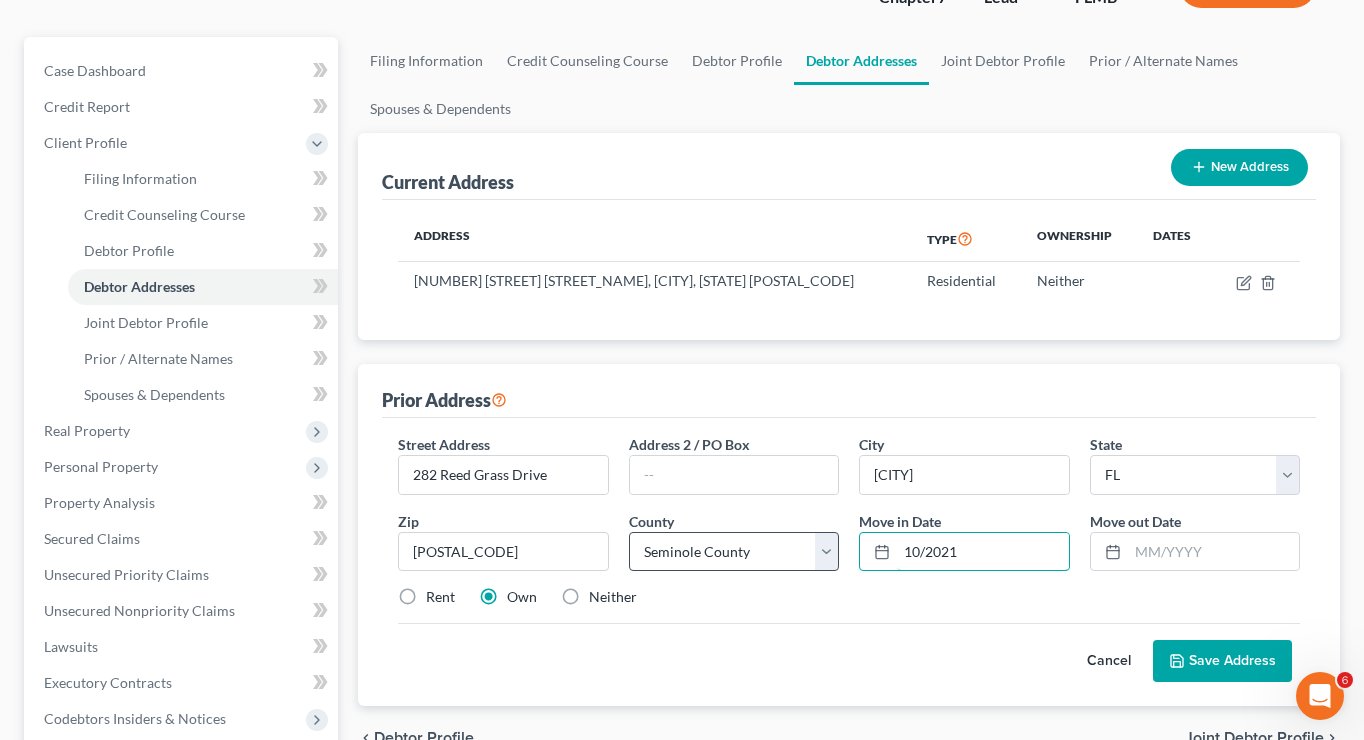 type on "10/2021" 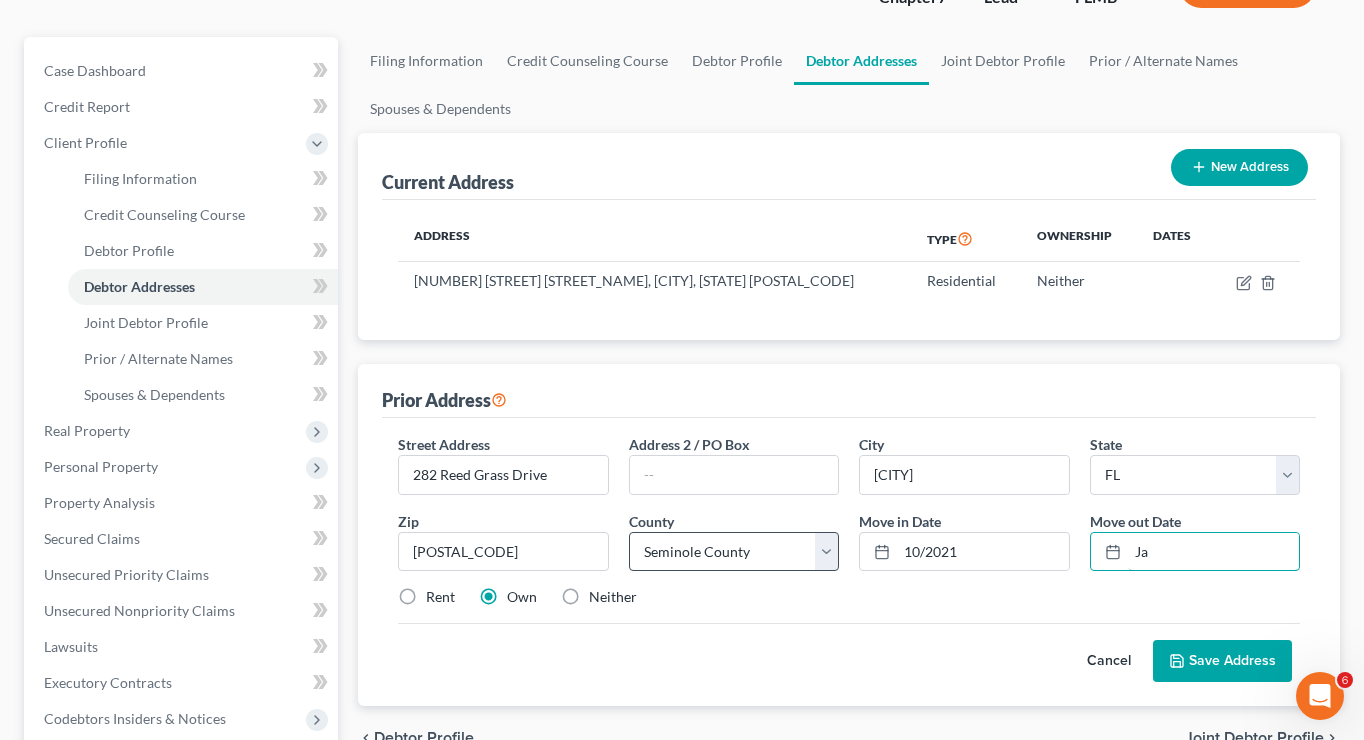 type on "J" 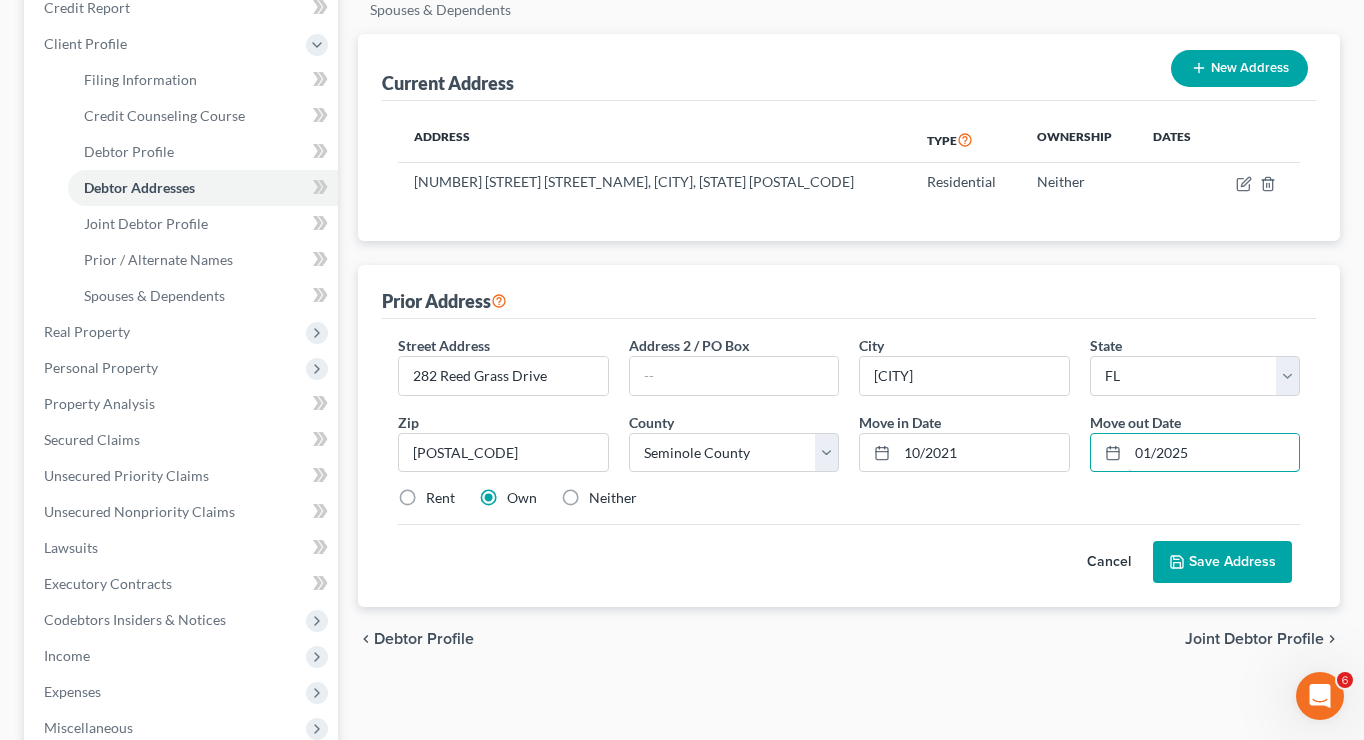 scroll, scrollTop: 264, scrollLeft: 0, axis: vertical 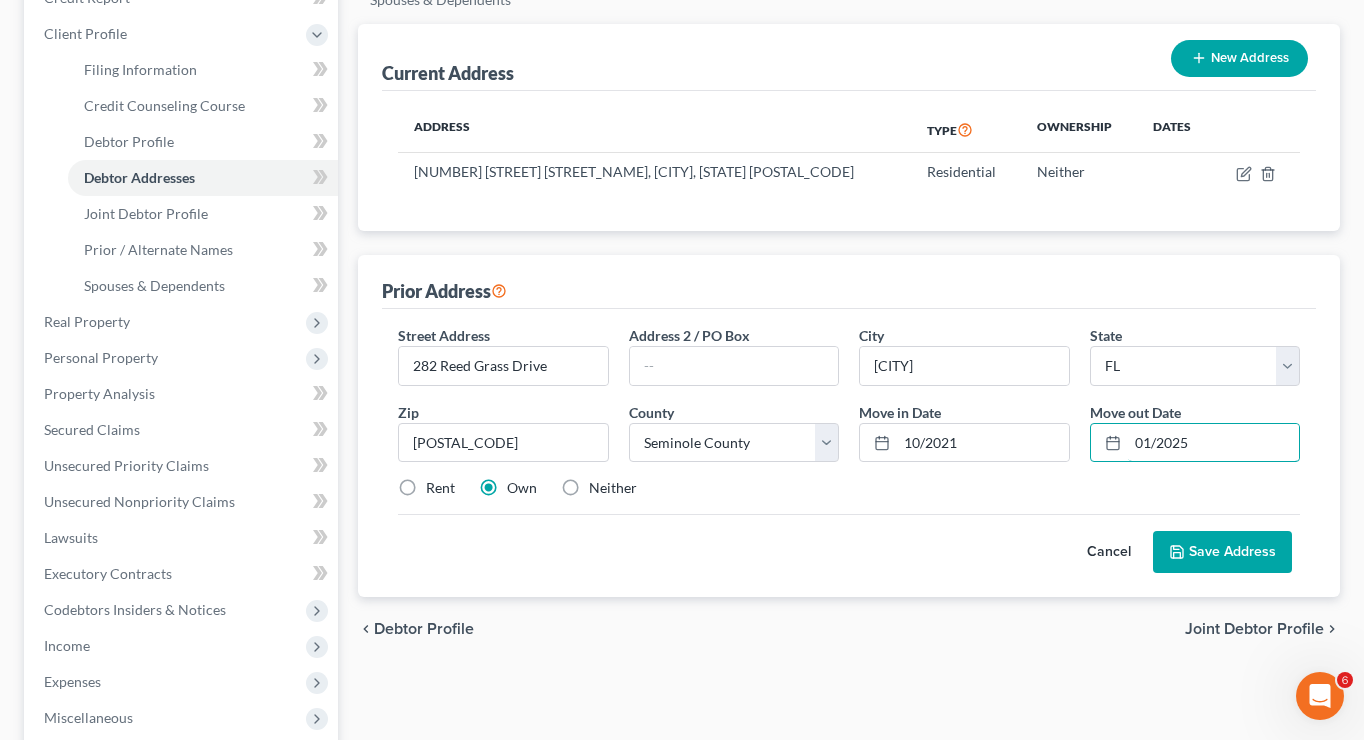 type on "01/2025" 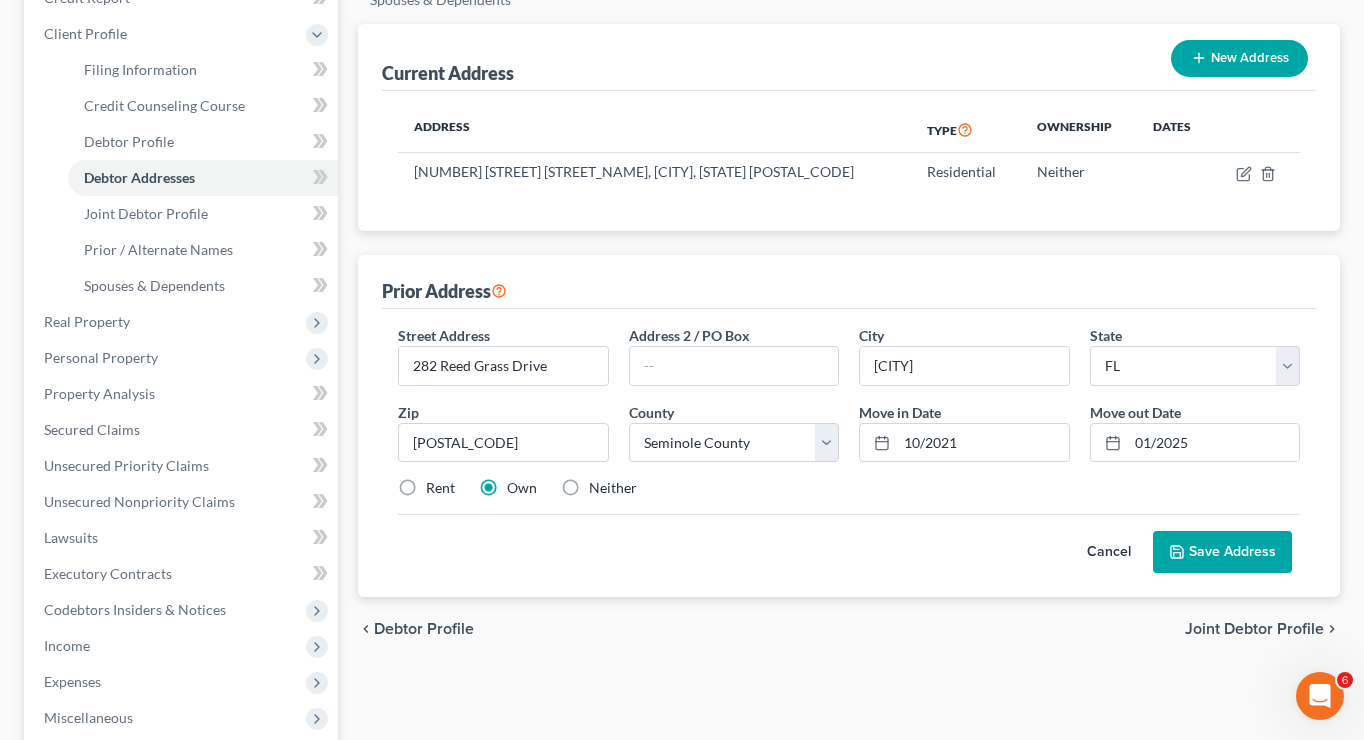 drag, startPoint x: 1183, startPoint y: 541, endPoint x: 658, endPoint y: 501, distance: 526.5216 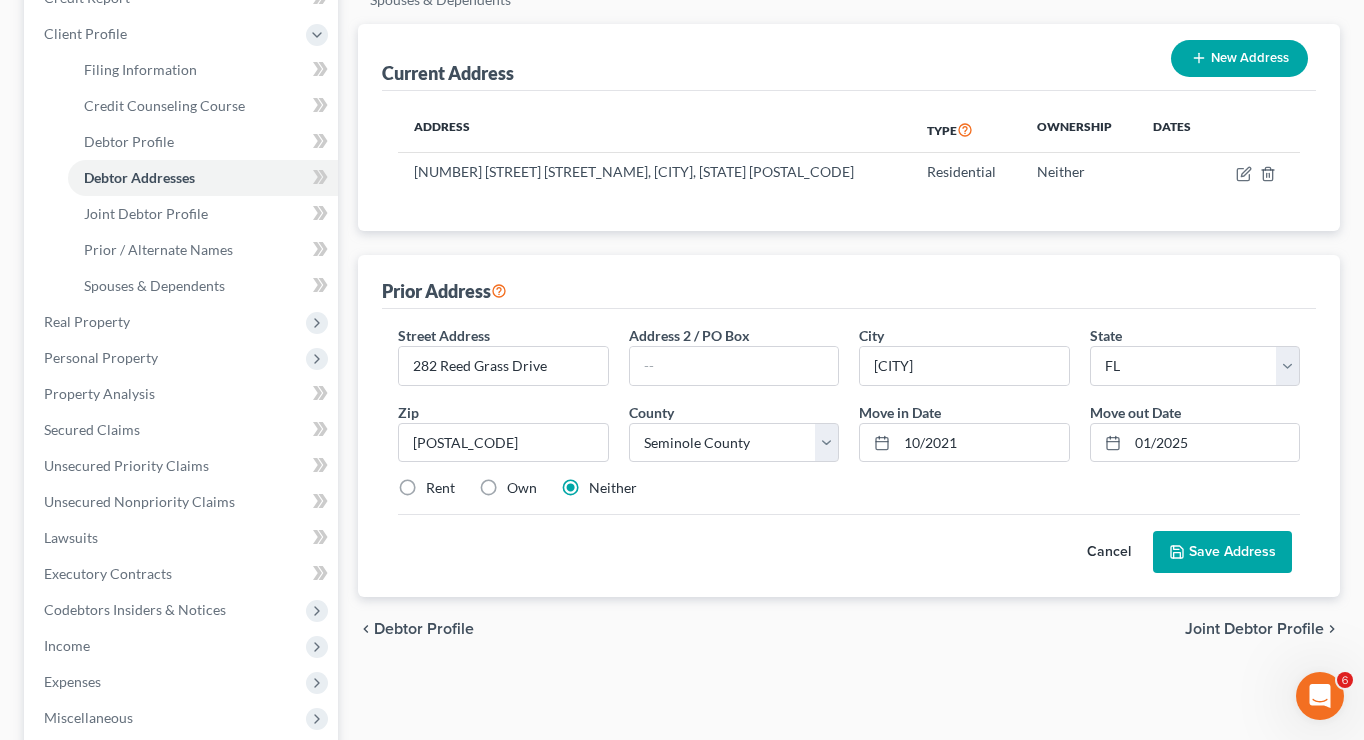 click on "Save Address" at bounding box center (1222, 552) 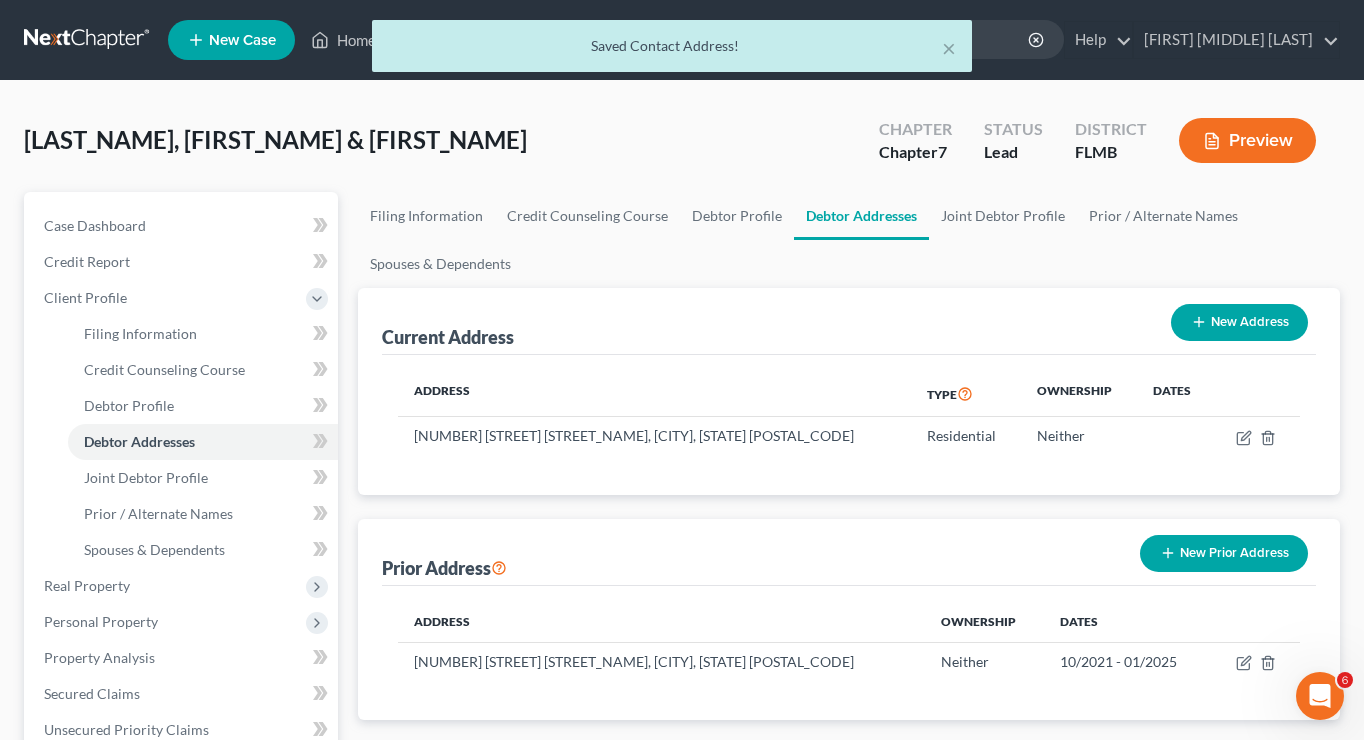 scroll, scrollTop: 0, scrollLeft: 0, axis: both 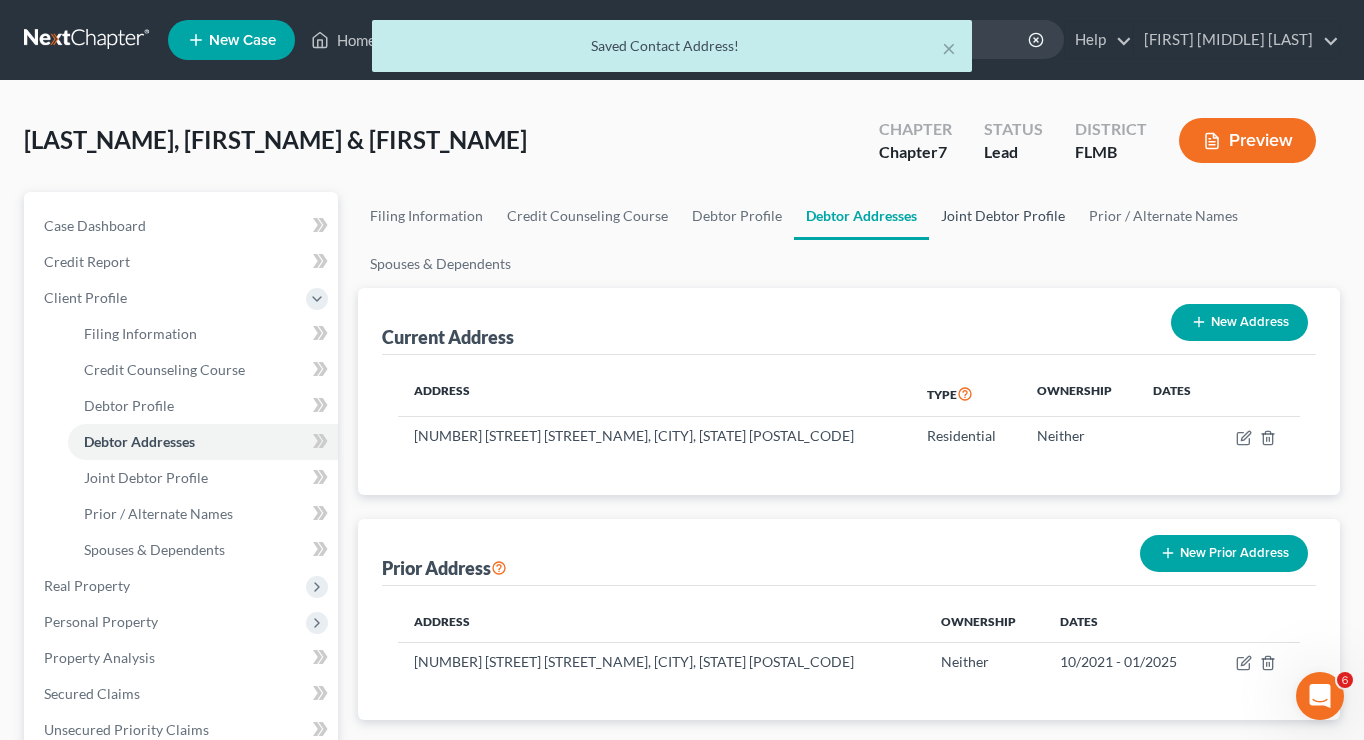 click on "Joint Debtor Profile" at bounding box center [1003, 216] 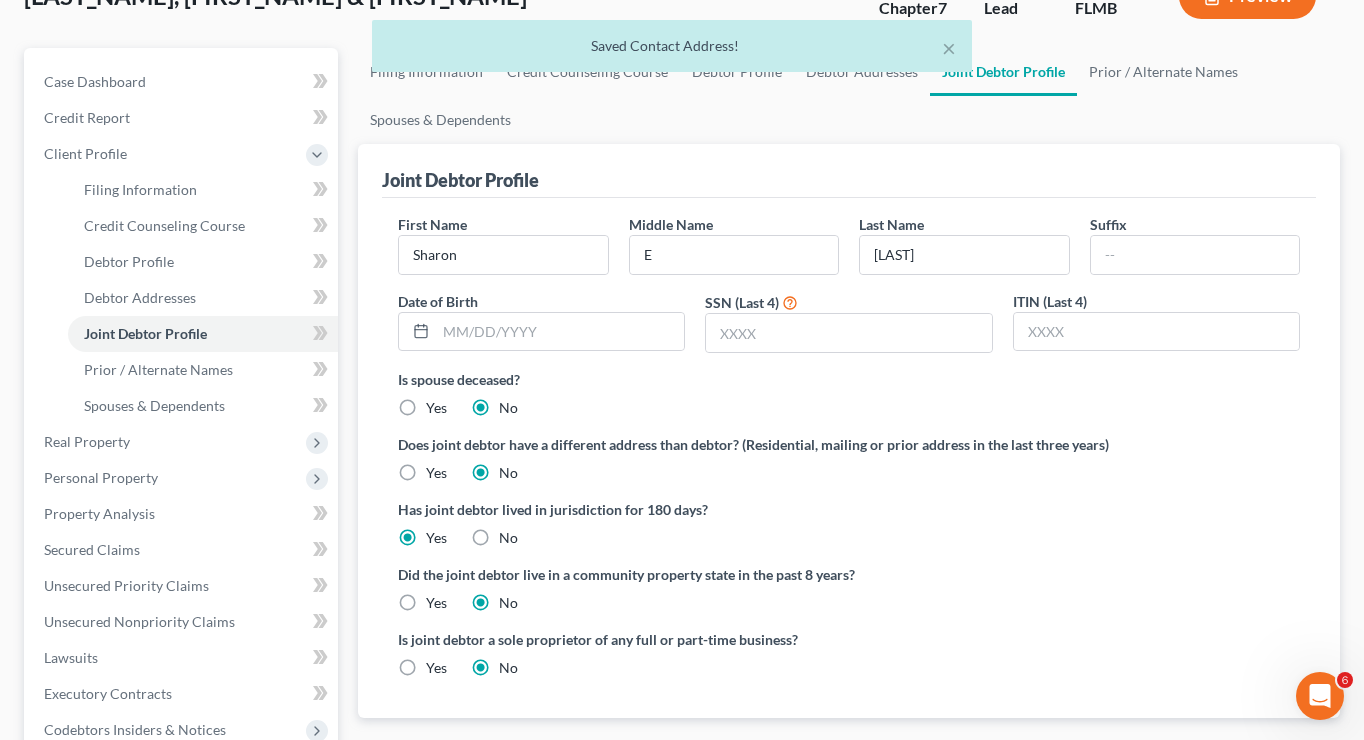 scroll, scrollTop: 143, scrollLeft: 0, axis: vertical 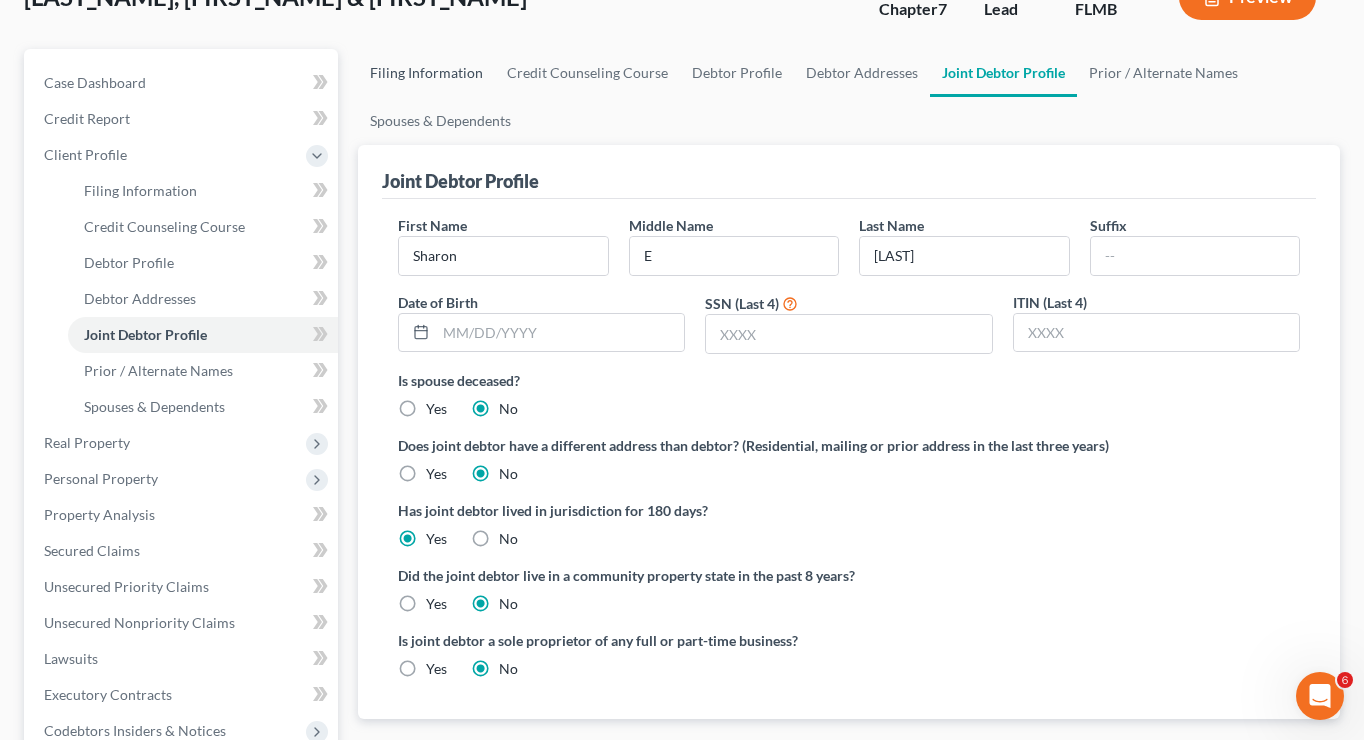 click on "Filing Information" at bounding box center [426, 73] 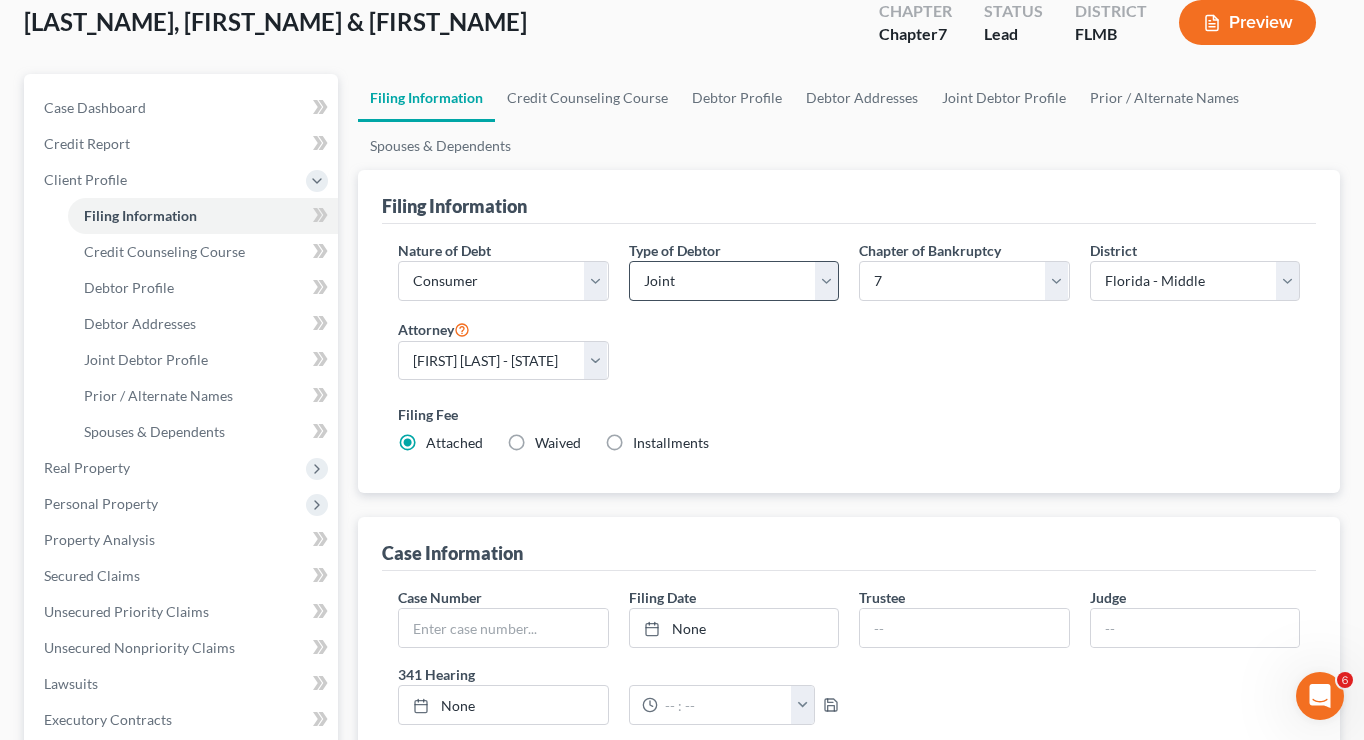 scroll, scrollTop: 107, scrollLeft: 0, axis: vertical 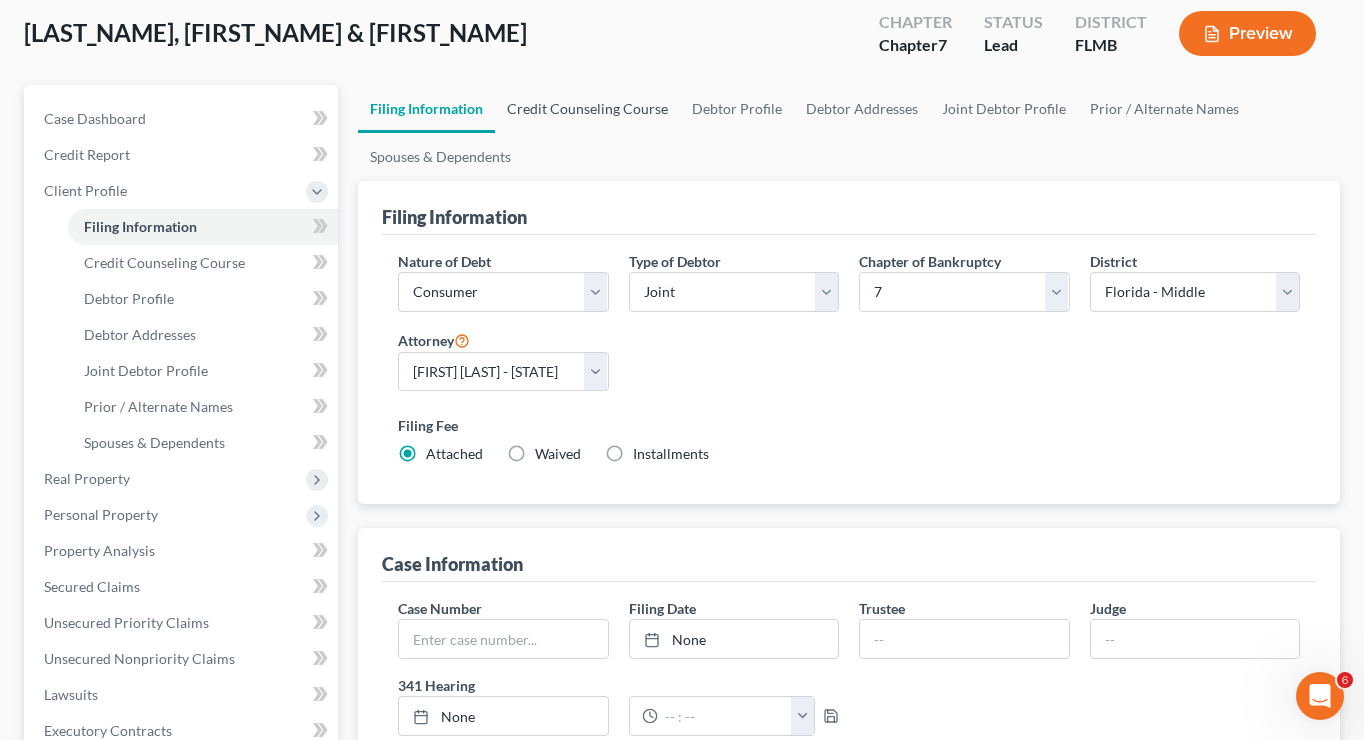 click on "Credit Counseling Course" at bounding box center [587, 109] 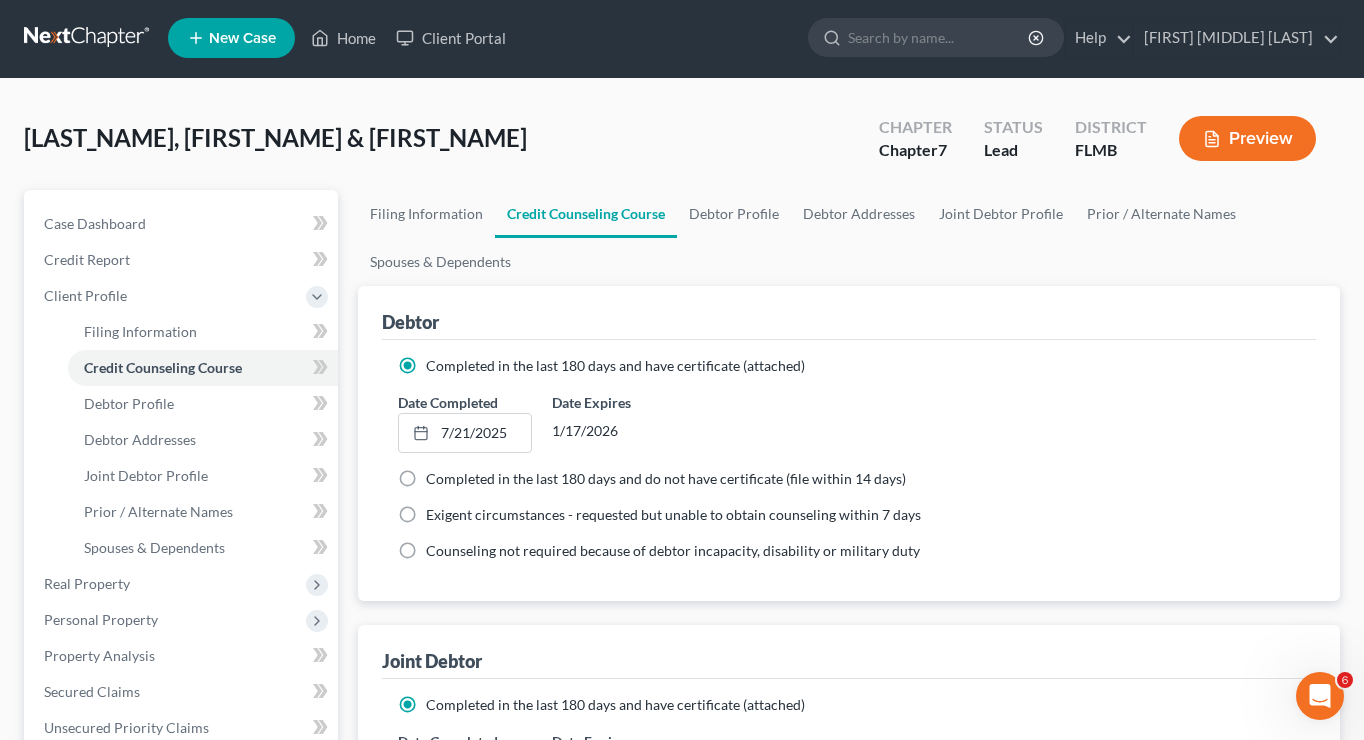 scroll, scrollTop: 0, scrollLeft: 0, axis: both 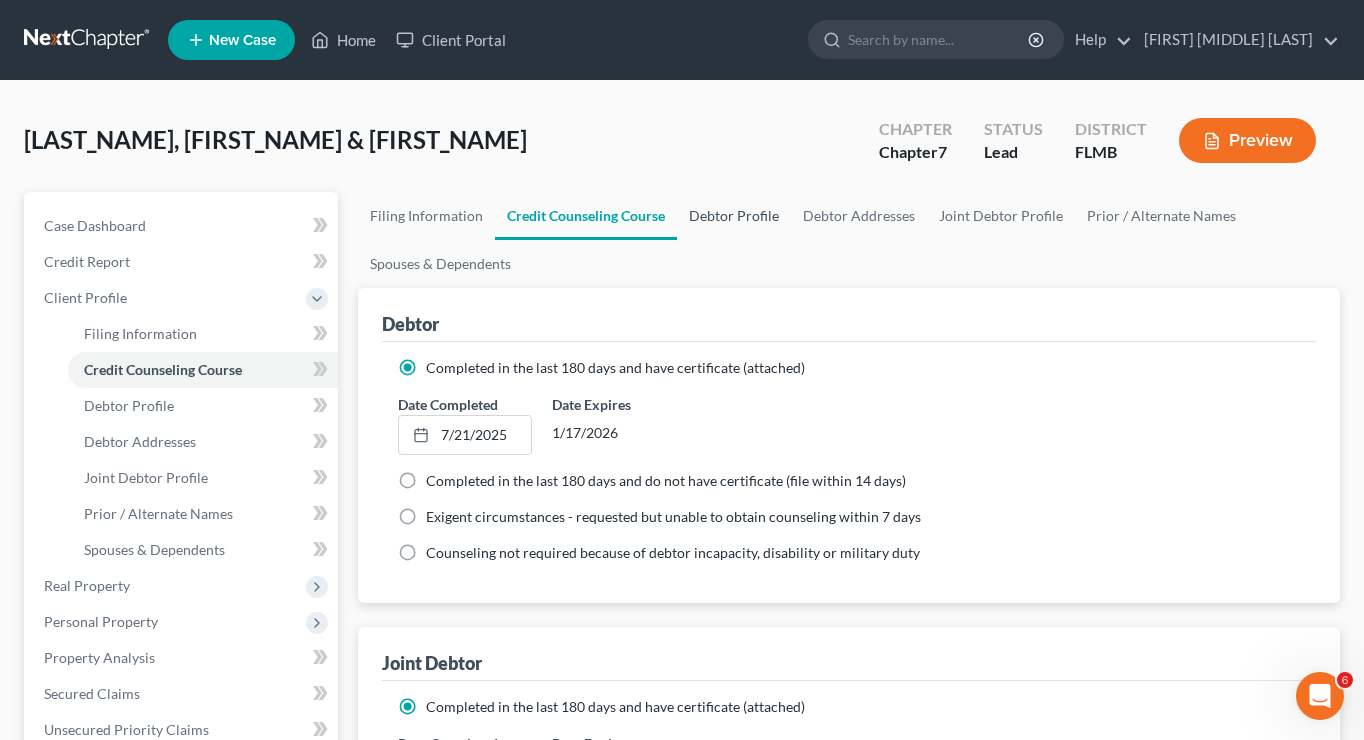 click on "Debtor Profile" at bounding box center (734, 216) 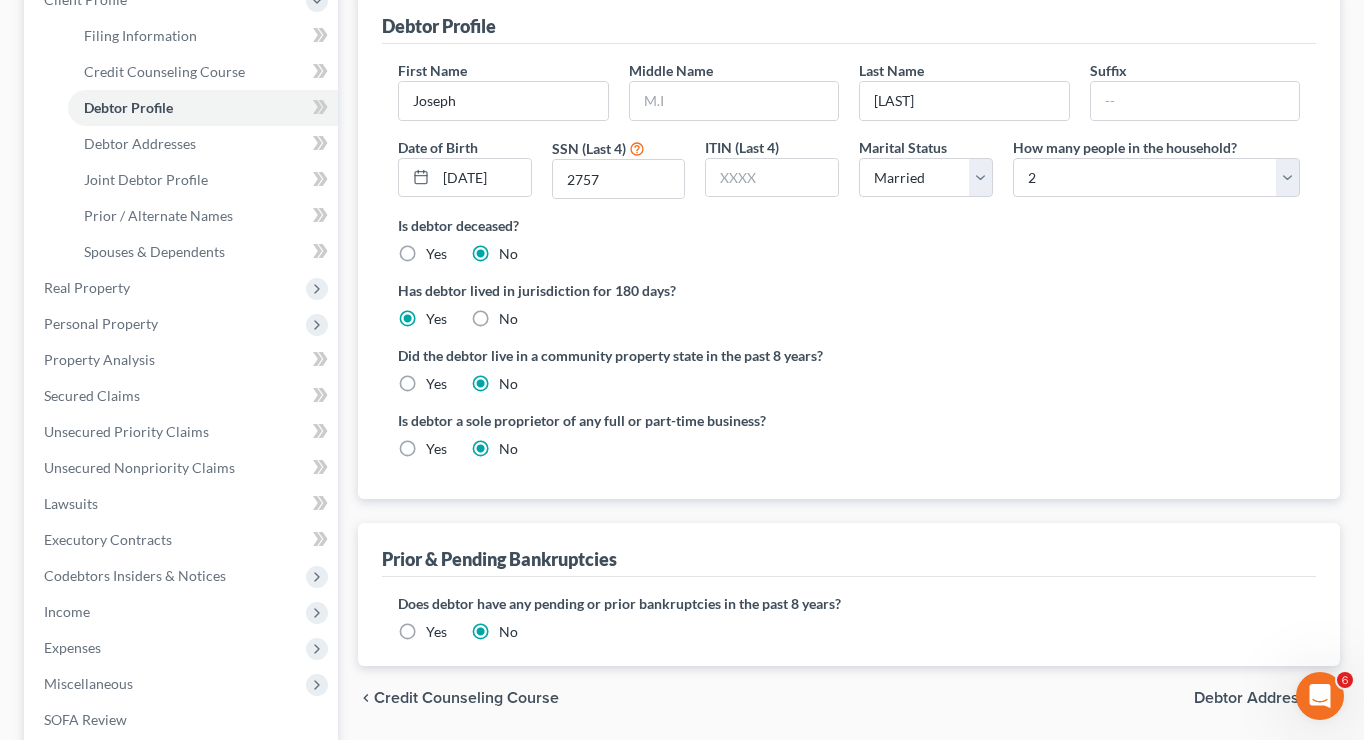 scroll, scrollTop: 287, scrollLeft: 0, axis: vertical 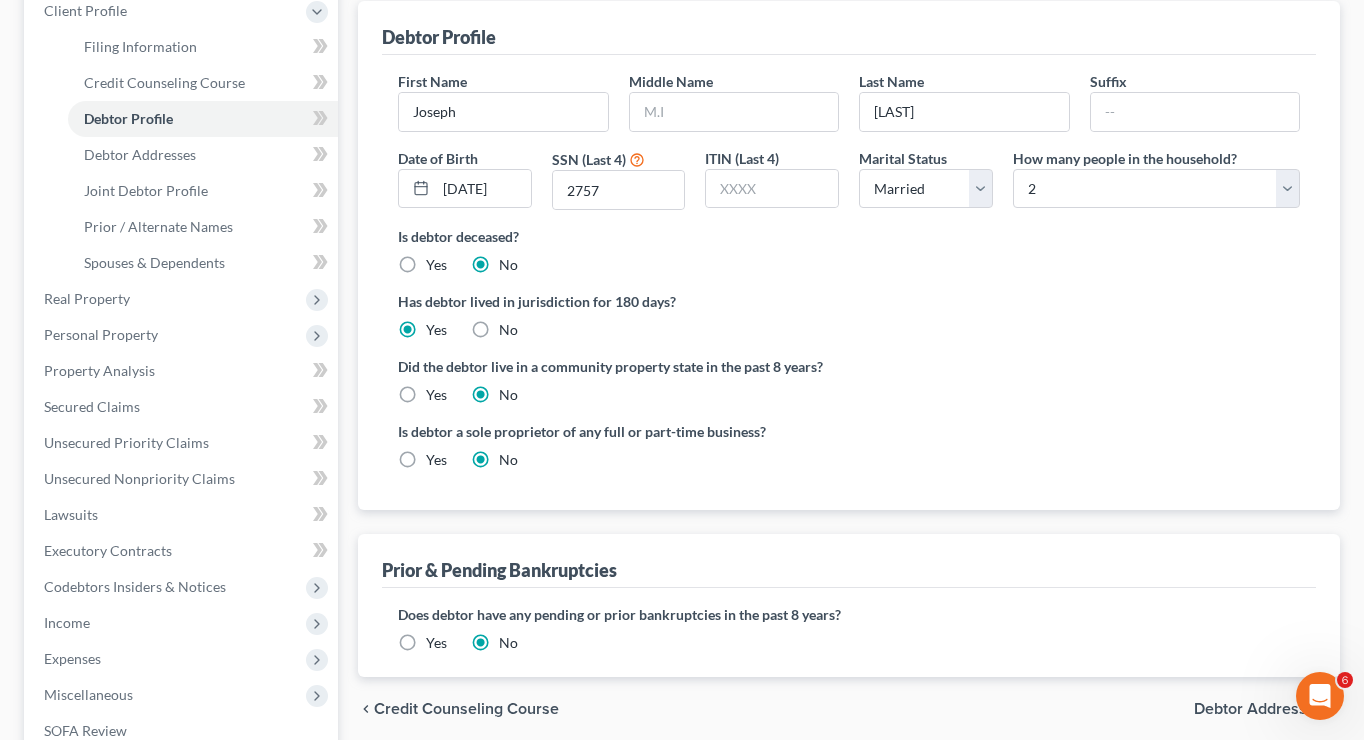 click on "Yes" at bounding box center (436, 460) 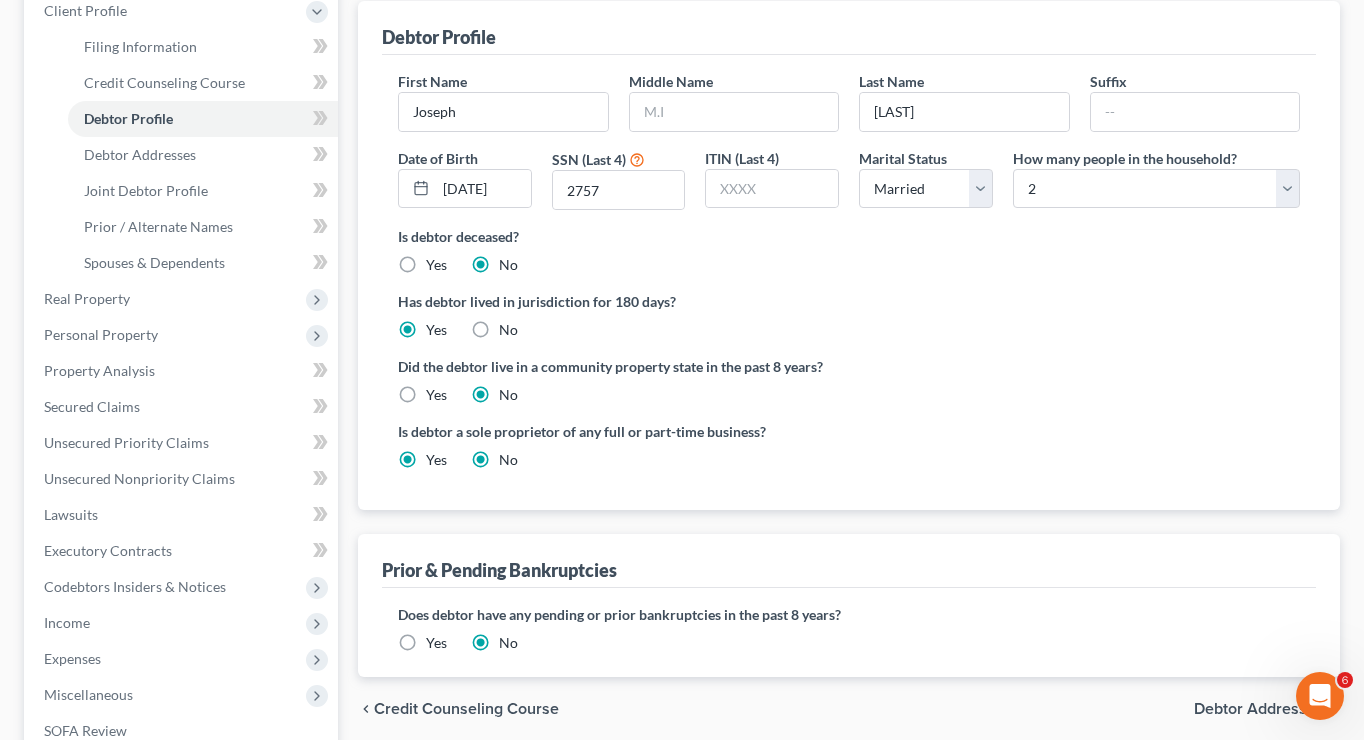 radio on "false" 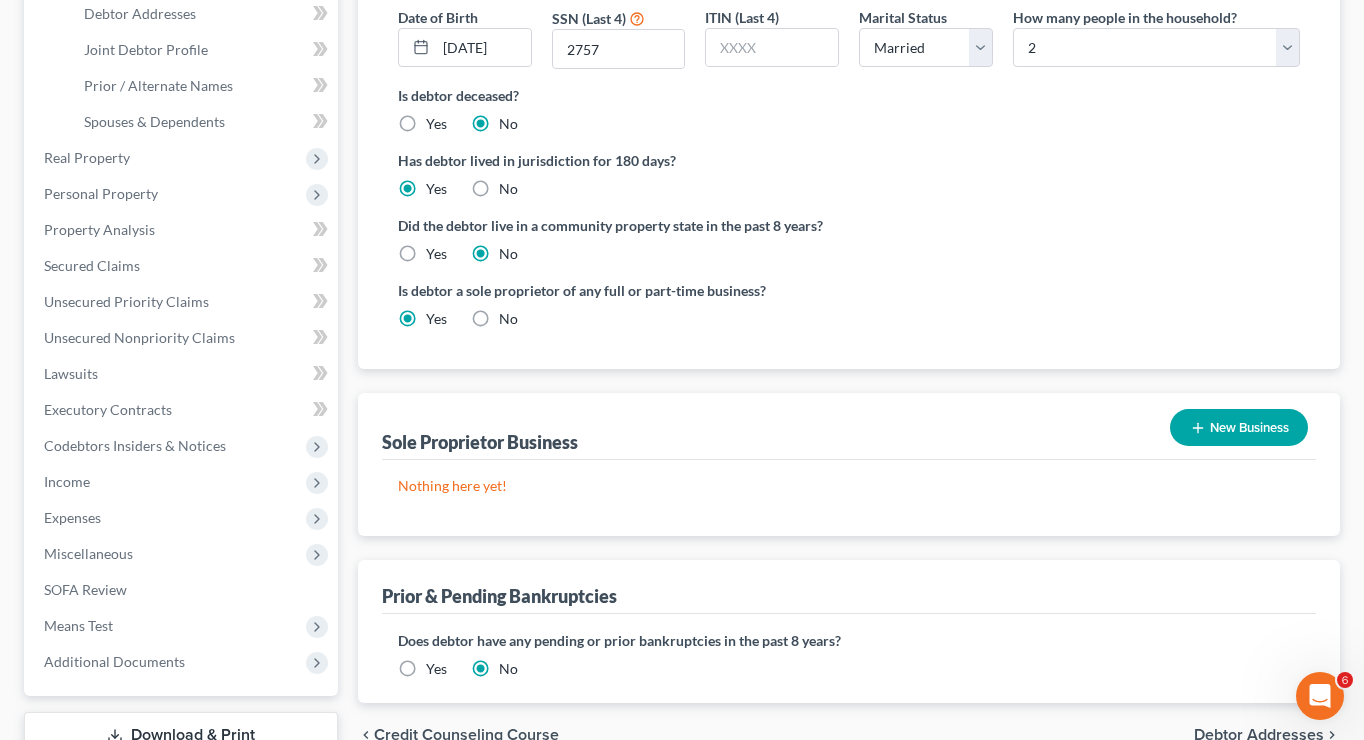 scroll, scrollTop: 431, scrollLeft: 0, axis: vertical 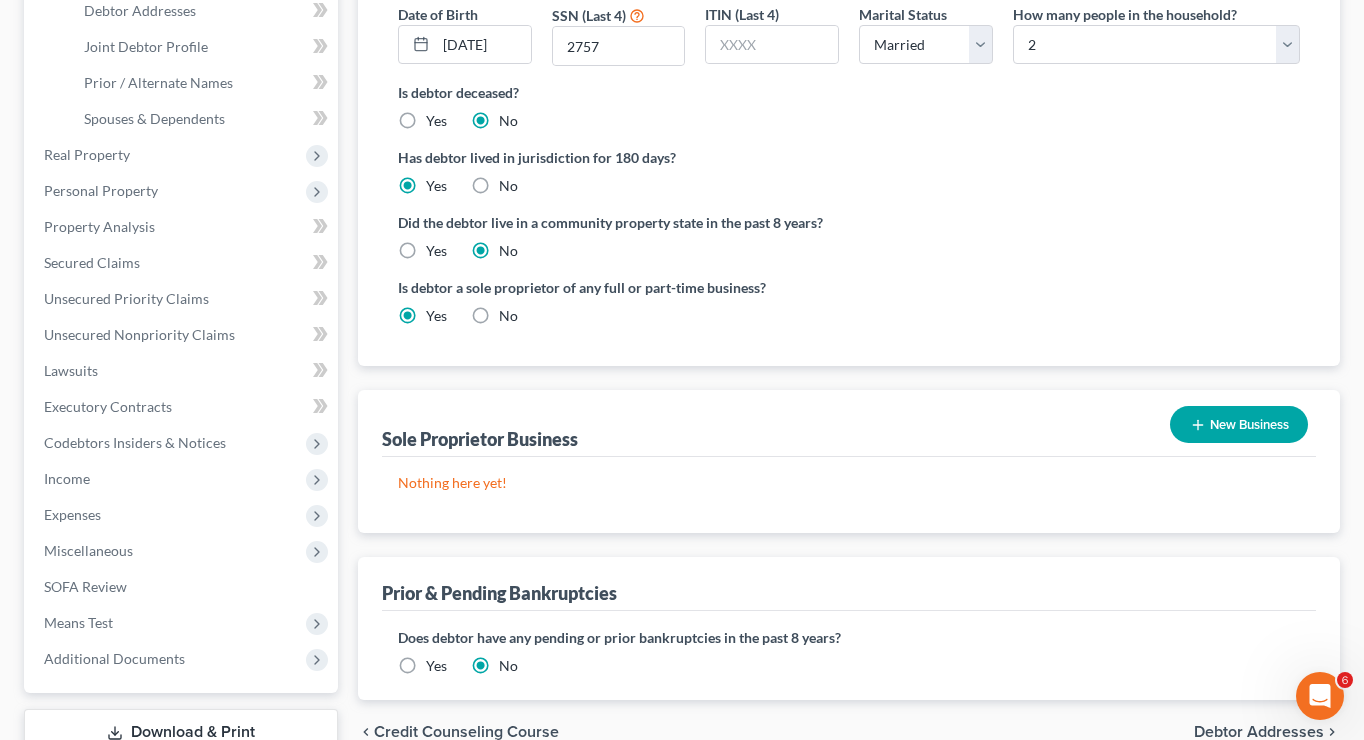 click on "New Business" at bounding box center (1239, 424) 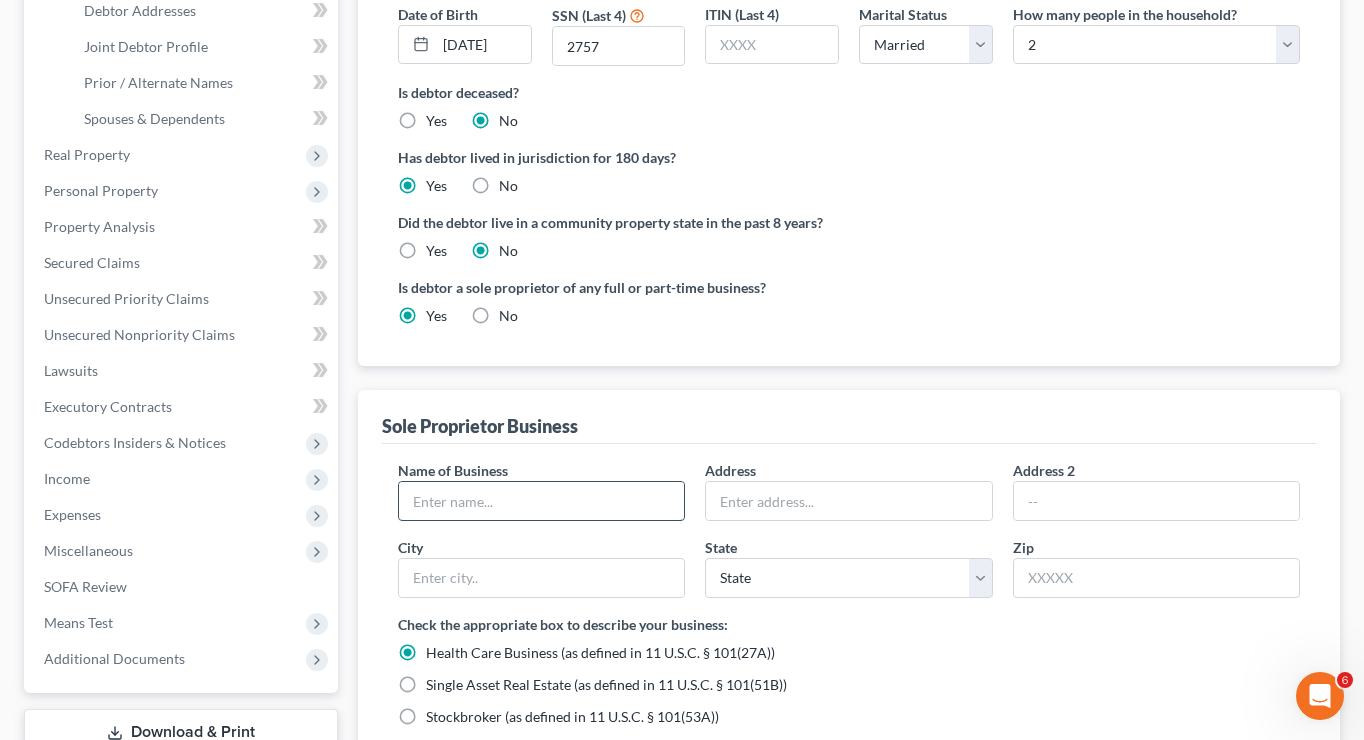 click at bounding box center (541, 501) 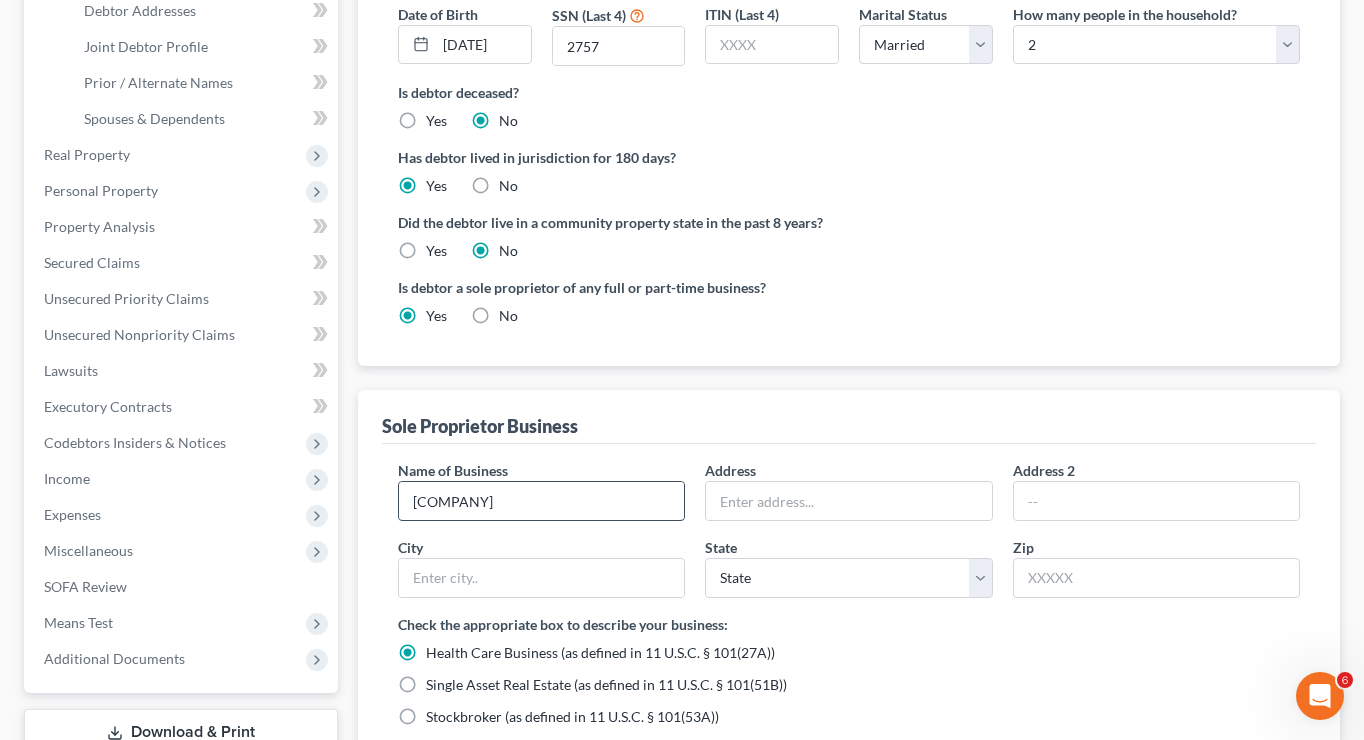type on "[COMPANY]" 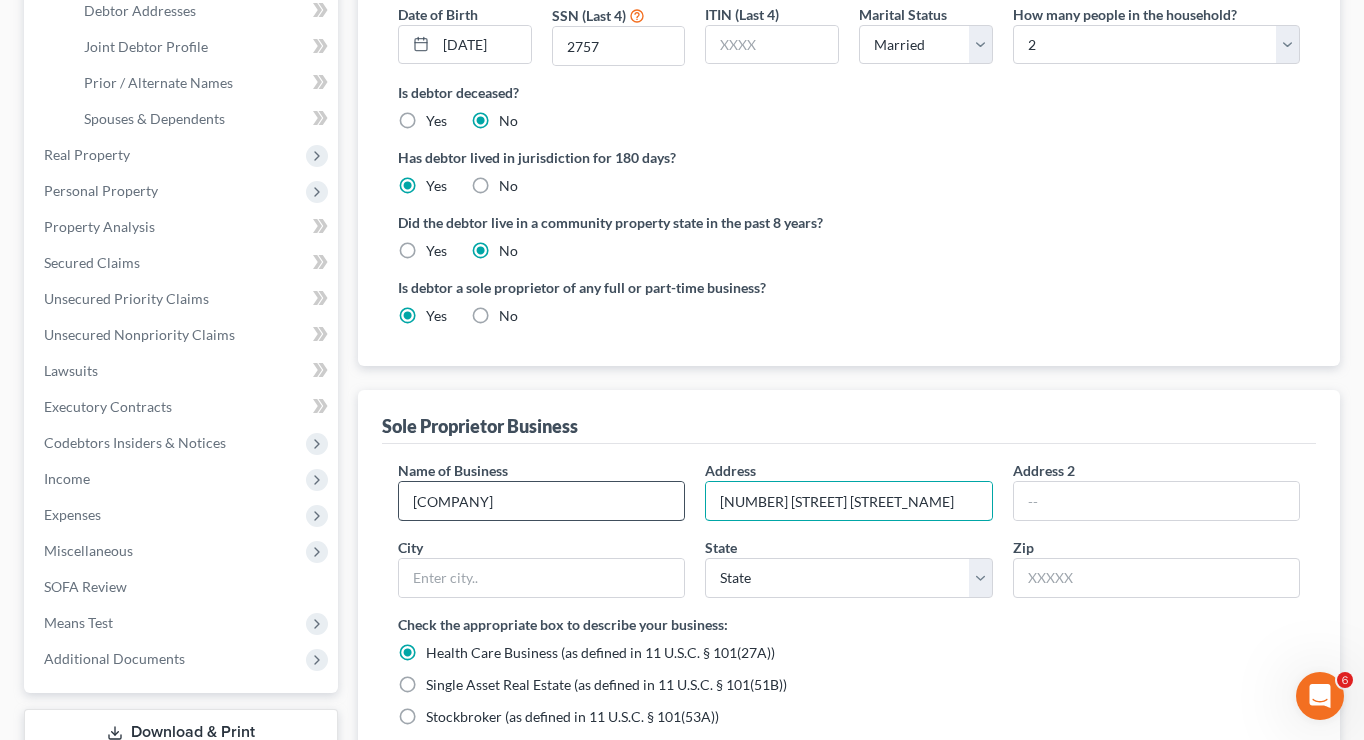 type on "[NUMBER] [STREET] [STREET_NAME]" 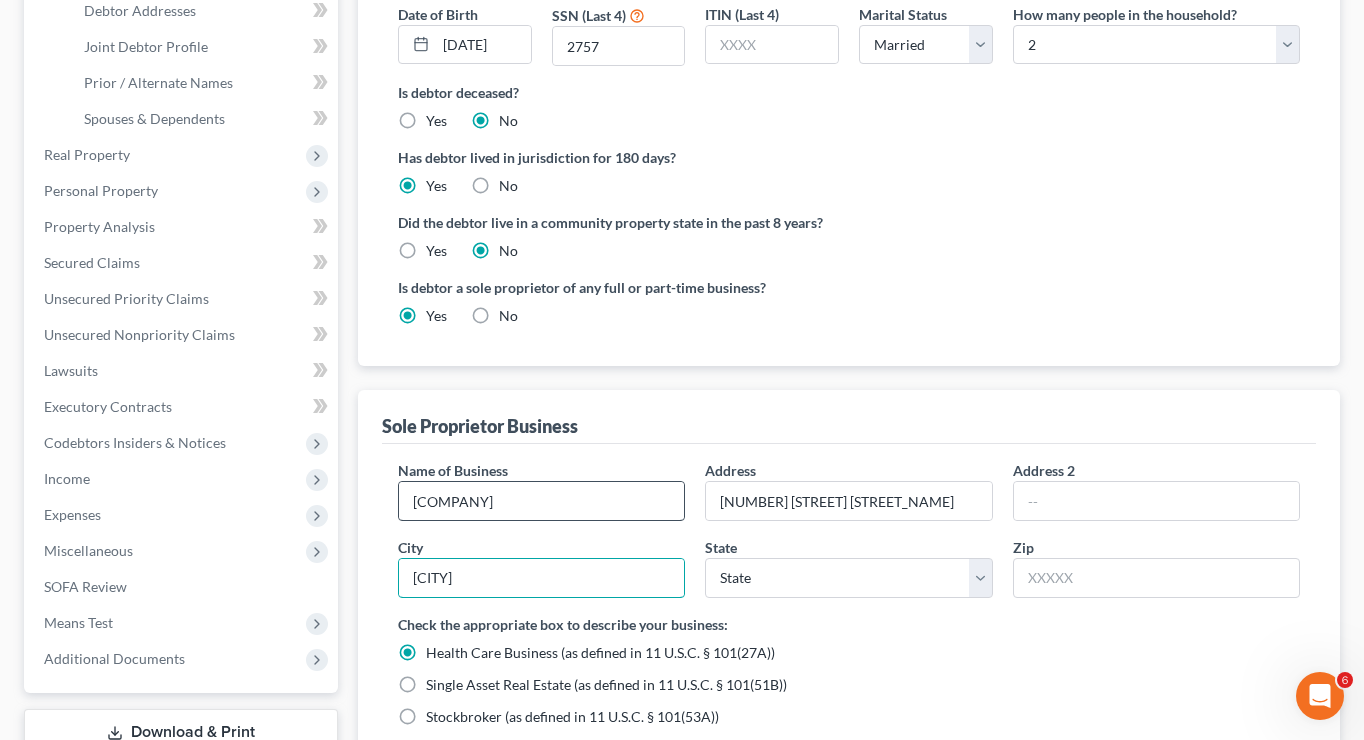 type on "[CITY]" 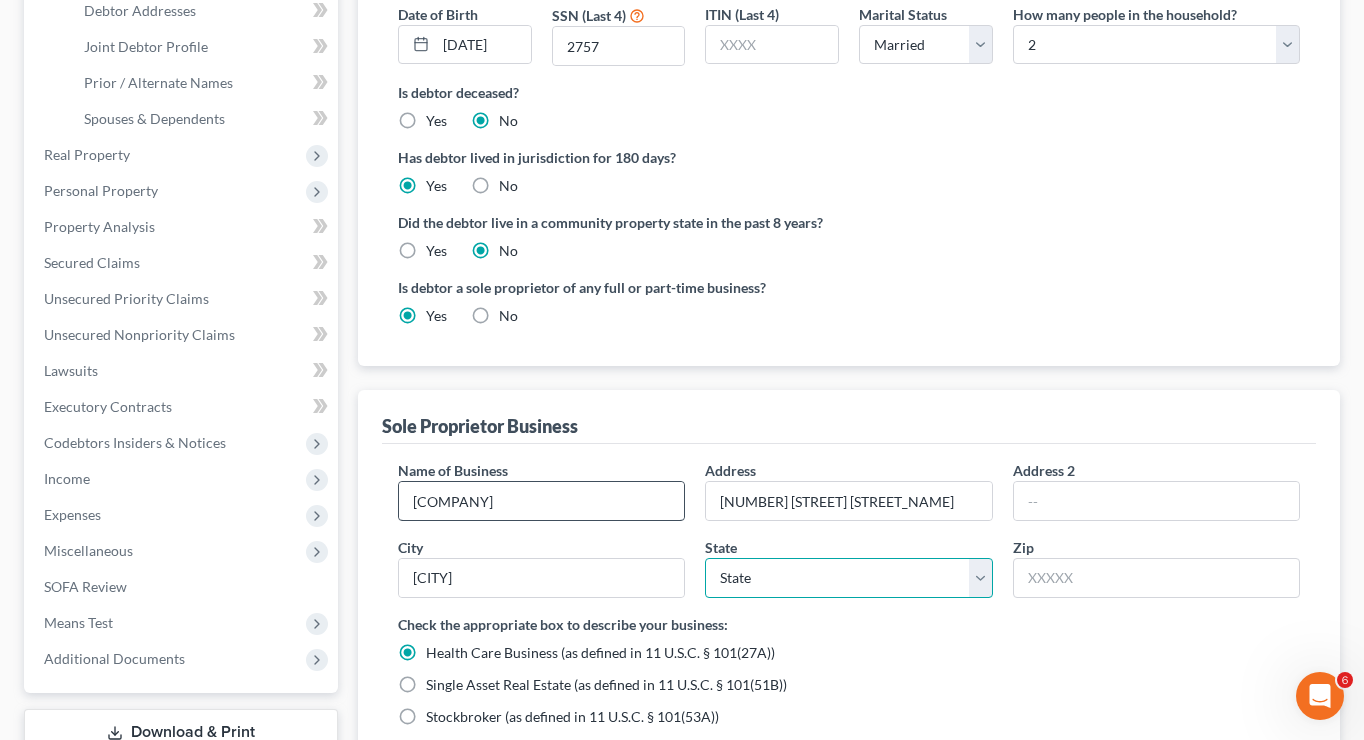 select on "9" 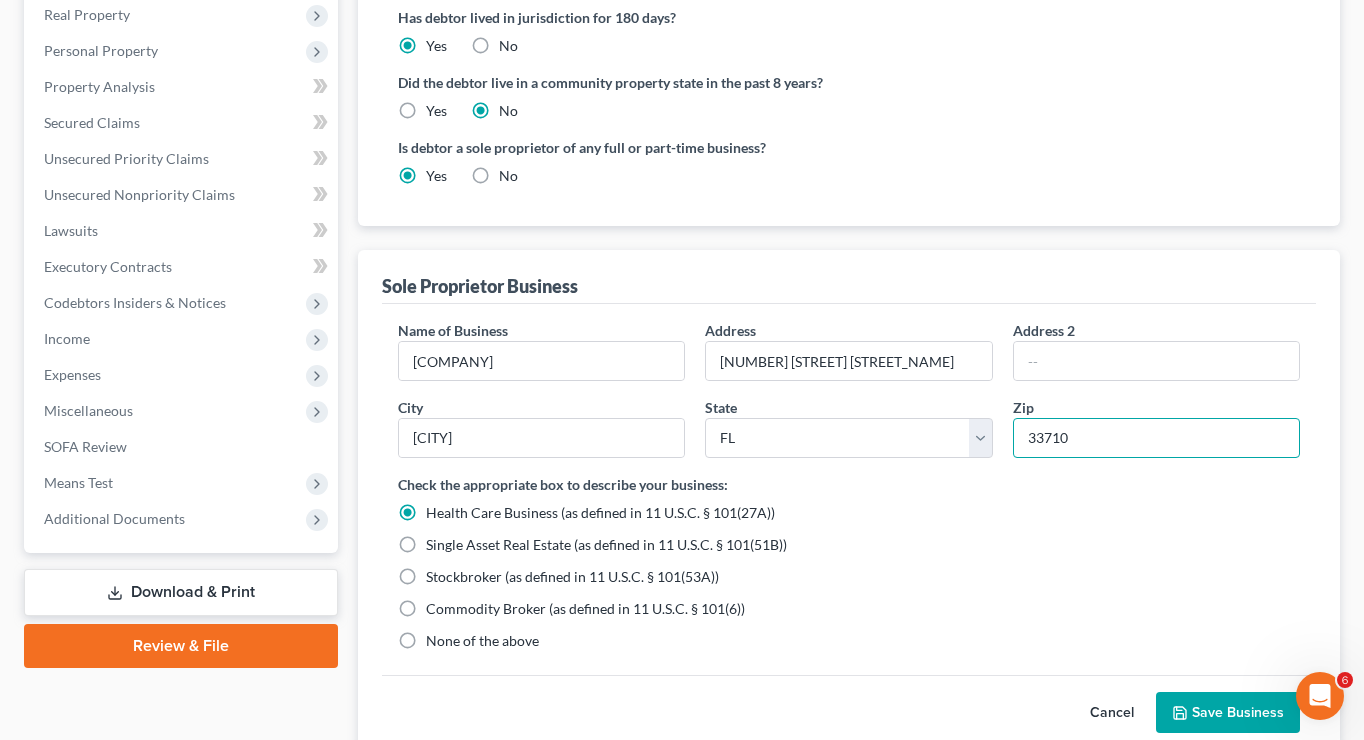 scroll, scrollTop: 570, scrollLeft: 0, axis: vertical 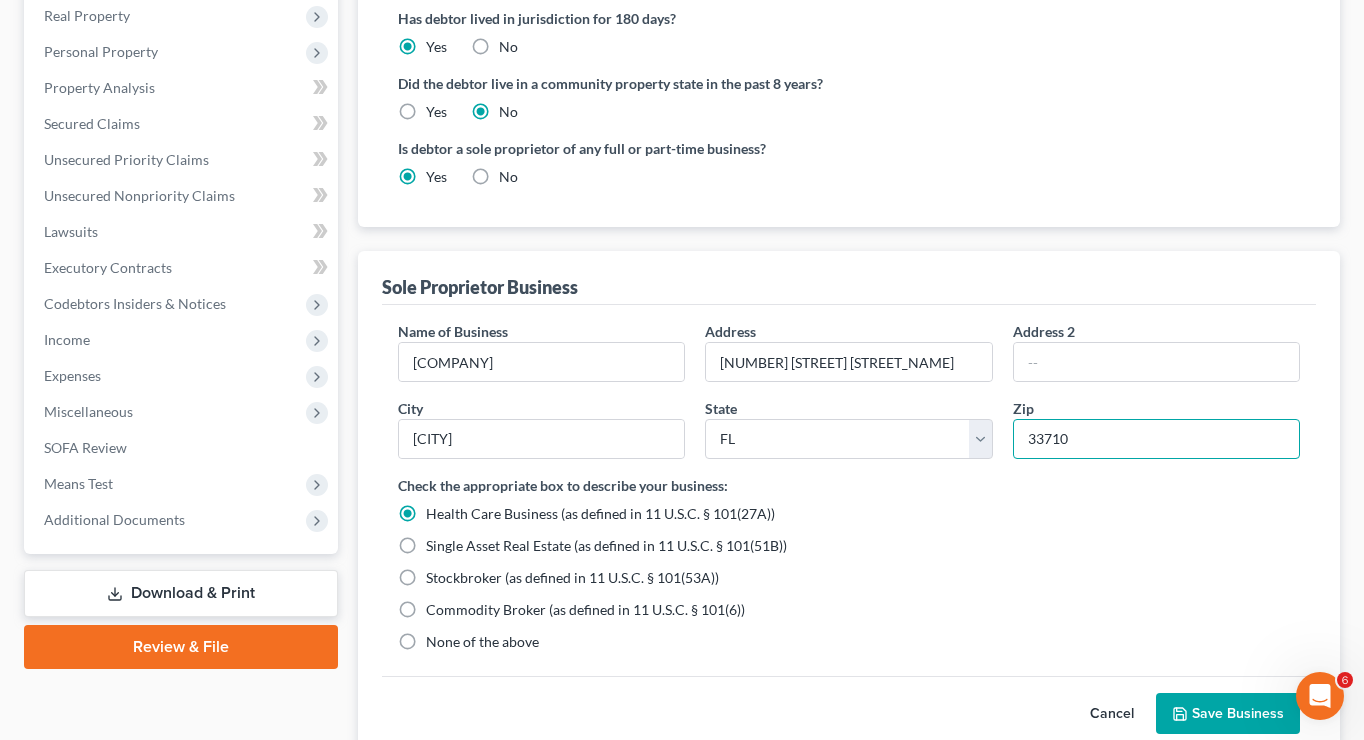 type on "33710" 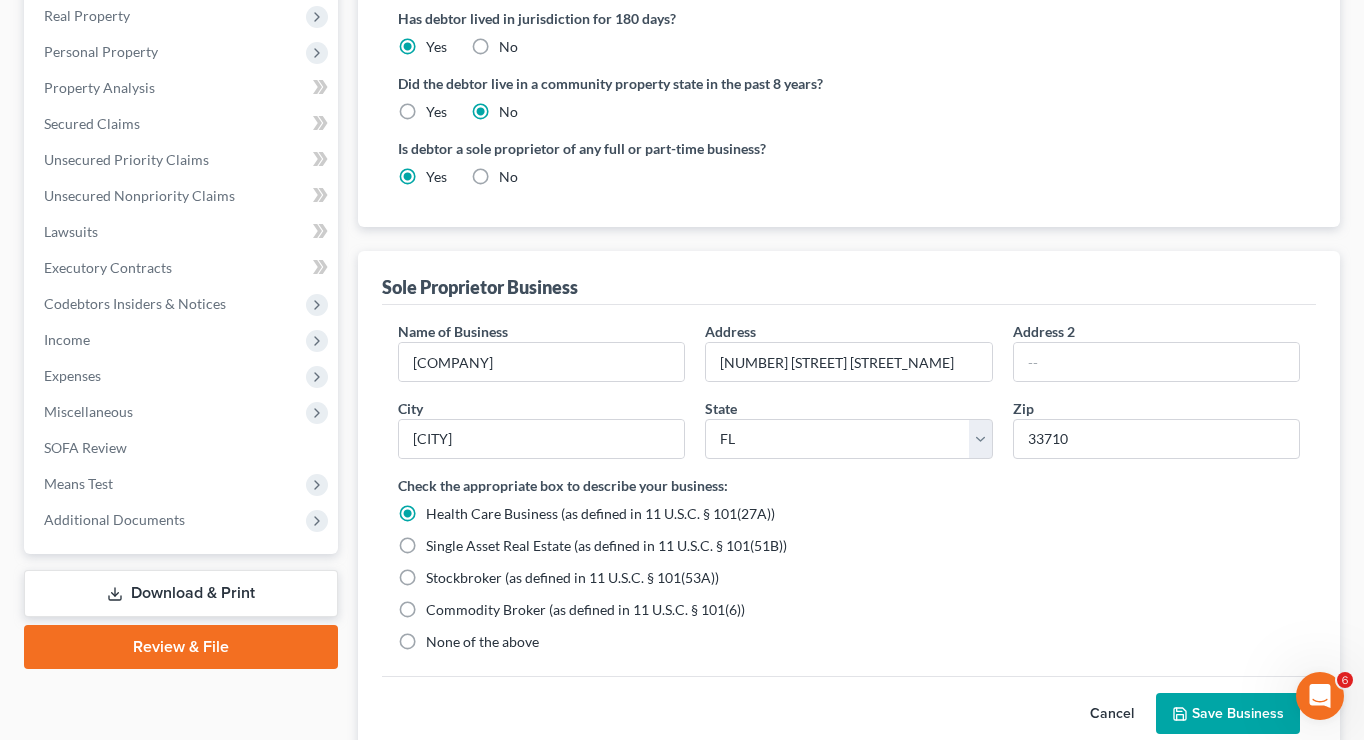 type on "Saint Petersburg" 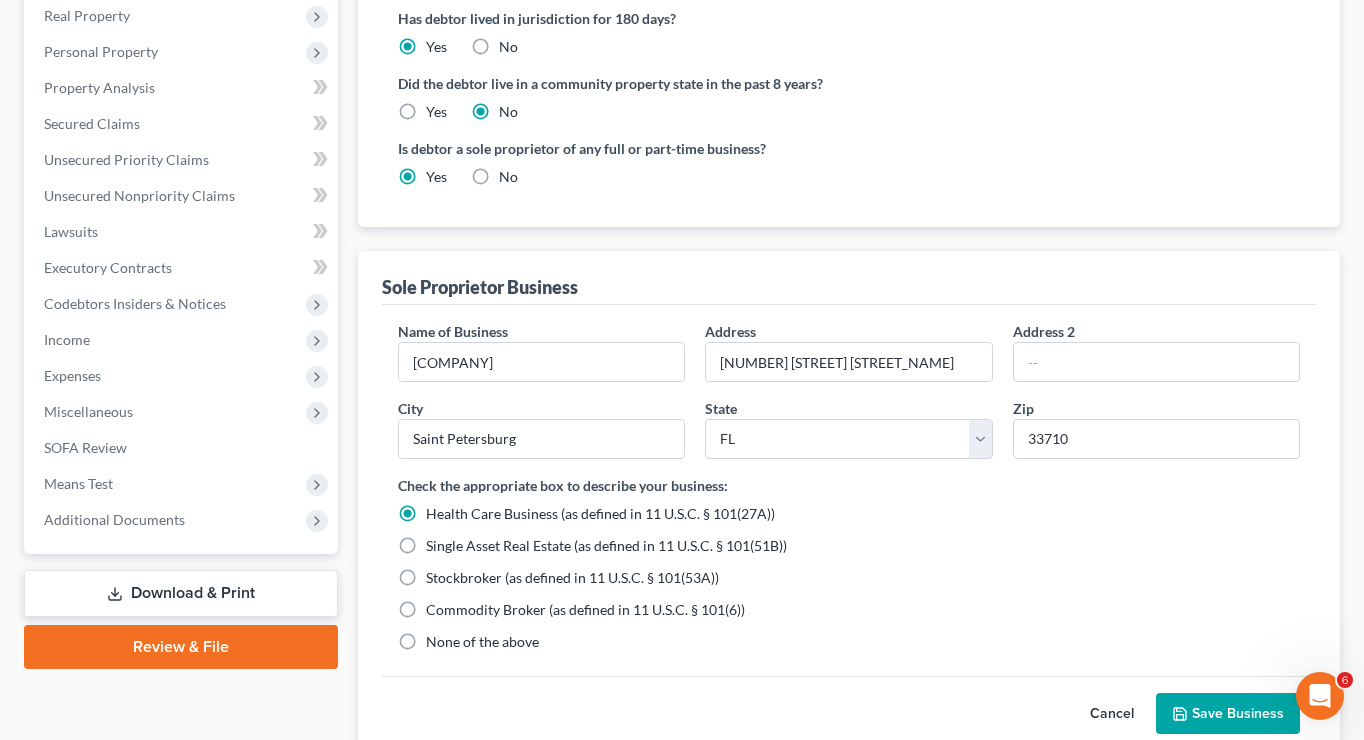 click on "None of the above" at bounding box center [482, 641] 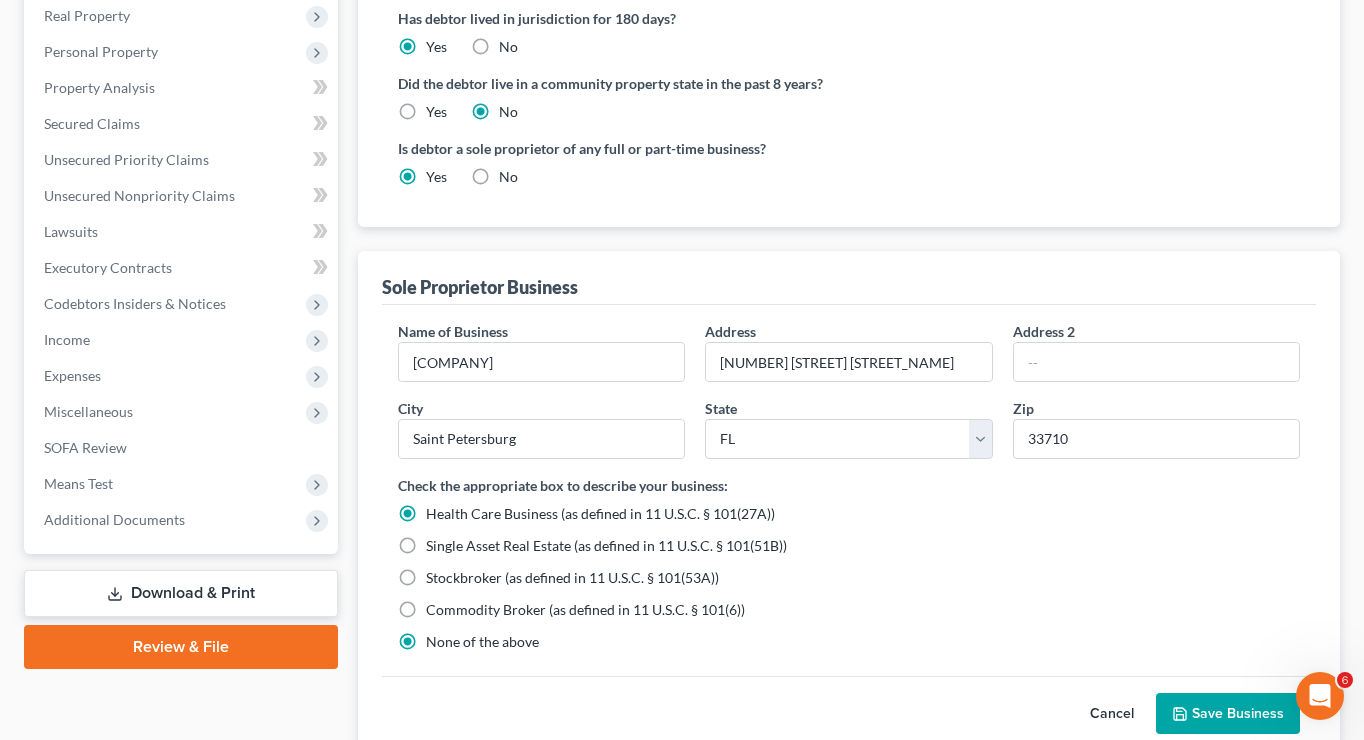 radio on "false" 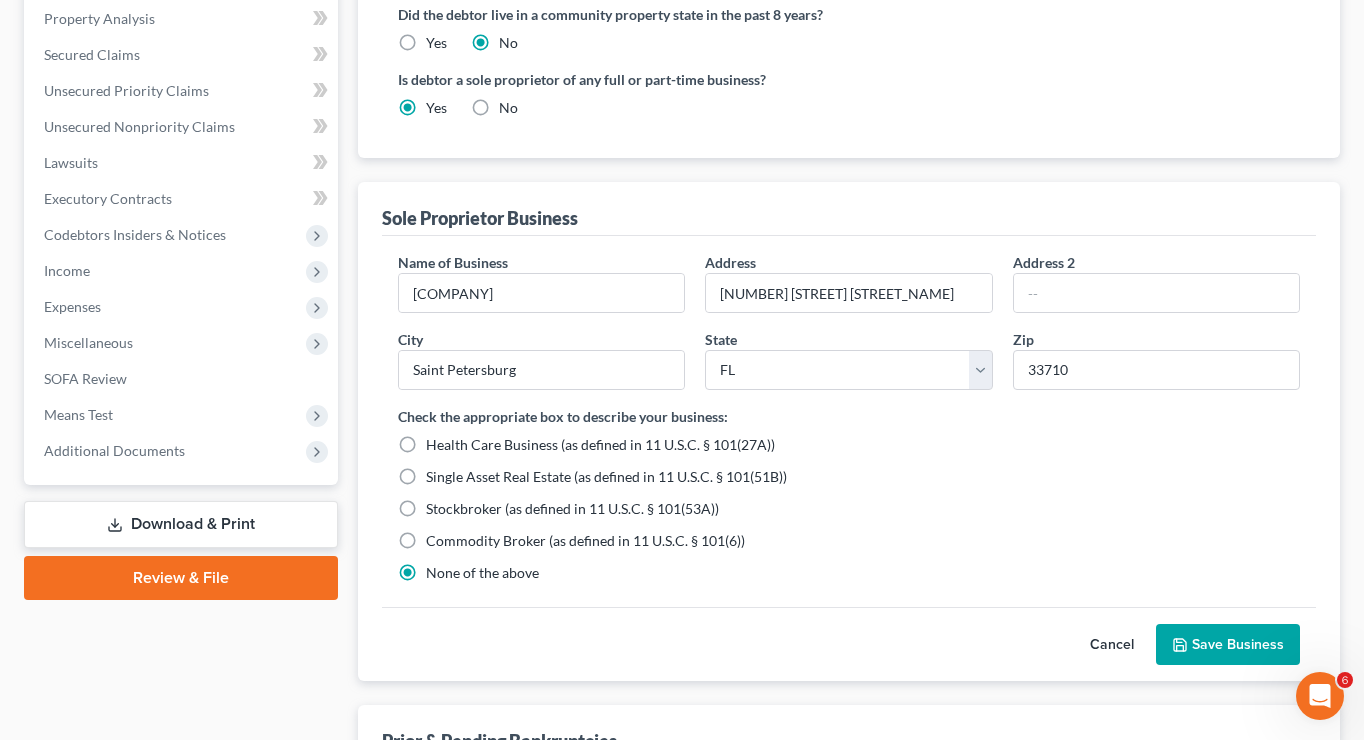 click on "Save Business" at bounding box center [1228, 645] 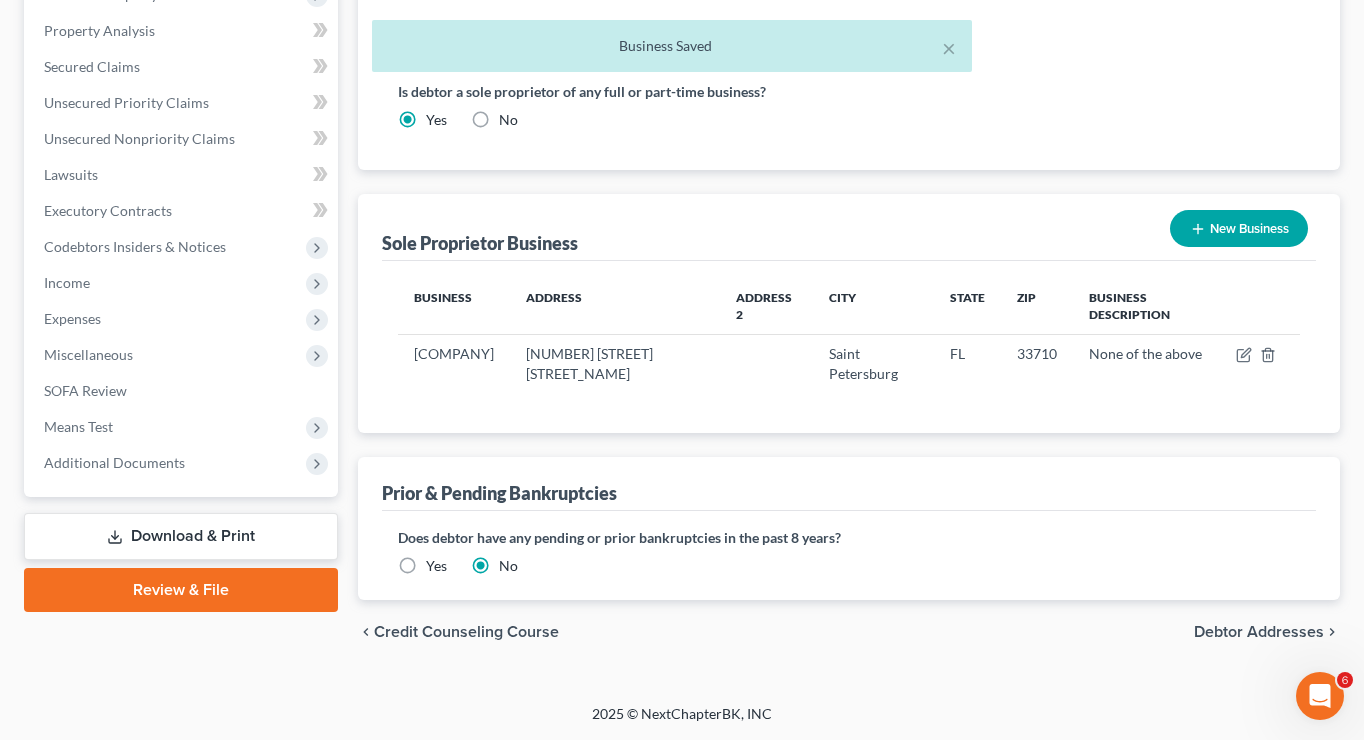 scroll, scrollTop: 626, scrollLeft: 0, axis: vertical 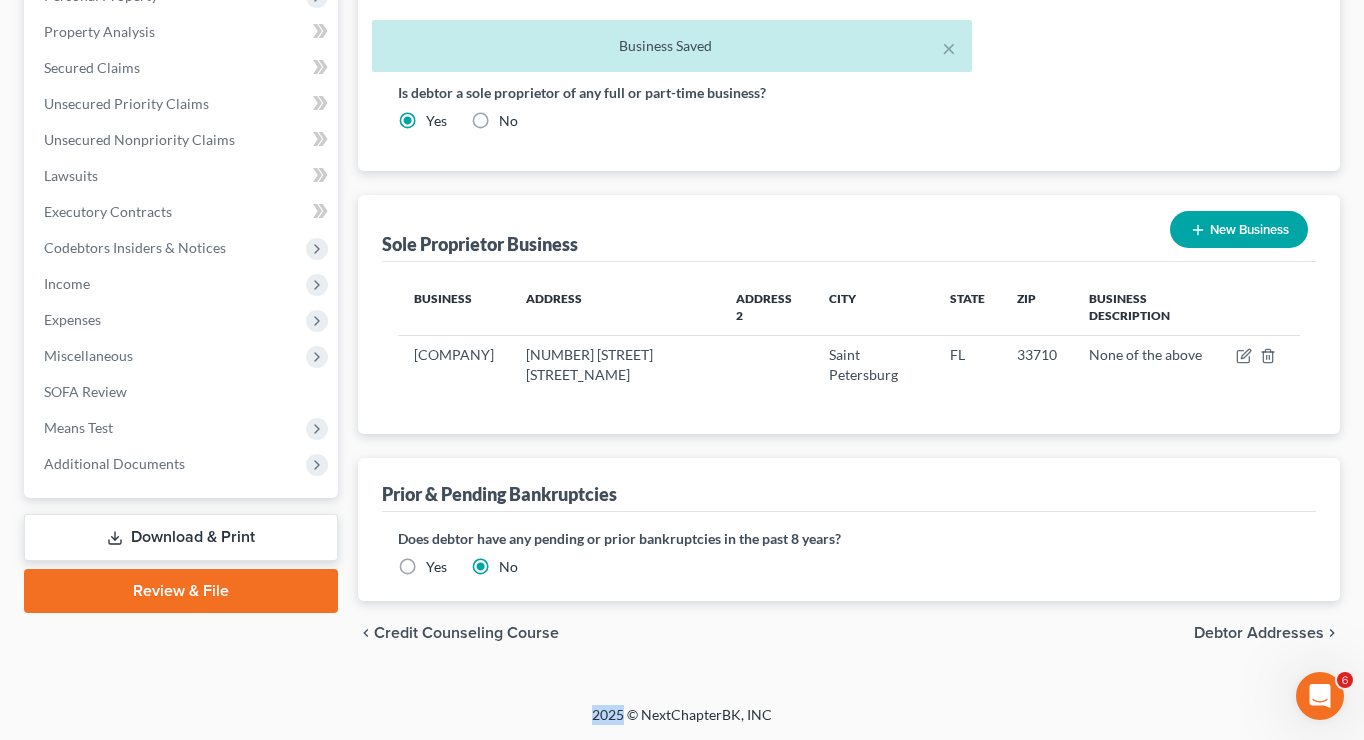click on "chevron_left
Credit Counseling Course
Debtor Addresses
chevron_right" at bounding box center [849, 633] 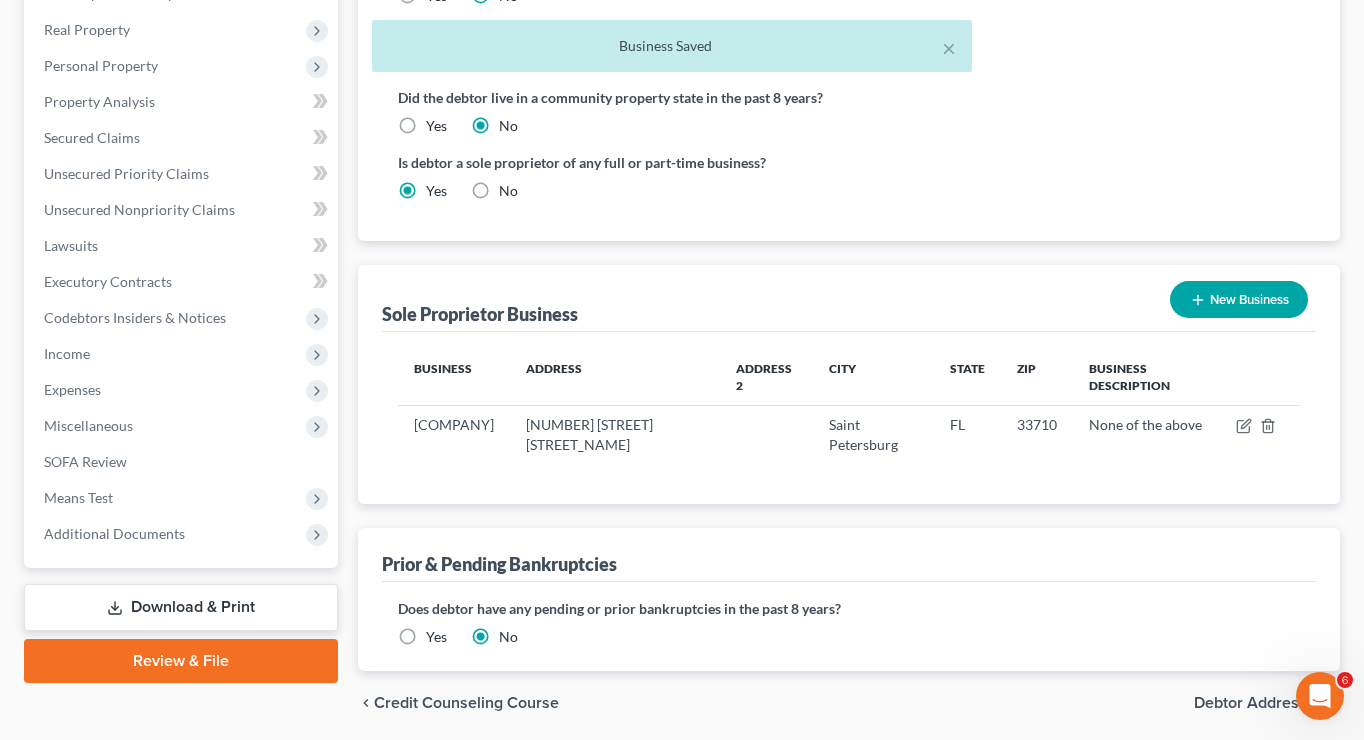 scroll, scrollTop: 554, scrollLeft: 0, axis: vertical 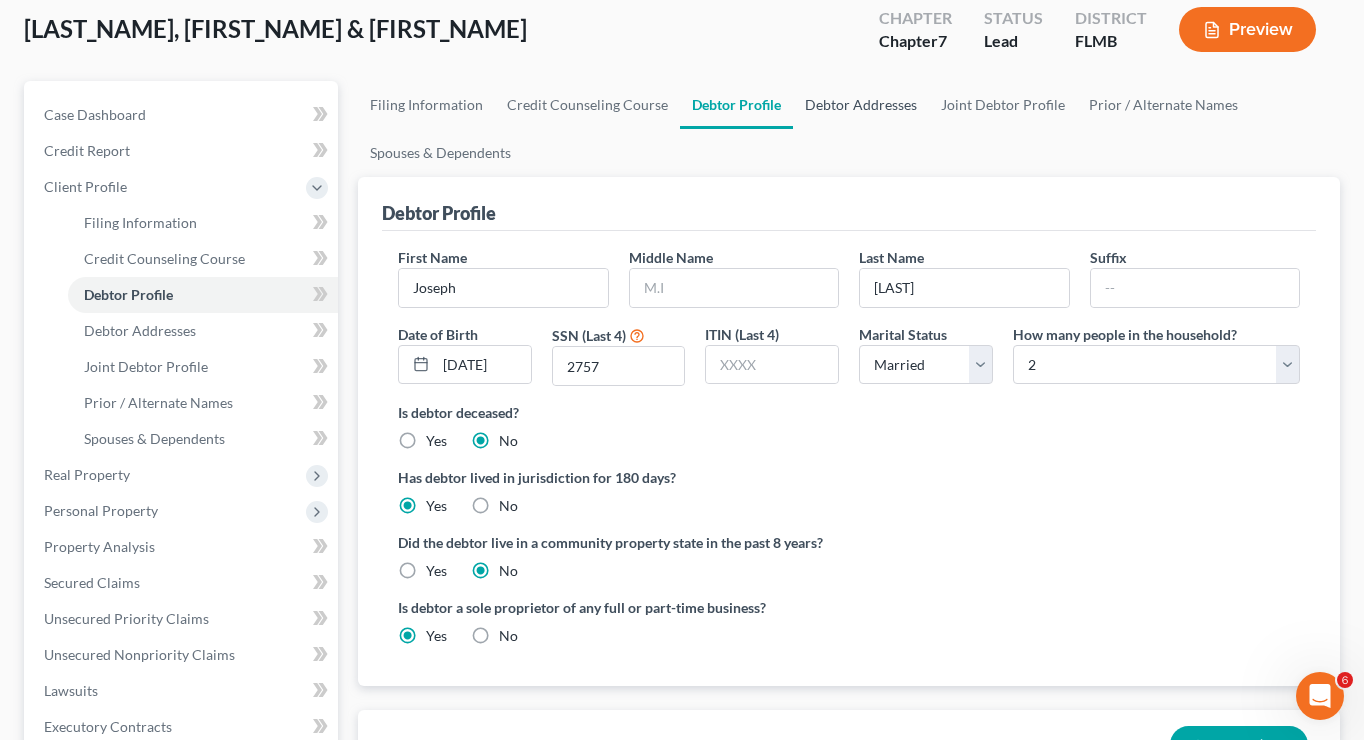 click on "Debtor Addresses" at bounding box center [861, 105] 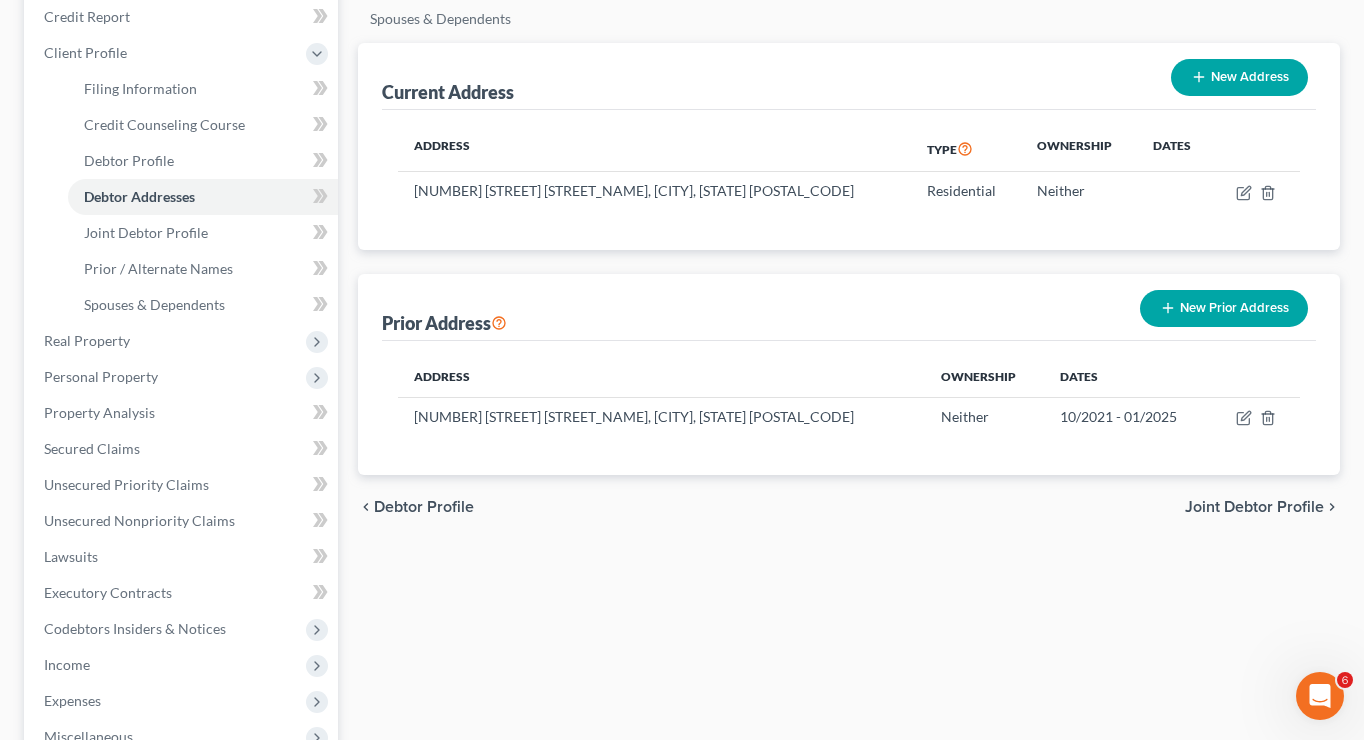 scroll, scrollTop: 0, scrollLeft: 0, axis: both 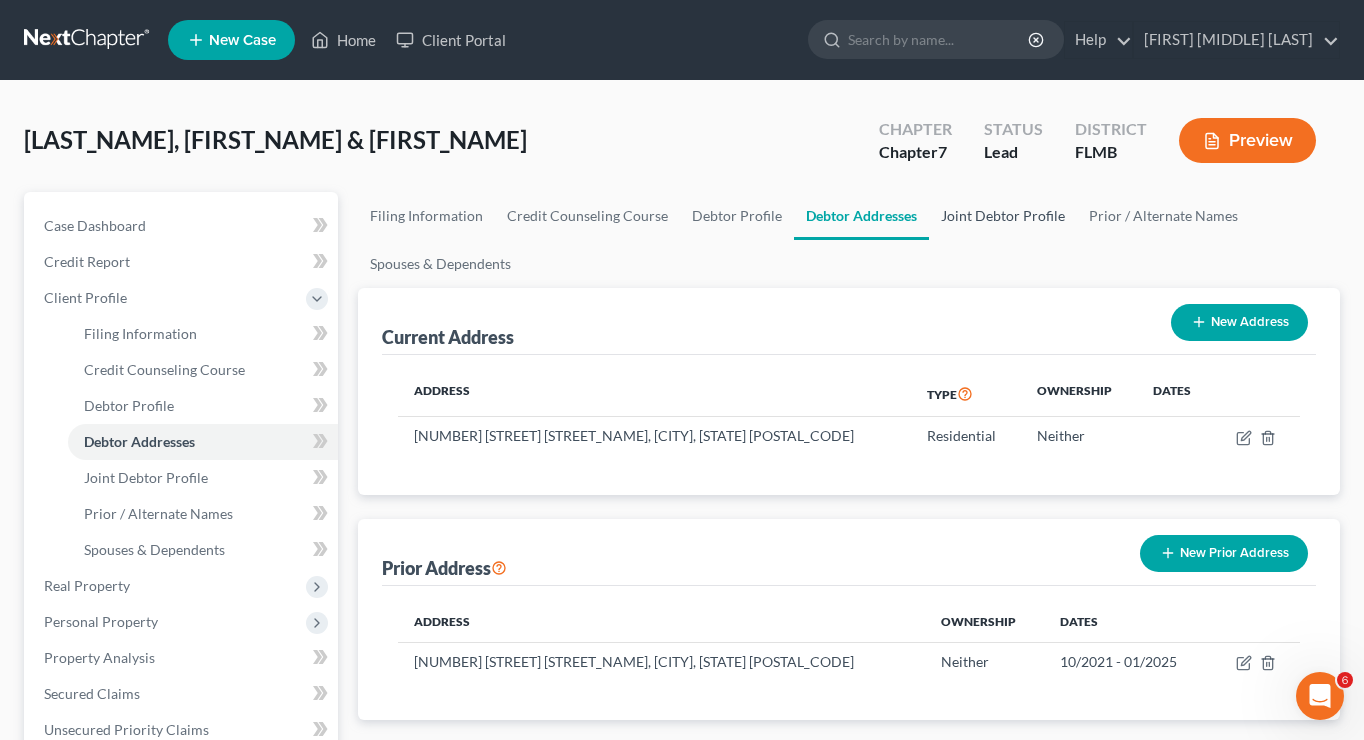 click on "Joint Debtor Profile" at bounding box center (1003, 216) 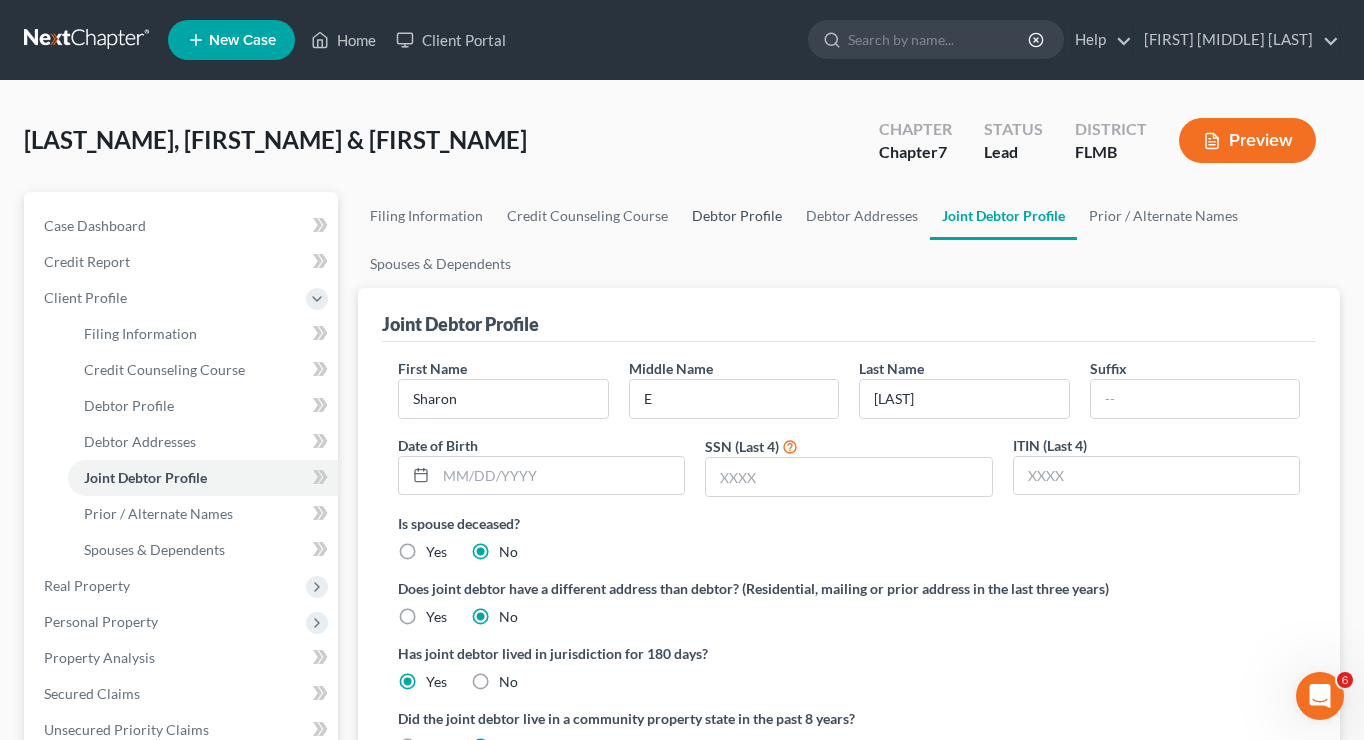click on "Debtor Profile" at bounding box center (737, 216) 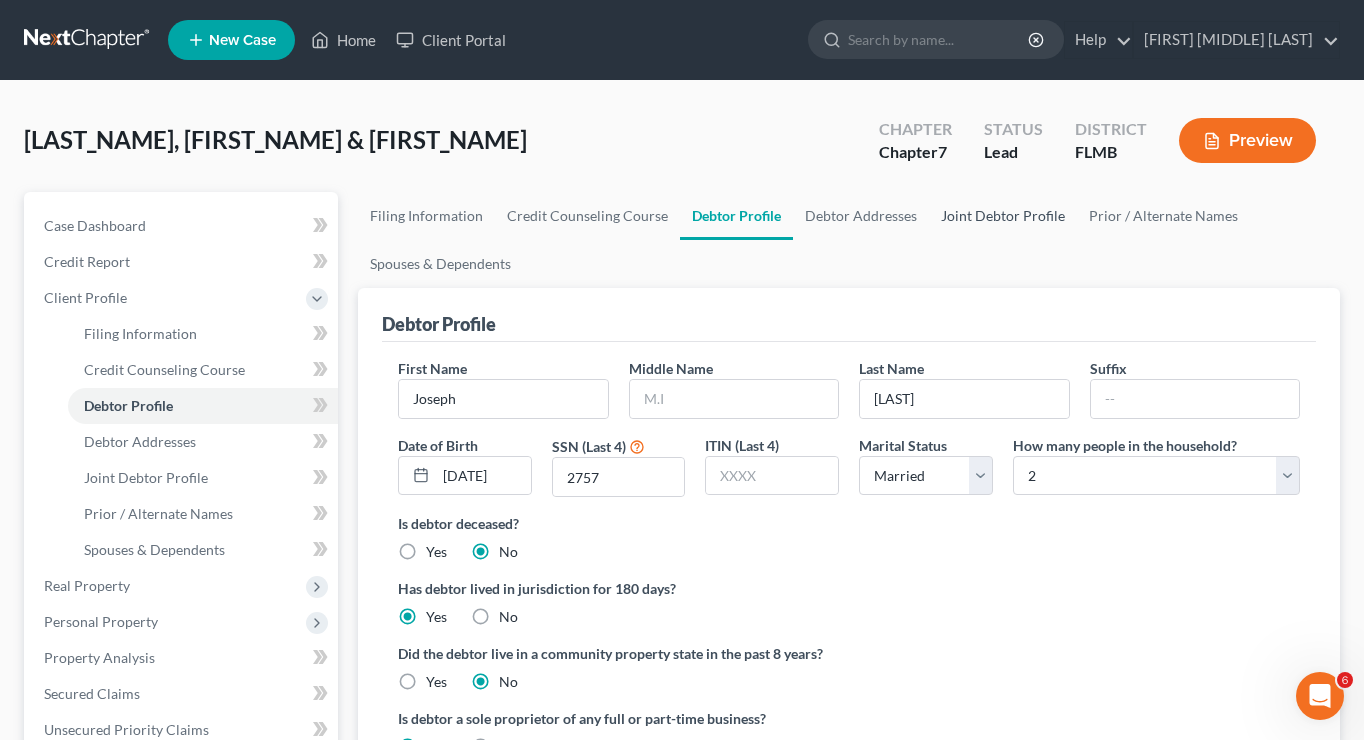 click on "Joint Debtor Profile" at bounding box center (1003, 216) 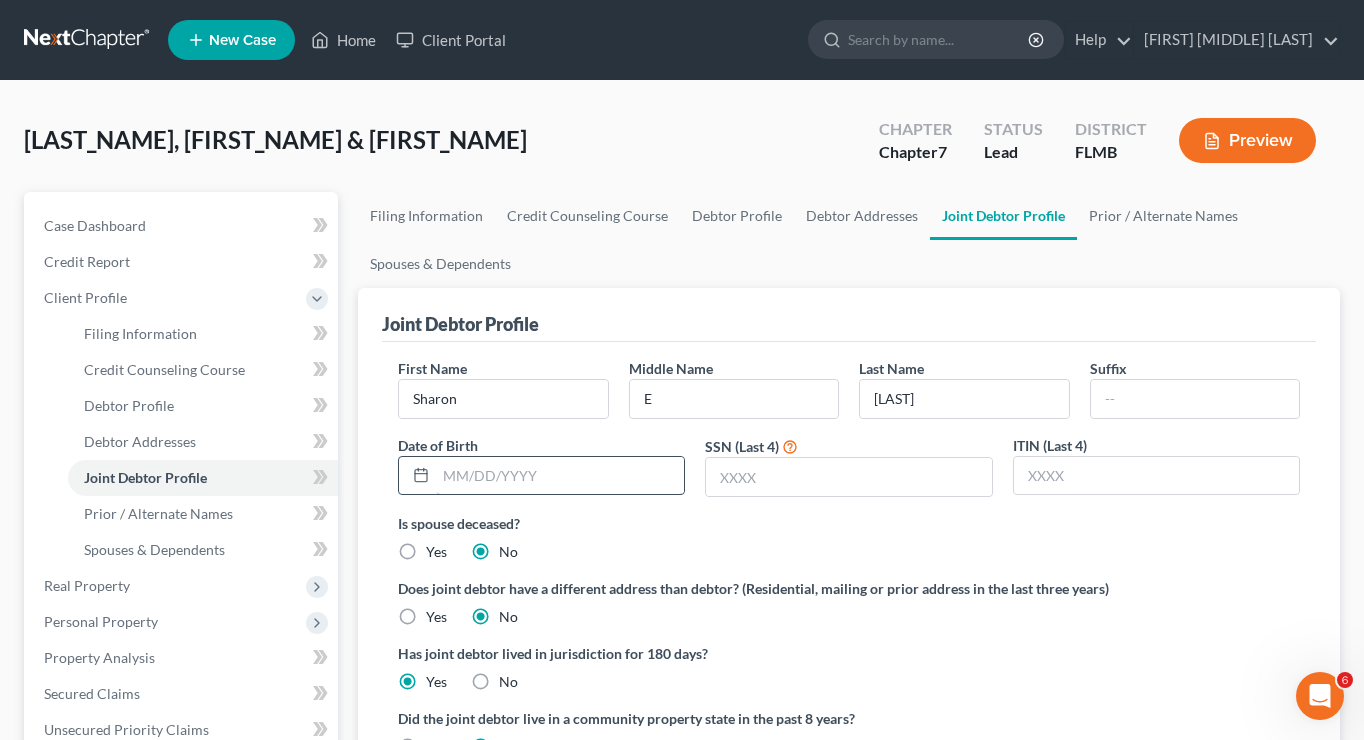 click at bounding box center [560, 476] 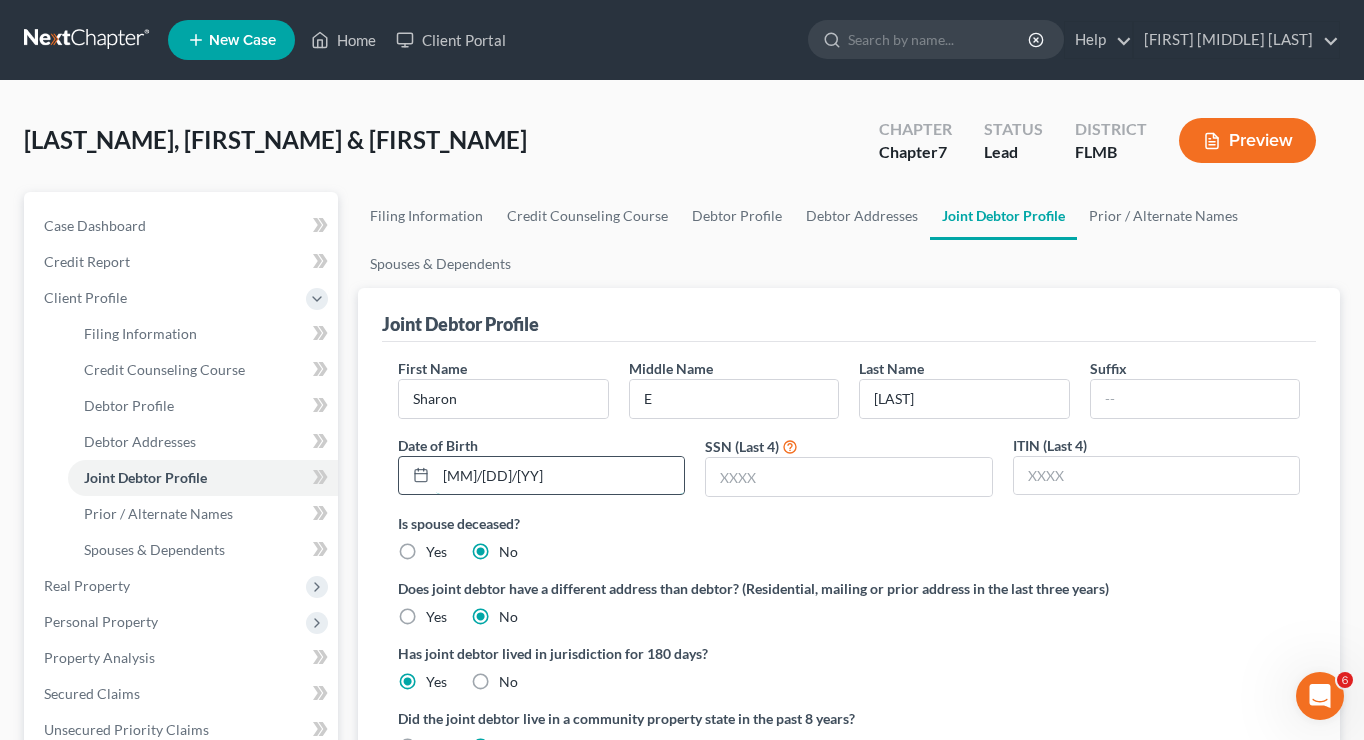 type on "[MM]/[DD]/[YY]" 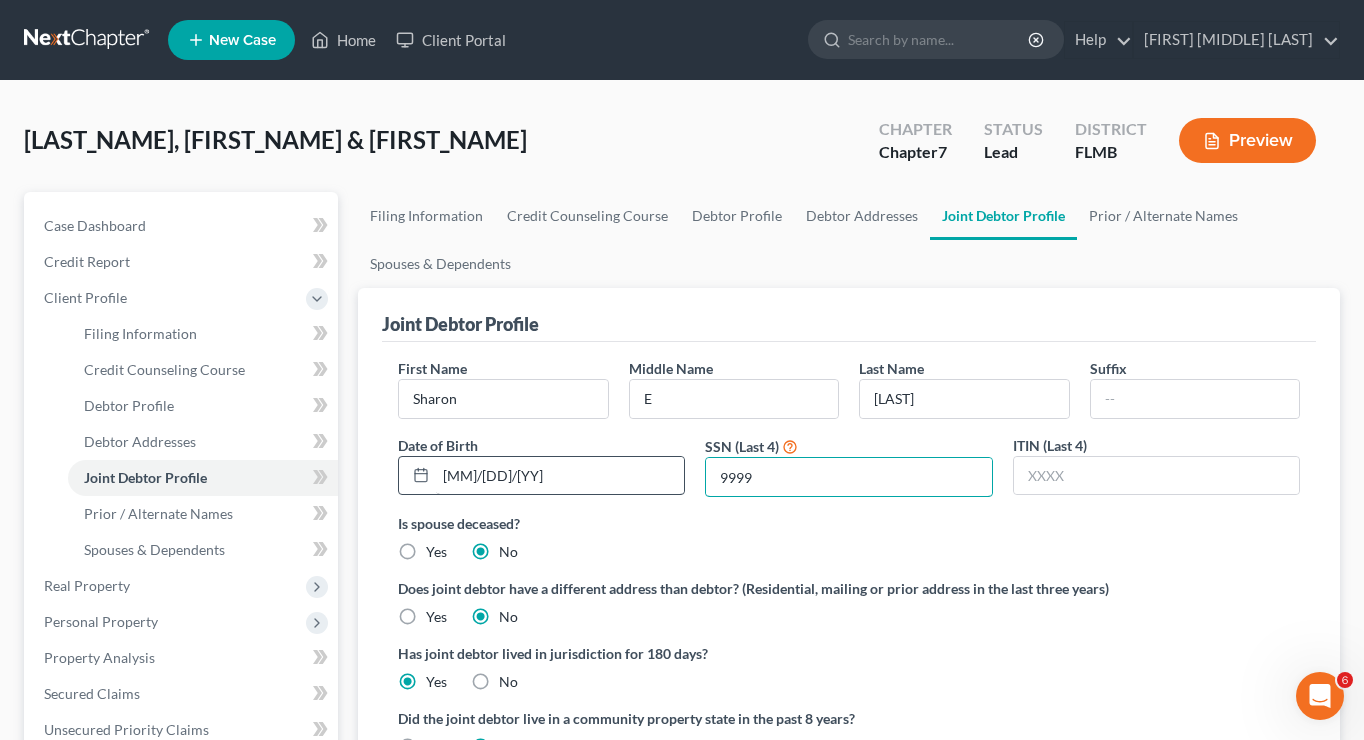 type on "9999" 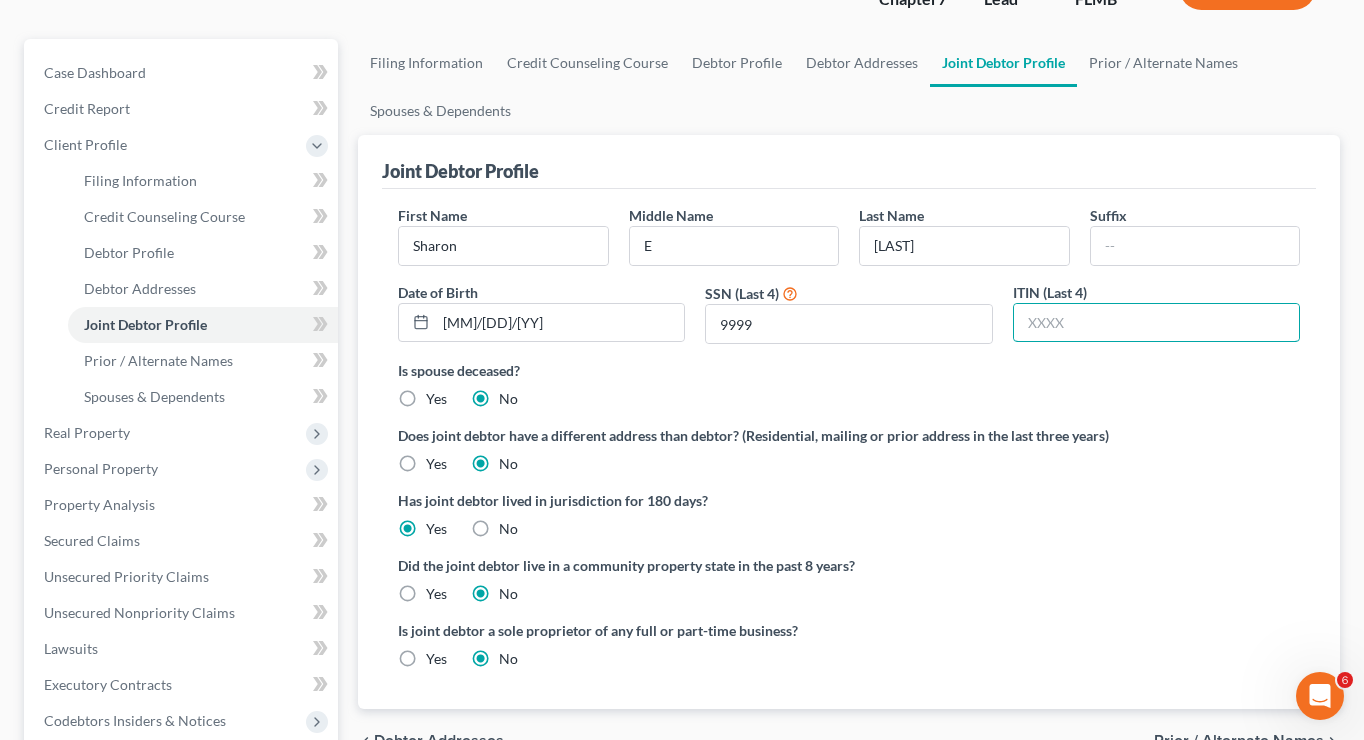 scroll, scrollTop: 304, scrollLeft: 0, axis: vertical 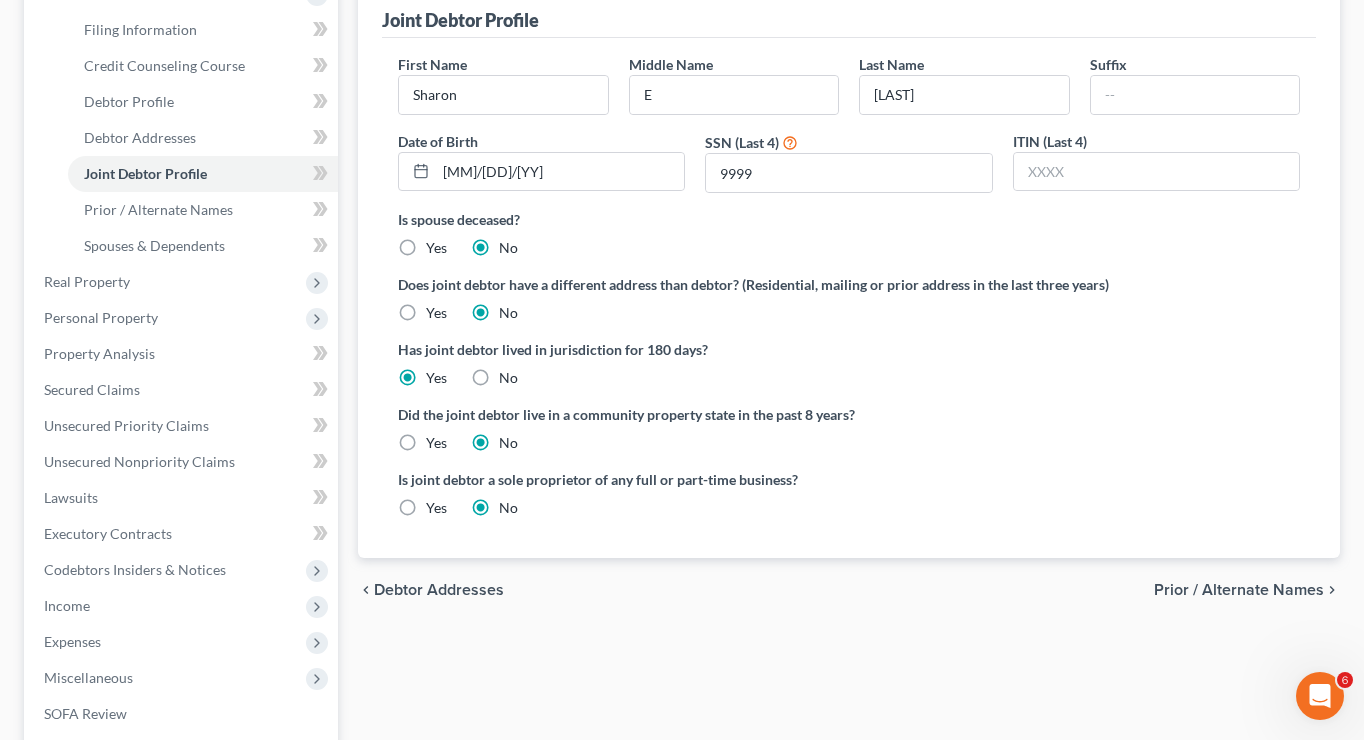 click on "Prior / Alternate Names" at bounding box center [1239, 590] 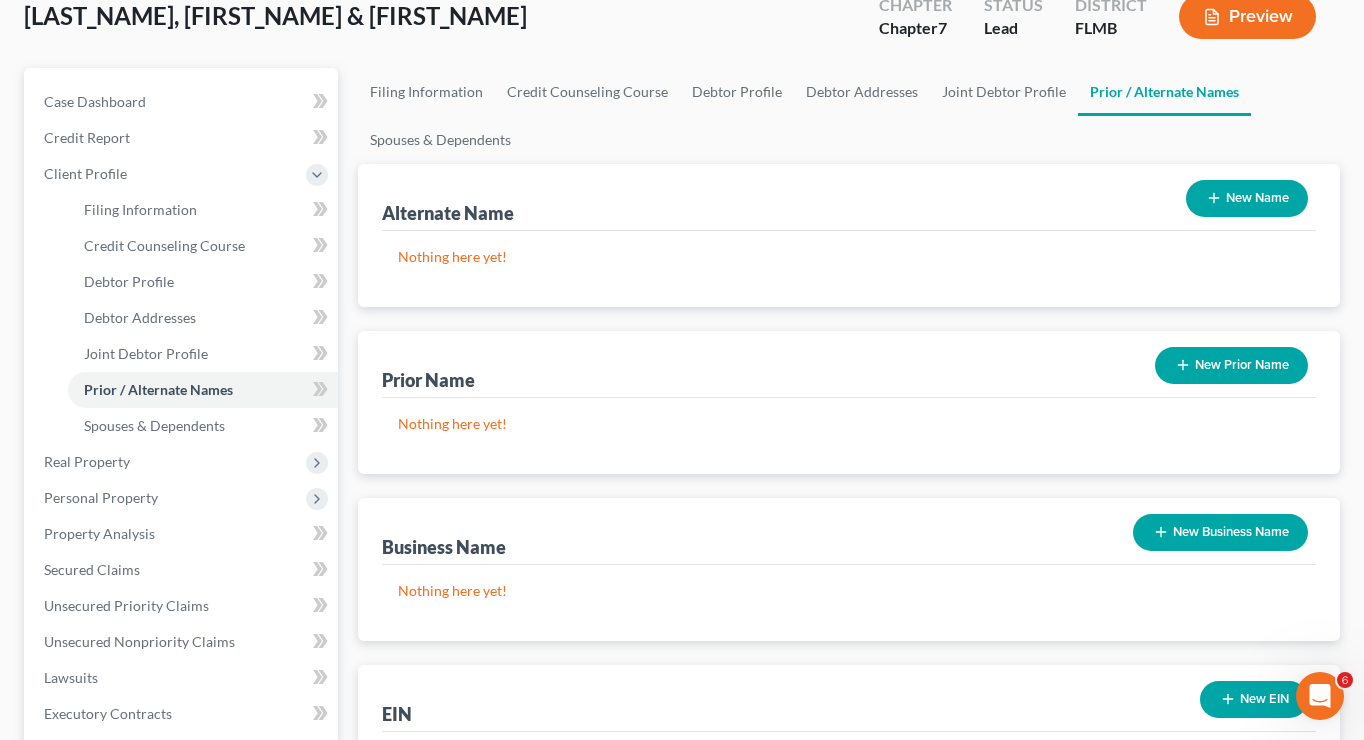scroll, scrollTop: 118, scrollLeft: 0, axis: vertical 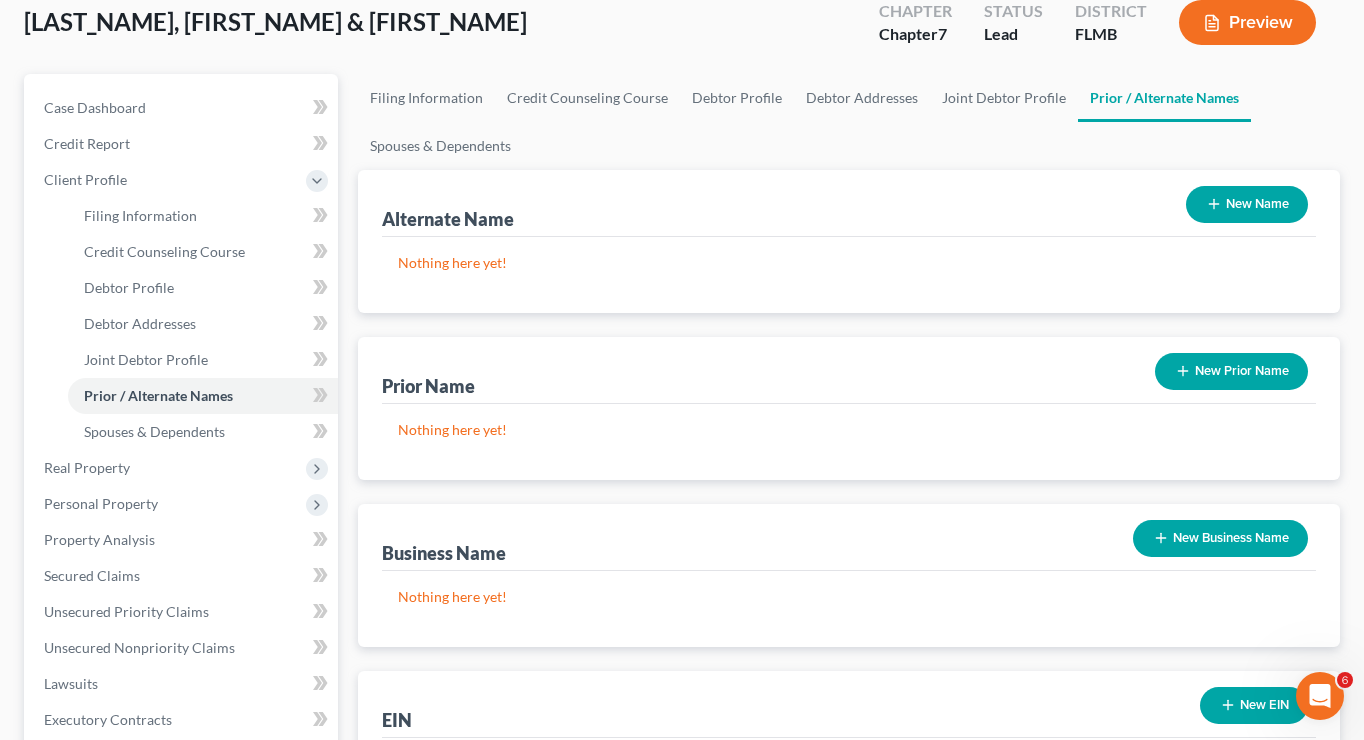 click on "New Name" at bounding box center (1247, 204) 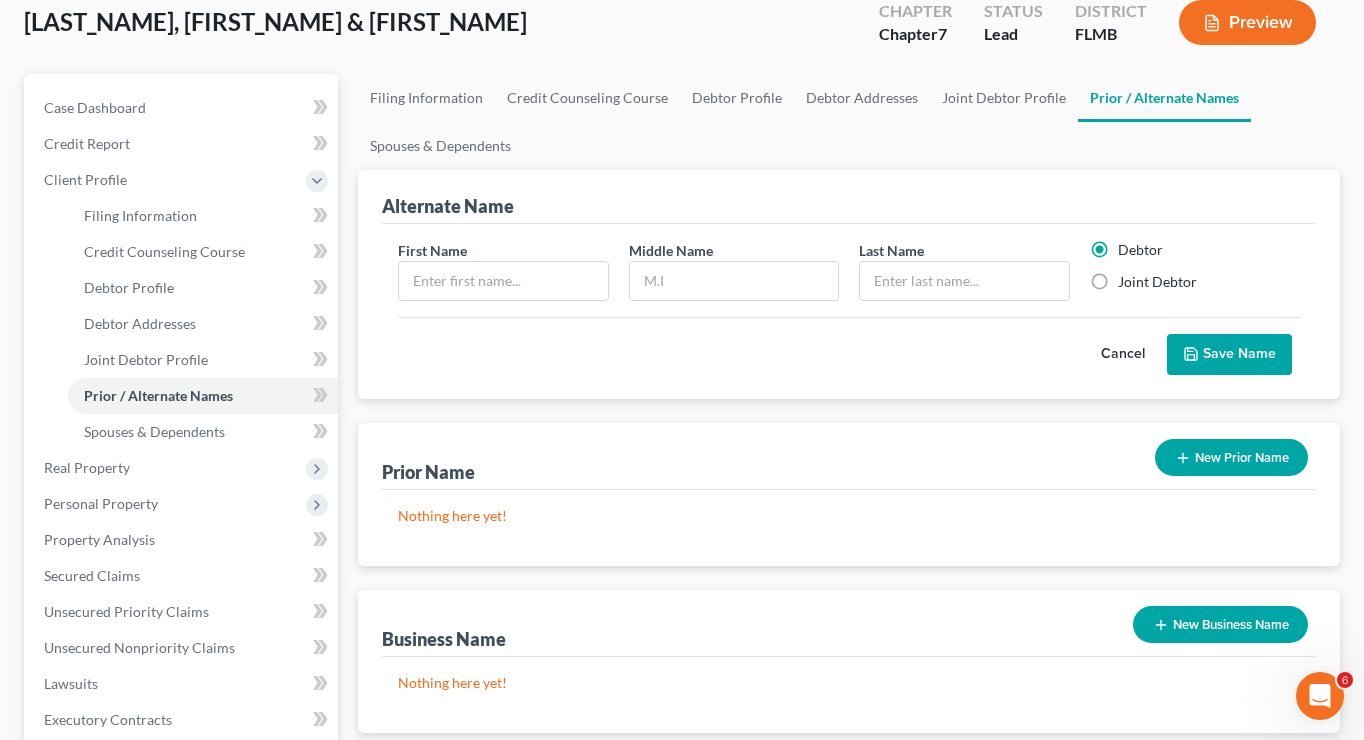 click on "Joint Debtor" at bounding box center (1157, 282) 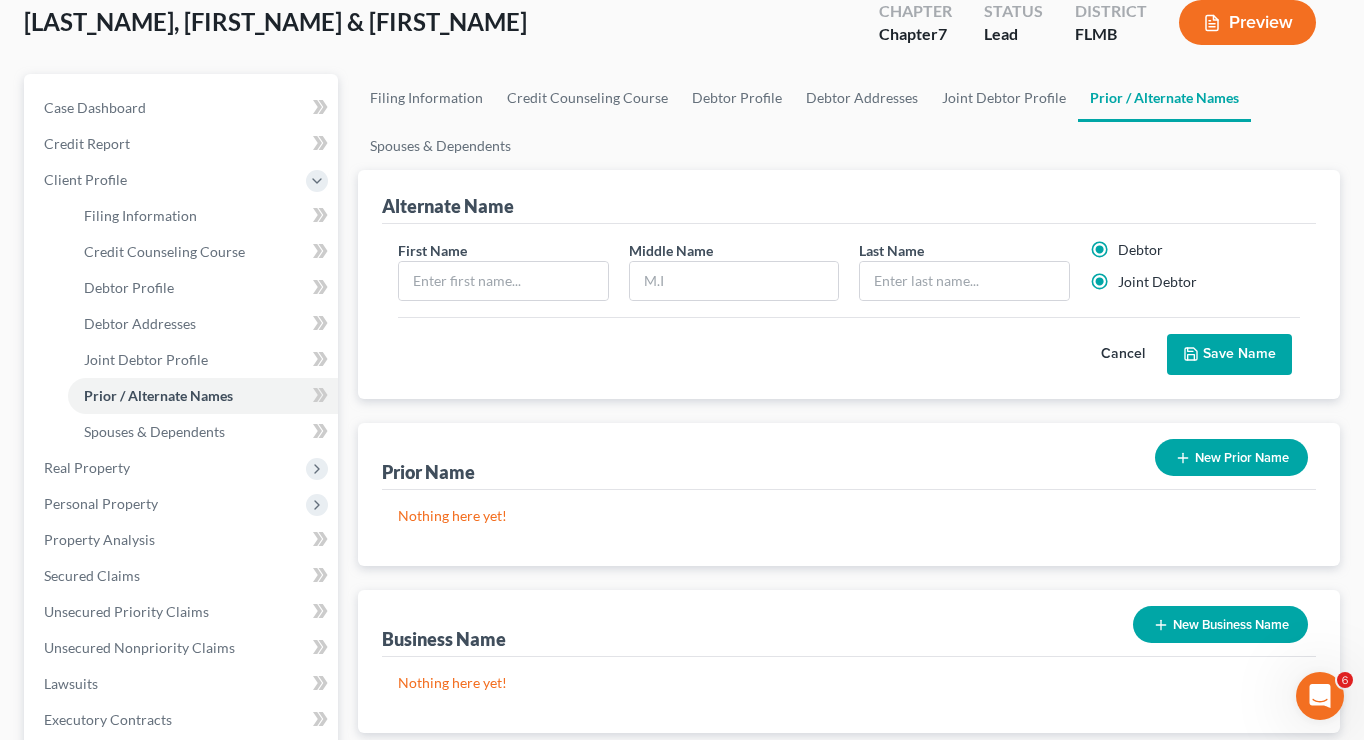 radio on "false" 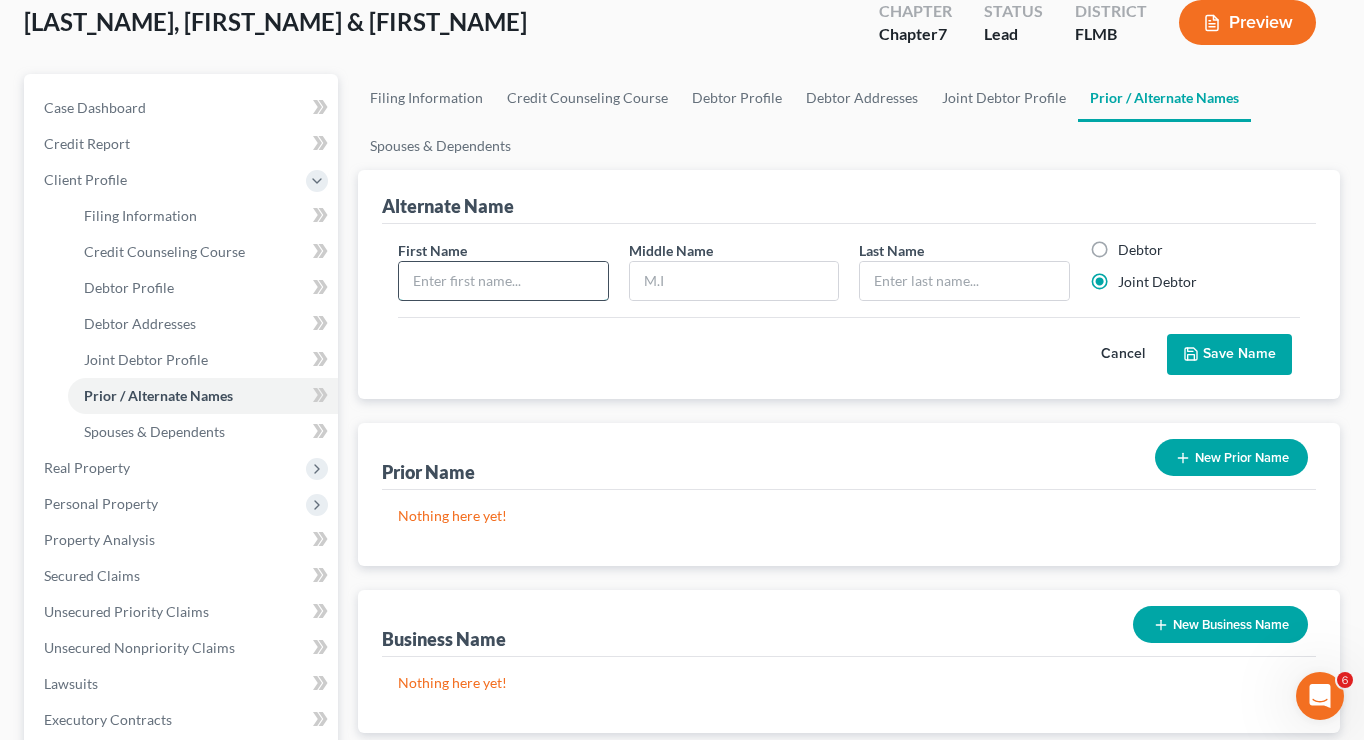 click at bounding box center [503, 281] 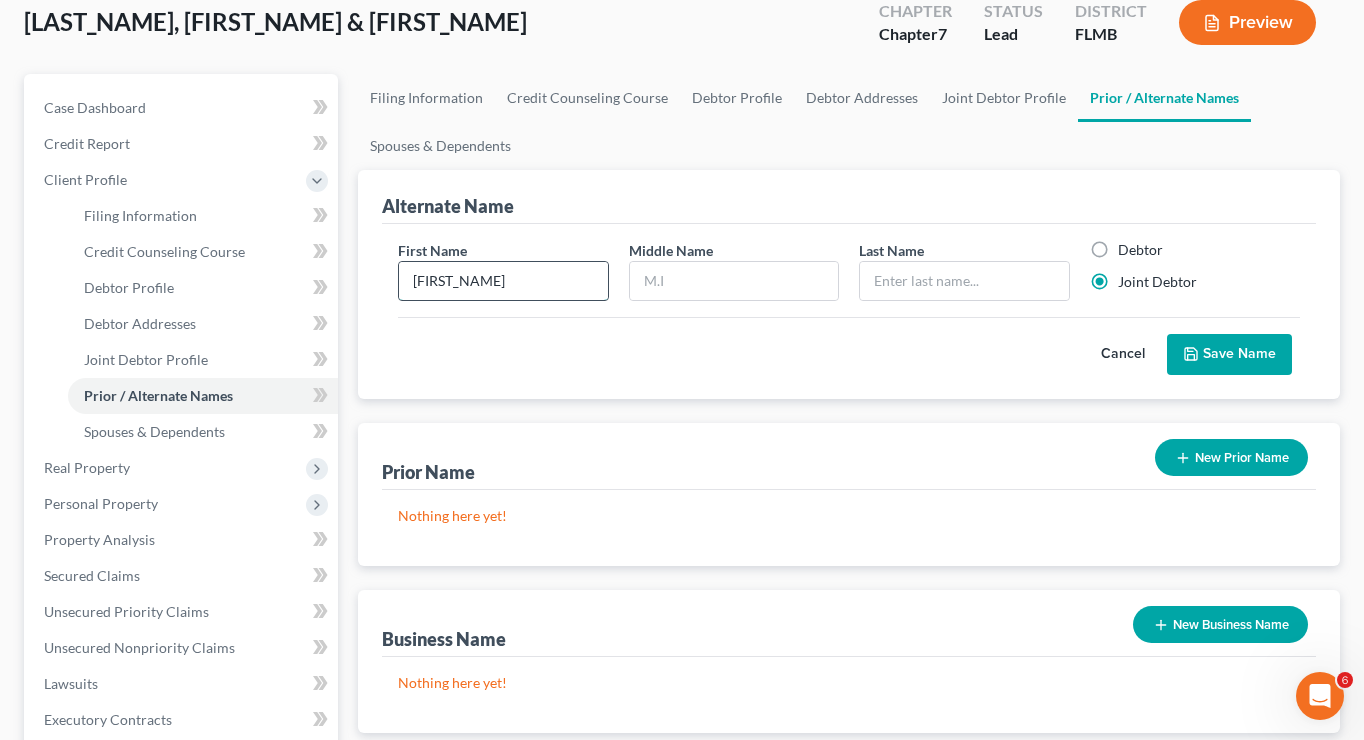 type on "[FIRST_NAME]" 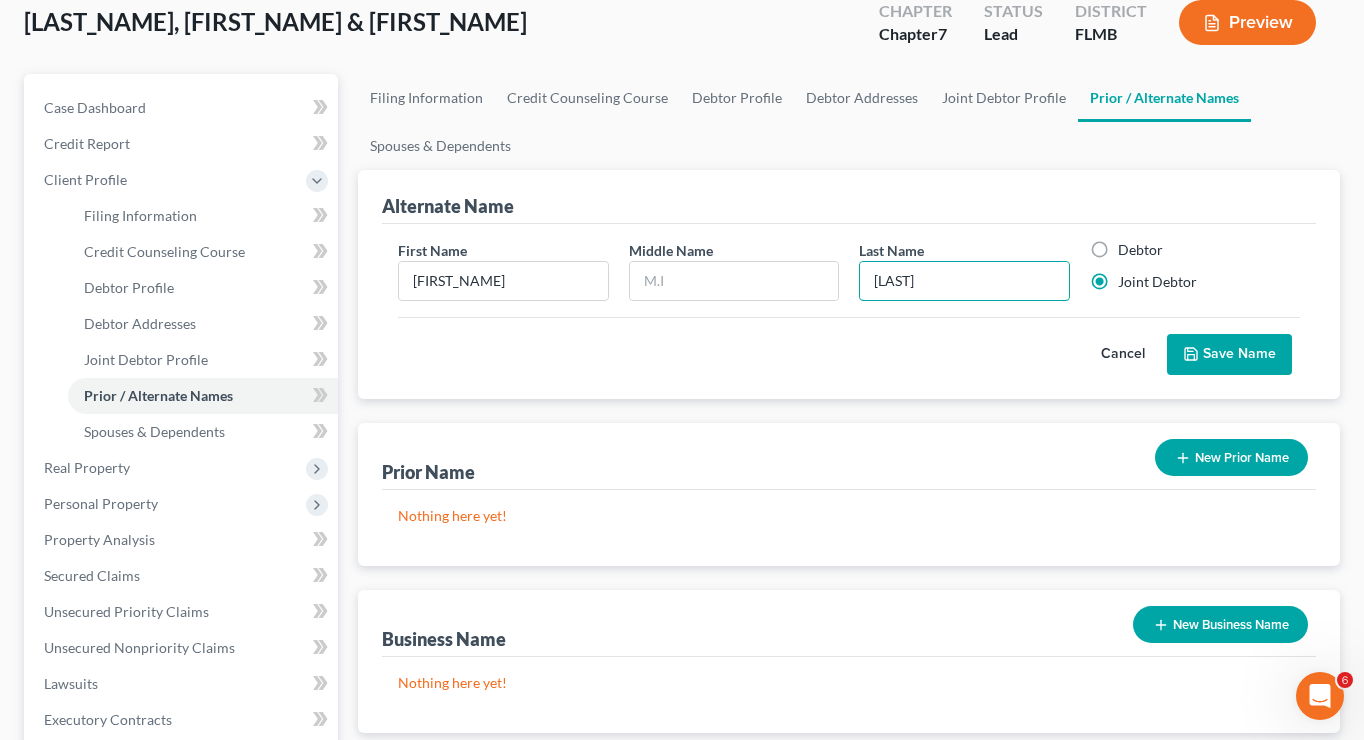 type on "[LAST]" 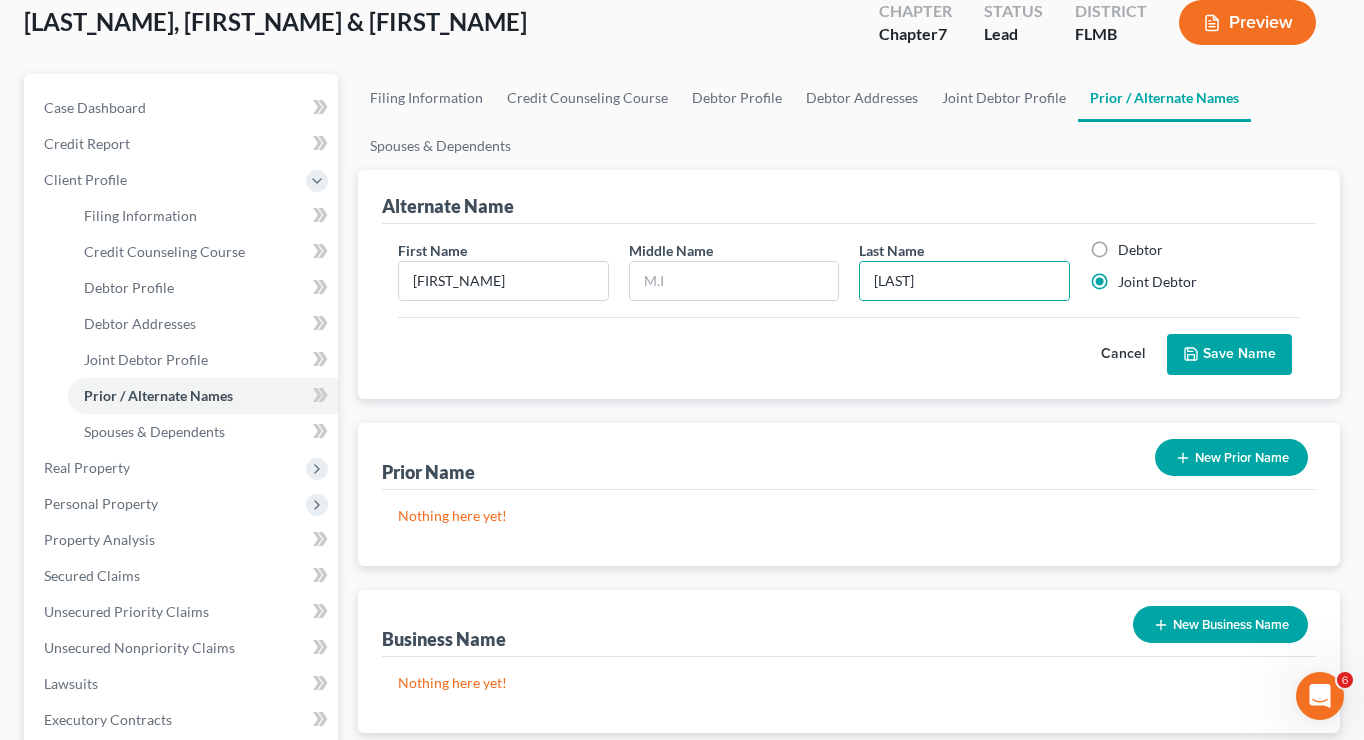 click on "Save Name" at bounding box center [1229, 355] 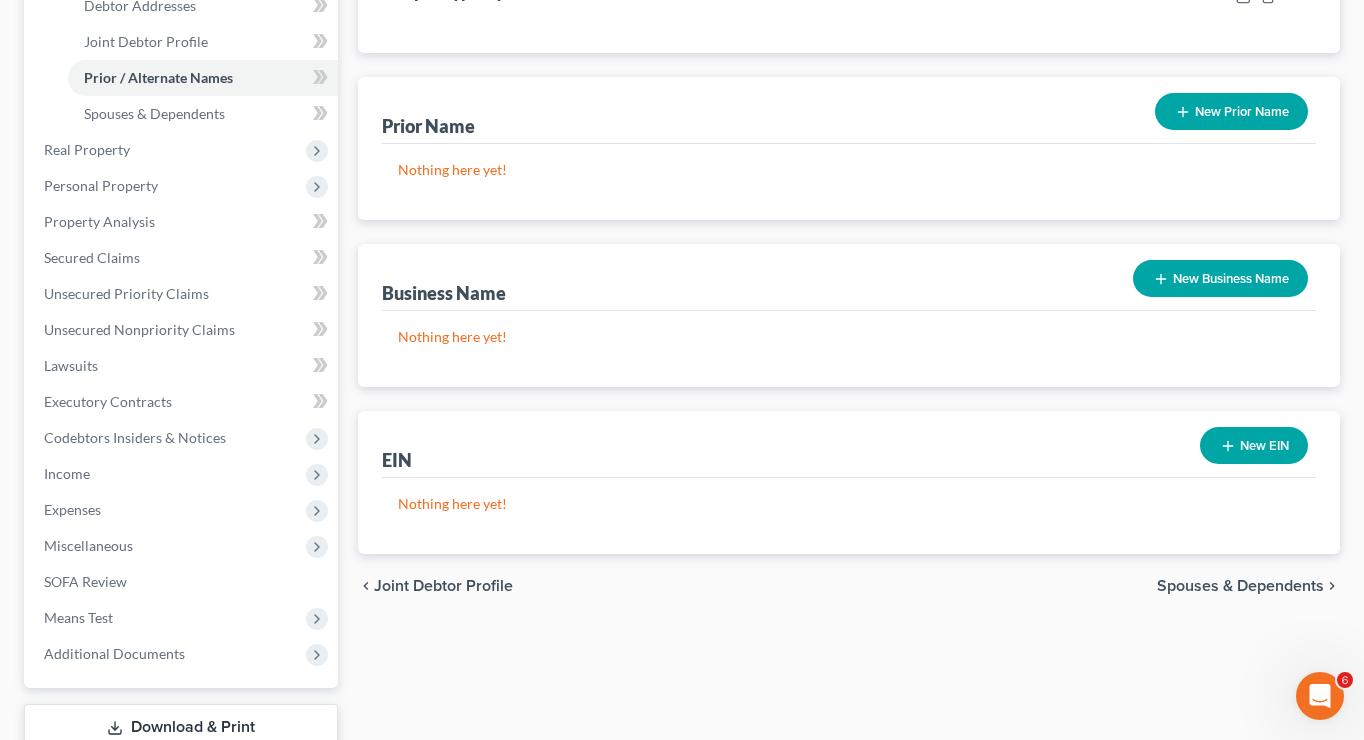 scroll, scrollTop: 443, scrollLeft: 0, axis: vertical 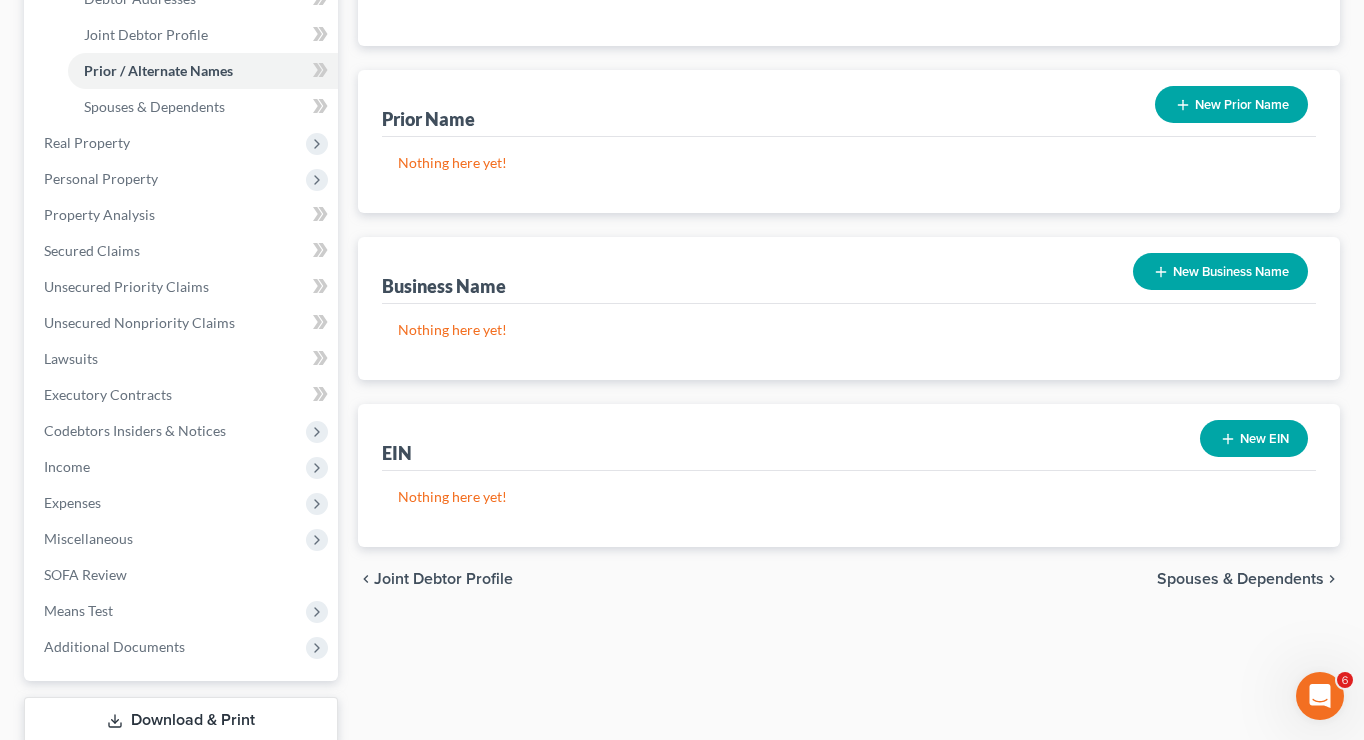click on "New Business Name" at bounding box center [1220, 271] 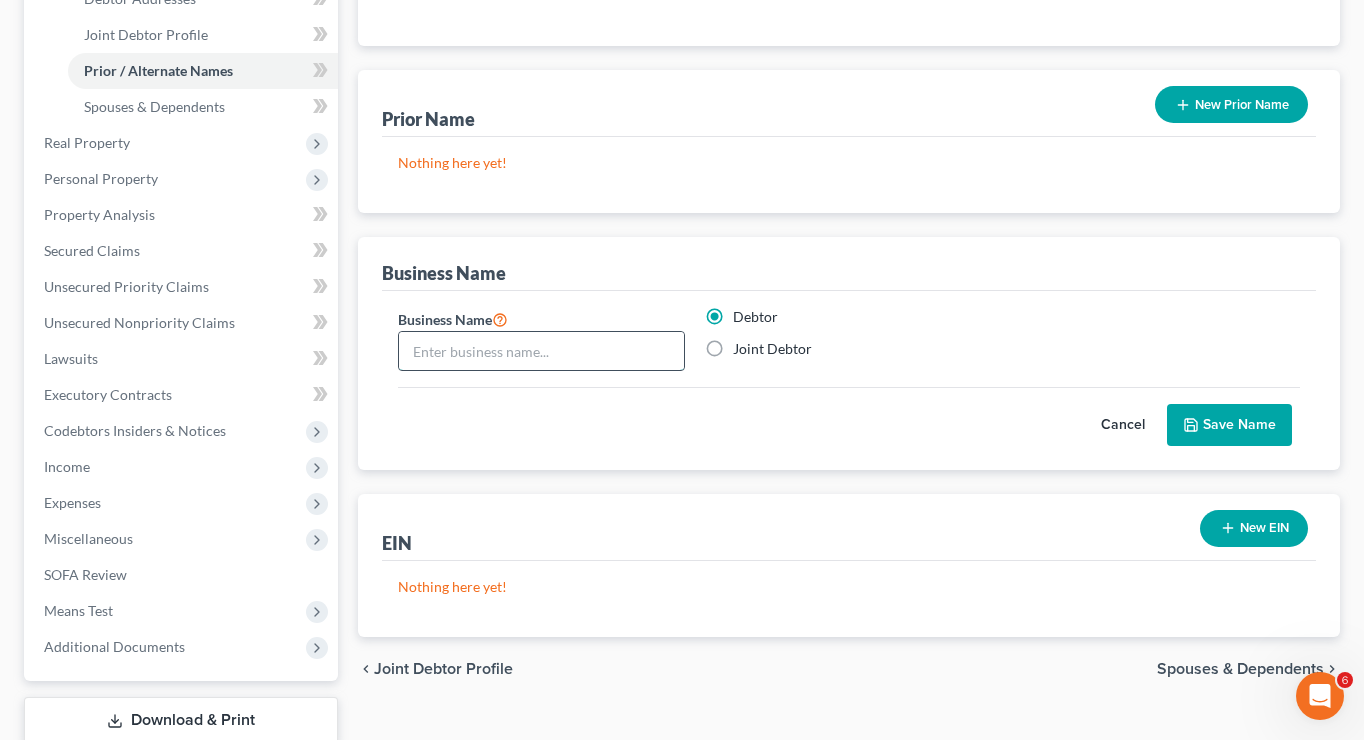 click at bounding box center [541, 351] 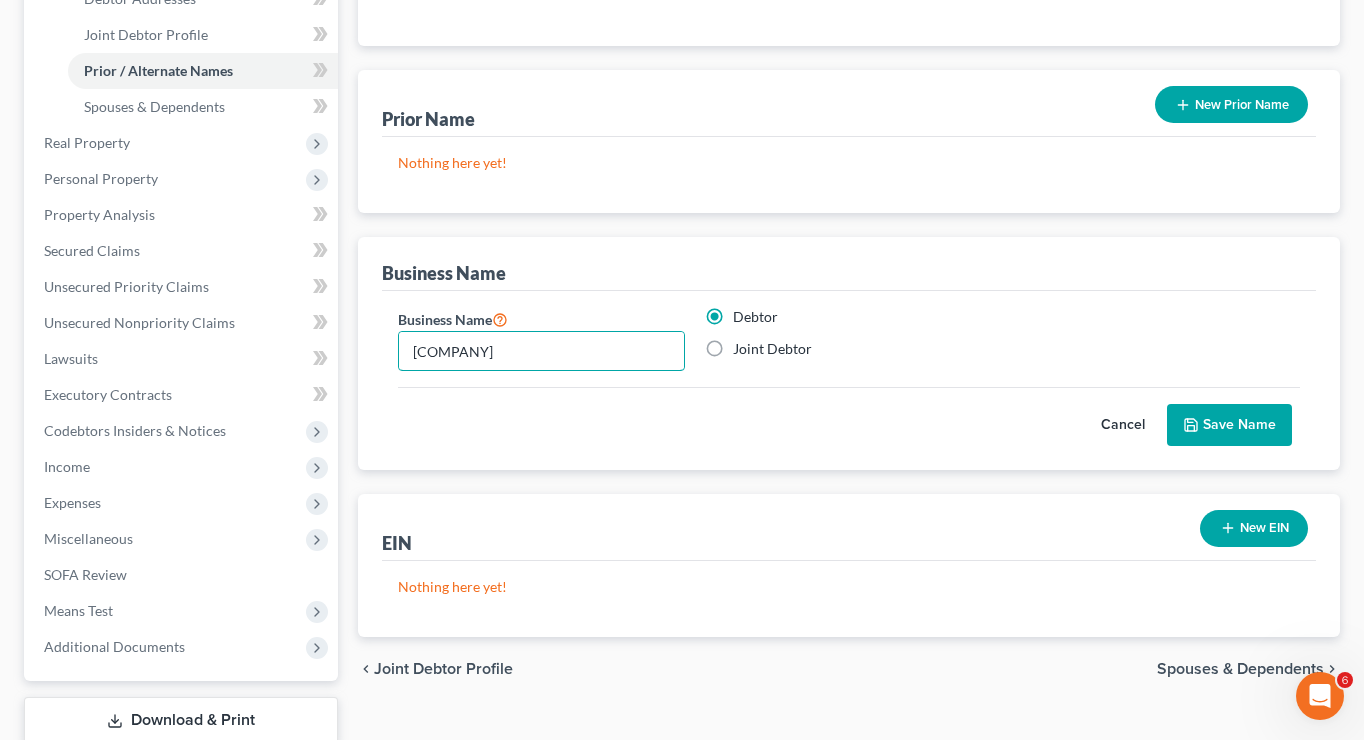 type on "[COMPANY]" 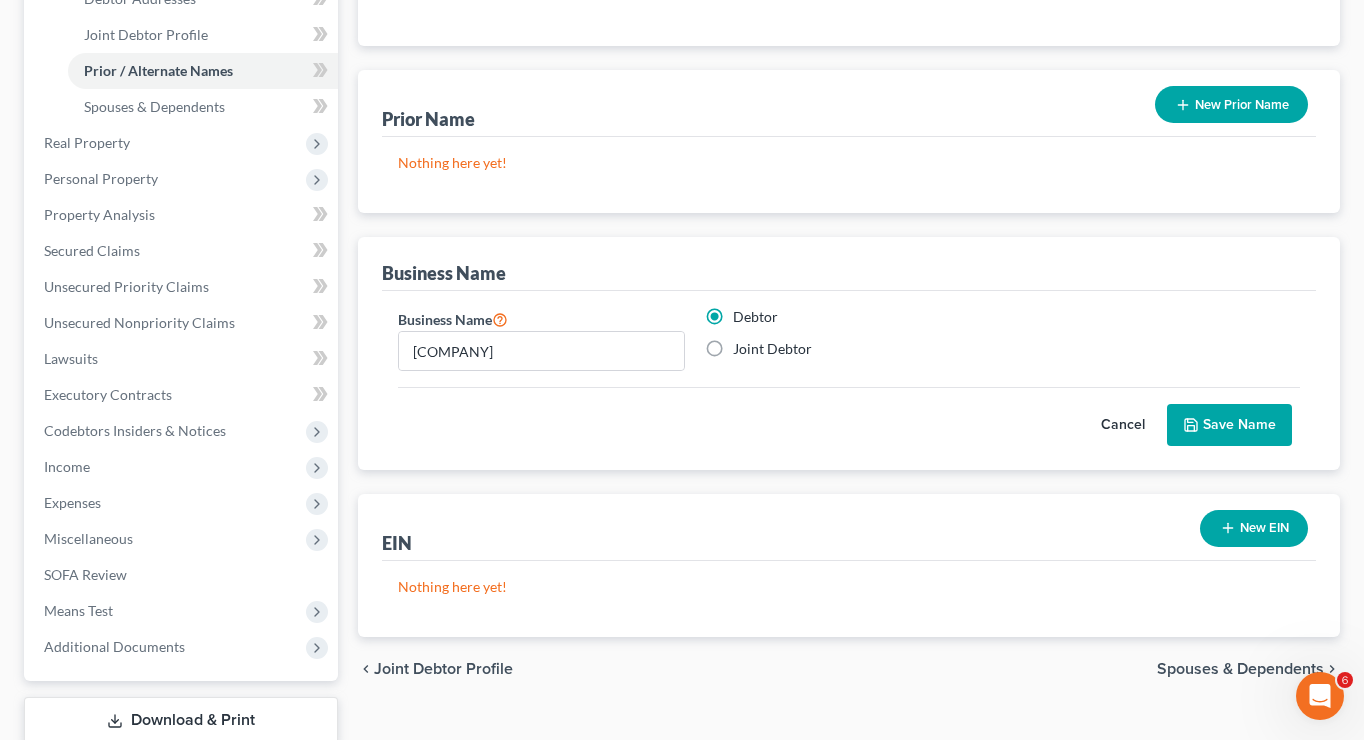 click on "Save Name" at bounding box center [1229, 425] 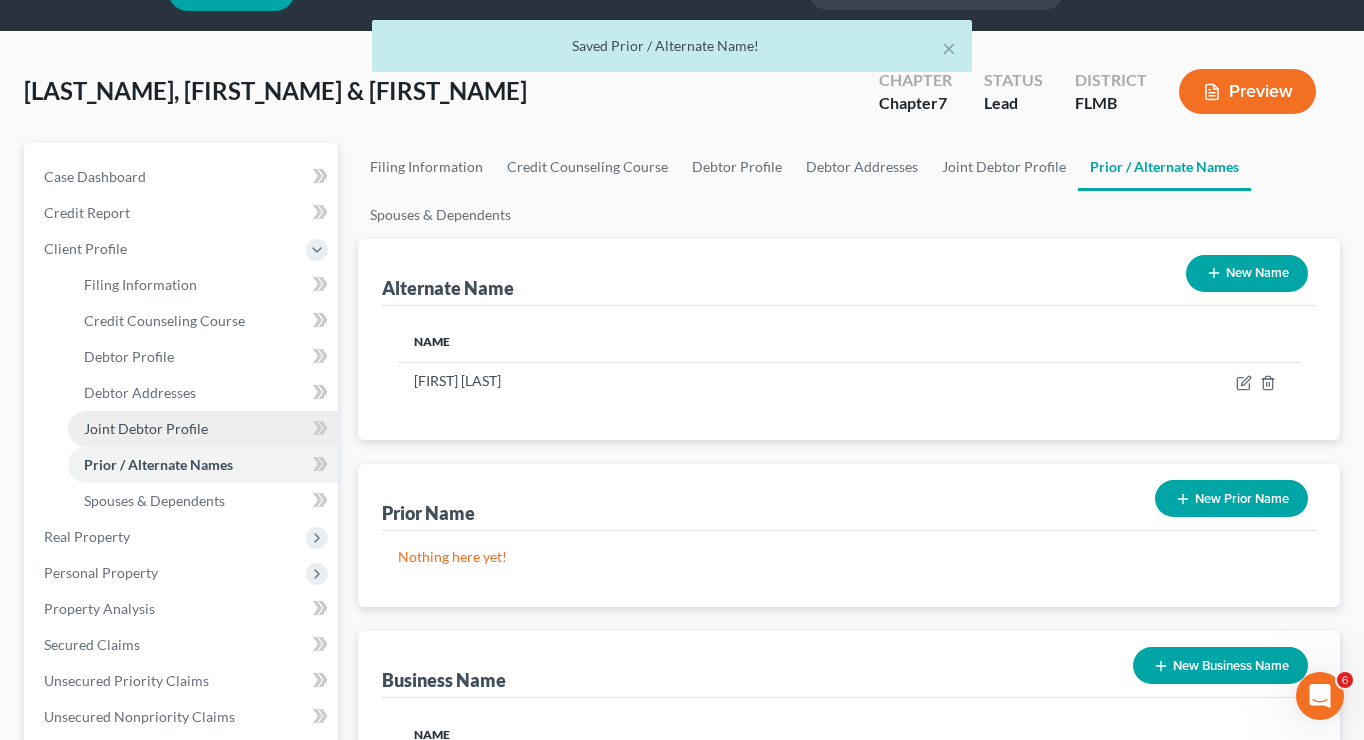 scroll, scrollTop: 52, scrollLeft: 0, axis: vertical 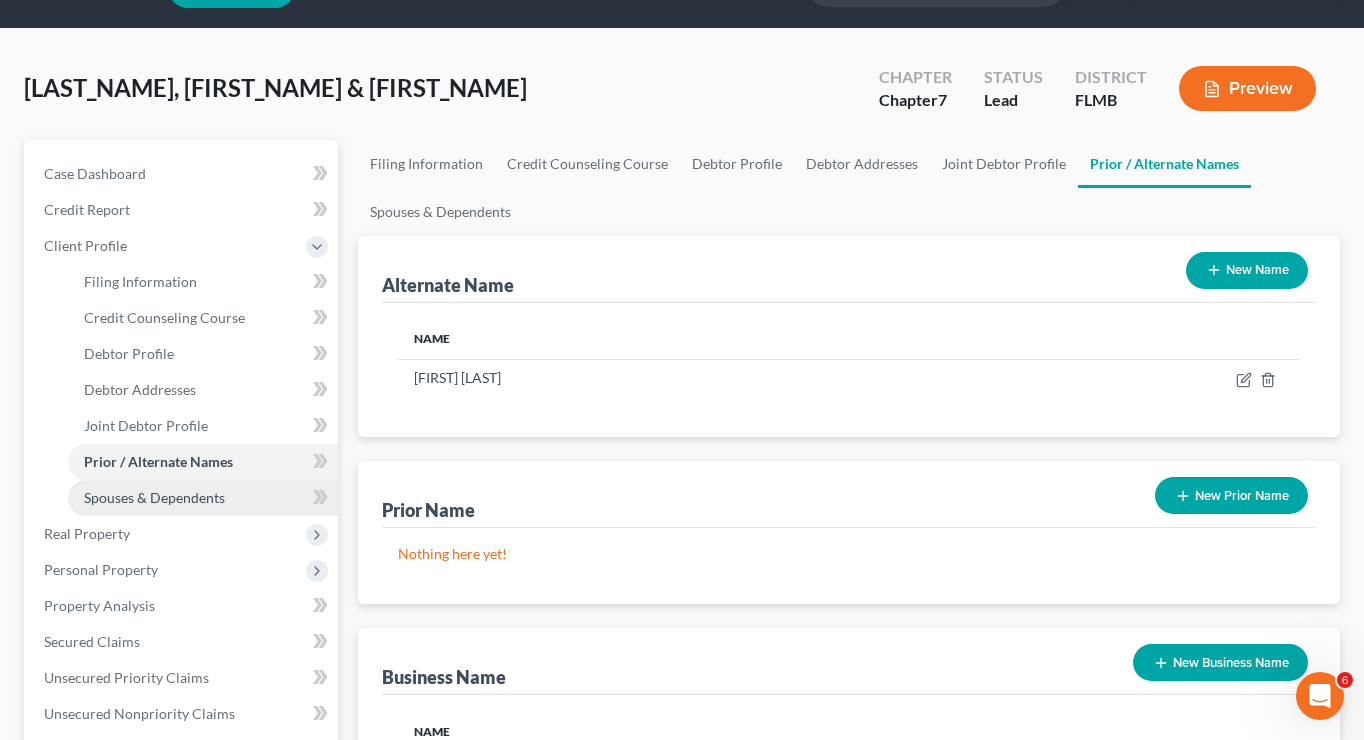 click on "Spouses & Dependents" at bounding box center [154, 497] 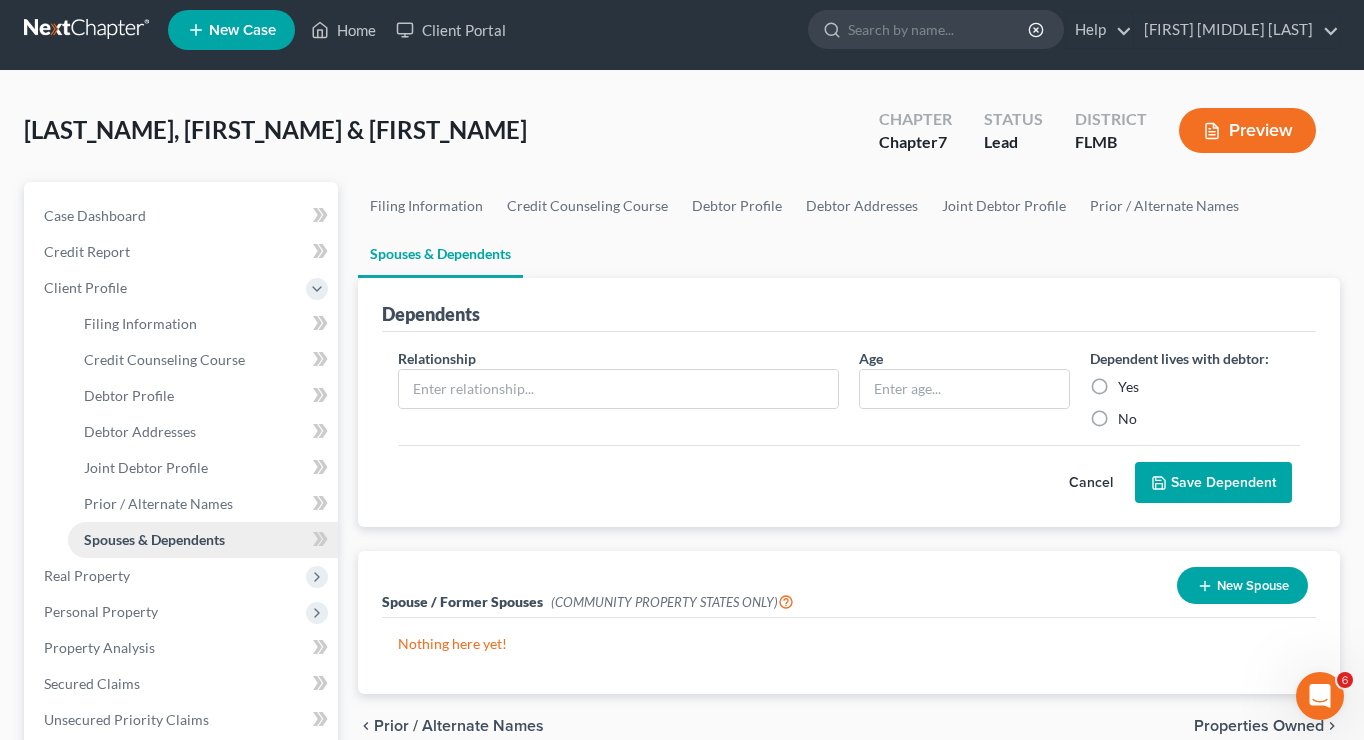 scroll, scrollTop: 0, scrollLeft: 0, axis: both 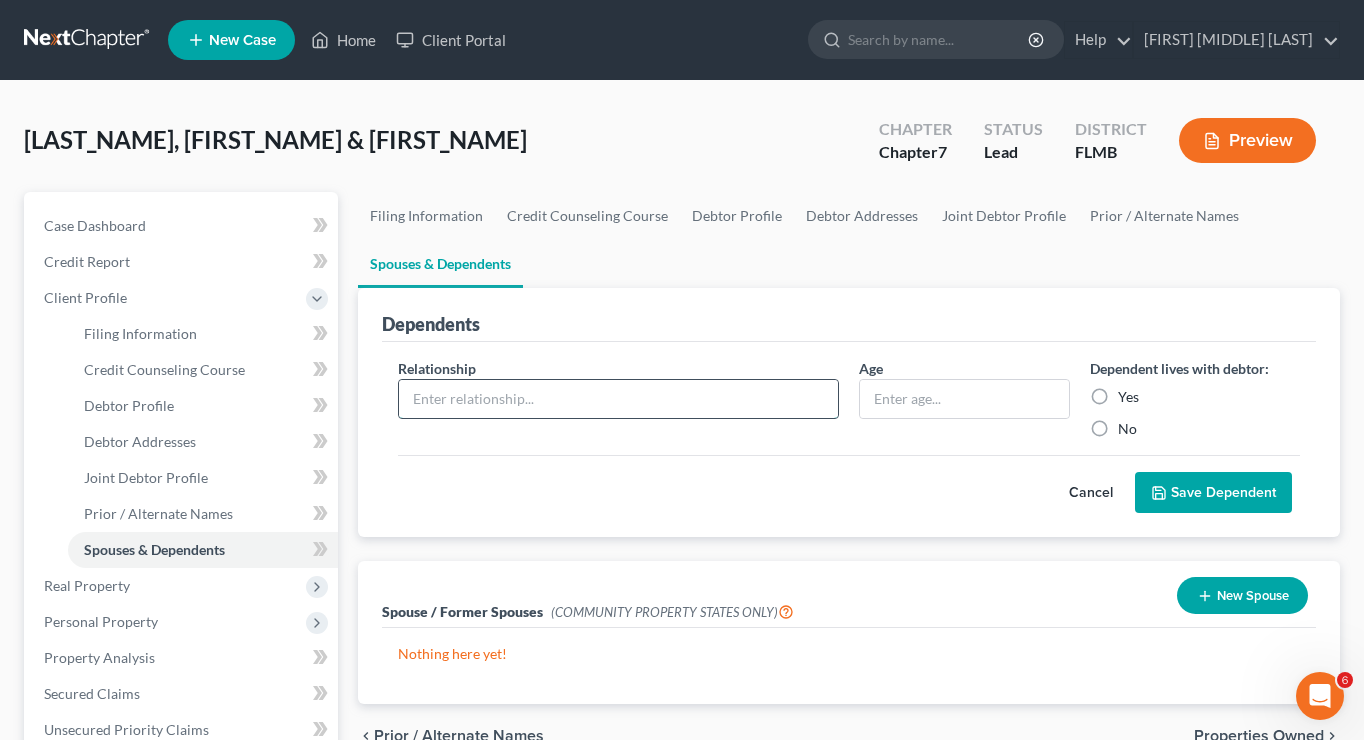 click at bounding box center [618, 399] 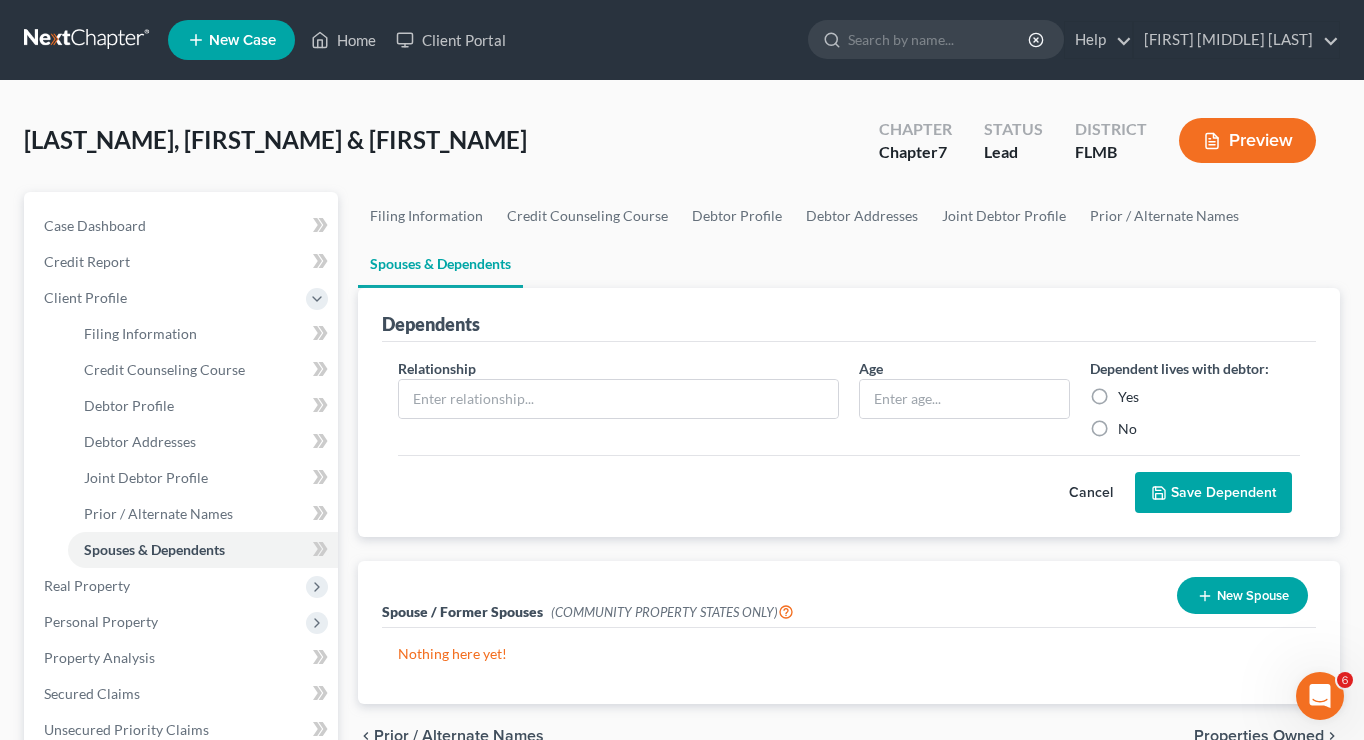 click on "Relationship
*" at bounding box center (618, 398) 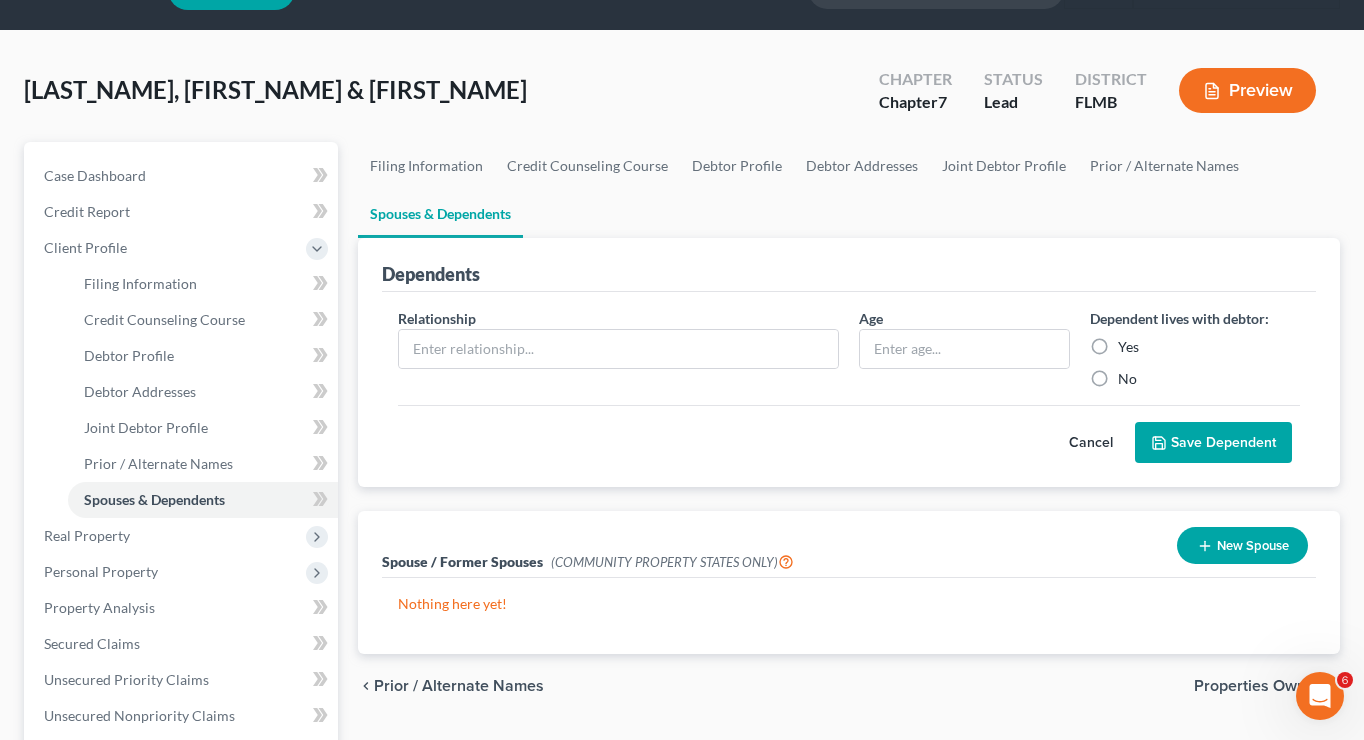scroll, scrollTop: 47, scrollLeft: 0, axis: vertical 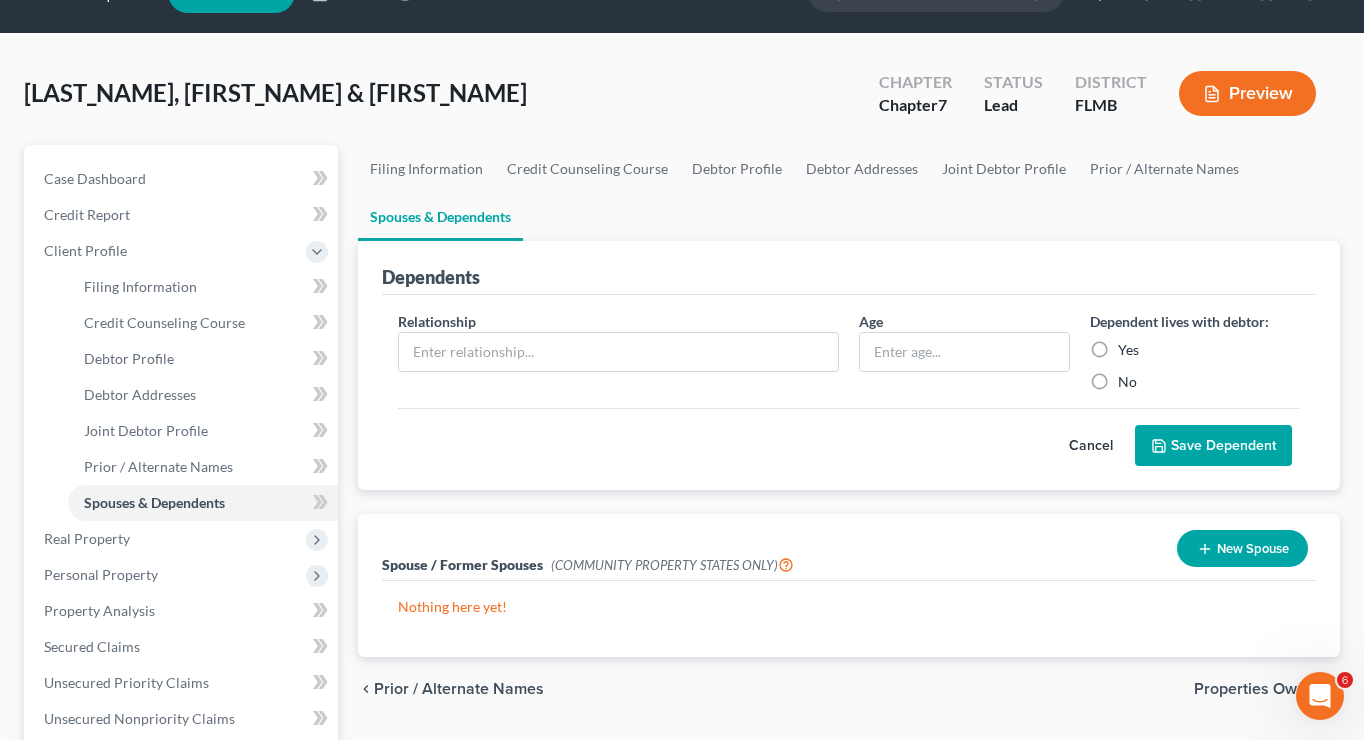 click on "New Spouse" at bounding box center [1242, 548] 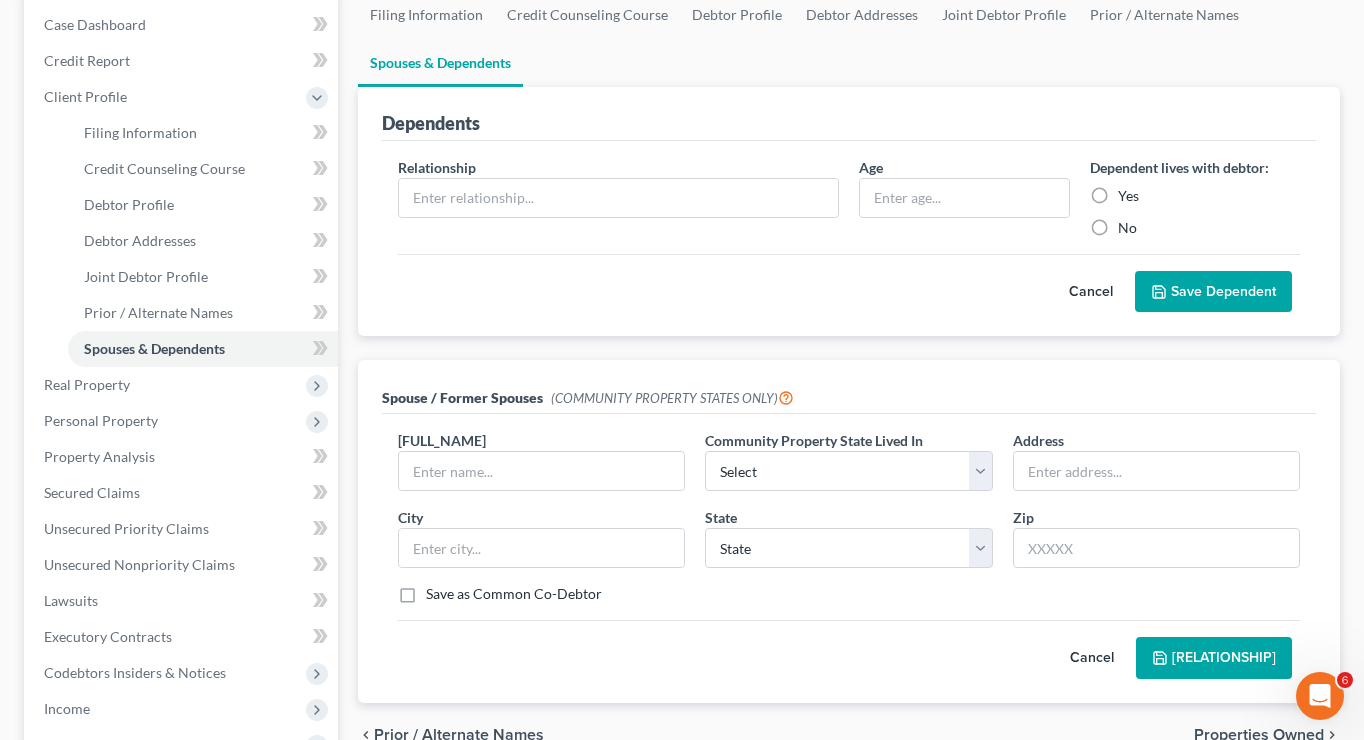 scroll, scrollTop: 206, scrollLeft: 0, axis: vertical 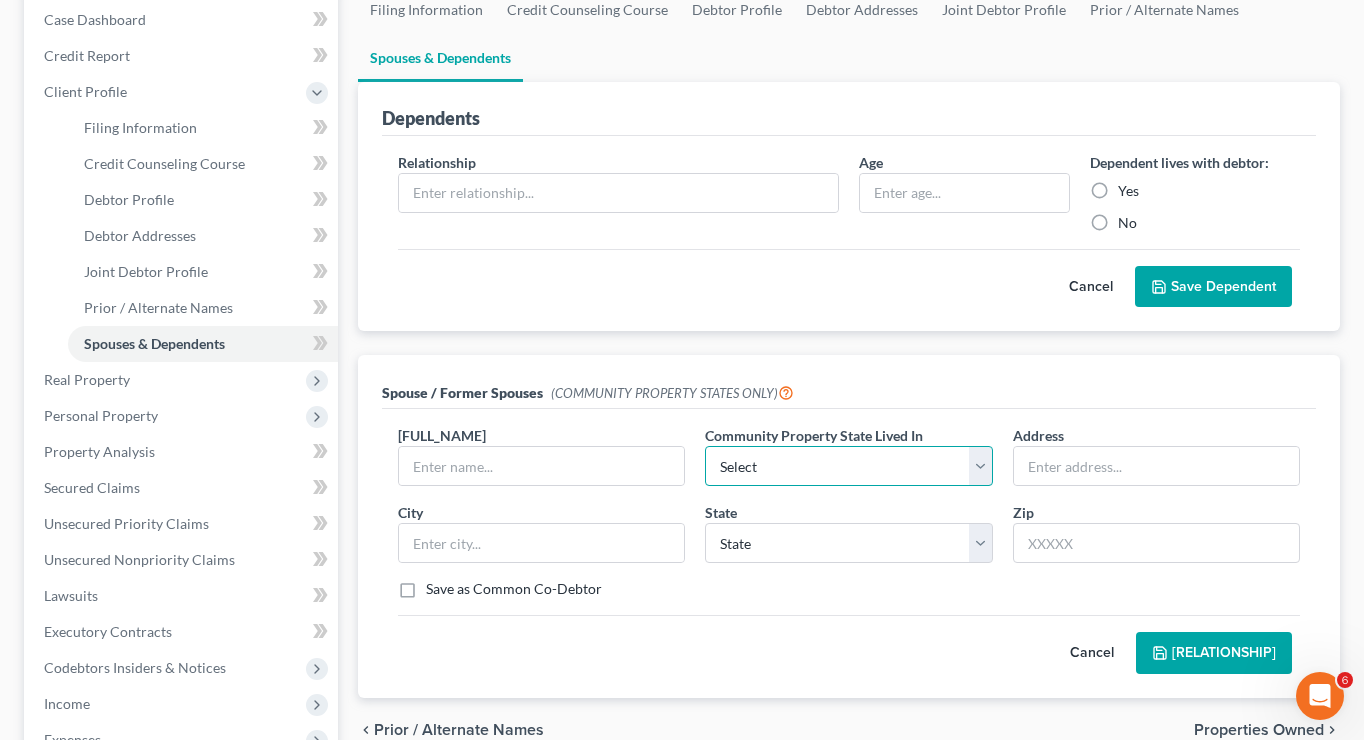 click on "Select AZ CA GU ID LA NV NM PR TX WA WI" at bounding box center [848, 466] 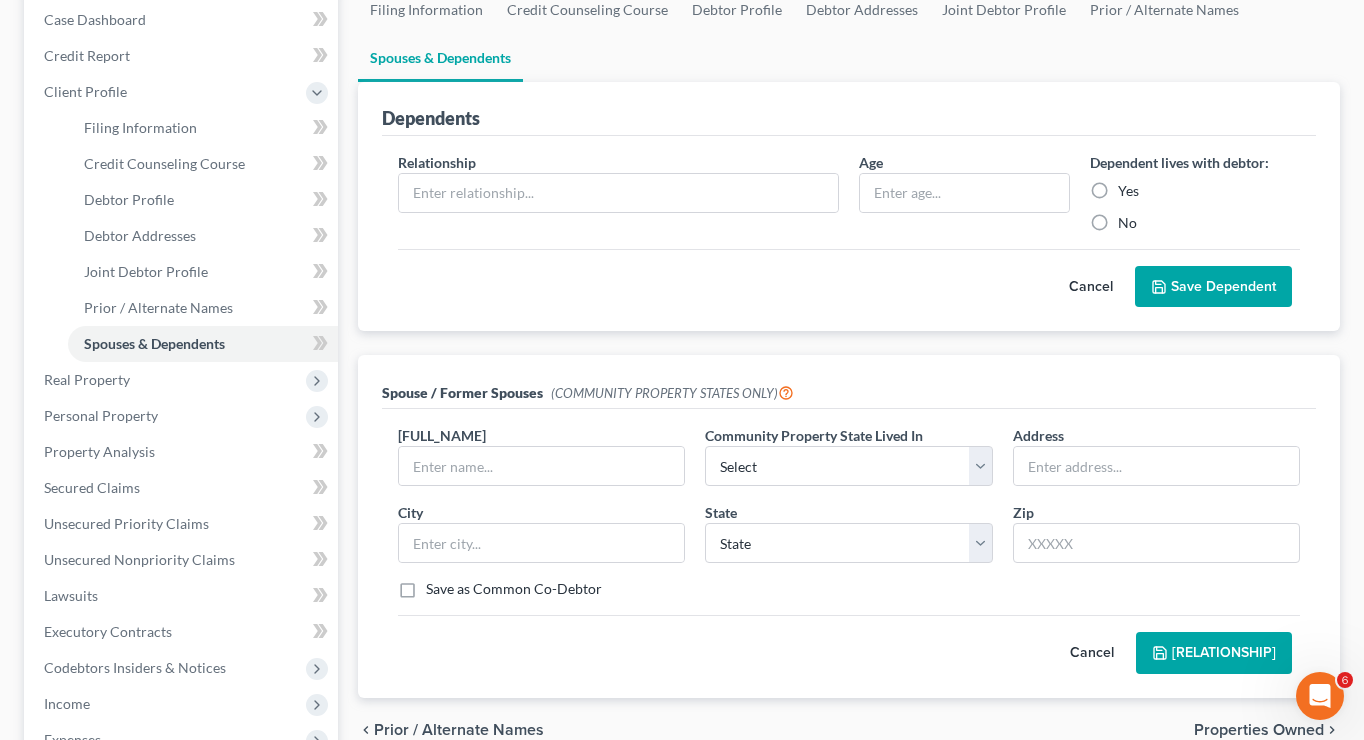 click on "Cancel" at bounding box center [1092, 653] 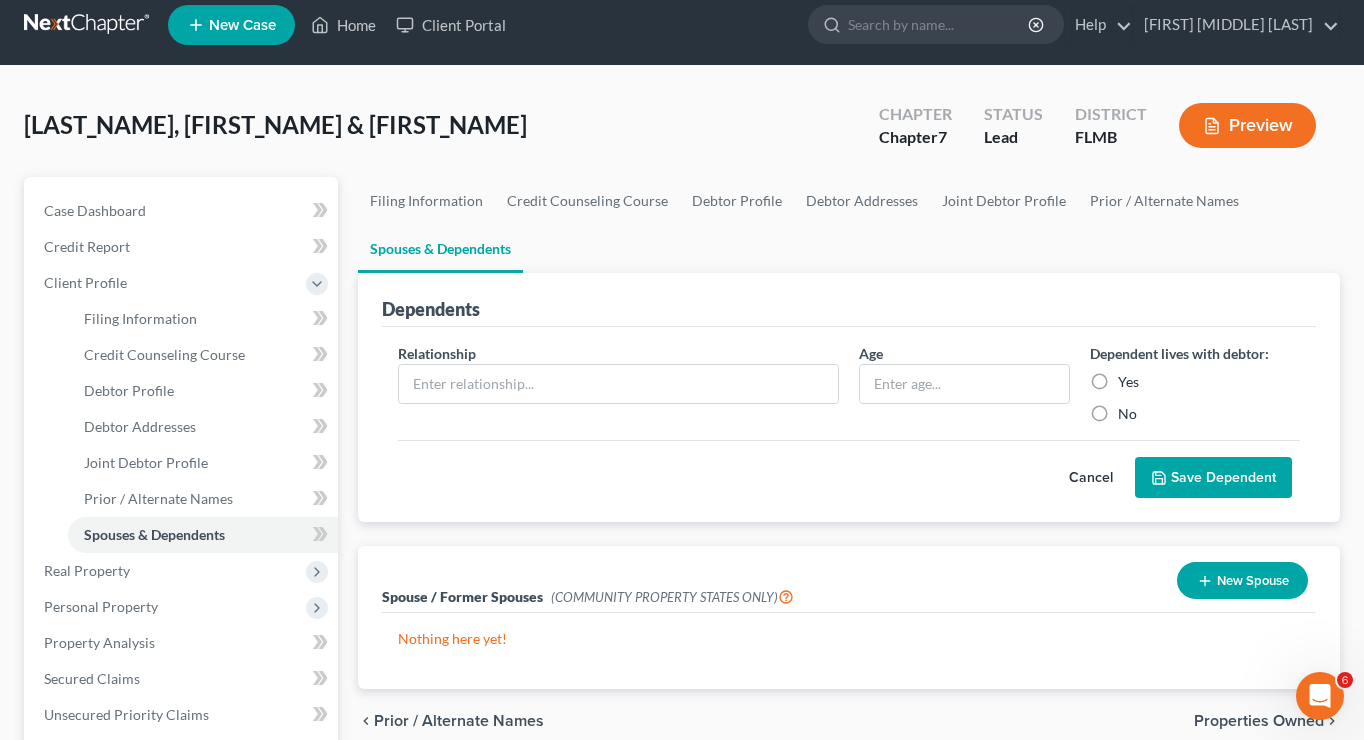 scroll, scrollTop: 0, scrollLeft: 0, axis: both 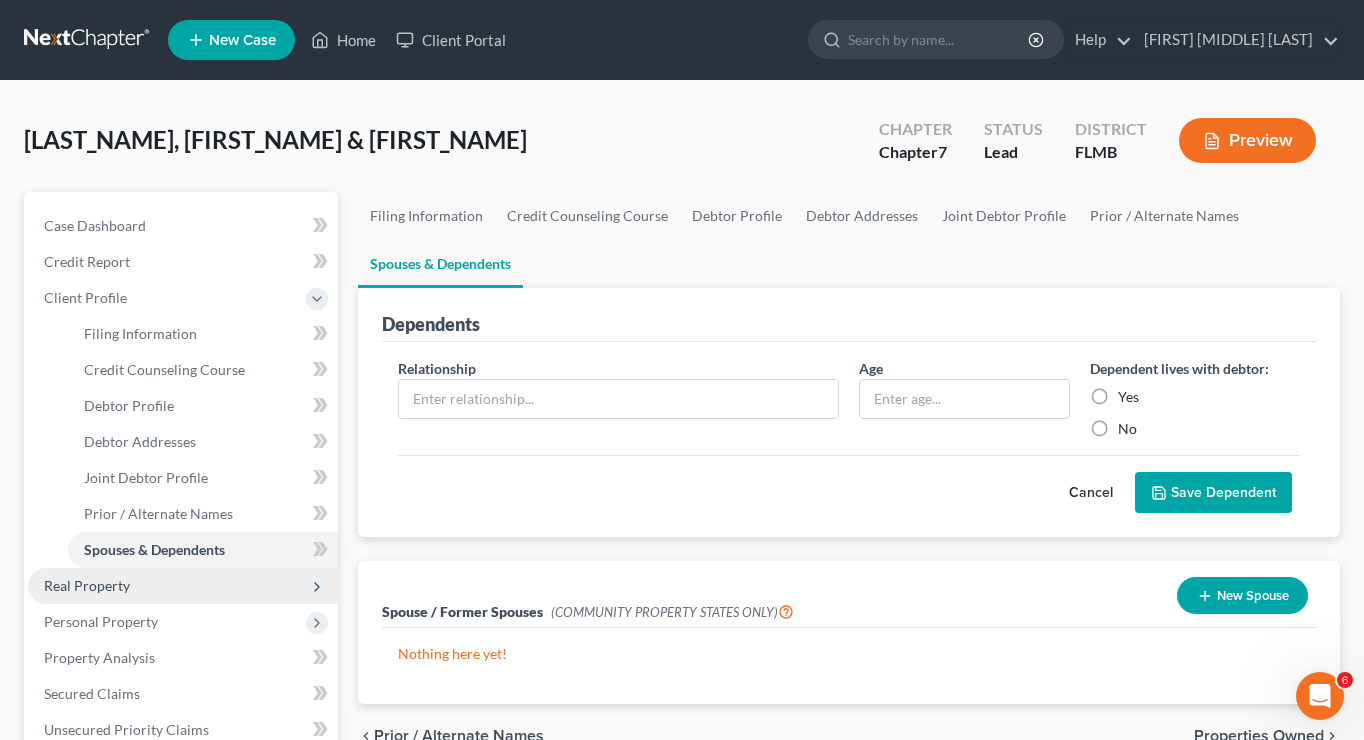 click on "Real Property" at bounding box center (87, 585) 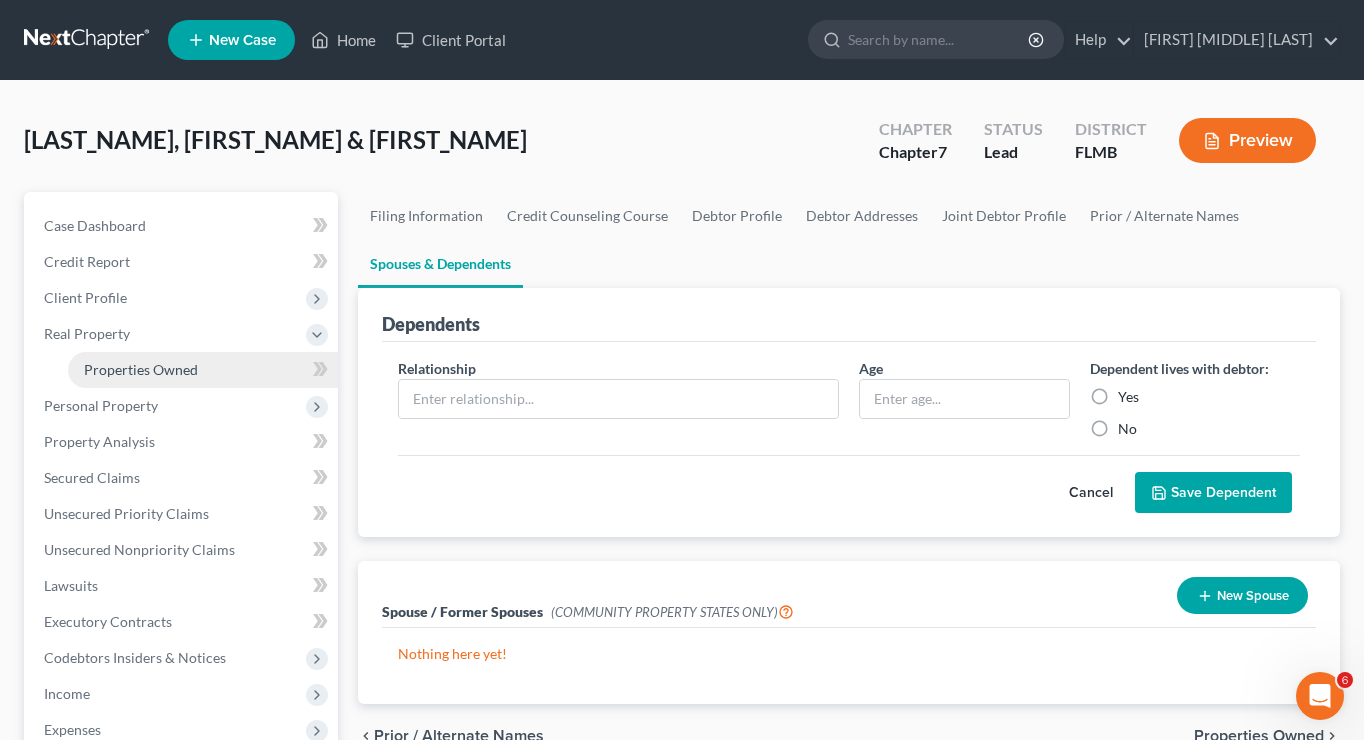 click on "Properties Owned" at bounding box center (203, 370) 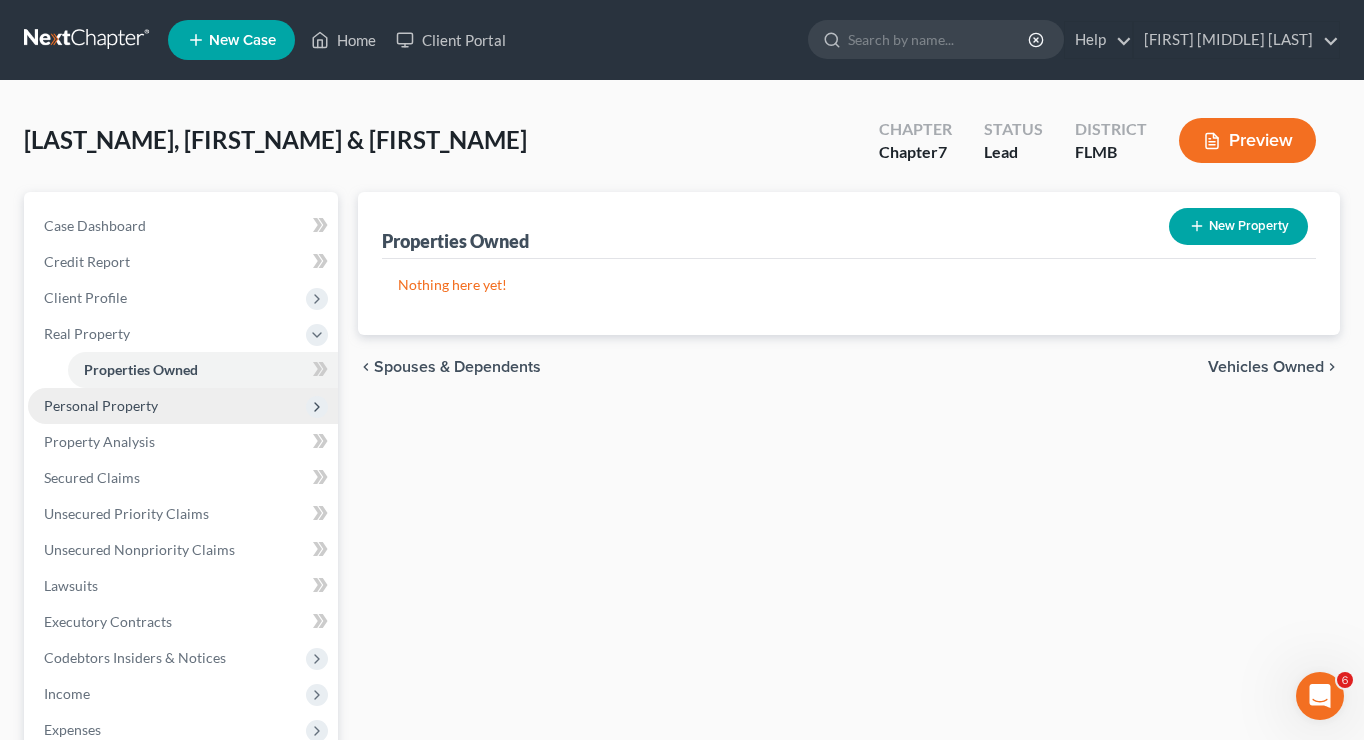 click on "Personal Property" at bounding box center [183, 406] 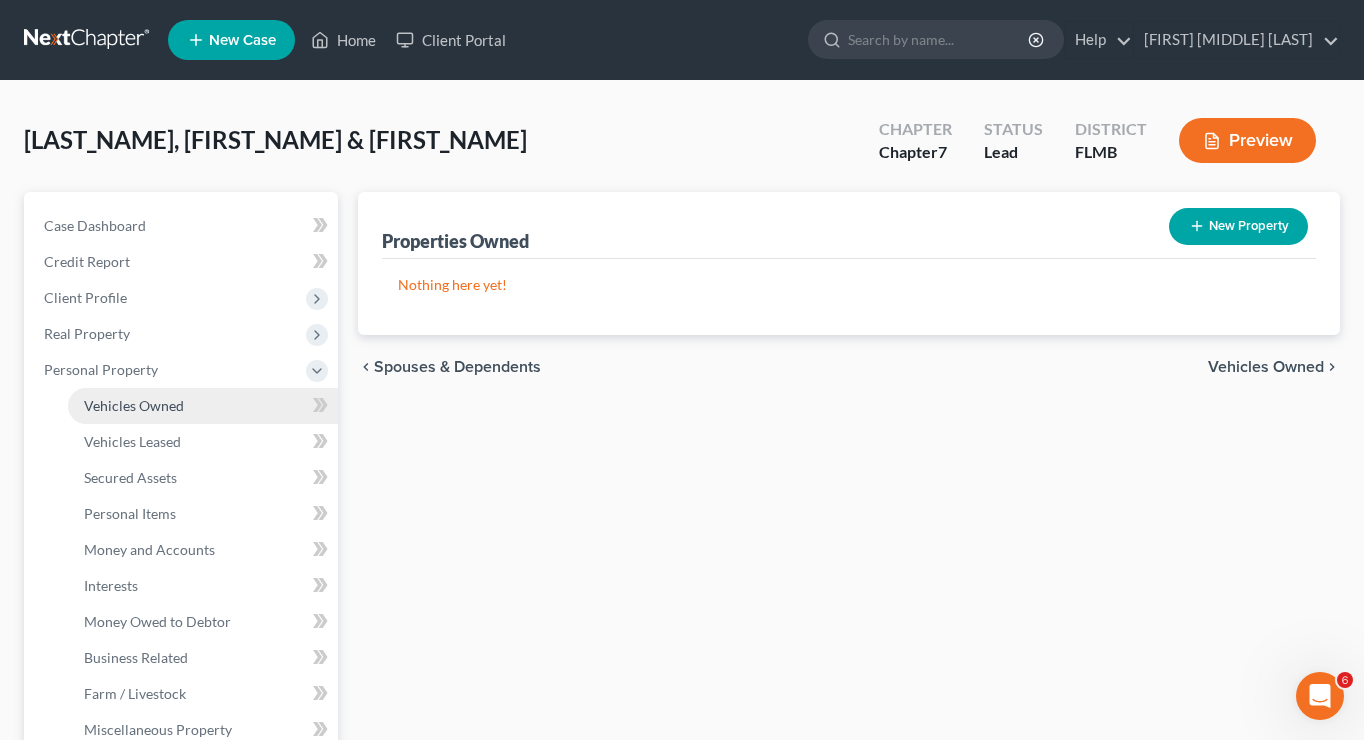 click on "Vehicles Owned" at bounding box center [203, 406] 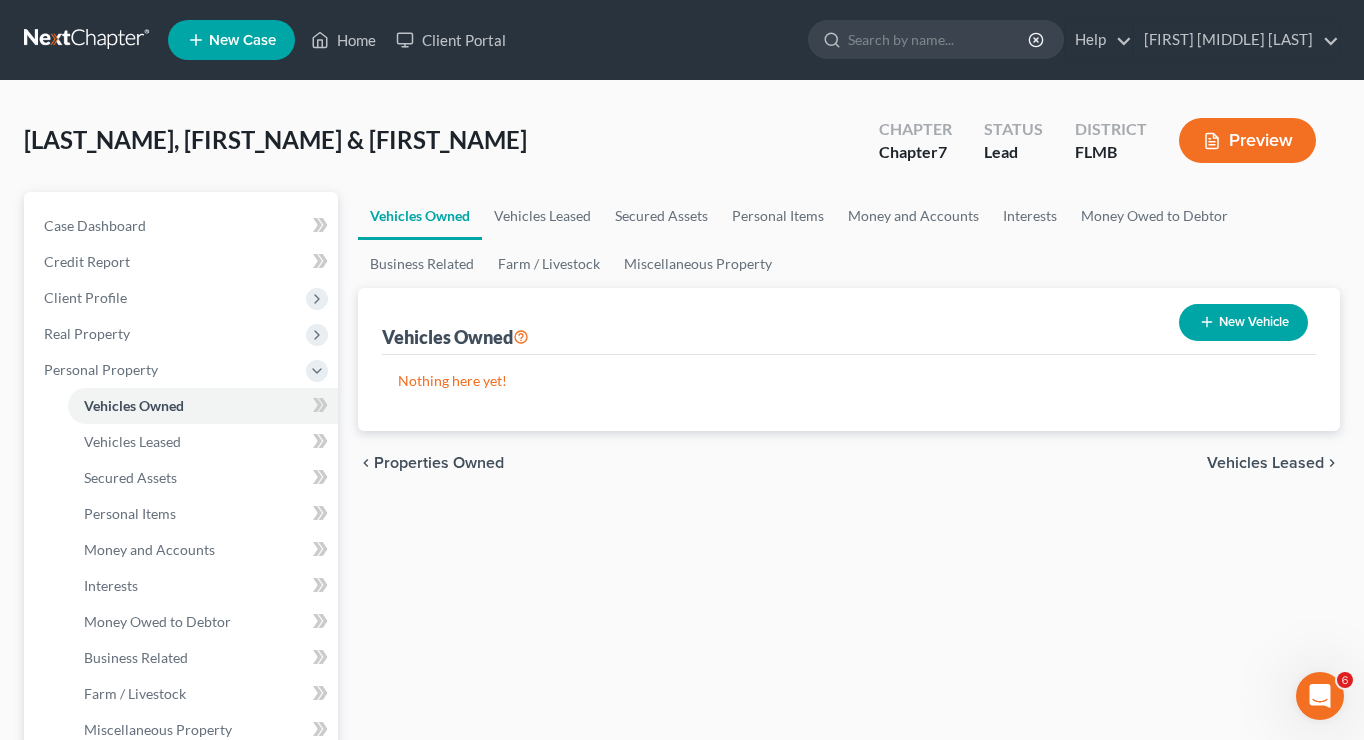 click on "New Vehicle" at bounding box center (1243, 322) 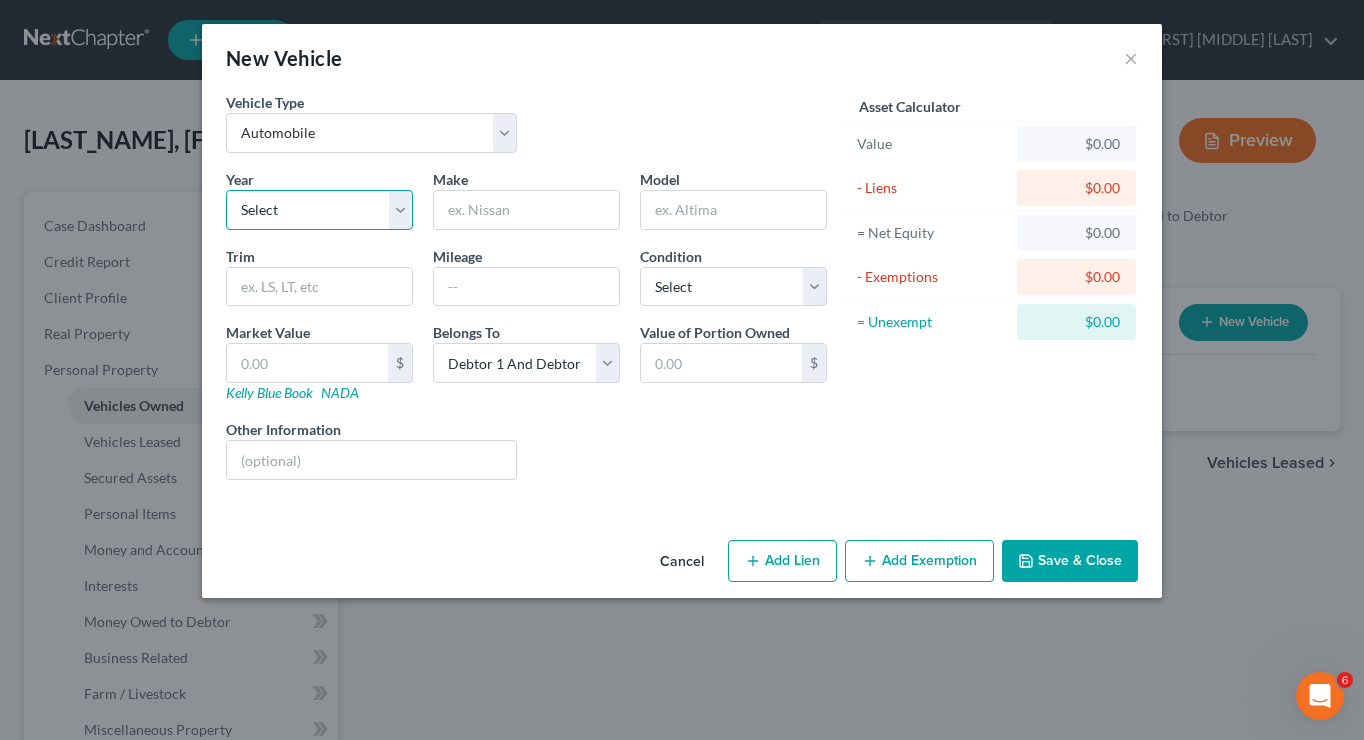 click on "Select 2026 2025 2024 2023 2022 2021 2020 2019 2018 2017 2016 2015 2014 2013 2012 2011 2010 2009 2008 2007 2006 2005 2004 2003 2002 2001 2000 1999 1998 1997 1996 1995 1994 1993 1992 1991 1990 1989 1988 1987 1986 1985 1984 1983 1982 1981 1980 1979 1978 1977 1976 1975 1974 1973 1972 1971 1970 1969 1968 1967 1966 1965 1964 1963 1962 1961 1960 1959 1958 1957 1956 1955 1954 1953 1952 1951 1950 1949 1948 1947 1946 1945 1944 1943 1942 1941 1940 1939 1938 1937 1936 1935 1934 1933 1932 1931 1930 1929 1928 1927 1926 1925 1924 1923 1922 1921 1920 1919 1918 1917 1916 1915 1914 1913 1912 1911 1910 1909 1908 1907 1906 1905 1904 1903 1902 1901" at bounding box center (319, 210) 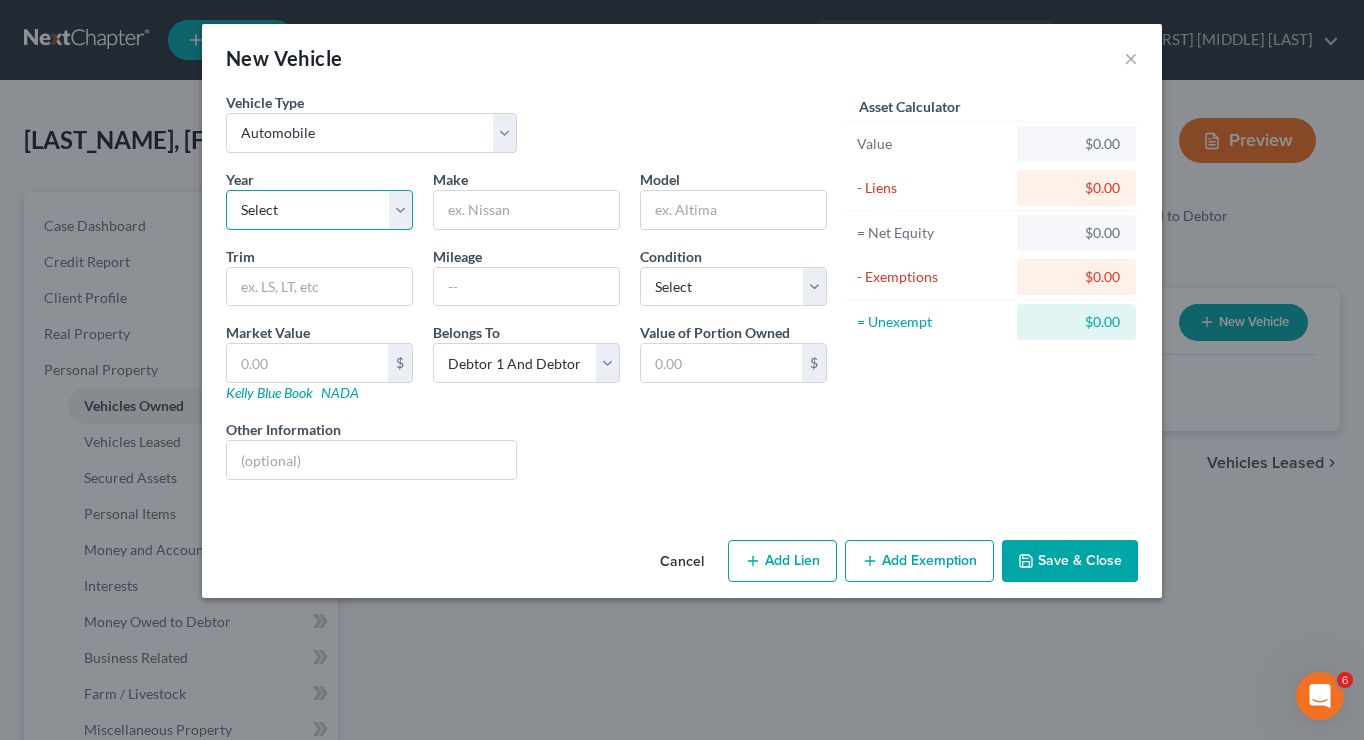 select on "8" 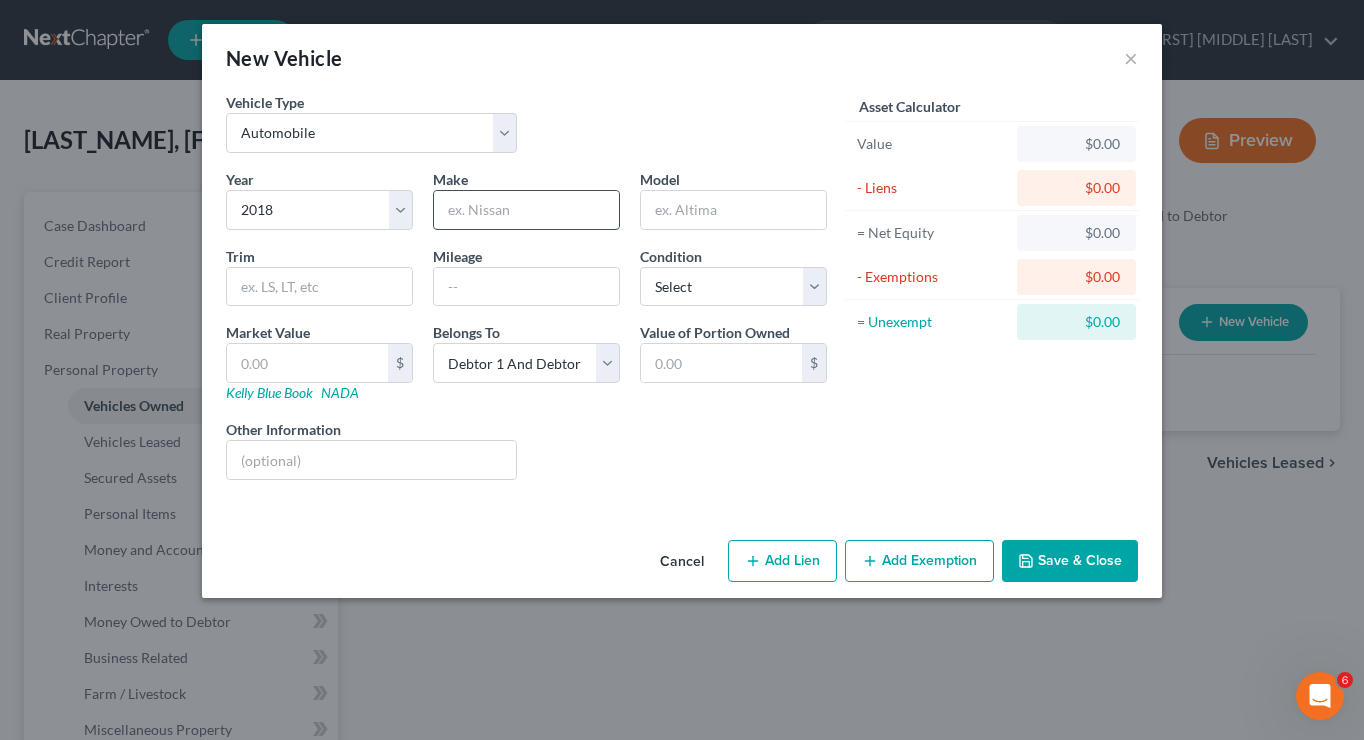 click at bounding box center (526, 210) 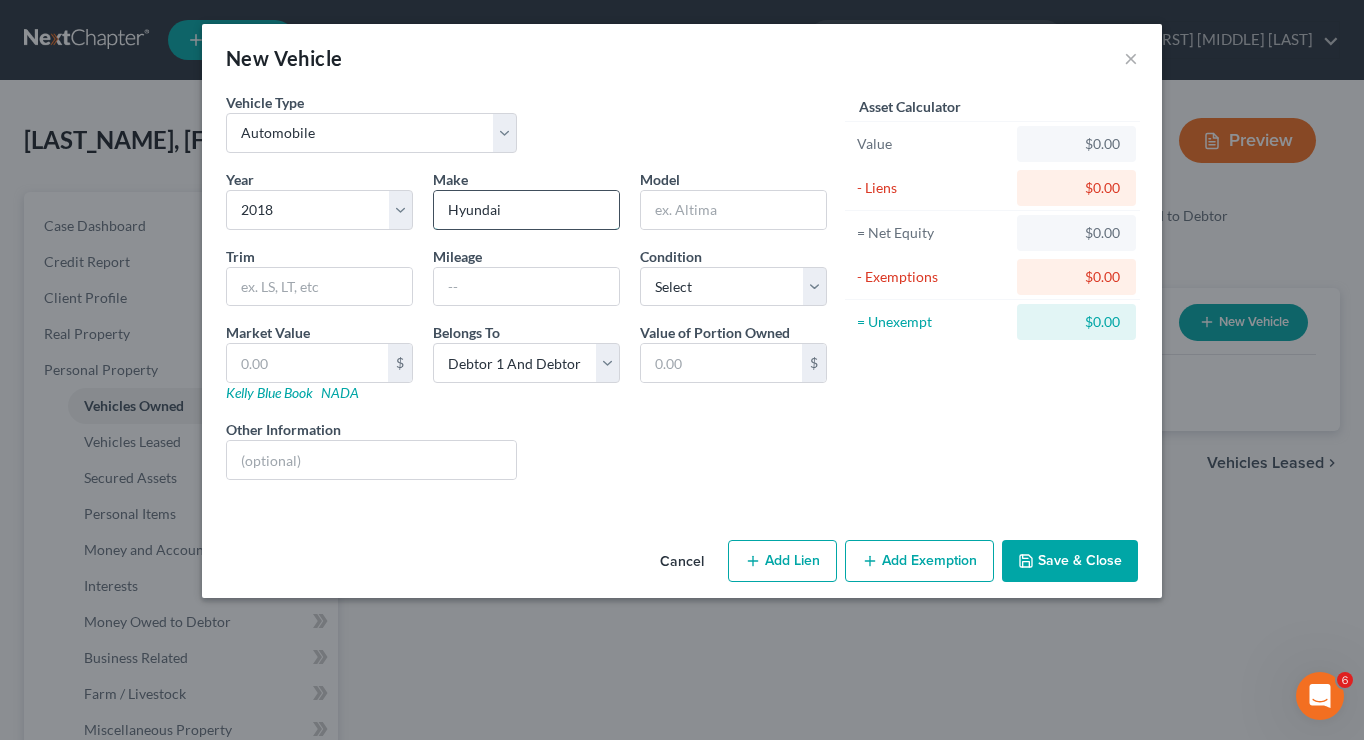 type on "Hyundai" 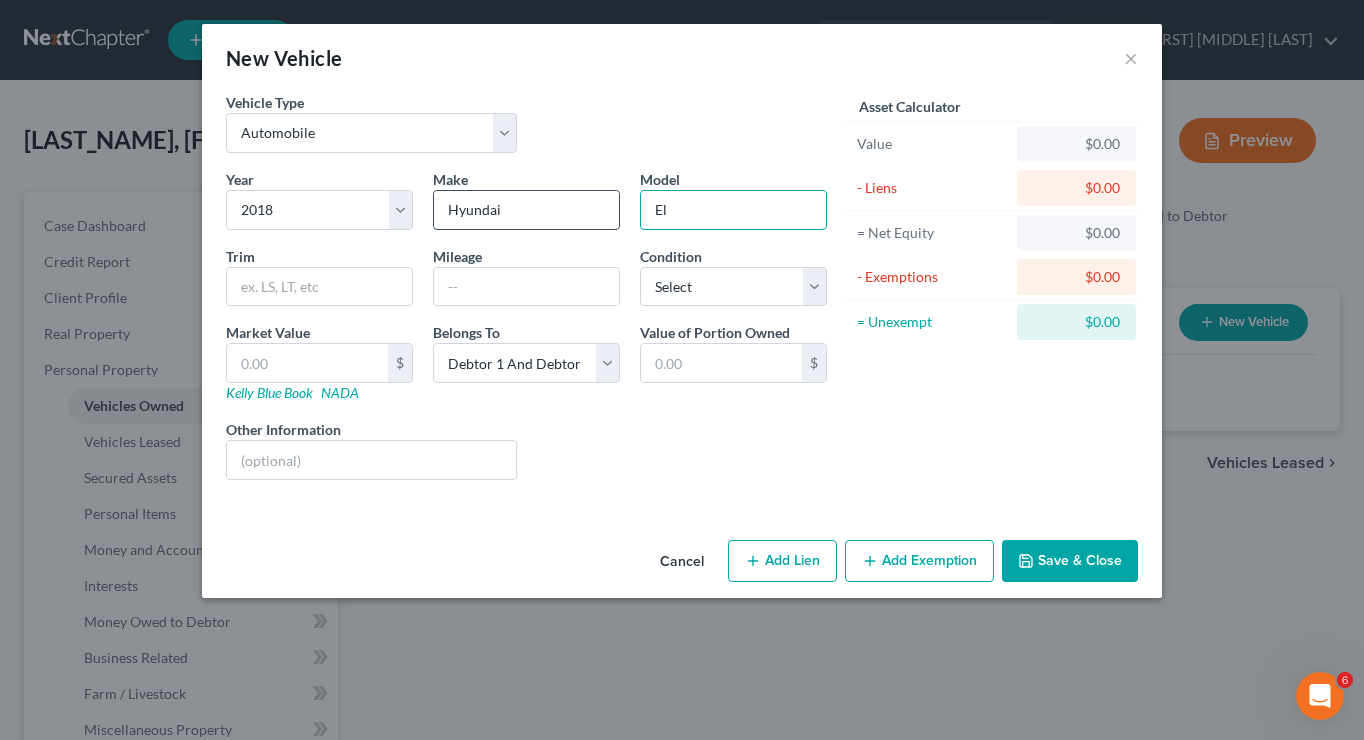 type on "E" 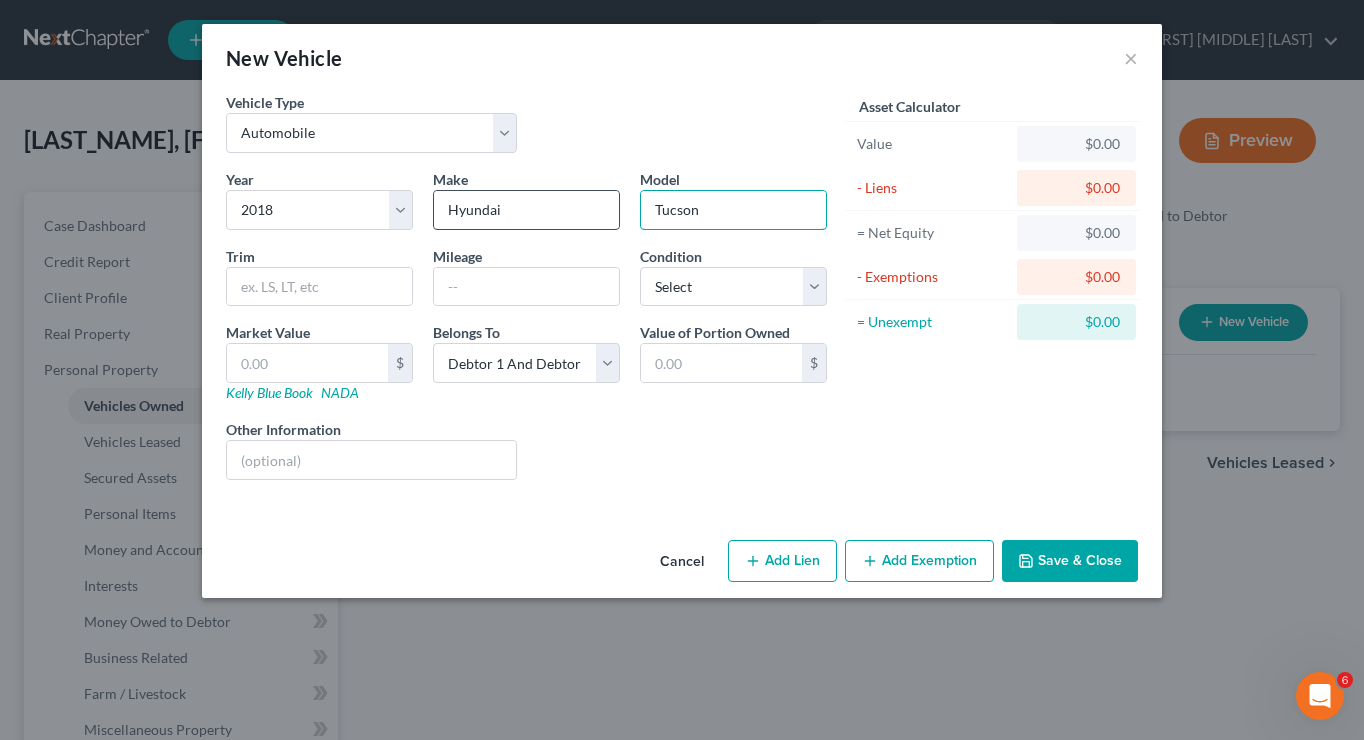 type on "Tucson" 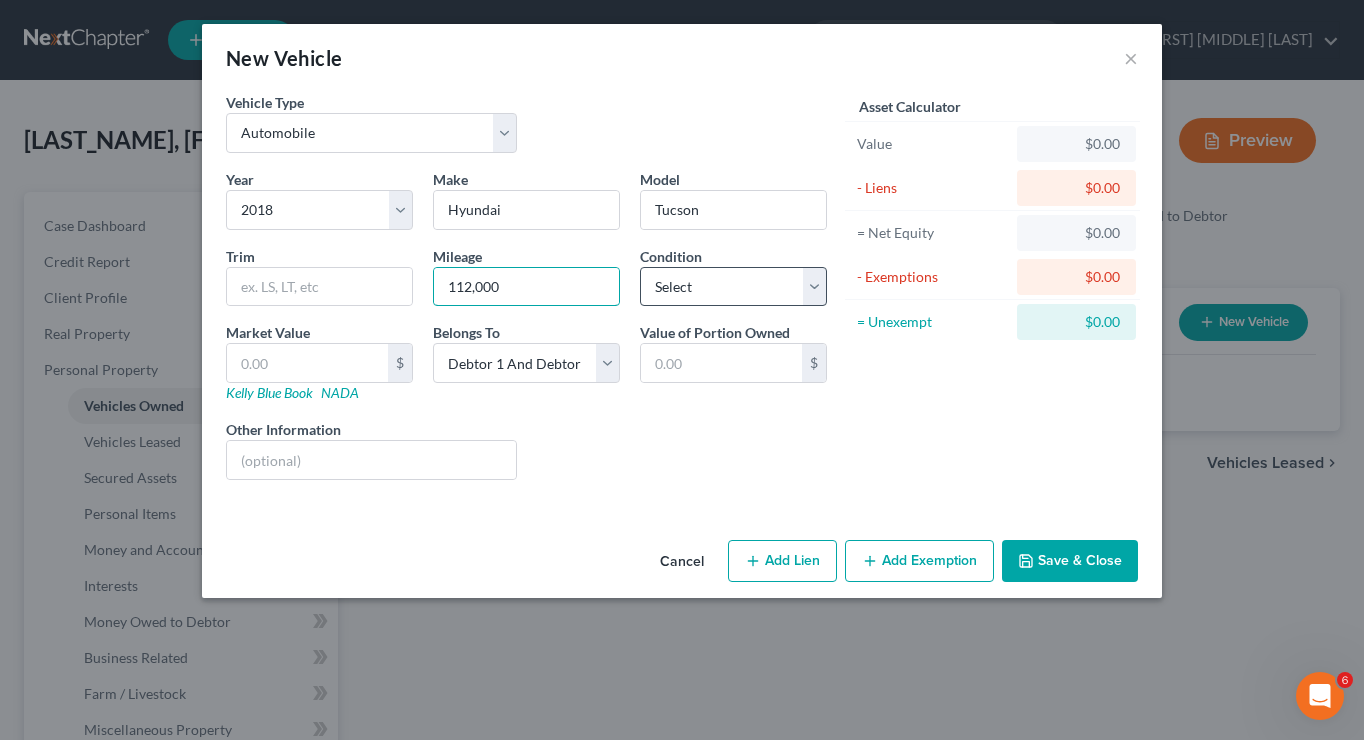 type on "112,000" 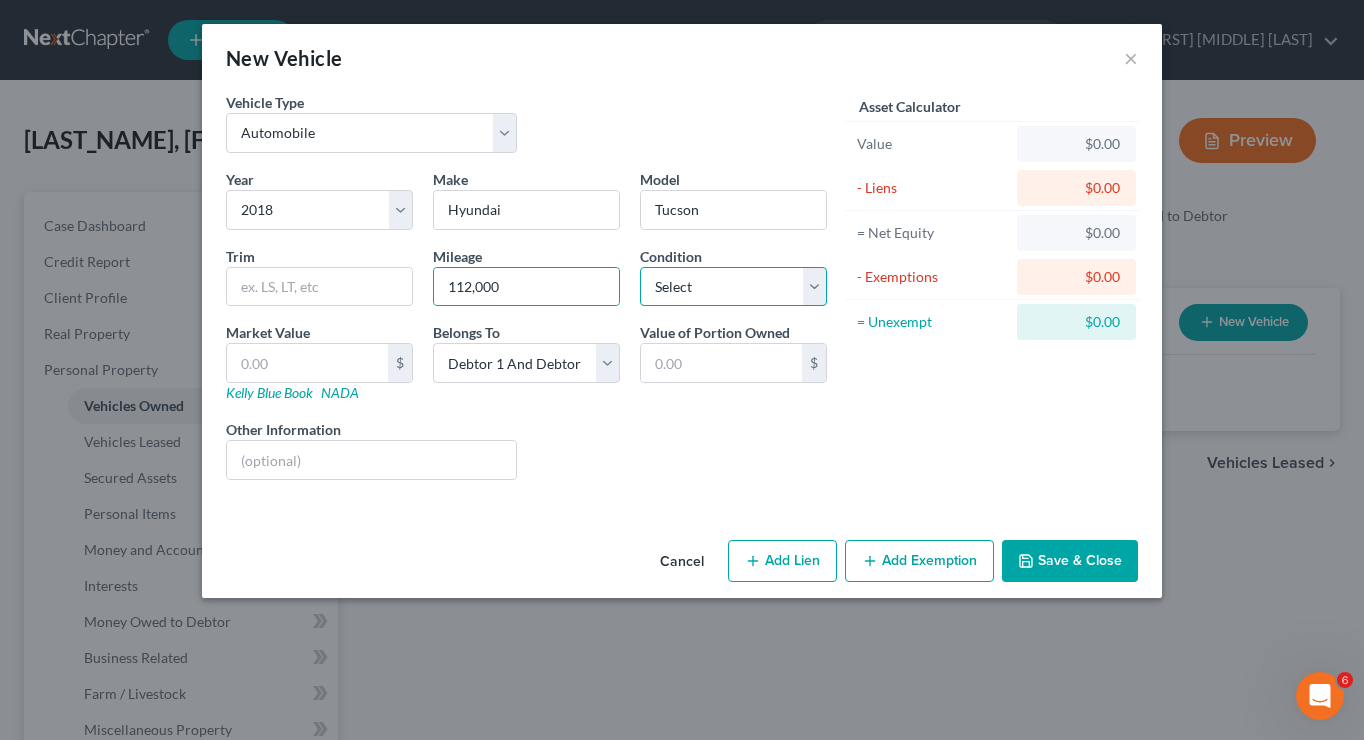 click on "Select Excellent Very Good Good Fair Poor" at bounding box center (733, 287) 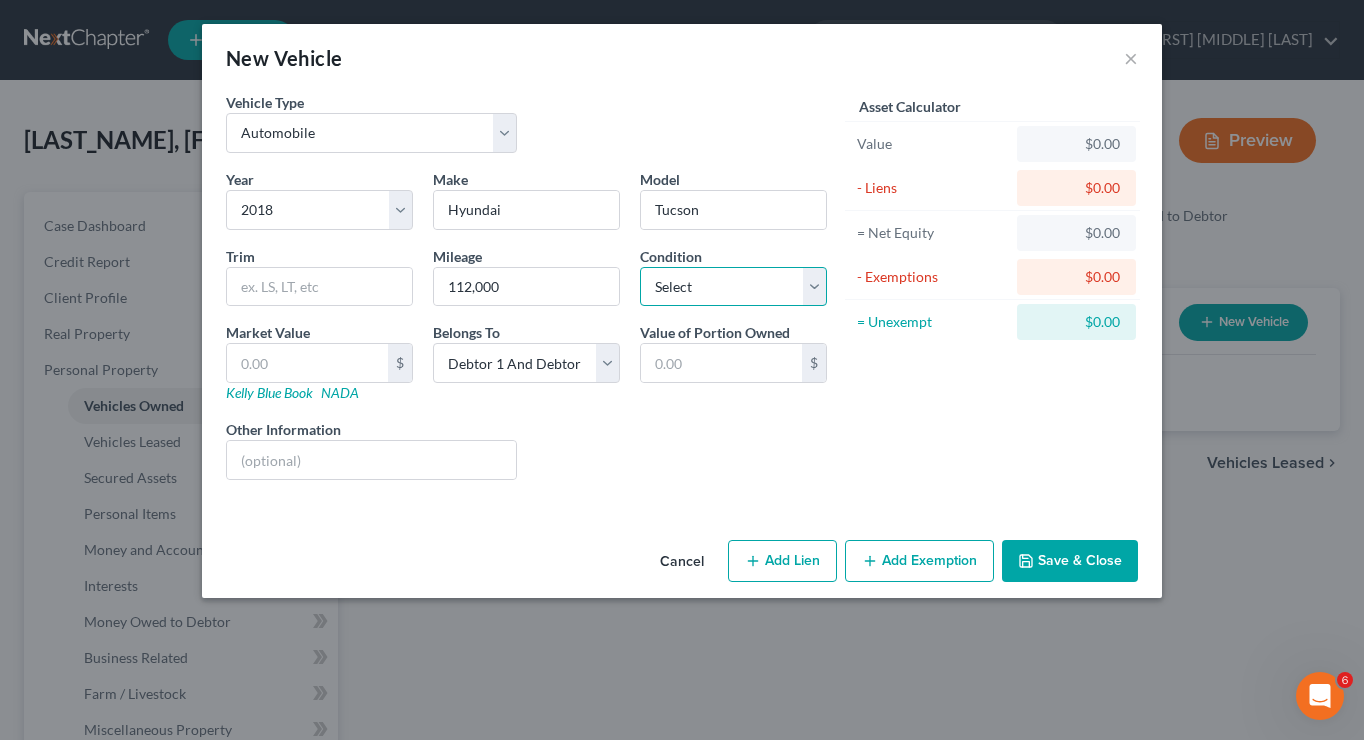 select on "3" 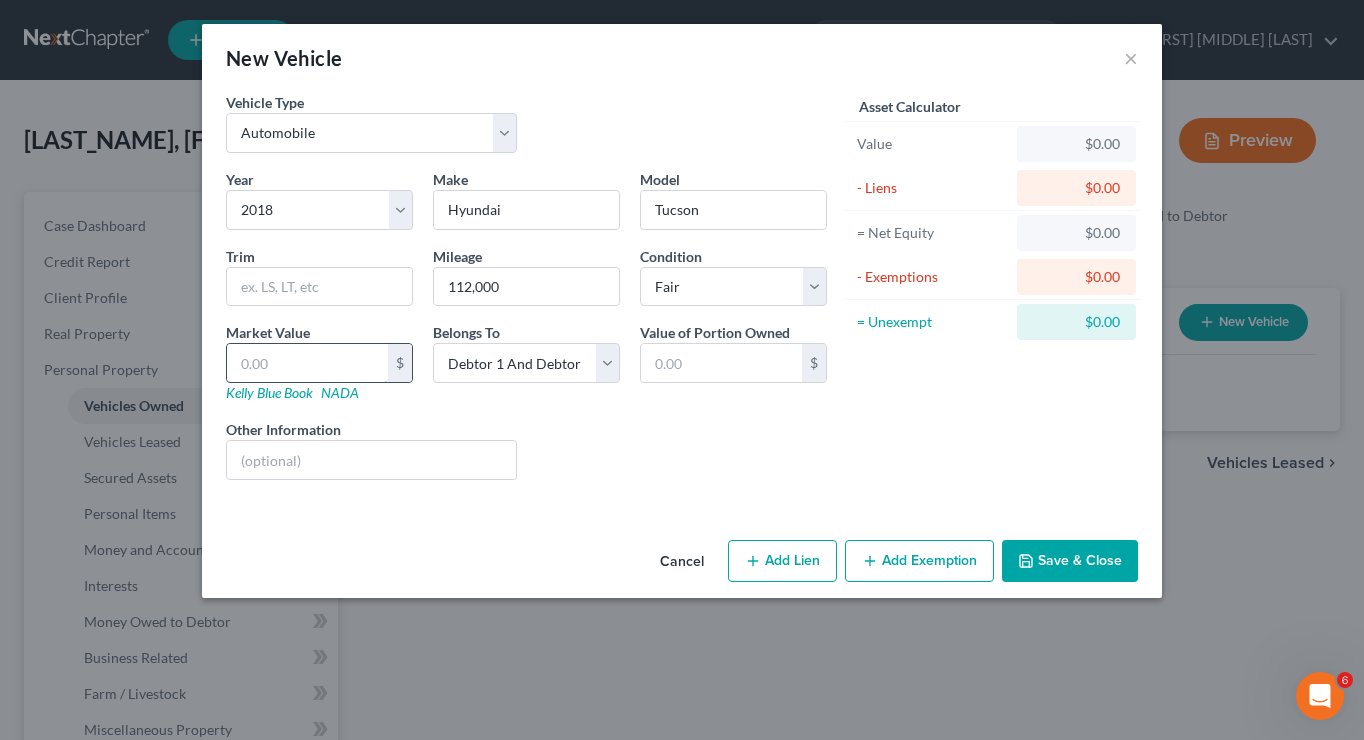 click at bounding box center (307, 363) 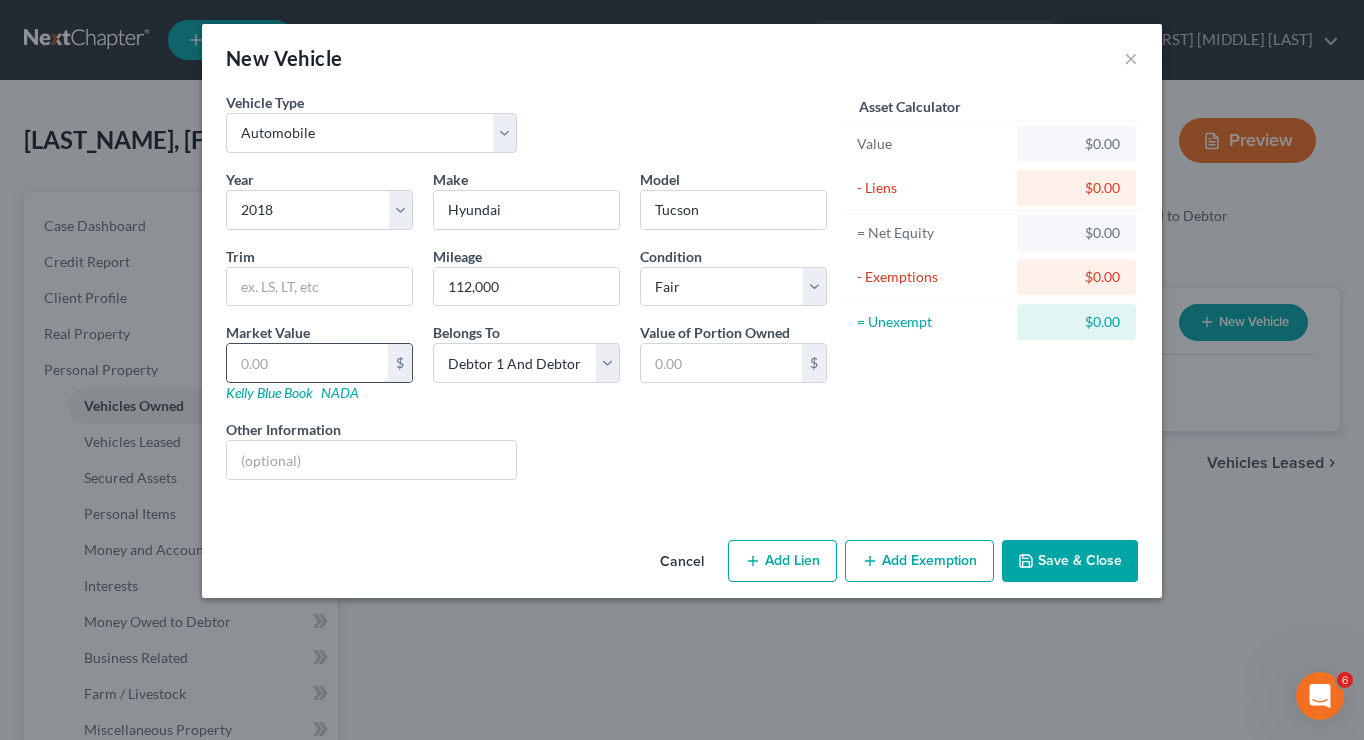 type on "9" 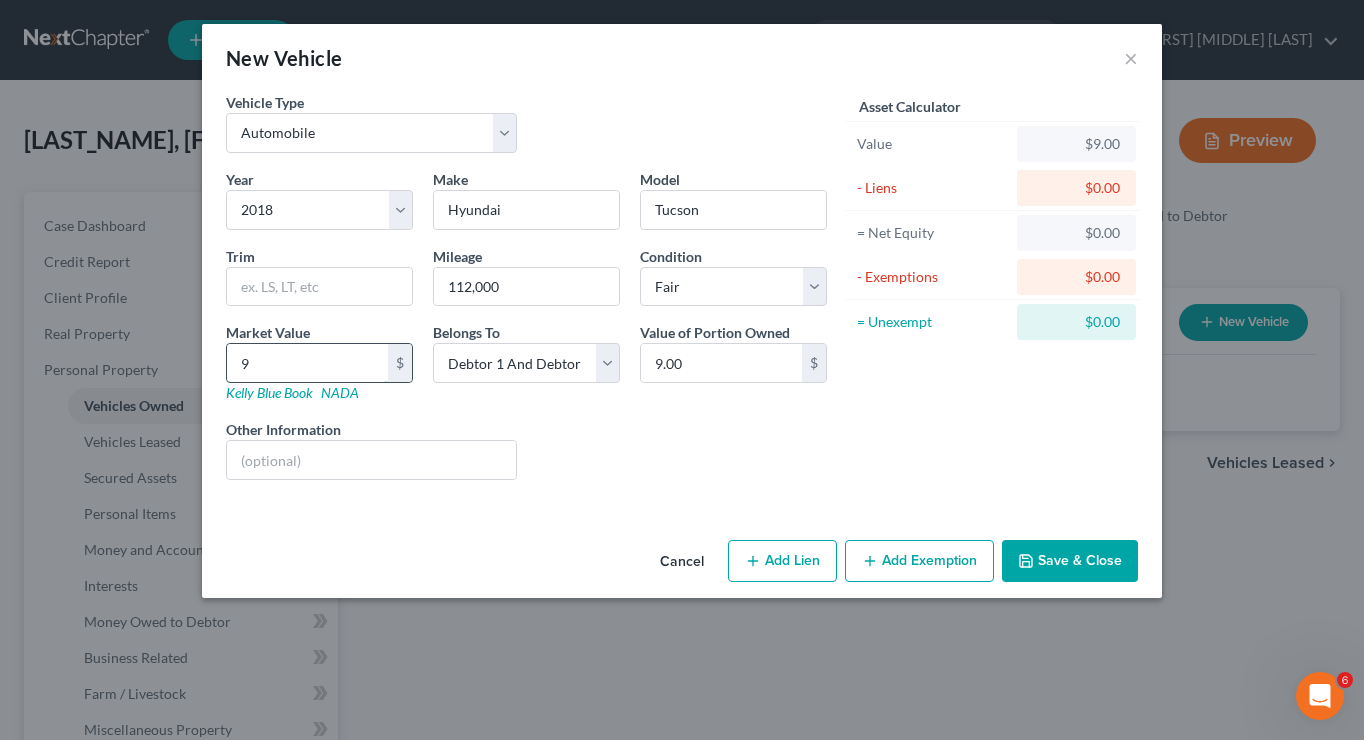 type on "95" 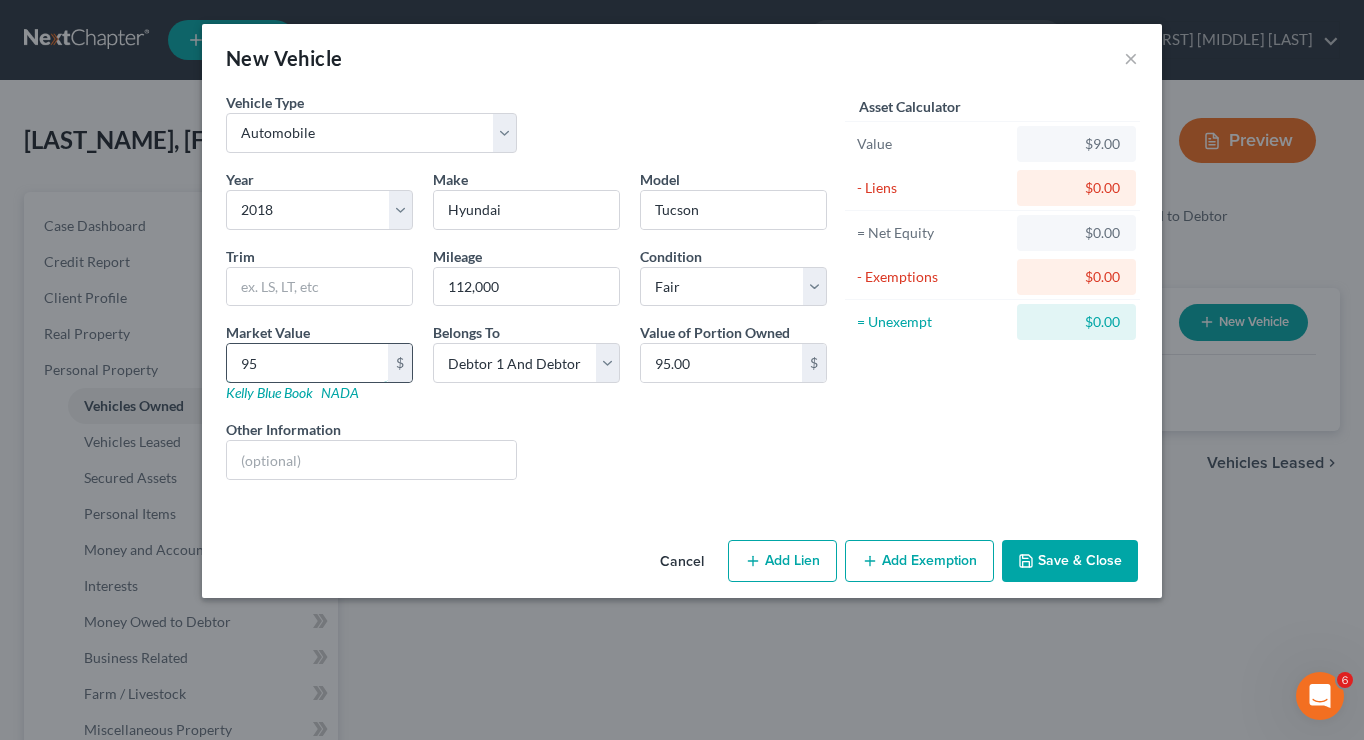 type on "950" 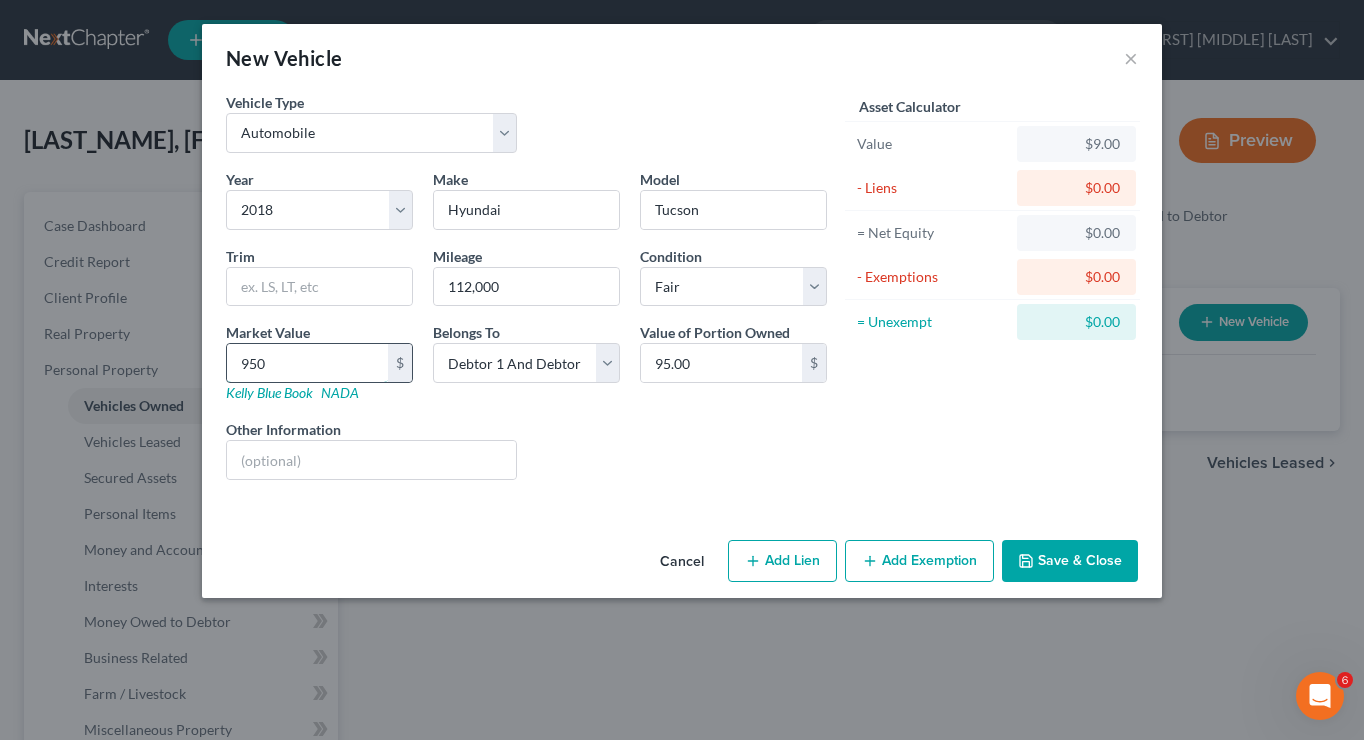 type on "950.00" 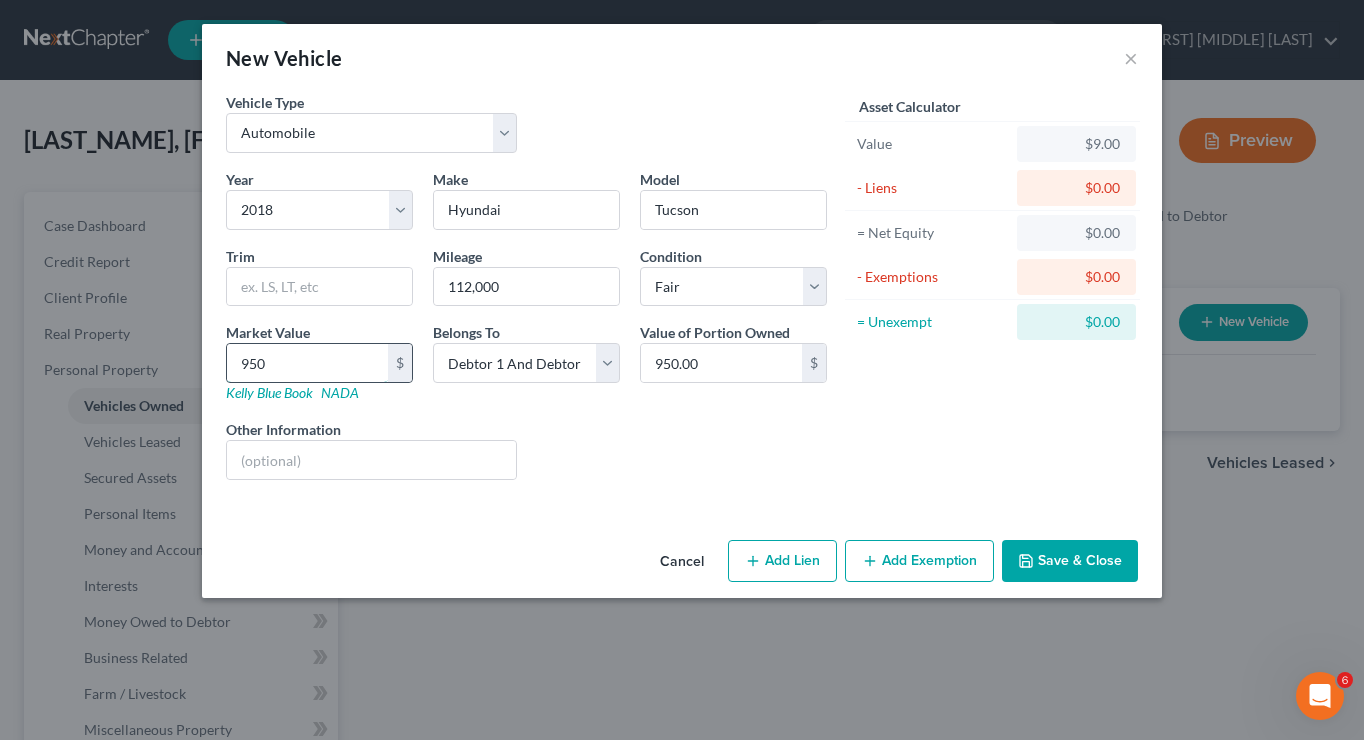 type on "9500" 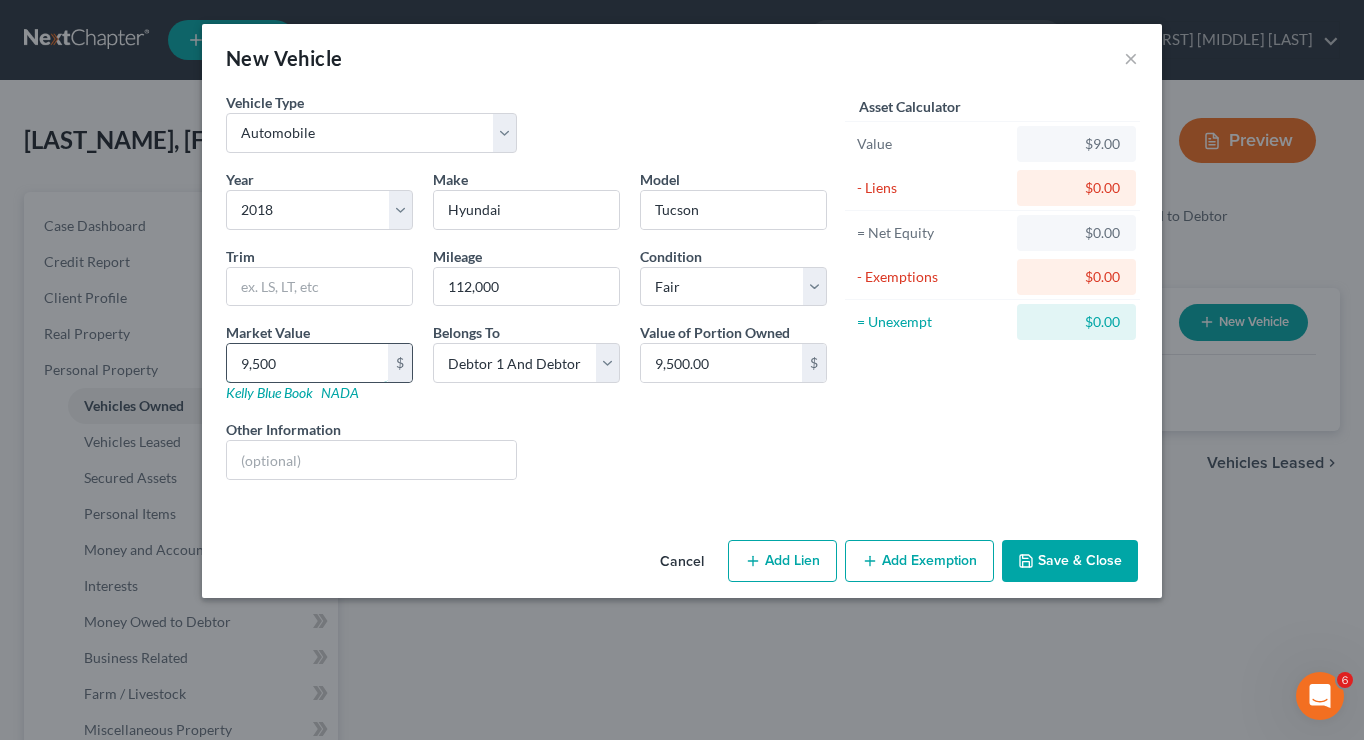type on "9,500" 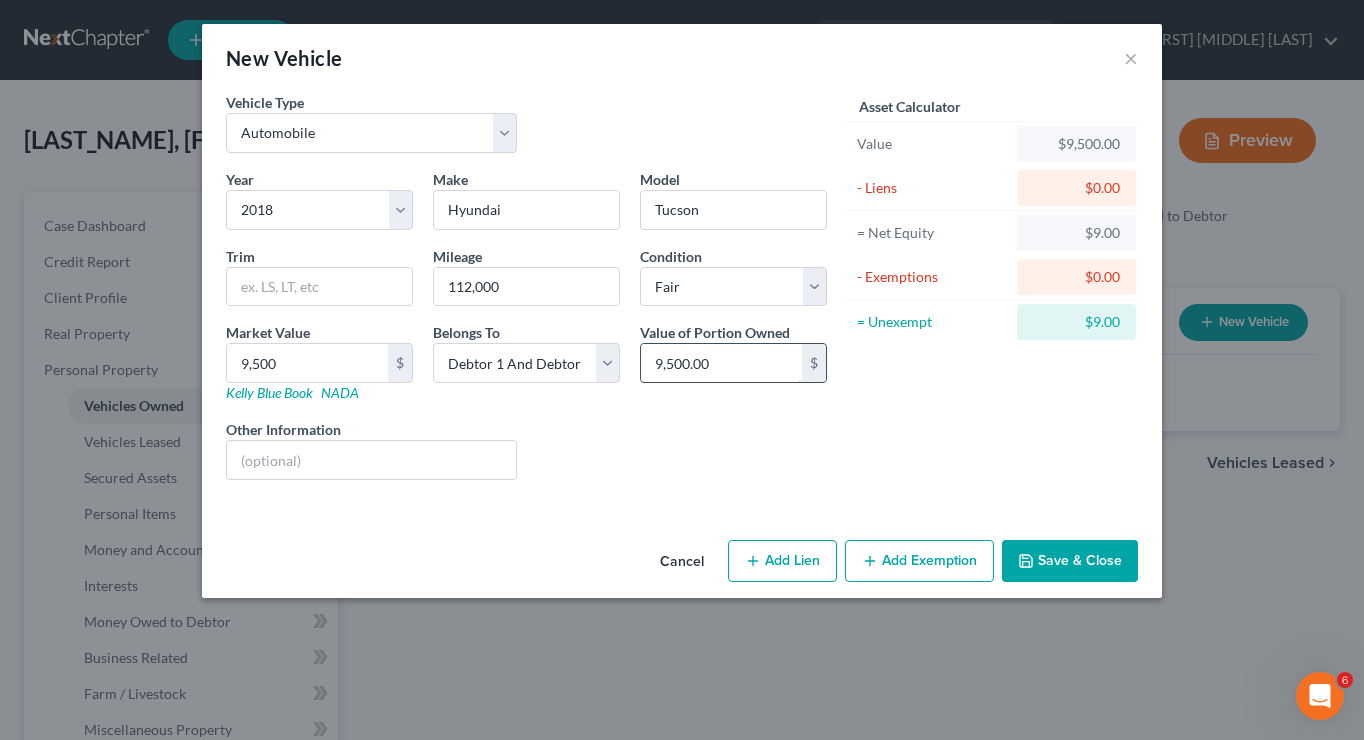 drag, startPoint x: 632, startPoint y: 390, endPoint x: 690, endPoint y: 351, distance: 69.89278 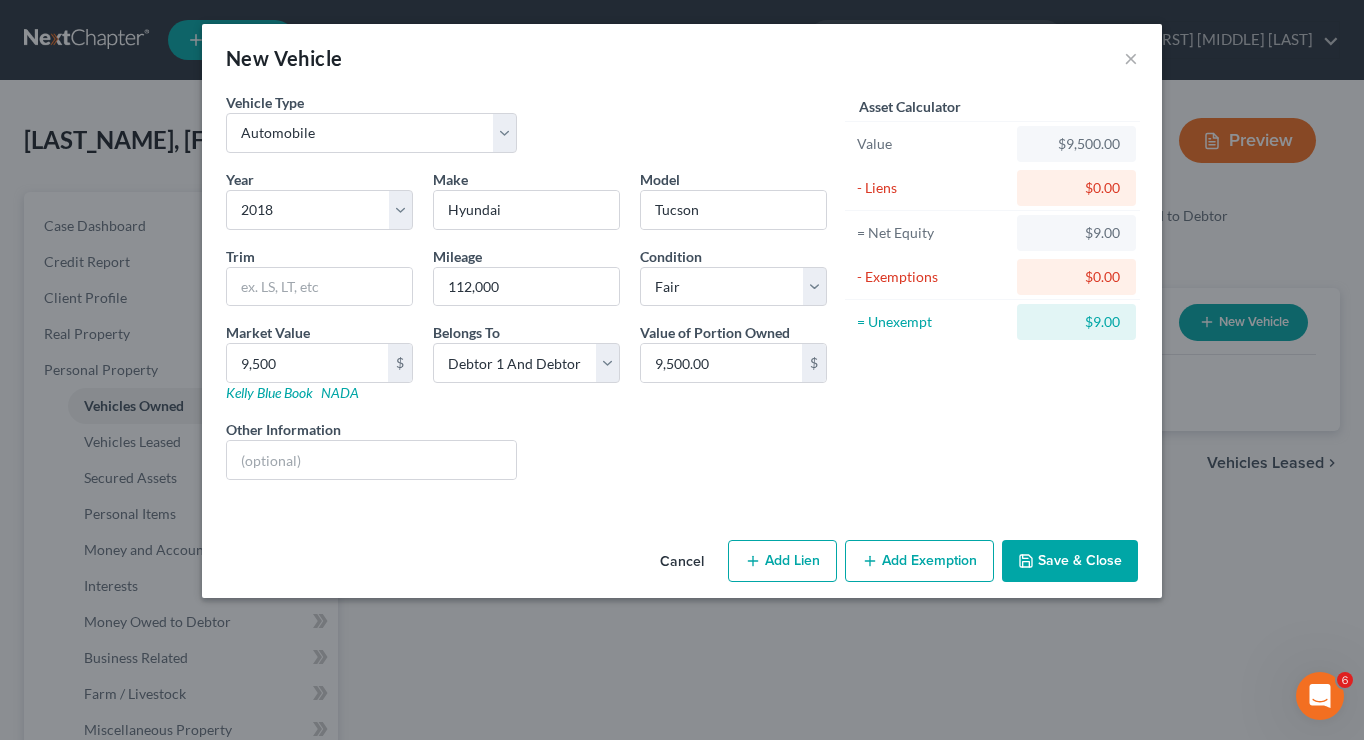 click on "Add Lien" at bounding box center (782, 561) 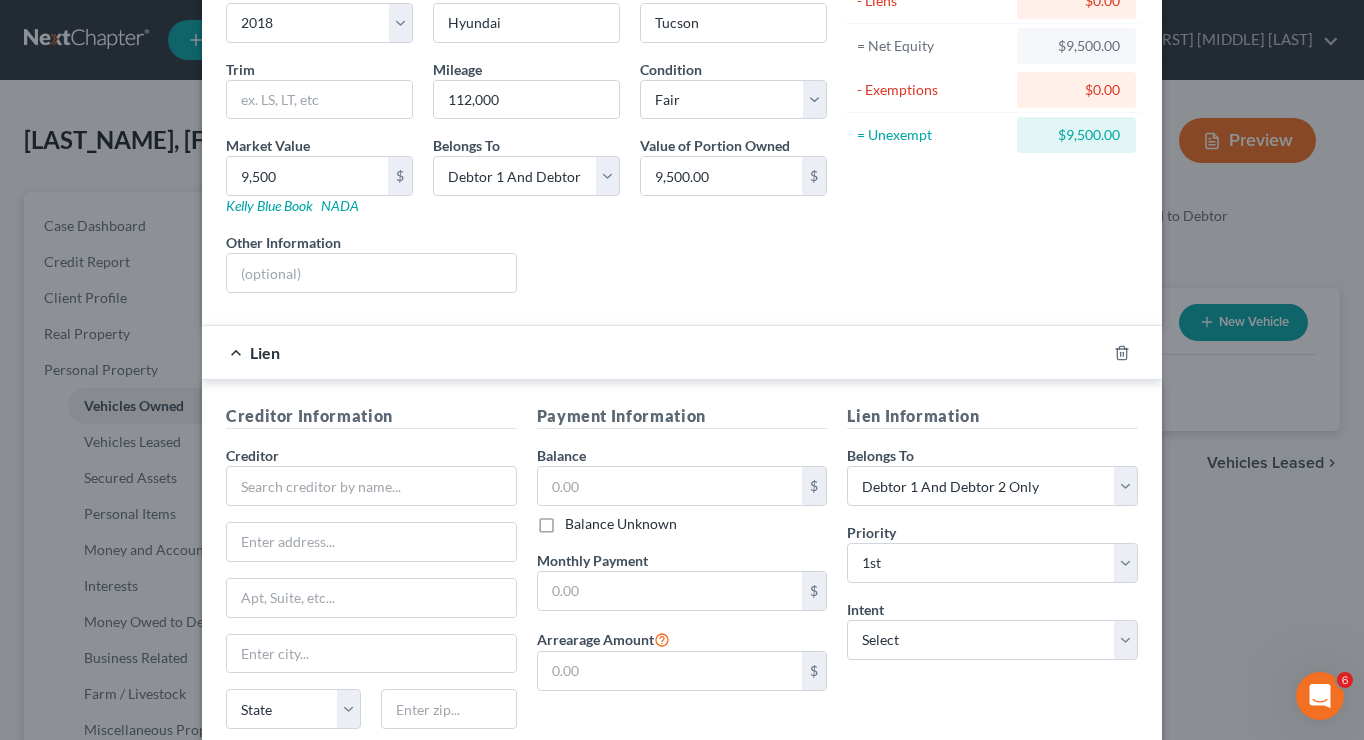 scroll, scrollTop: 187, scrollLeft: 0, axis: vertical 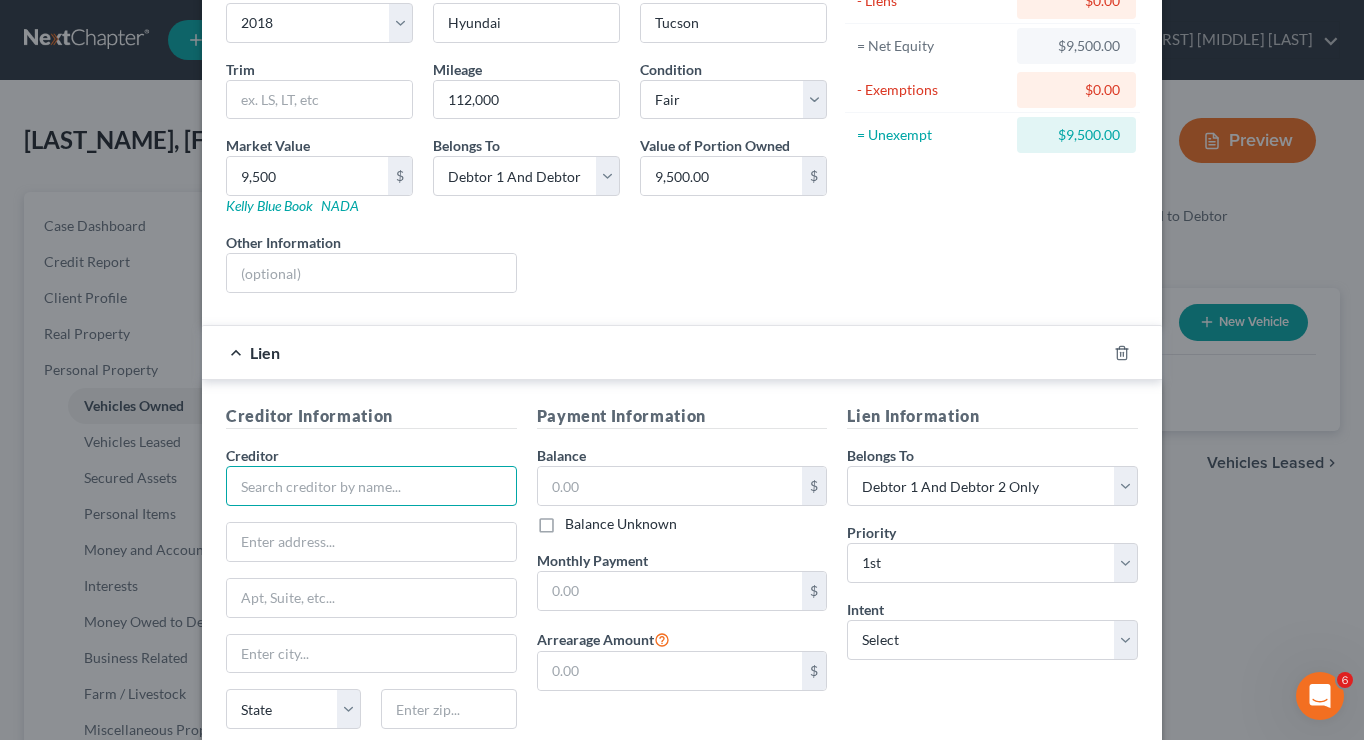 click at bounding box center (371, 486) 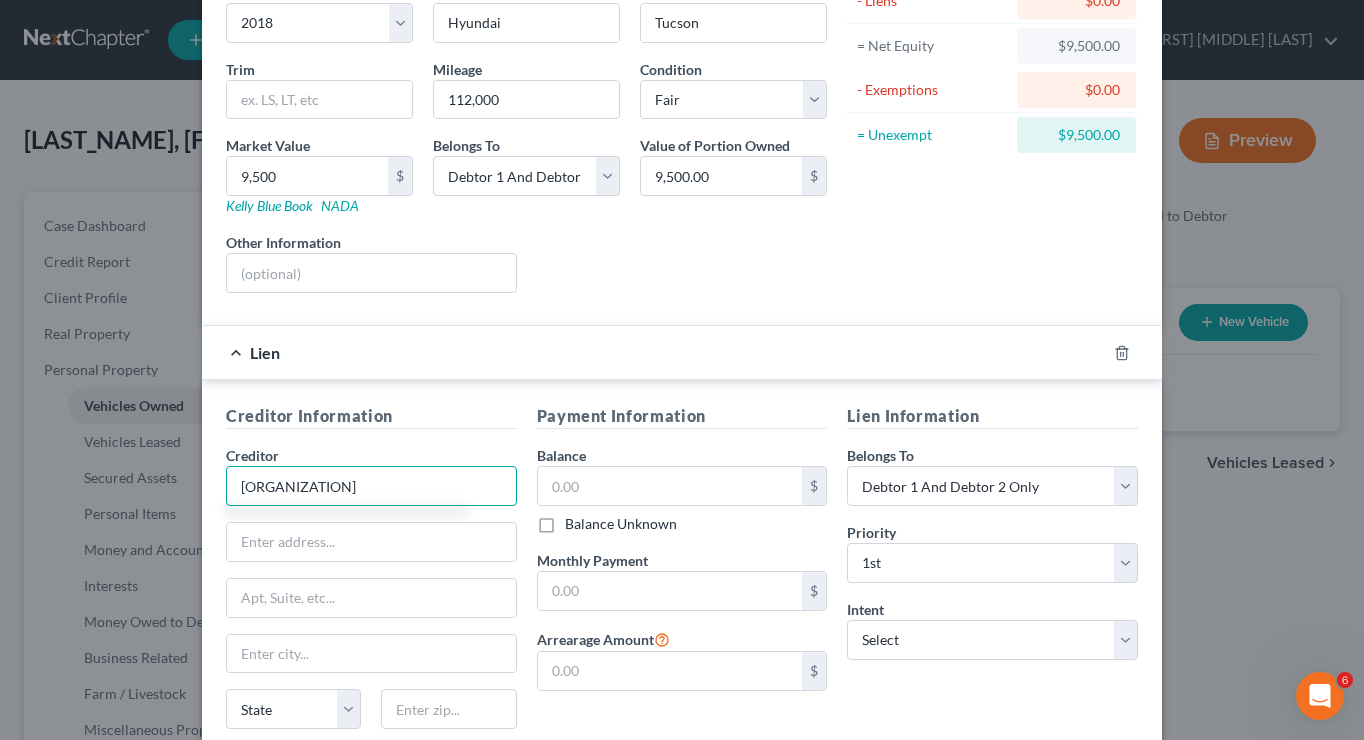 type on "[ORGANIZATION]" 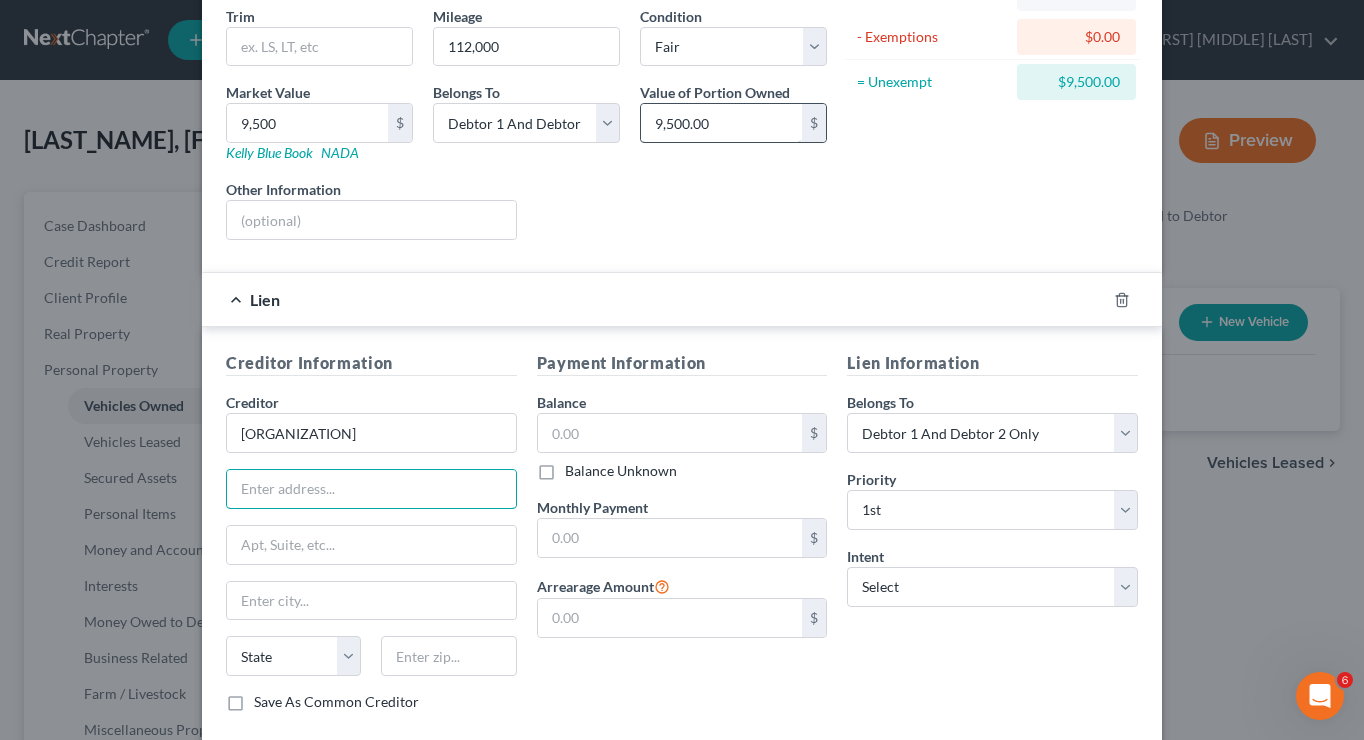 scroll, scrollTop: 246, scrollLeft: 0, axis: vertical 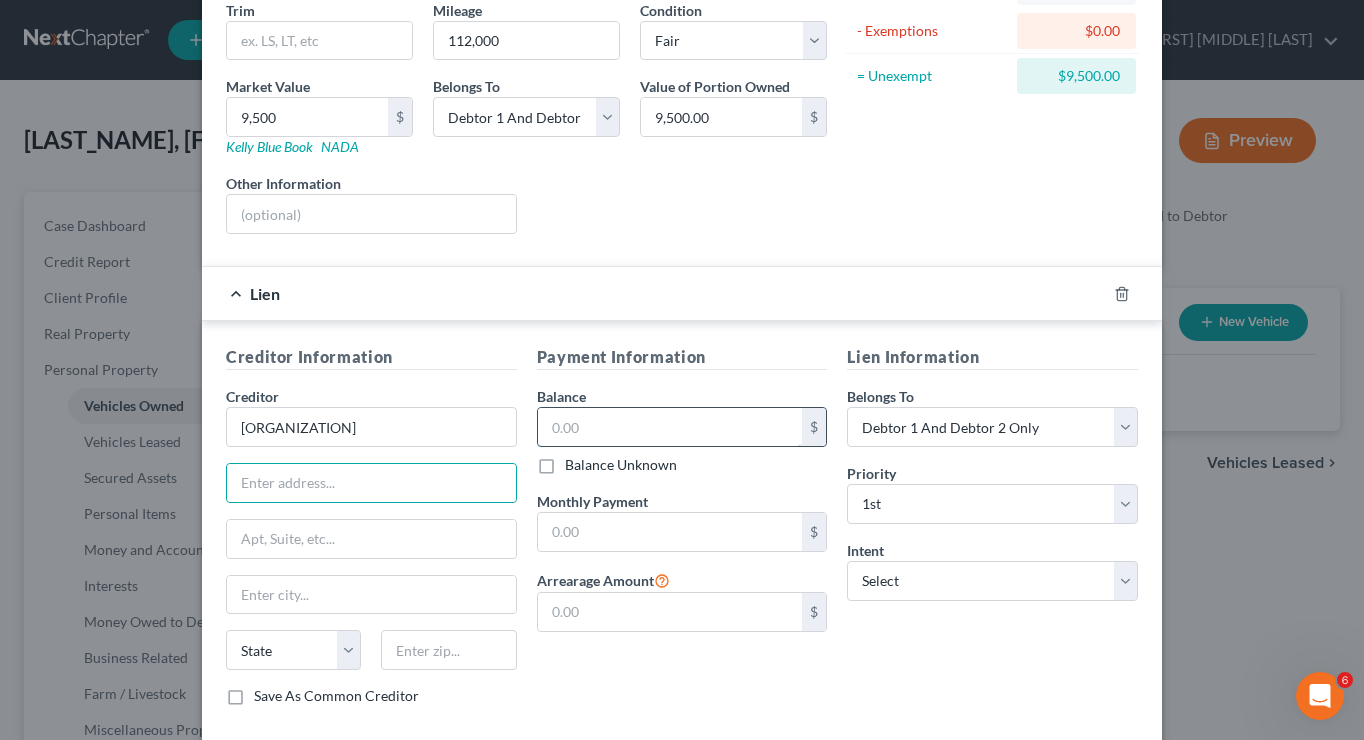 click at bounding box center [670, 427] 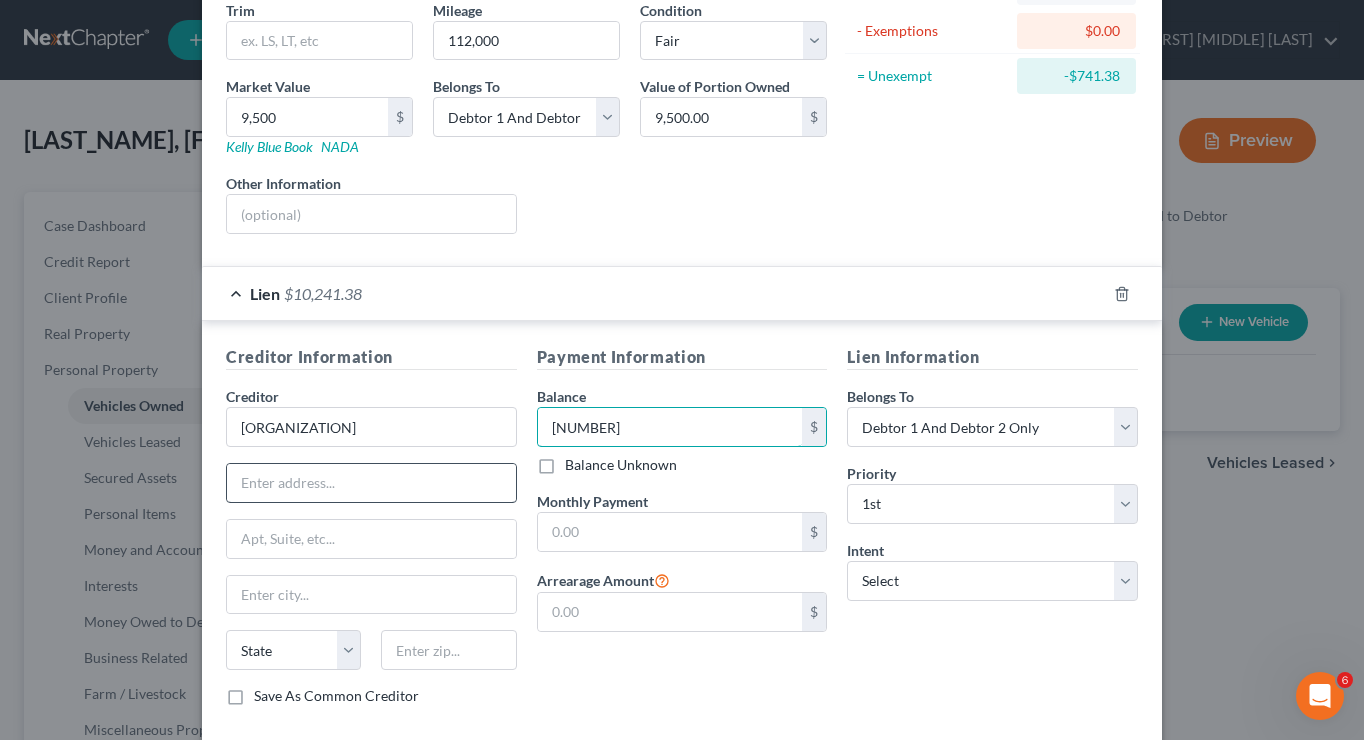 type on "[NUMBER]" 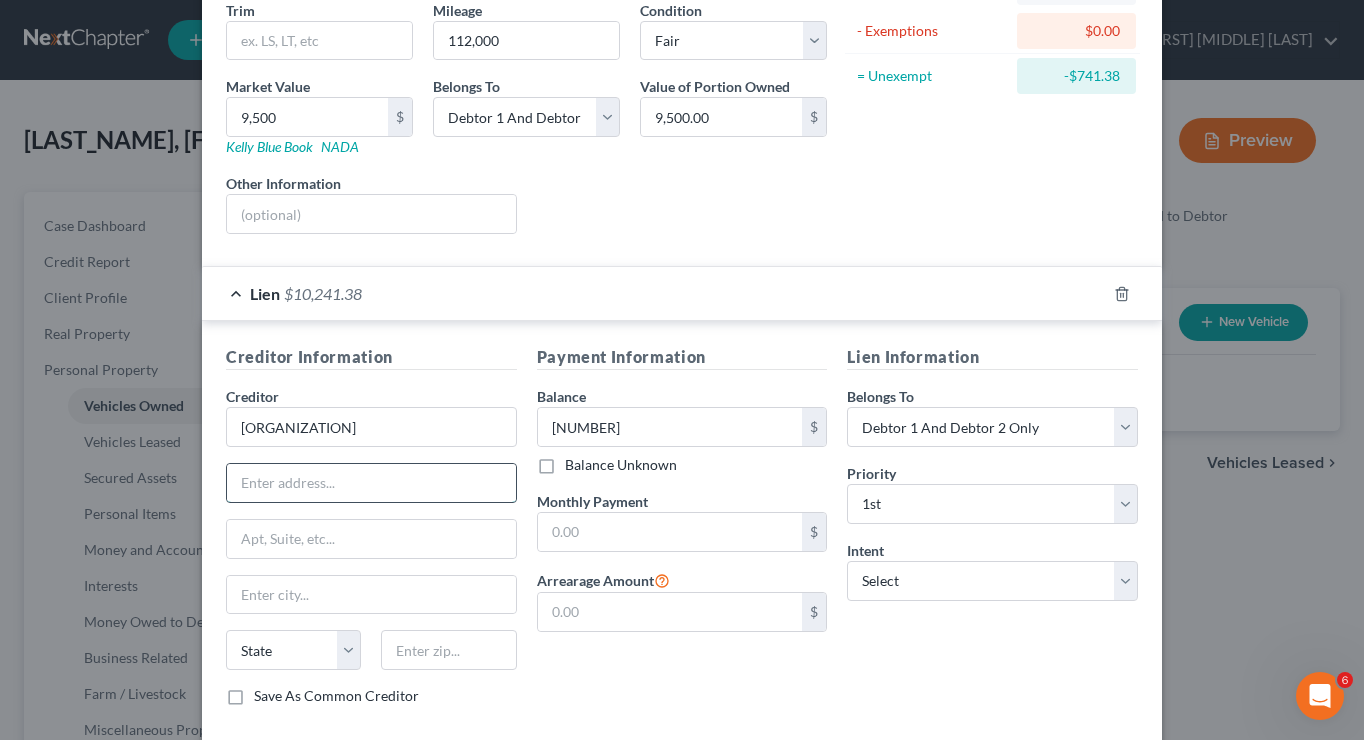 click at bounding box center [371, 483] 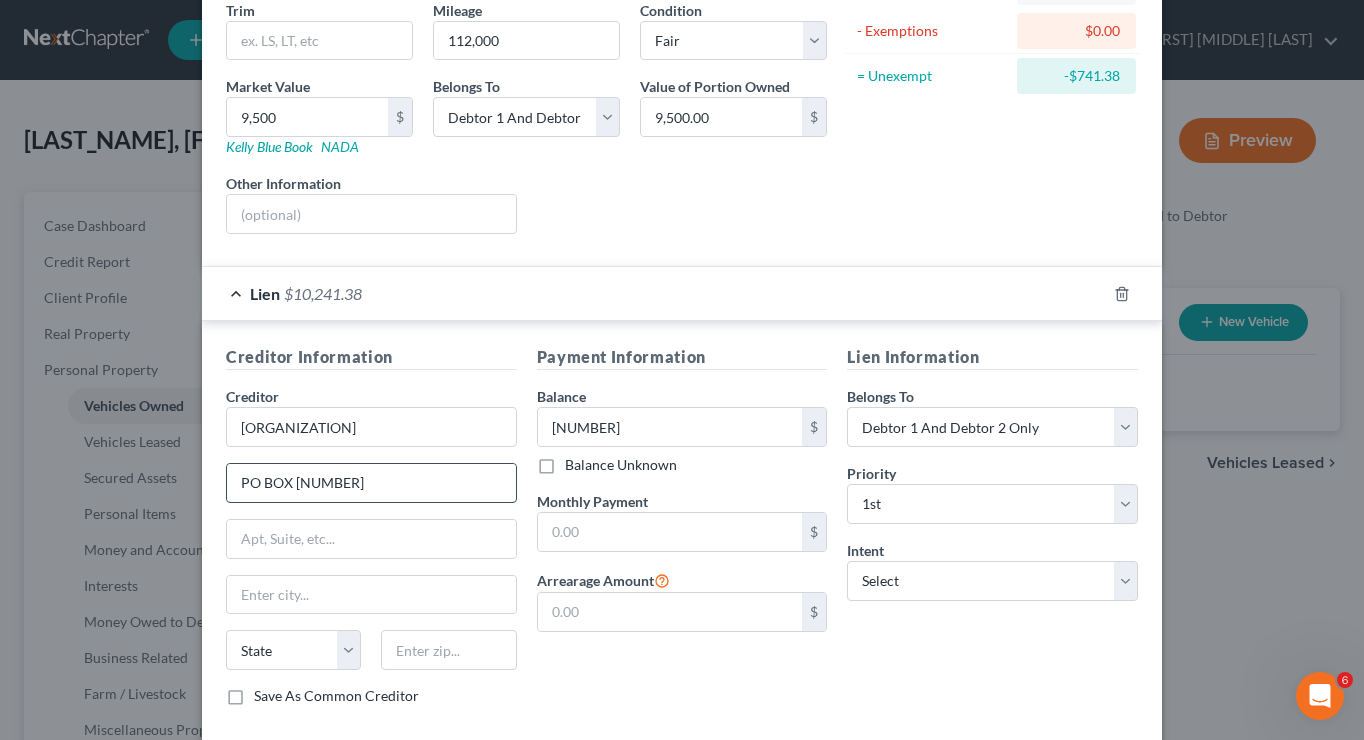 type on "PO BOX [NUMBER]" 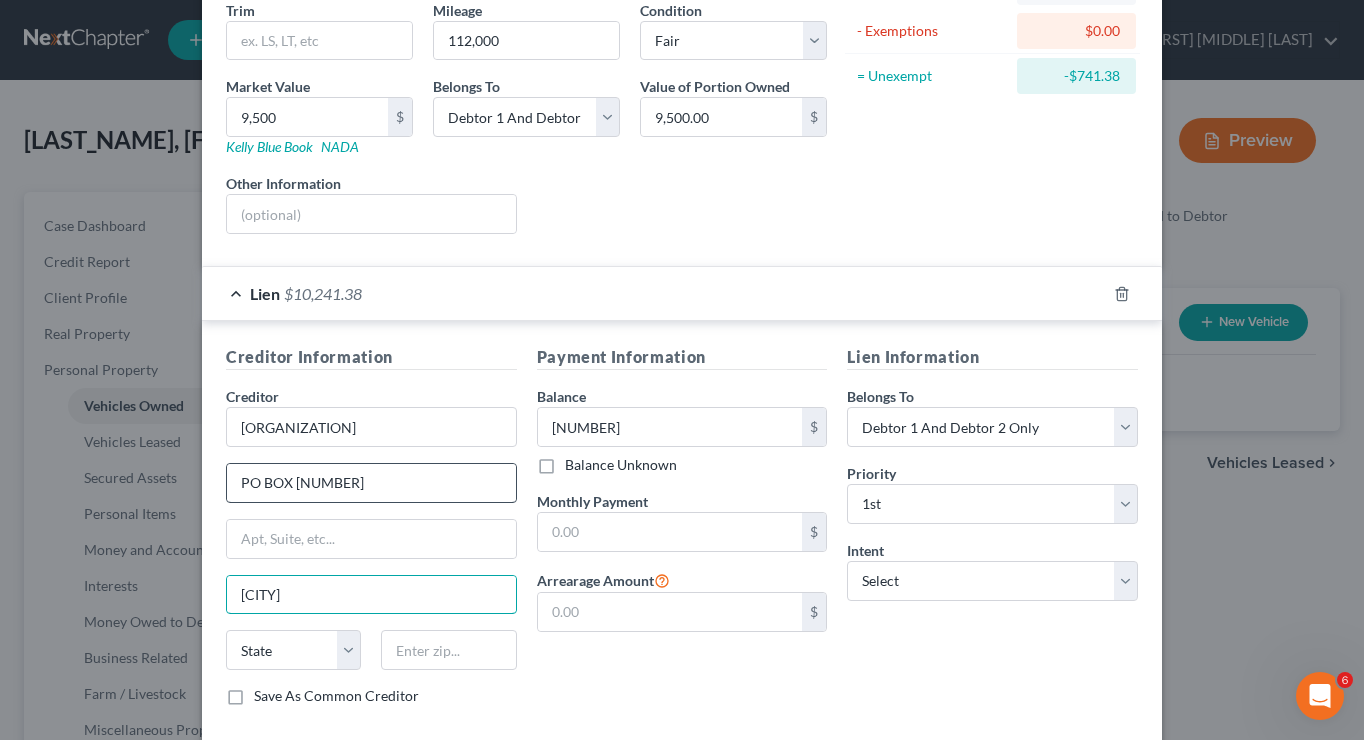 type on "[CITY]" 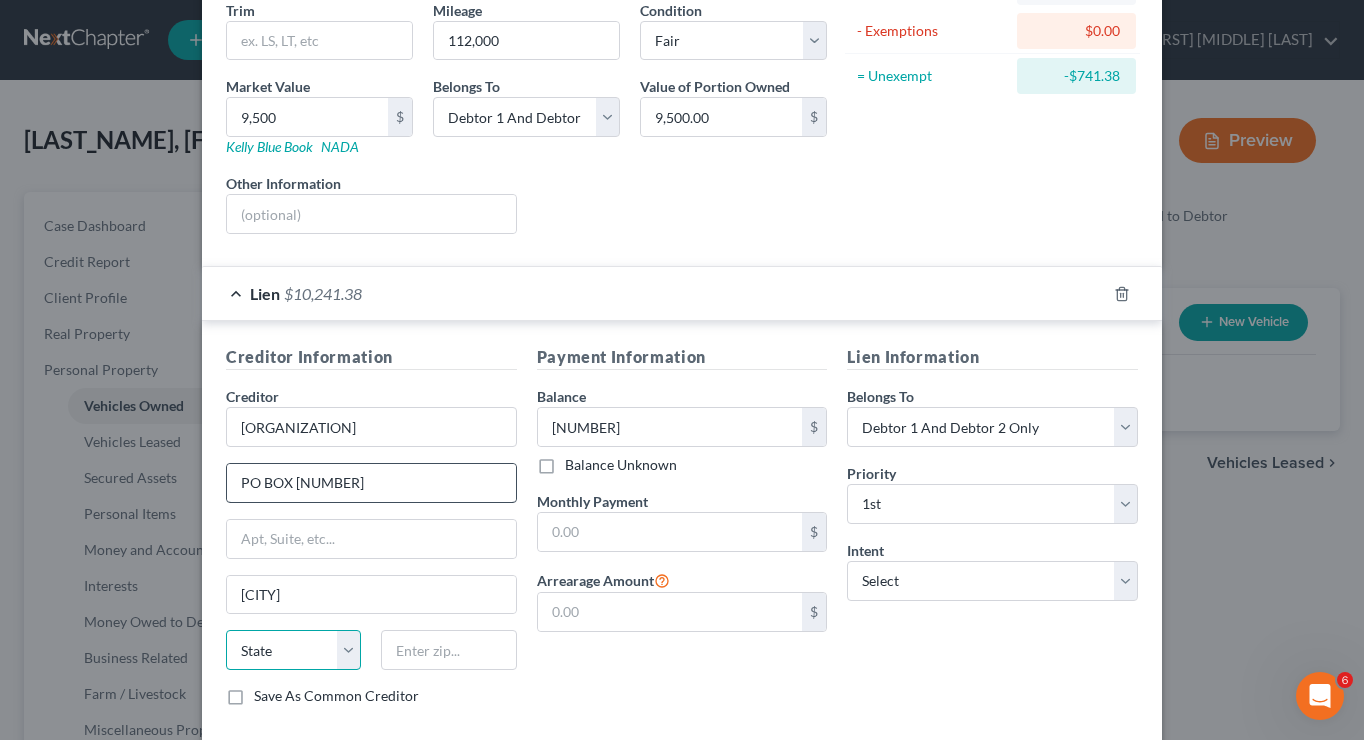select on "9" 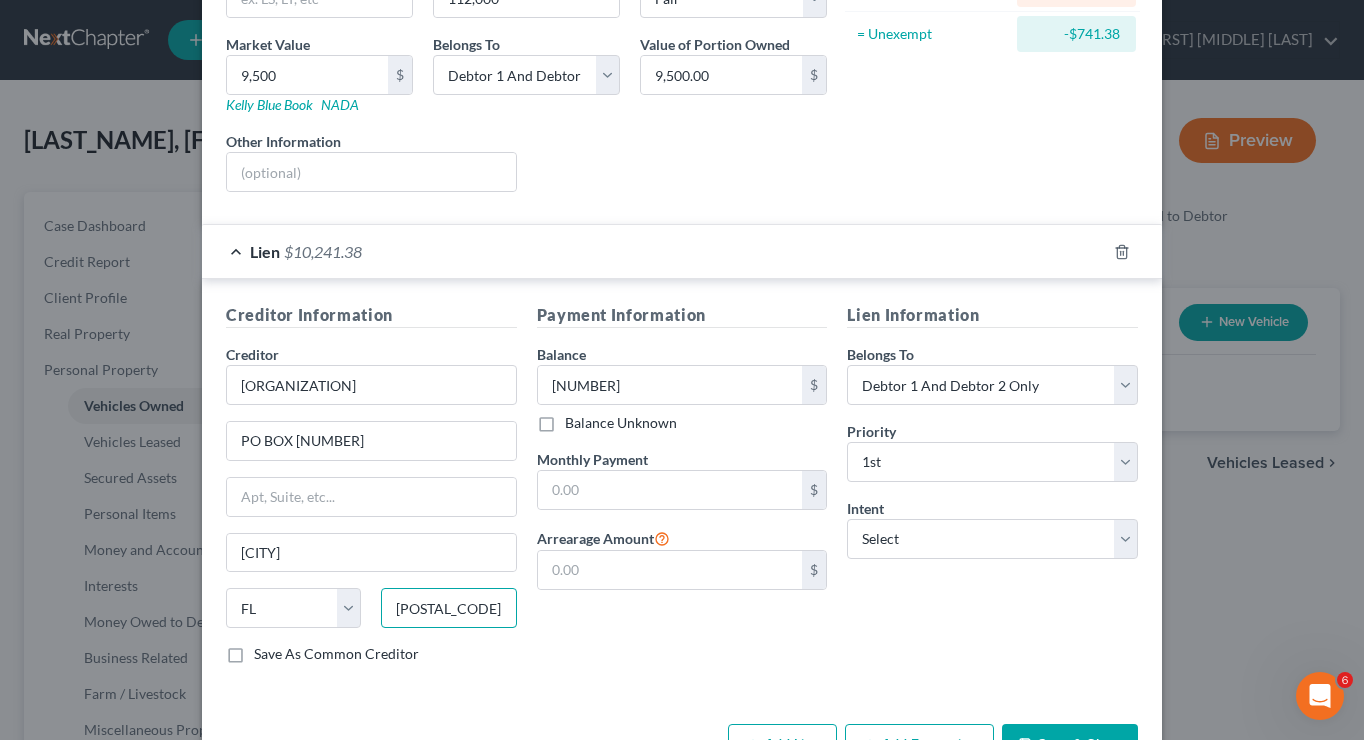 scroll, scrollTop: 354, scrollLeft: 0, axis: vertical 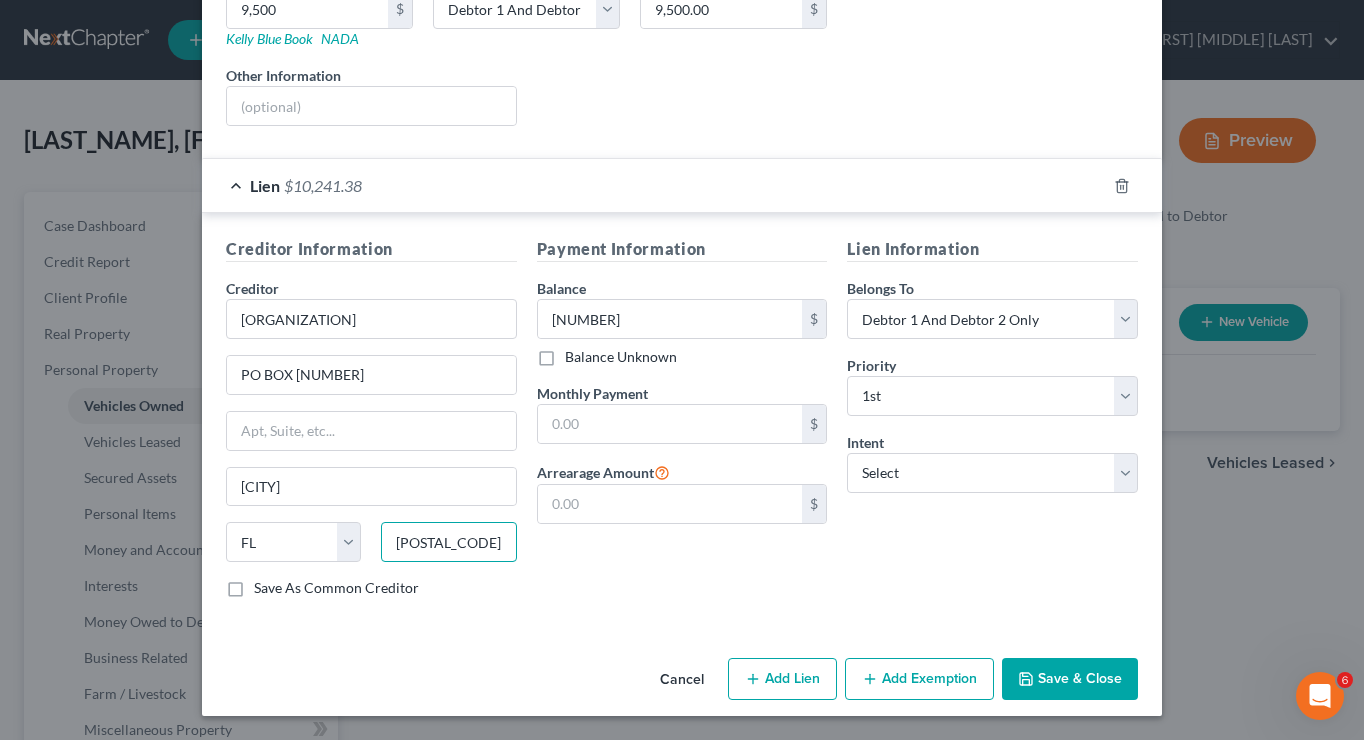 type on "[POSTAL_CODE]" 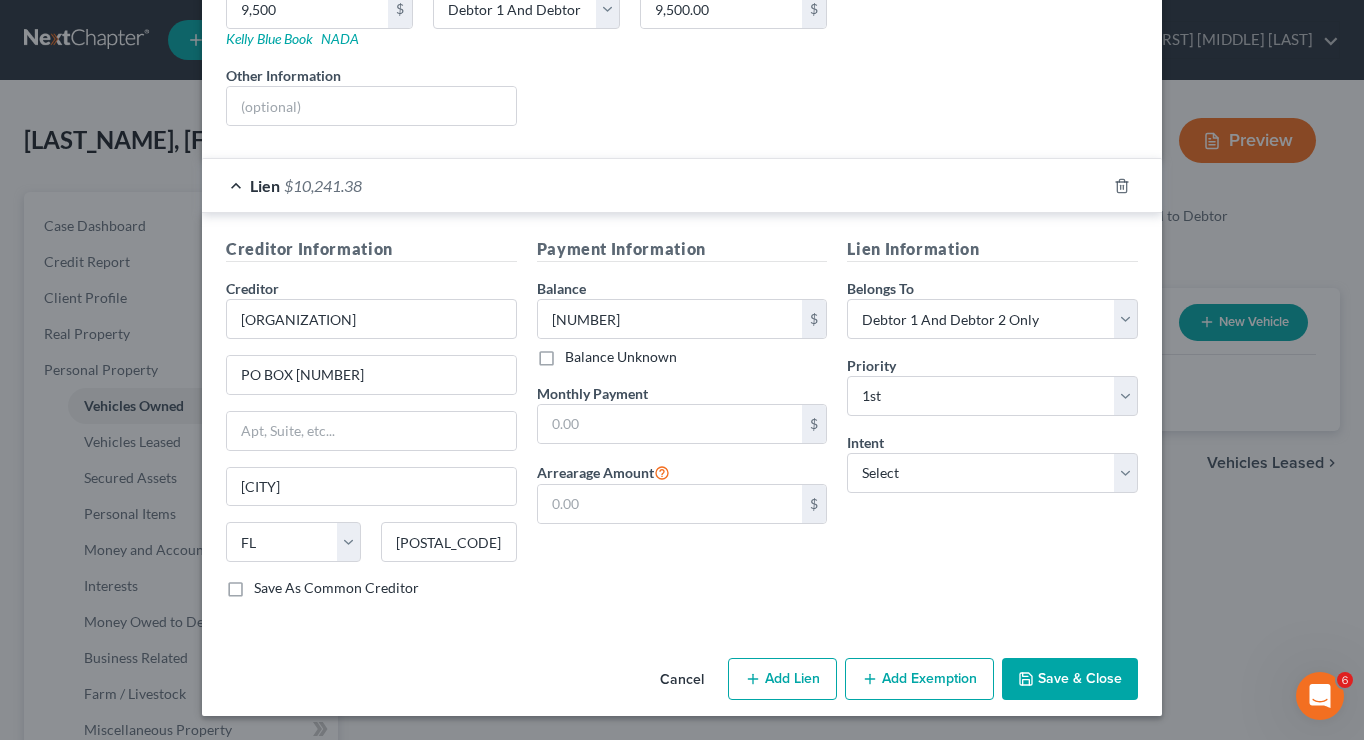 click on "Add Exemption" at bounding box center [919, 679] 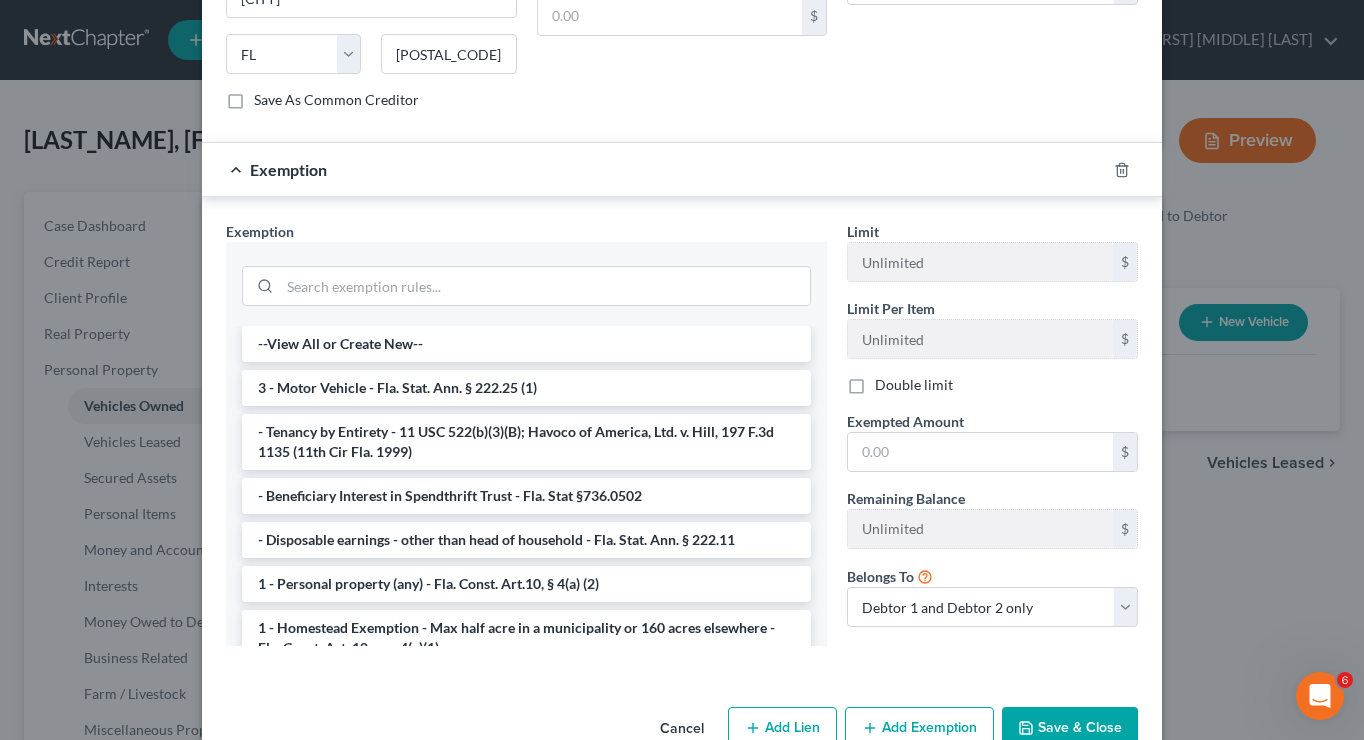 scroll, scrollTop: 858, scrollLeft: 0, axis: vertical 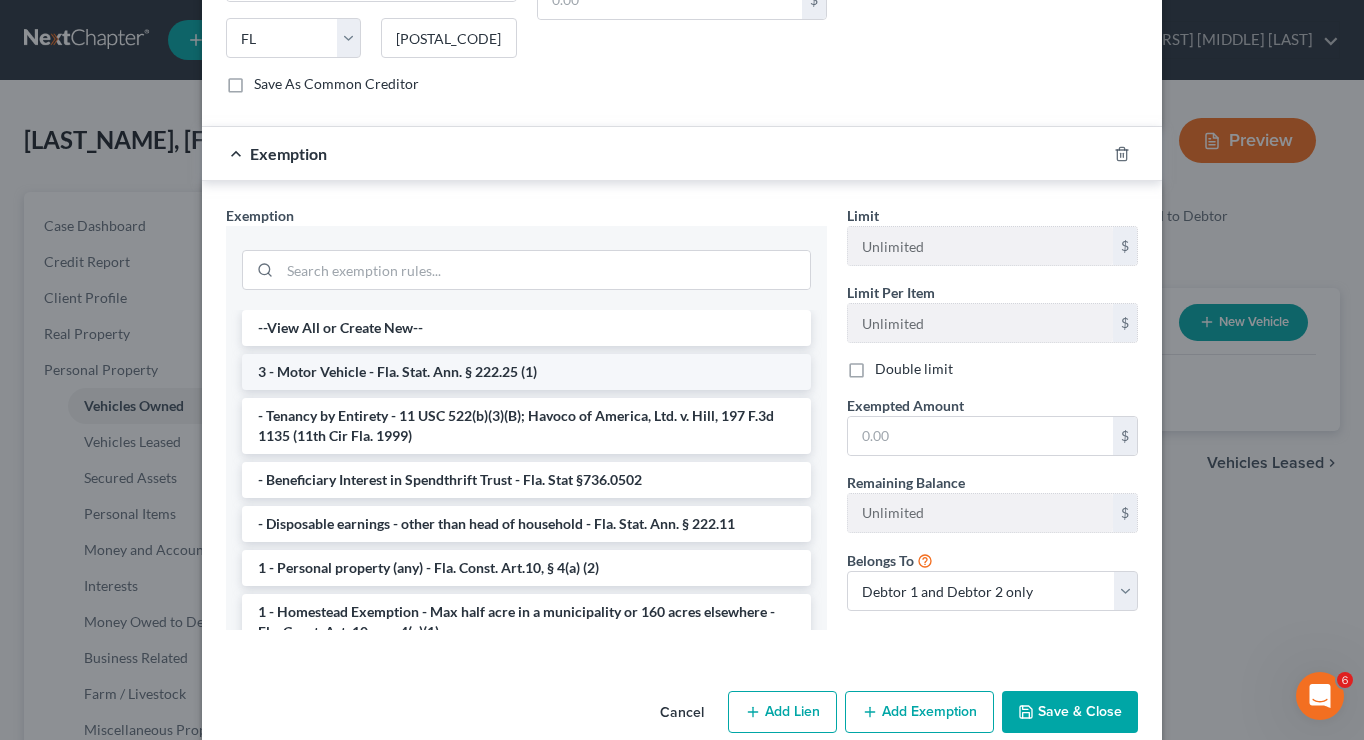 click on "3 - Motor Vehicle - Fla. Stat. Ann. § 222.25 (1)" at bounding box center [526, 372] 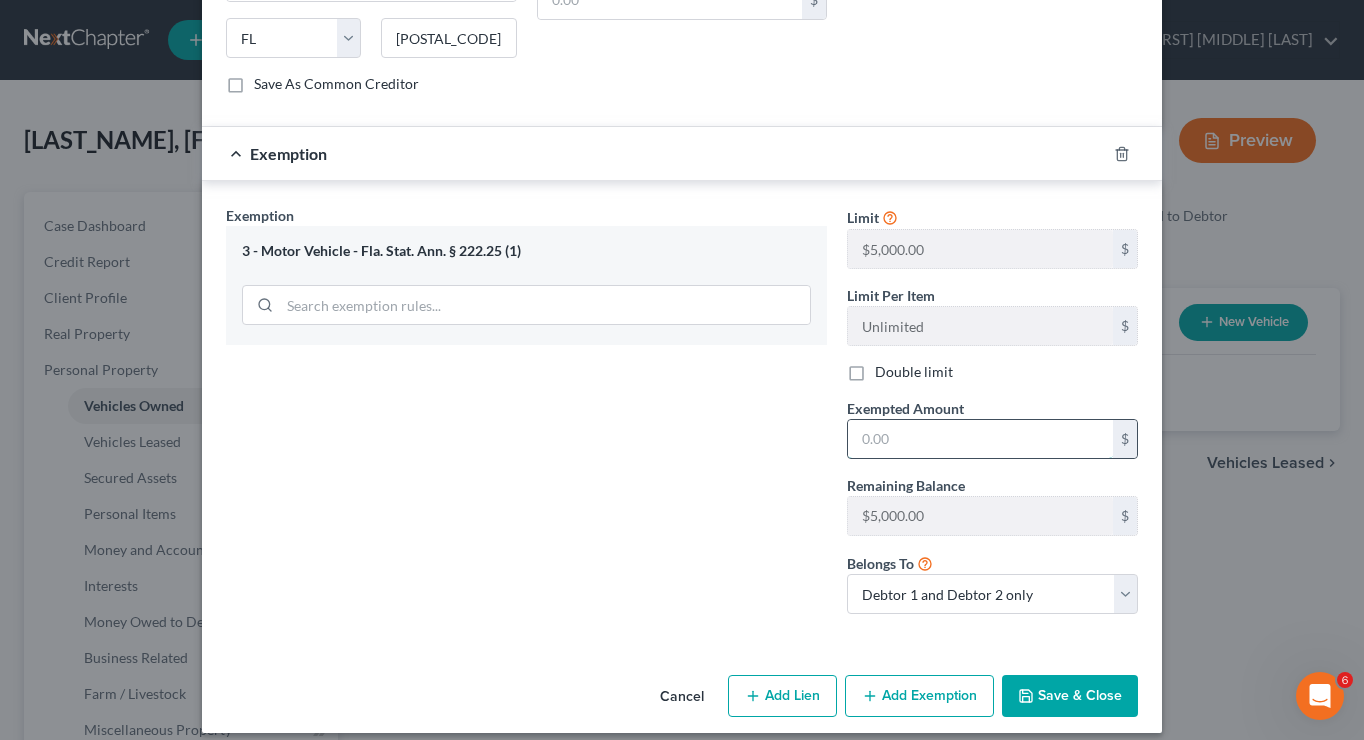 click at bounding box center [980, 439] 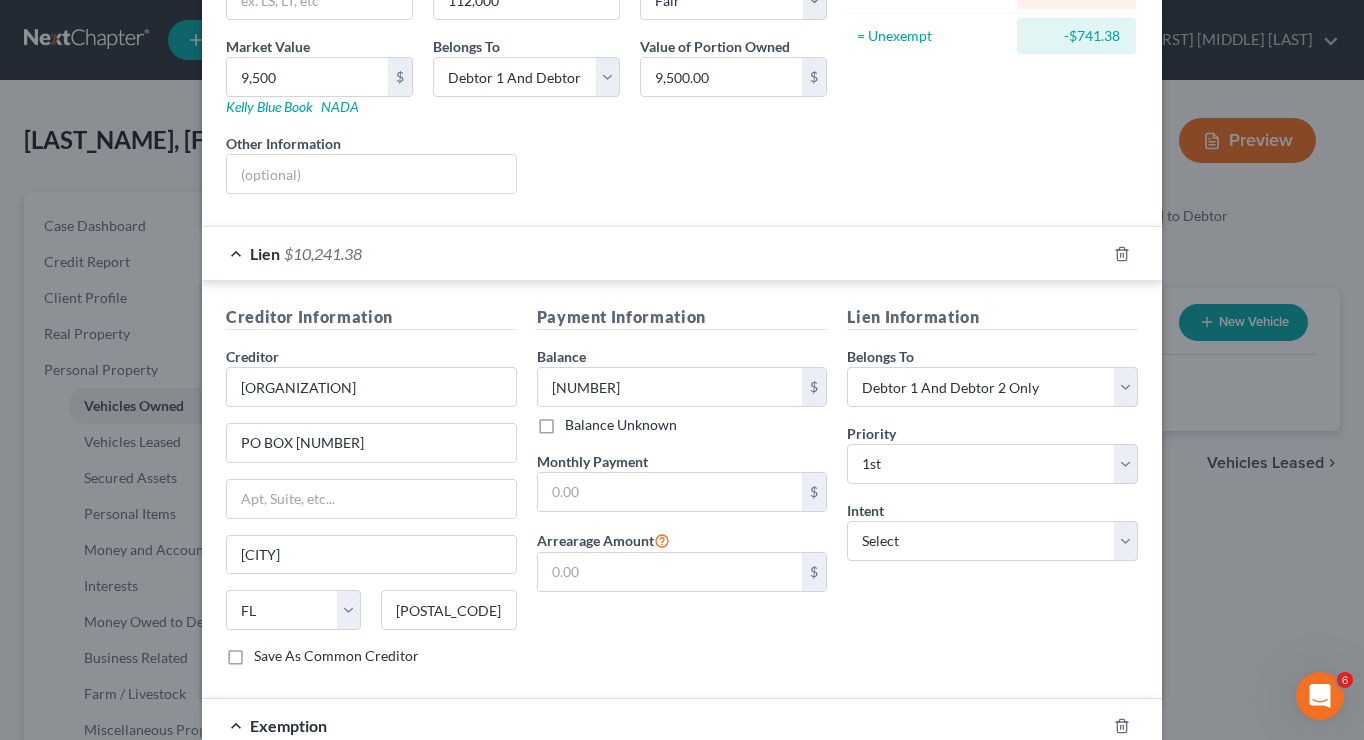 scroll, scrollTop: 875, scrollLeft: 0, axis: vertical 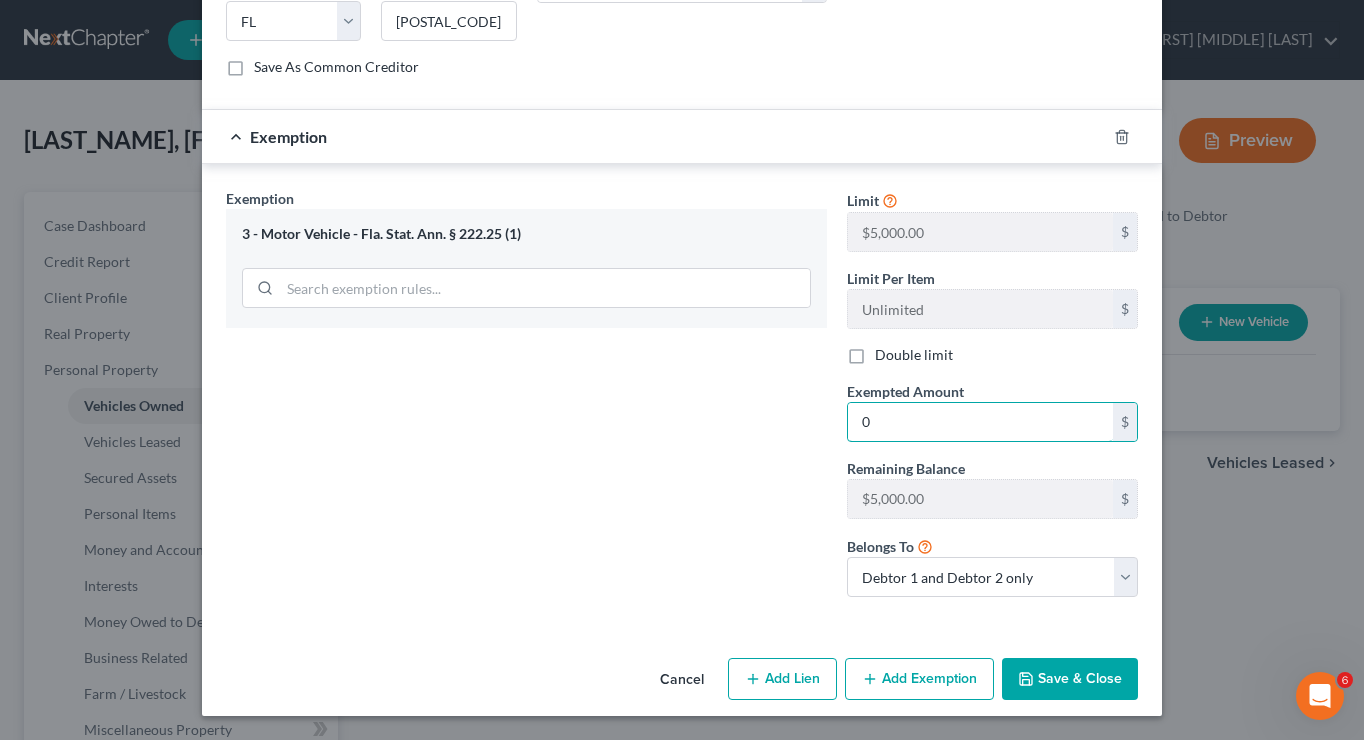 type on "0" 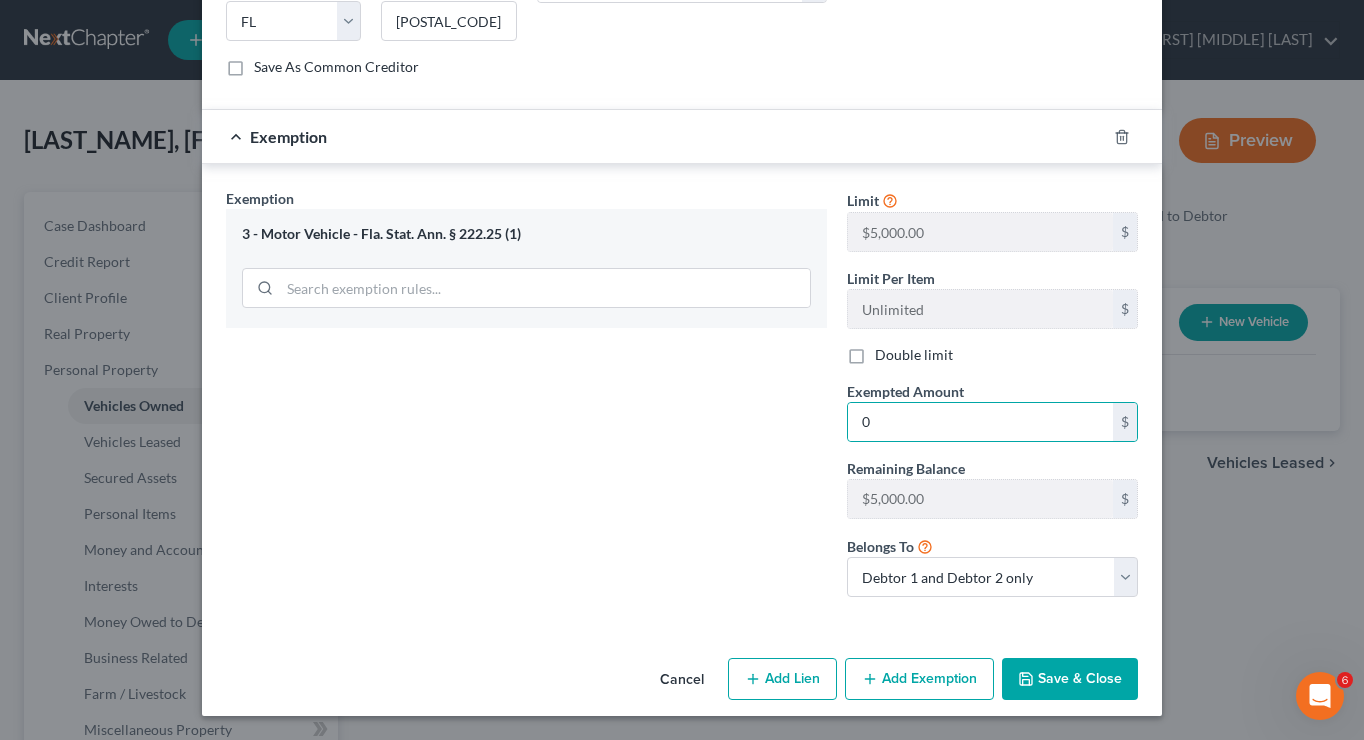 click on "Save & Close" at bounding box center [1070, 679] 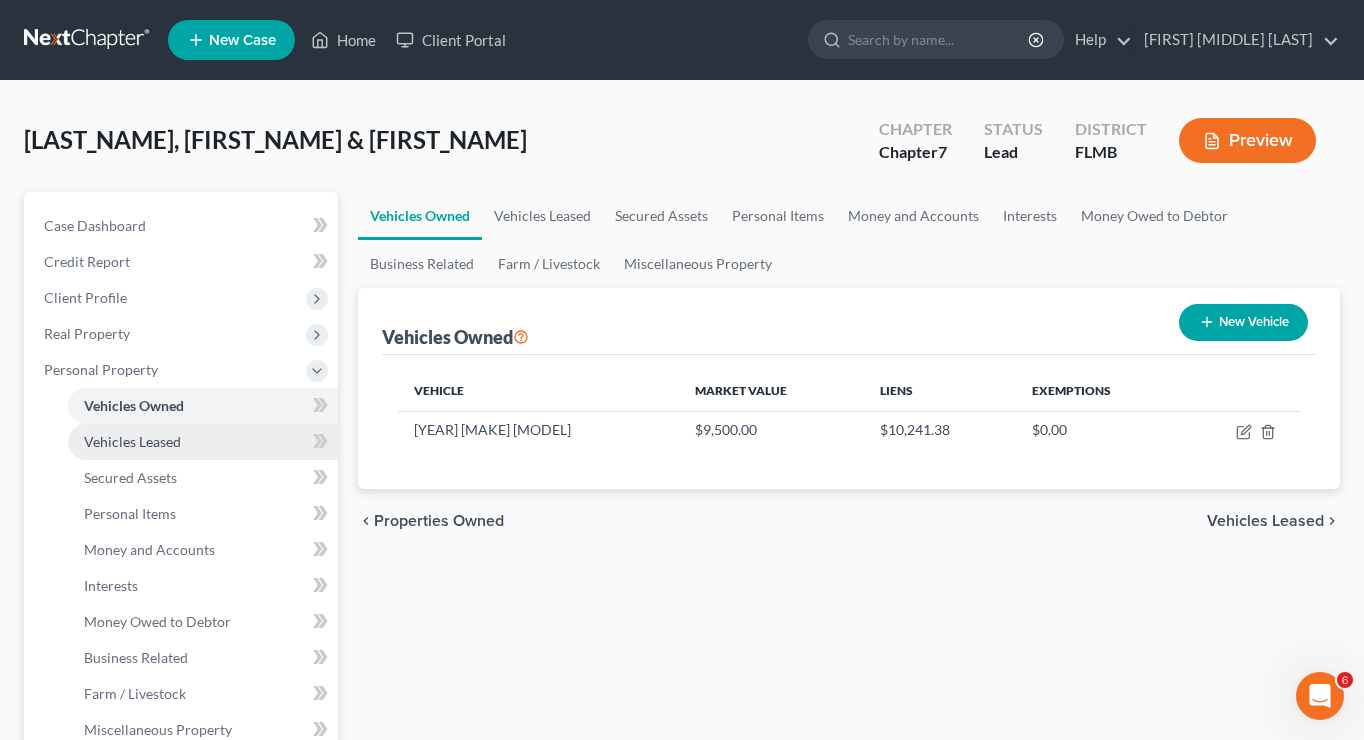 click on "Vehicles Leased" at bounding box center (203, 442) 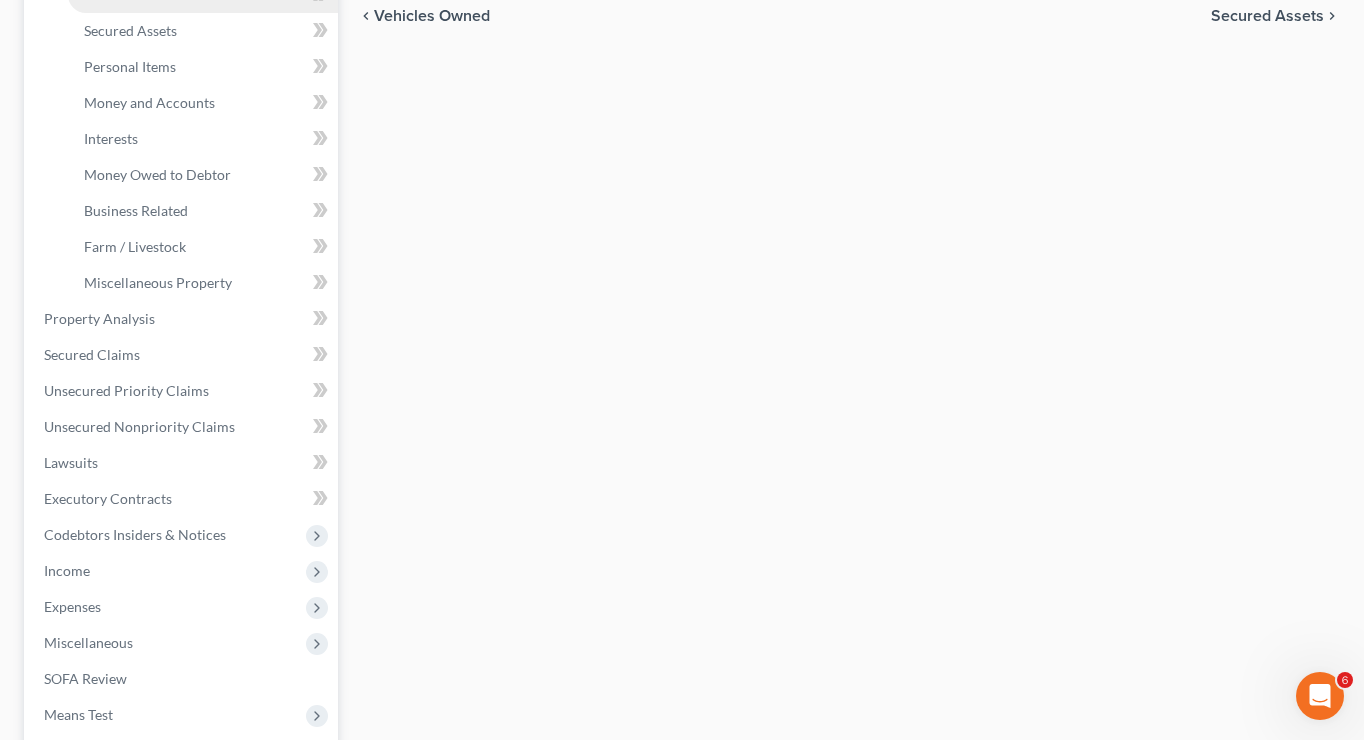 scroll, scrollTop: 449, scrollLeft: 0, axis: vertical 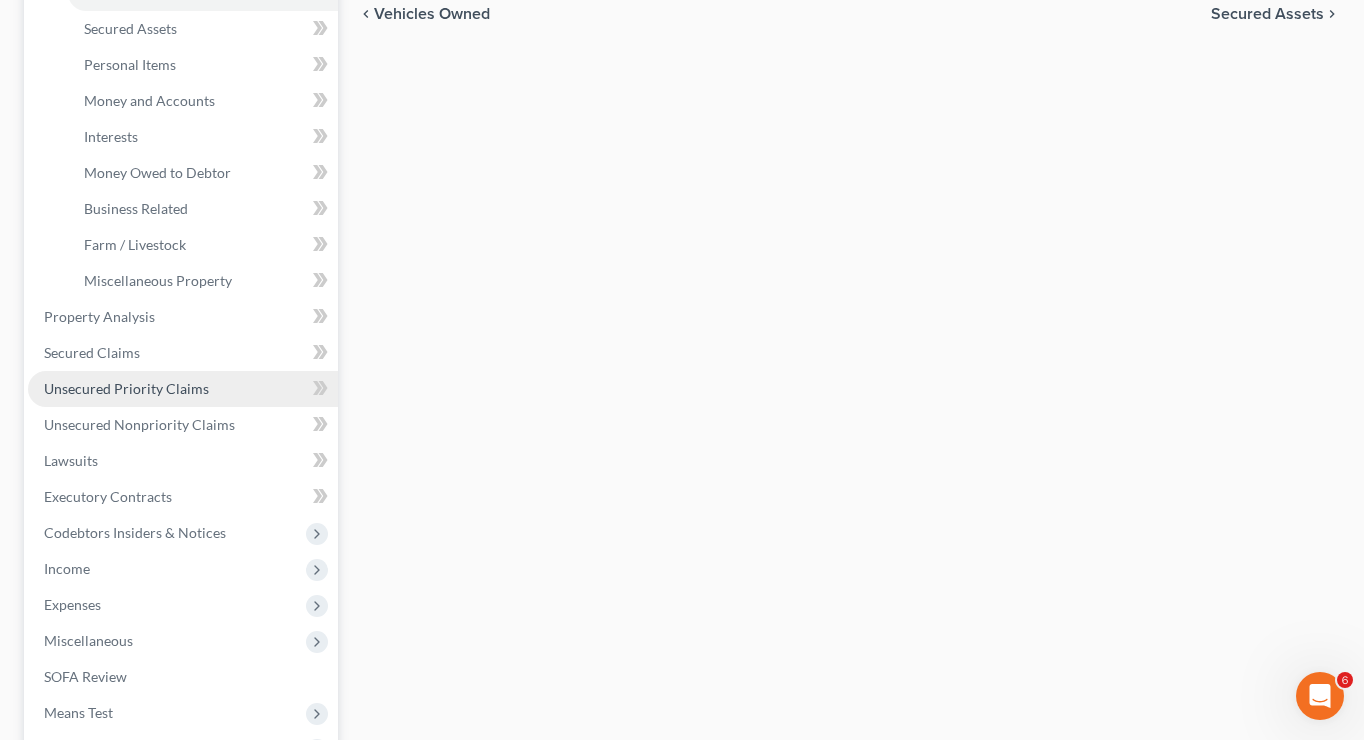 click on "Unsecured Priority Claims" at bounding box center (126, 388) 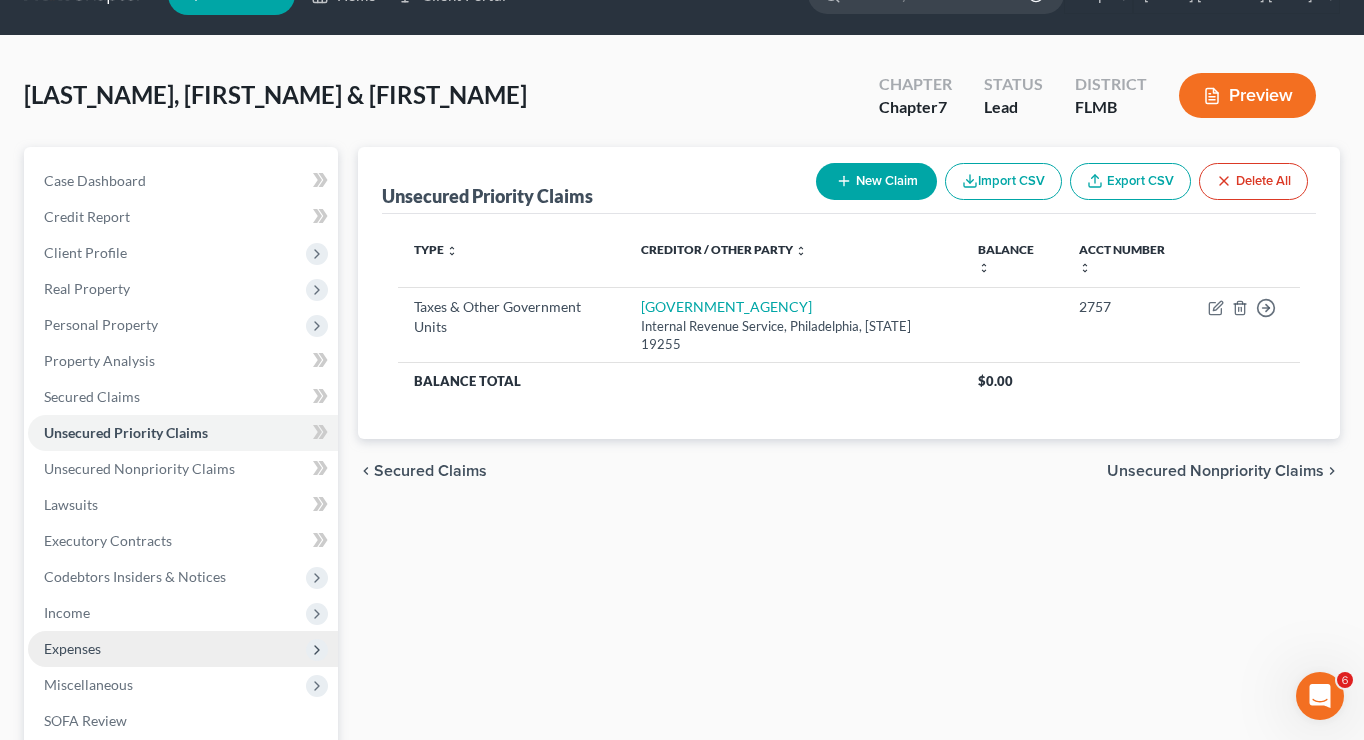 scroll, scrollTop: 68, scrollLeft: 0, axis: vertical 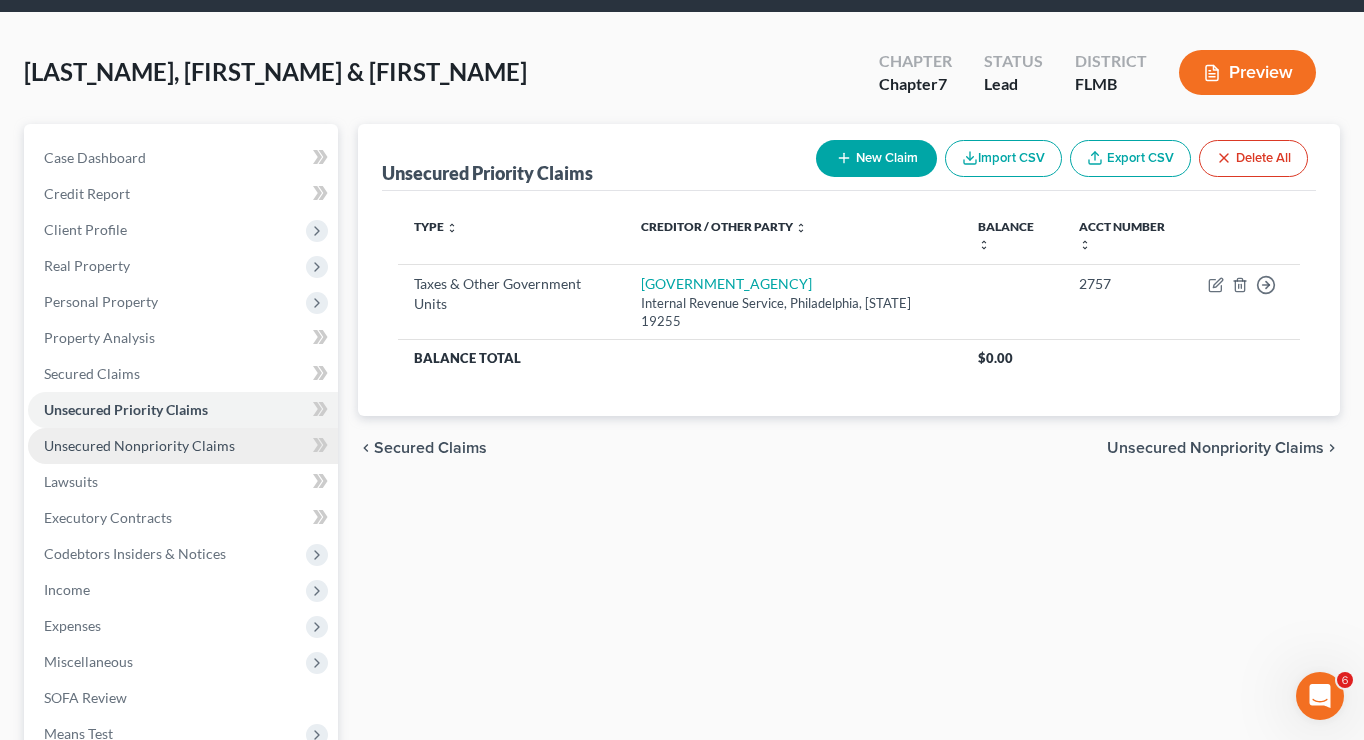 click on "Unsecured Nonpriority Claims" at bounding box center [139, 445] 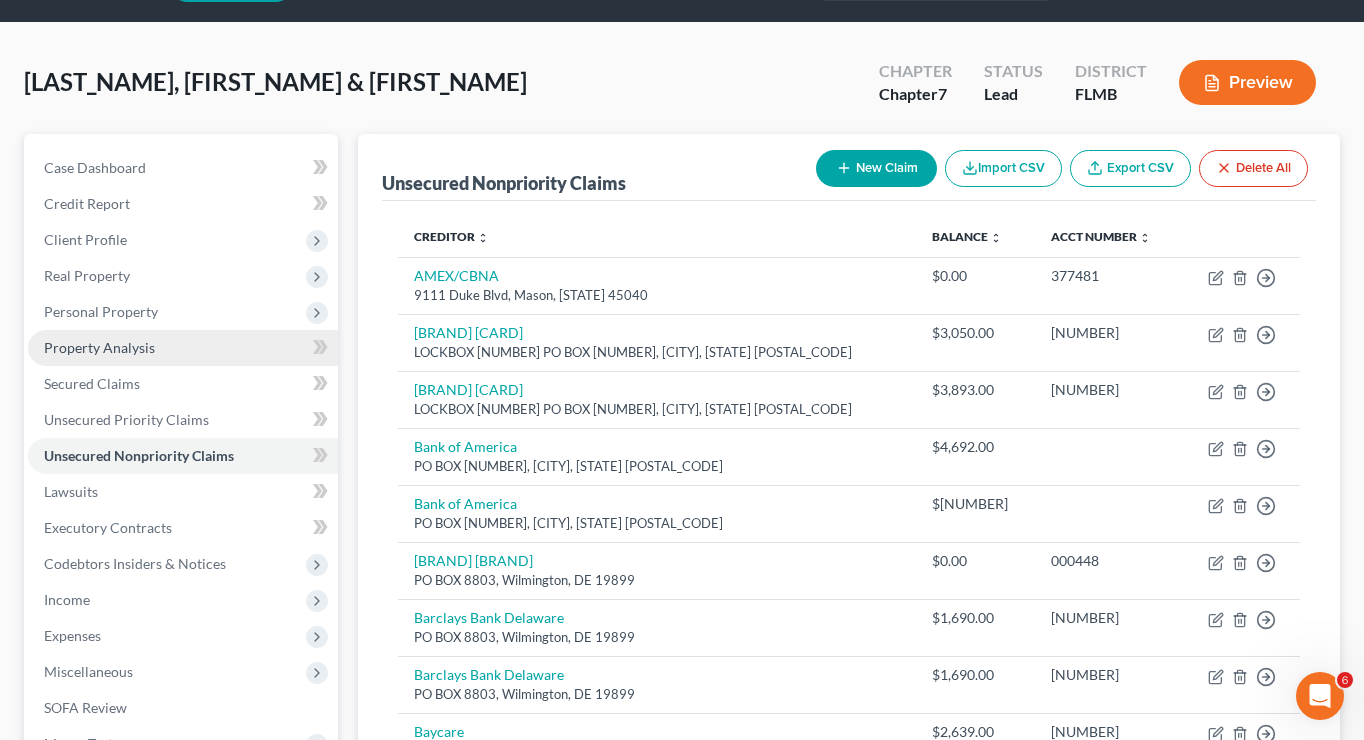 scroll, scrollTop: 59, scrollLeft: 0, axis: vertical 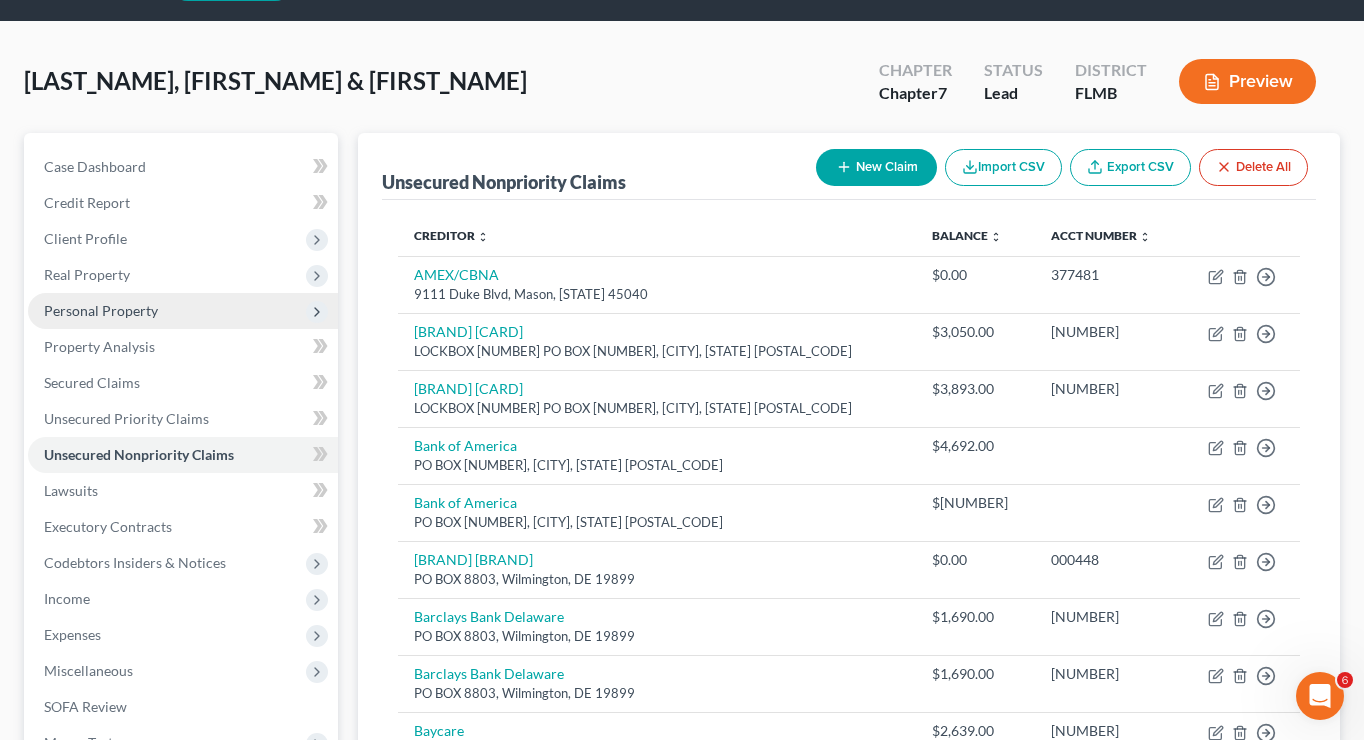 click on "Personal Property" at bounding box center [183, 311] 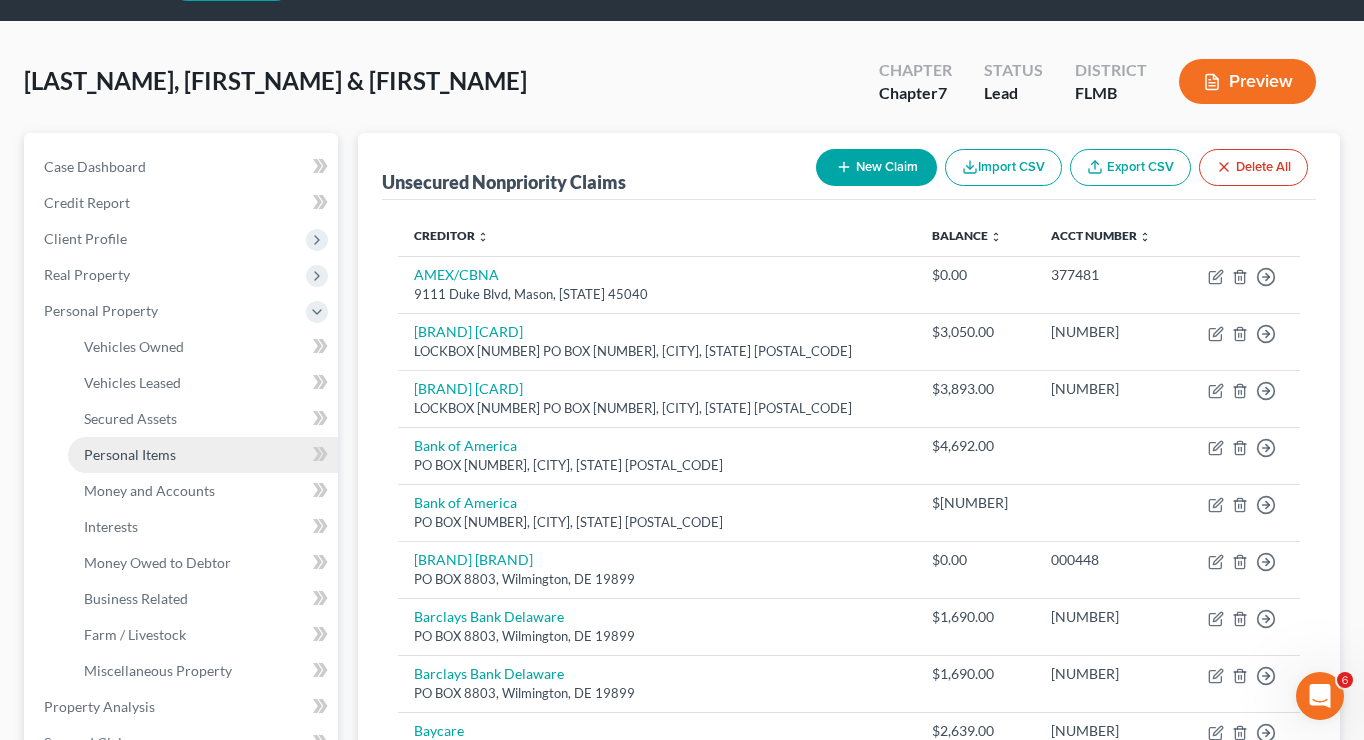 click on "Personal Items" at bounding box center (203, 455) 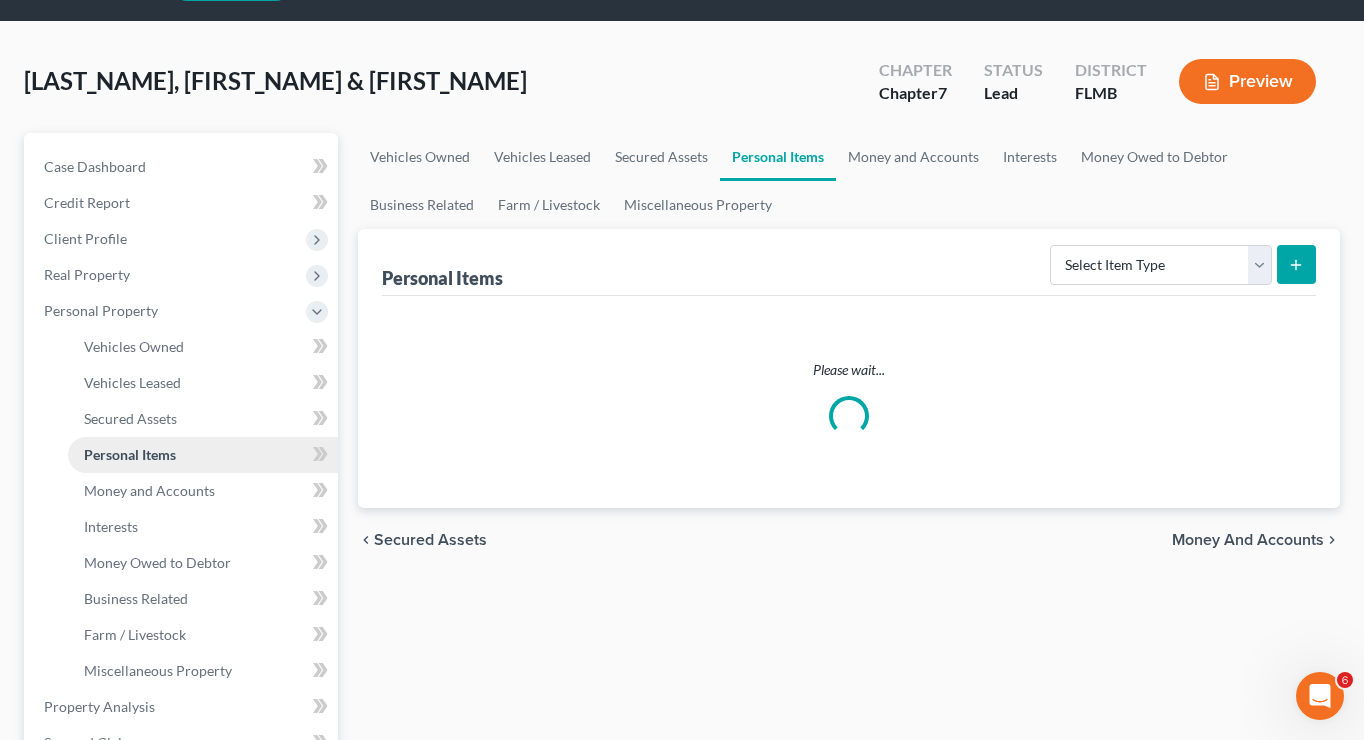 scroll, scrollTop: 0, scrollLeft: 0, axis: both 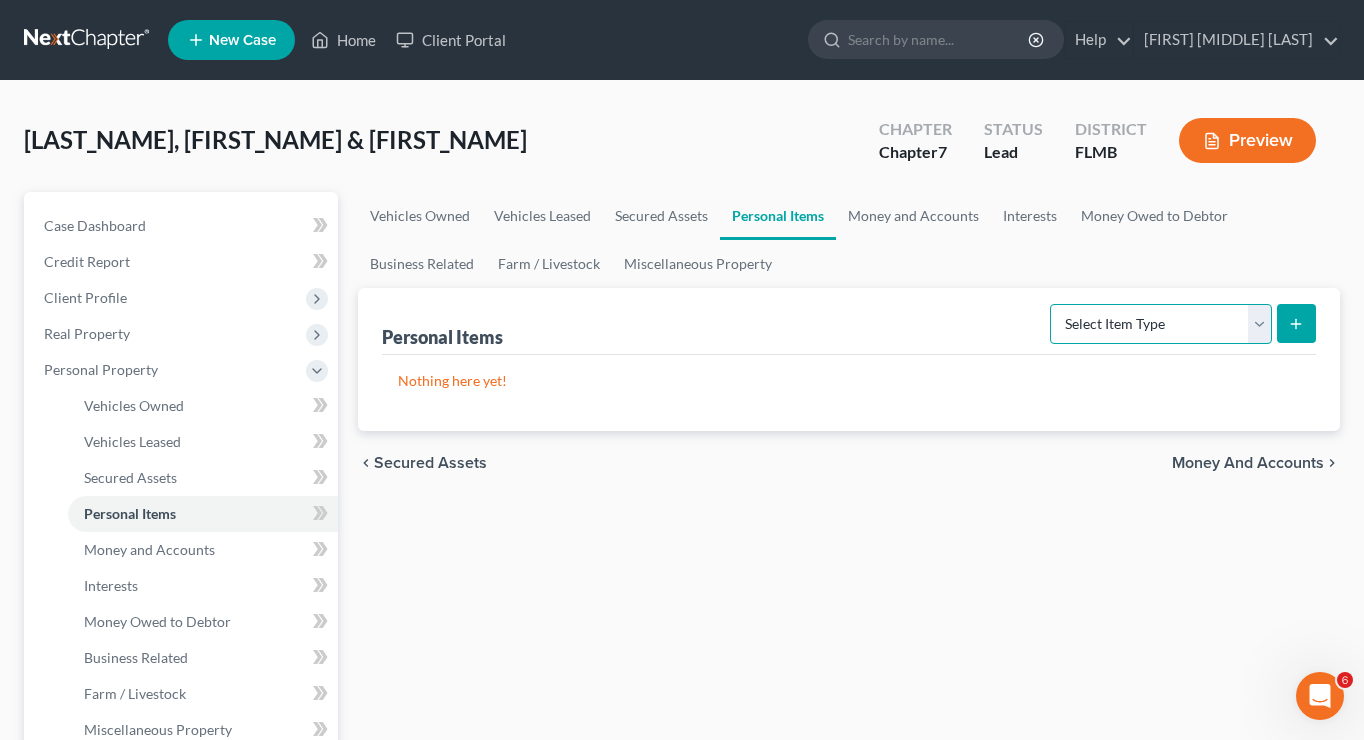 click on "Select Item Type Clothing Collectibles Of Value Electronics Firearms Household Goods Jewelry Other Pet(s) Sports & Hobby Equipment" at bounding box center (1161, 324) 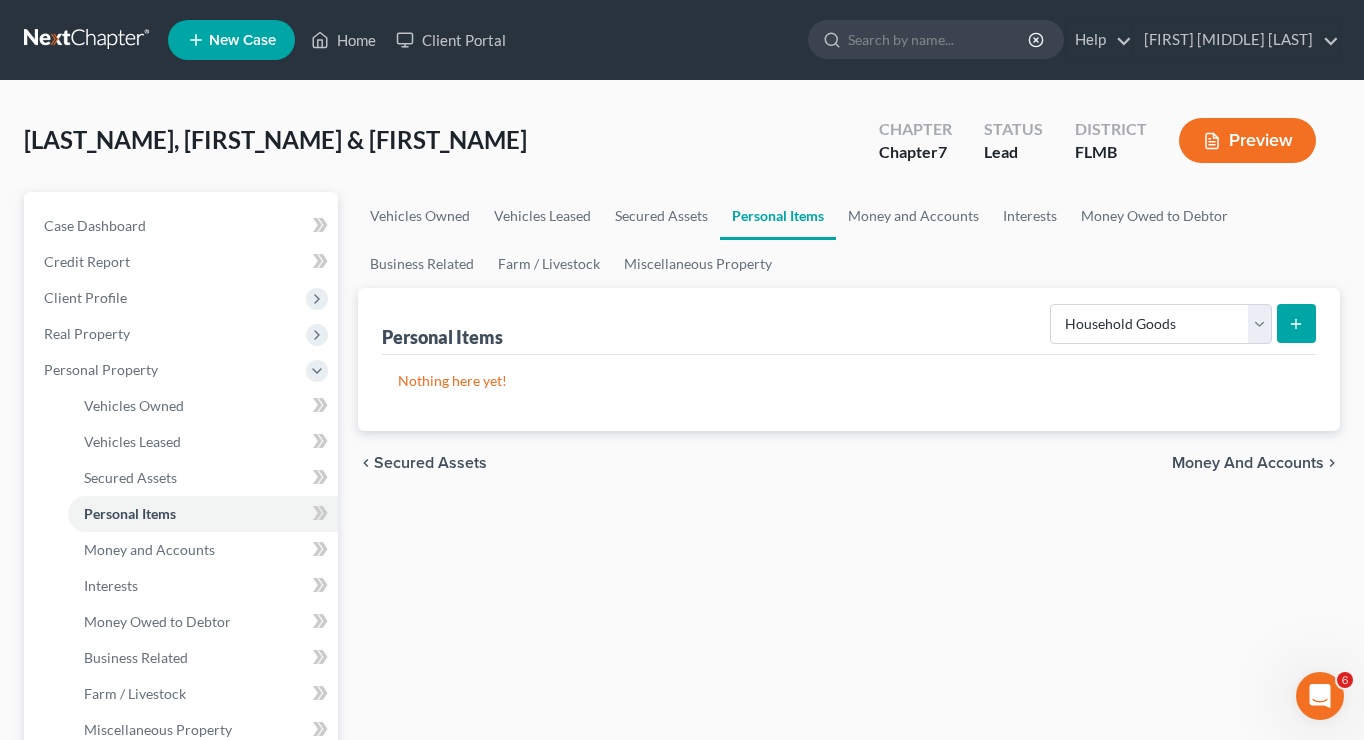 click at bounding box center [1296, 323] 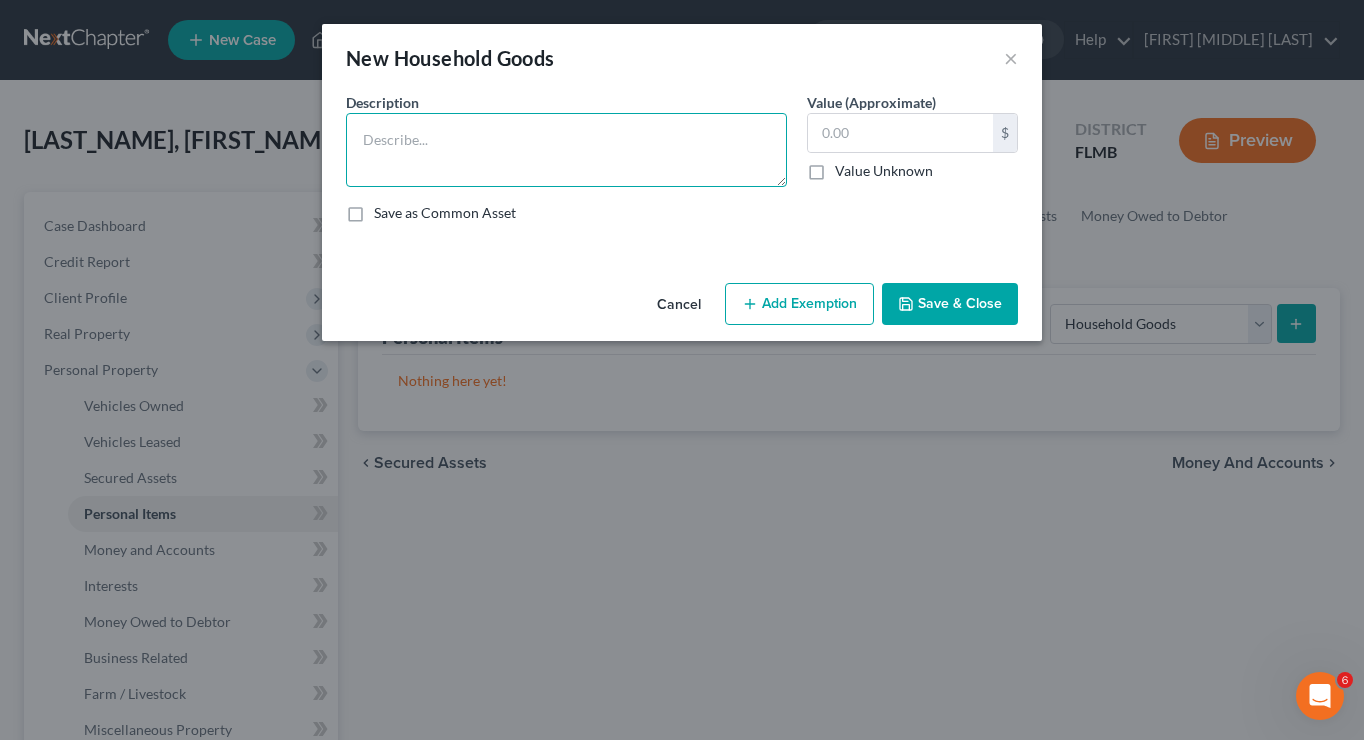 click at bounding box center (566, 150) 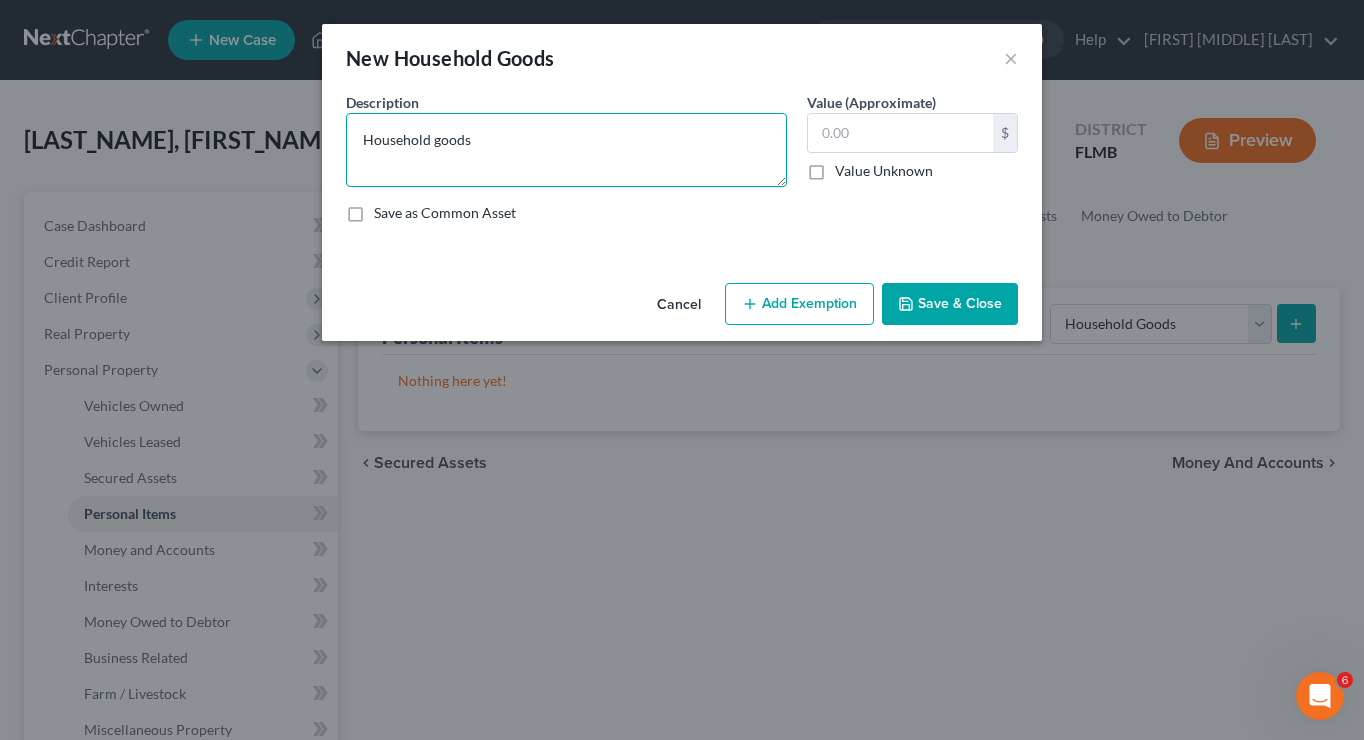 type on "Household goods" 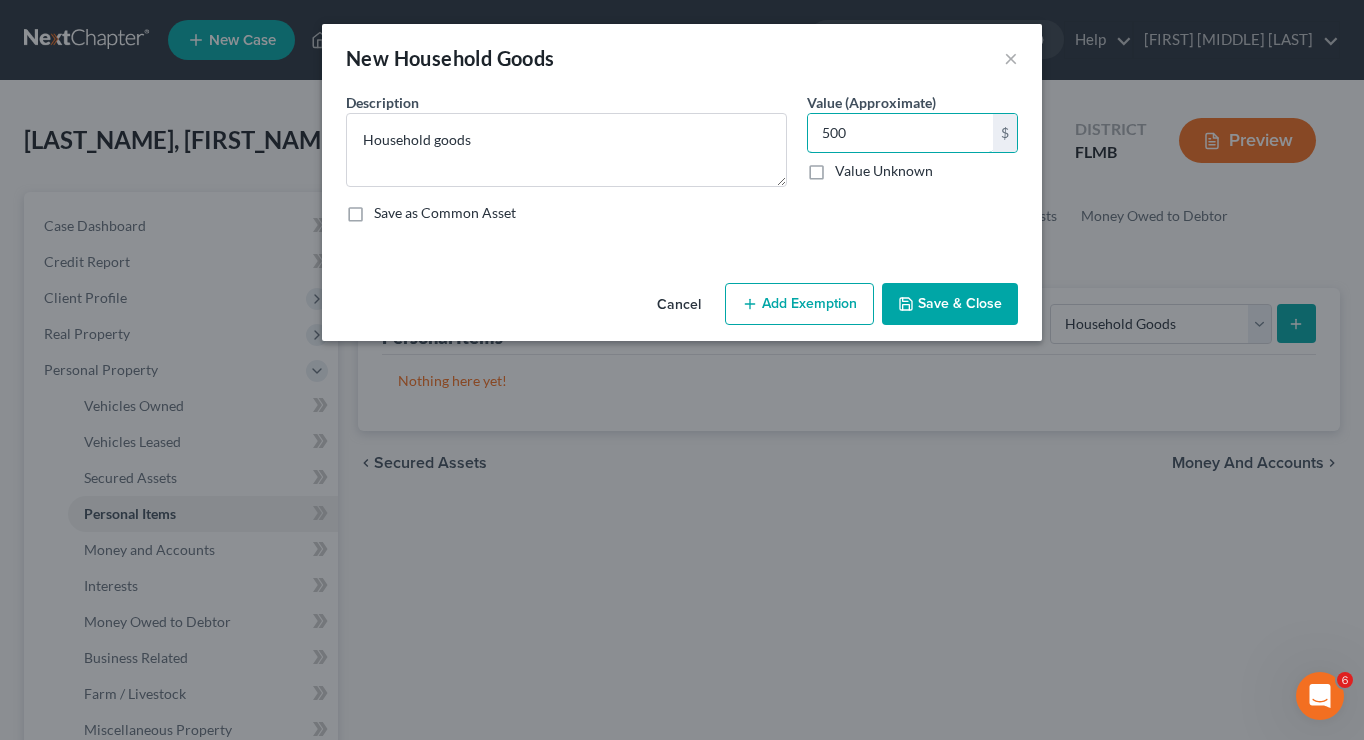 type on "500" 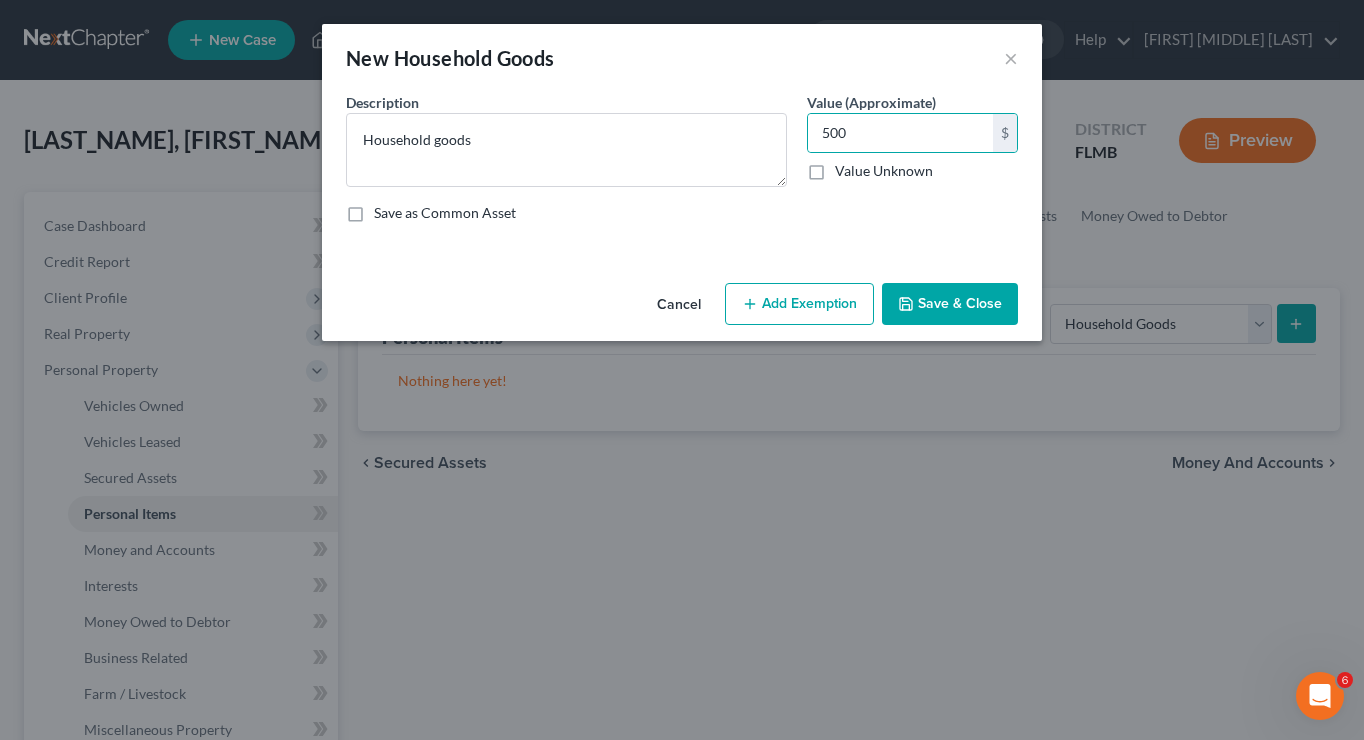 click on "Add Exemption" at bounding box center (799, 304) 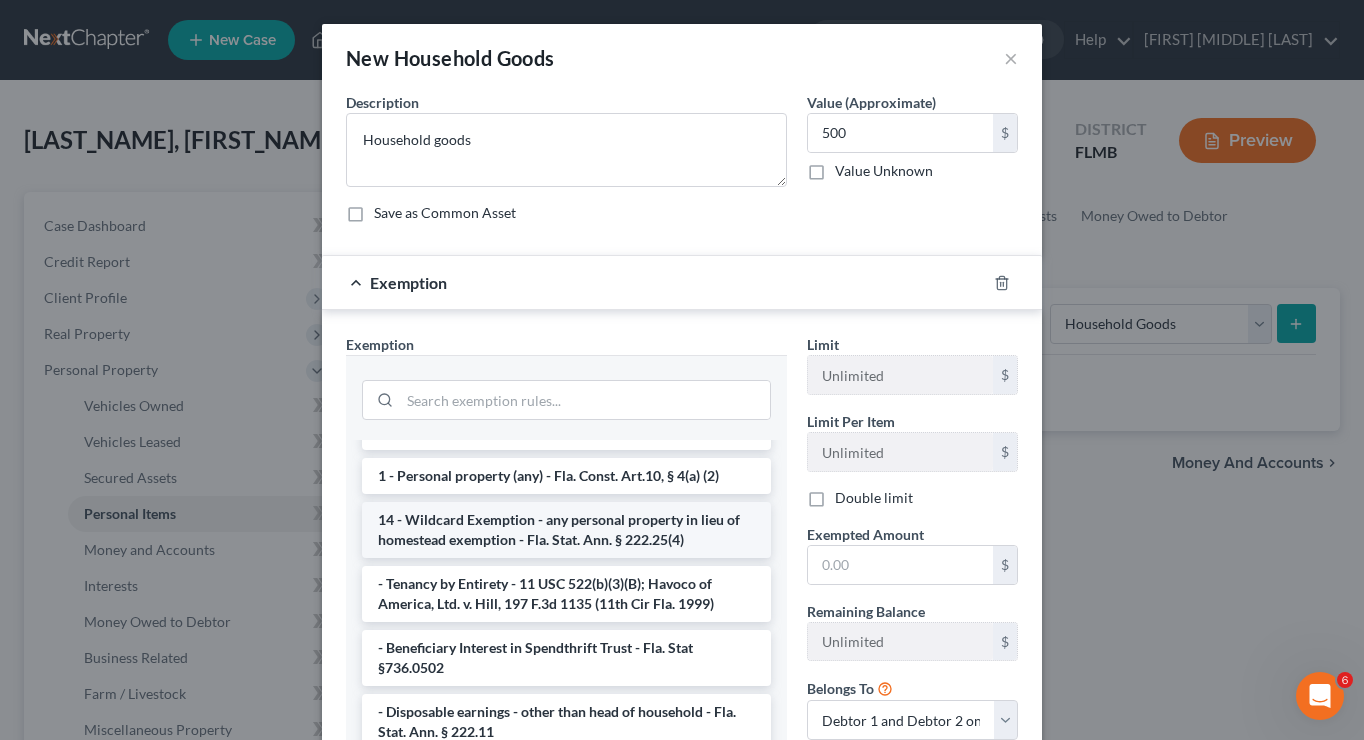 scroll, scrollTop: 24, scrollLeft: 0, axis: vertical 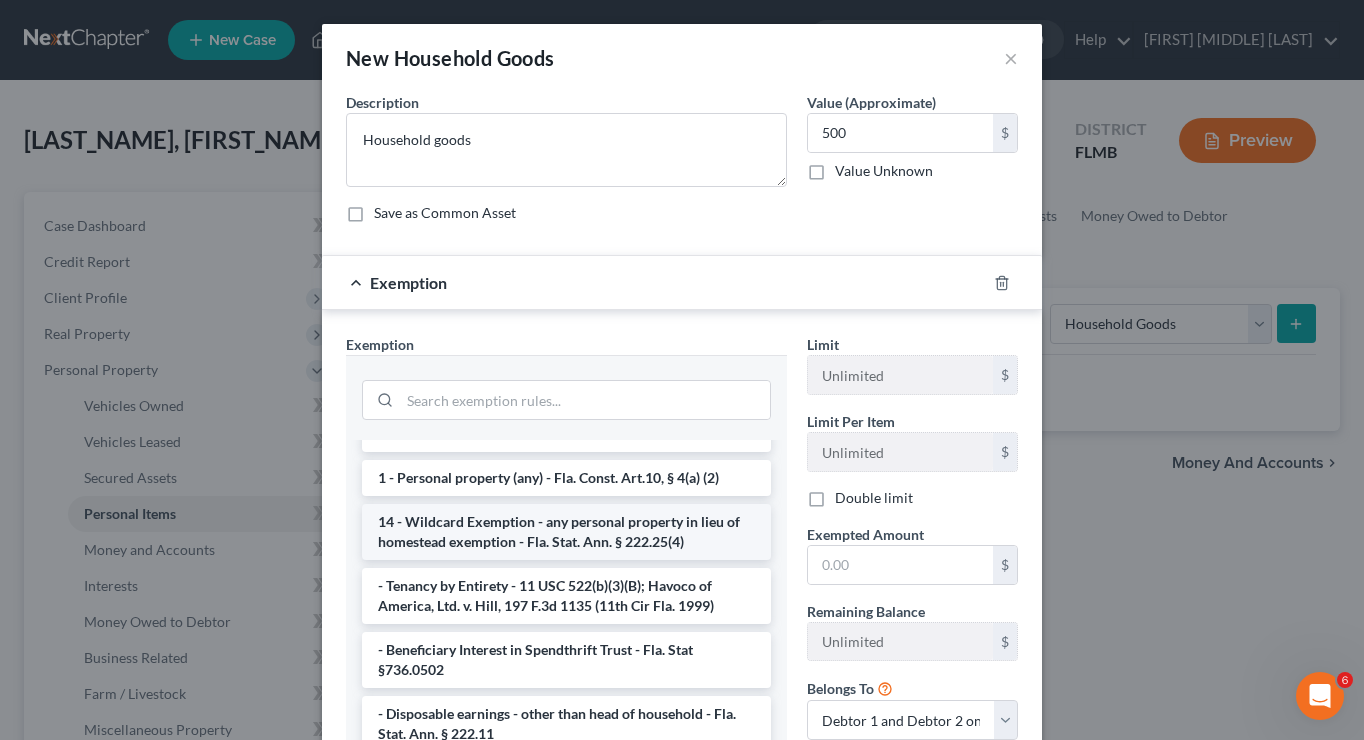 click on "14 - Wildcard Exemption - any personal property in lieu of homestead exemption - Fla. Stat. Ann. § 222.25(4)" at bounding box center (566, 532) 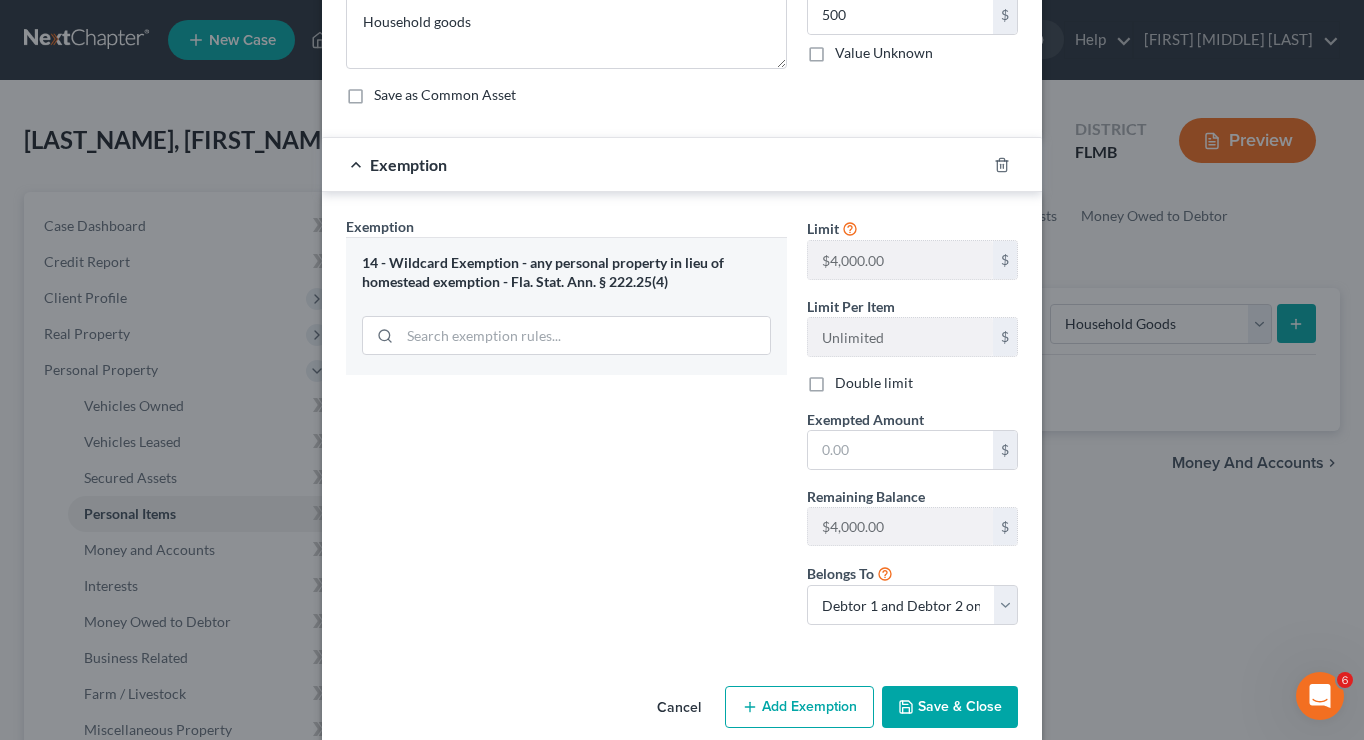 scroll, scrollTop: 0, scrollLeft: 0, axis: both 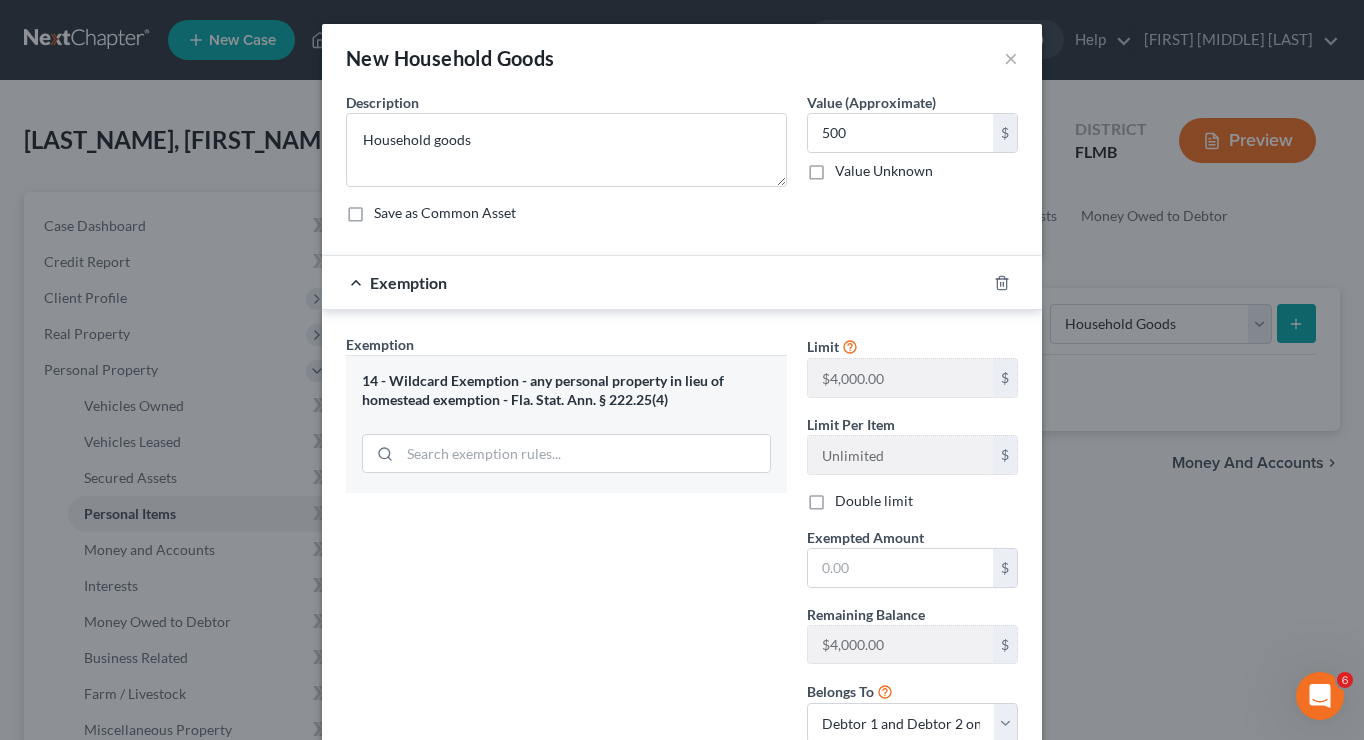 click on "Double limit" at bounding box center [874, 501] 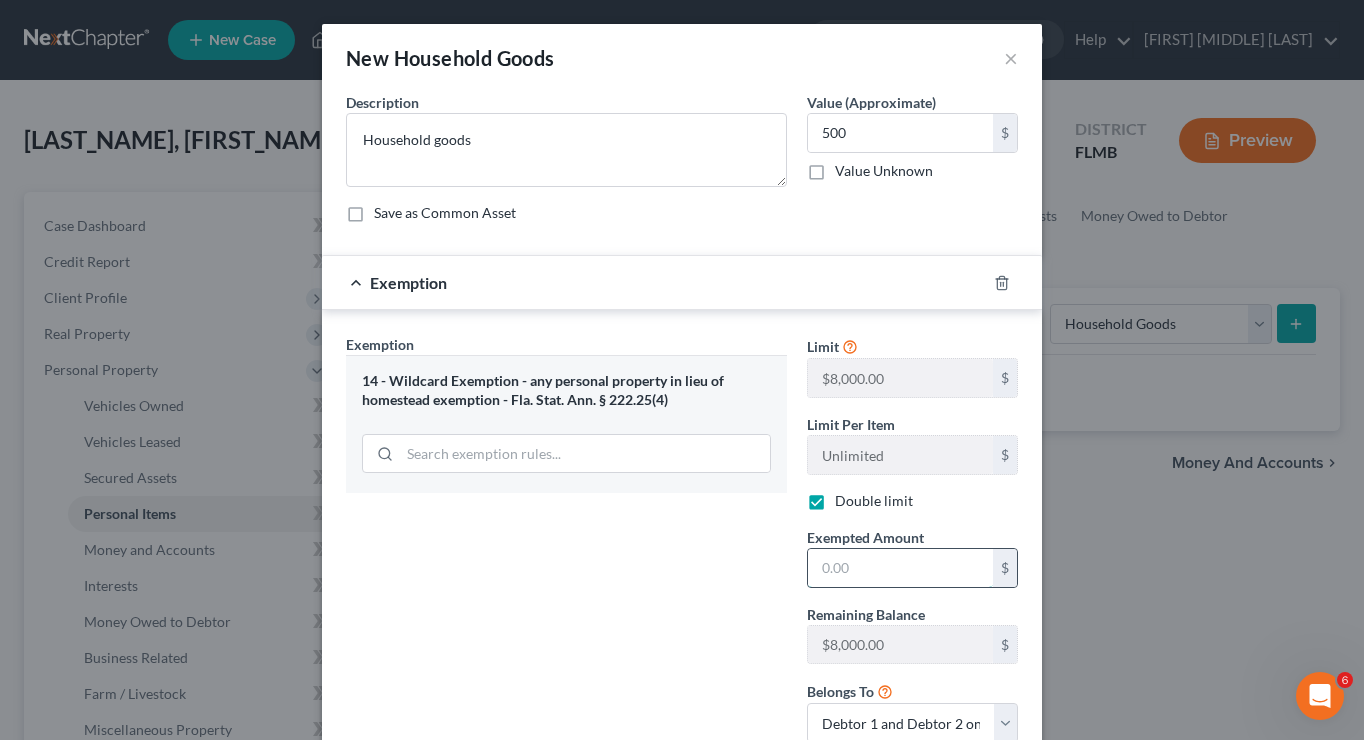click at bounding box center (900, 568) 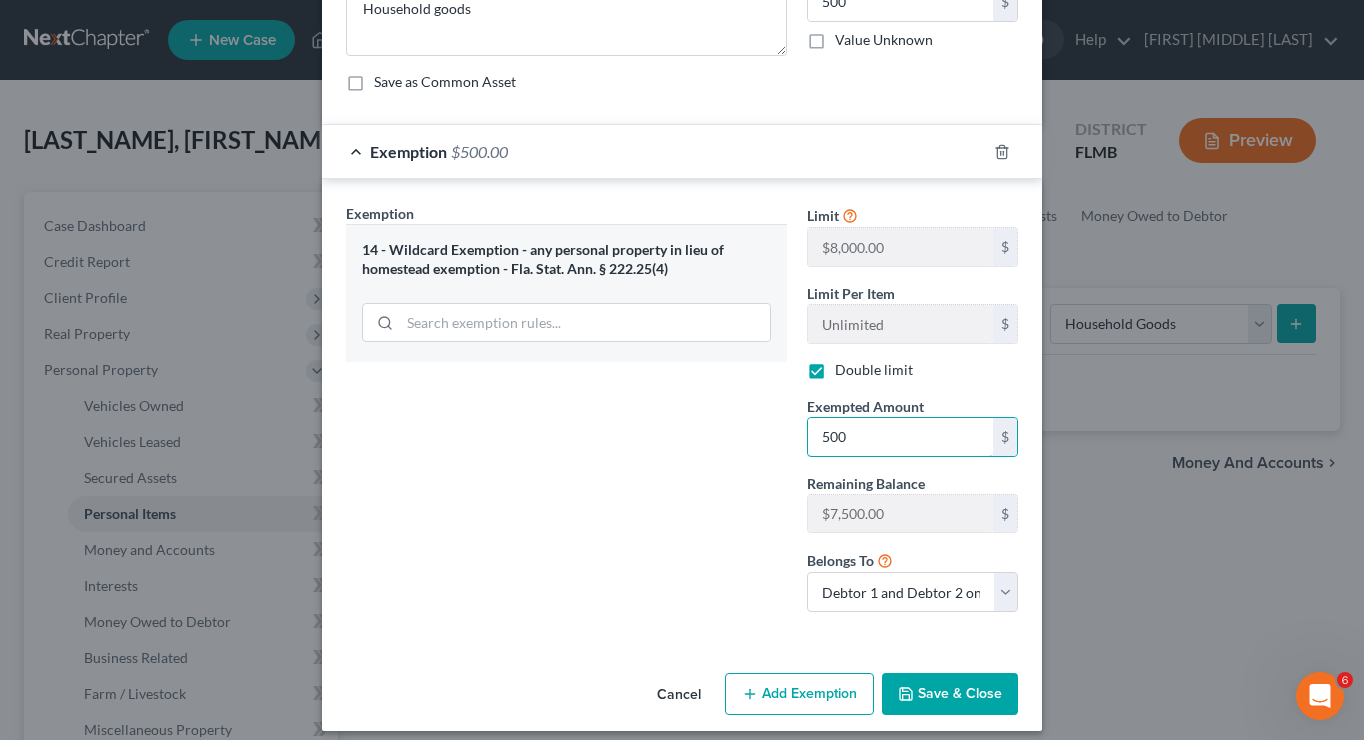 scroll, scrollTop: 132, scrollLeft: 0, axis: vertical 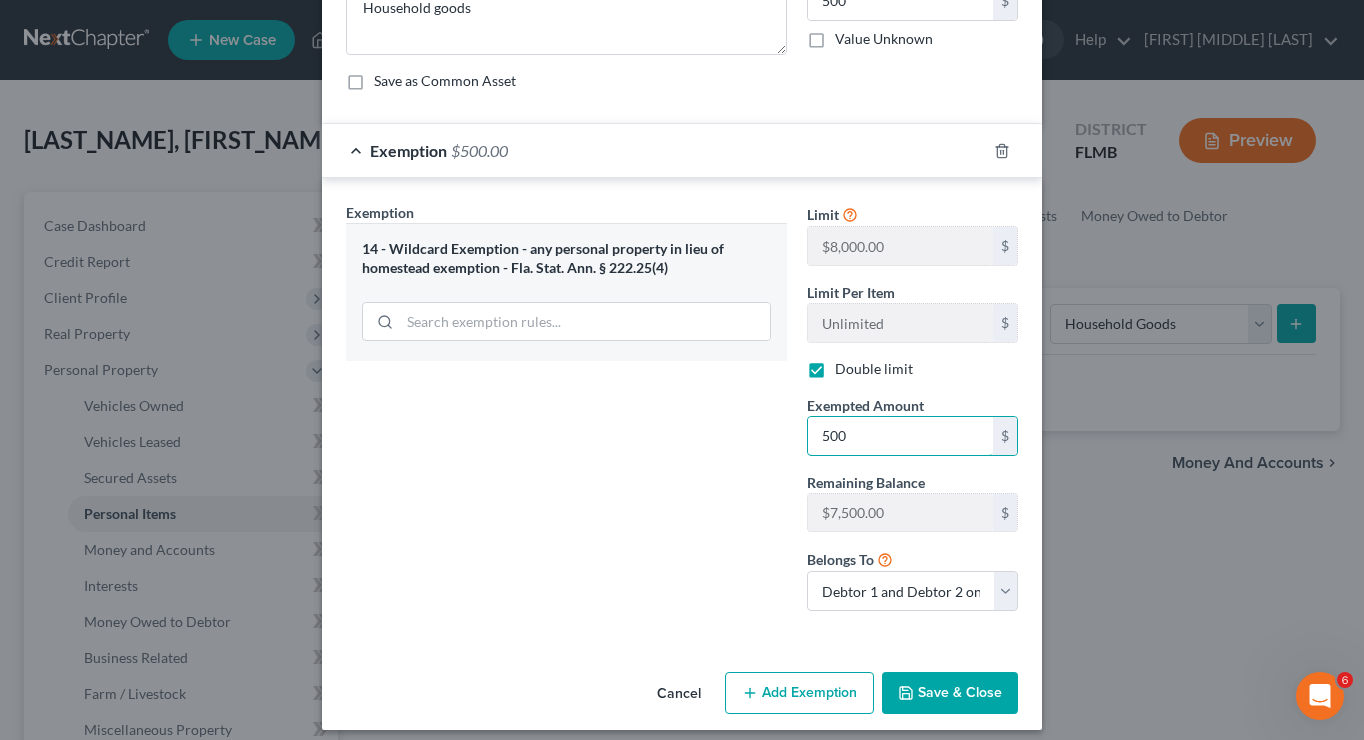 type on "500" 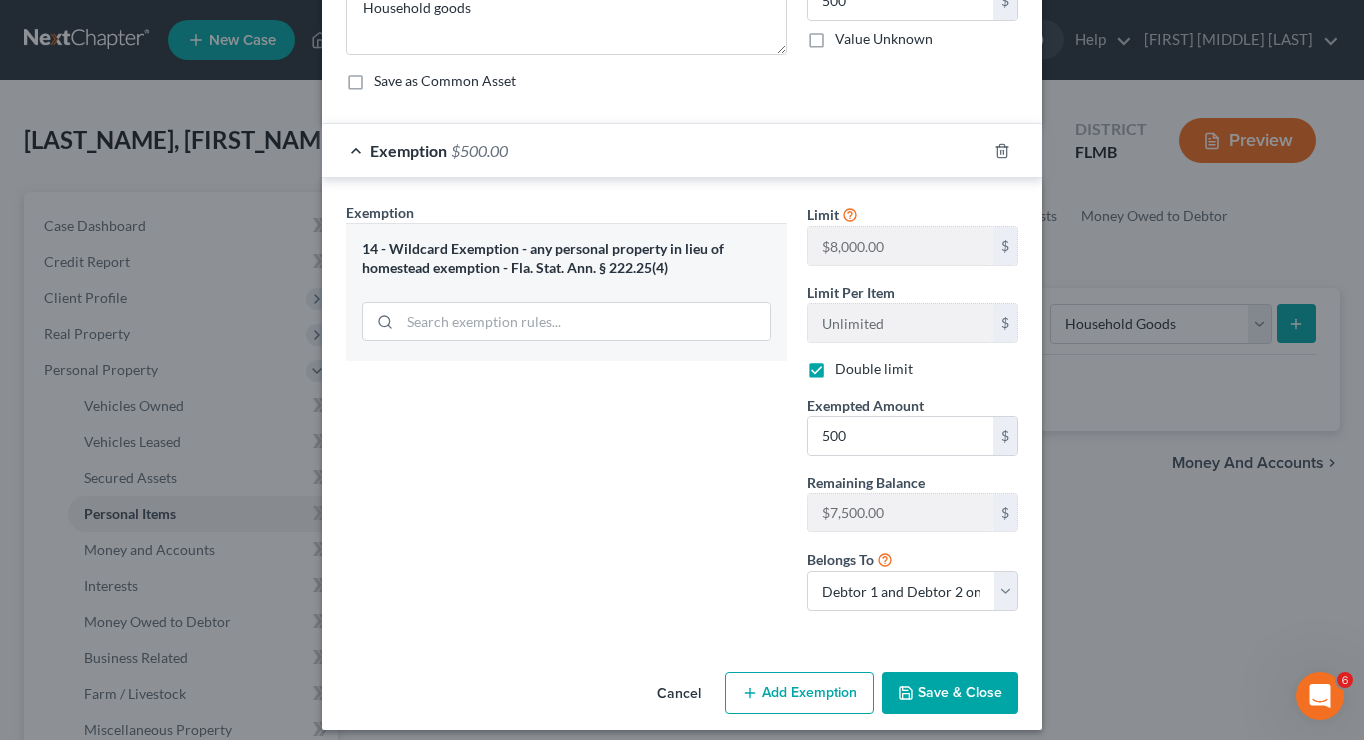 click on "Add Exemption" at bounding box center (799, 693) 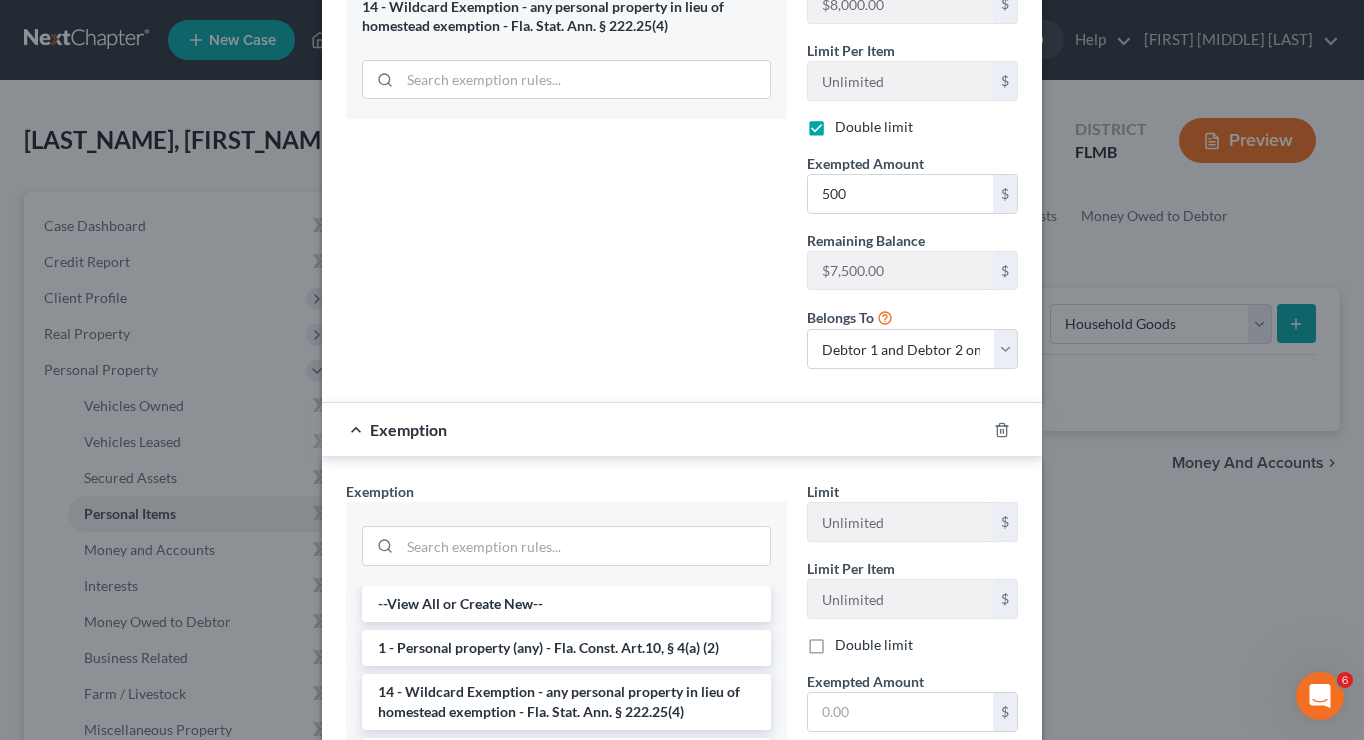 scroll, scrollTop: 373, scrollLeft: 0, axis: vertical 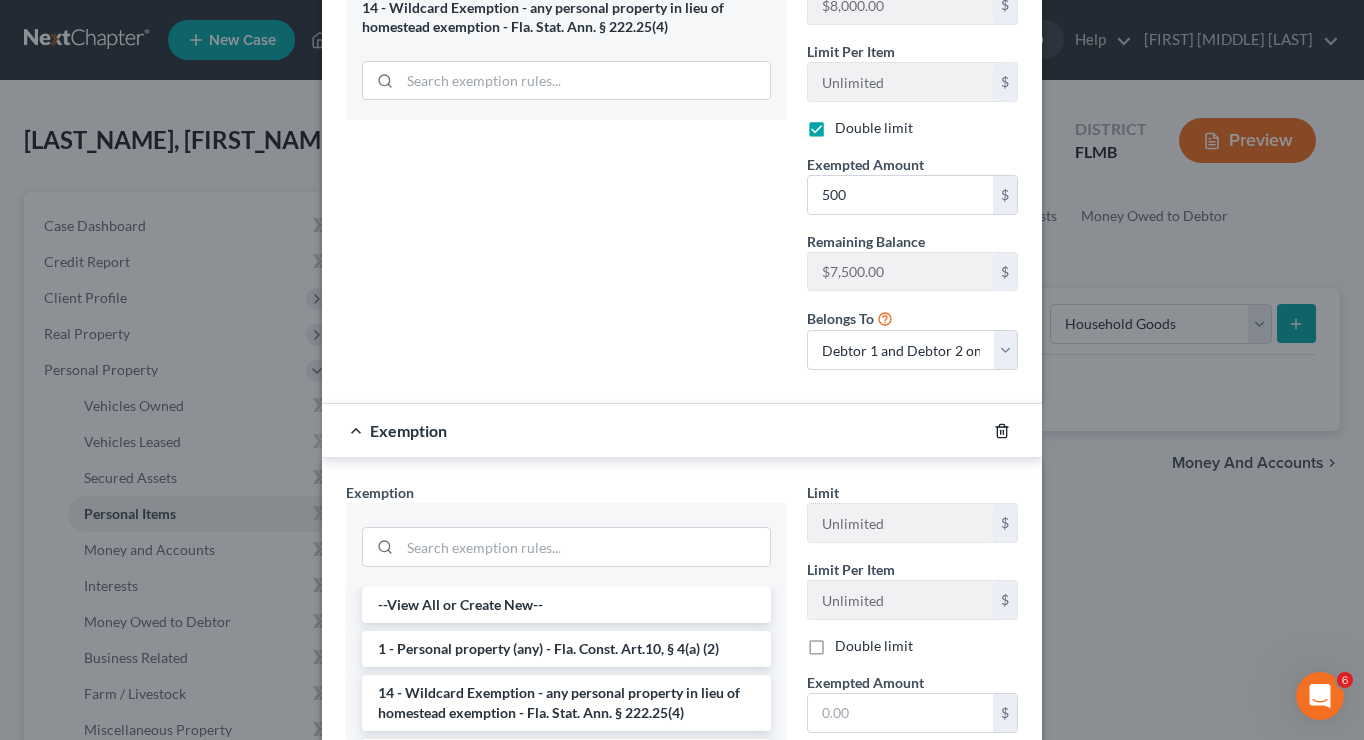 click 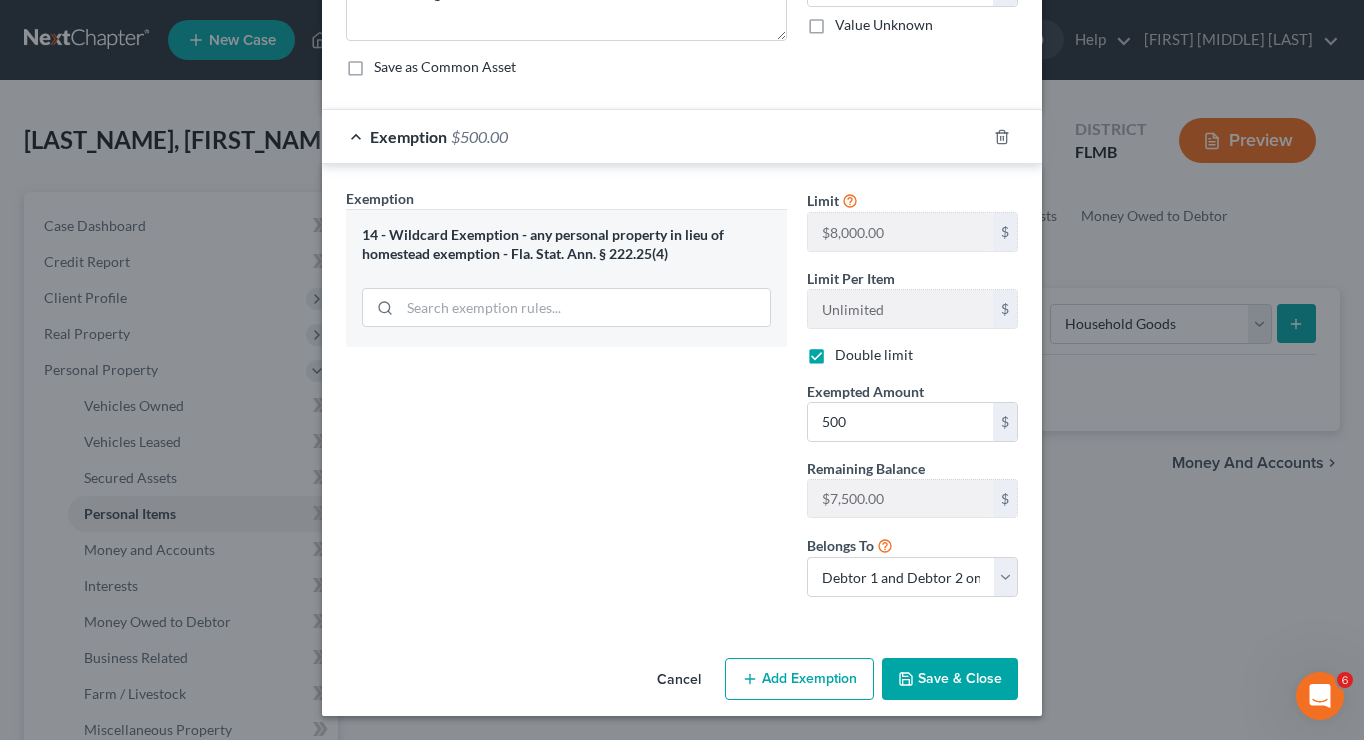 click on "Save & Close" at bounding box center [950, 679] 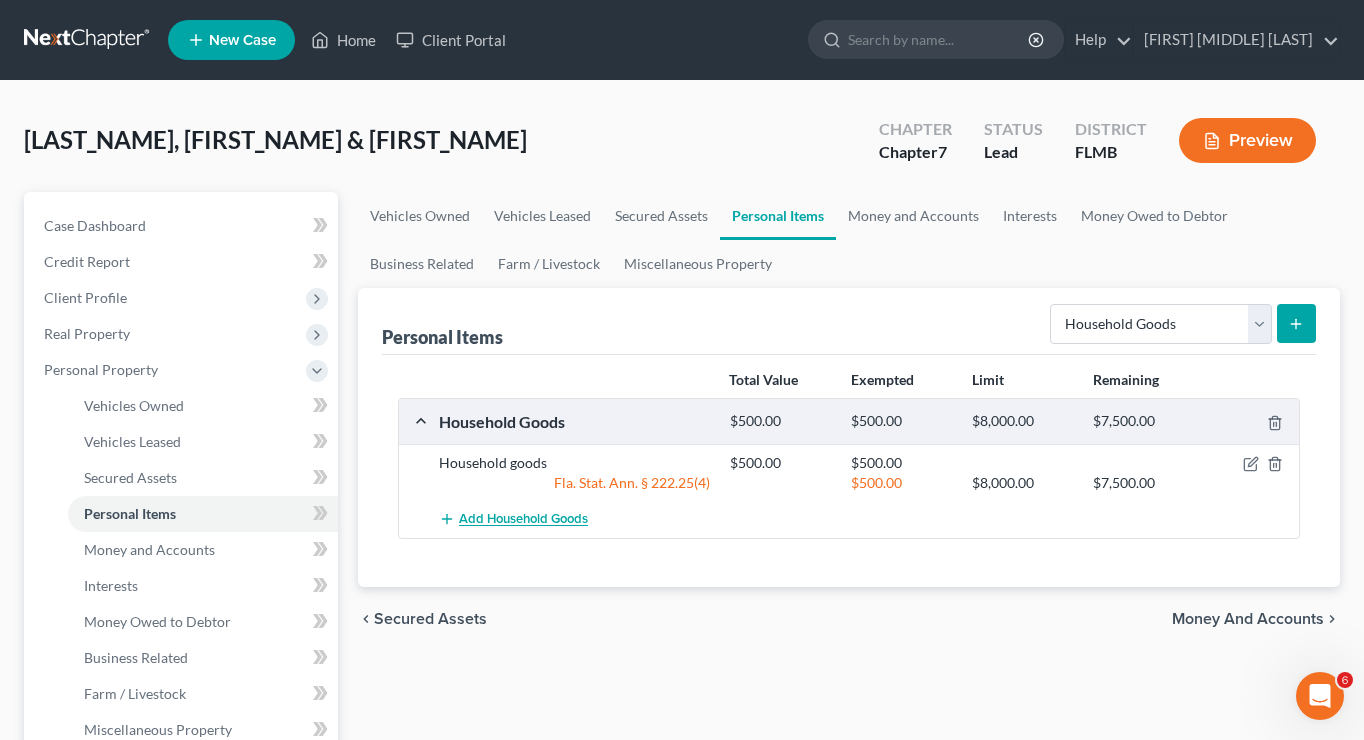 click on "Add Household Goods" at bounding box center [513, 519] 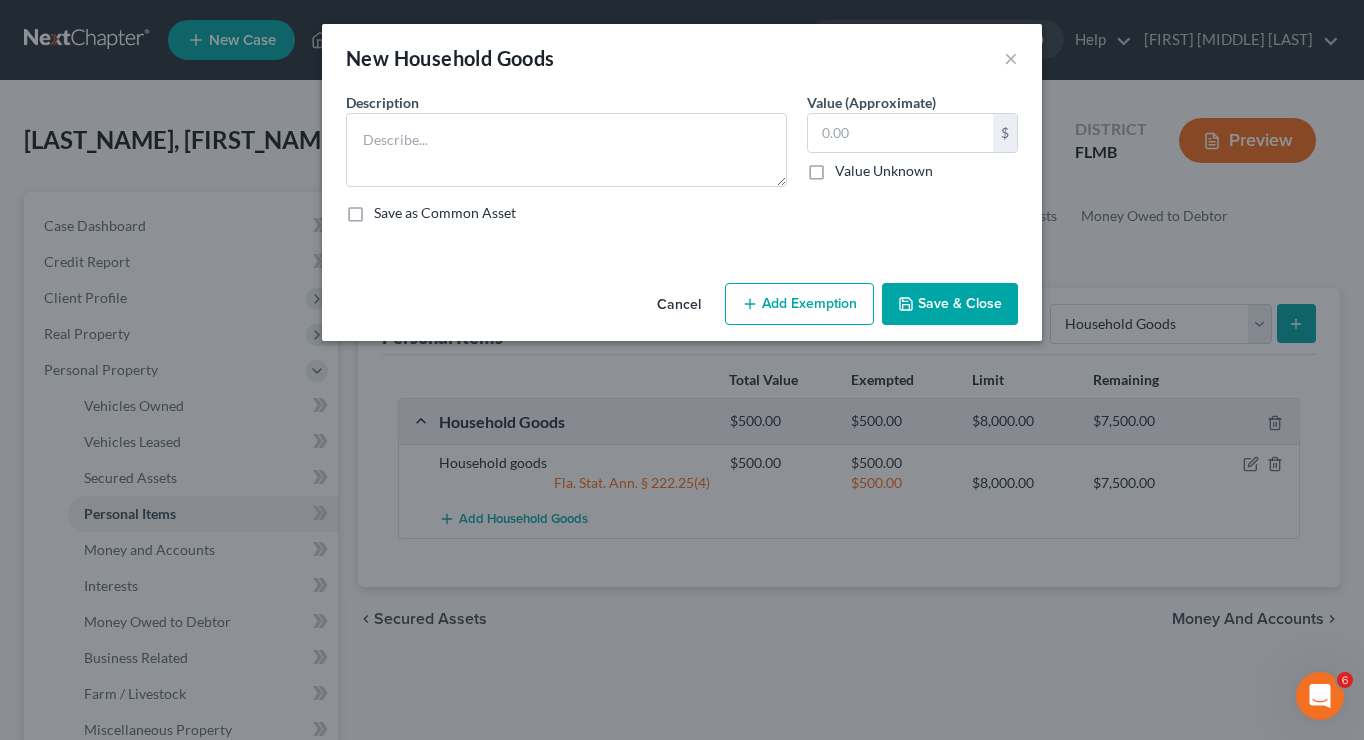 click on "Cancel" at bounding box center (679, 305) 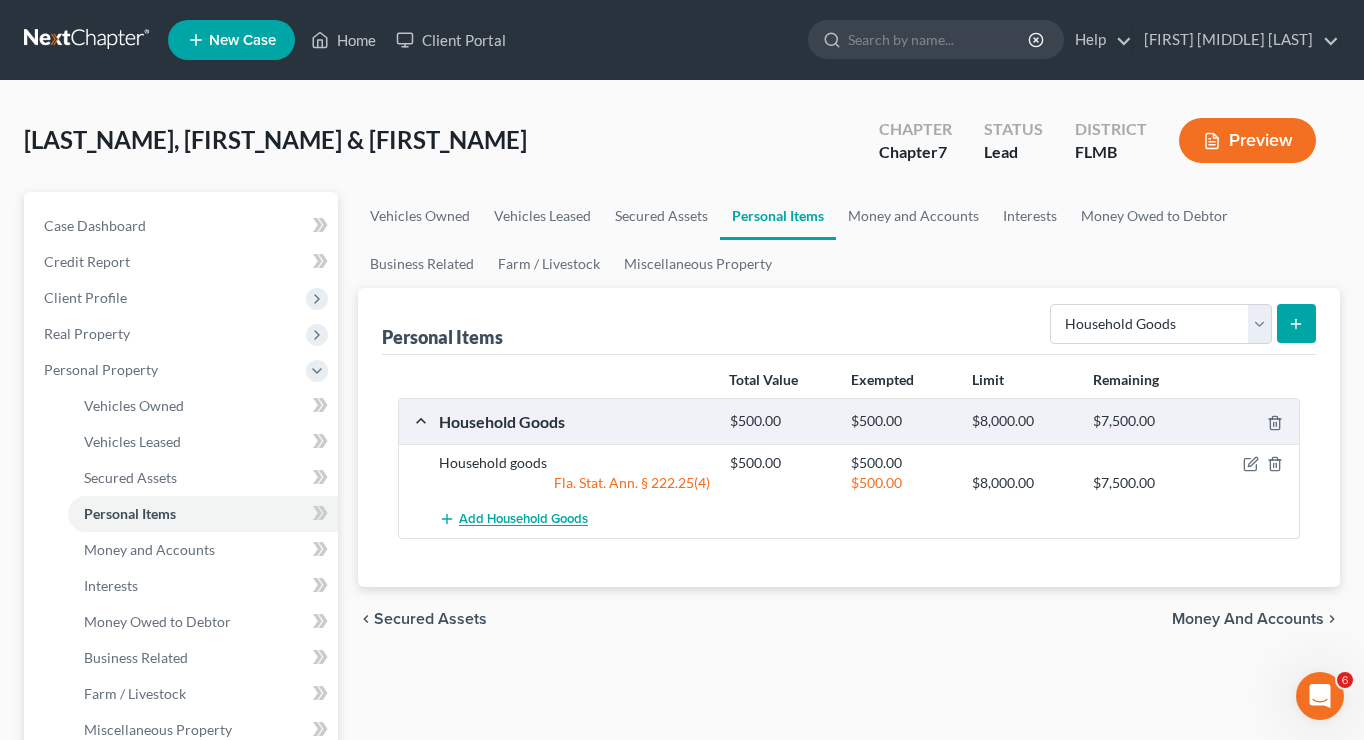 click on "Add Household Goods" at bounding box center (513, 519) 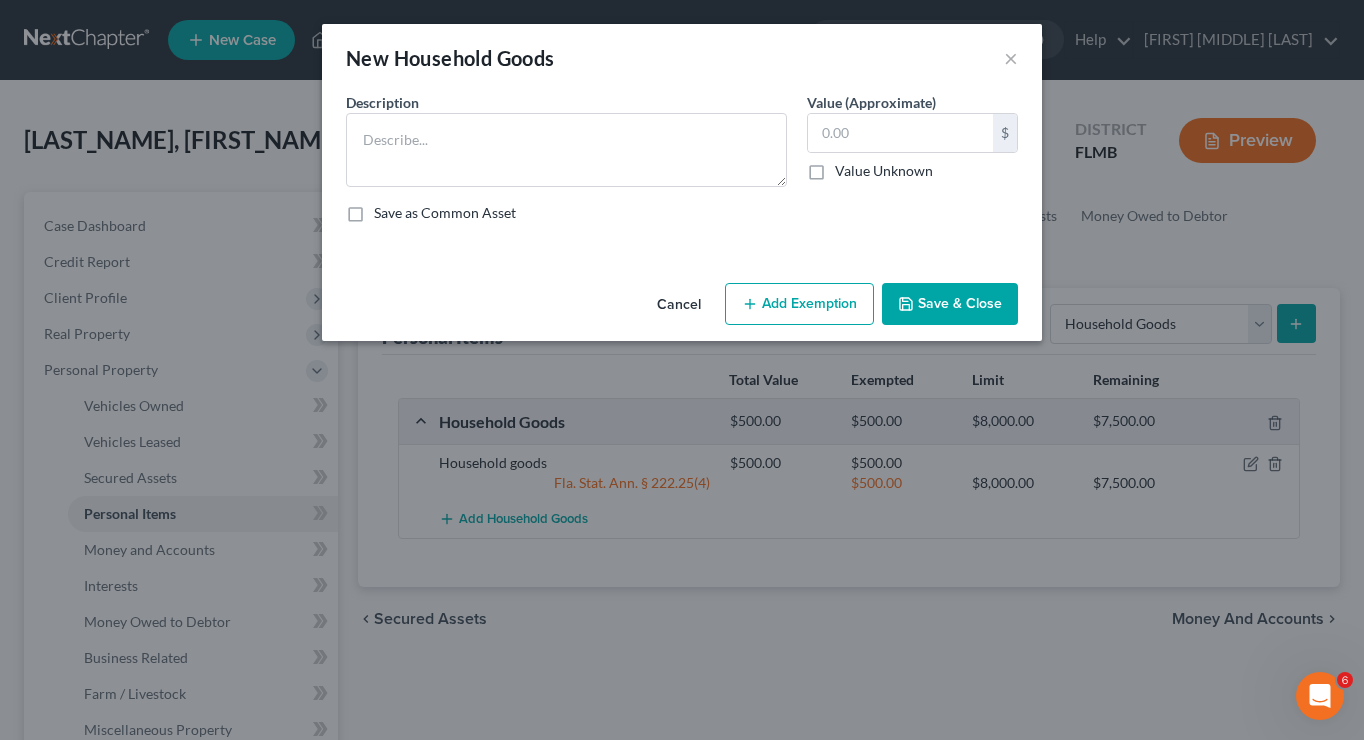 click on "Cancel" at bounding box center [679, 305] 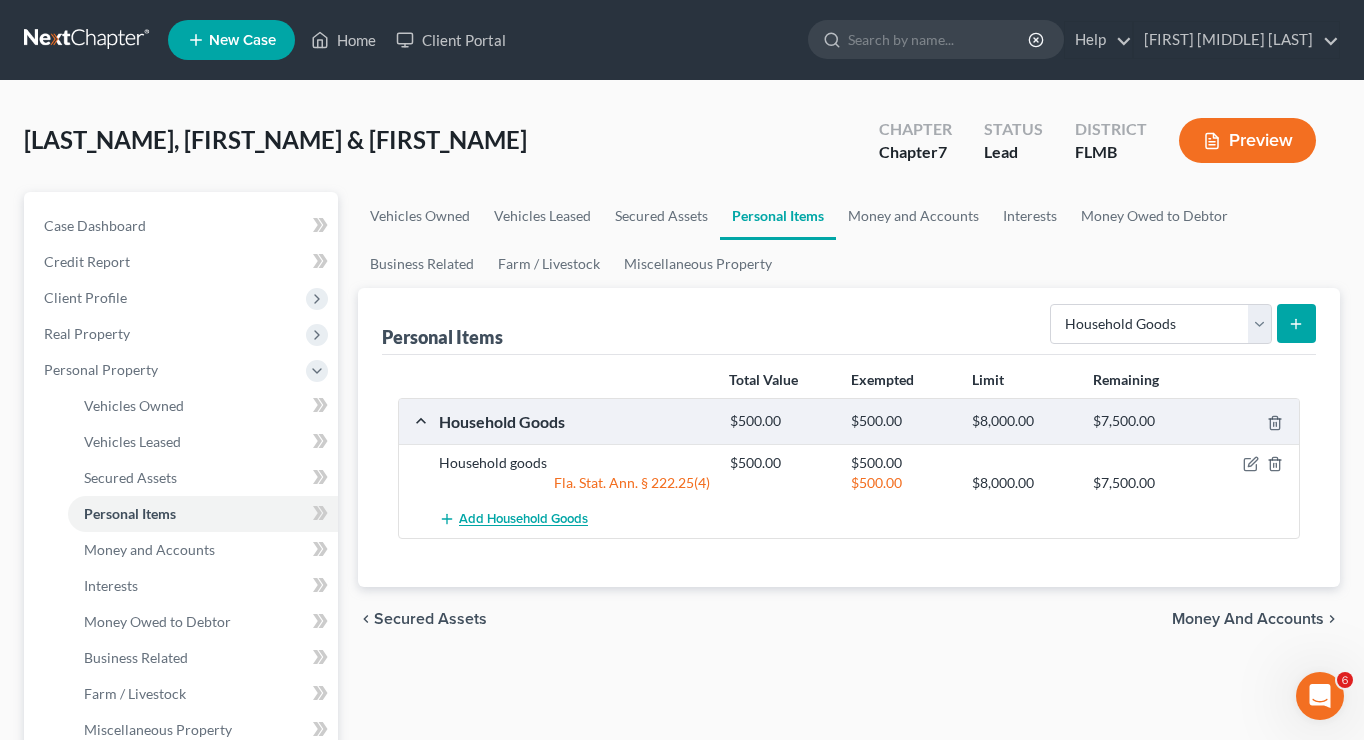 click on "Add Household Goods" at bounding box center [523, 520] 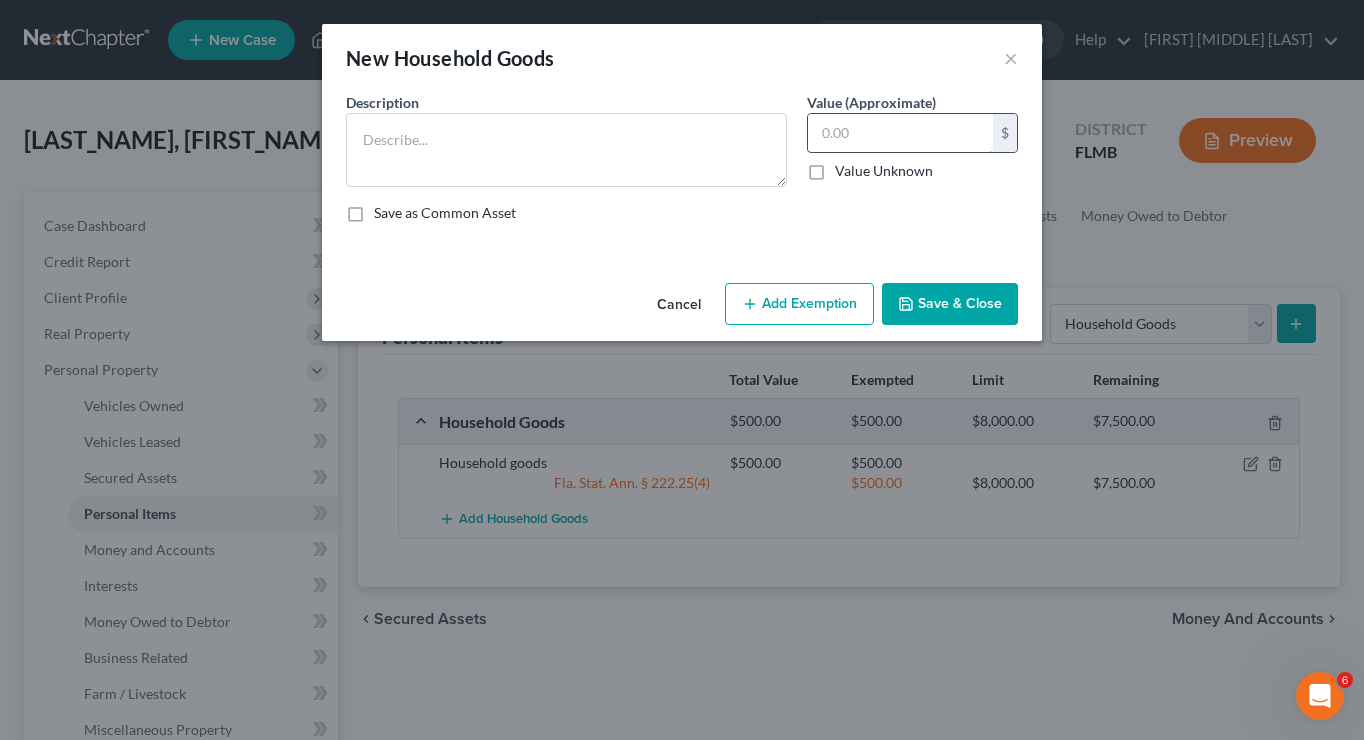 click at bounding box center [900, 133] 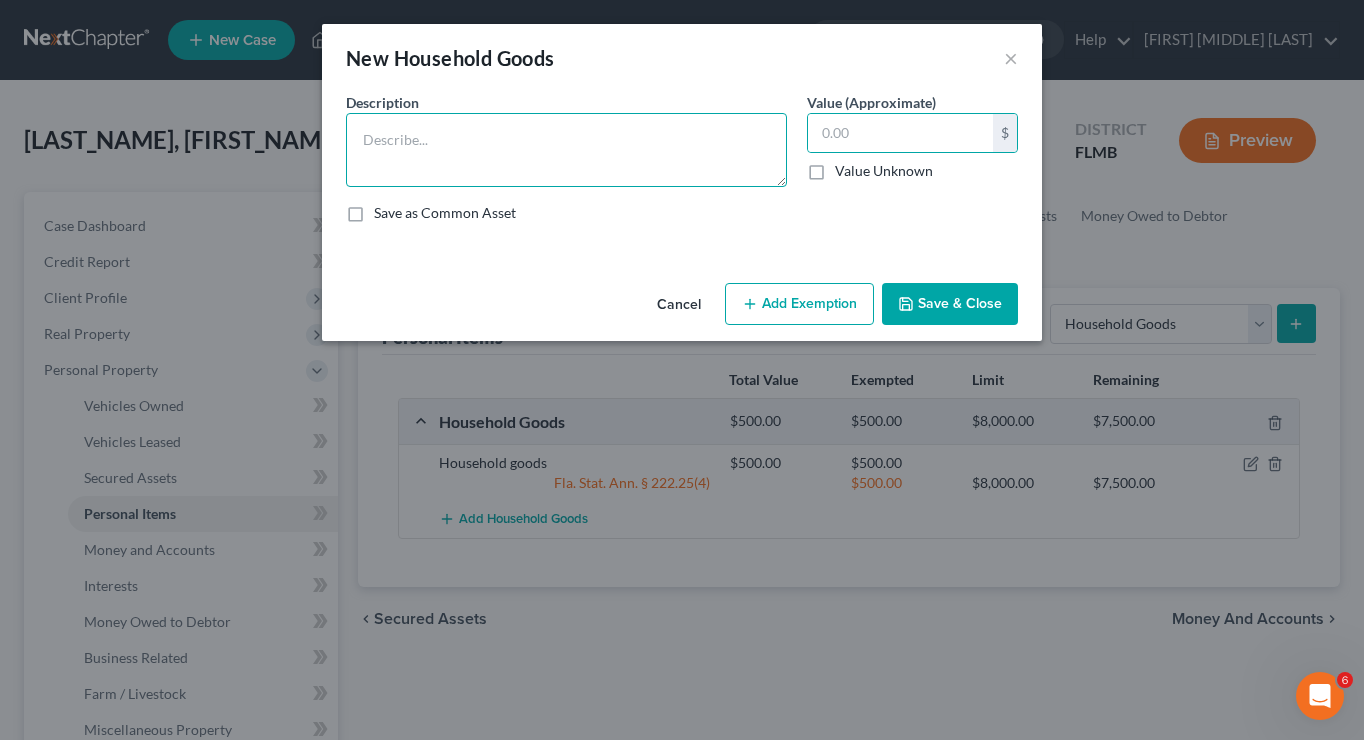 click at bounding box center [566, 150] 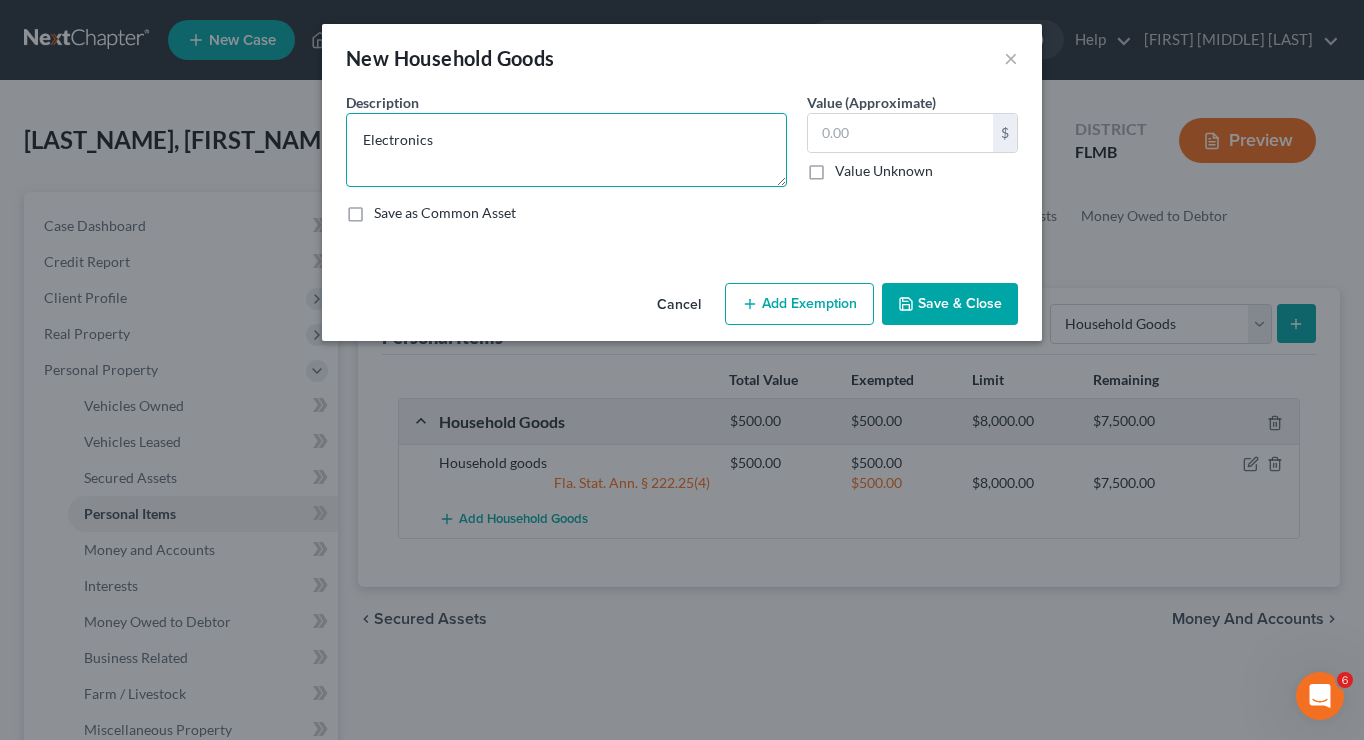 type on "Electronics" 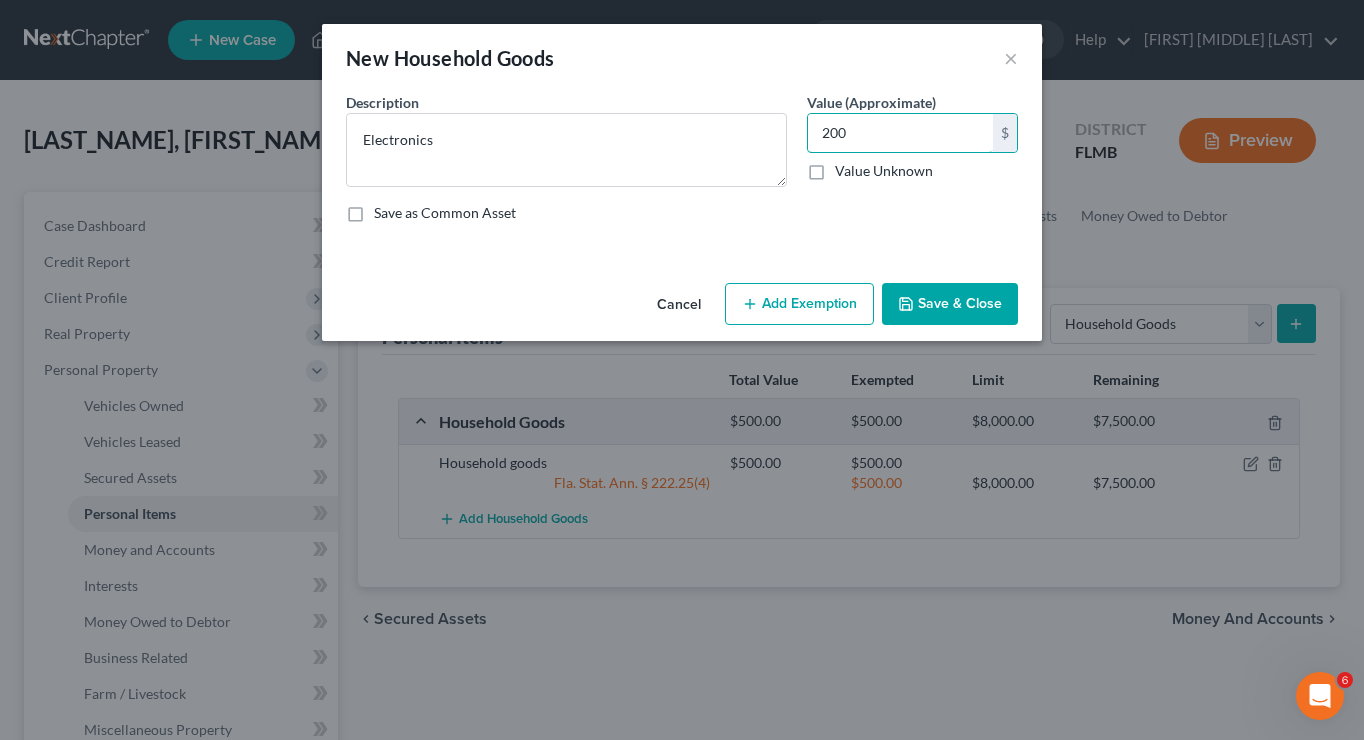 type on "200" 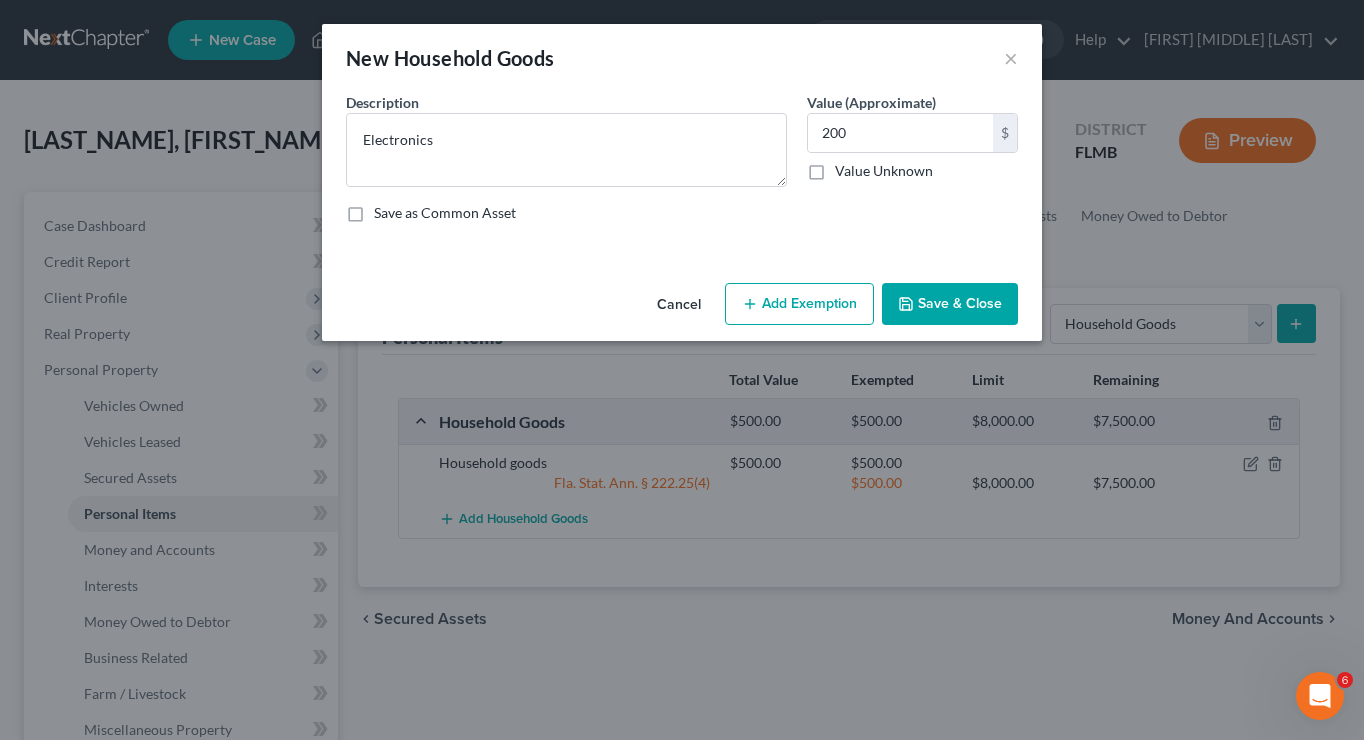 click on "Add Exemption" at bounding box center [799, 304] 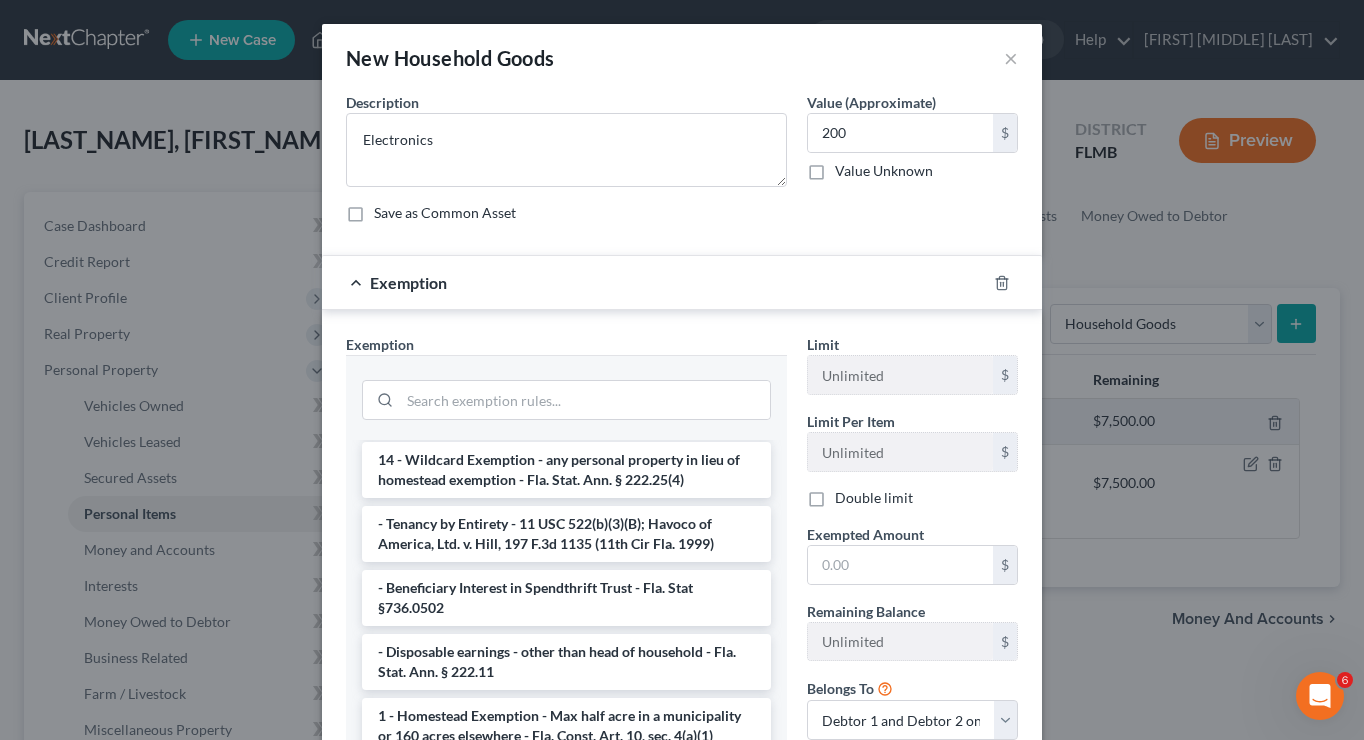 scroll, scrollTop: 80, scrollLeft: 0, axis: vertical 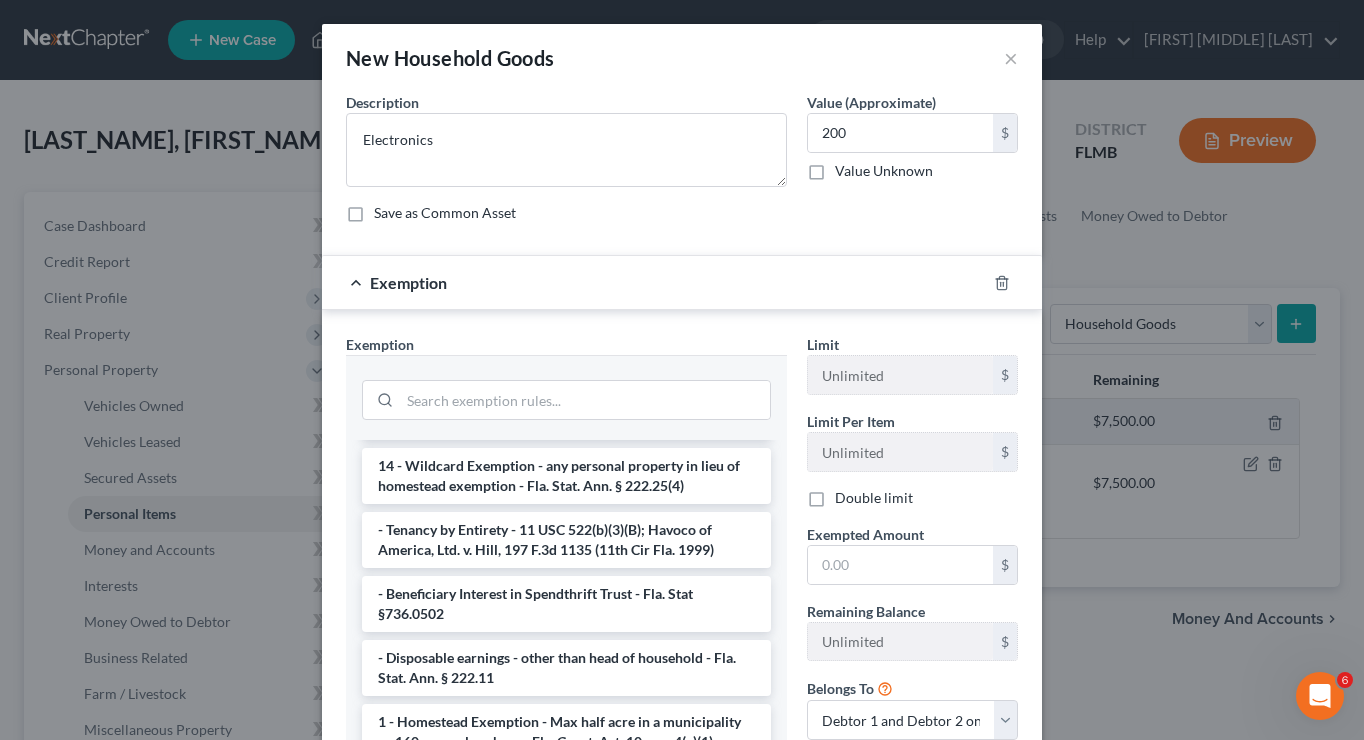 click on "14 - Wildcard Exemption - any personal property in lieu of homestead exemption - Fla. Stat. Ann. § 222.25(4)" at bounding box center (566, 476) 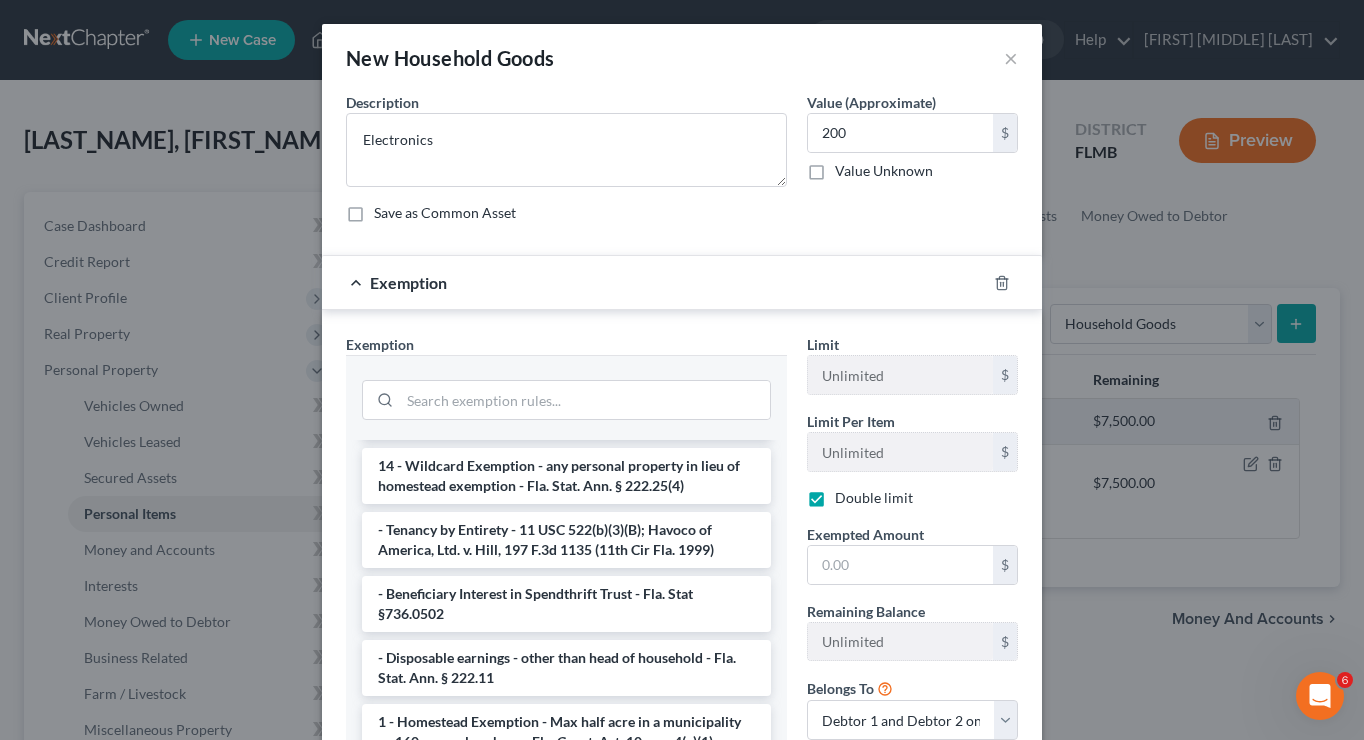 checkbox on "true" 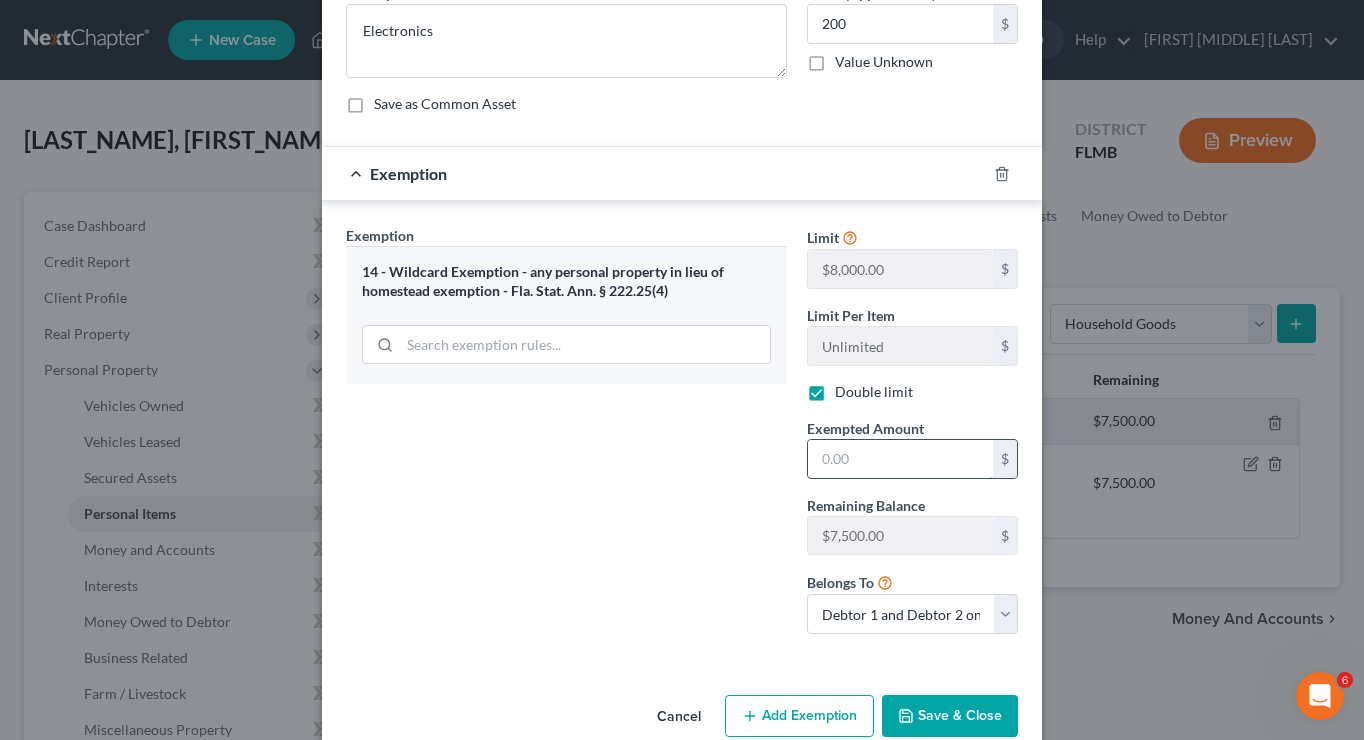 scroll, scrollTop: 110, scrollLeft: 0, axis: vertical 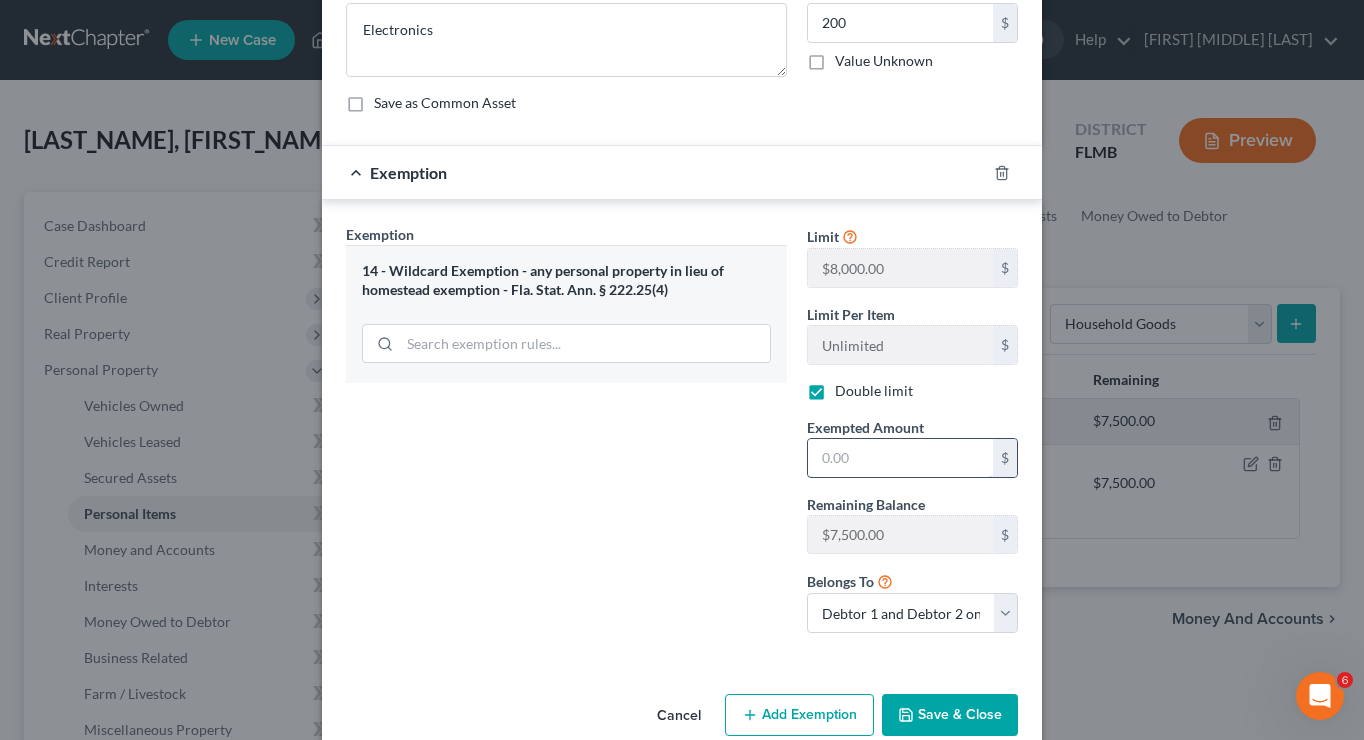 click at bounding box center (900, 458) 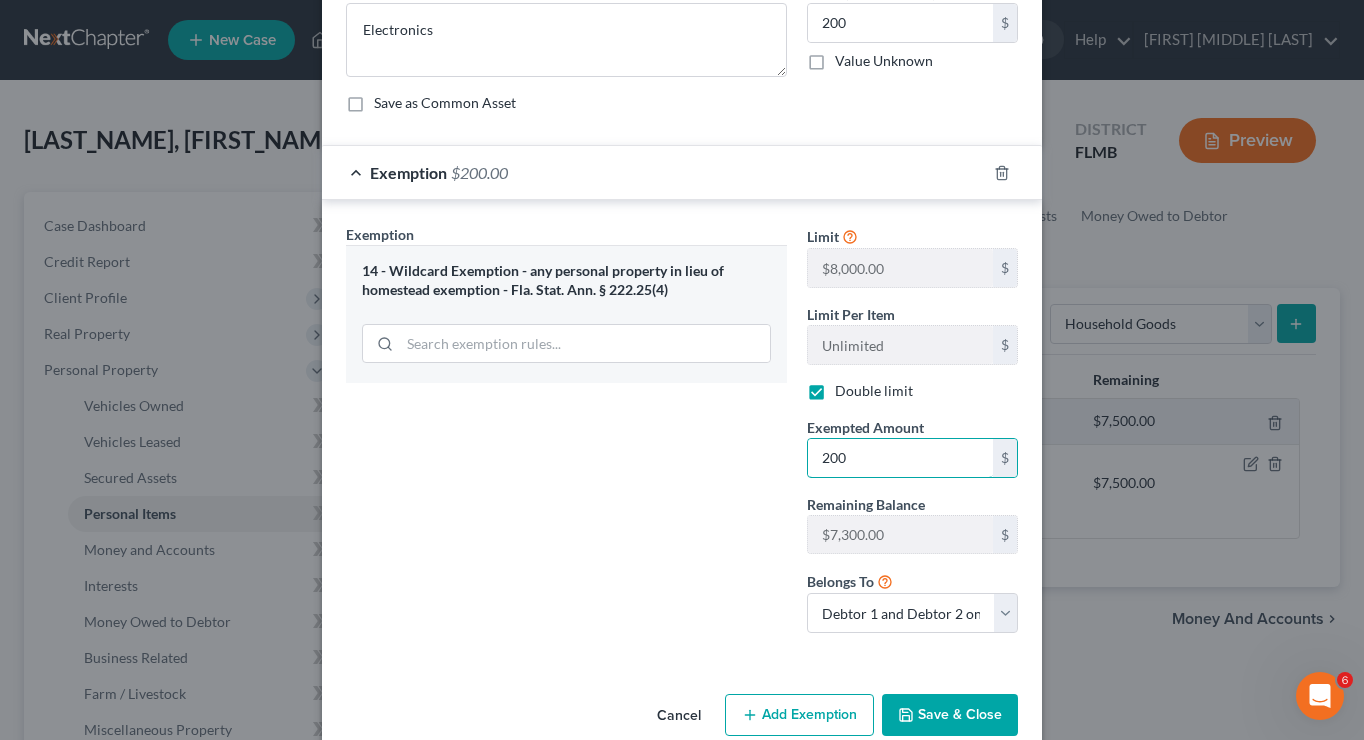 type on "200" 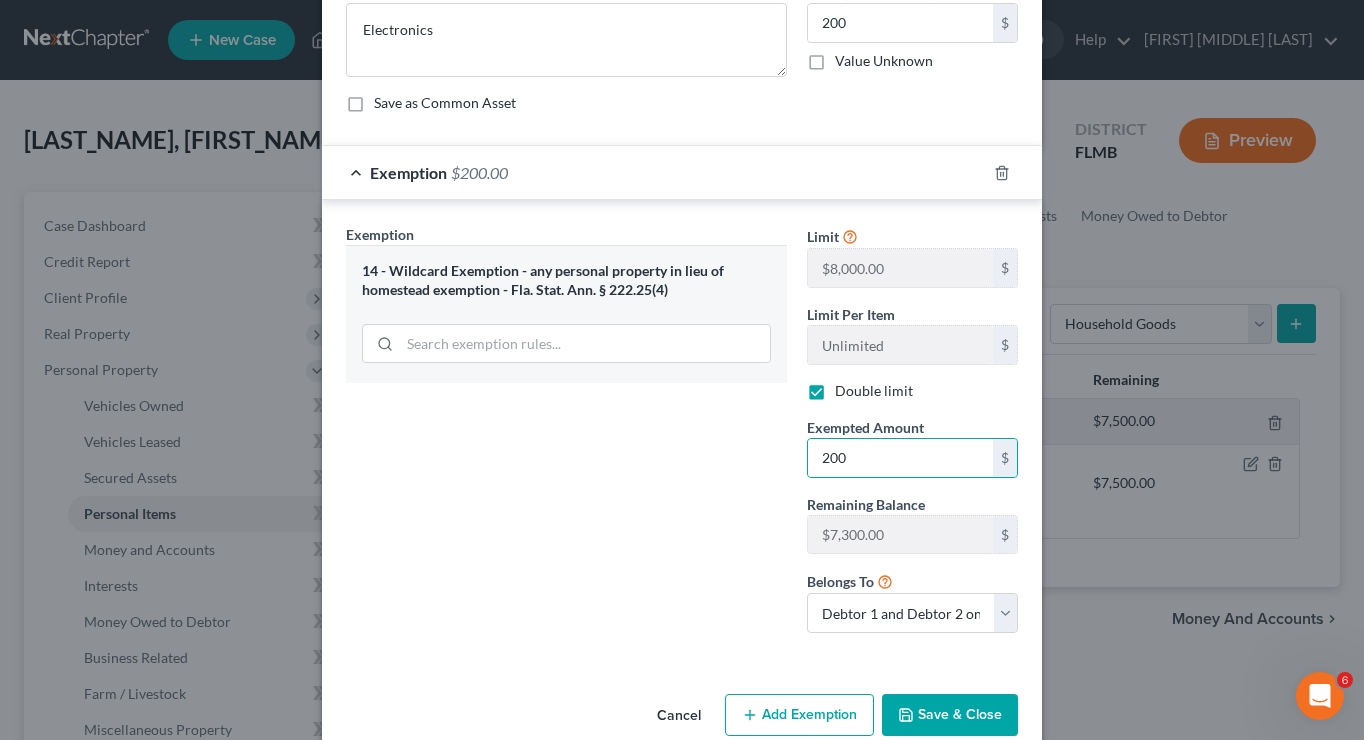 click on "Save & Close" at bounding box center [950, 715] 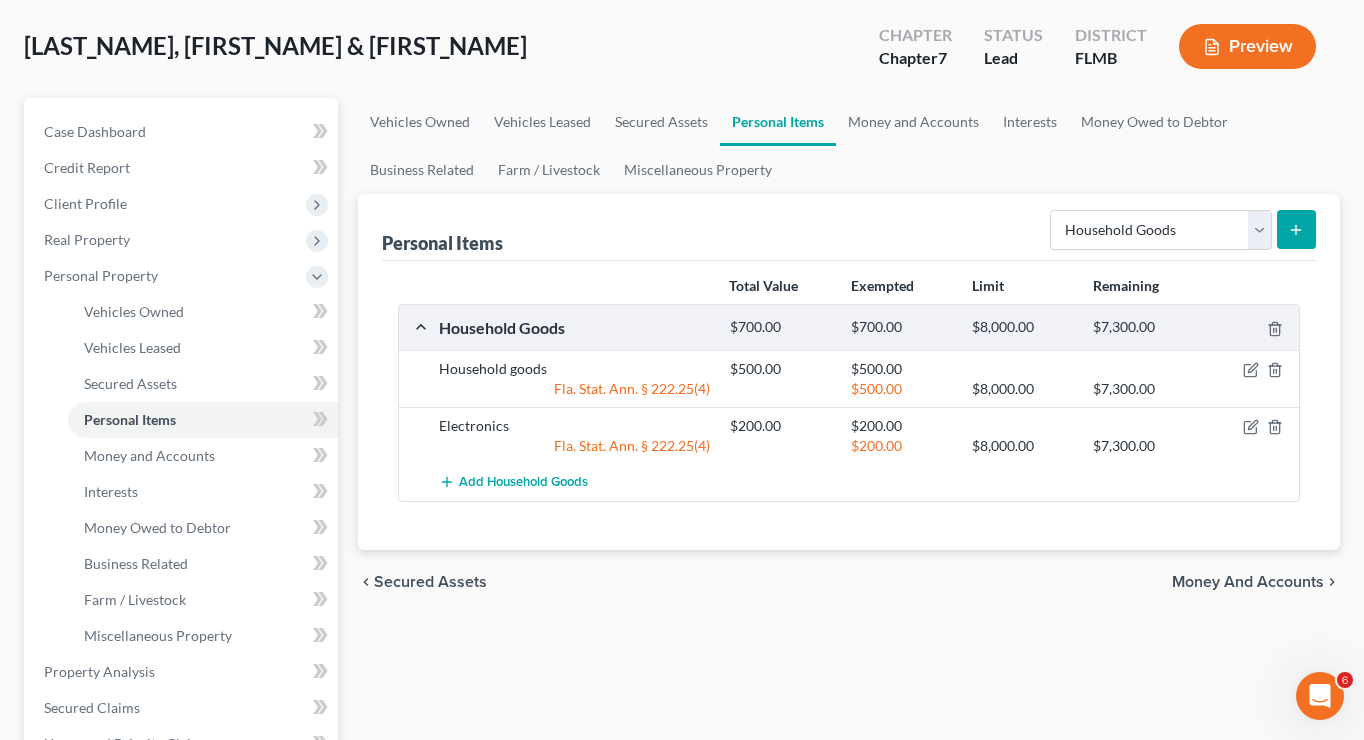 scroll, scrollTop: 117, scrollLeft: 0, axis: vertical 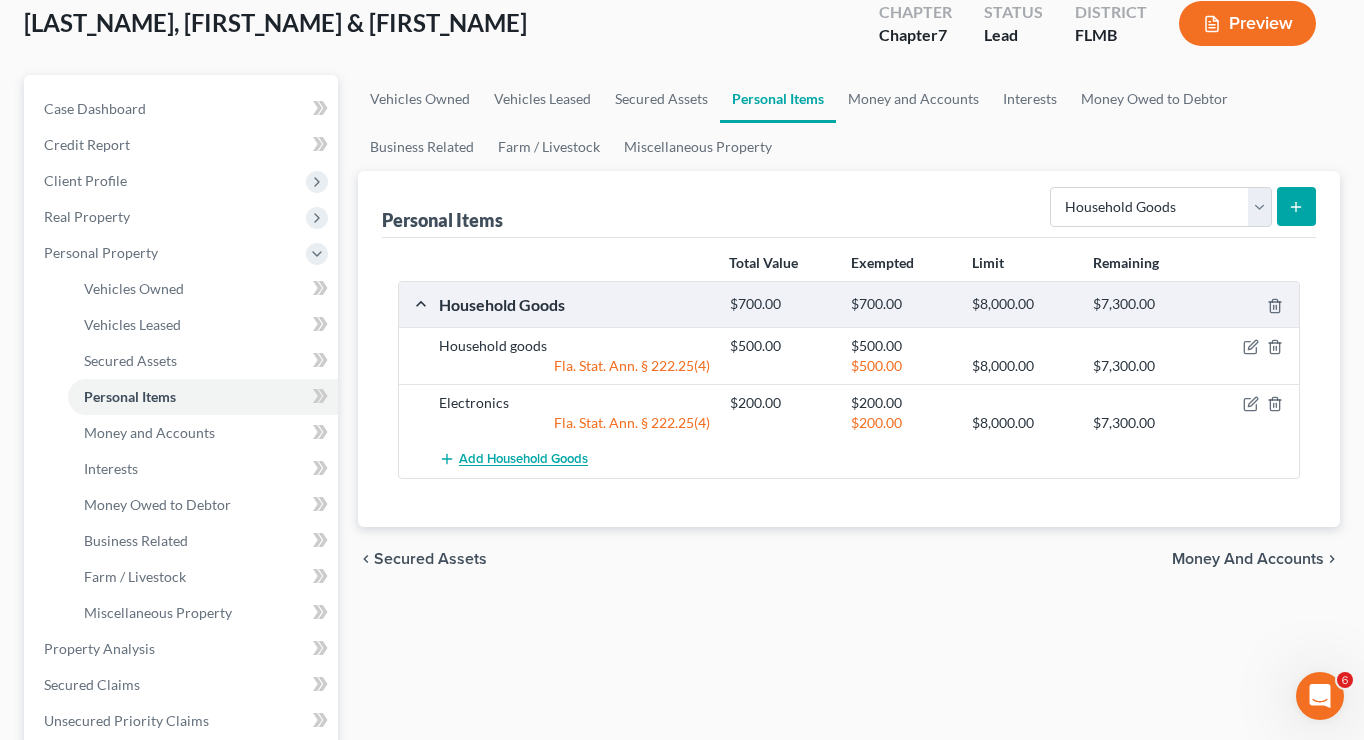 click on "Add Household Goods" at bounding box center [523, 460] 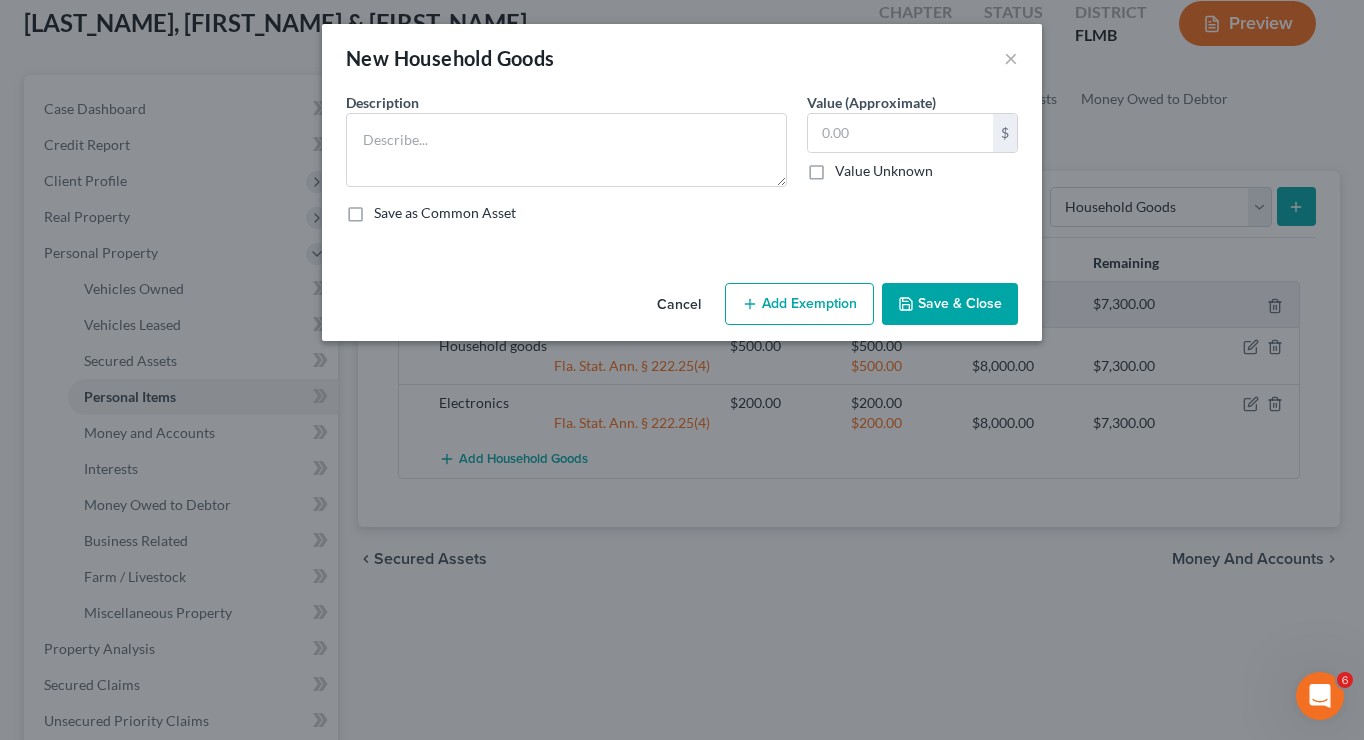 click on "Cancel" at bounding box center (679, 305) 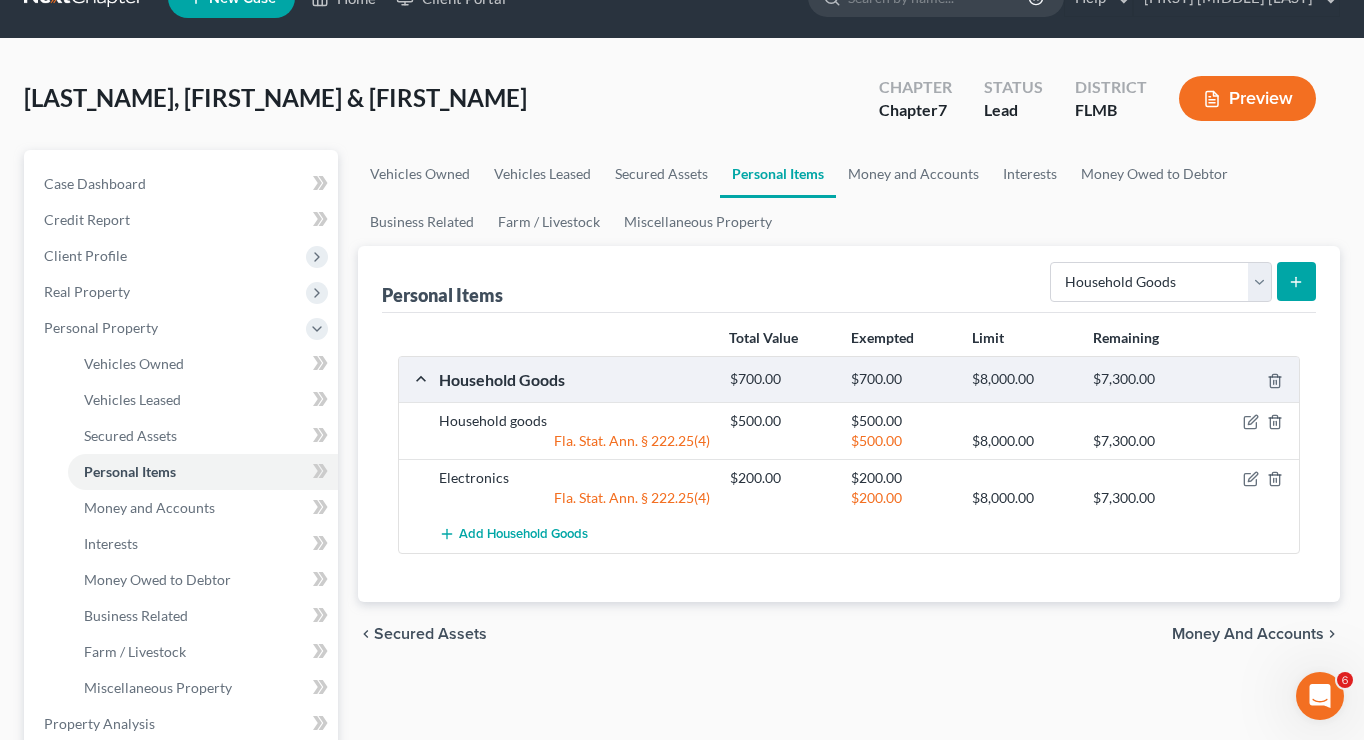 scroll, scrollTop: 0, scrollLeft: 0, axis: both 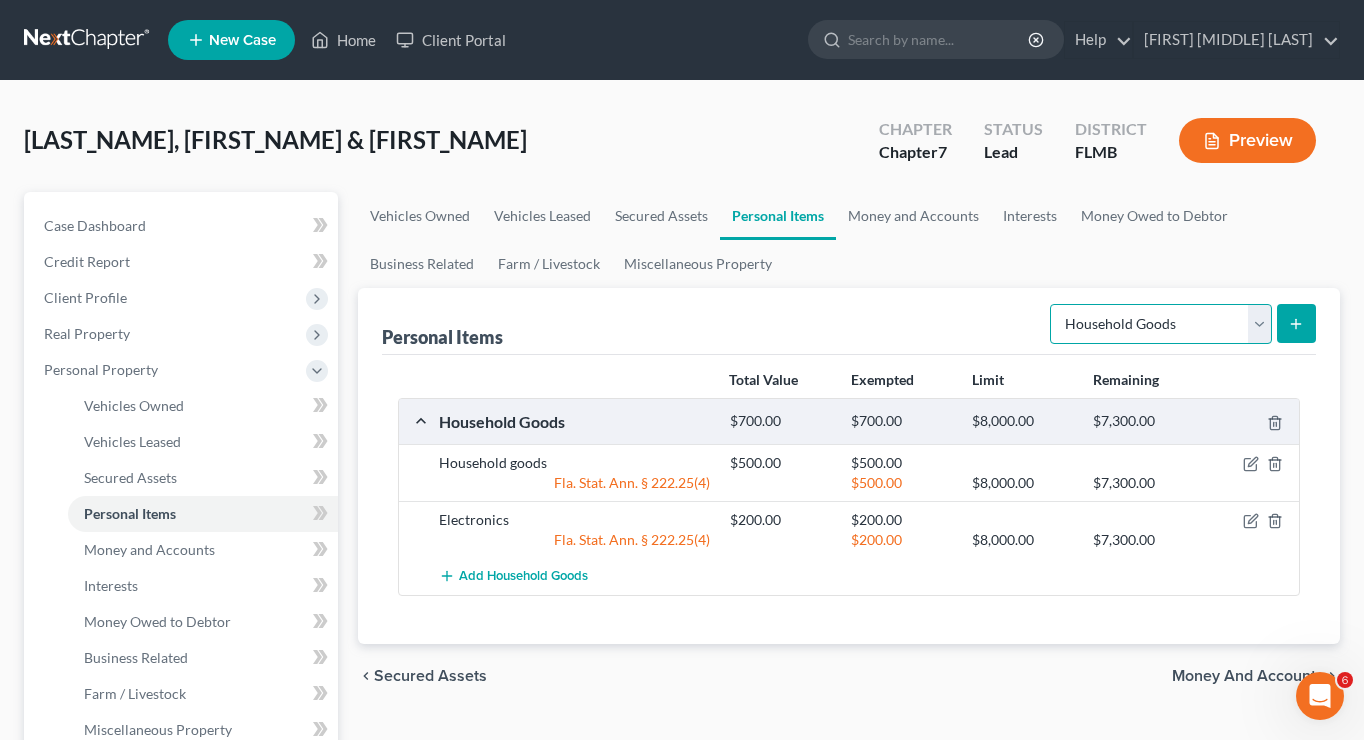 click on "Select Item Type Clothing Collectibles Of Value Electronics Firearms Household Goods Jewelry Other Pet(s) Sports & Hobby Equipment" at bounding box center (1161, 324) 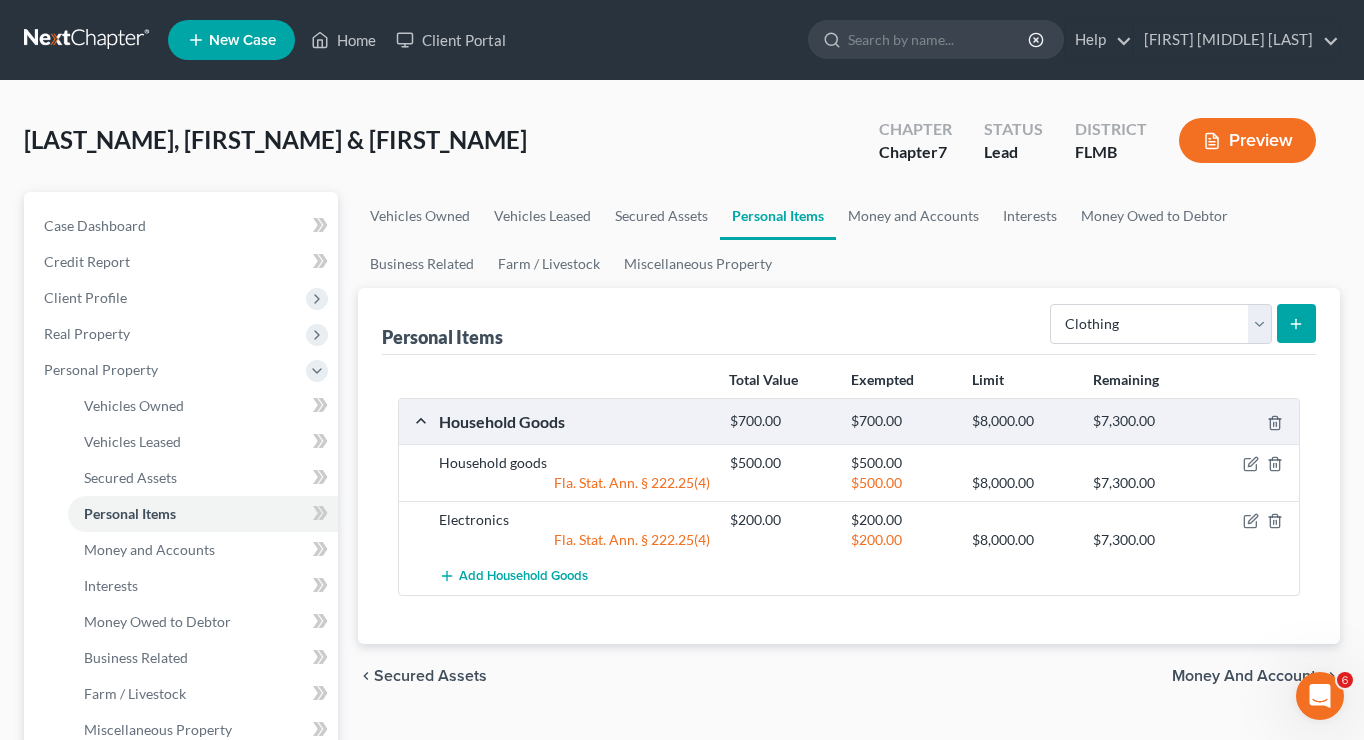 click 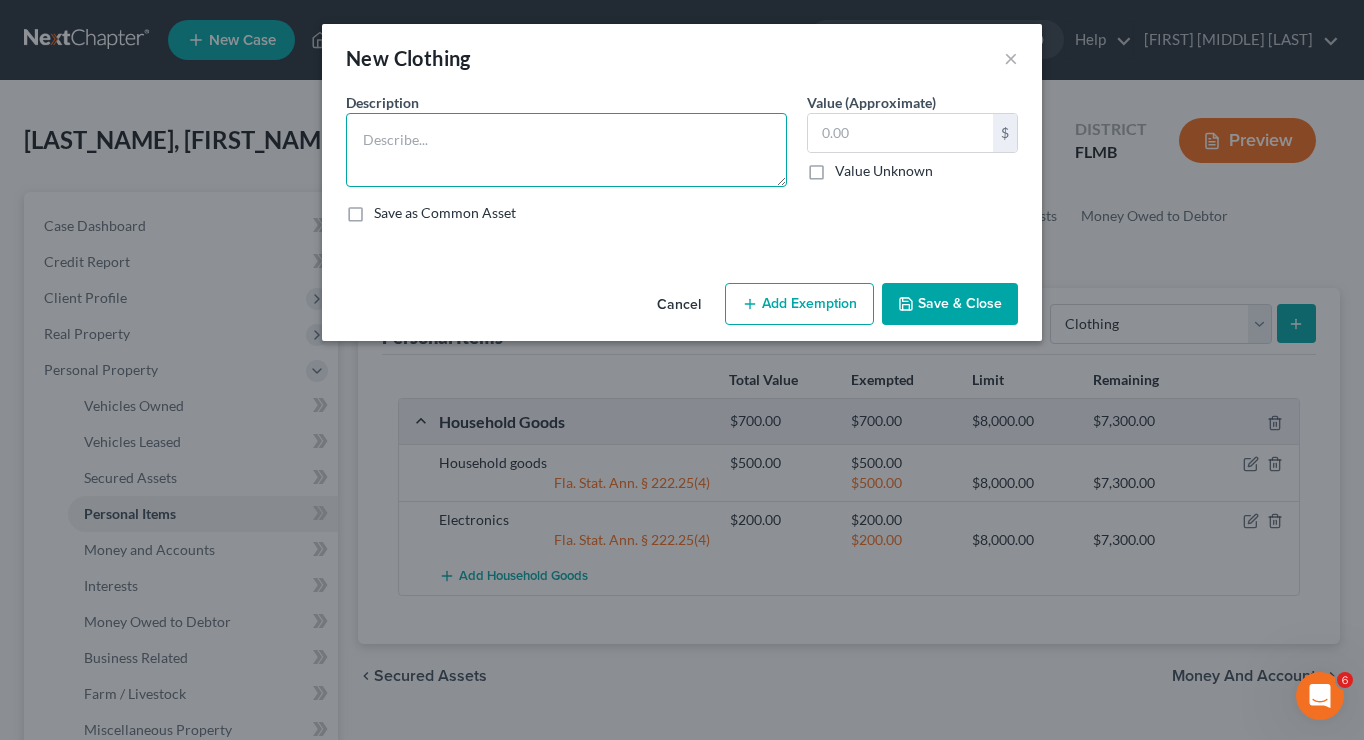 click at bounding box center (566, 150) 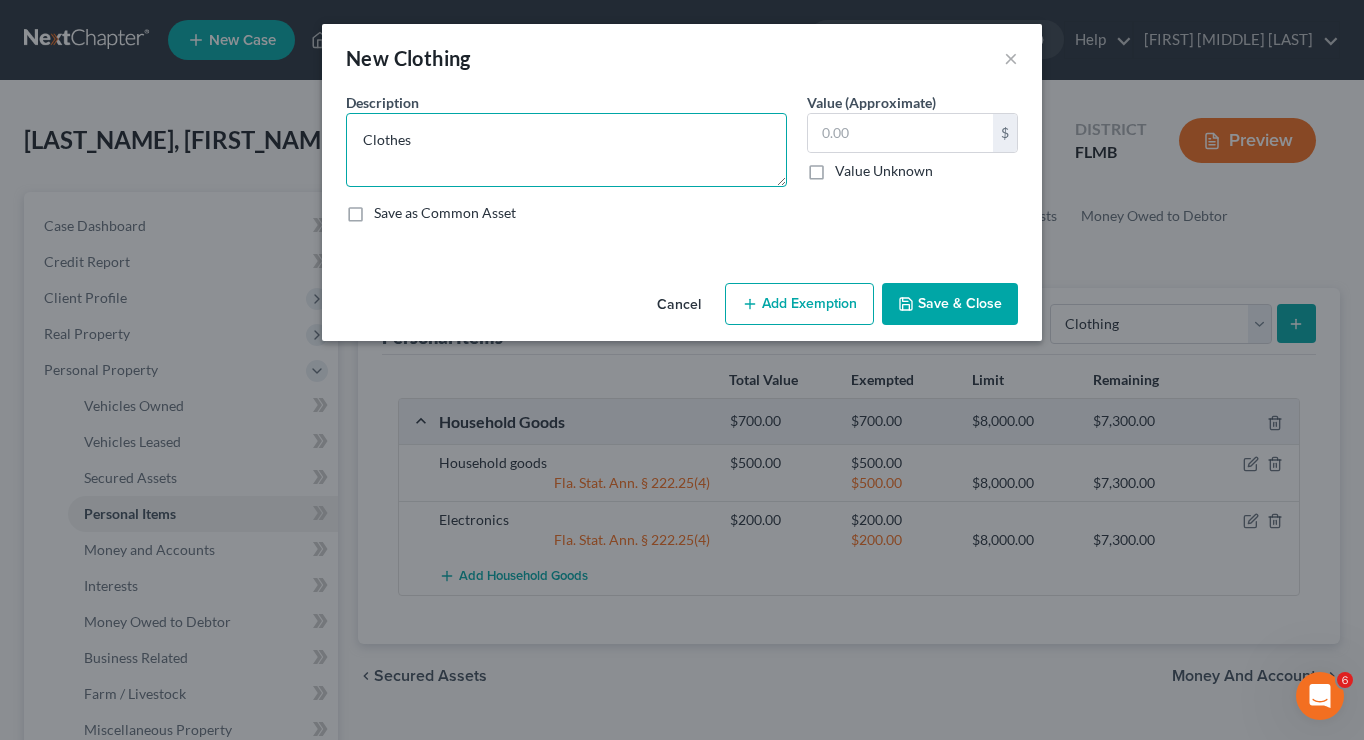type on "Clothes" 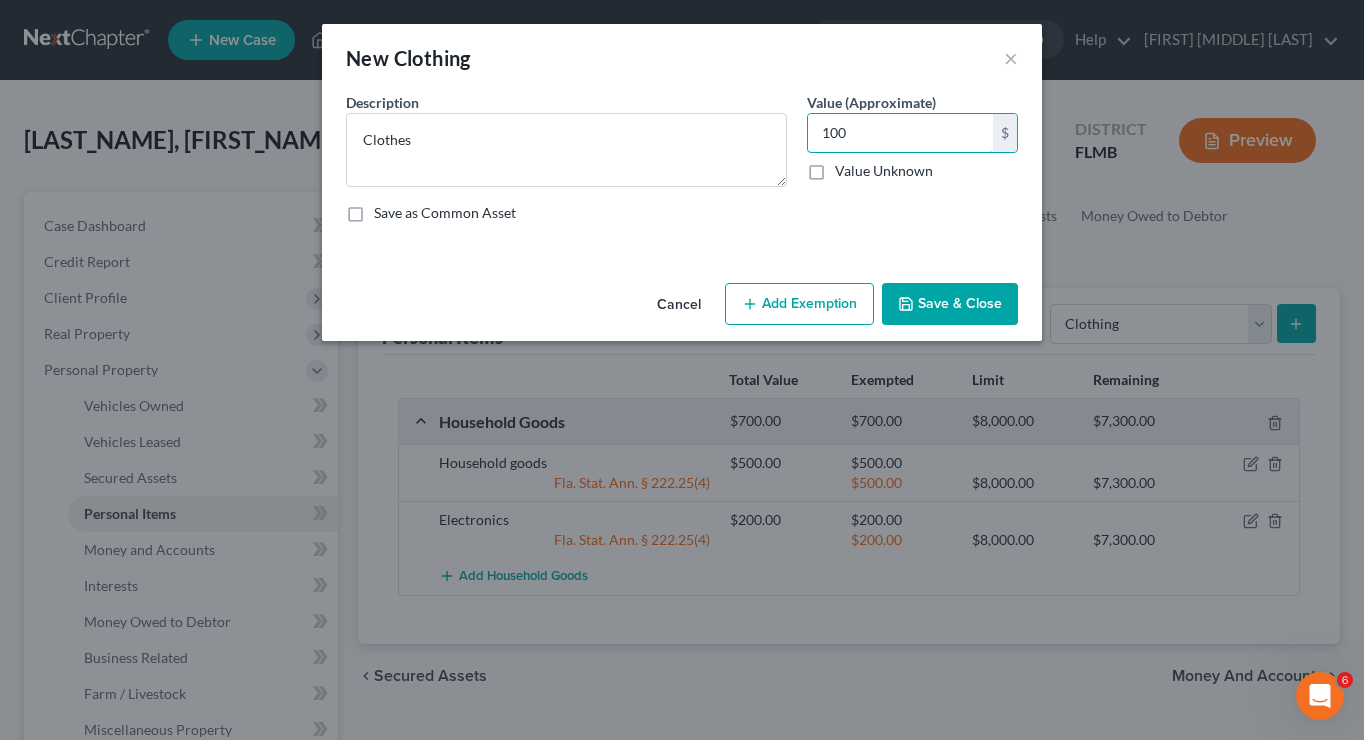 type on "100" 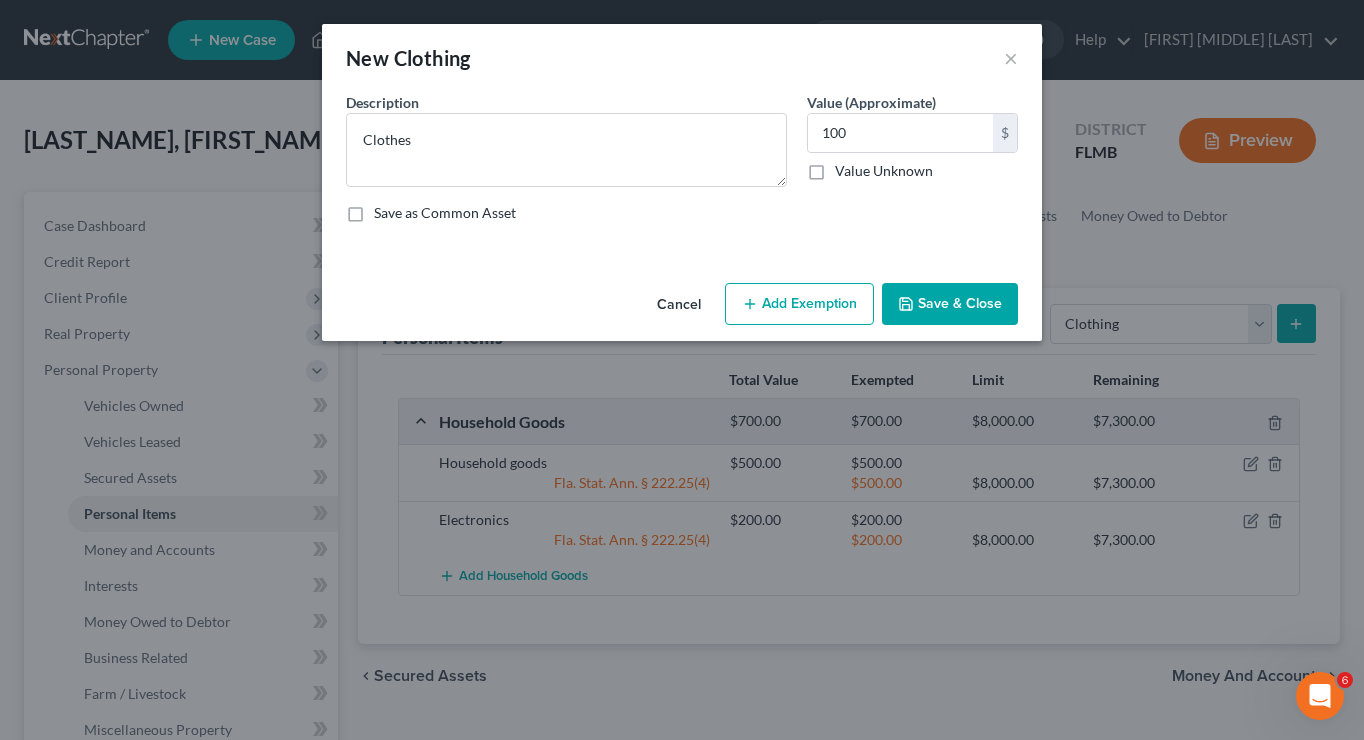 click on "Add Exemption" at bounding box center (799, 304) 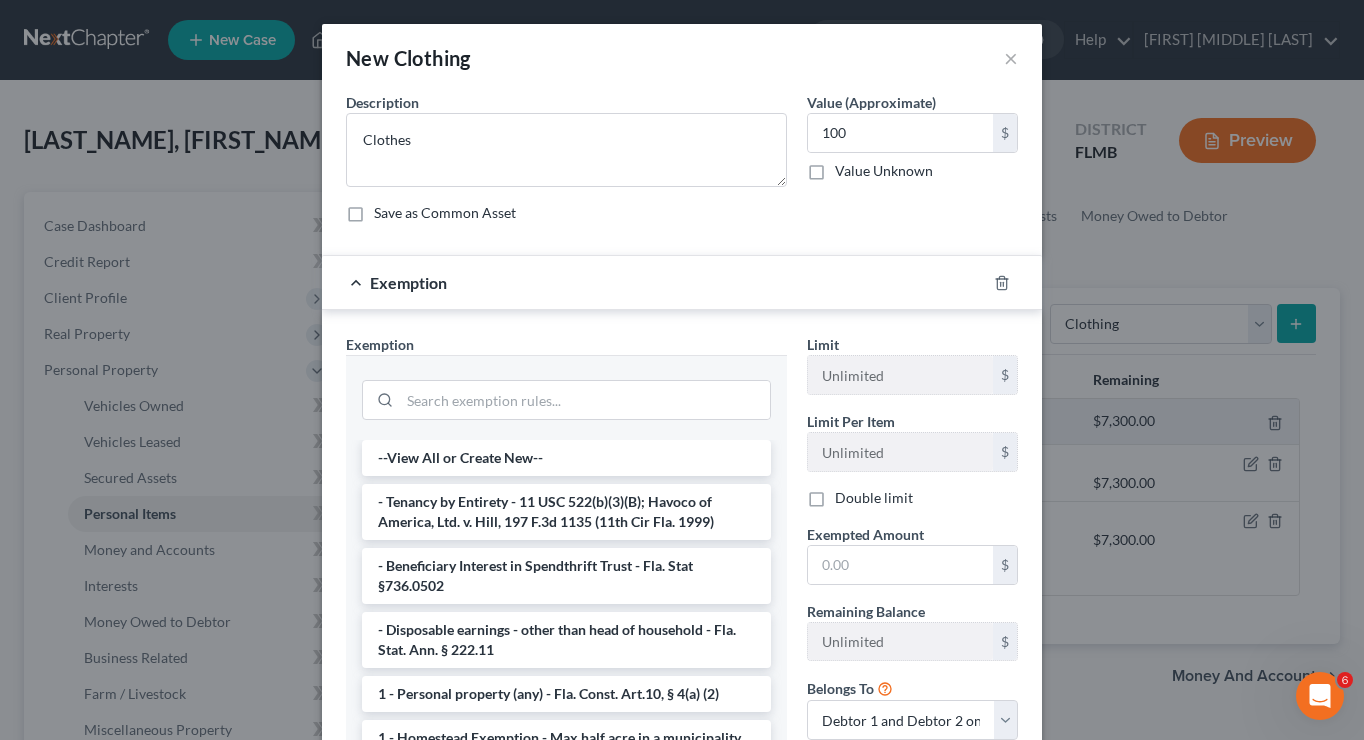 scroll, scrollTop: 28, scrollLeft: 0, axis: vertical 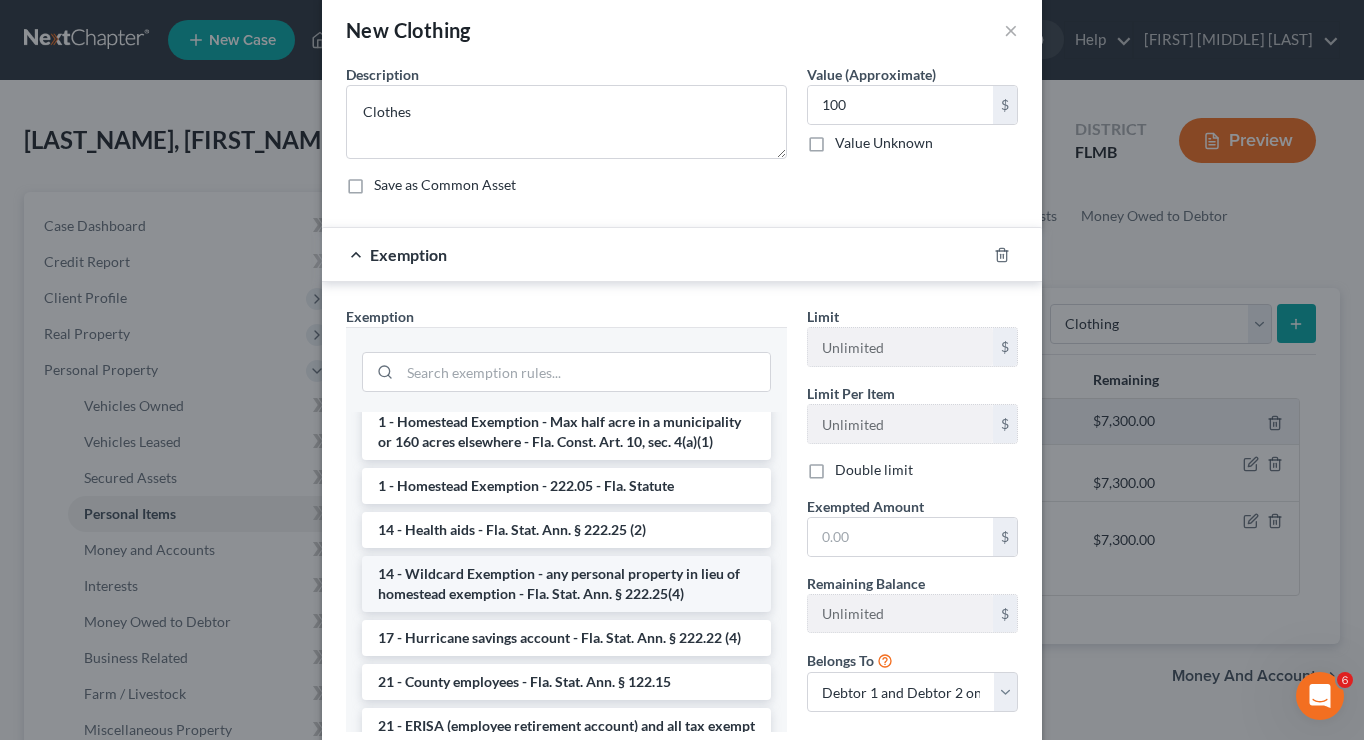click on "14 - Wildcard Exemption - any personal property in lieu of homestead exemption - Fla. Stat. Ann. § 222.25(4)" at bounding box center [566, 584] 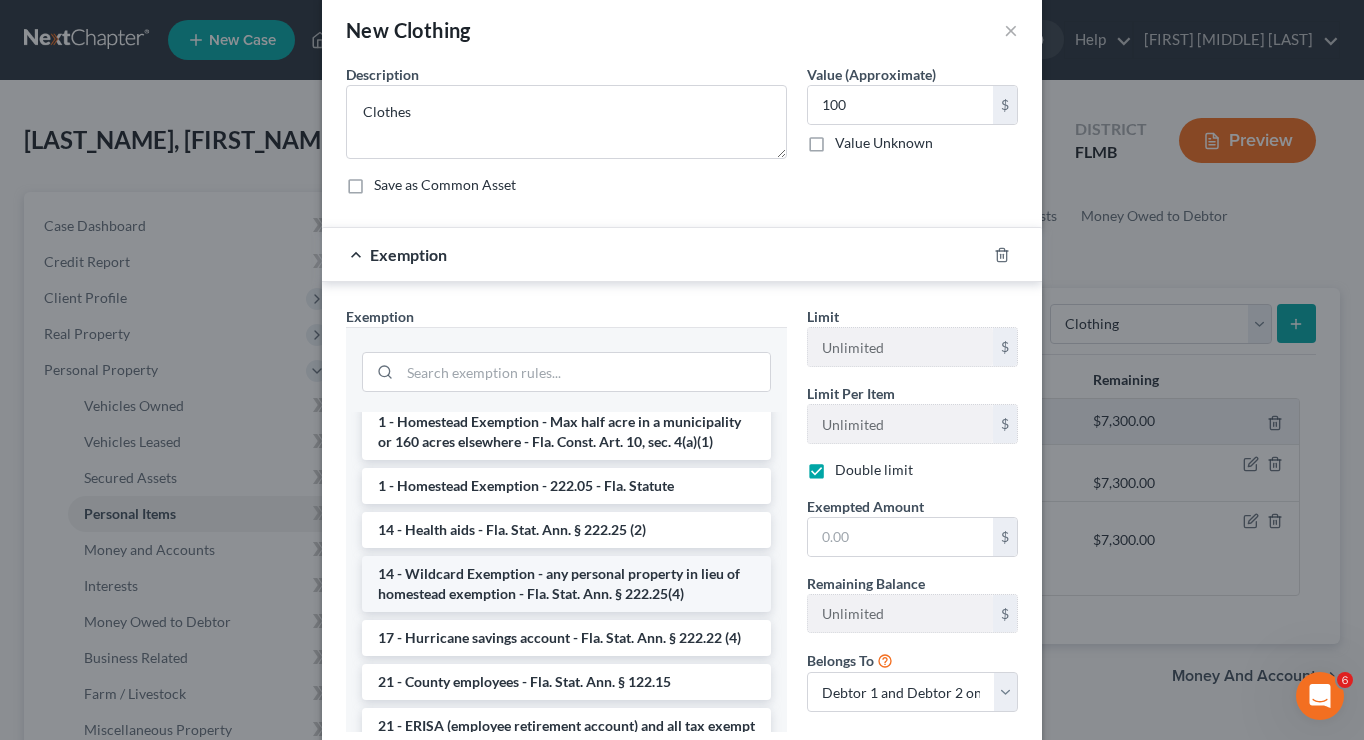 checkbox on "true" 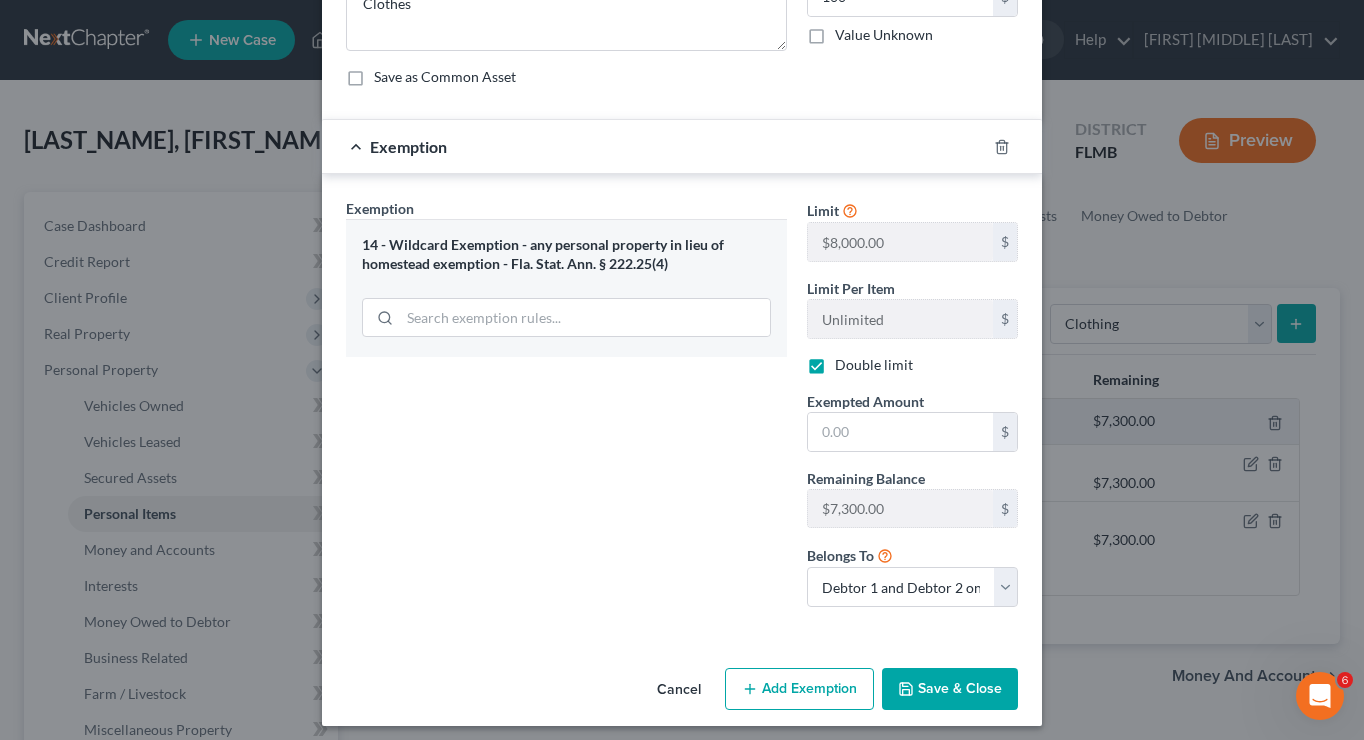 scroll, scrollTop: 142, scrollLeft: 0, axis: vertical 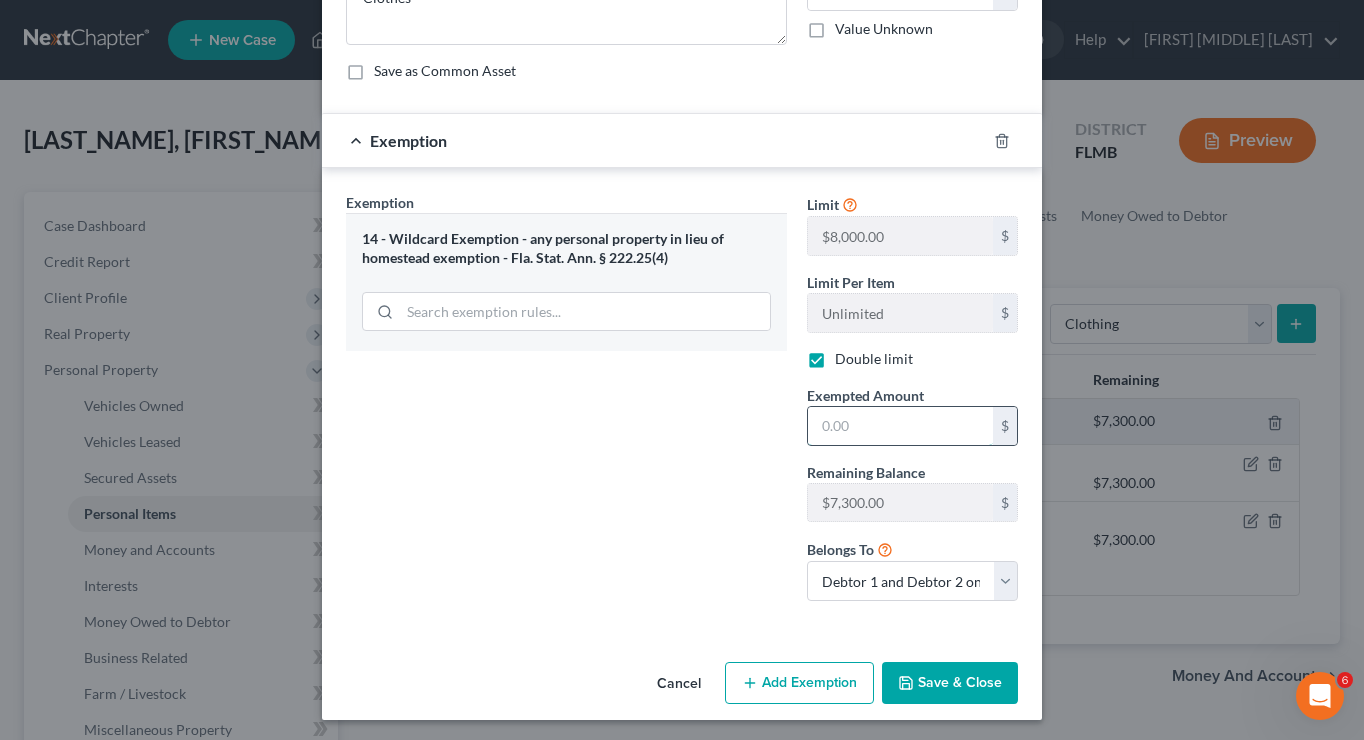 click at bounding box center [900, 426] 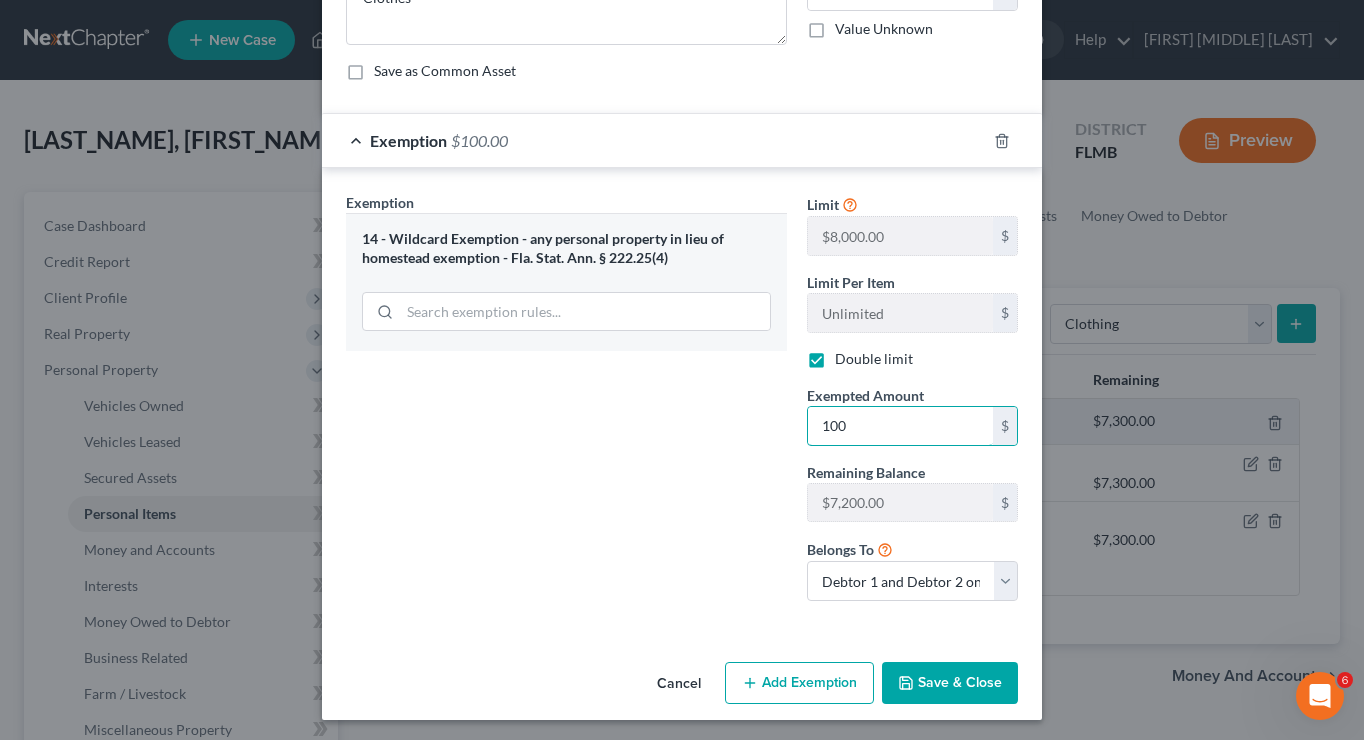 type on "100" 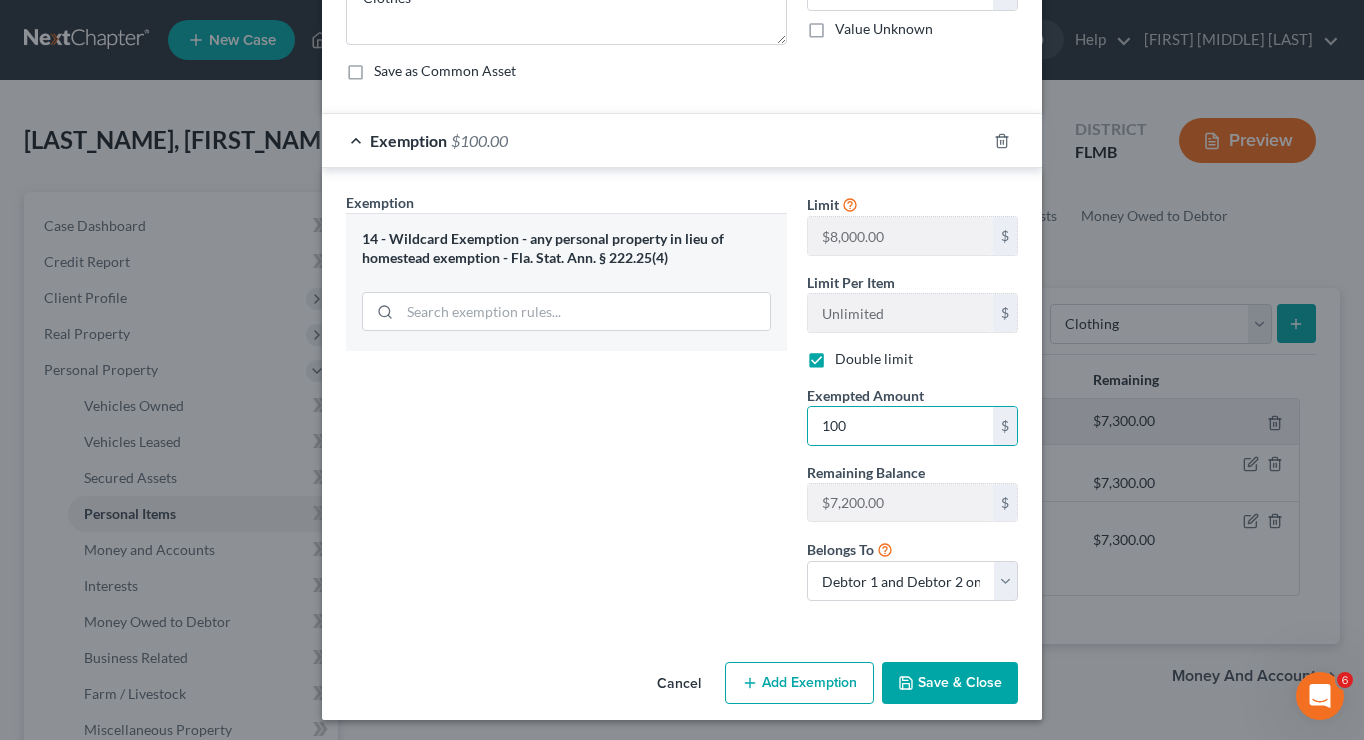 click on "Add Exemption" at bounding box center [799, 683] 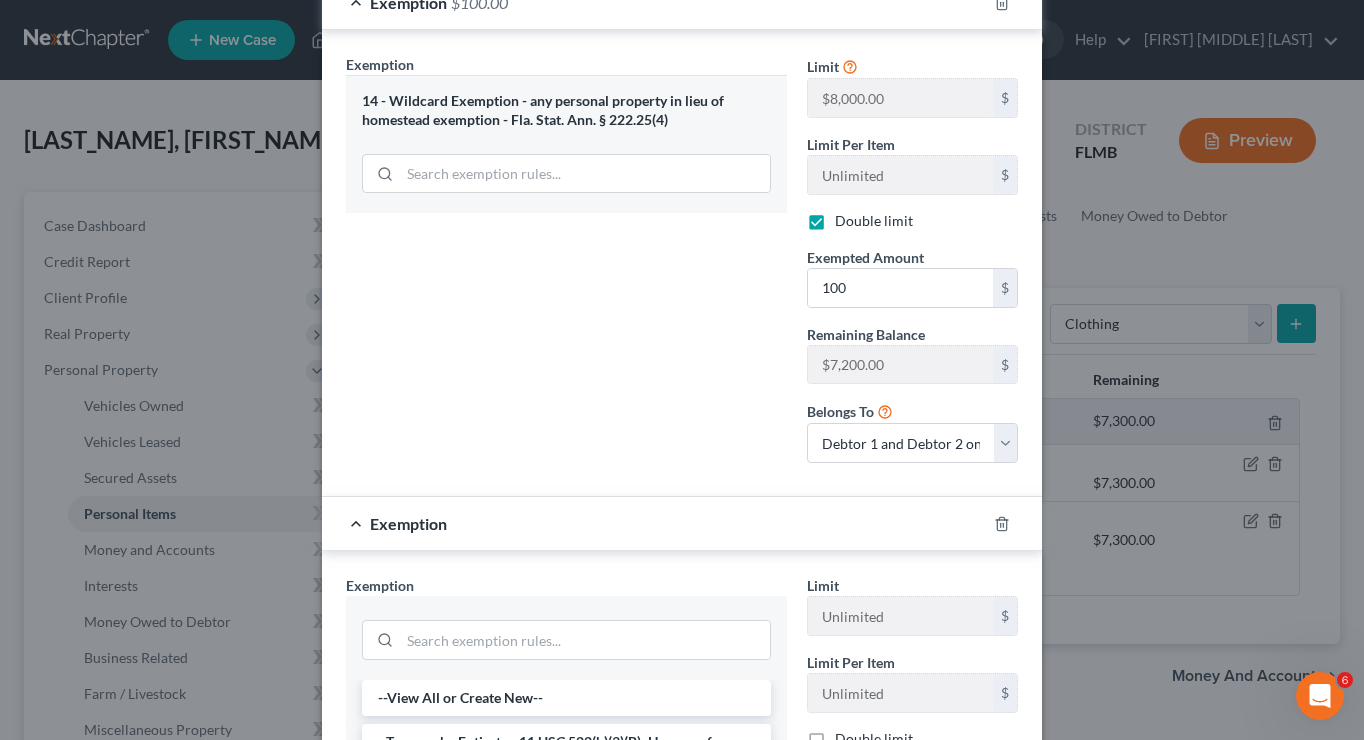 scroll, scrollTop: 296, scrollLeft: 0, axis: vertical 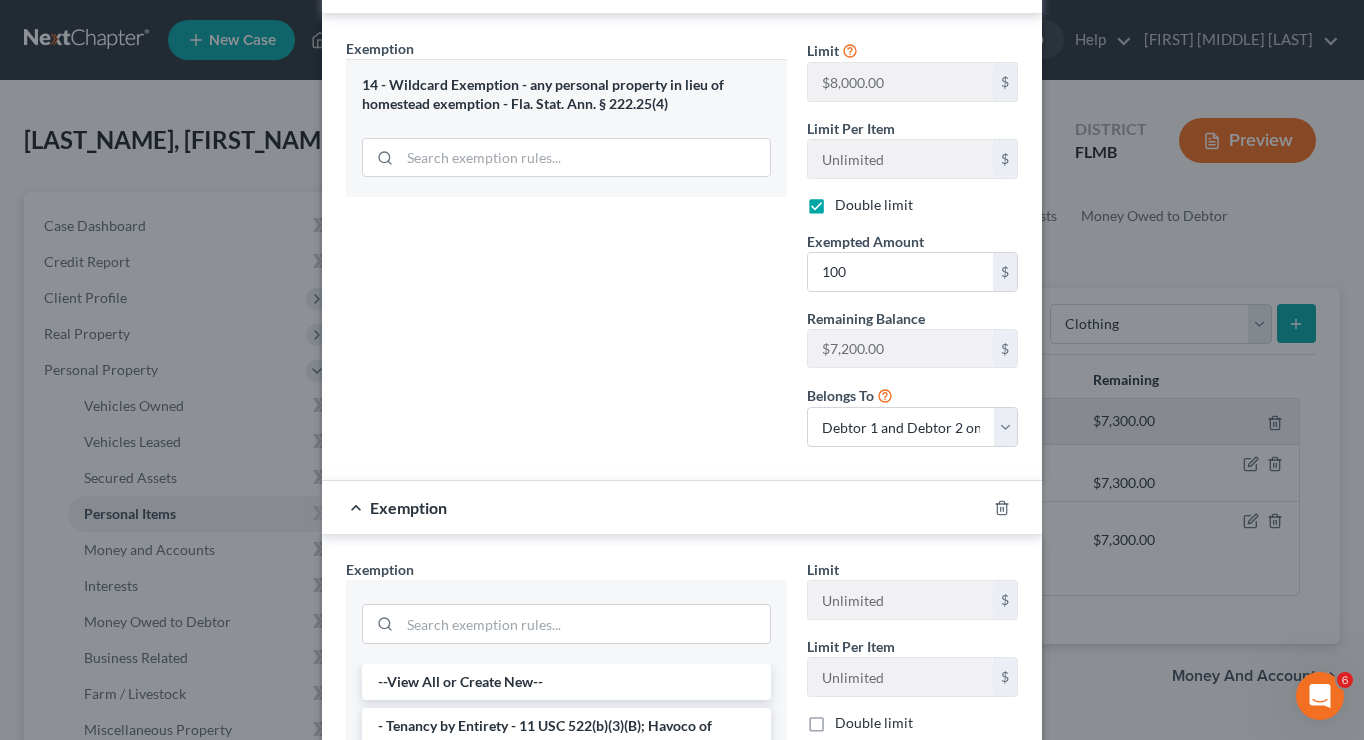 click at bounding box center (1014, 508) 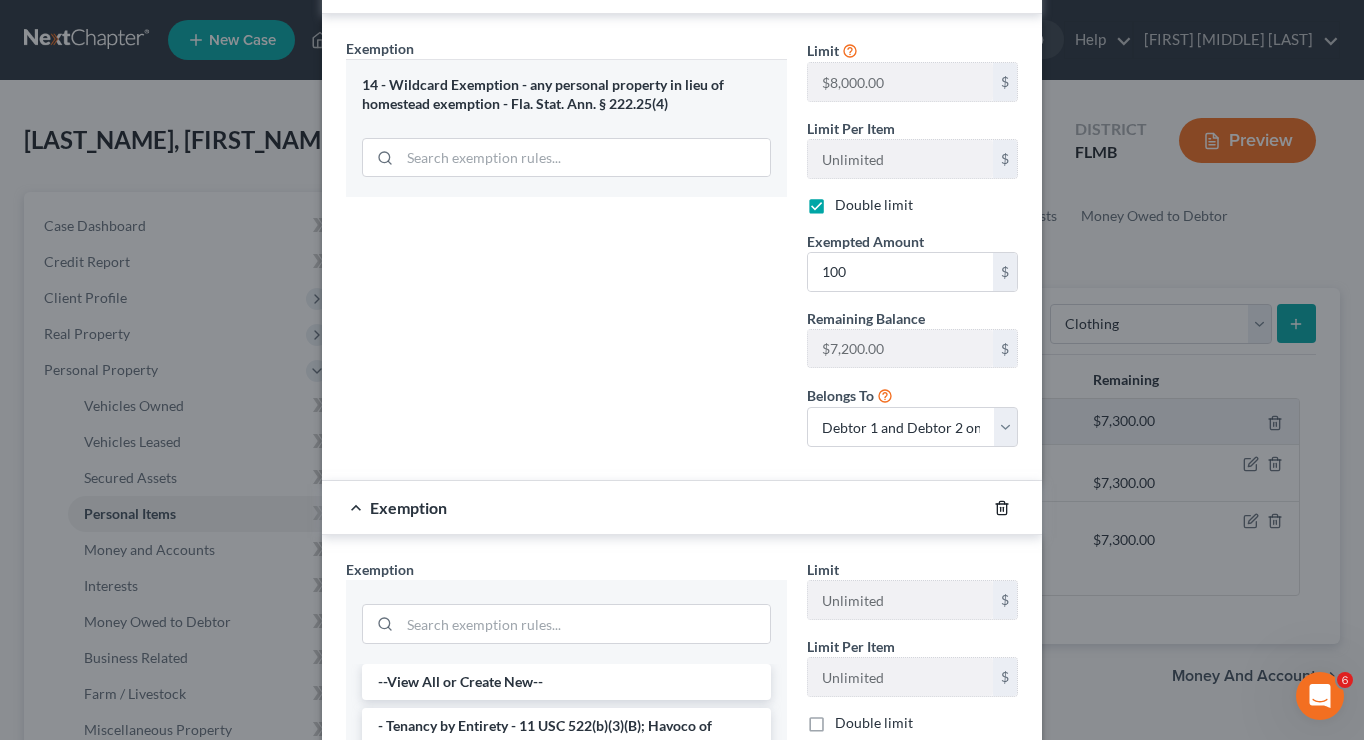 click 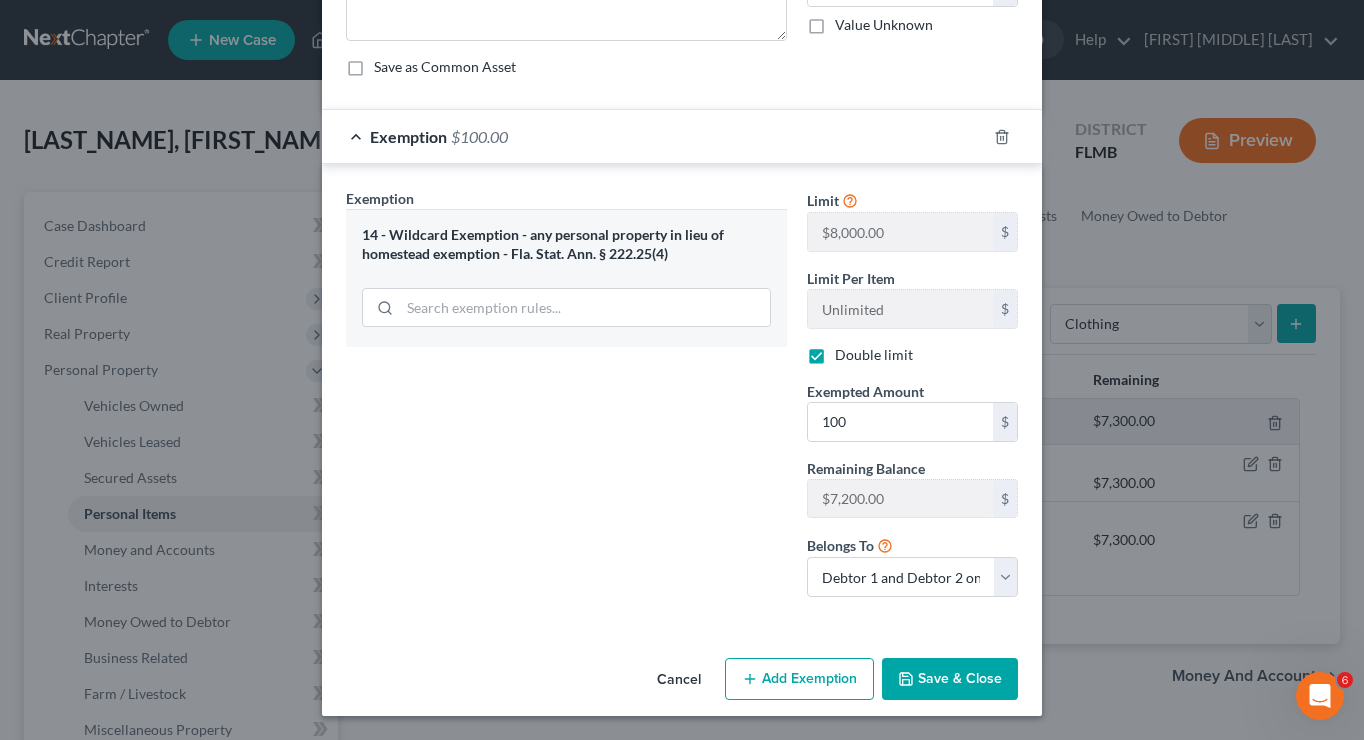 scroll, scrollTop: 146, scrollLeft: 0, axis: vertical 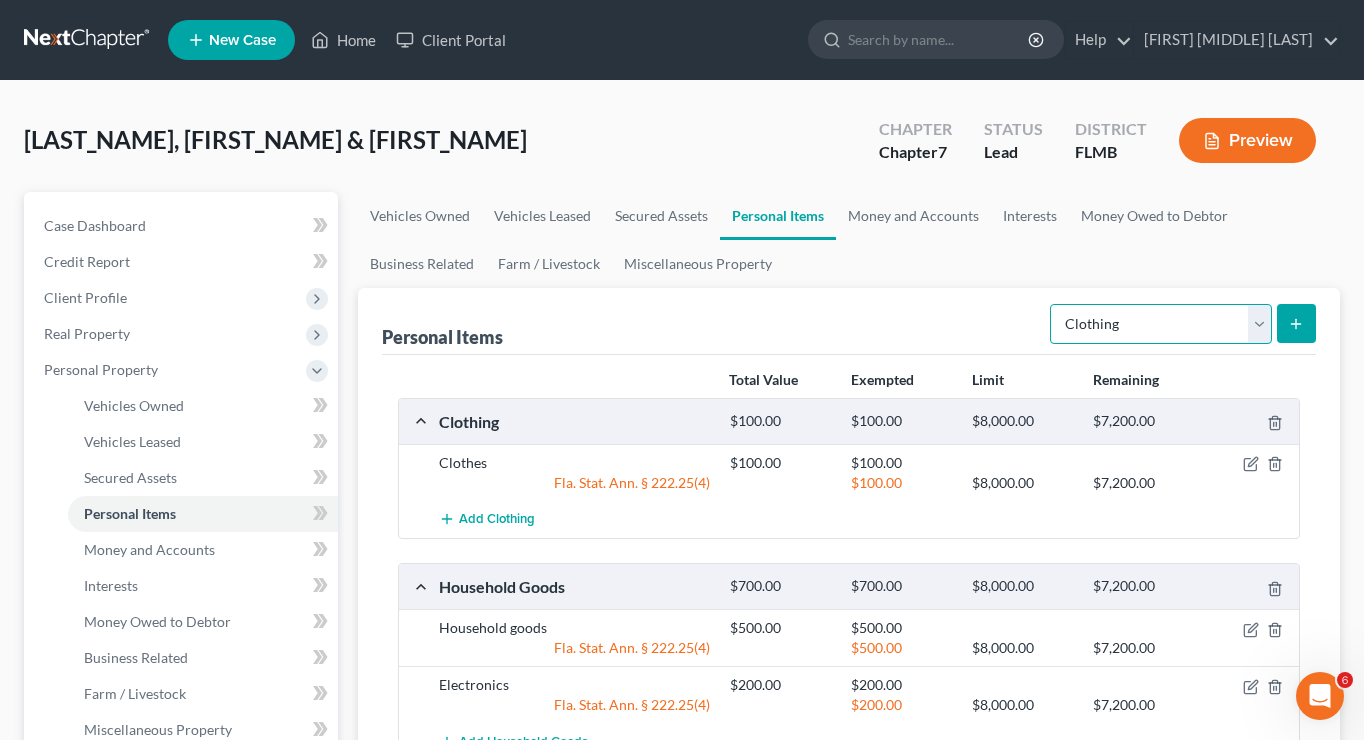 click on "Select Item Type Clothing Collectibles Of Value Electronics Firearms Household Goods Jewelry Other Pet(s) Sports & Hobby Equipment" at bounding box center [1161, 324] 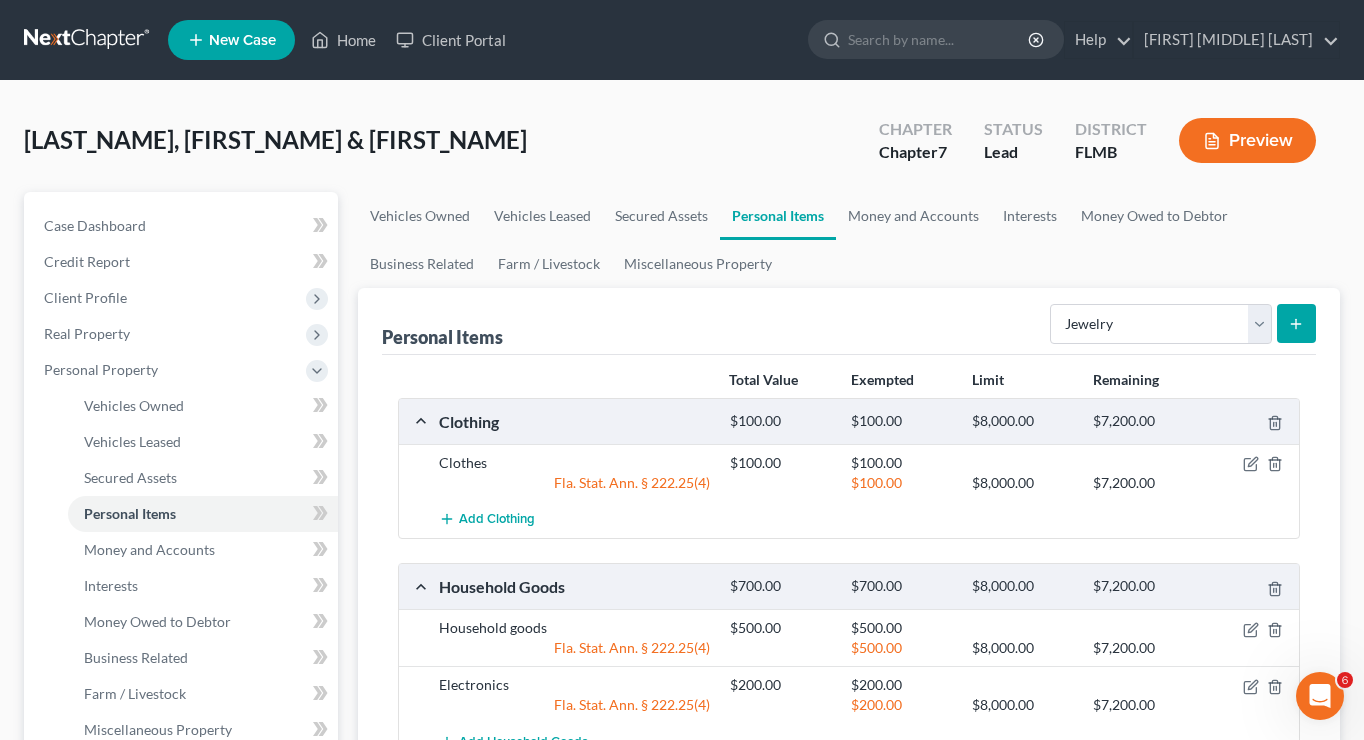 click at bounding box center [1296, 323] 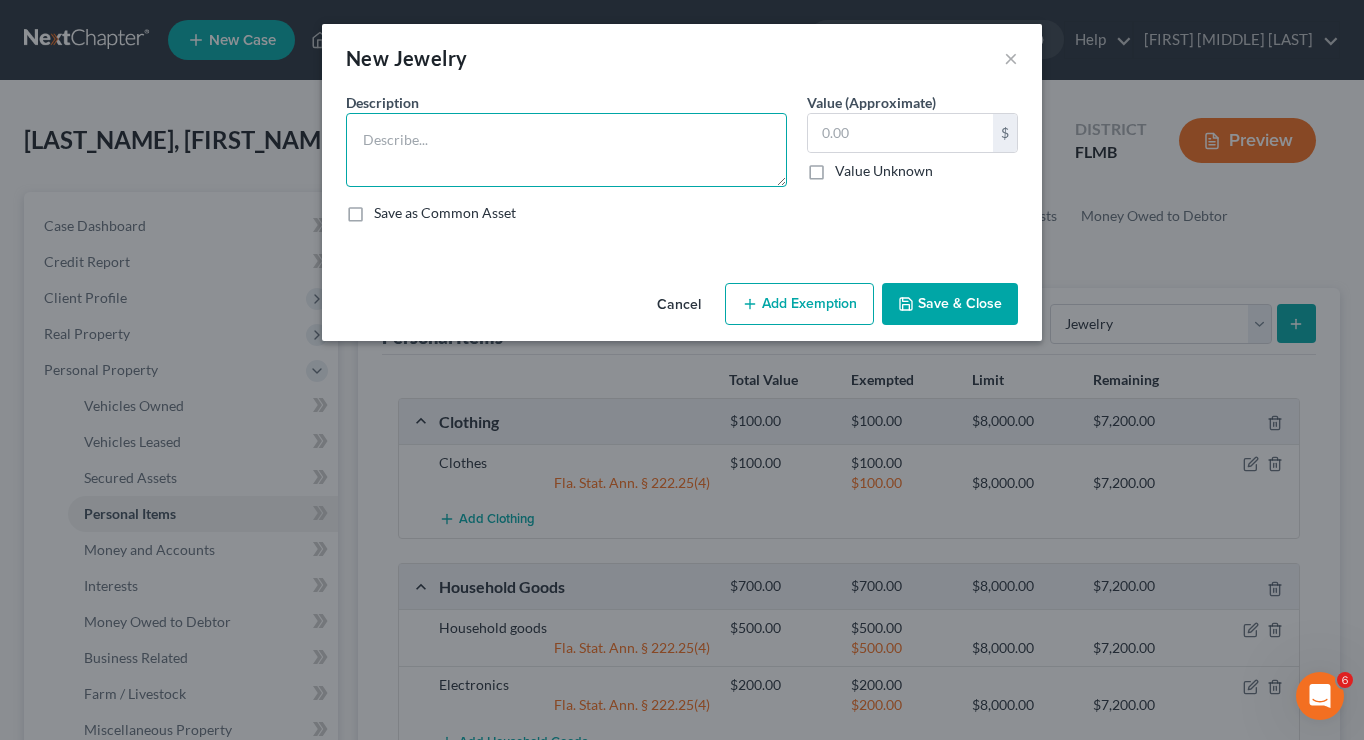 click at bounding box center (566, 150) 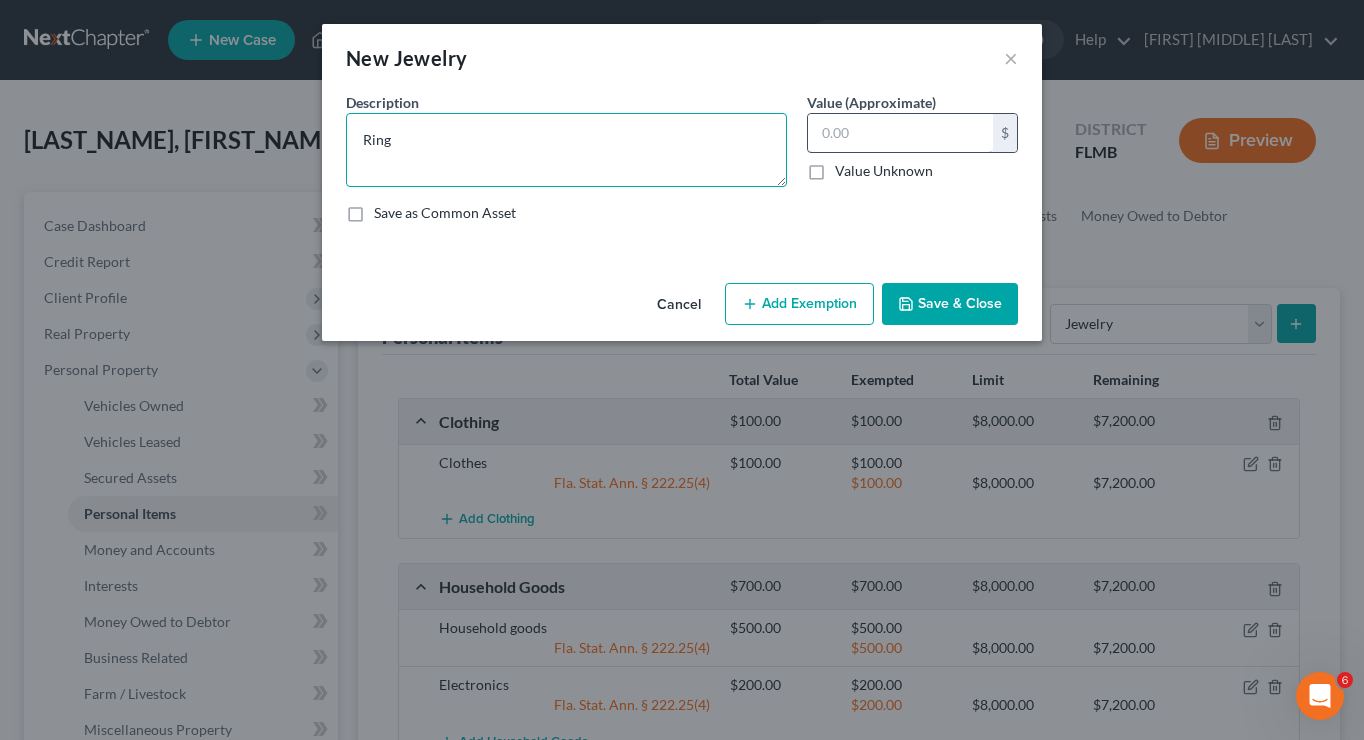 type on "Ring" 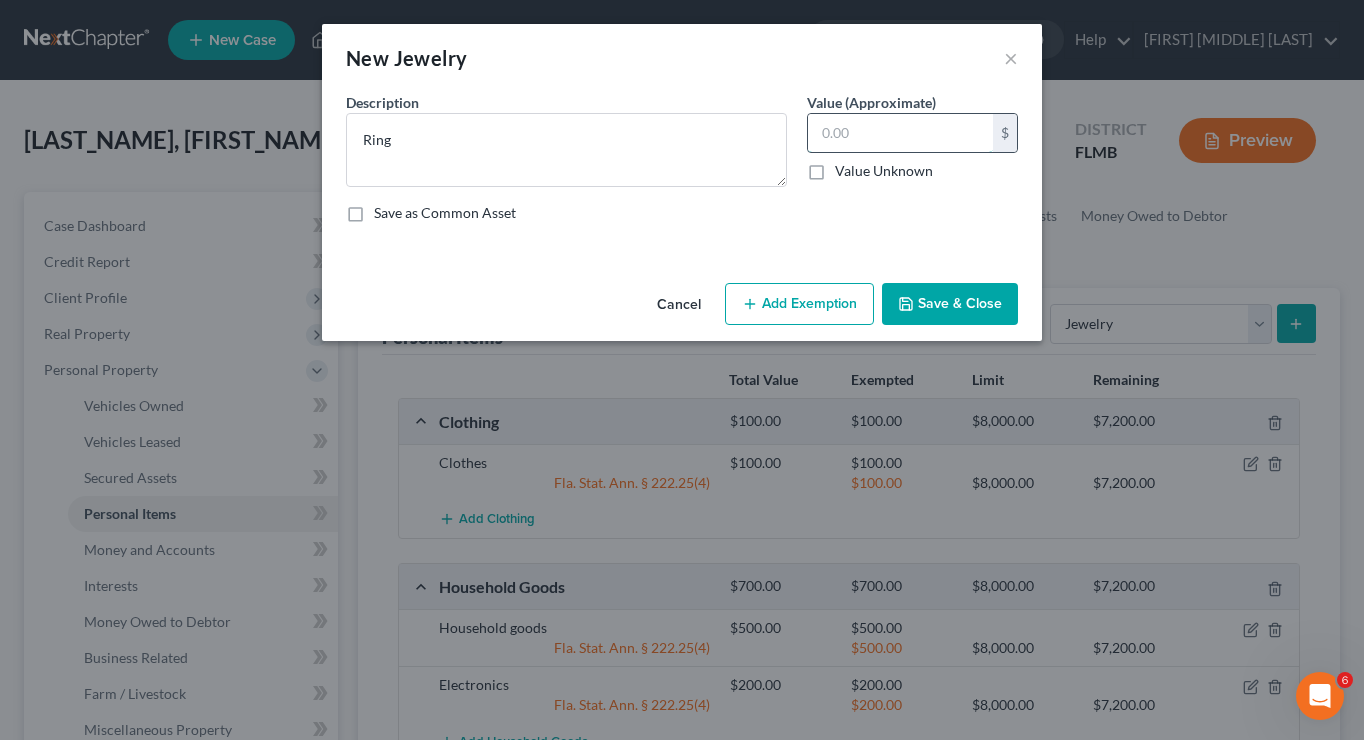 click at bounding box center (900, 133) 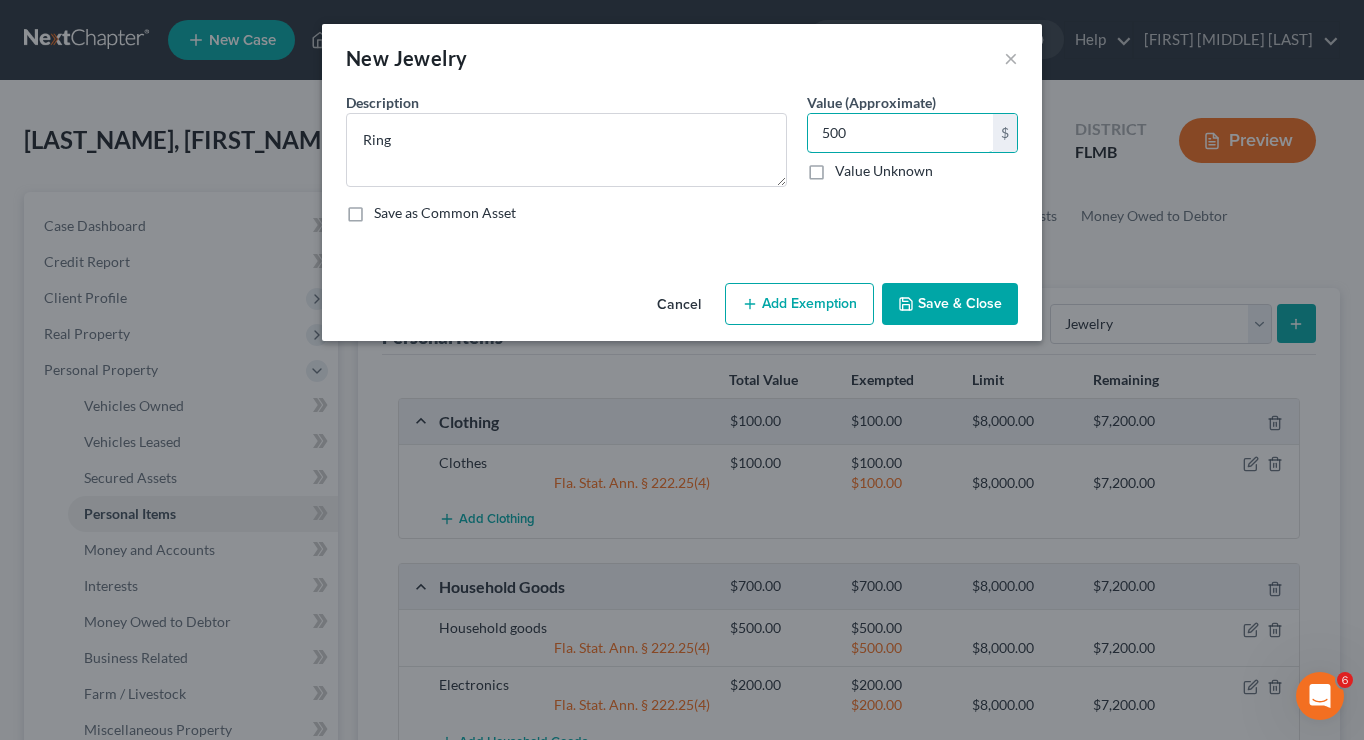 type on "500" 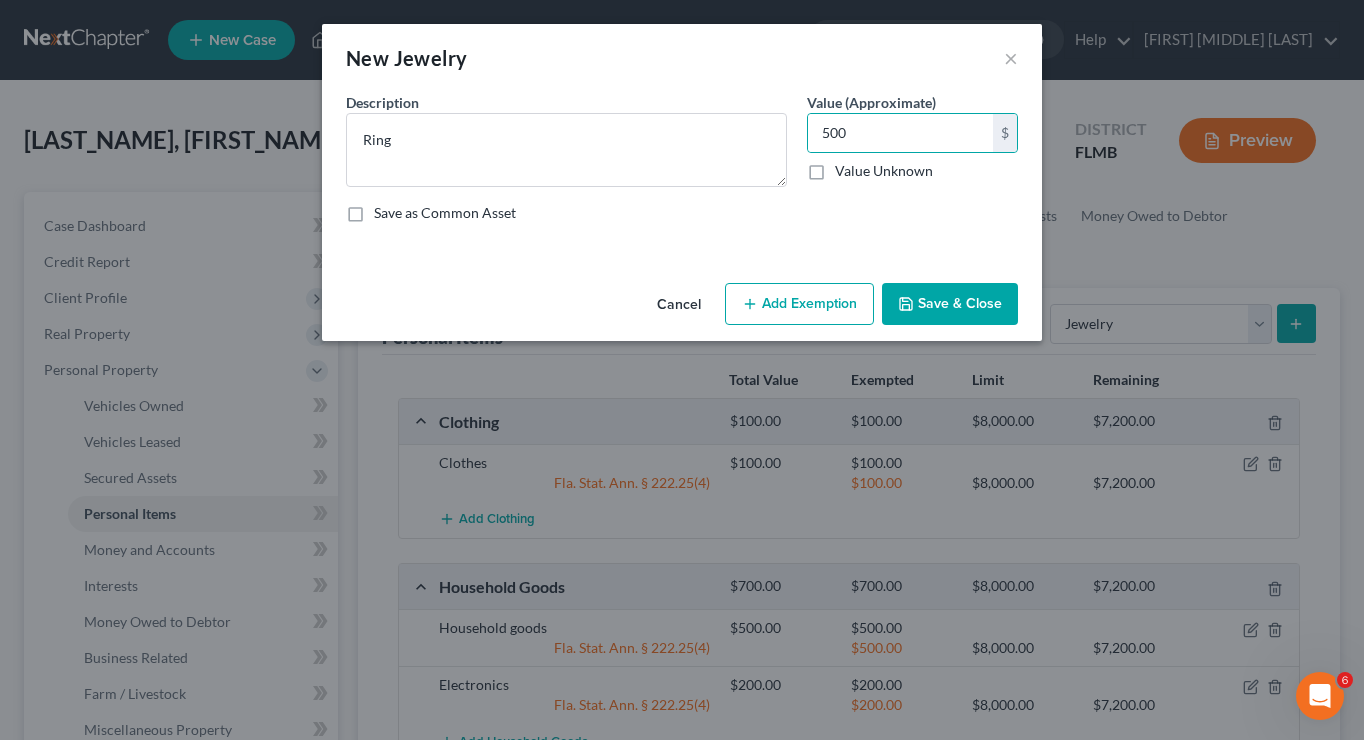 click on "Add Exemption" at bounding box center (799, 304) 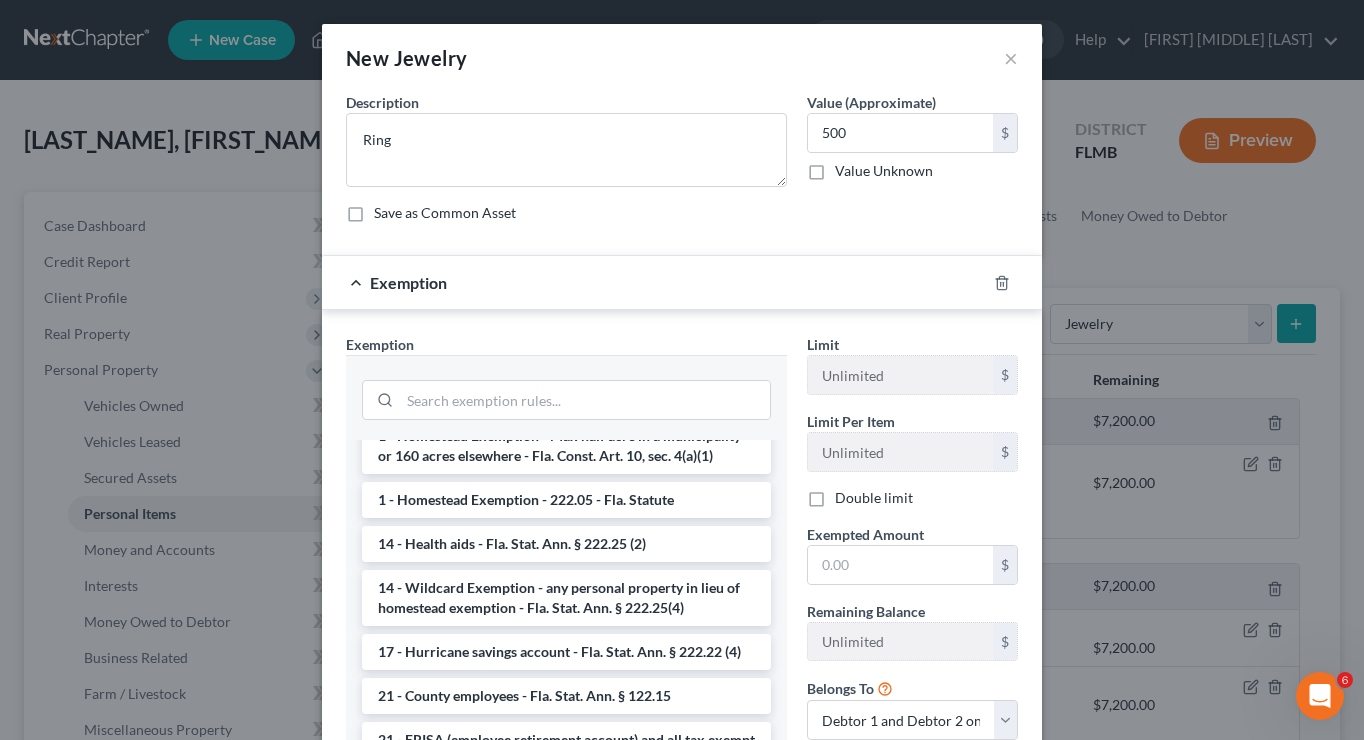 scroll, scrollTop: 327, scrollLeft: 0, axis: vertical 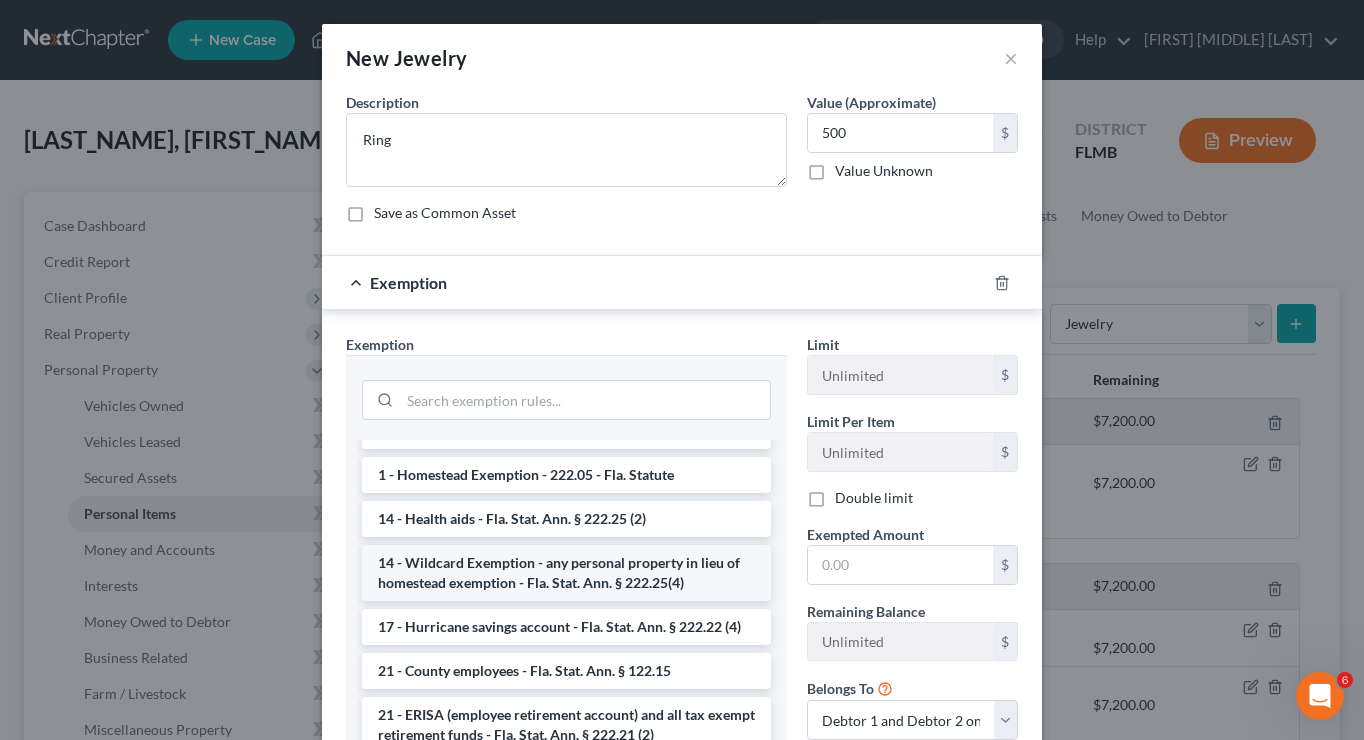 click on "14 - Wildcard Exemption - any personal property in lieu of homestead exemption - Fla. Stat. Ann. § 222.25(4)" at bounding box center (566, 573) 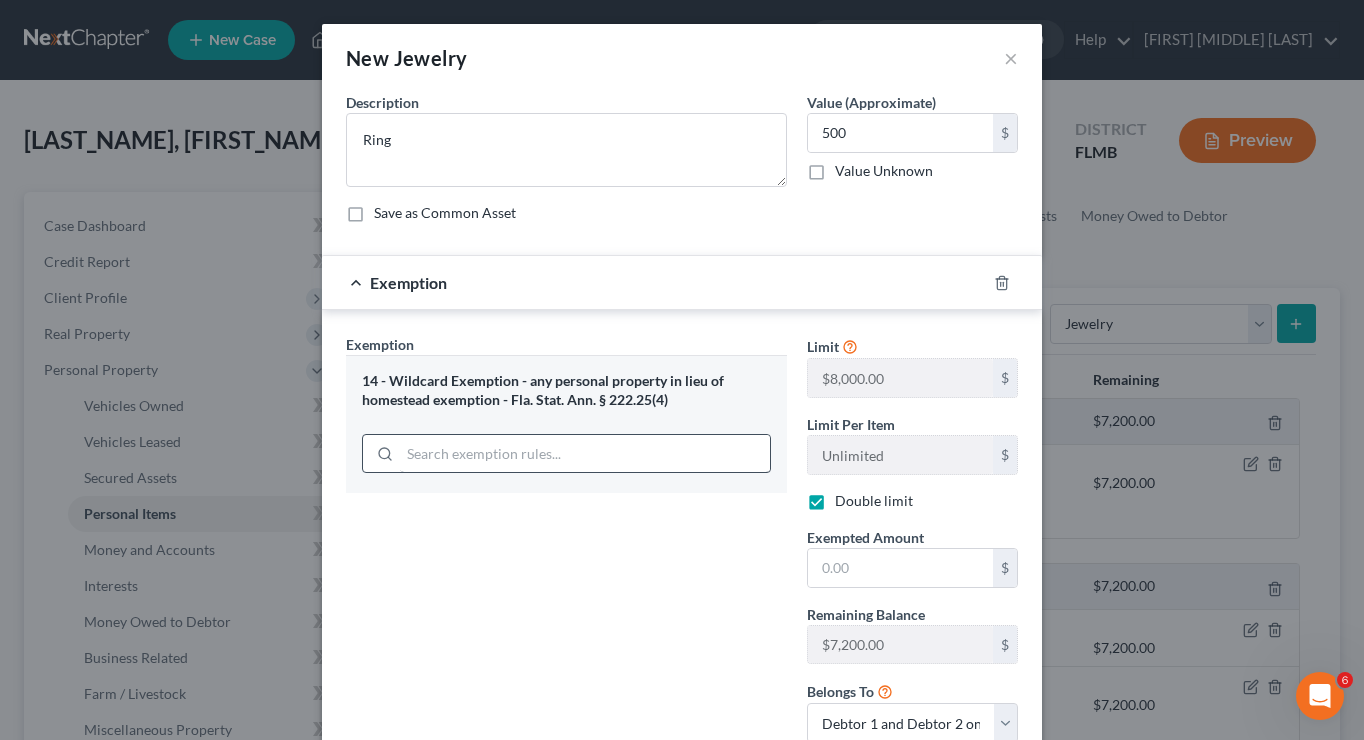 scroll, scrollTop: 146, scrollLeft: 0, axis: vertical 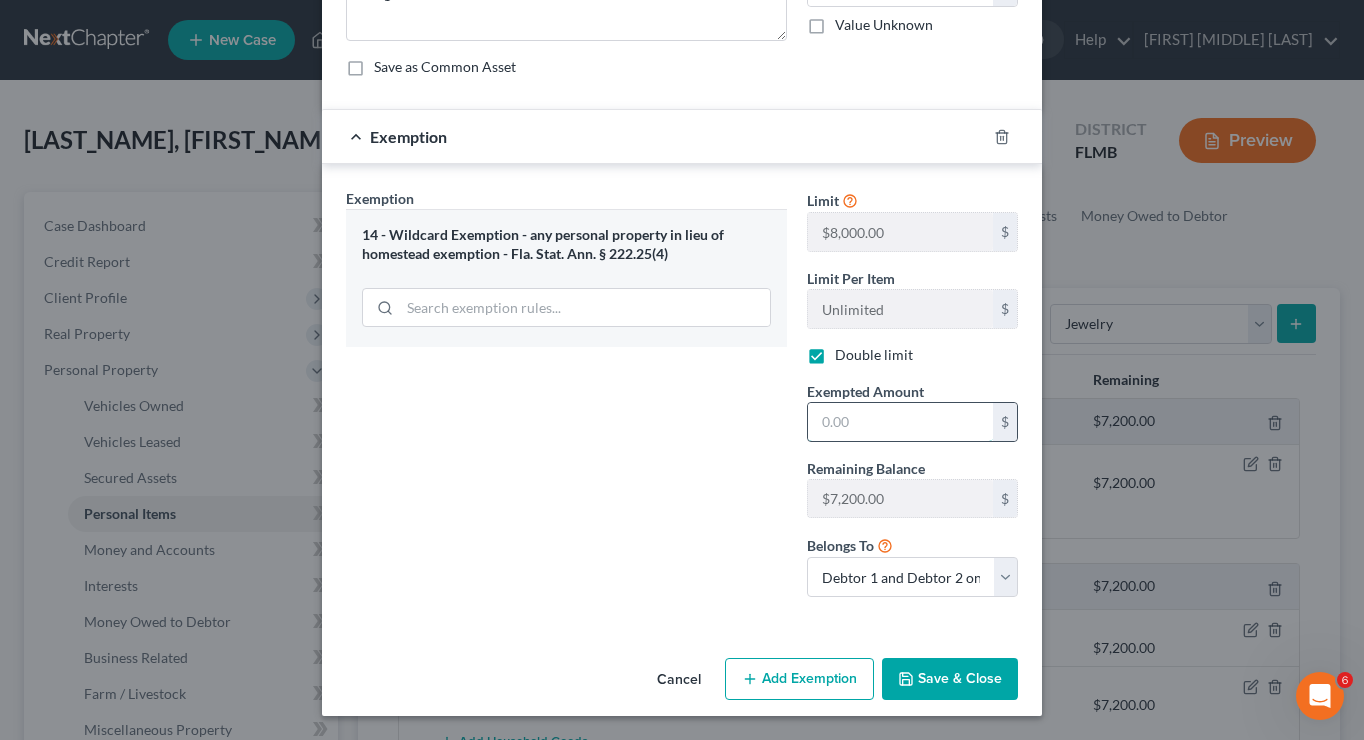 click at bounding box center (900, 422) 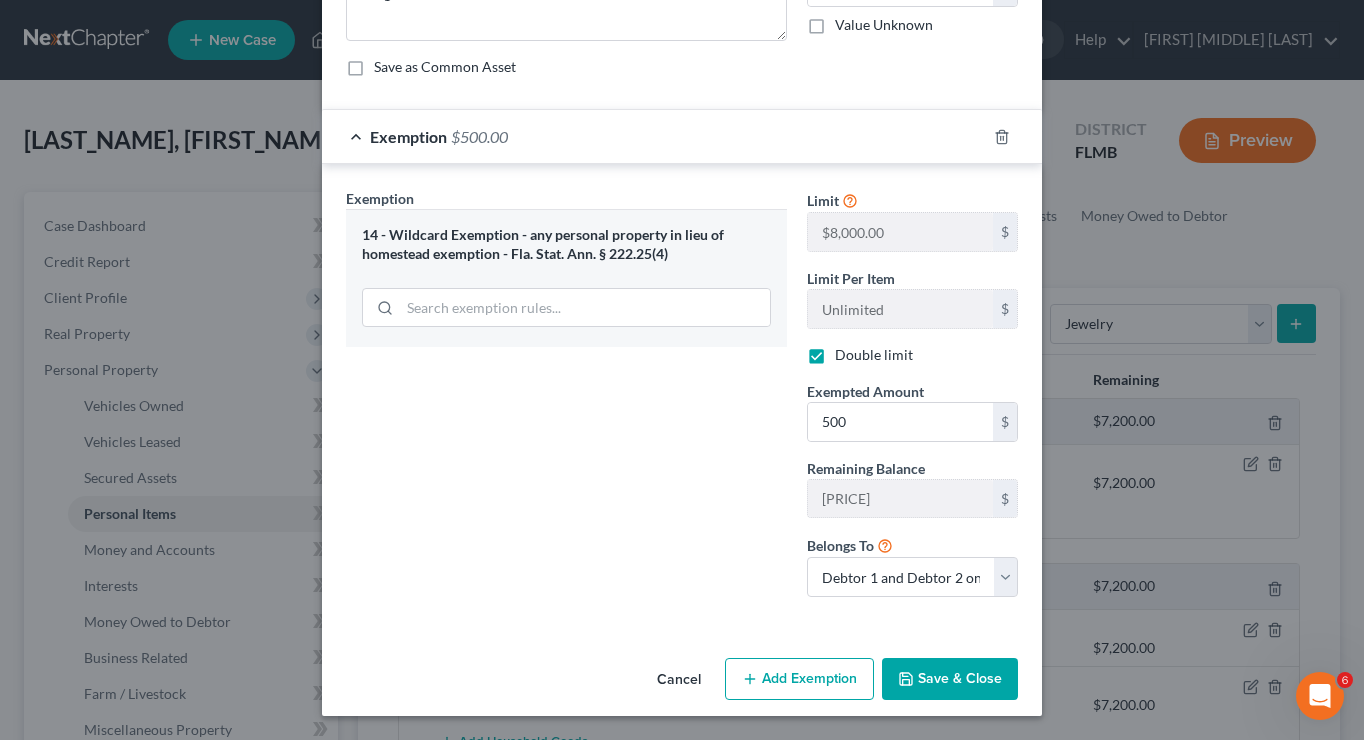 click on "Add Exemption" at bounding box center [799, 679] 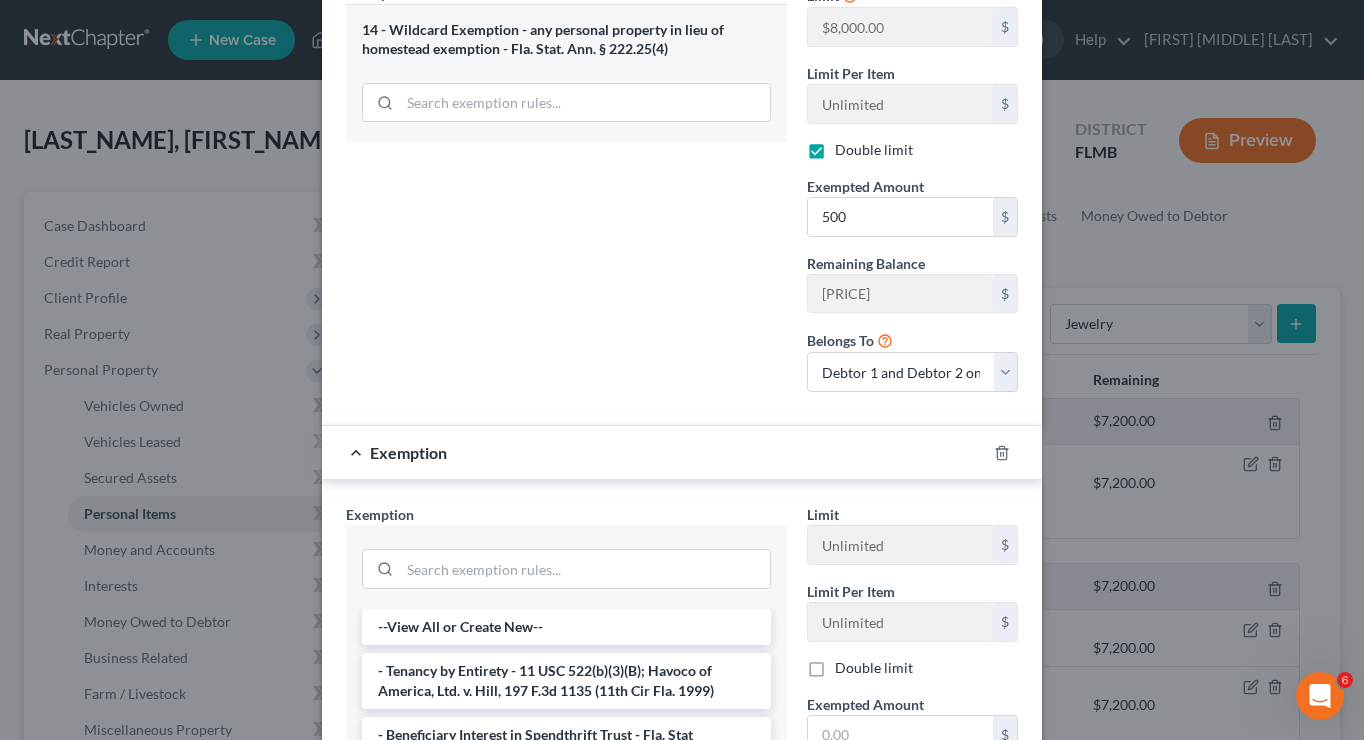 scroll, scrollTop: 379, scrollLeft: 0, axis: vertical 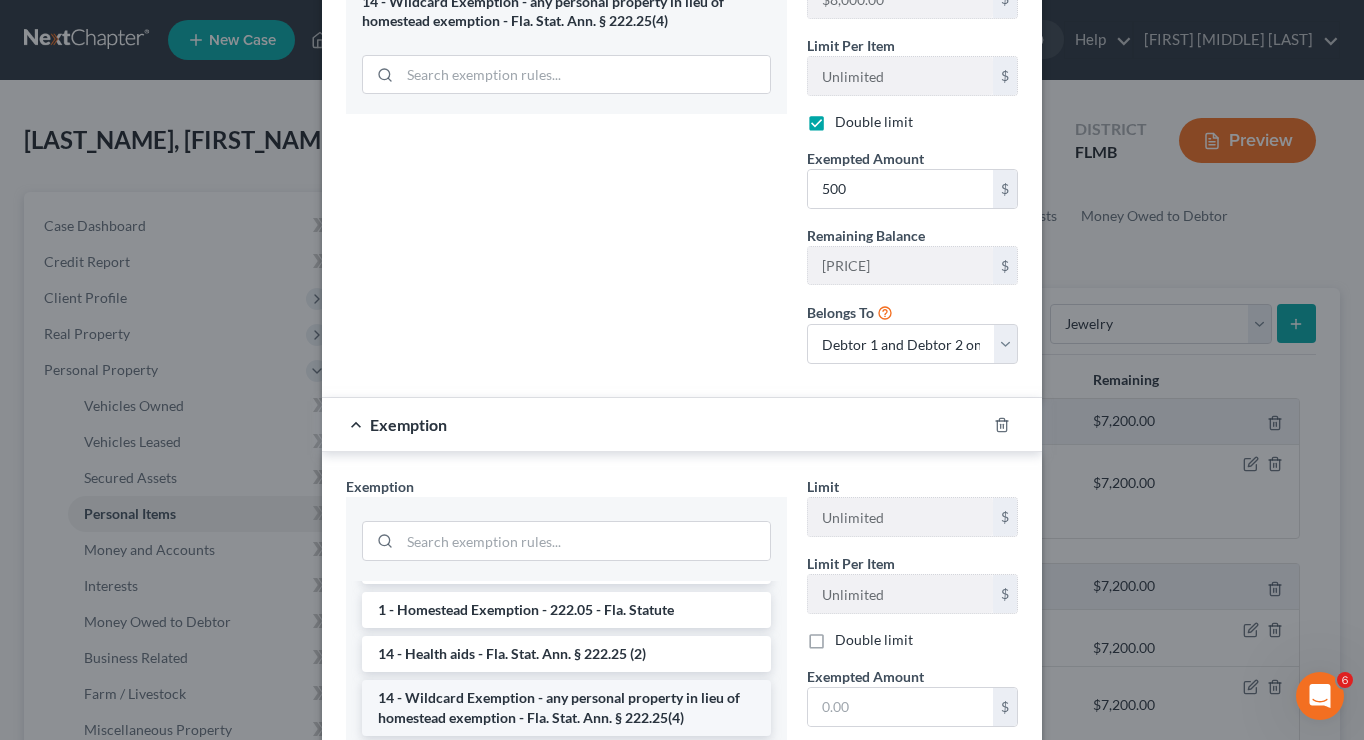 click on "14 - Wildcard Exemption - any personal property in lieu of homestead exemption - Fla. Stat. Ann. § 222.25(4)" at bounding box center (566, 708) 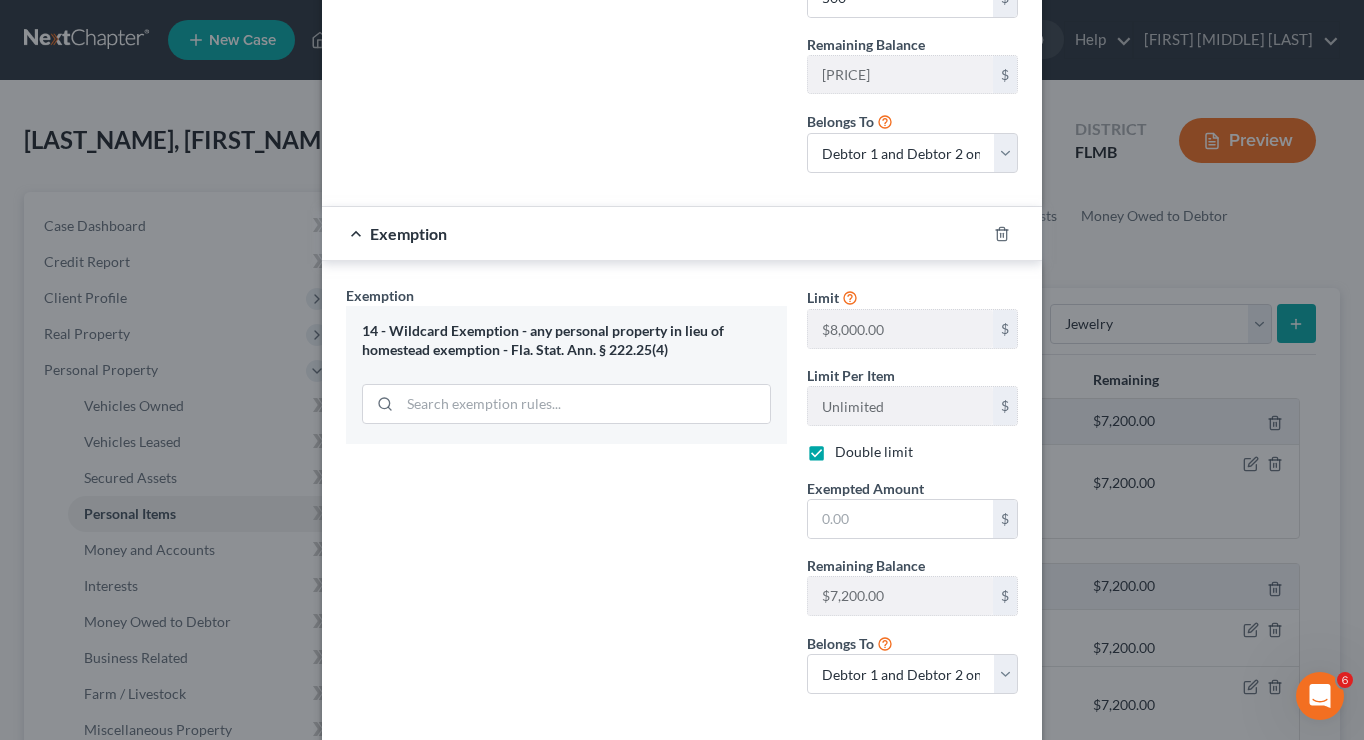 scroll, scrollTop: 667, scrollLeft: 0, axis: vertical 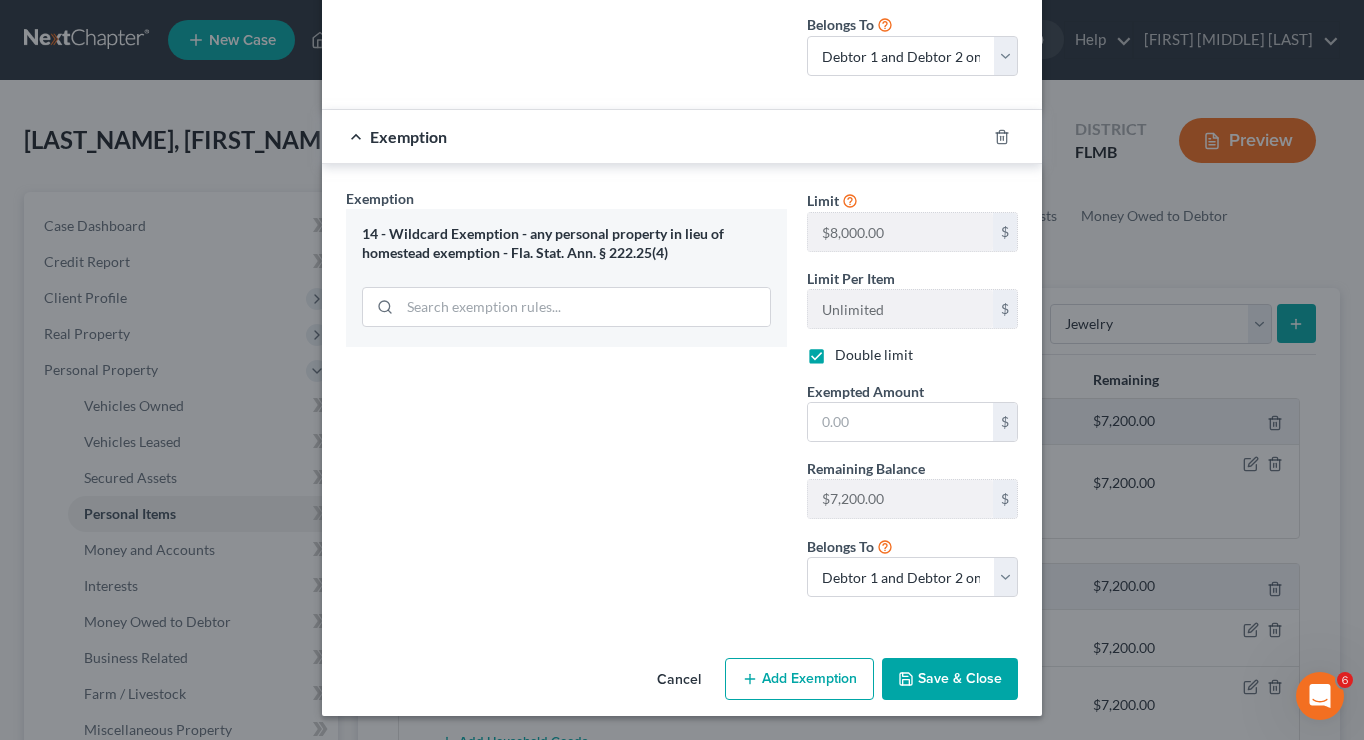 click on "Save & Close" at bounding box center (950, 679) 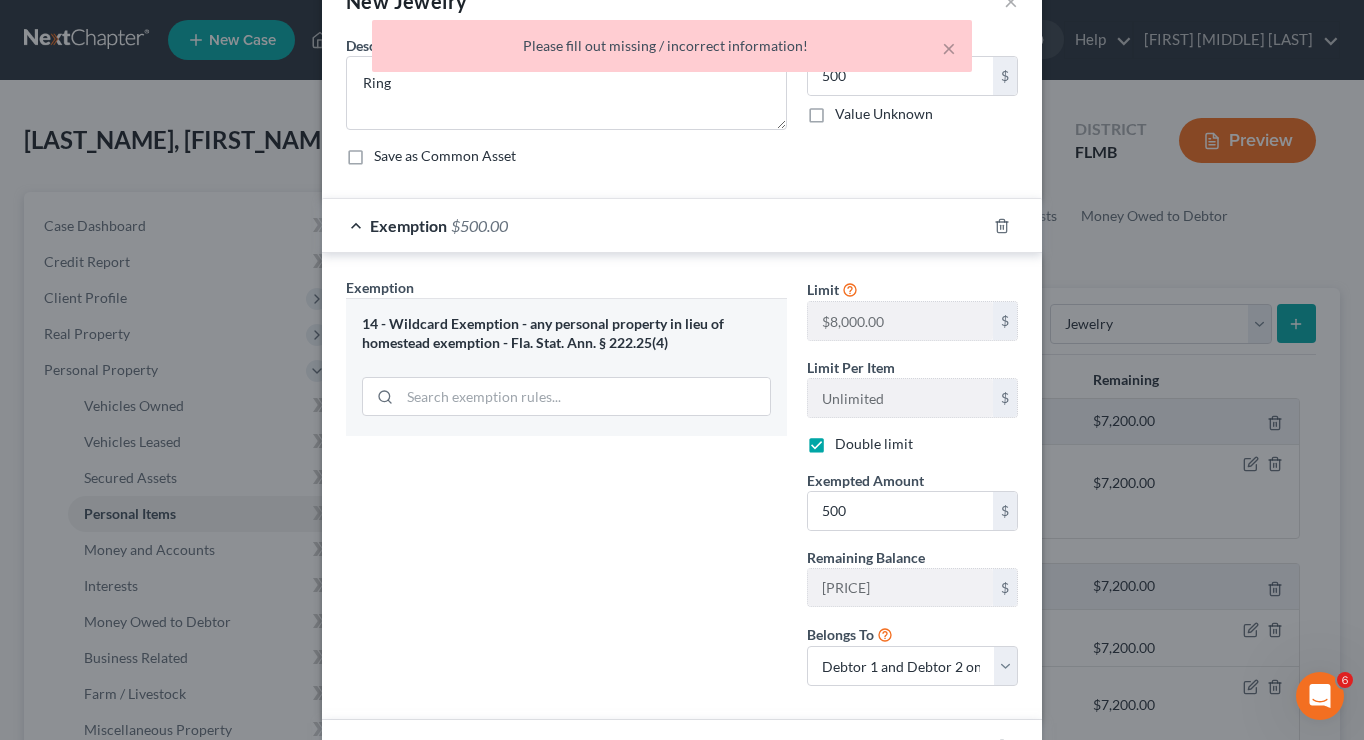 scroll, scrollTop: 0, scrollLeft: 0, axis: both 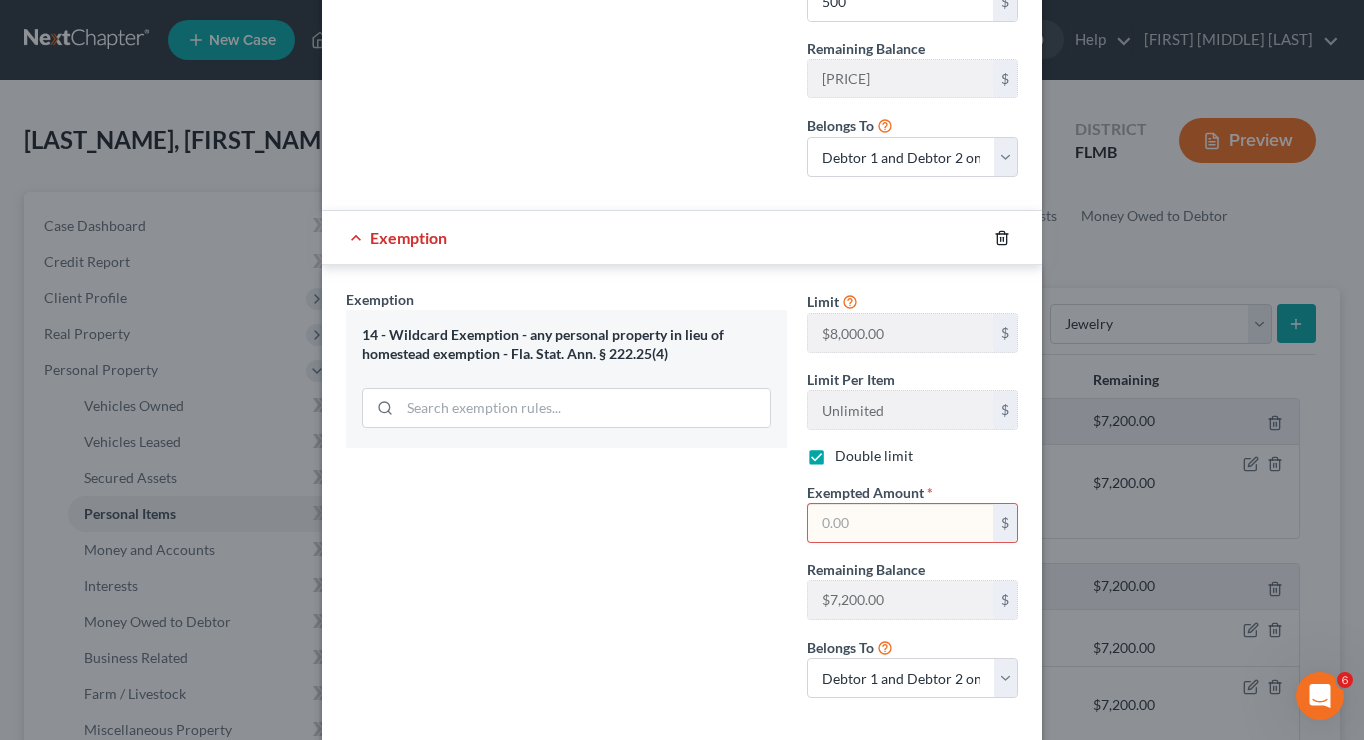 click 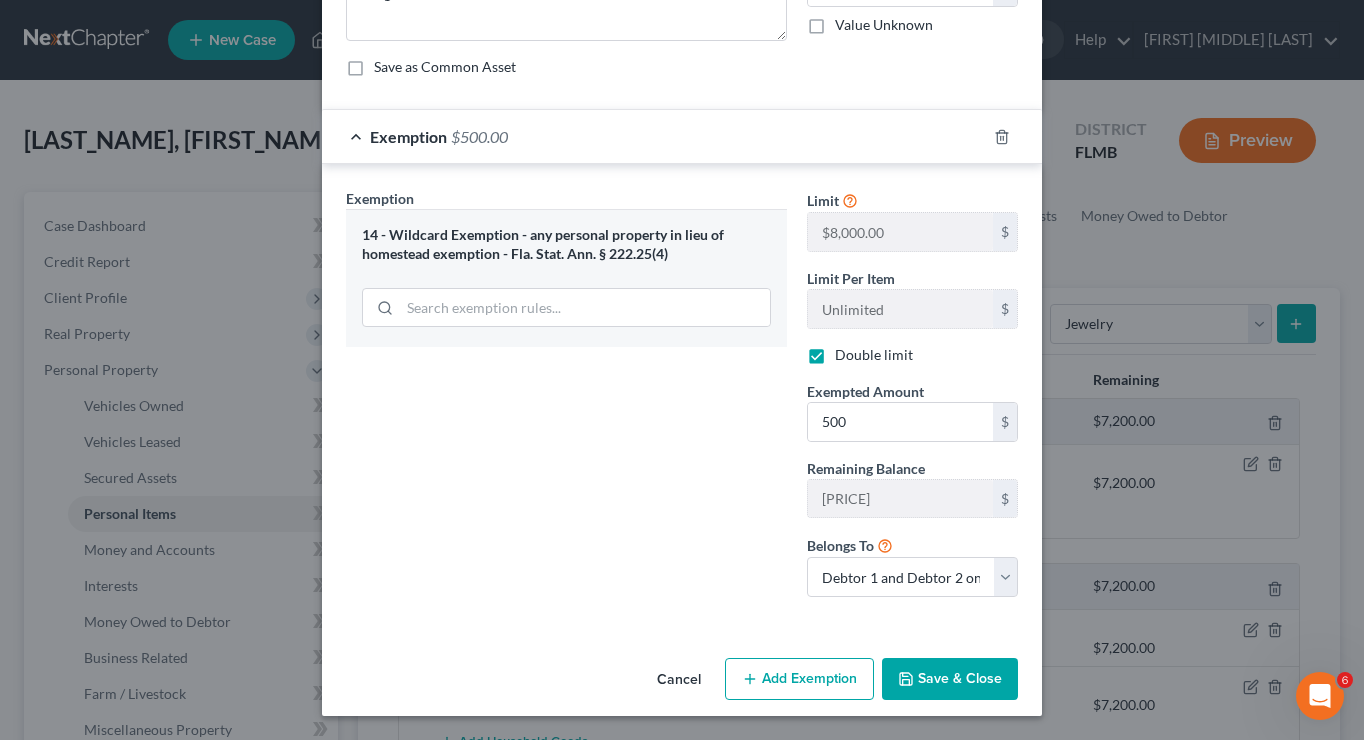 click on "Save & Close" at bounding box center (950, 679) 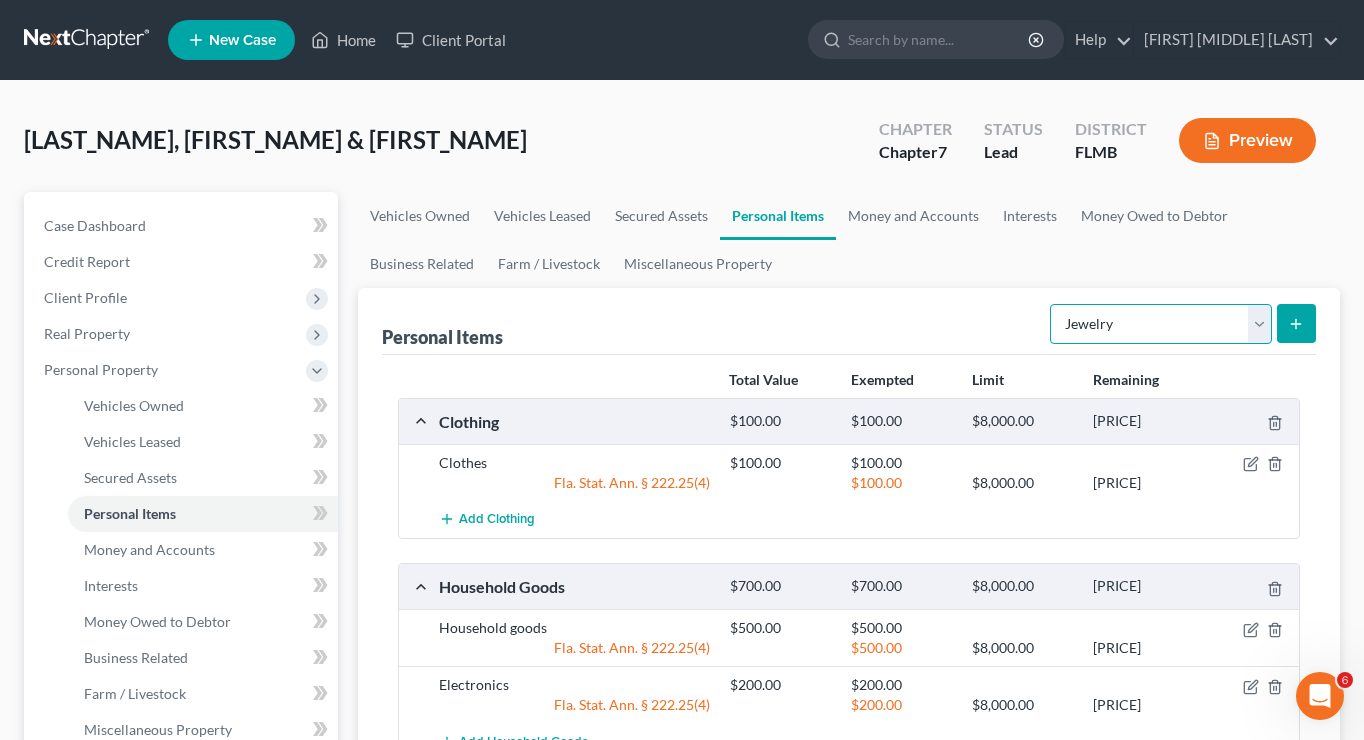 click on "Select Item Type Clothing Collectibles Of Value Electronics Firearms Household Goods Jewelry Other Pet(s) Sports & Hobby Equipment" at bounding box center [1161, 324] 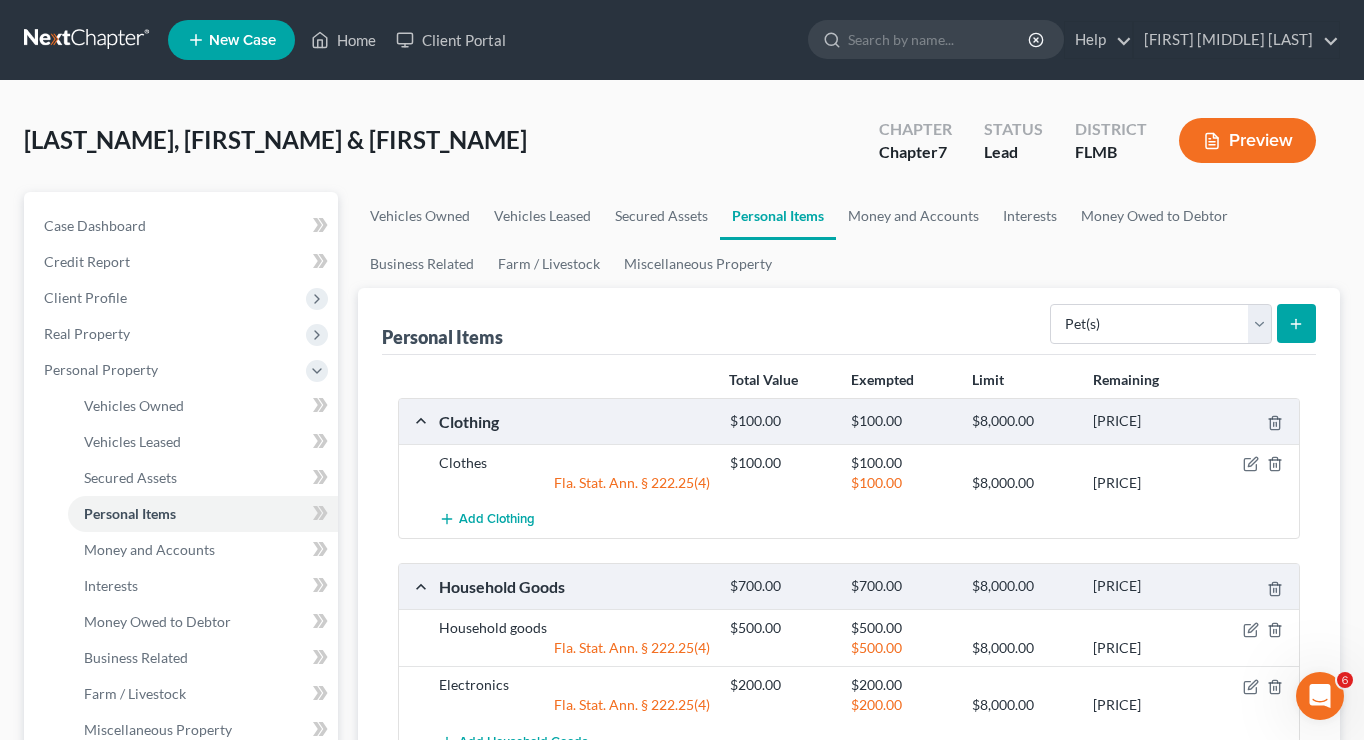 click 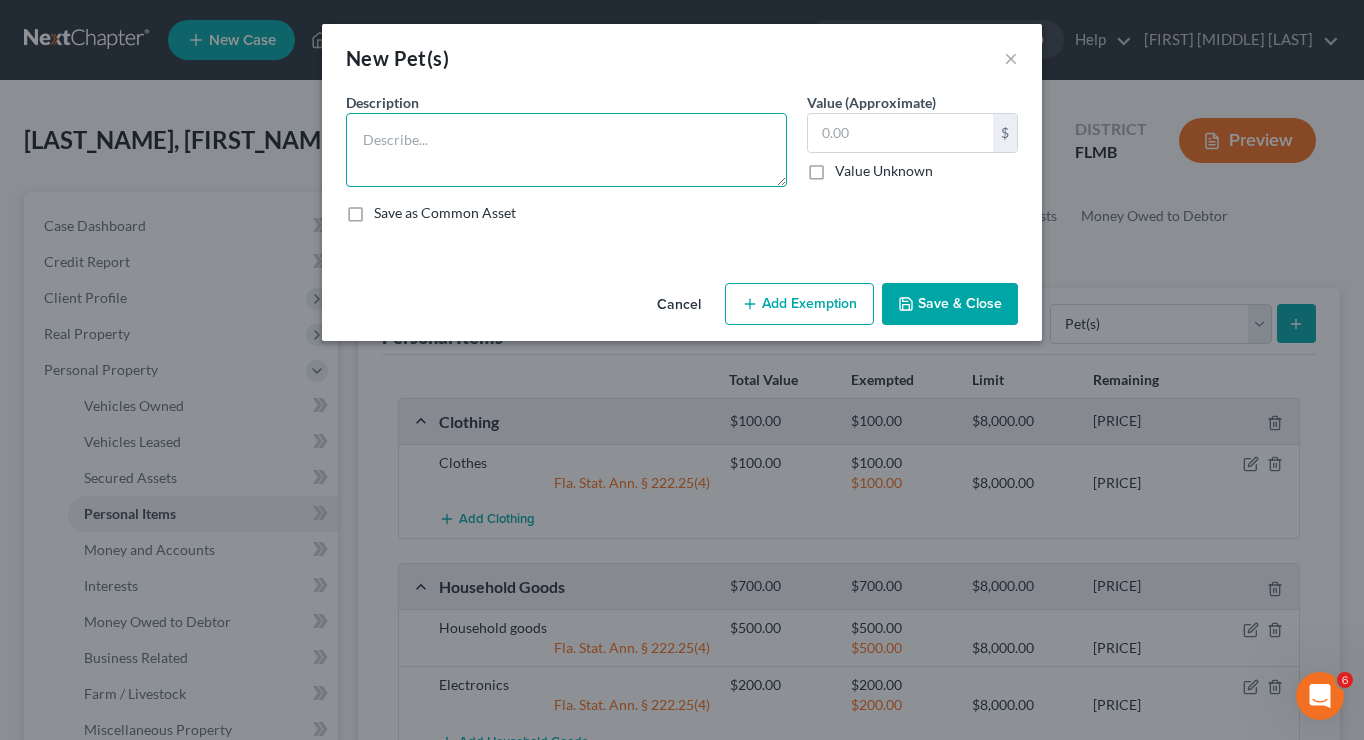 click at bounding box center [566, 150] 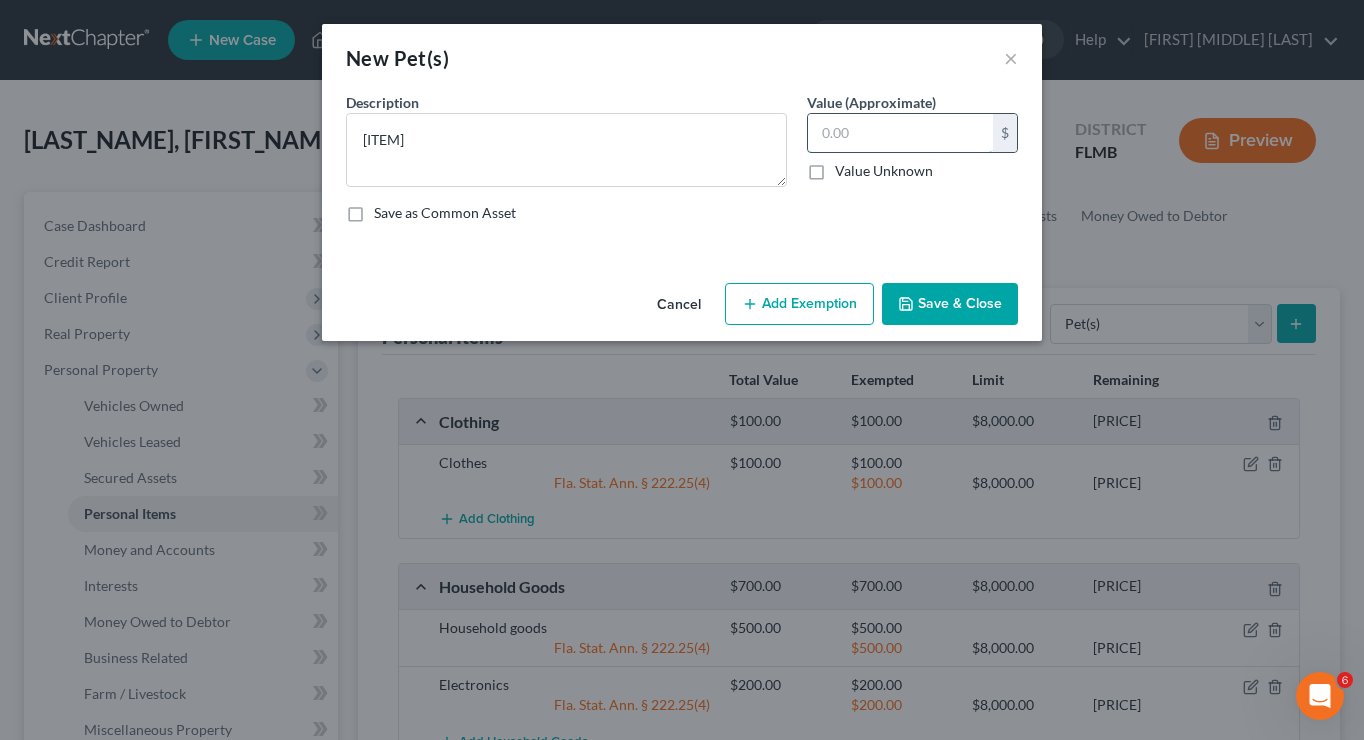 click at bounding box center (900, 133) 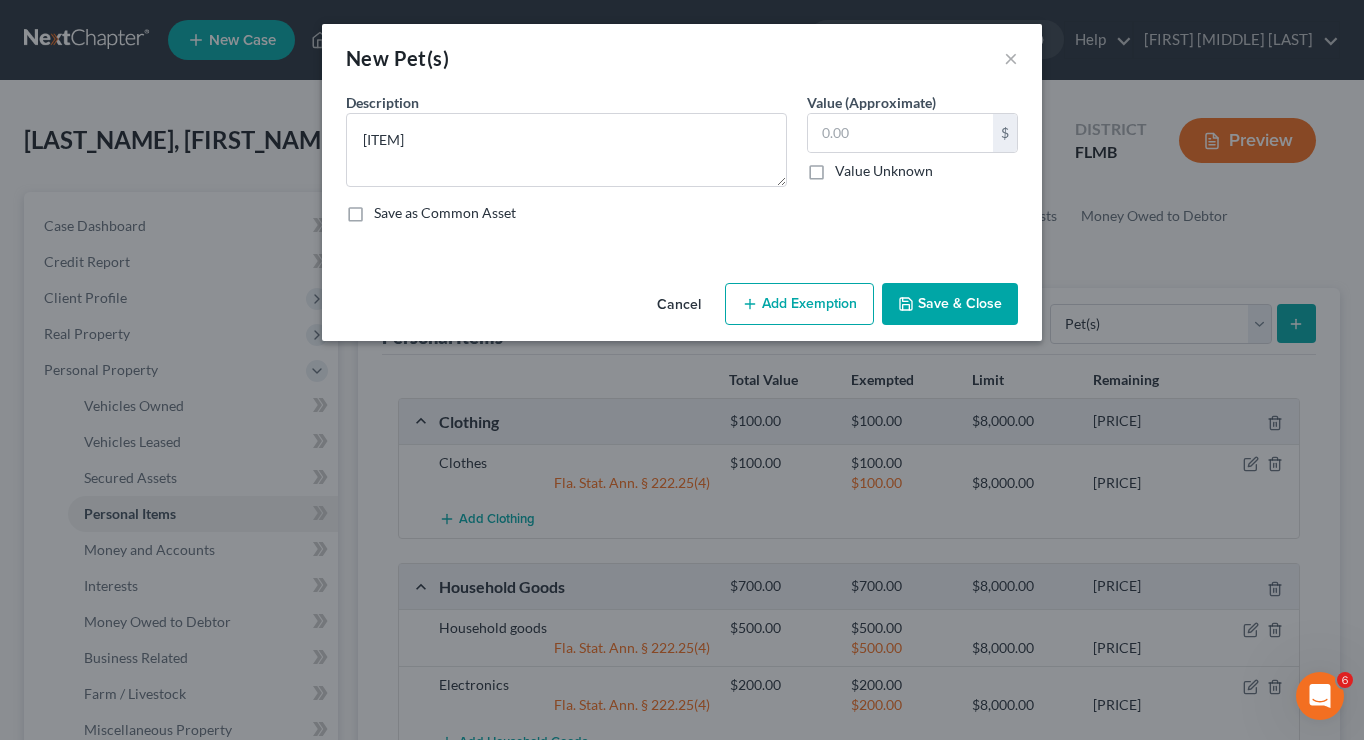 click on "Add Exemption" at bounding box center [799, 304] 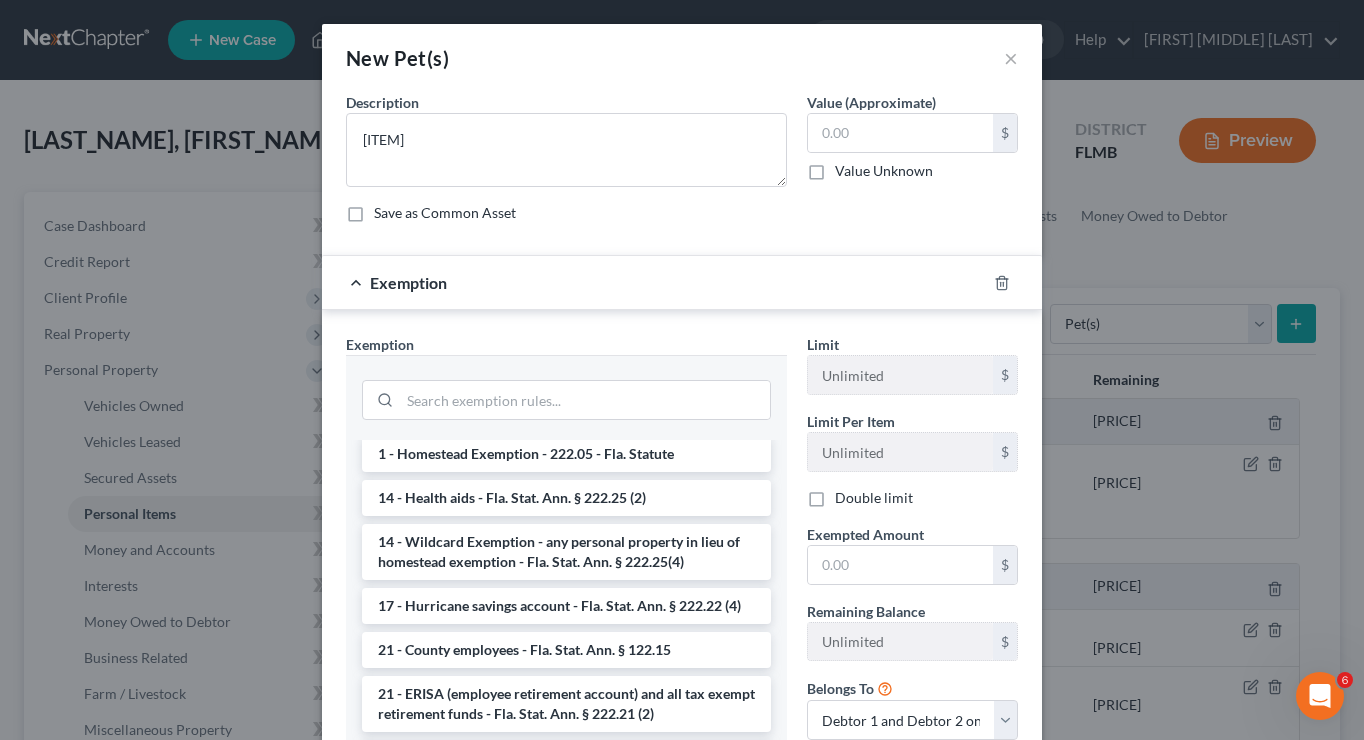 scroll, scrollTop: 350, scrollLeft: 0, axis: vertical 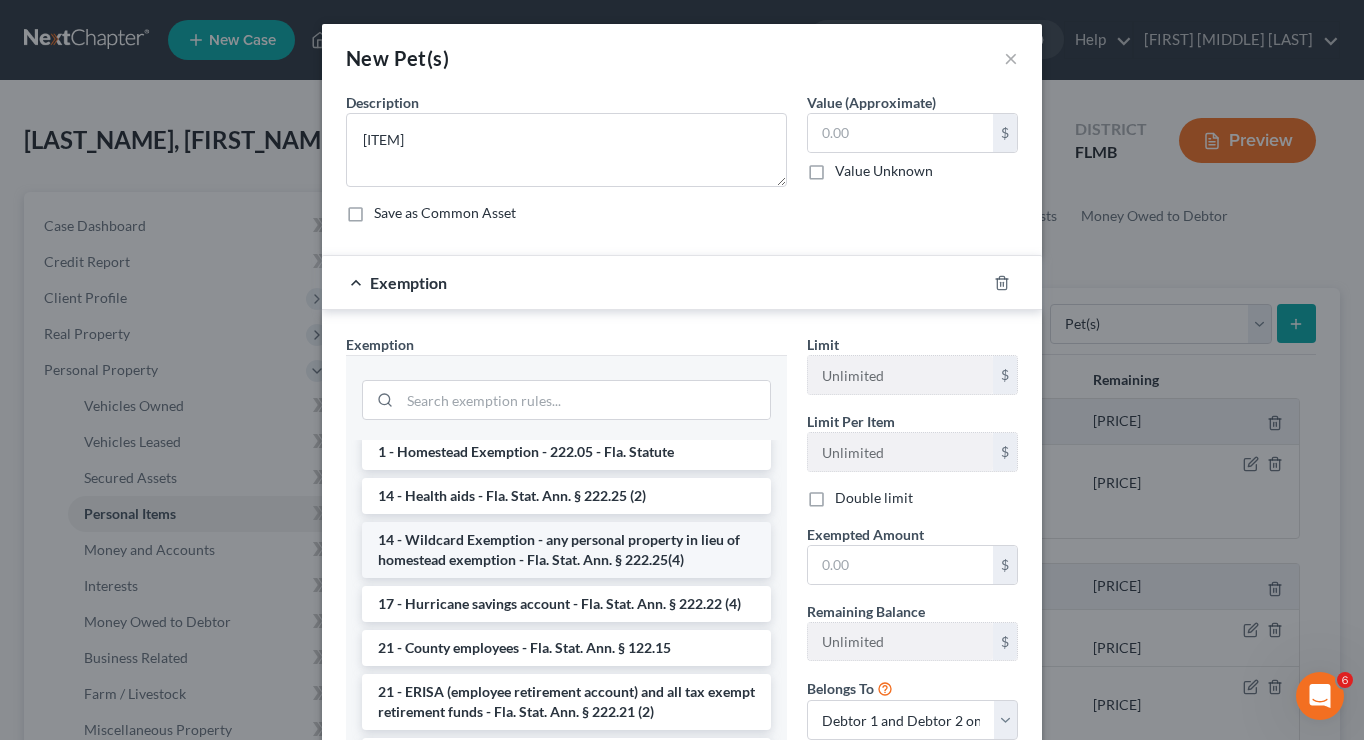 click on "14 - Wildcard Exemption - any personal property in lieu of homestead exemption - Fla. Stat. Ann. § 222.25(4)" at bounding box center [566, 550] 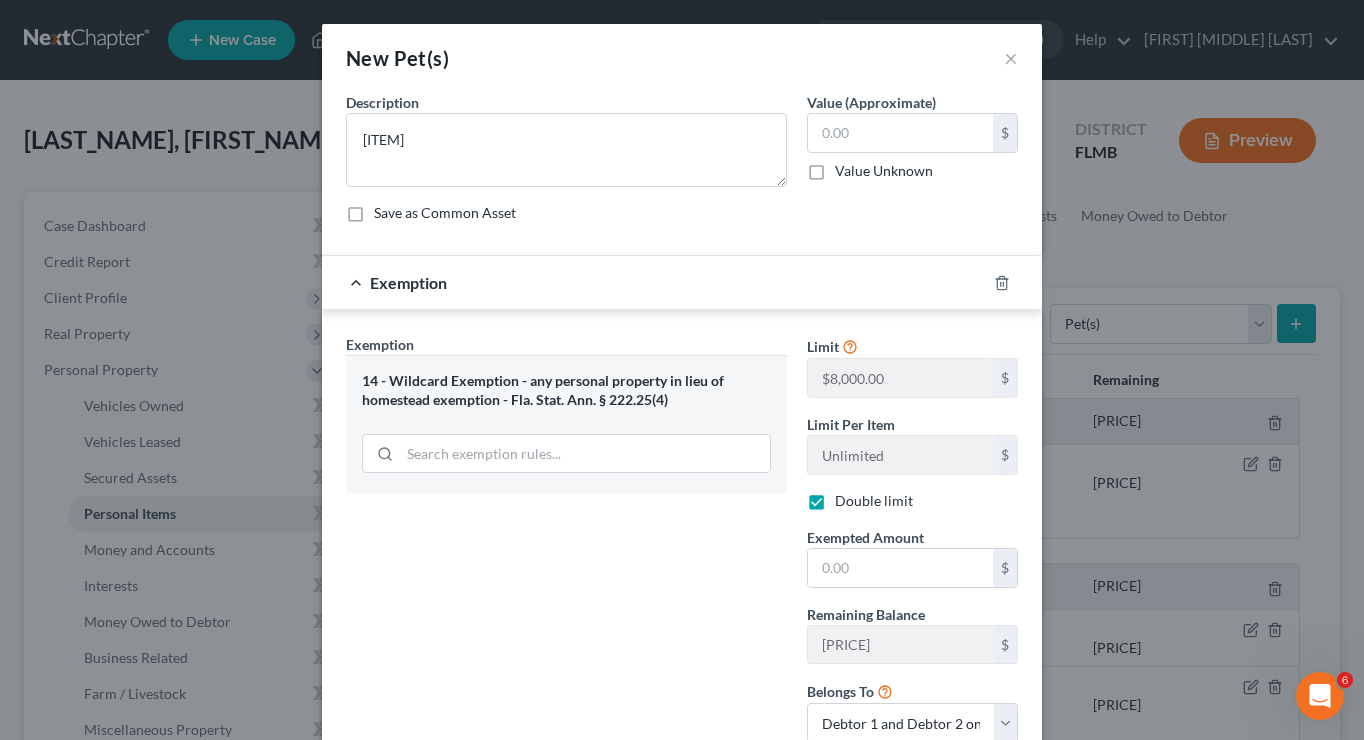 scroll, scrollTop: 67, scrollLeft: 0, axis: vertical 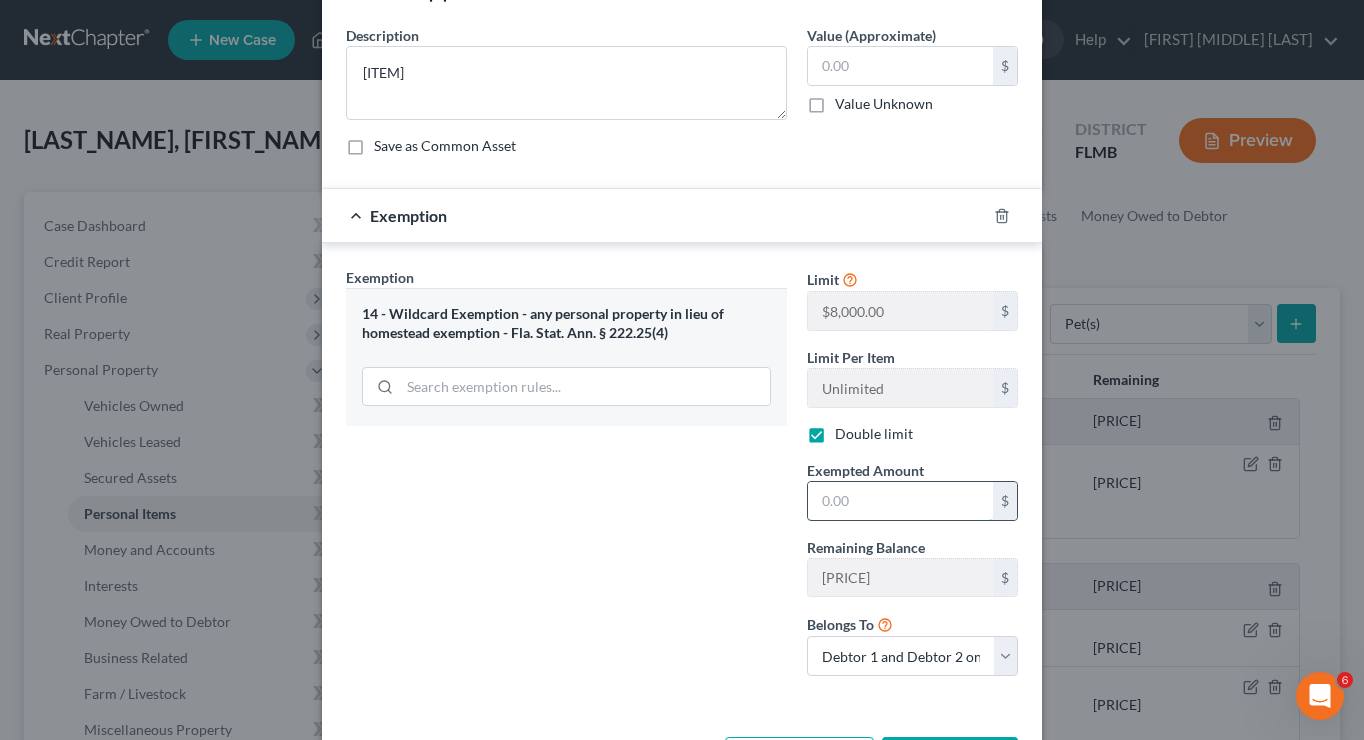 click at bounding box center (900, 501) 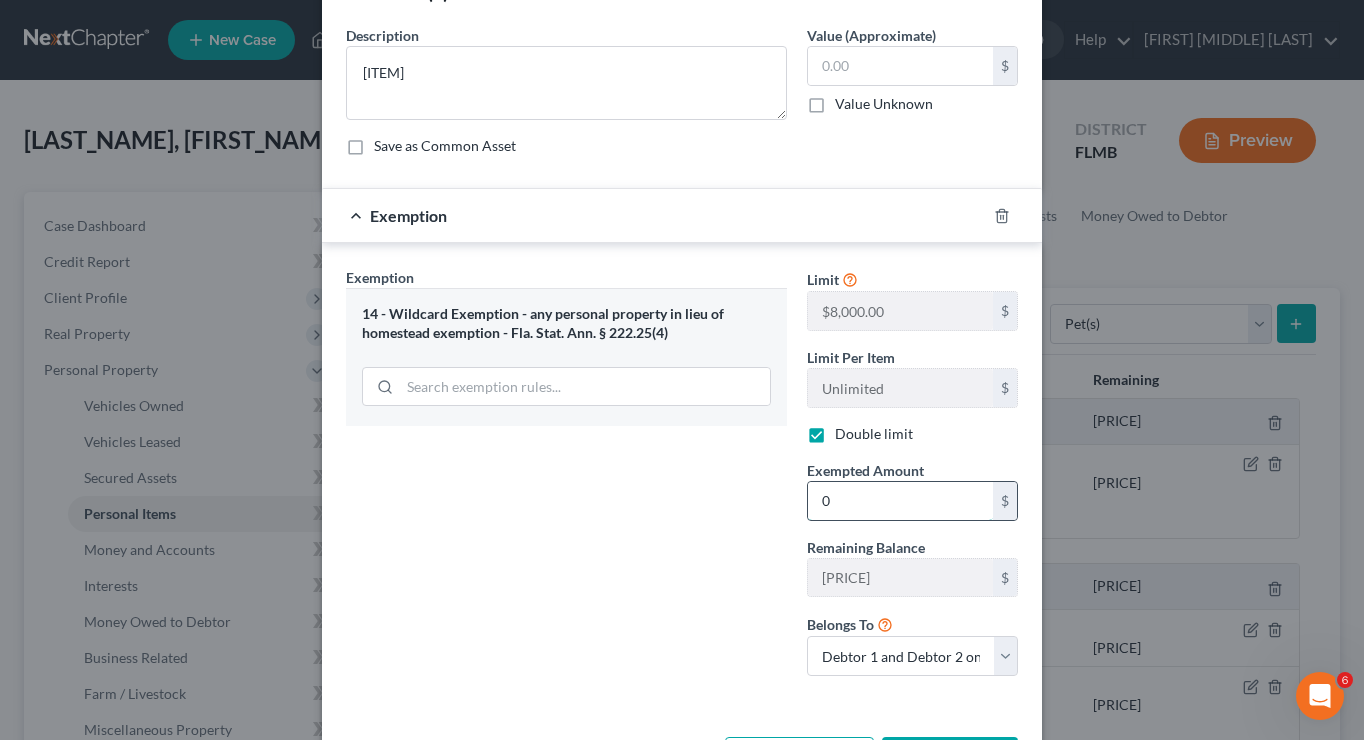 scroll, scrollTop: 146, scrollLeft: 0, axis: vertical 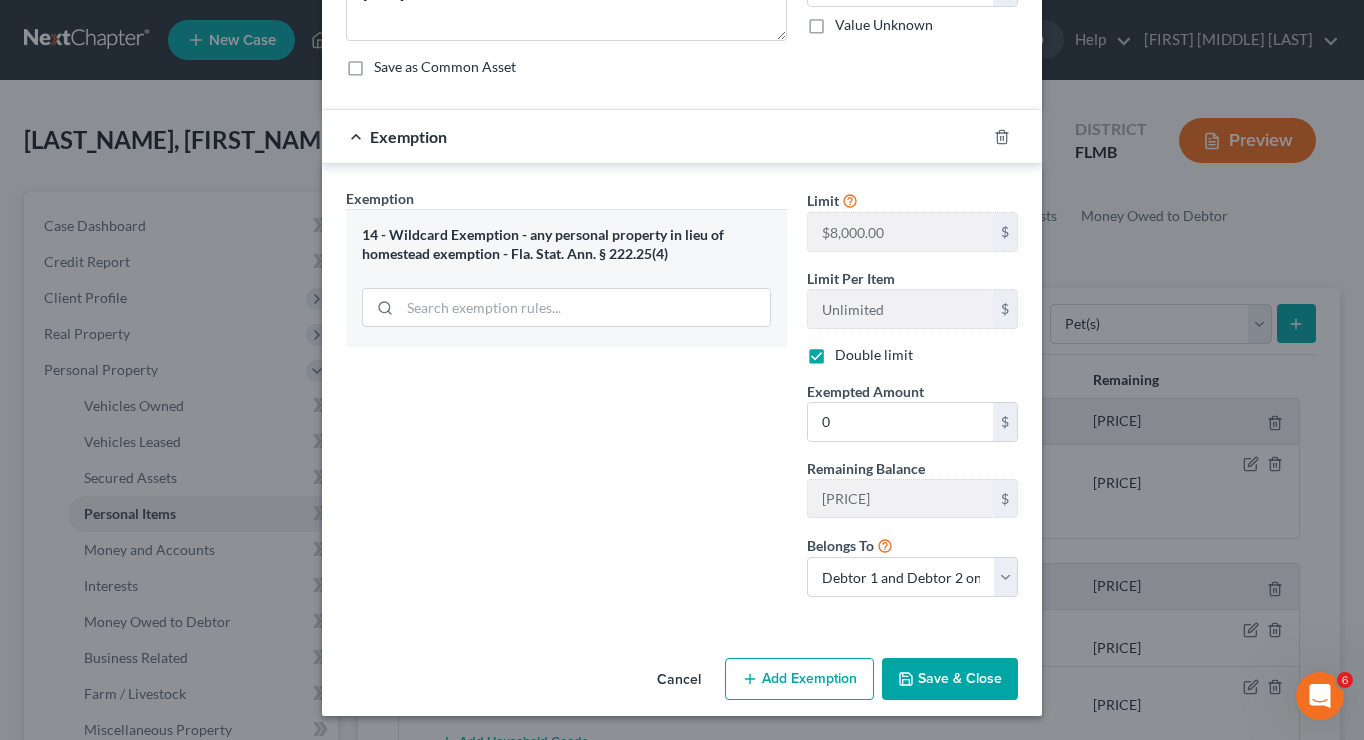 click on "Save & Close" at bounding box center [950, 679] 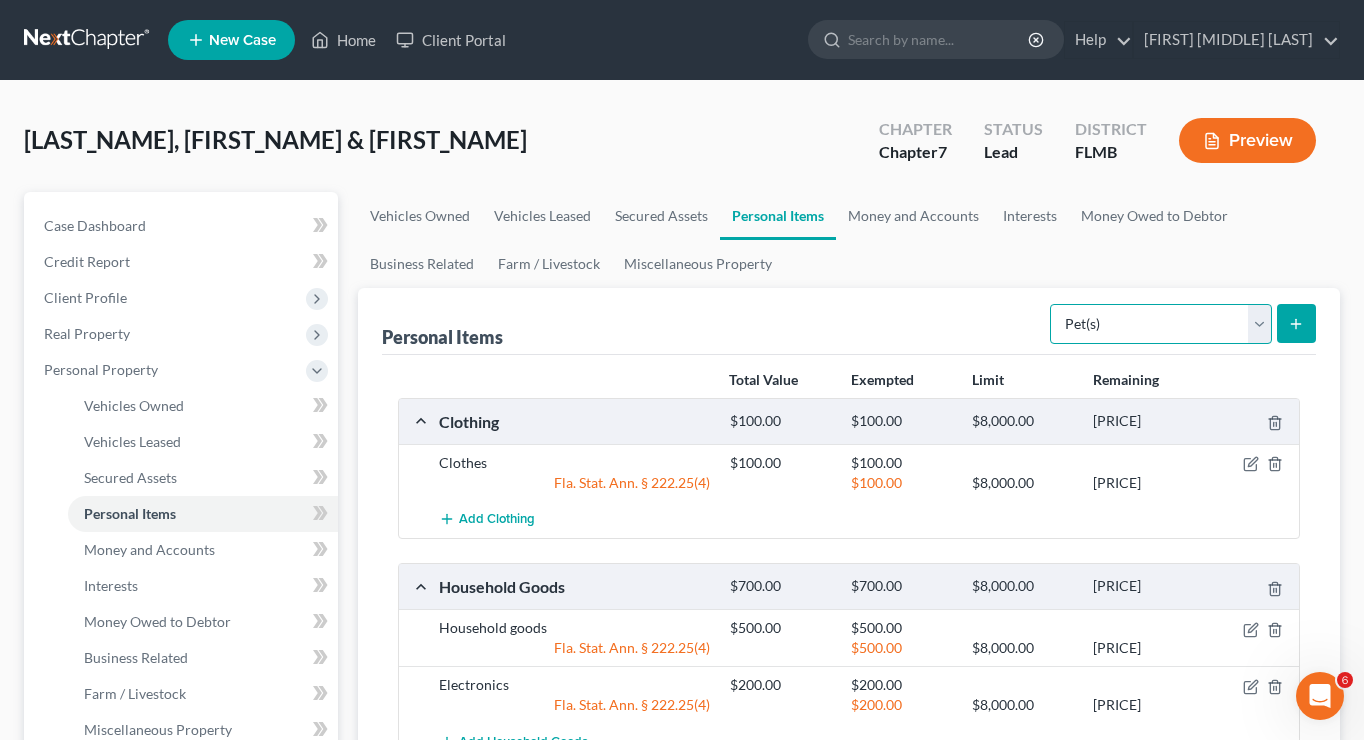 click on "Select Item Type Clothing Collectibles Of Value Electronics Firearms Household Goods Jewelry Other Pet(s) Sports & Hobby Equipment" at bounding box center [1161, 324] 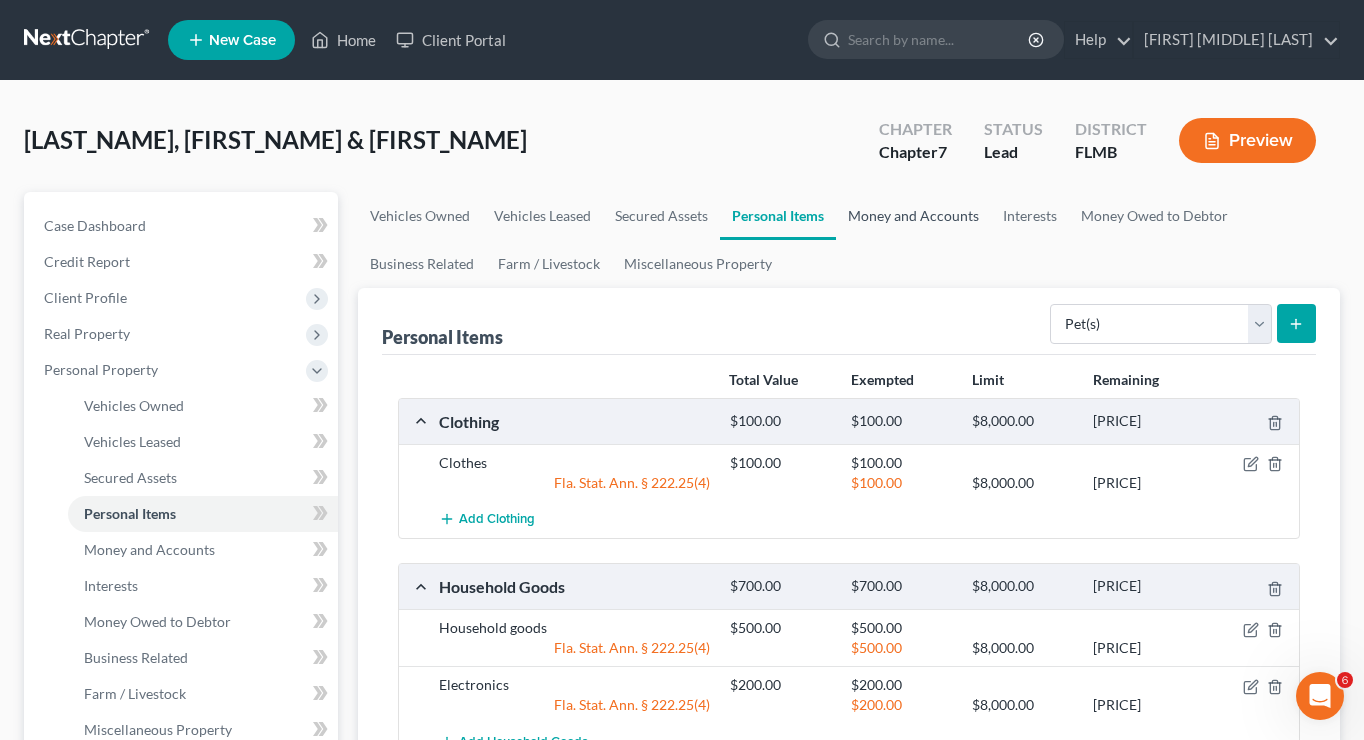 click on "Money and Accounts" at bounding box center [913, 216] 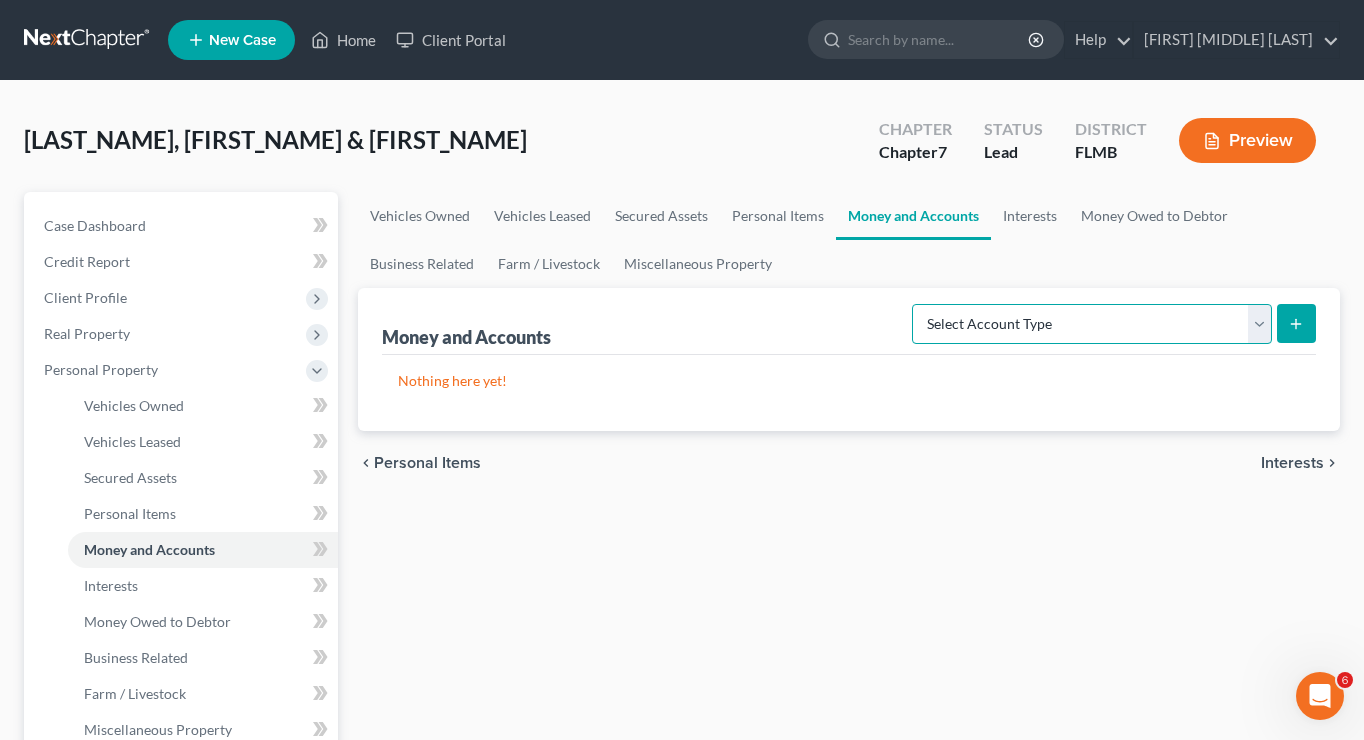 click on "Select Account Type Brokerage Cash on Hand Certificates of Deposit Checking Account Money Market Other (Credit Union, Health Savings Account, etc) Safe Deposit Box Savings Account Security Deposits or Prepayments" at bounding box center [1092, 324] 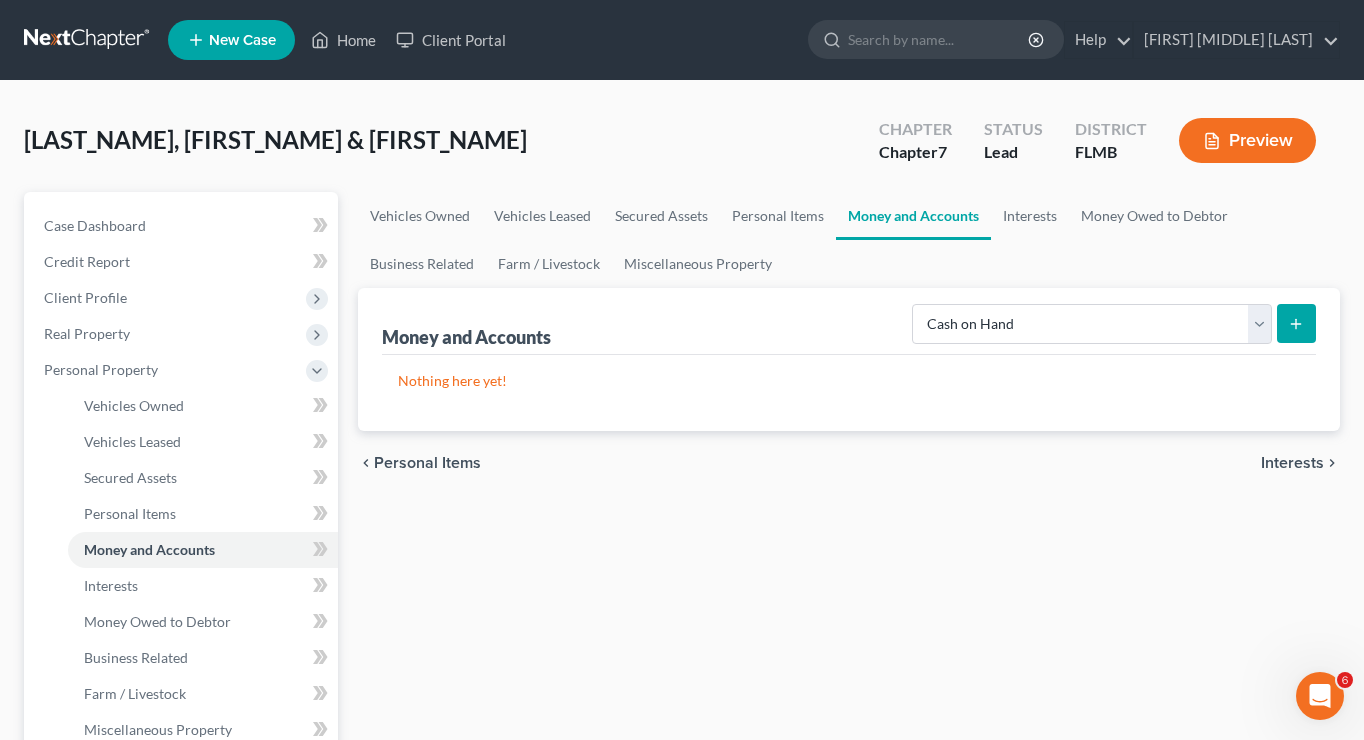 click at bounding box center (1296, 323) 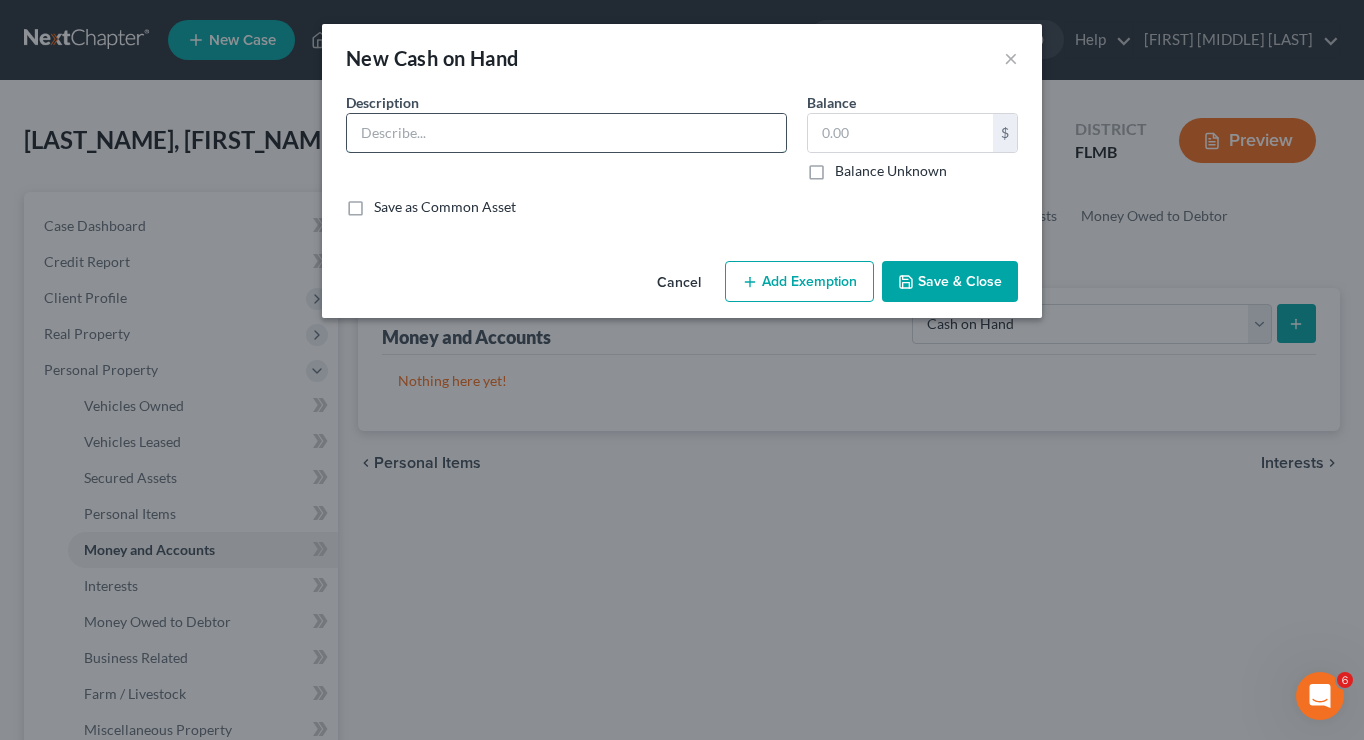 click at bounding box center [566, 133] 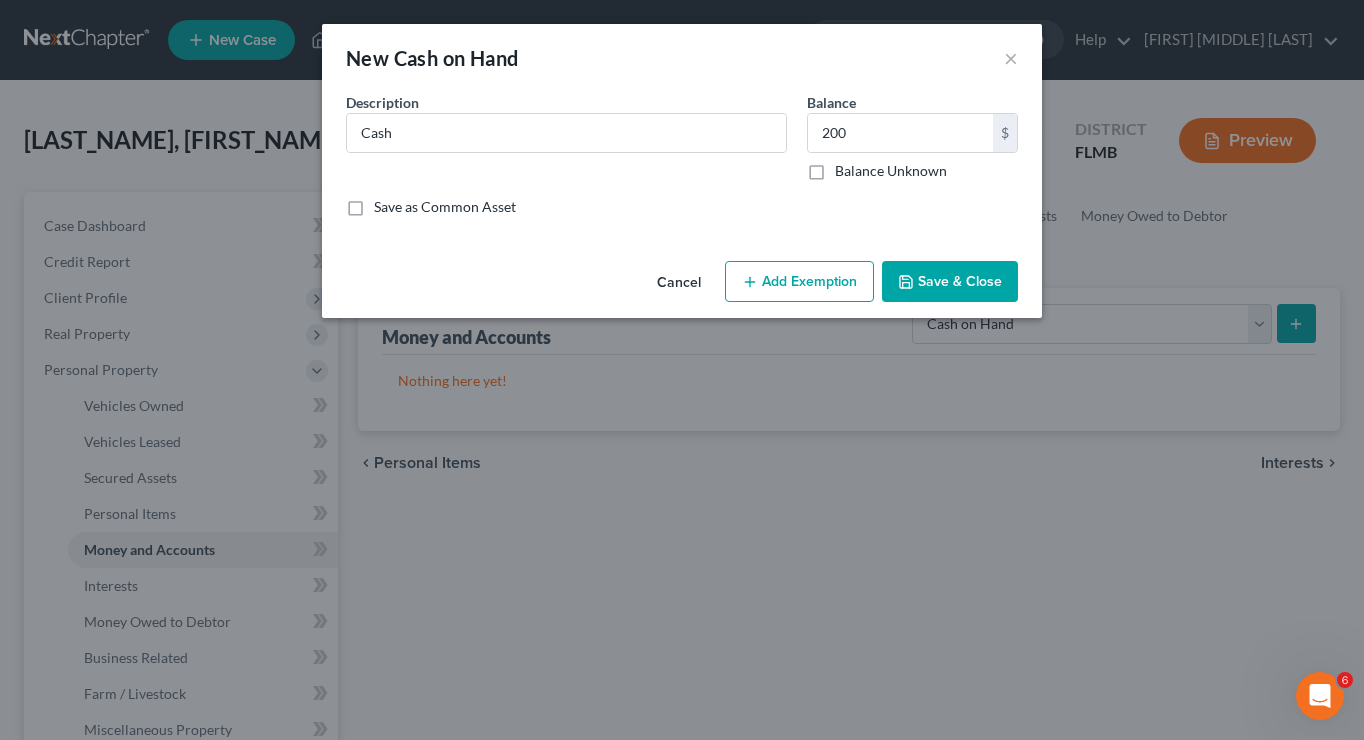 click on "Add Exemption" at bounding box center [799, 282] 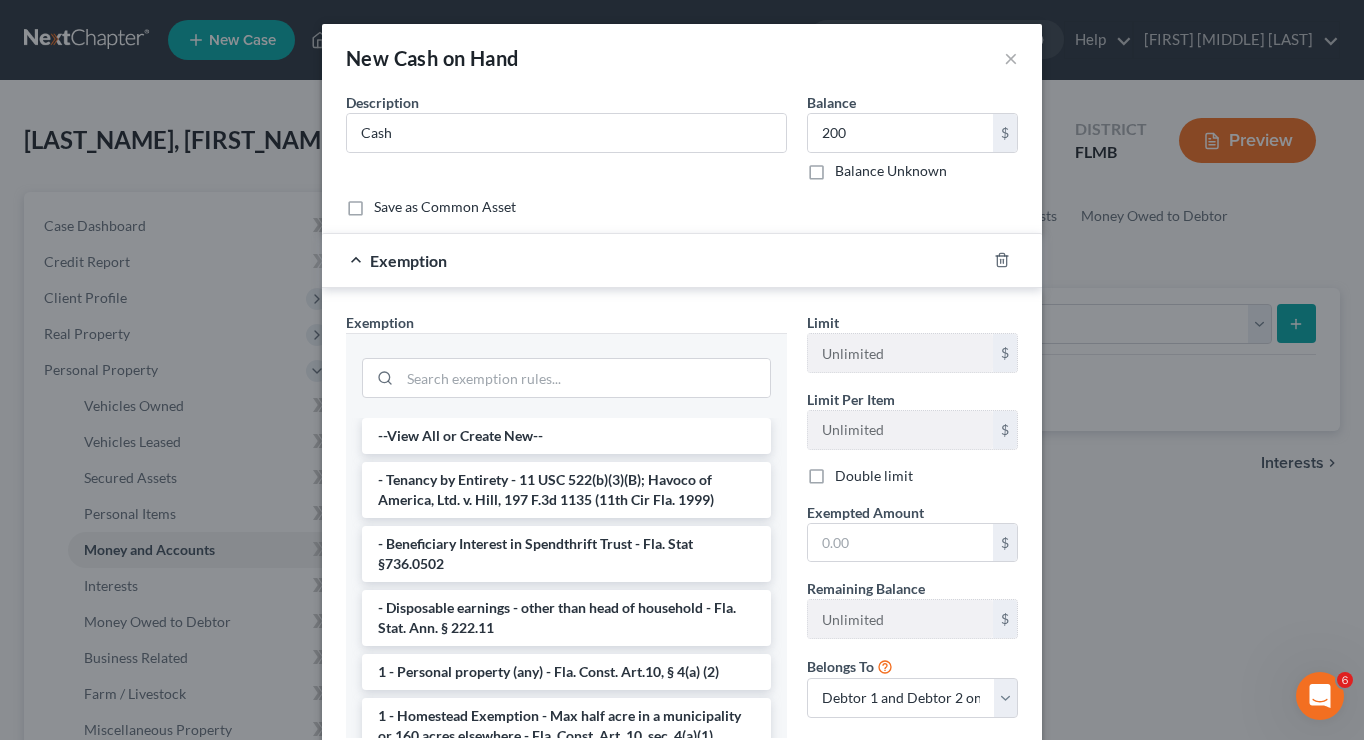 scroll, scrollTop: 120, scrollLeft: 0, axis: vertical 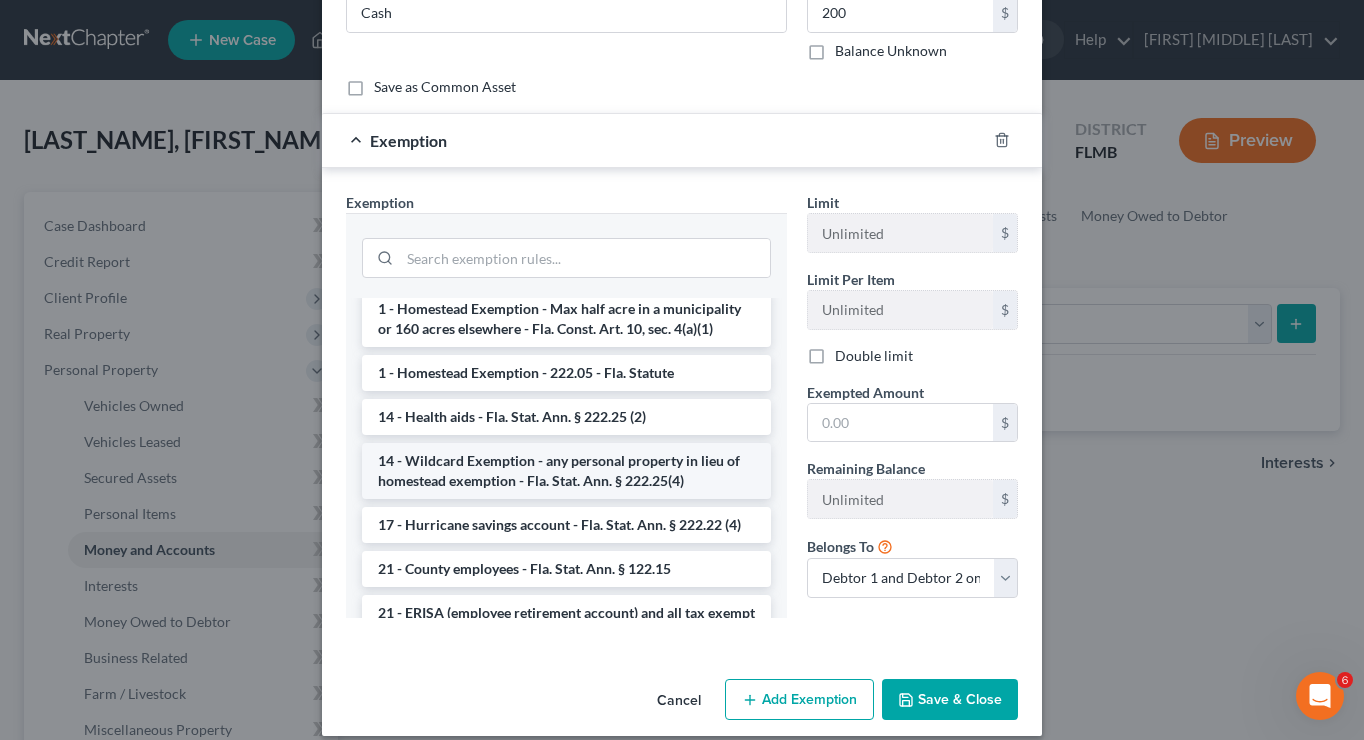 click on "14 - Wildcard Exemption - any personal property in lieu of homestead exemption - Fla. Stat. Ann. § 222.25(4)" at bounding box center [566, 471] 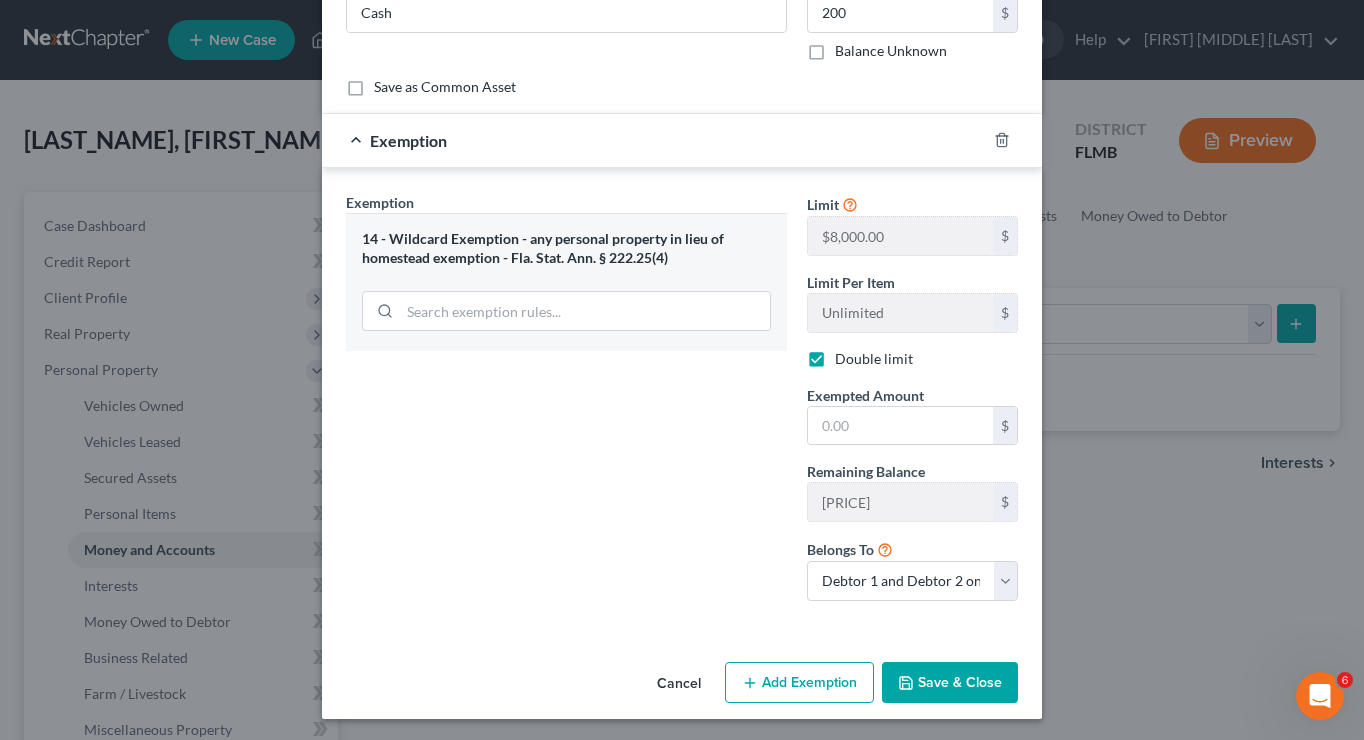 click on "Save & Close" at bounding box center (950, 683) 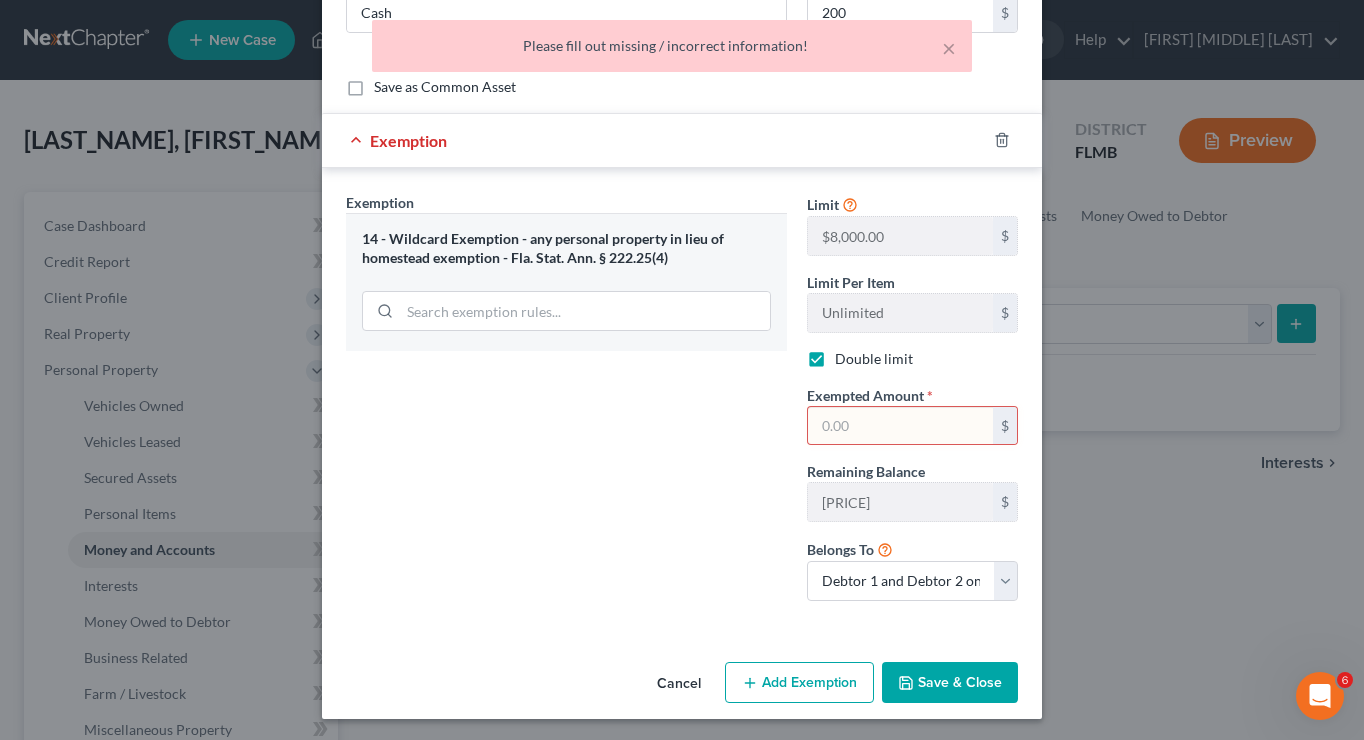 scroll, scrollTop: 123, scrollLeft: 0, axis: vertical 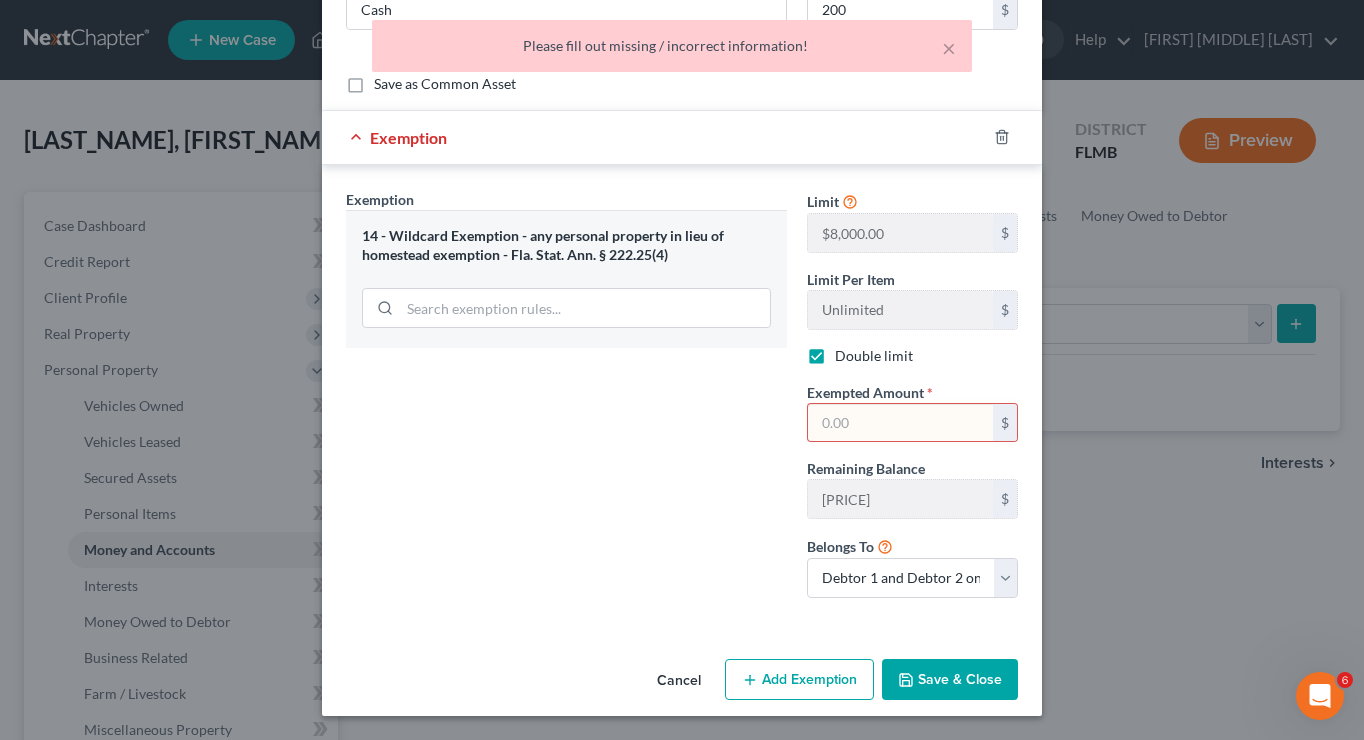 click at bounding box center (900, 423) 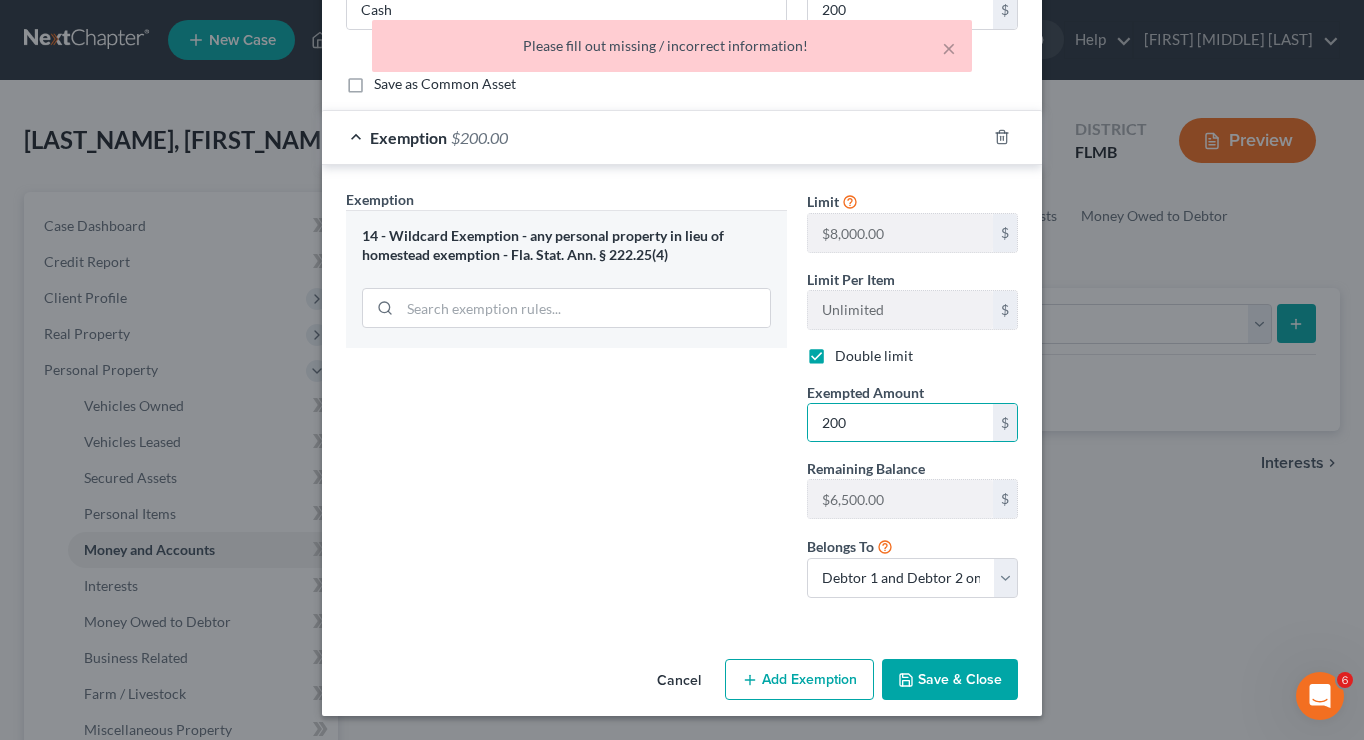 click on "Save & Close" at bounding box center [950, 680] 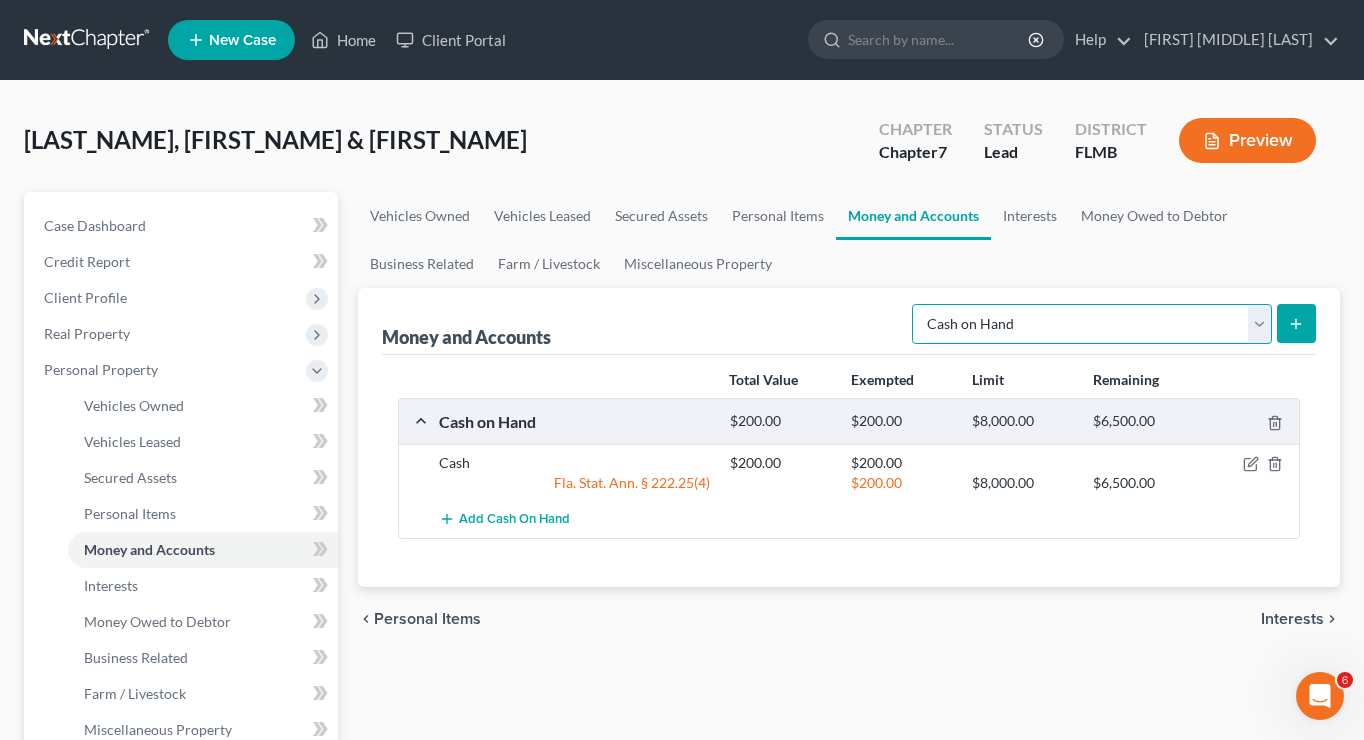 click on "Select Account Type Brokerage Cash on Hand Certificates of Deposit Checking Account Money Market Other (Credit Union, Health Savings Account, etc) Safe Deposit Box Savings Account Security Deposits or Prepayments" at bounding box center [1092, 324] 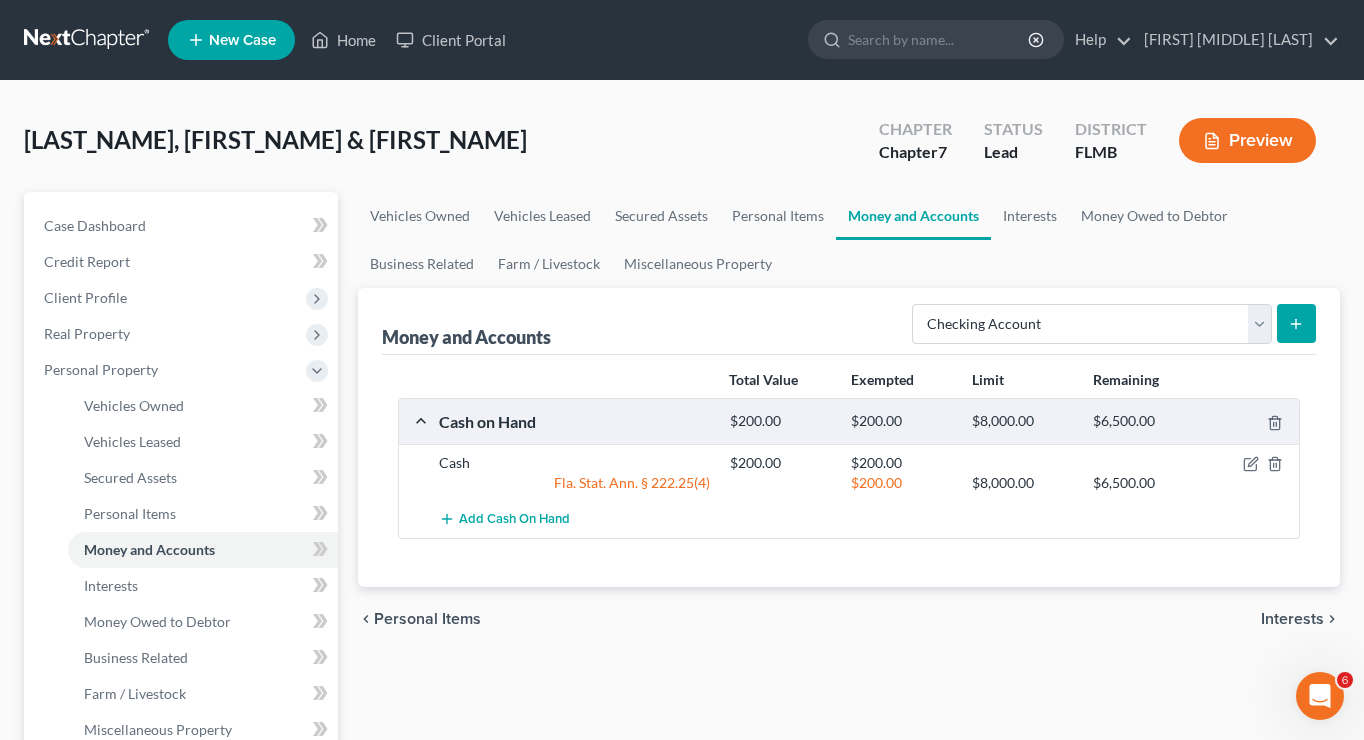 click 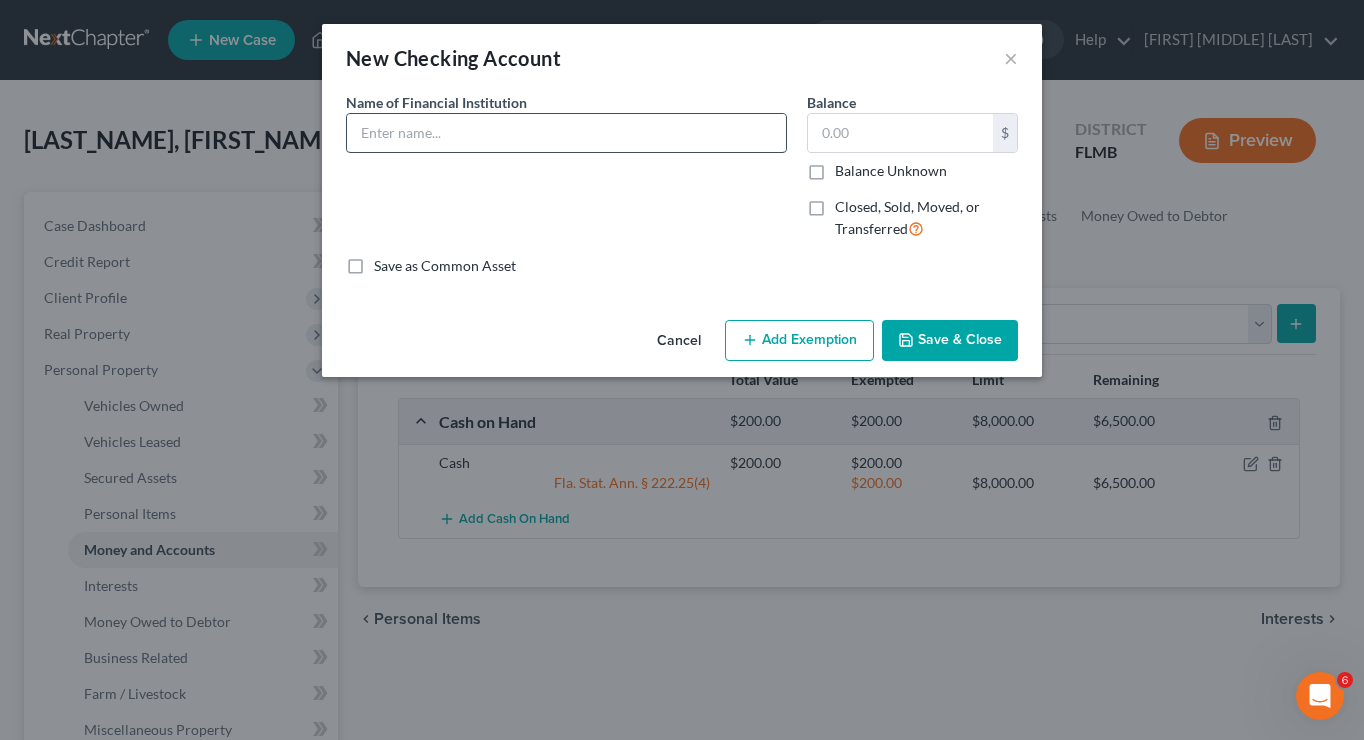 click at bounding box center (566, 133) 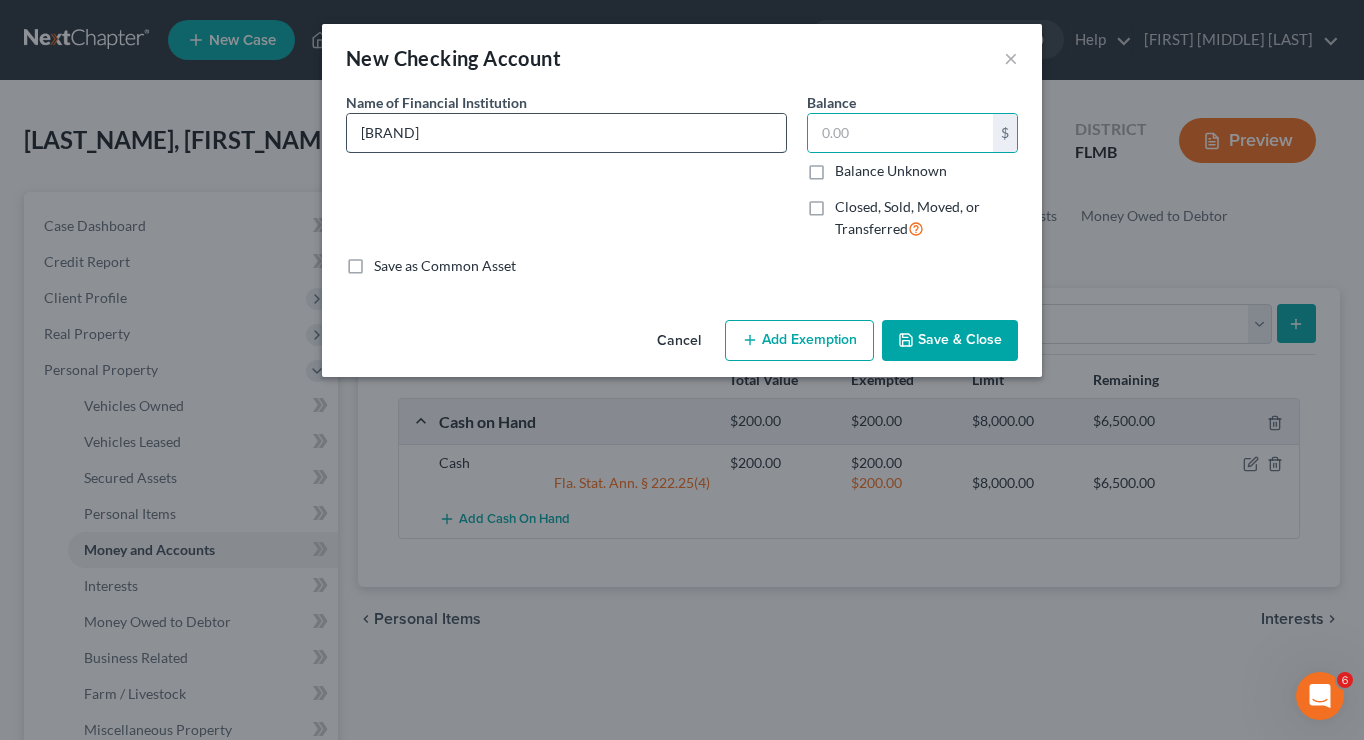 click on "[BRAND]" at bounding box center (566, 133) 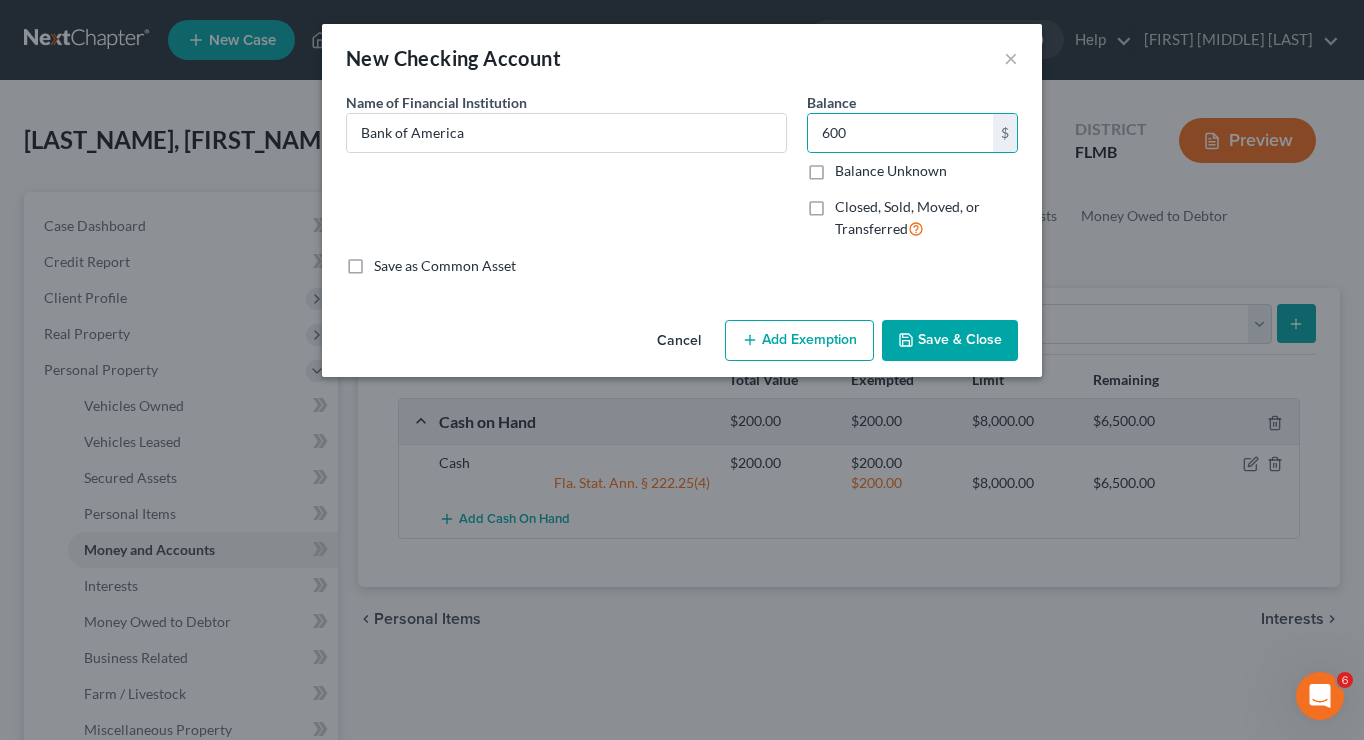 click on "Add Exemption" at bounding box center (799, 341) 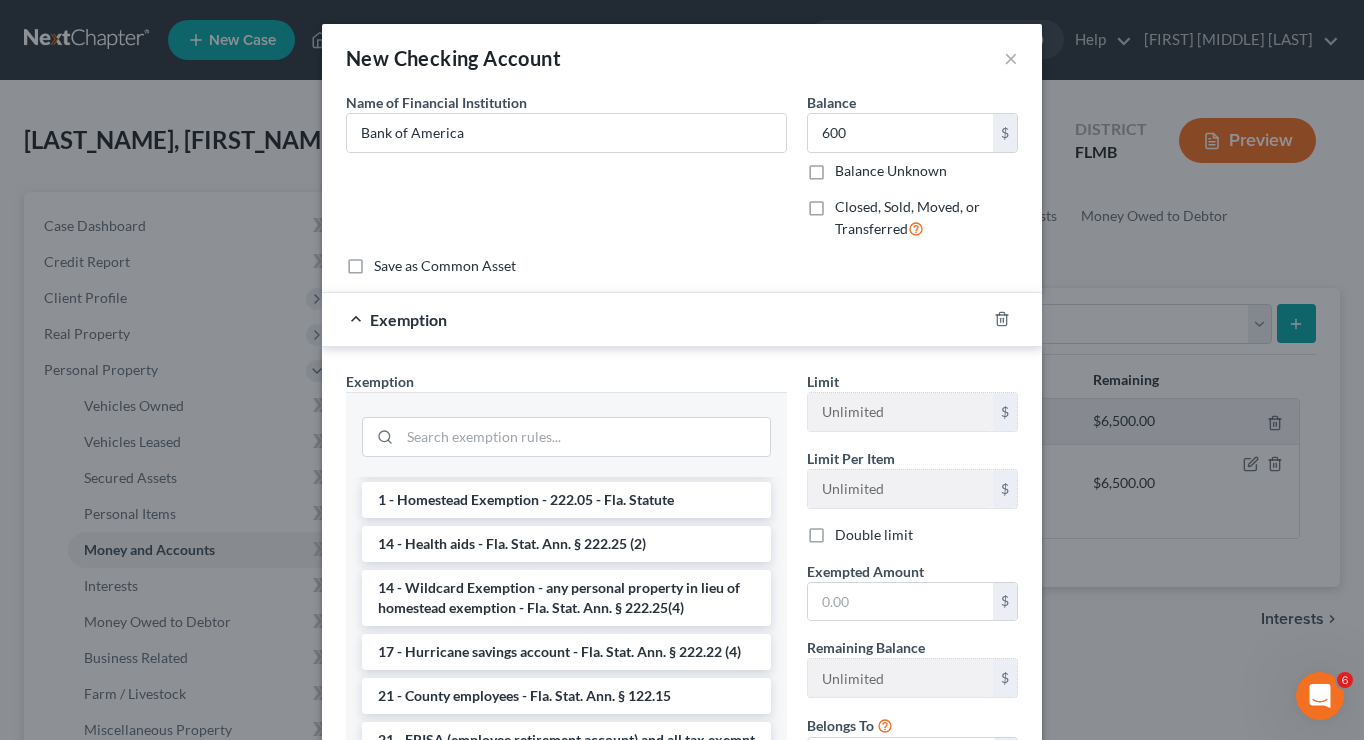scroll, scrollTop: 343, scrollLeft: 0, axis: vertical 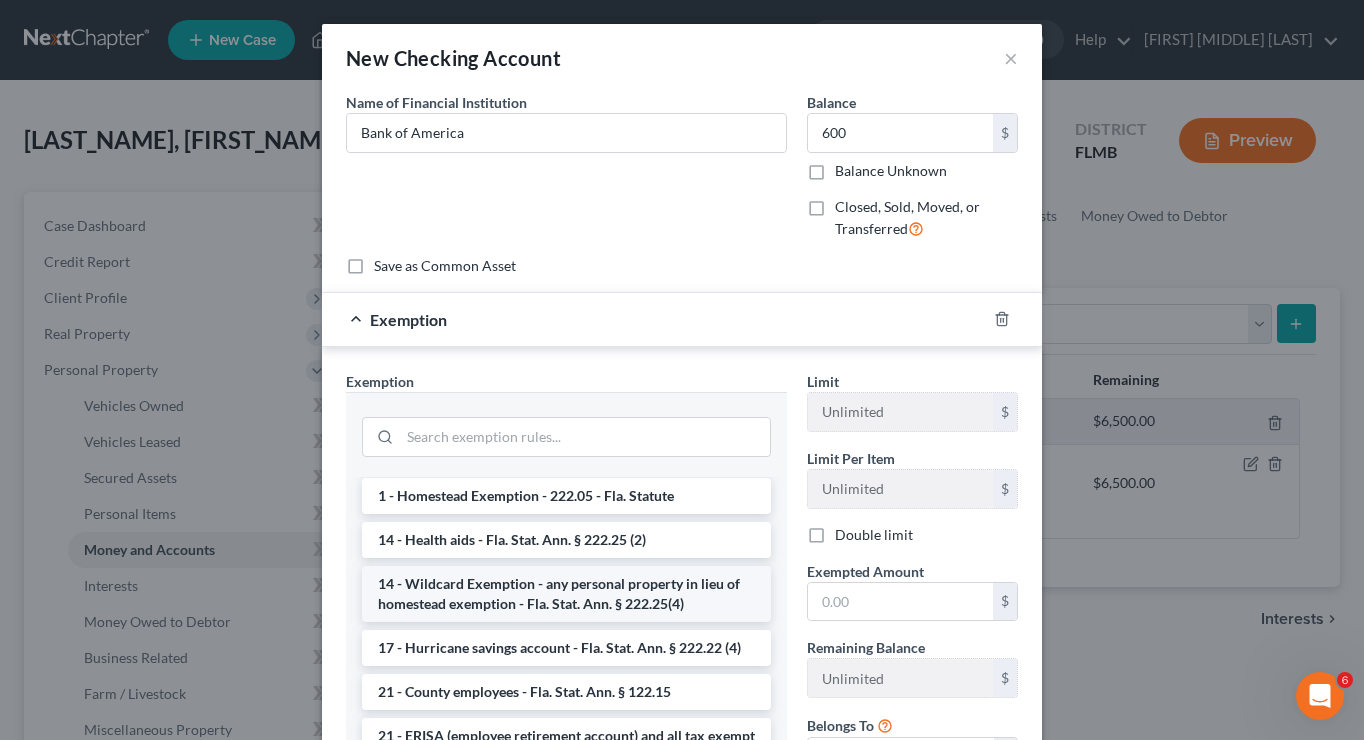 click on "14 - Wildcard Exemption - any personal property in lieu of homestead exemption - Fla. Stat. Ann. § 222.25(4)" at bounding box center (566, 594) 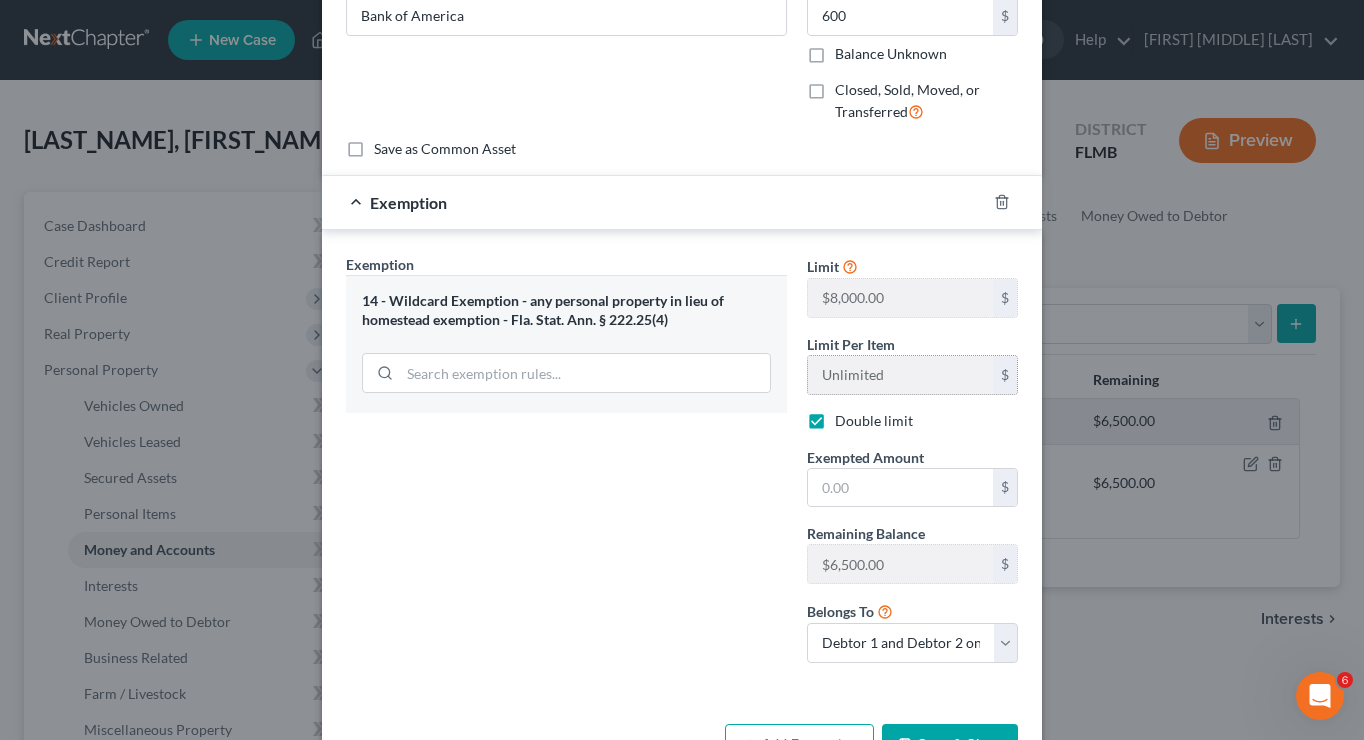 scroll, scrollTop: 123, scrollLeft: 0, axis: vertical 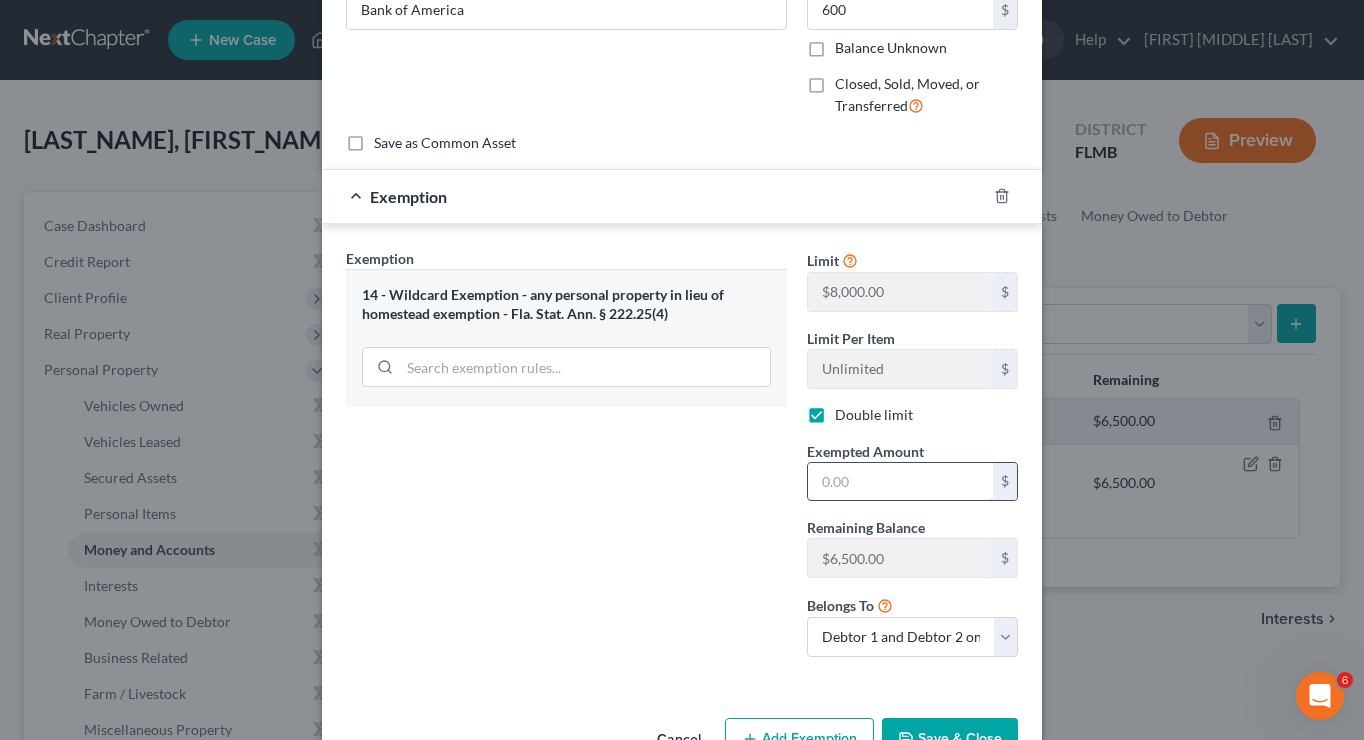 click at bounding box center [900, 482] 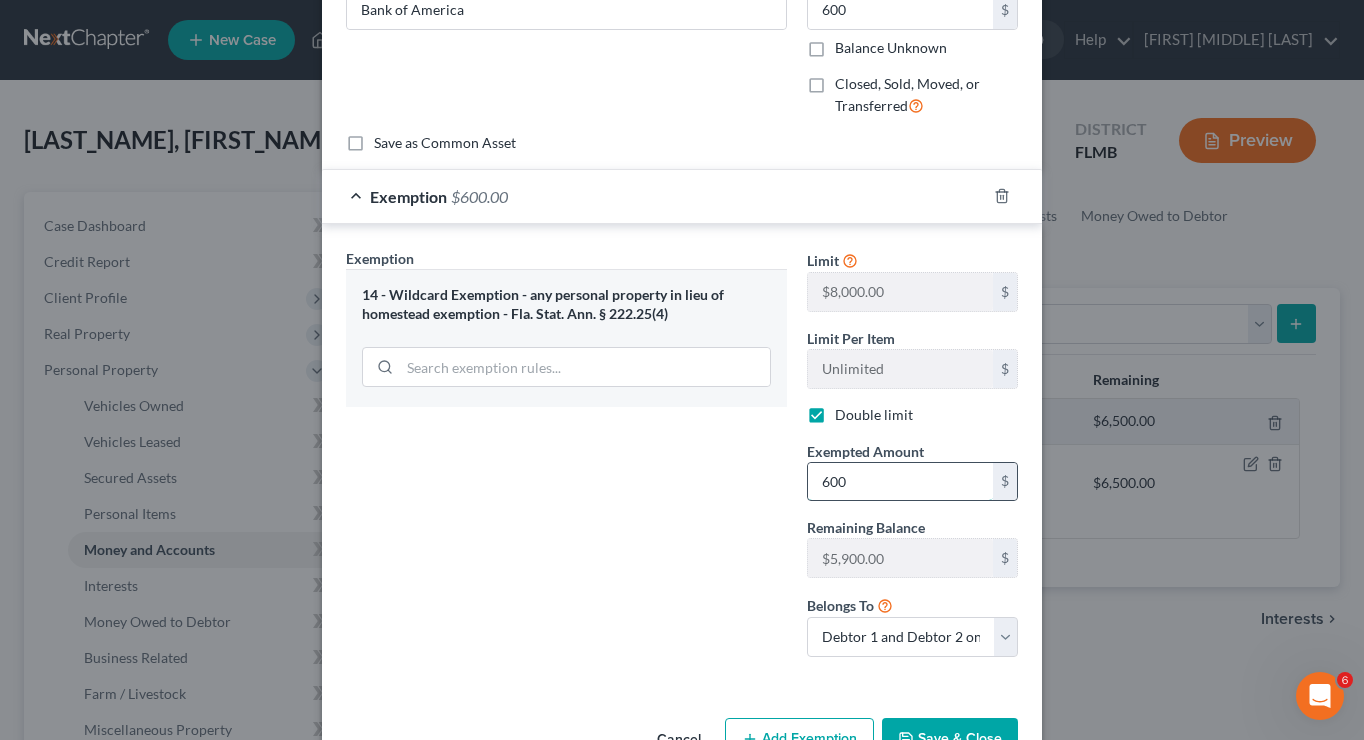 scroll, scrollTop: 182, scrollLeft: 0, axis: vertical 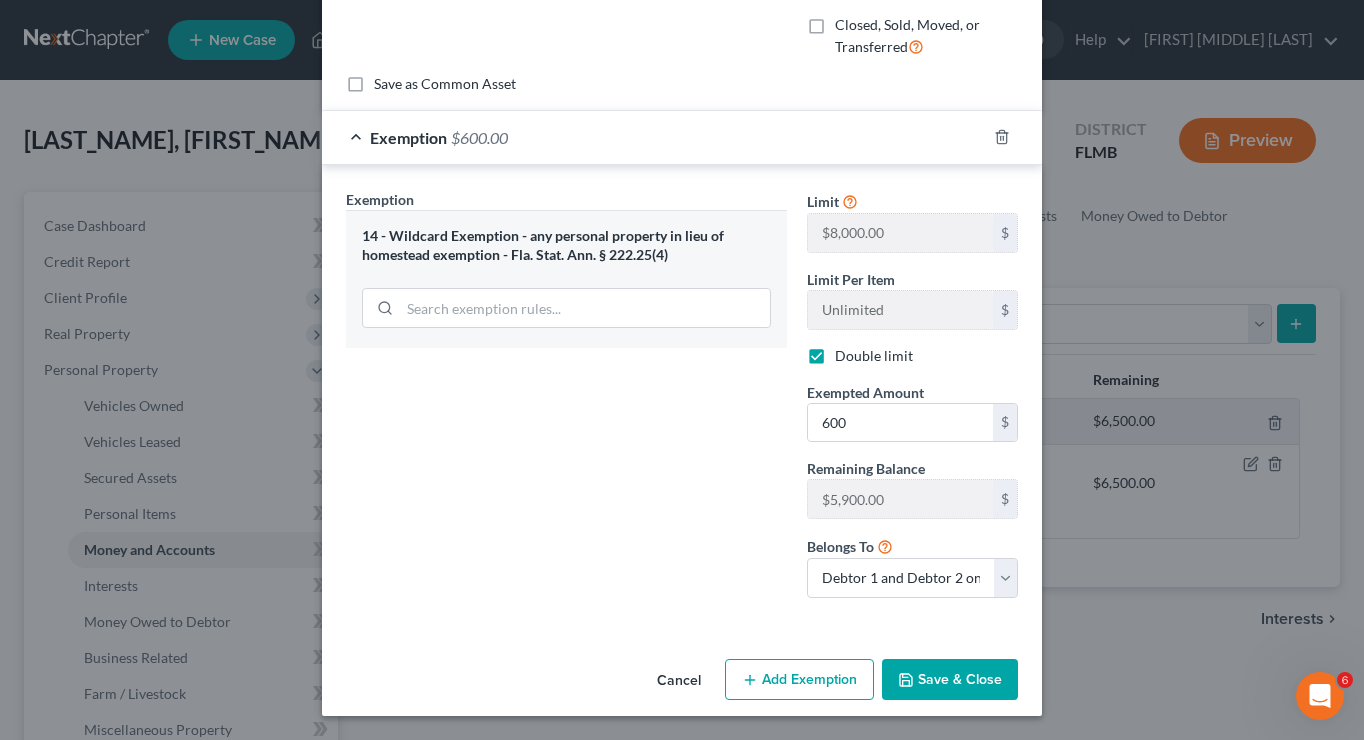 click on "Add Exemption" at bounding box center (799, 680) 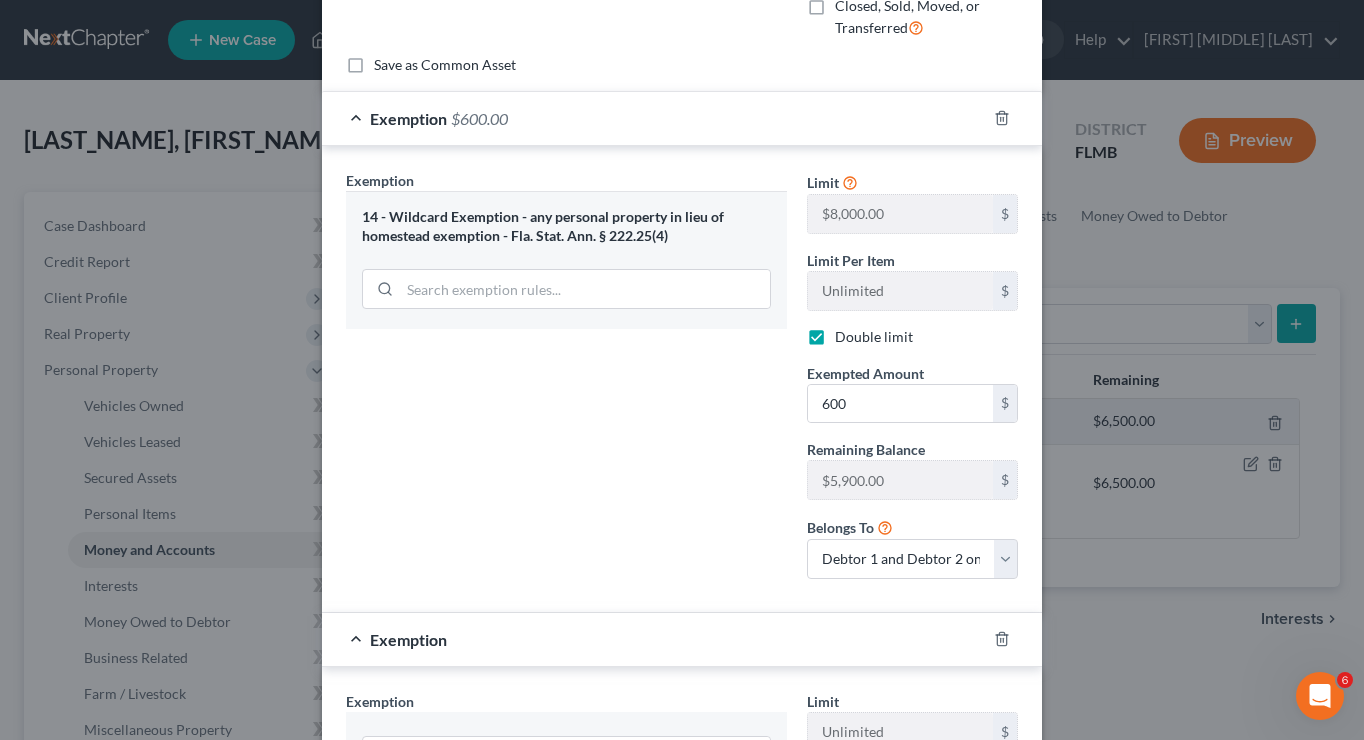 scroll, scrollTop: 164, scrollLeft: 0, axis: vertical 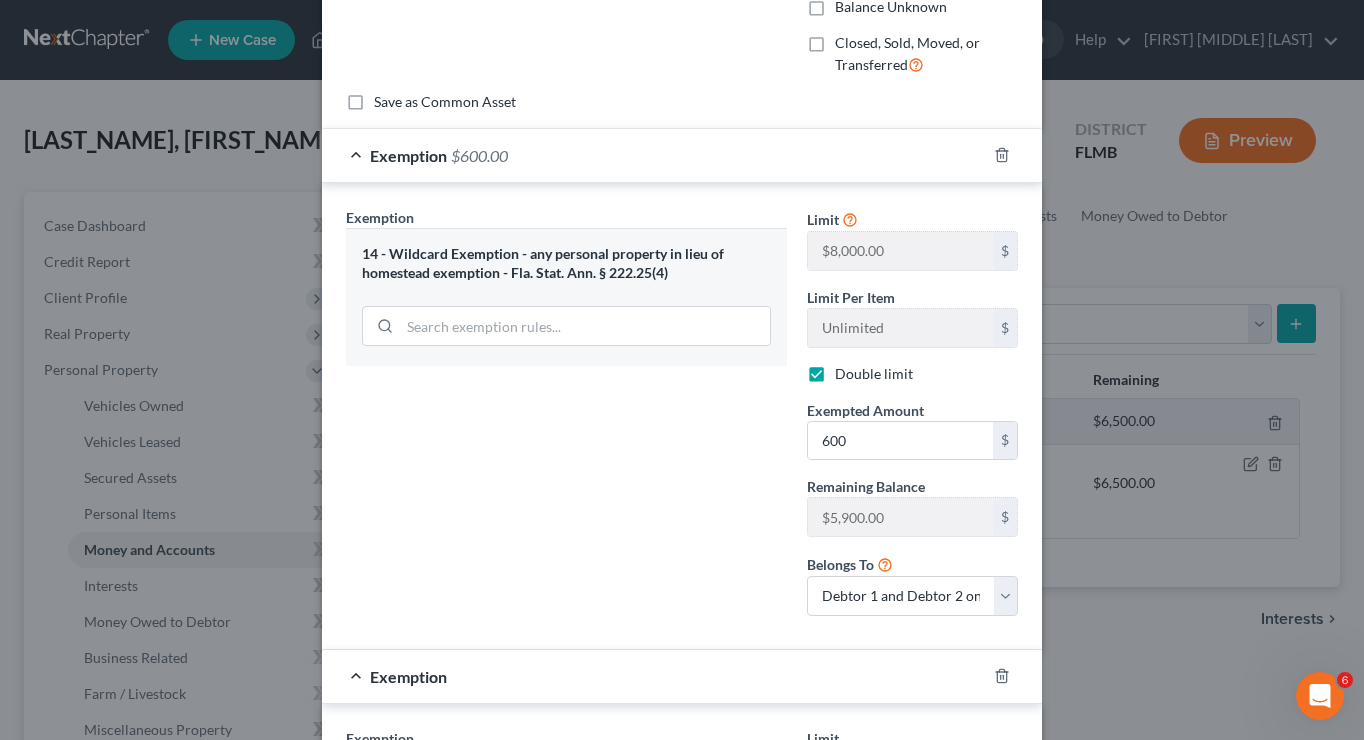 click at bounding box center (1014, 676) 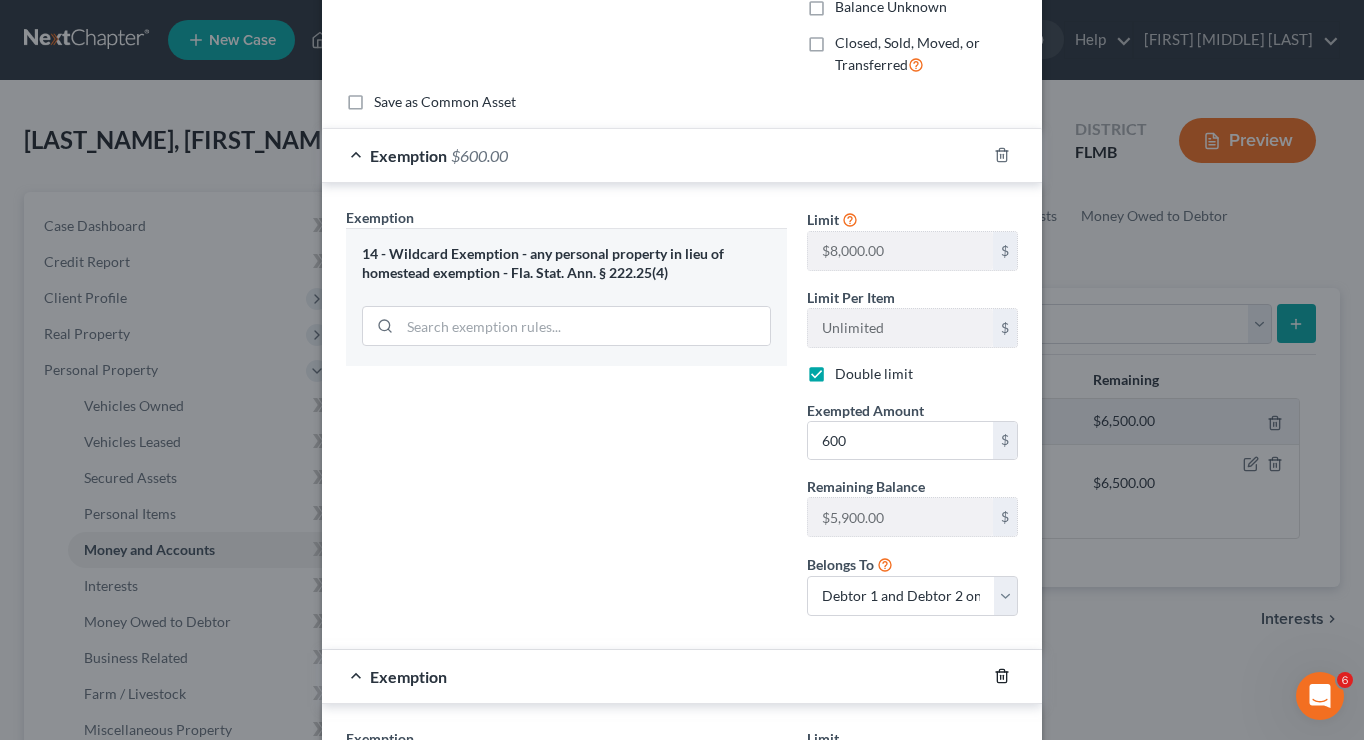click 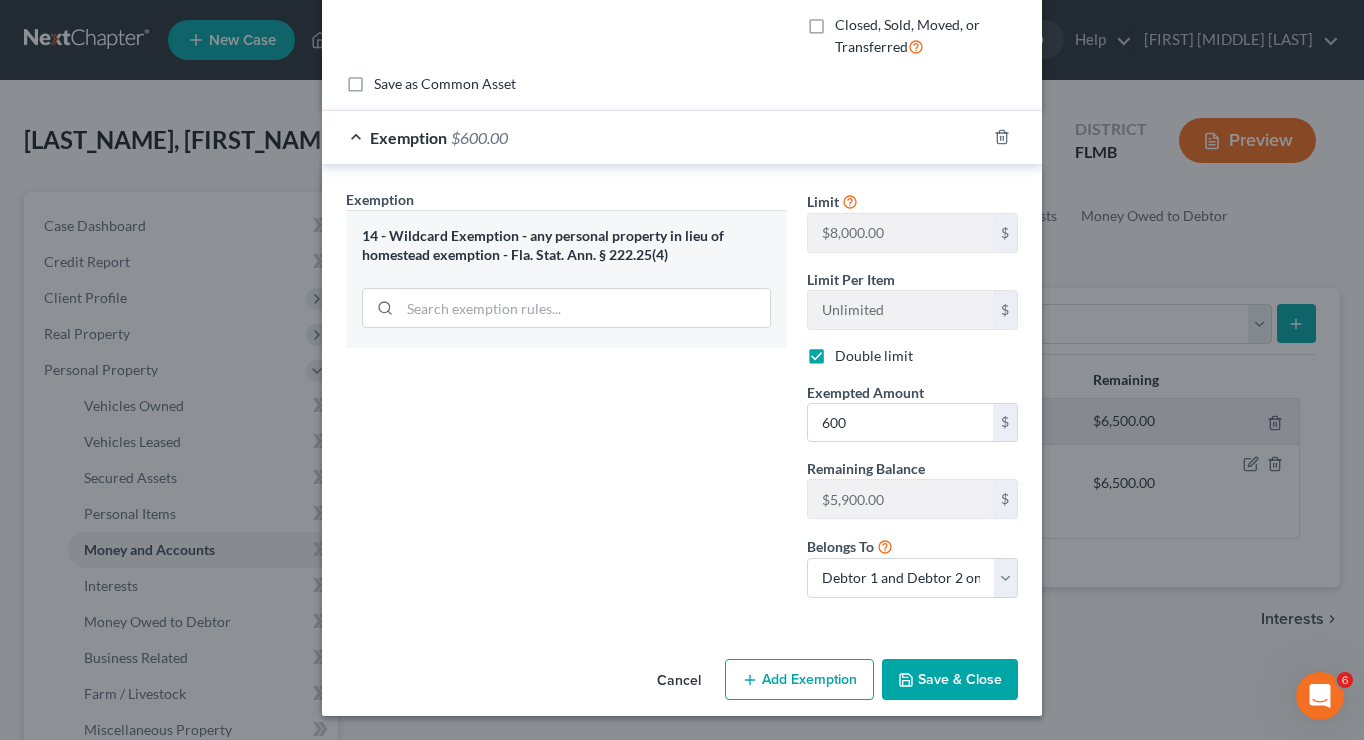 scroll, scrollTop: 181, scrollLeft: 0, axis: vertical 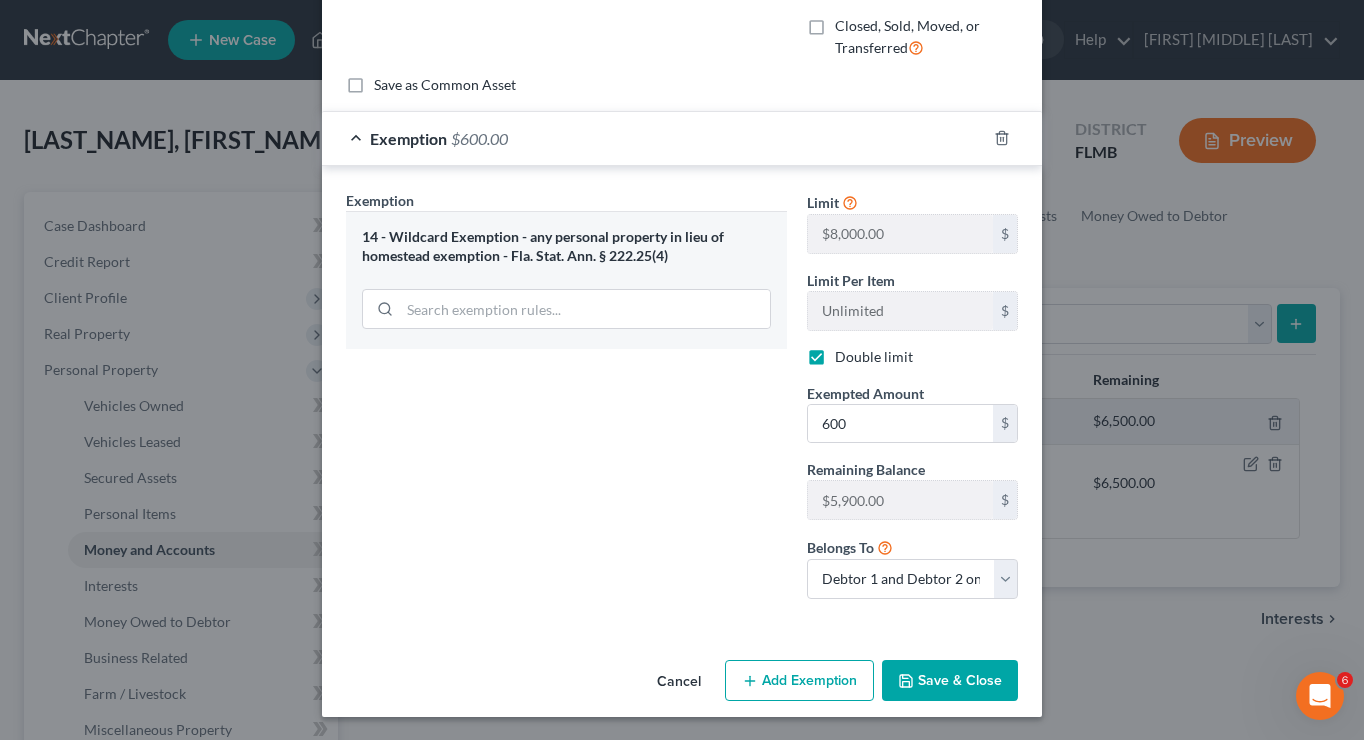 click on "Save & Close" at bounding box center [950, 681] 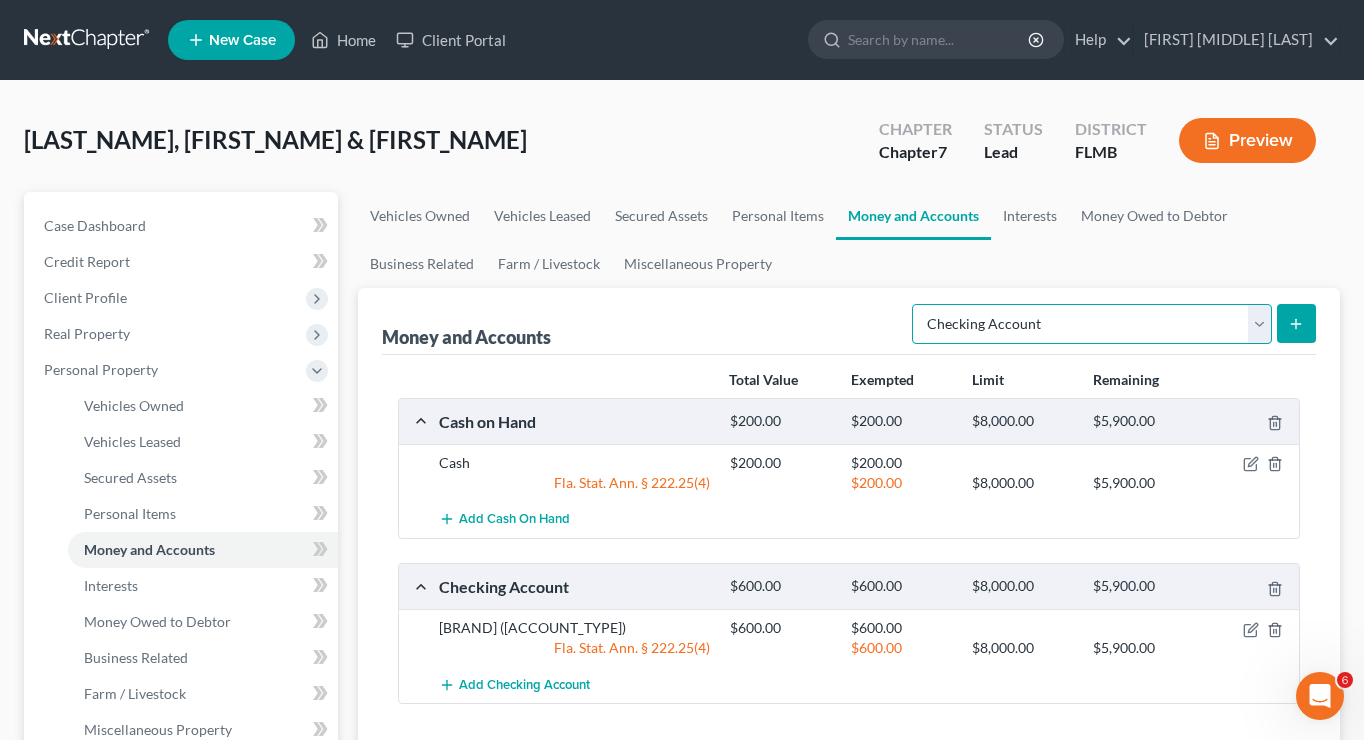 click on "Select Account Type Brokerage Cash on Hand Certificates of Deposit Checking Account Money Market Other (Credit Union, Health Savings Account, etc) Safe Deposit Box Savings Account Security Deposits or Prepayments" at bounding box center [1092, 324] 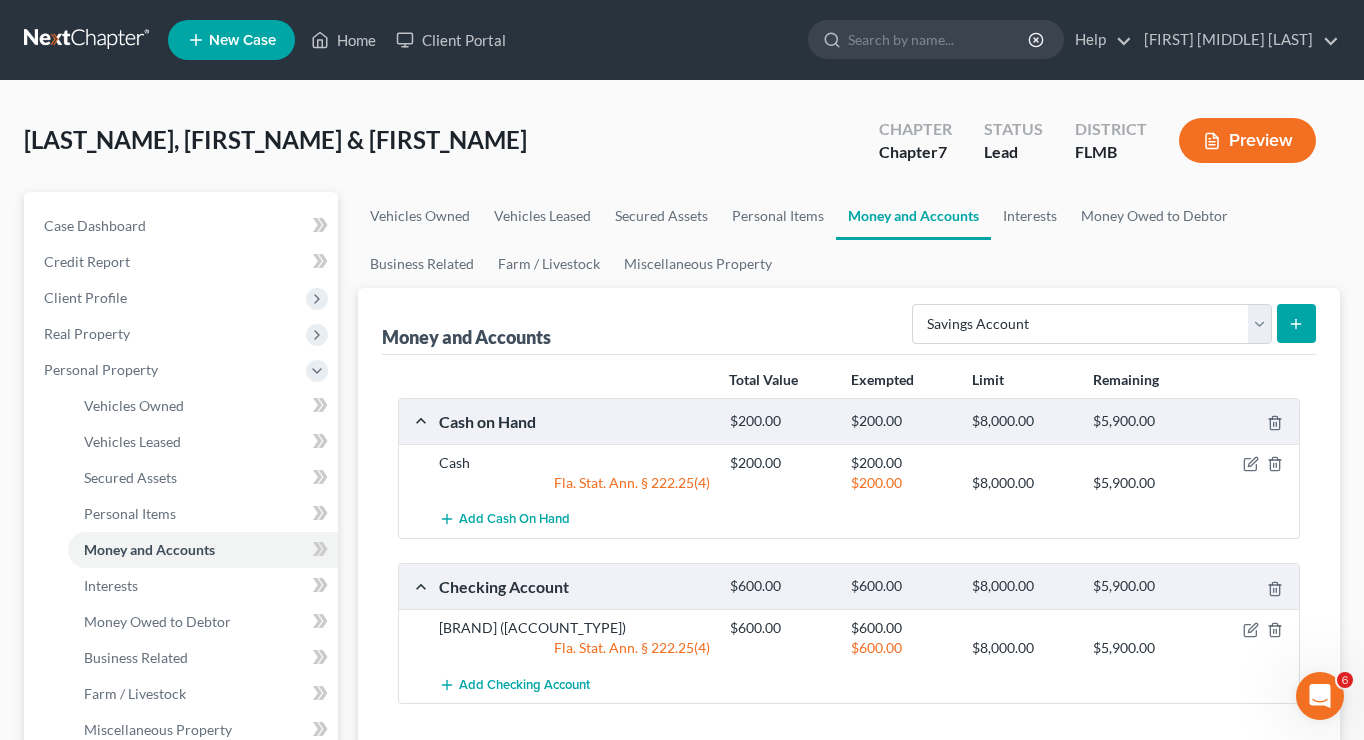 click at bounding box center [1296, 323] 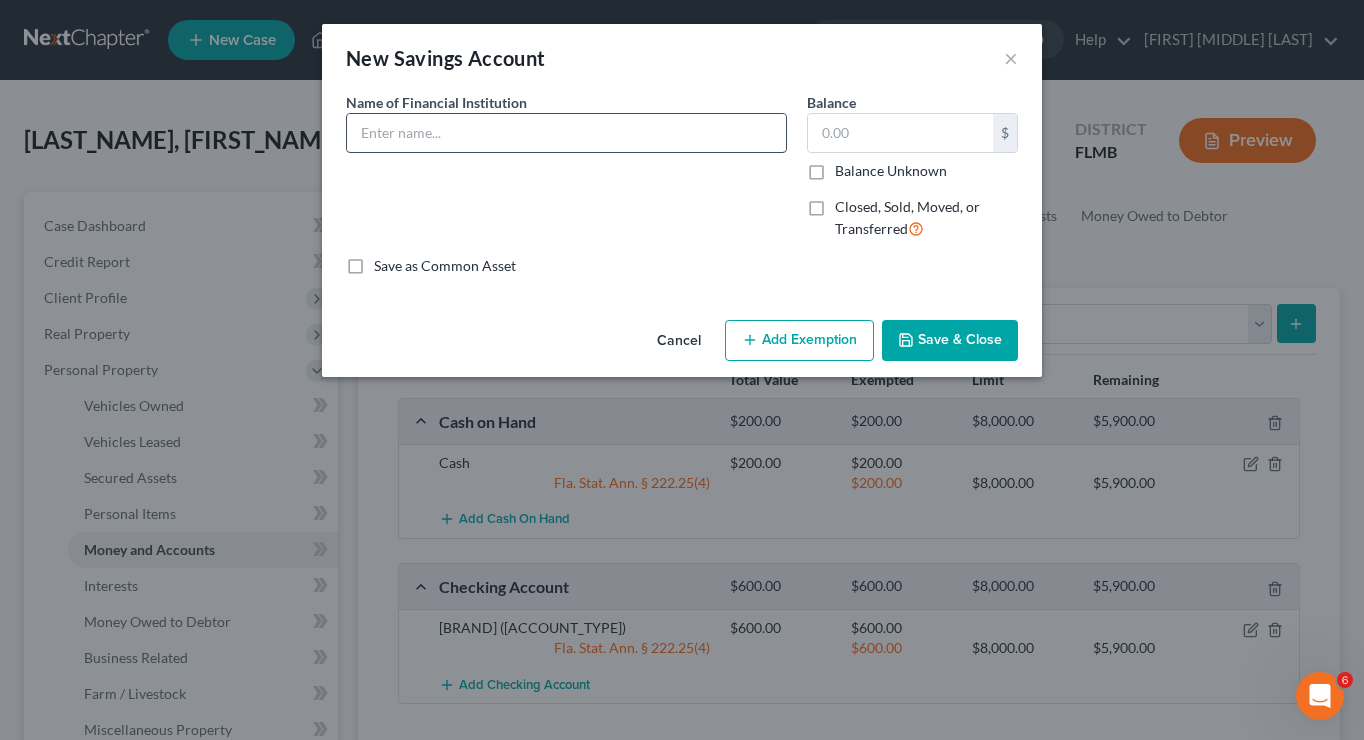 click at bounding box center (566, 133) 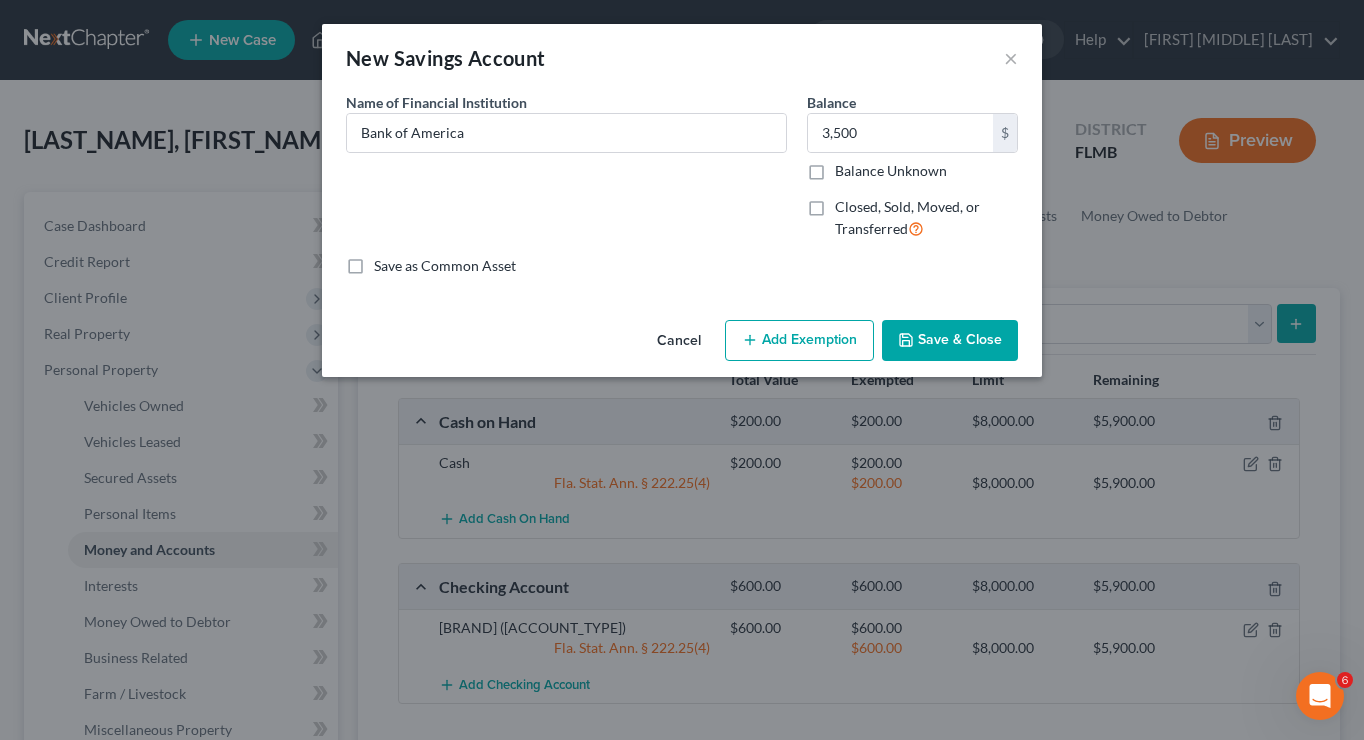 click on "Add Exemption" at bounding box center (799, 341) 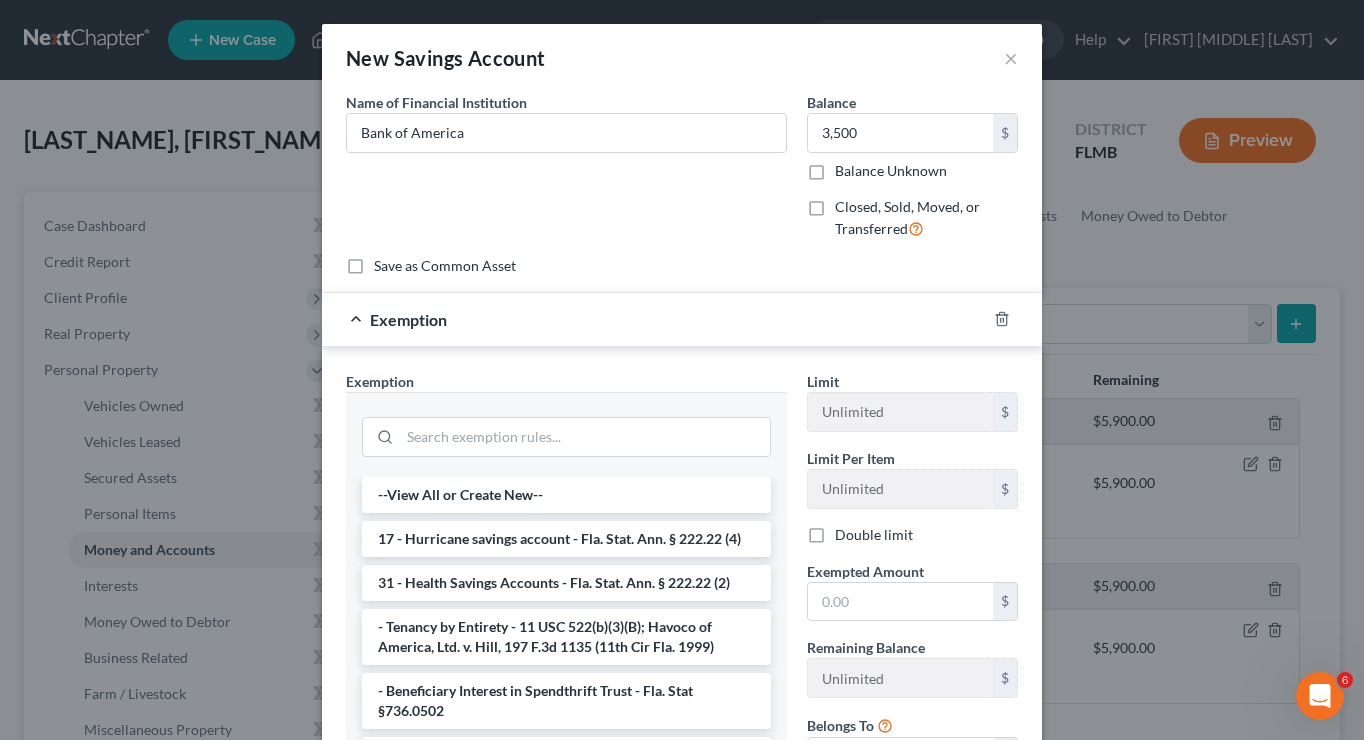 scroll, scrollTop: 50, scrollLeft: 0, axis: vertical 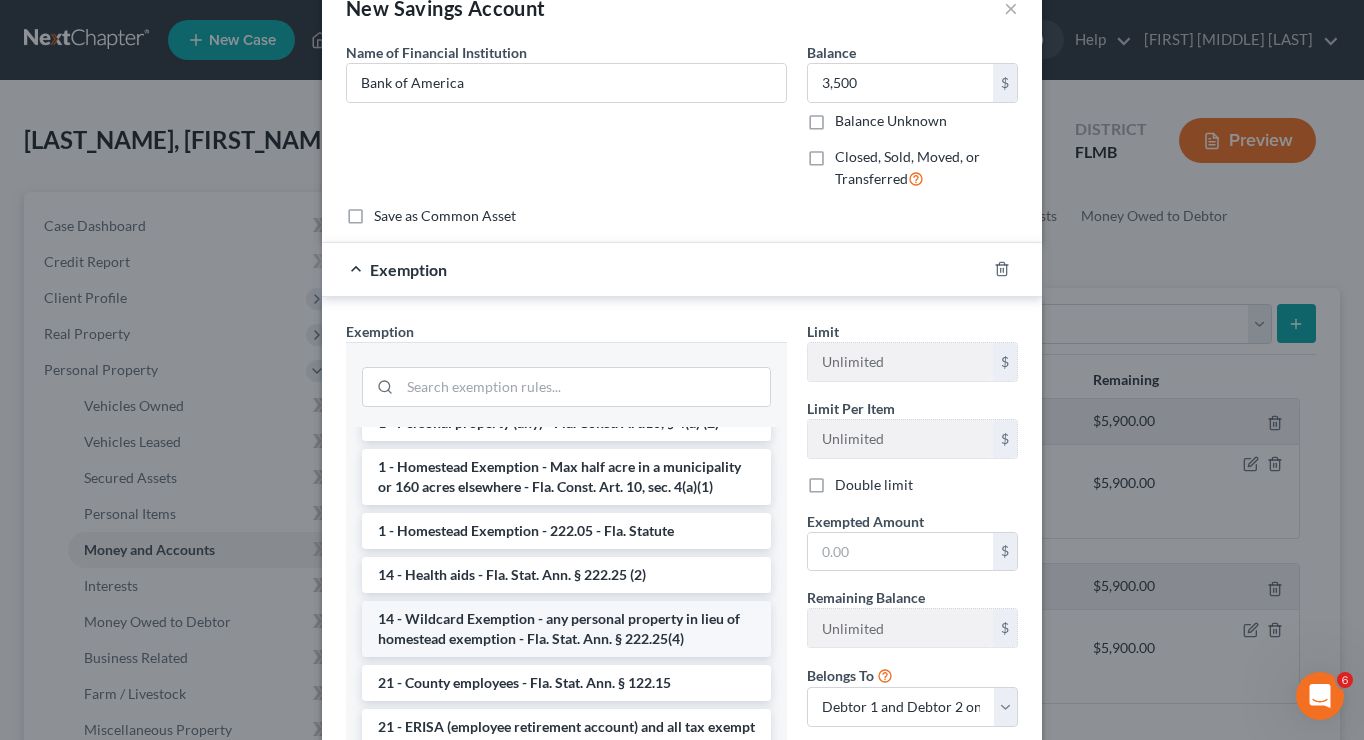 click on "14 - Wildcard Exemption - any personal property in lieu of homestead exemption - Fla. Stat. Ann. § 222.25(4)" at bounding box center (566, 629) 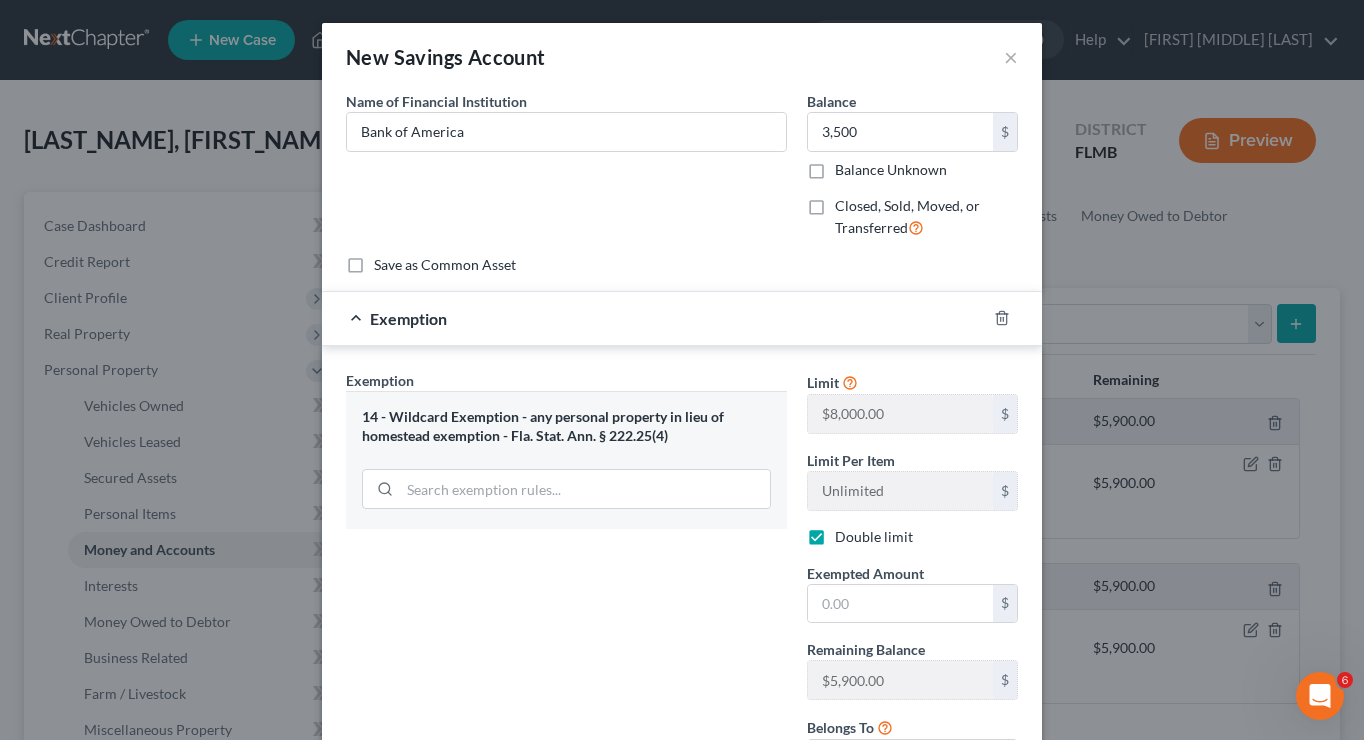 scroll, scrollTop: 80, scrollLeft: 0, axis: vertical 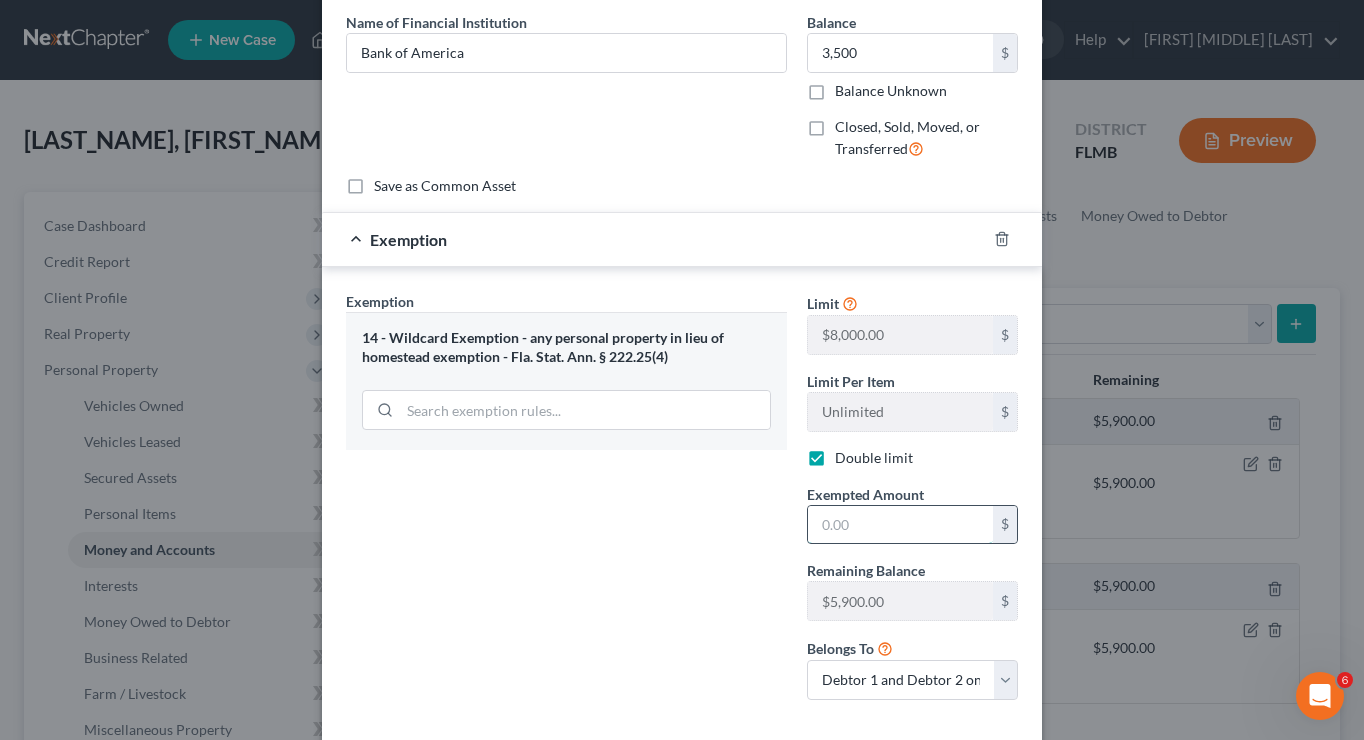 click at bounding box center [900, 525] 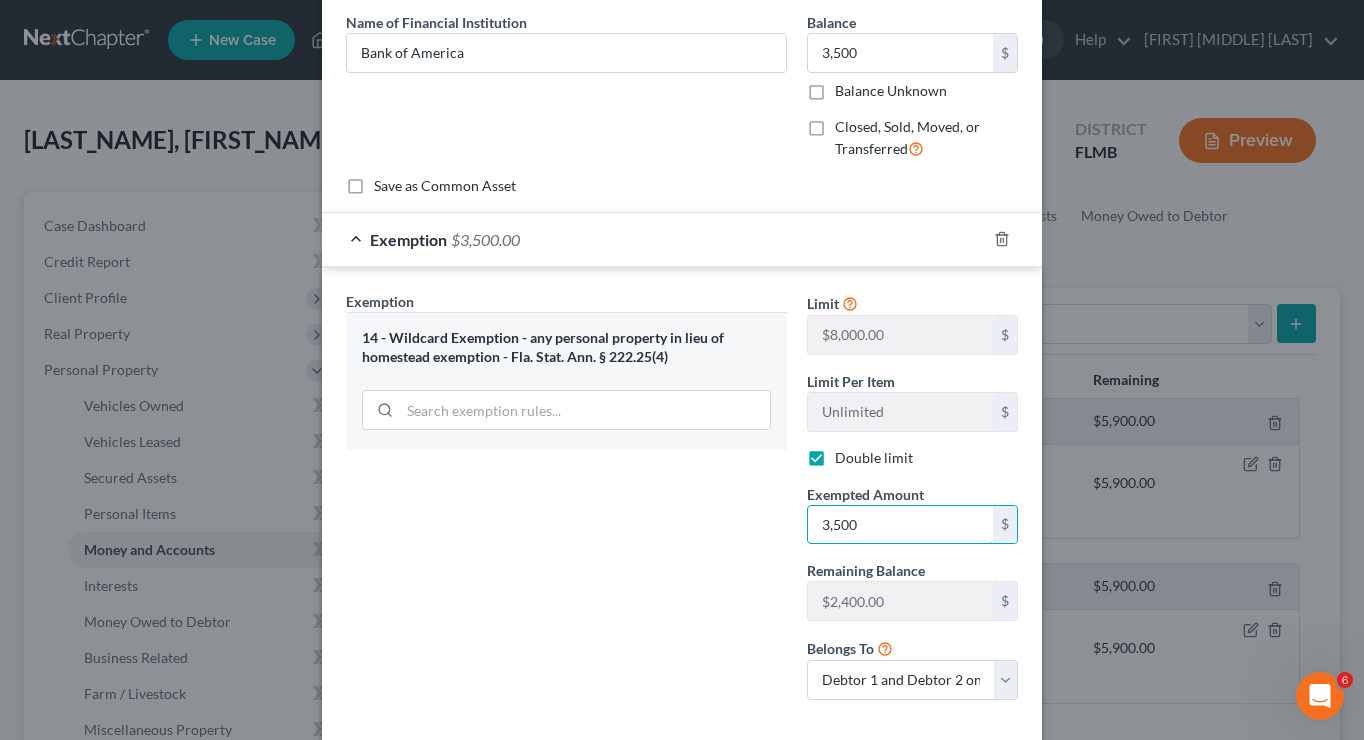 scroll, scrollTop: 182, scrollLeft: 0, axis: vertical 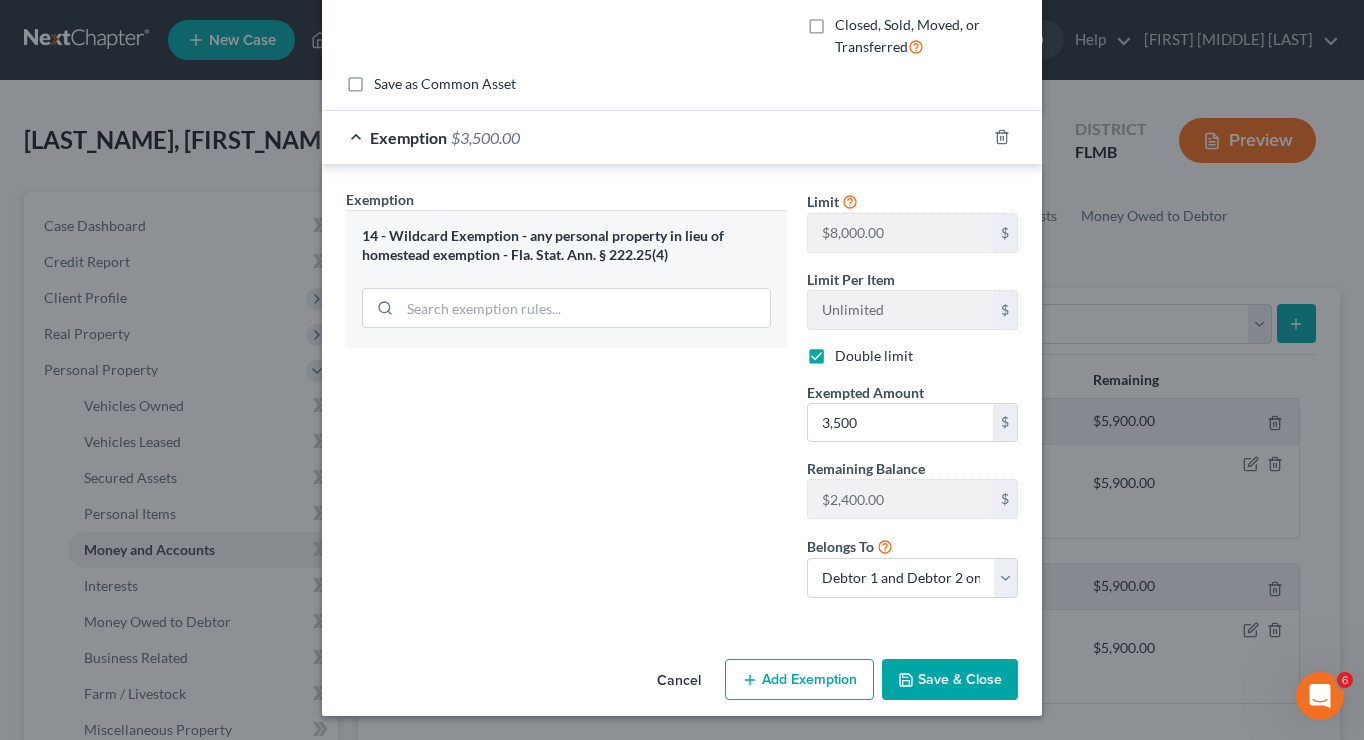click on "Save & Close" at bounding box center [950, 680] 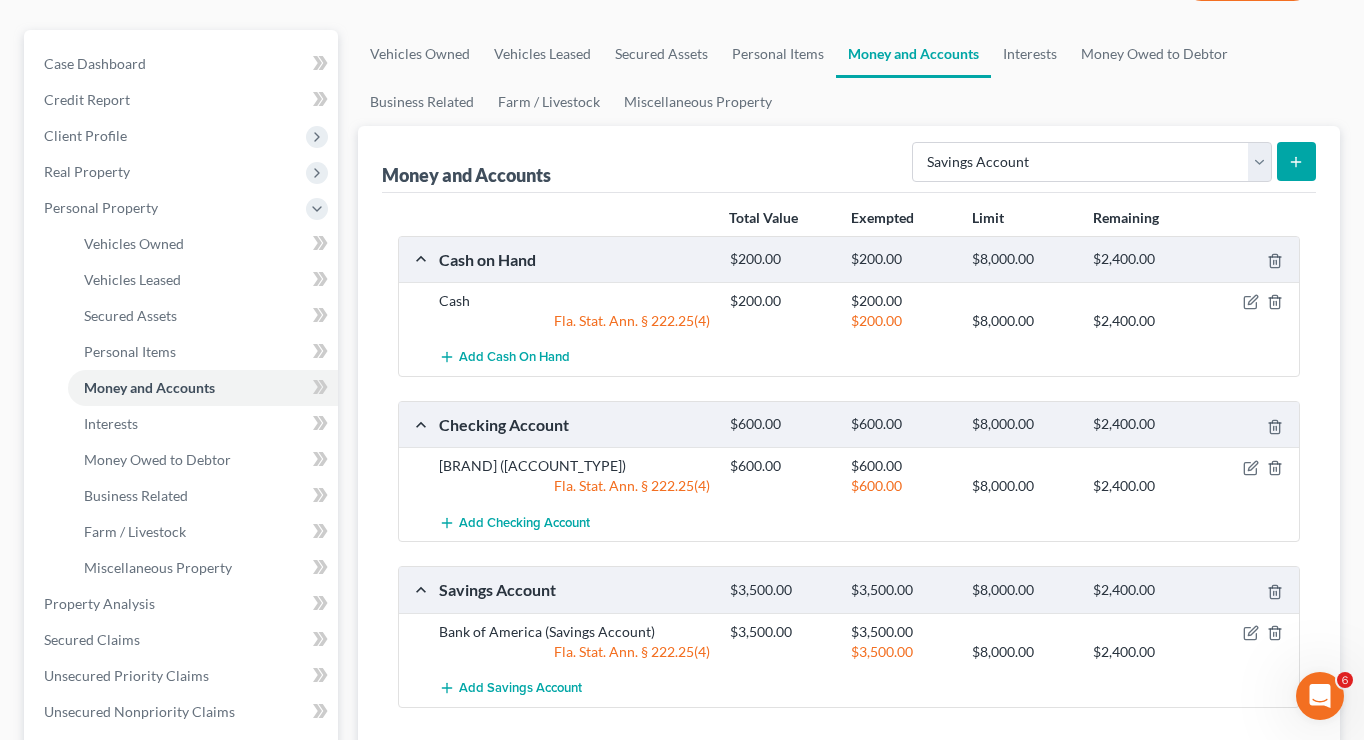 scroll, scrollTop: 159, scrollLeft: 0, axis: vertical 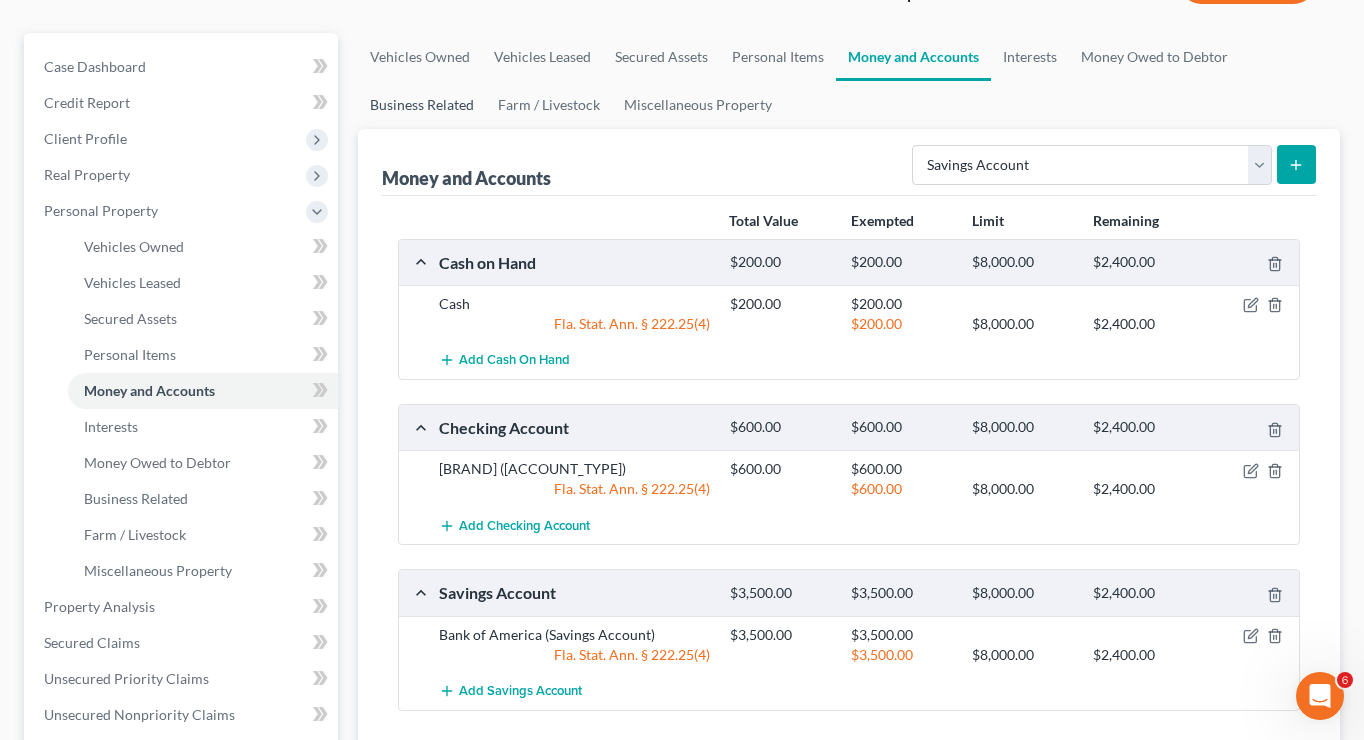 click on "Business Related" at bounding box center [422, 105] 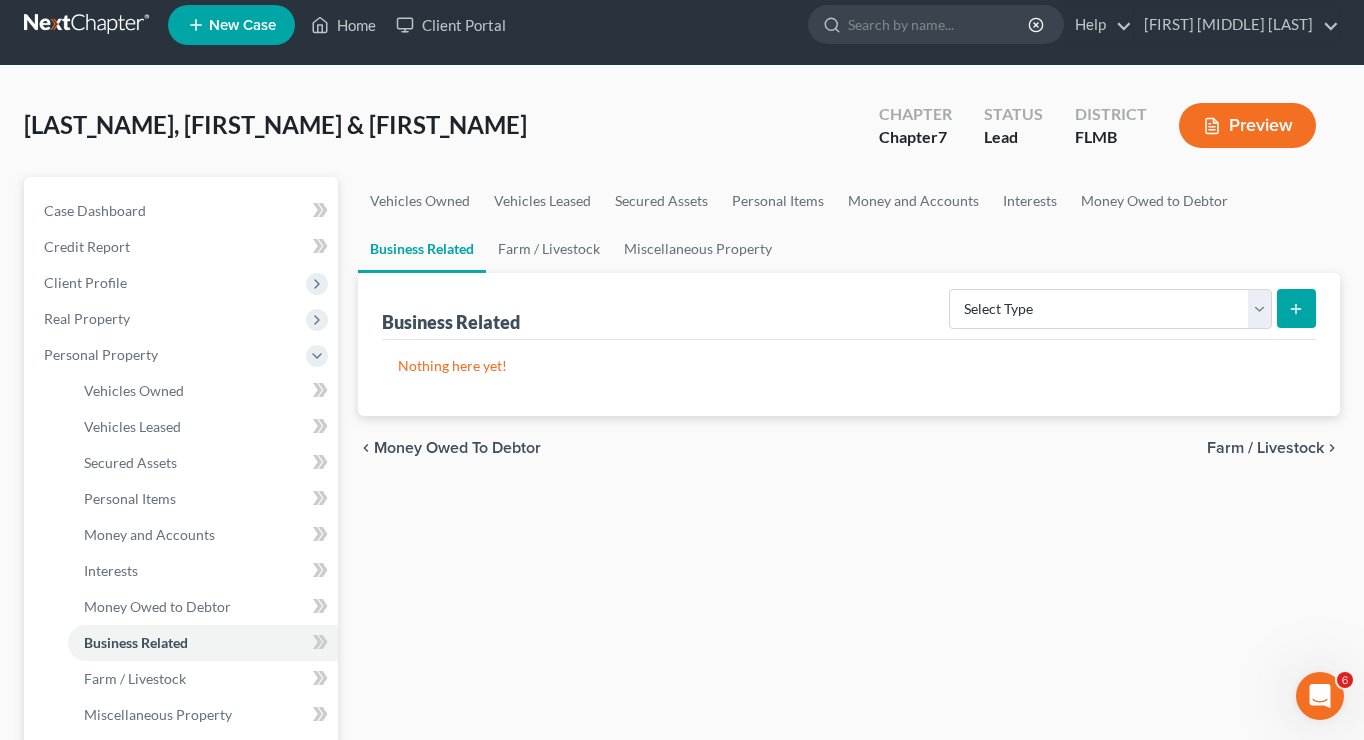 scroll, scrollTop: 0, scrollLeft: 0, axis: both 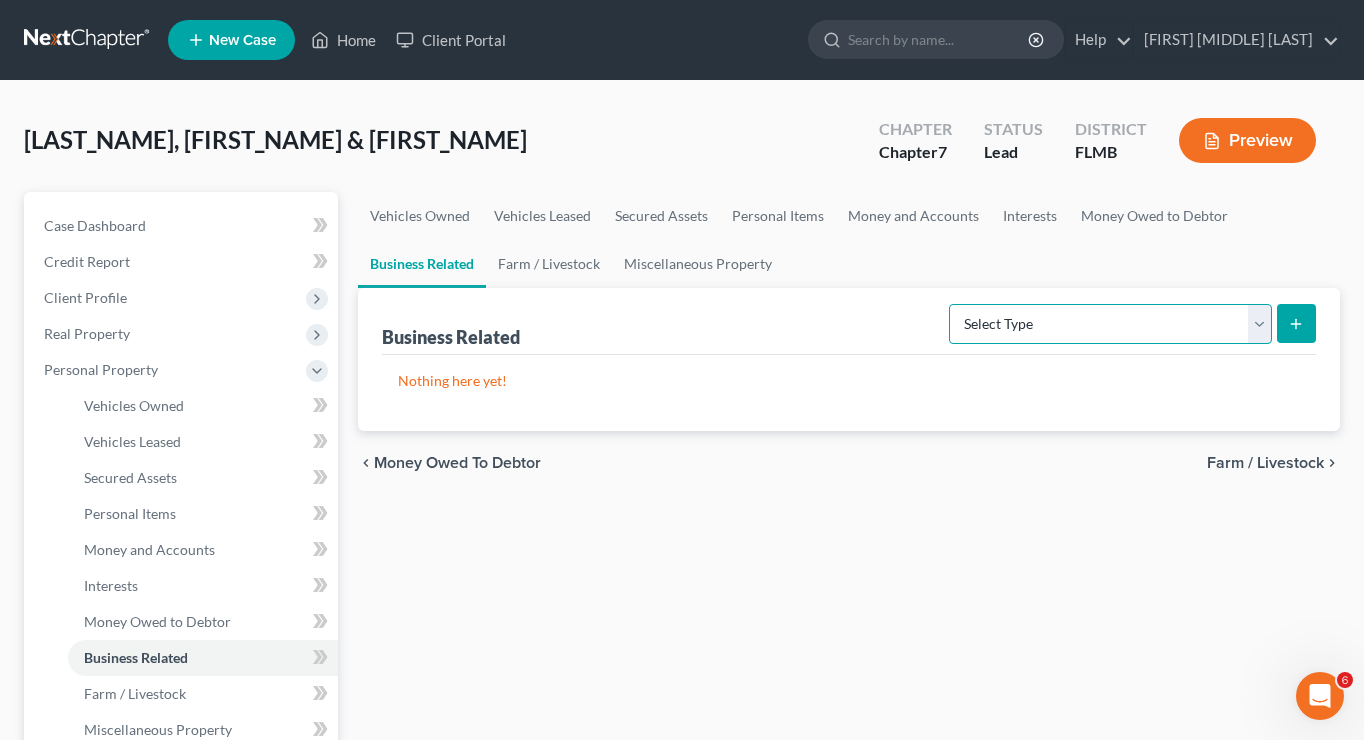 click on "Select Type Customer Lists Franchises Inventory Licenses Machinery Office Equipment, Furnishings, Supplies Other Business Related Property Not Listed Patents, Copyrights, Intellectual Property" at bounding box center (1110, 324) 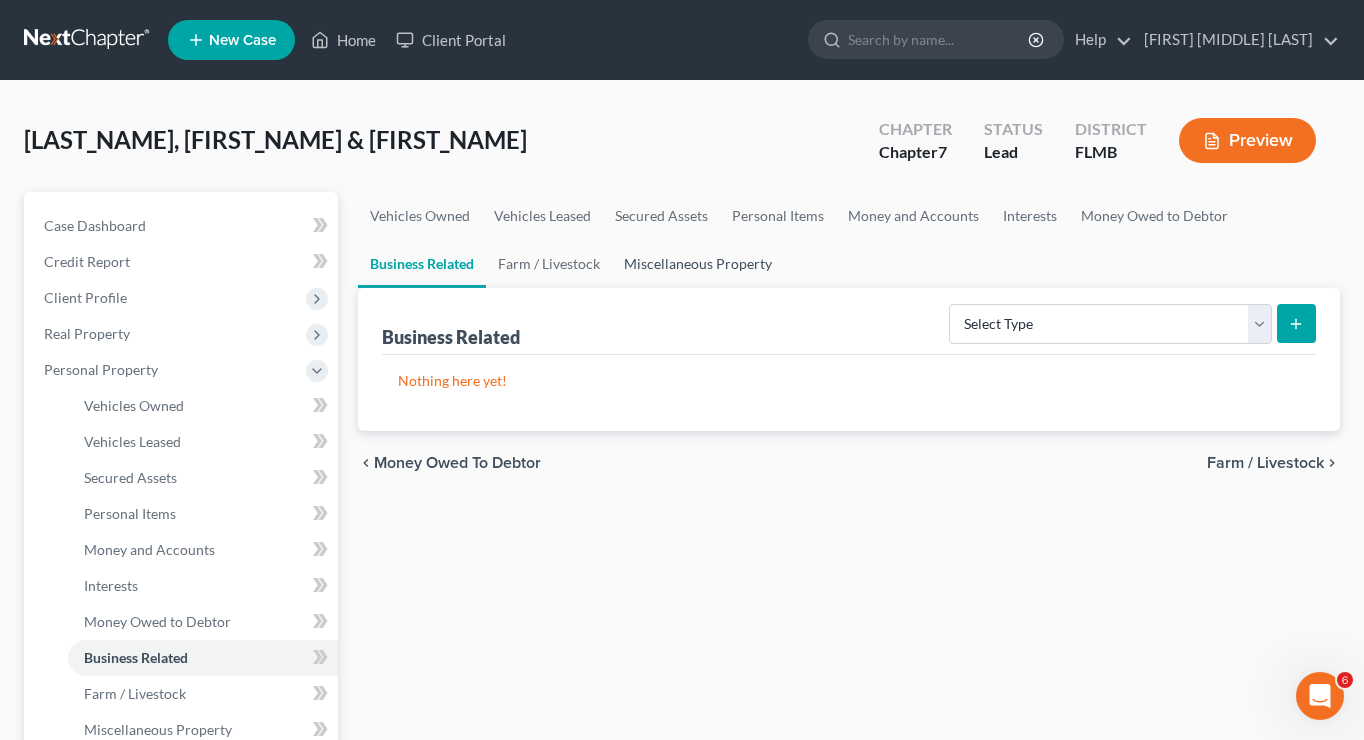click on "Miscellaneous Property" at bounding box center [698, 264] 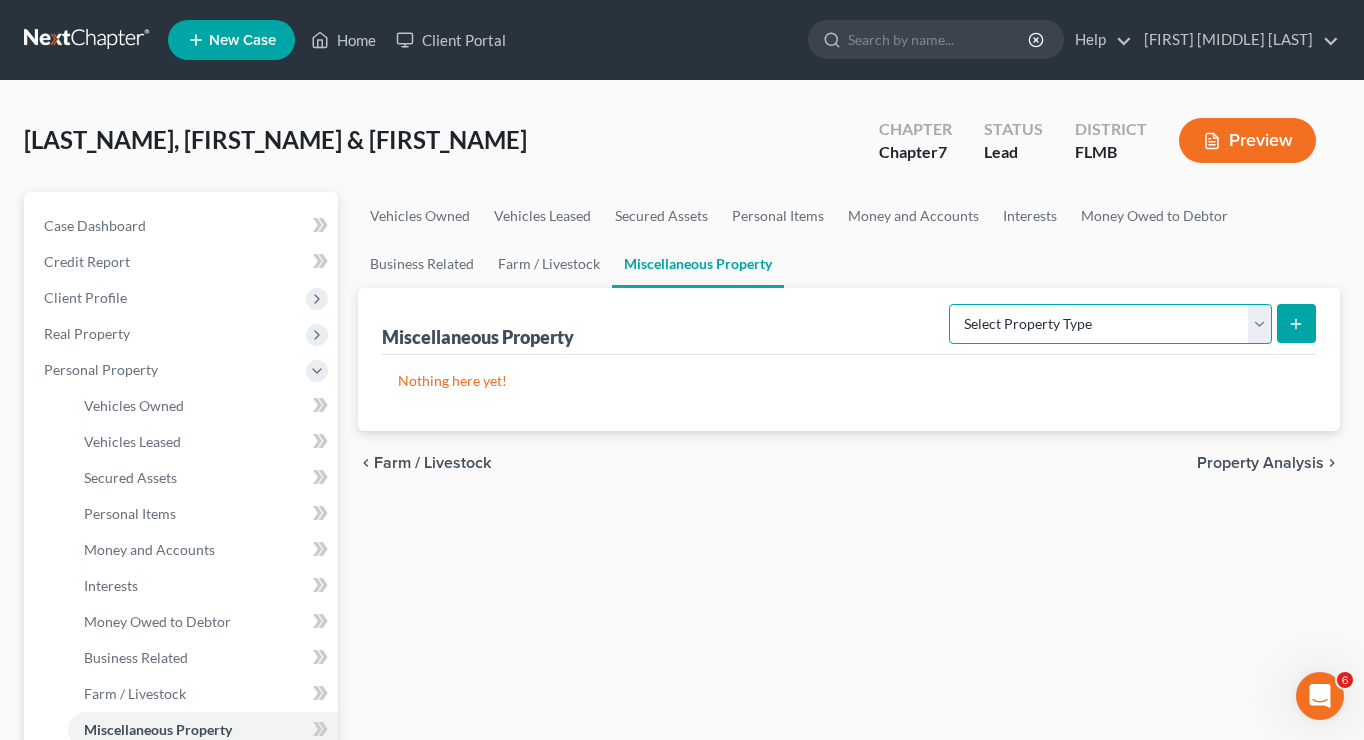 click on "Select Property Type Assigned for Creditor Benefit Within 1 Year Holding for Another Not Yet Listed Stored Within 1 Year Transferred" at bounding box center [1110, 324] 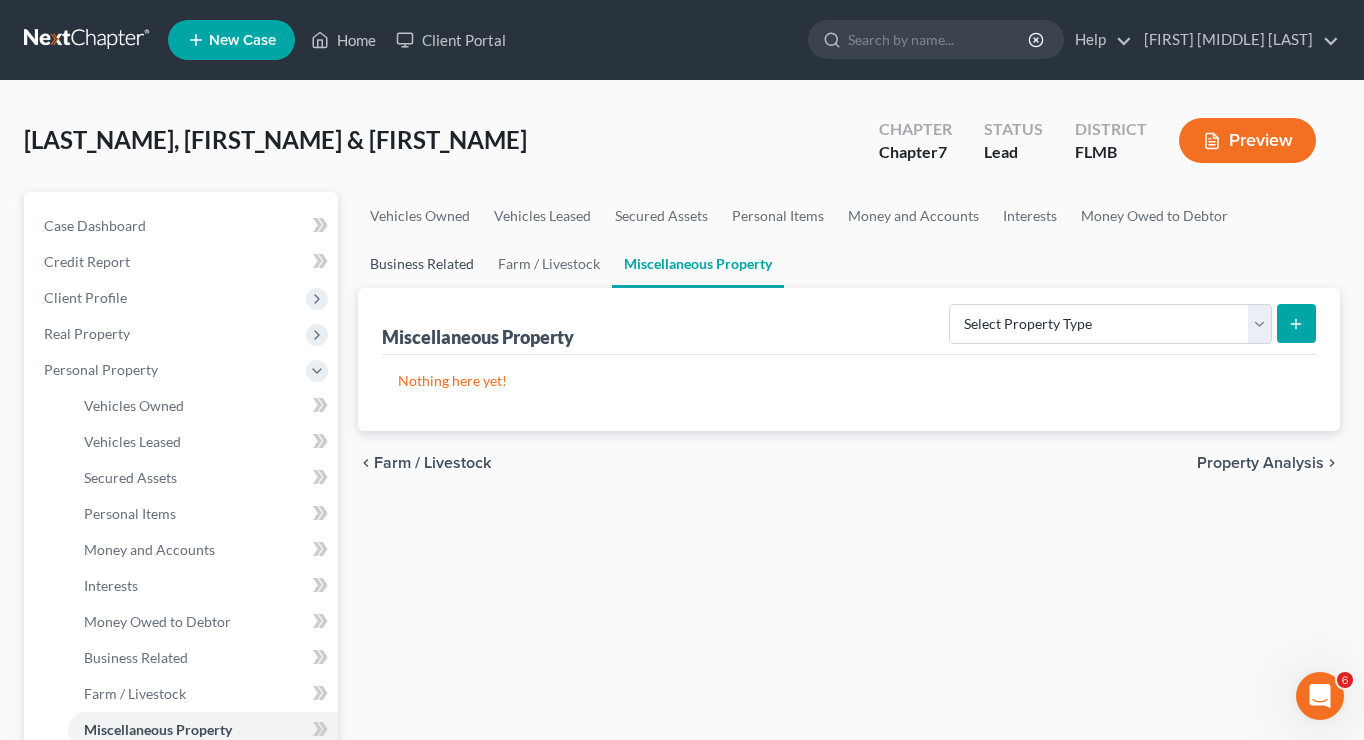 click on "Business Related" at bounding box center [422, 264] 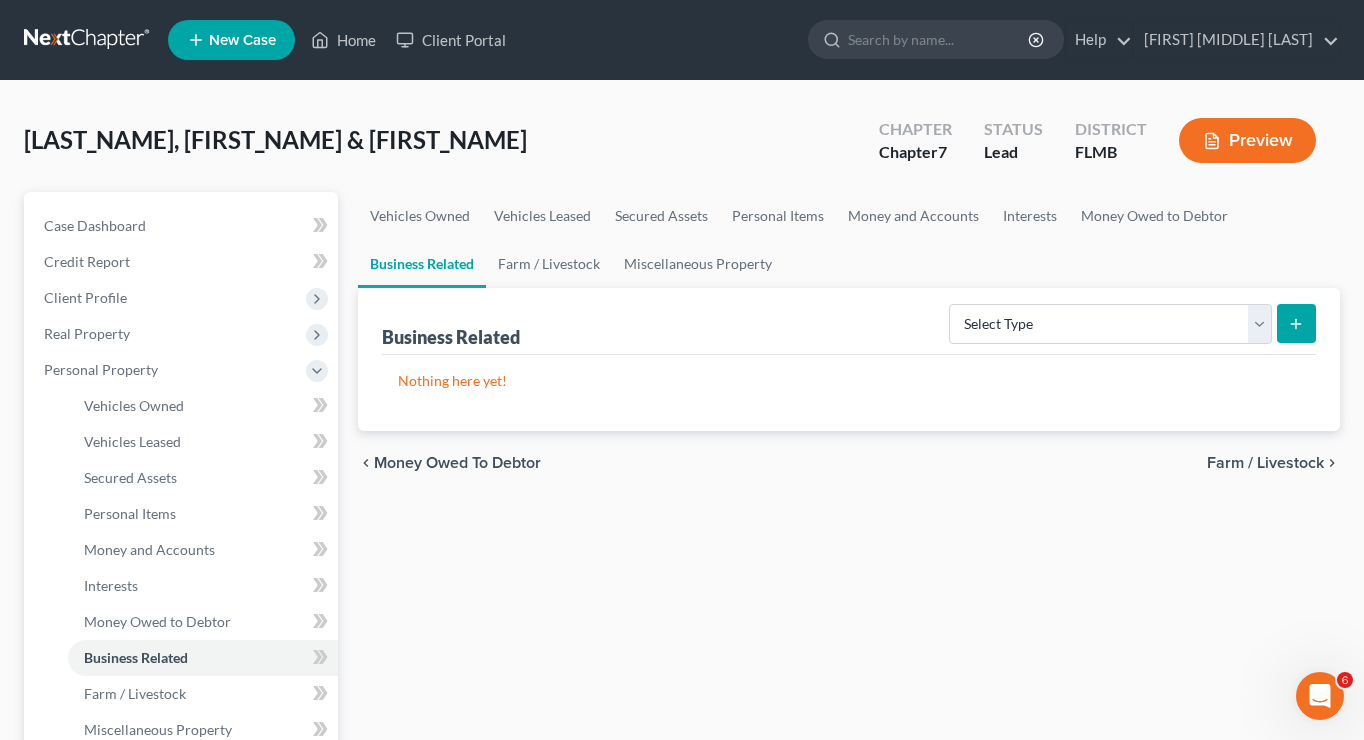 click on "Business Related Select Type Customer Lists Franchises Inventory Licenses Machinery Office Equipment, Furnishings, Supplies Other Business Related Property Not Listed Patents, Copyrights, Intellectual Property" at bounding box center [849, 321] 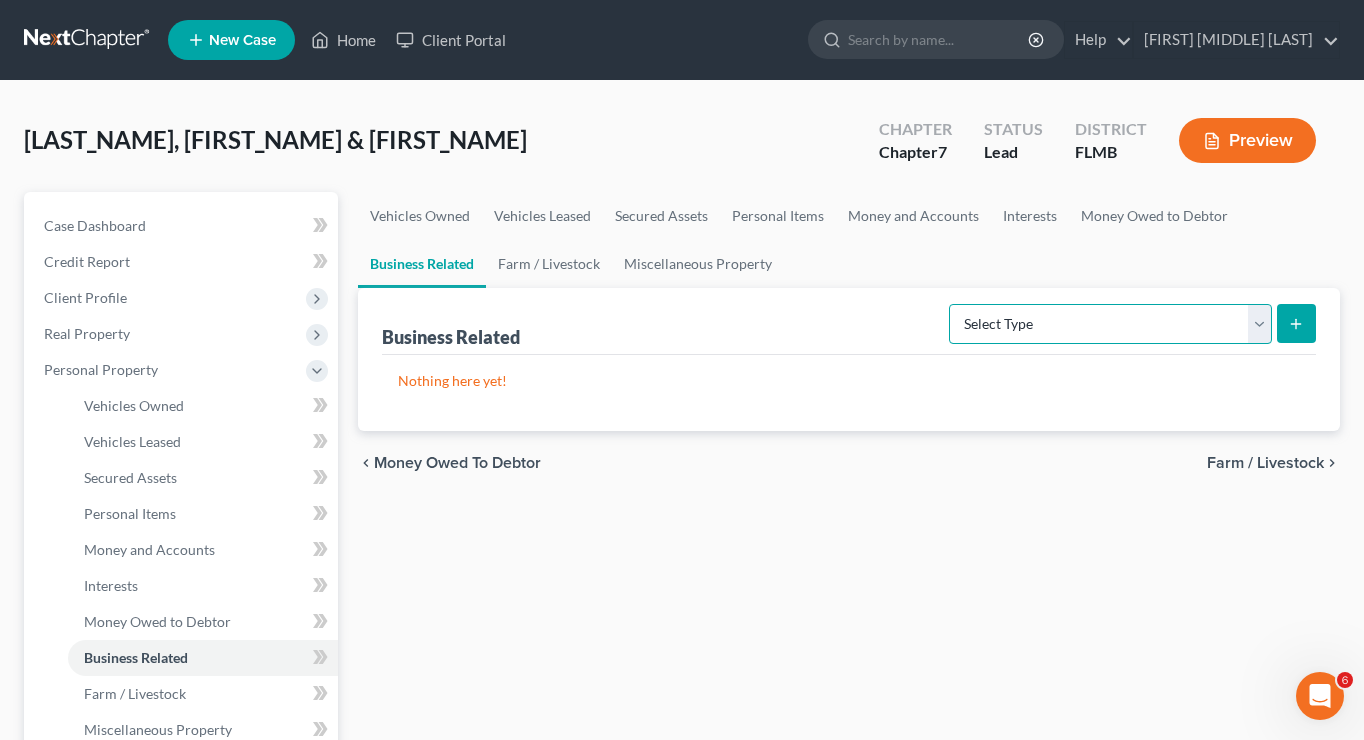 click on "Select Type Customer Lists Franchises Inventory Licenses Machinery Office Equipment, Furnishings, Supplies Other Business Related Property Not Listed Patents, Copyrights, Intellectual Property" at bounding box center [1110, 324] 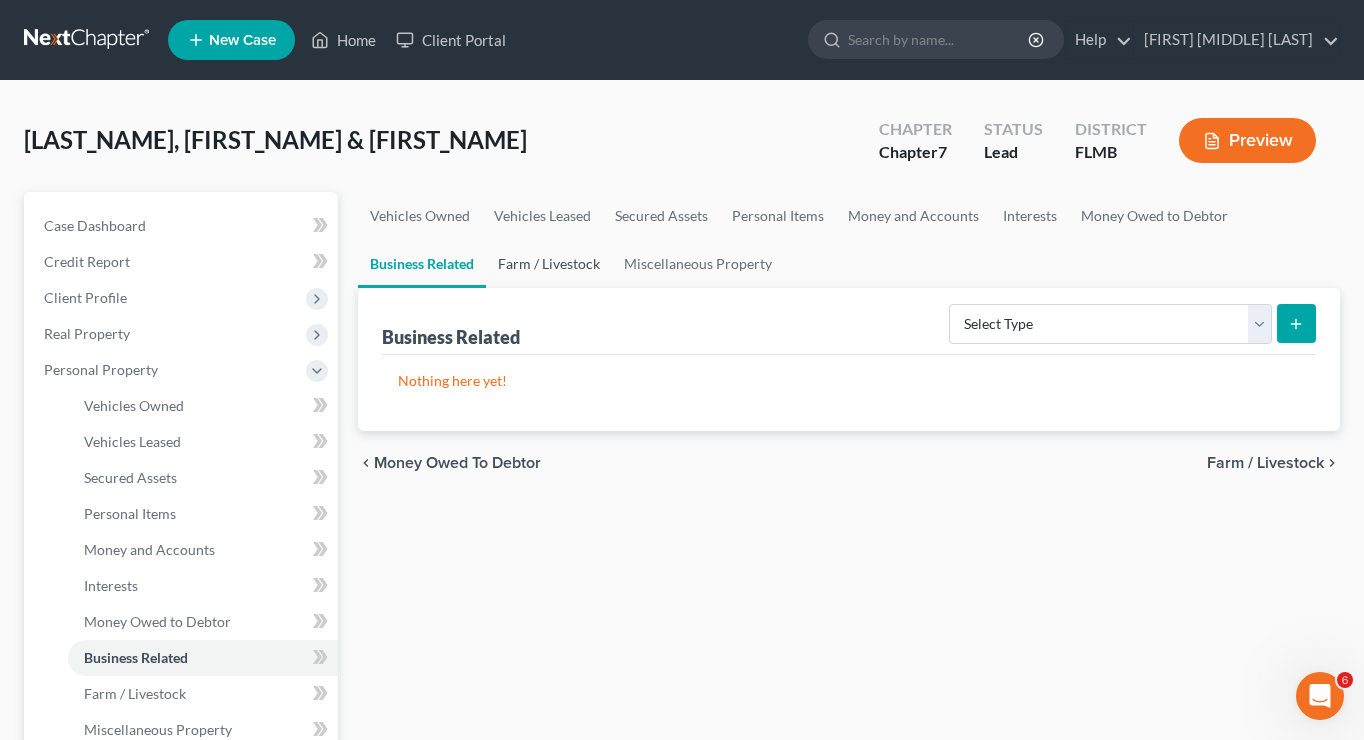 click on "Farm / Livestock" at bounding box center [549, 264] 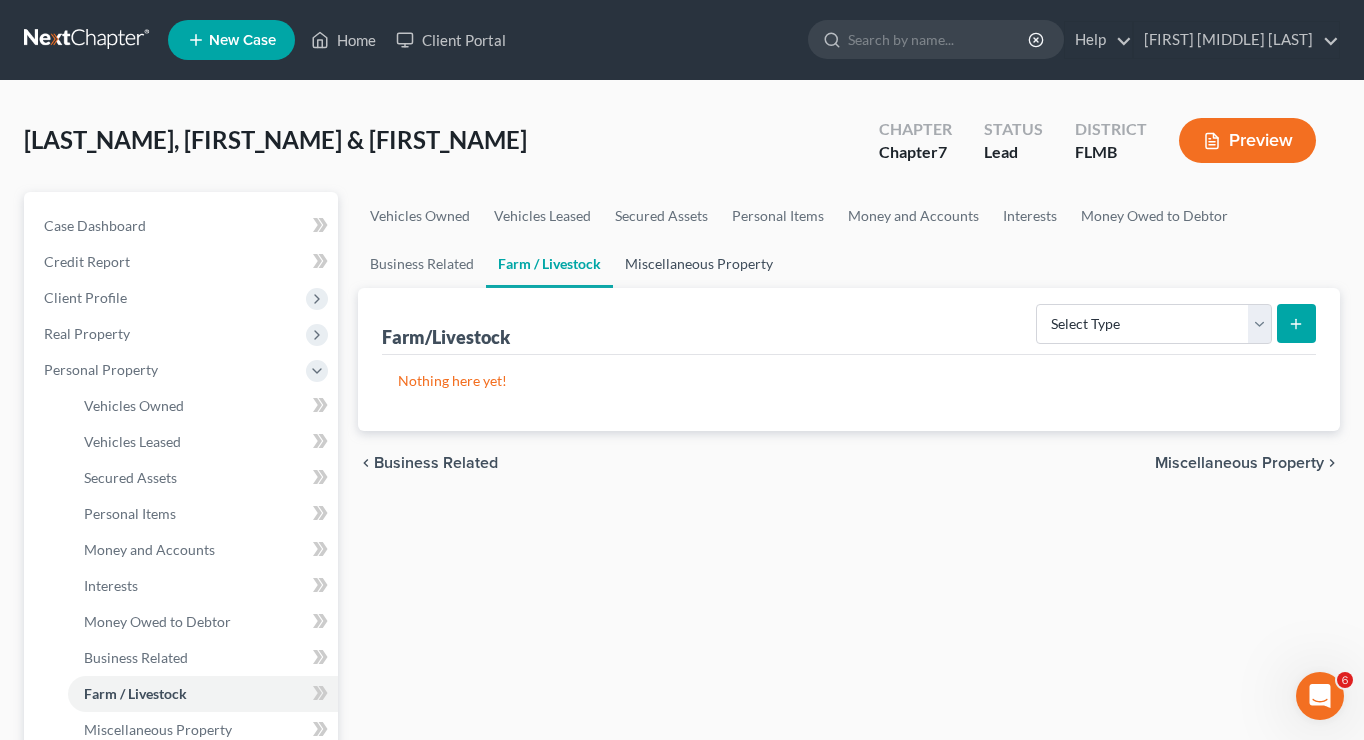 click on "Miscellaneous Property" at bounding box center [699, 264] 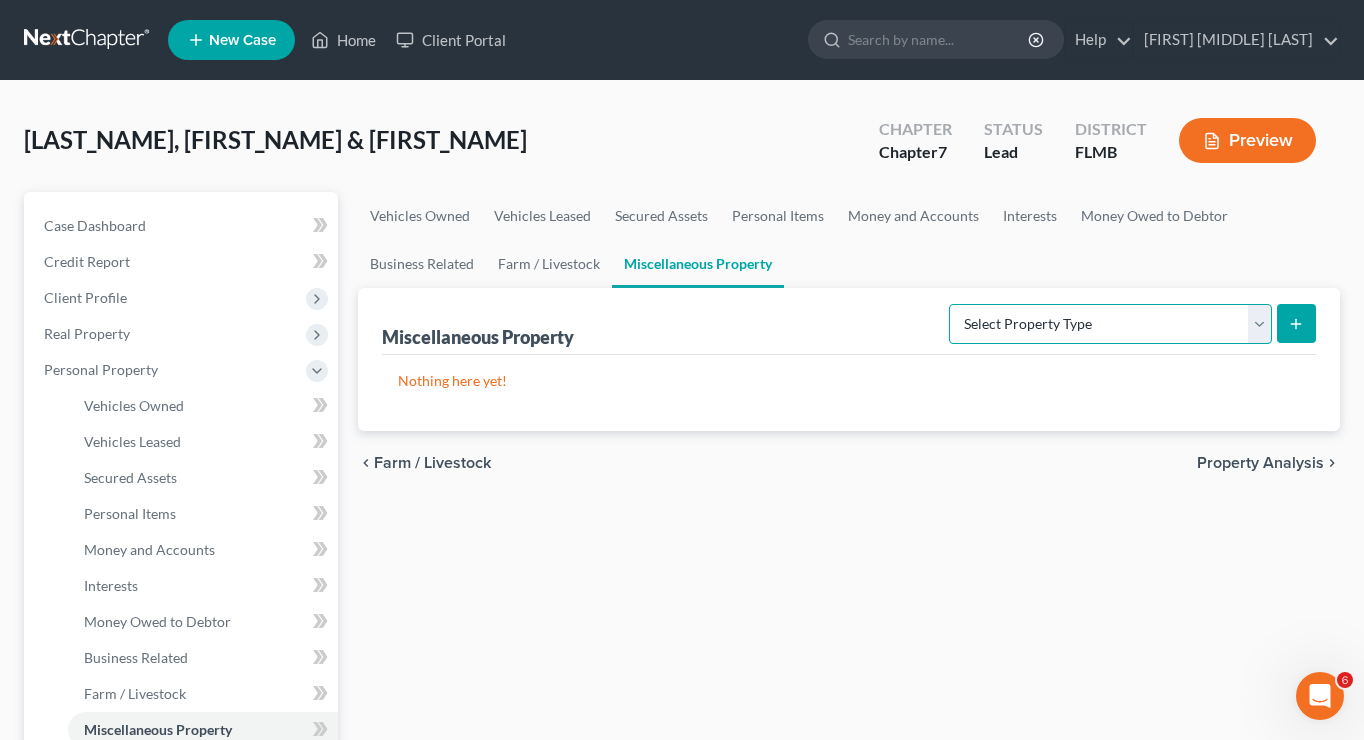 click on "Select Property Type Assigned for Creditor Benefit Within 1 Year Holding for Another Not Yet Listed Stored Within 1 Year Transferred" at bounding box center (1110, 324) 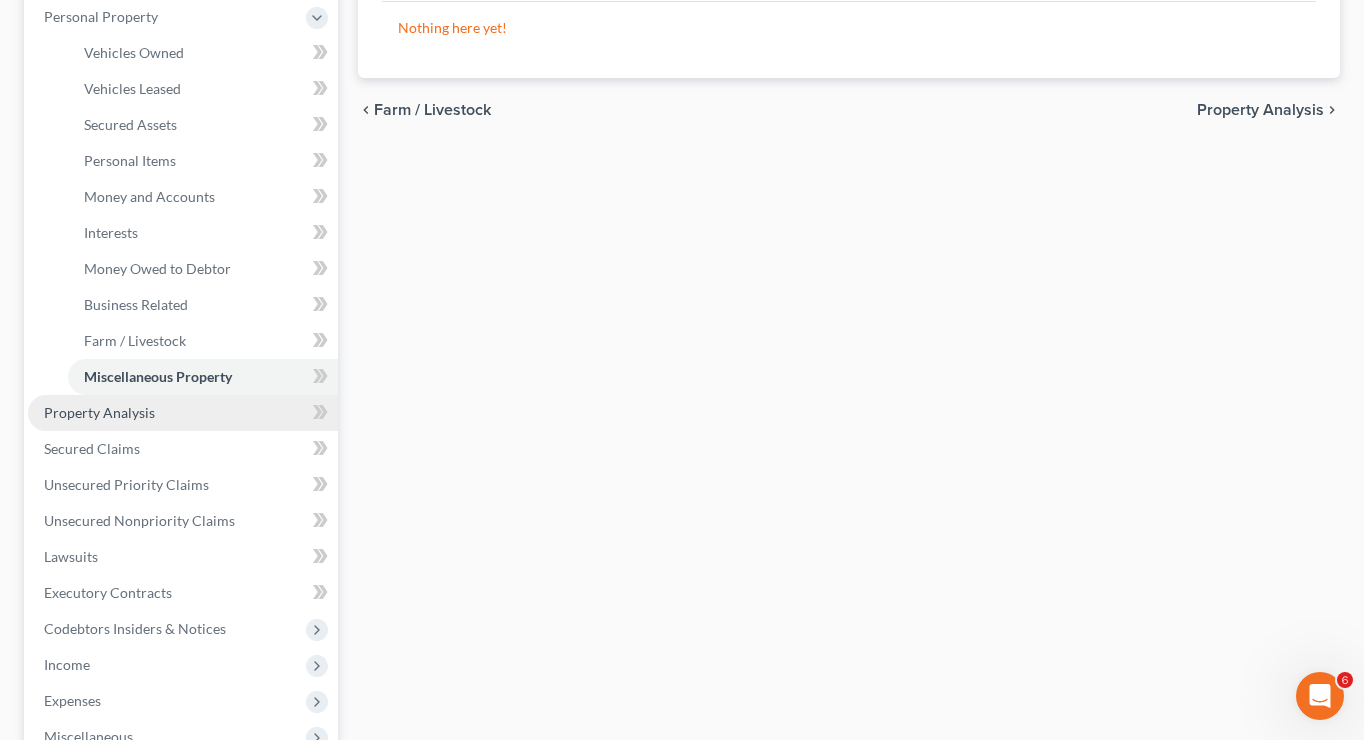 scroll, scrollTop: 369, scrollLeft: 0, axis: vertical 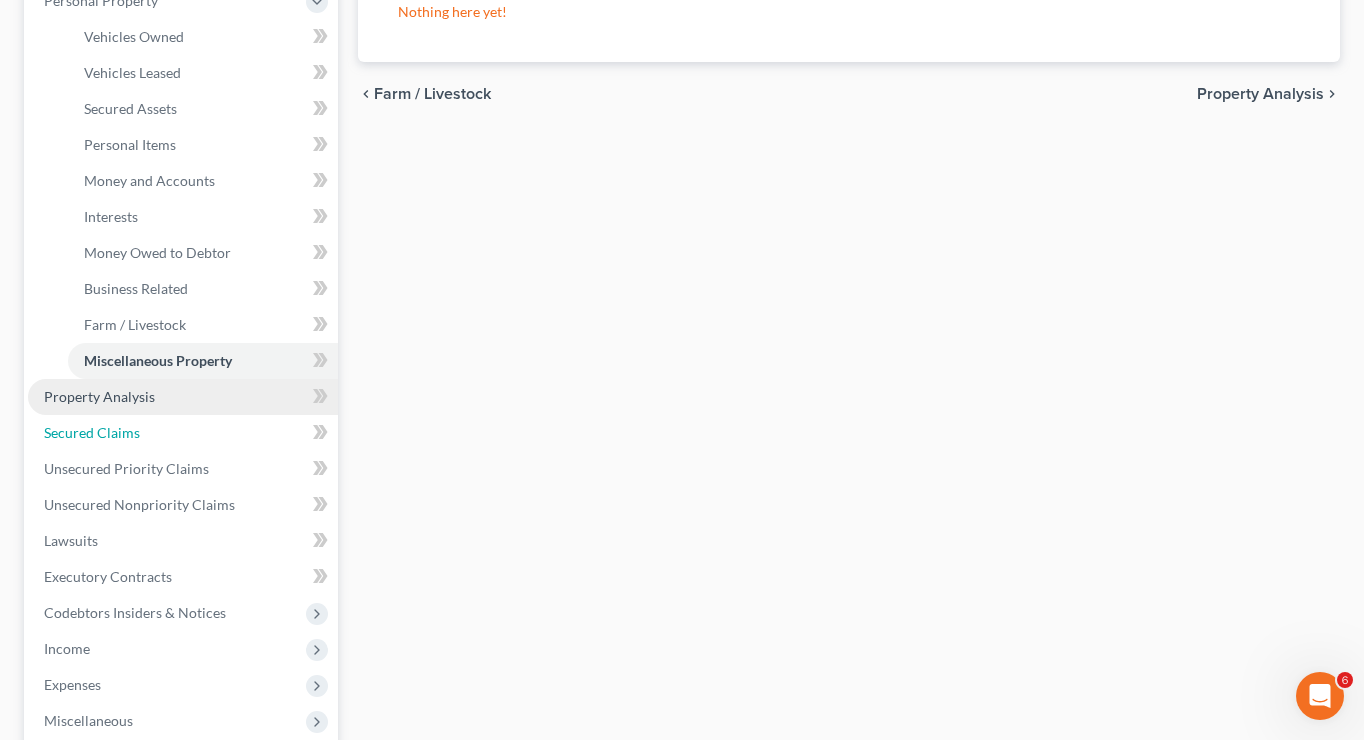 click on "Secured Claims" at bounding box center (183, 433) 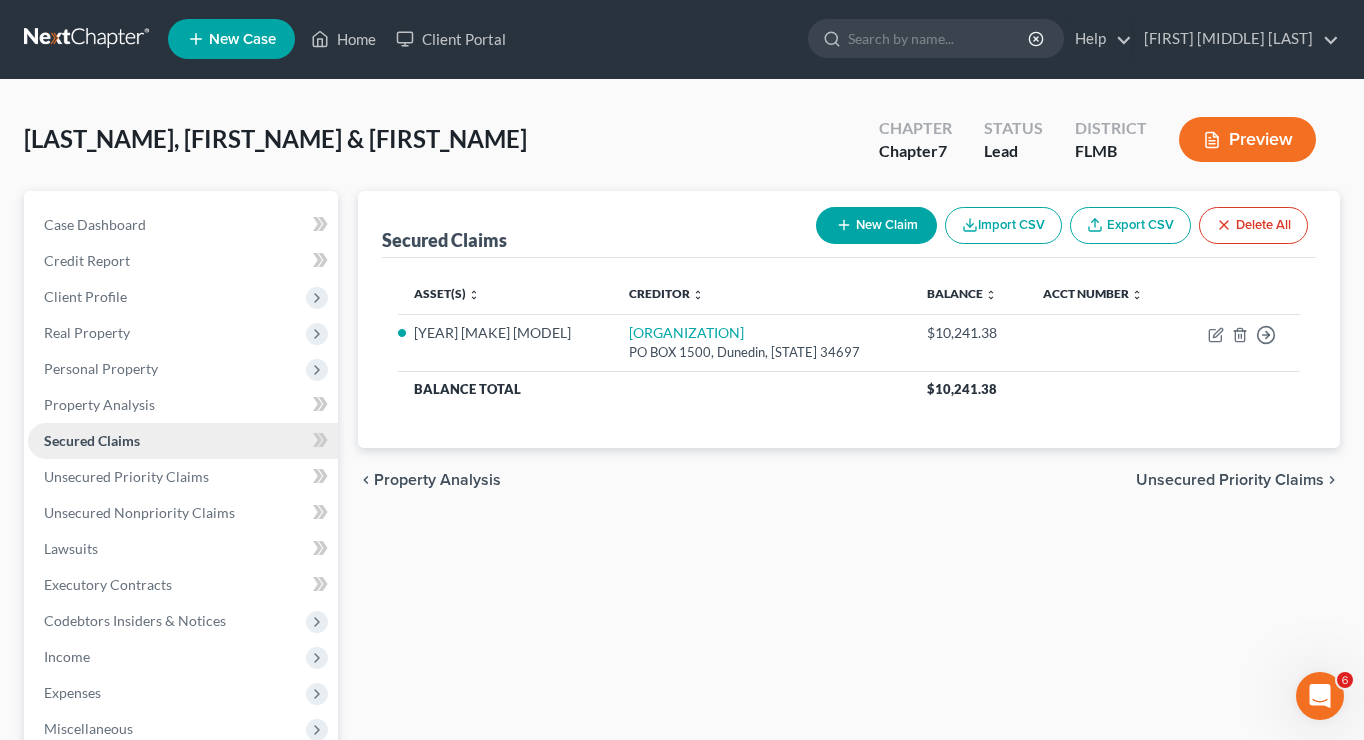 scroll, scrollTop: 0, scrollLeft: 0, axis: both 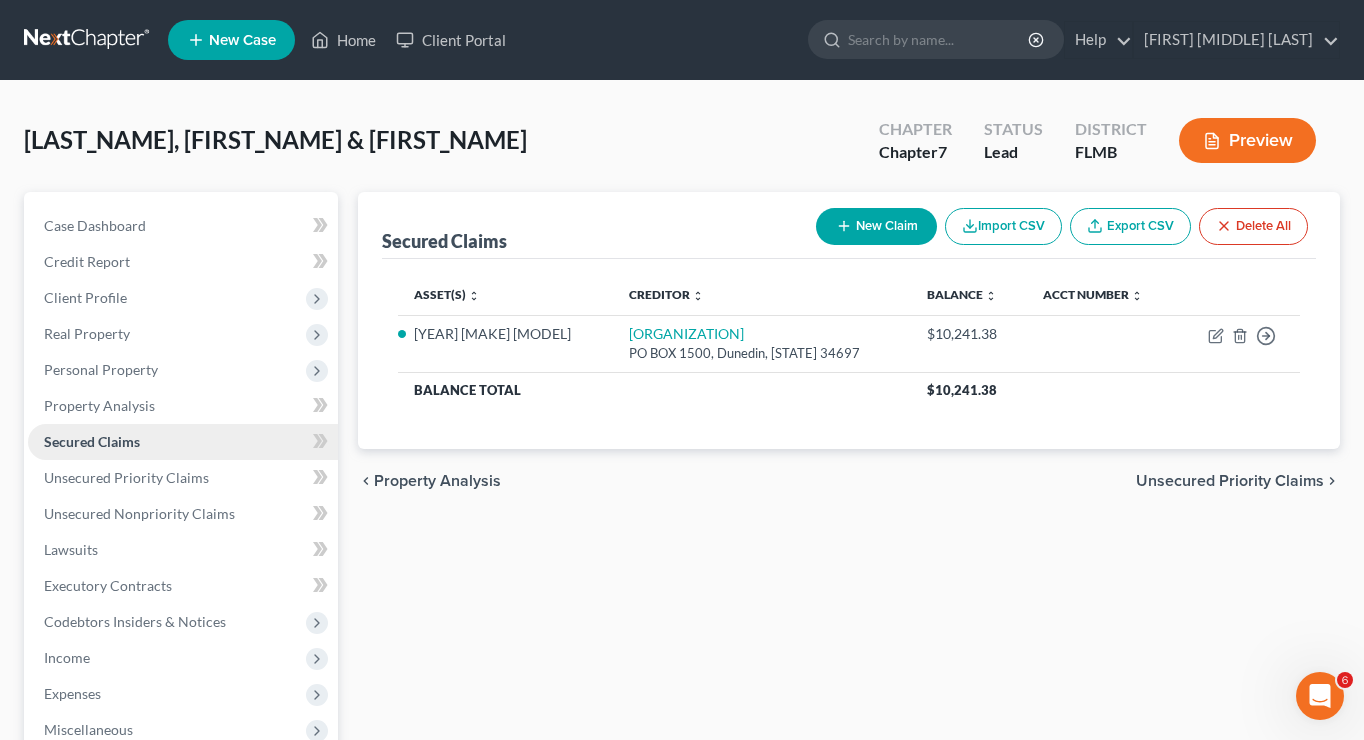 click on "Secured Claims" at bounding box center (183, 442) 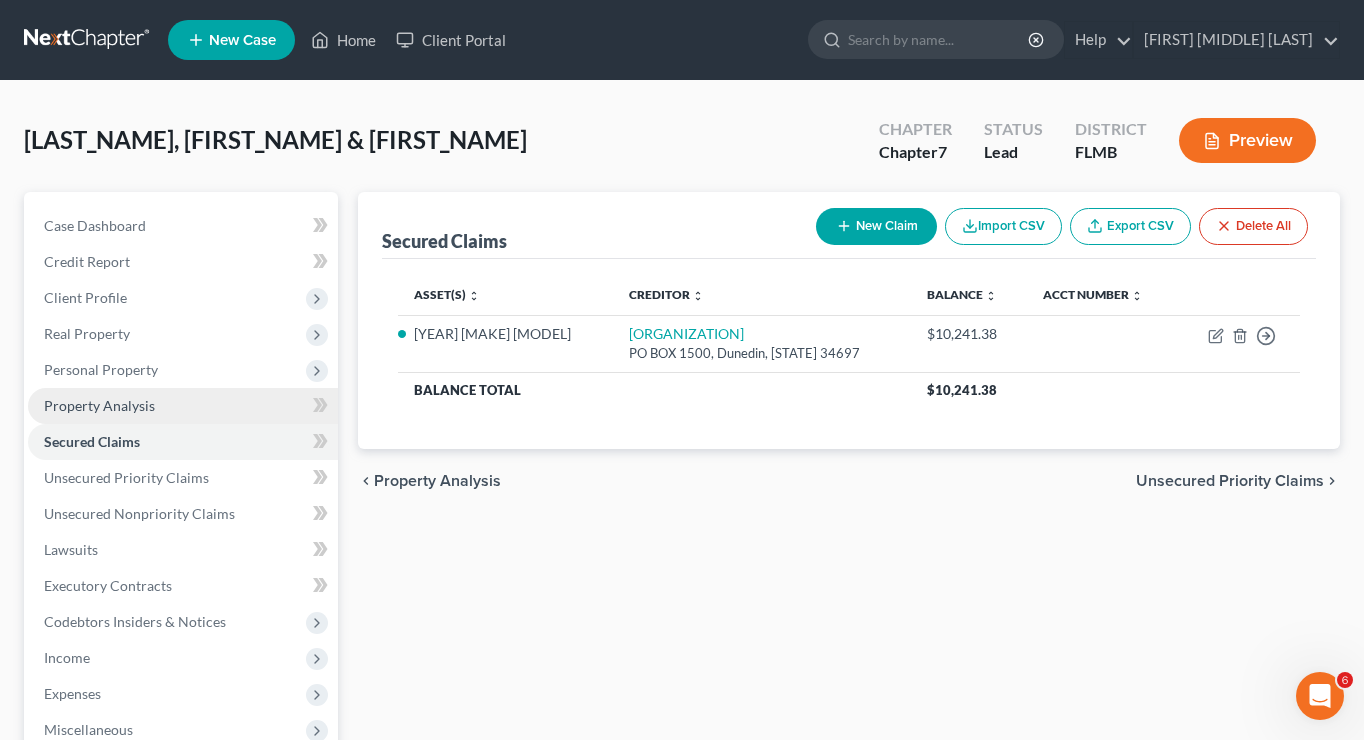 click on "Property Analysis" at bounding box center [99, 405] 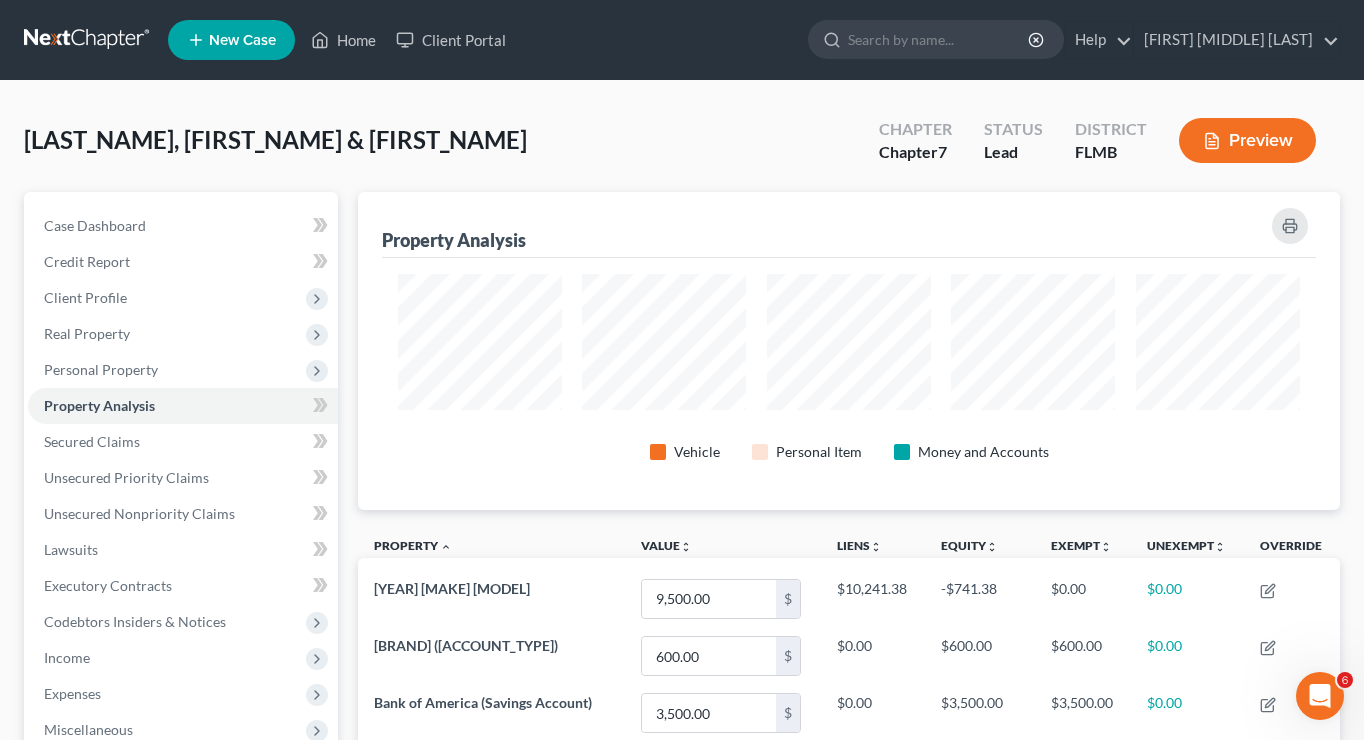 scroll, scrollTop: 999682, scrollLeft: 999018, axis: both 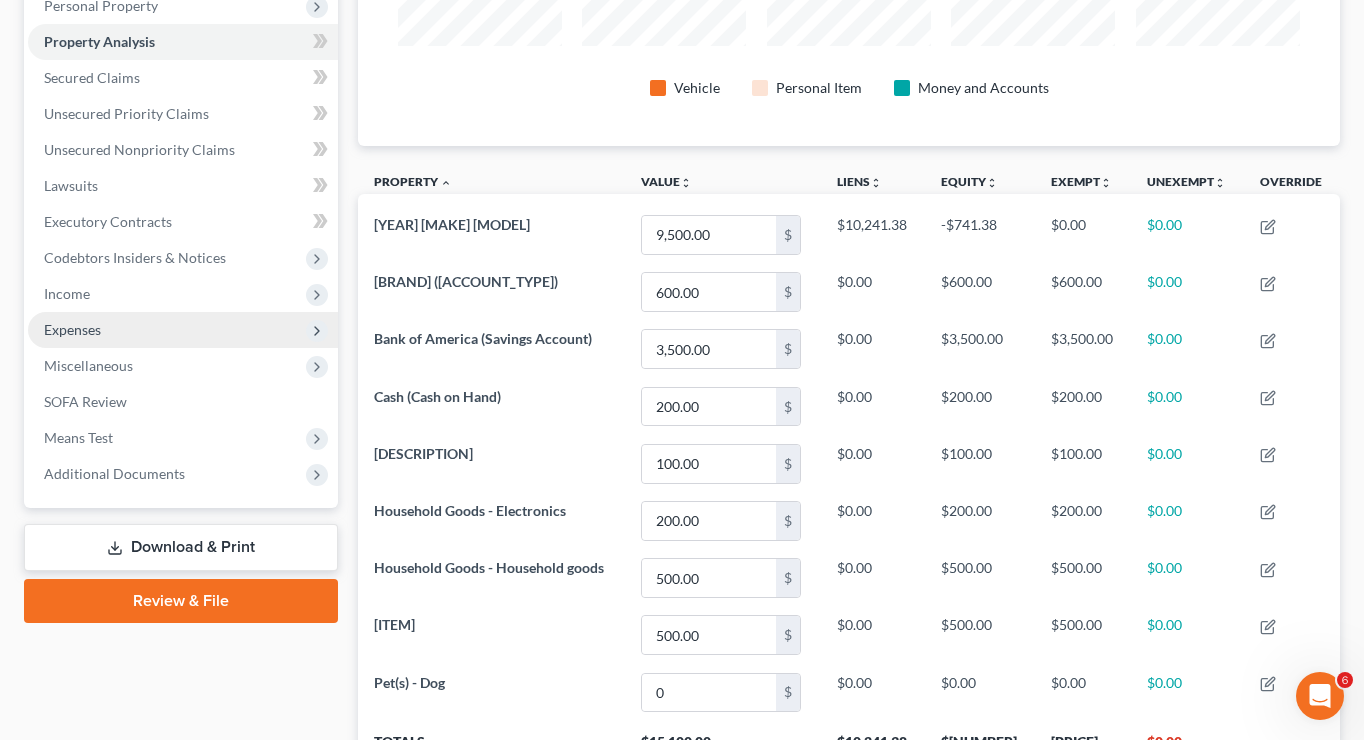 click on "Expenses" at bounding box center [183, 330] 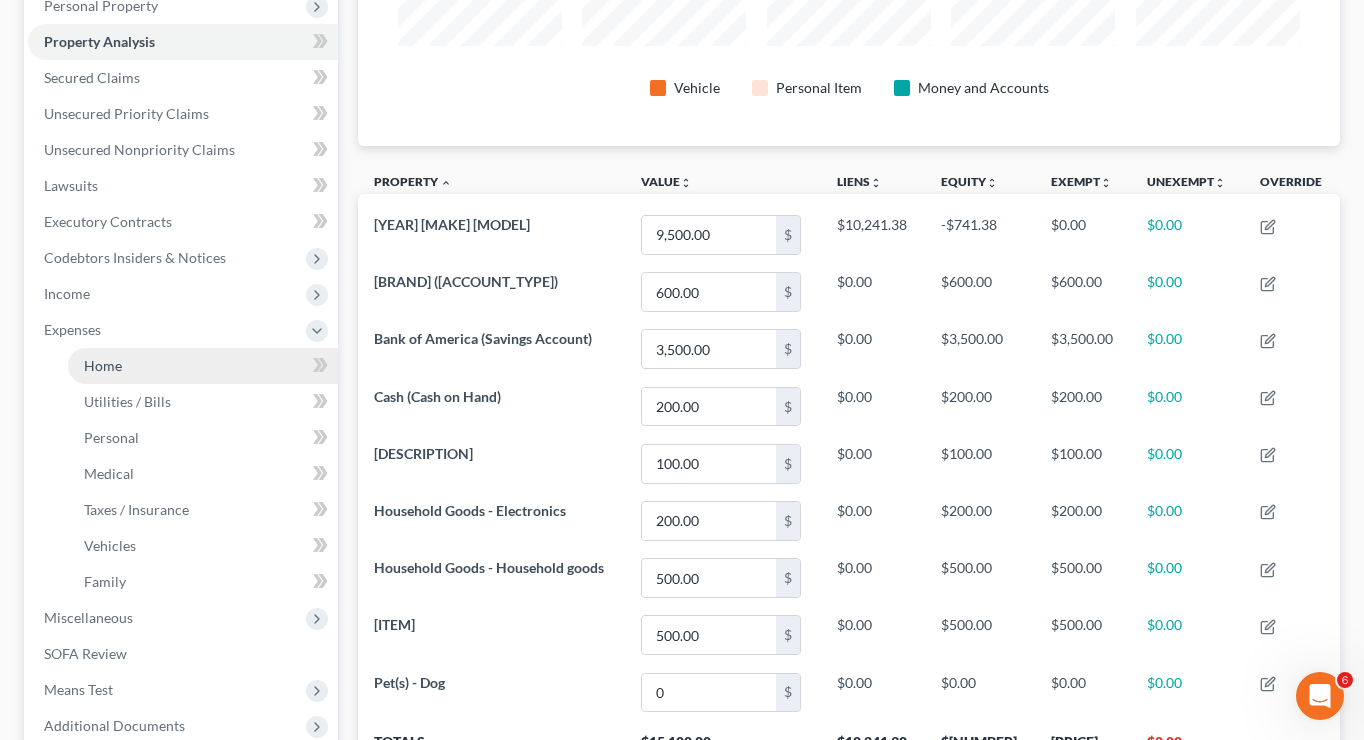 click on "Home" at bounding box center (203, 366) 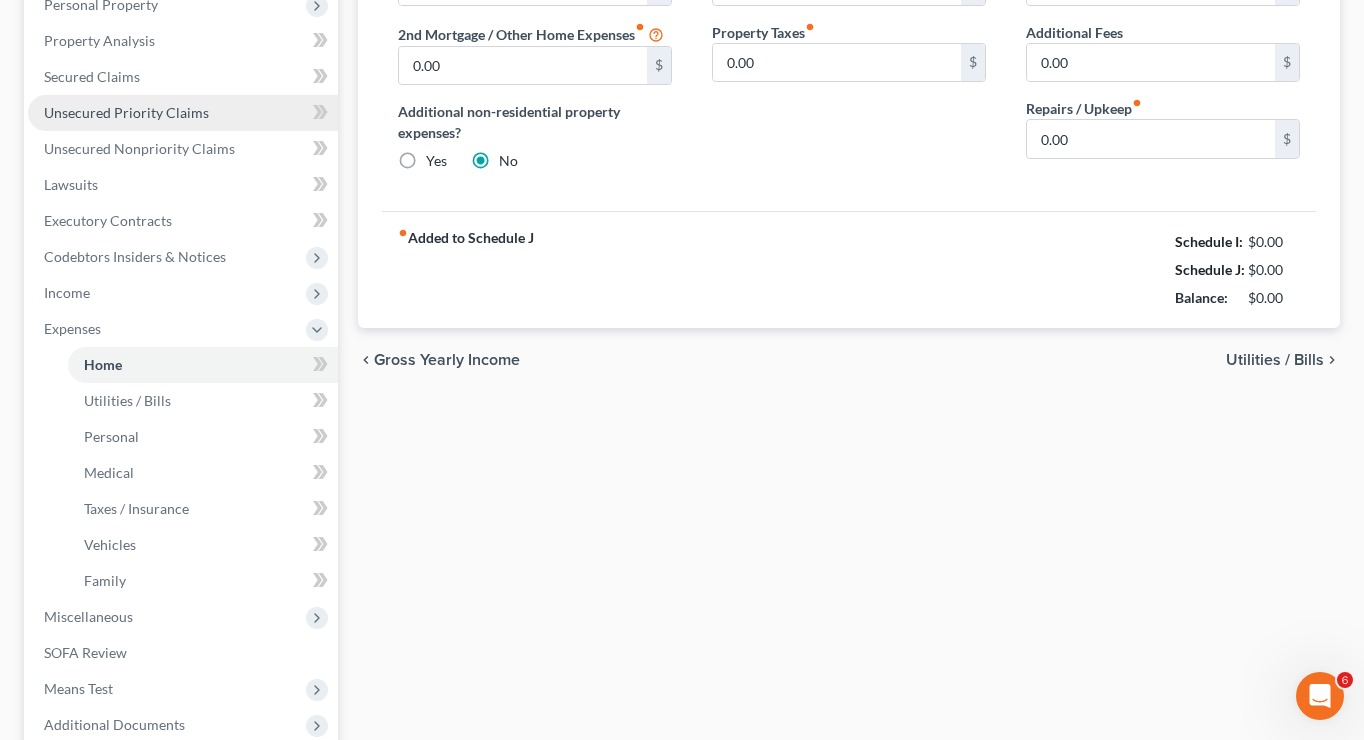 scroll, scrollTop: 366, scrollLeft: 0, axis: vertical 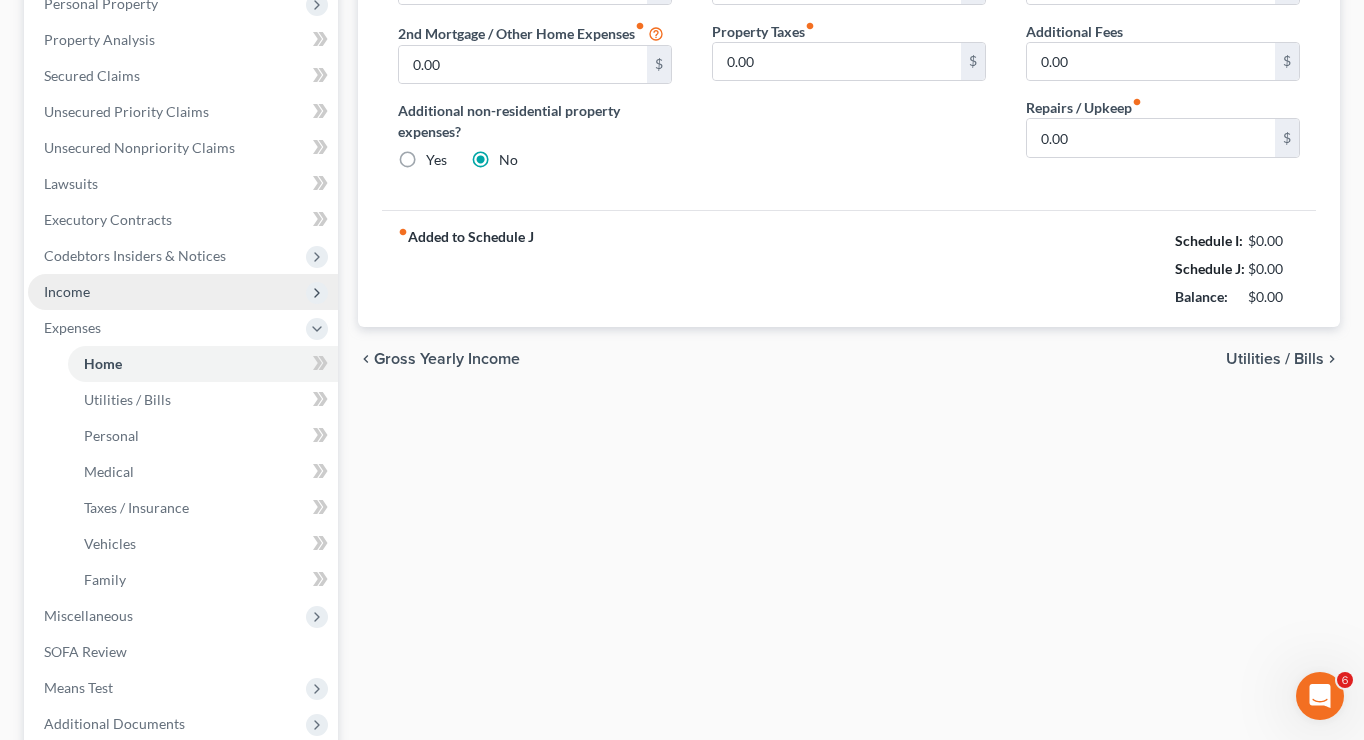 click on "Income" at bounding box center (183, 292) 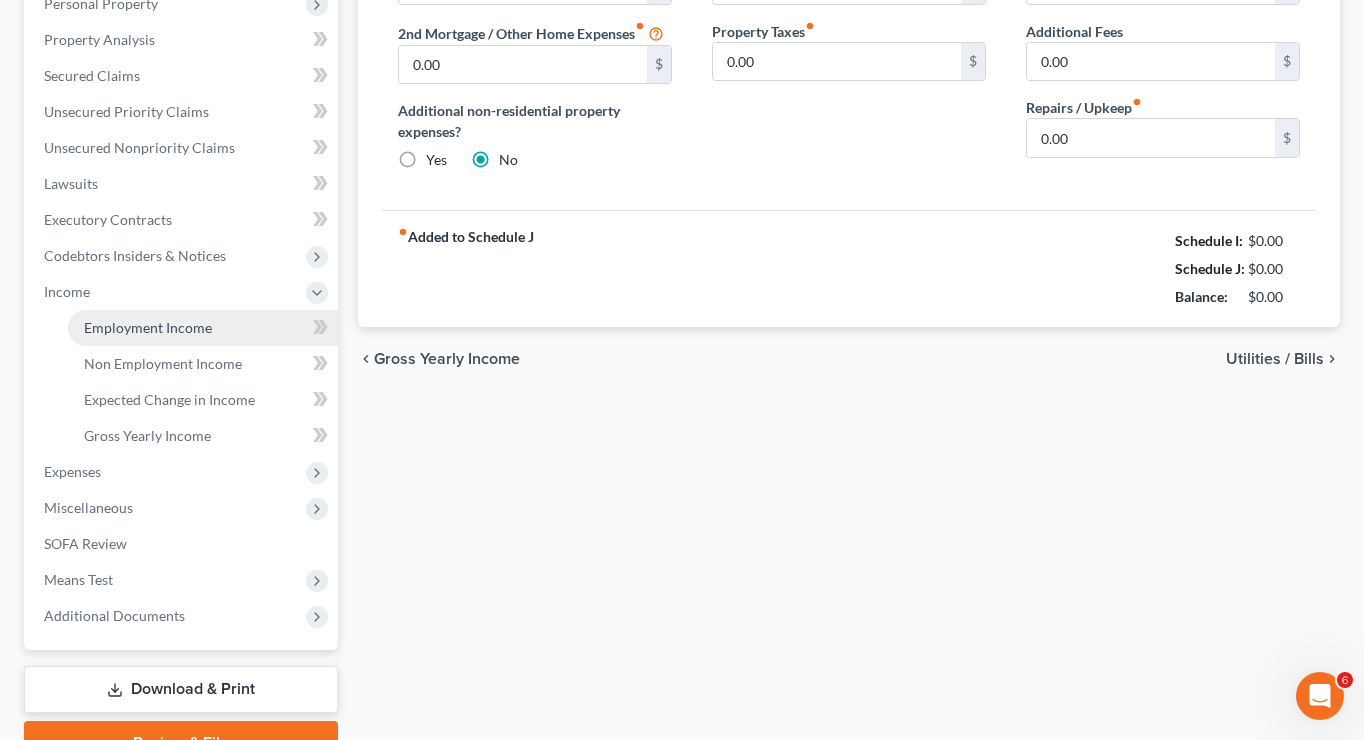 click on "Employment Income" at bounding box center (148, 327) 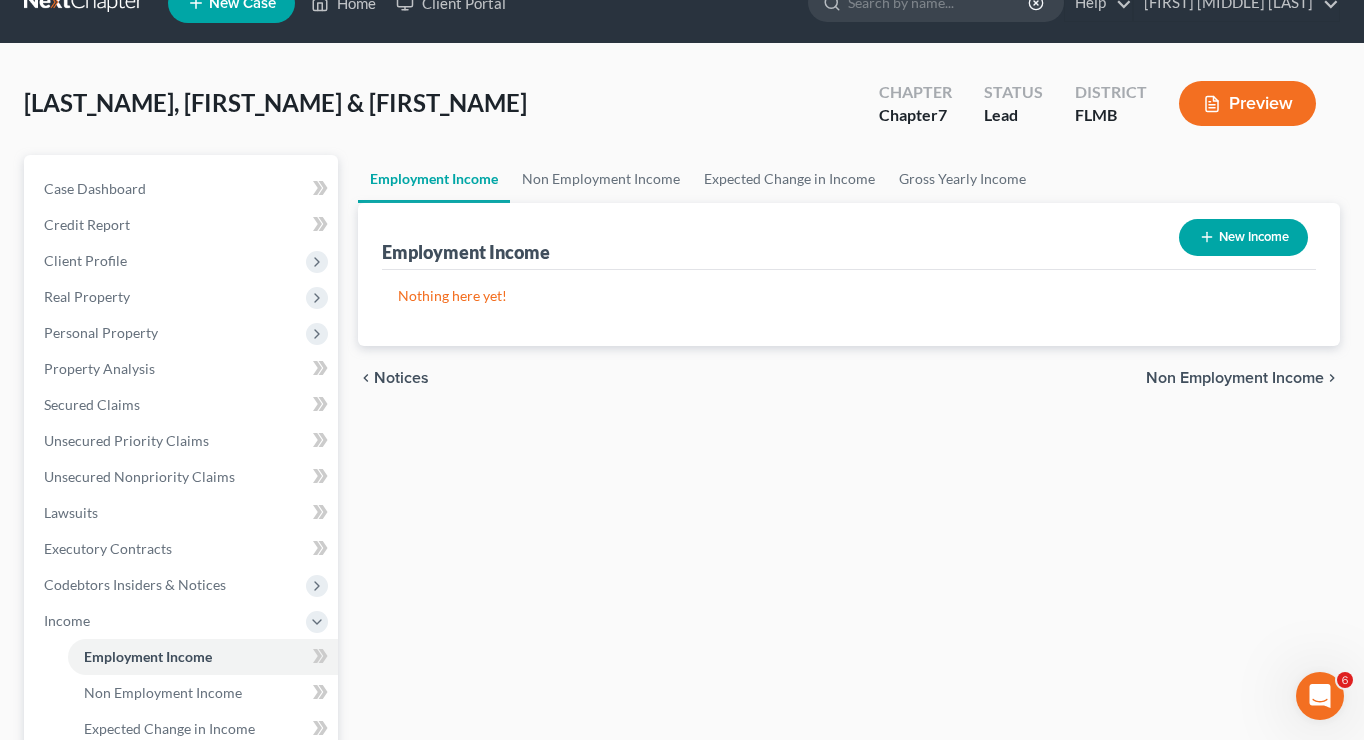 scroll, scrollTop: 0, scrollLeft: 0, axis: both 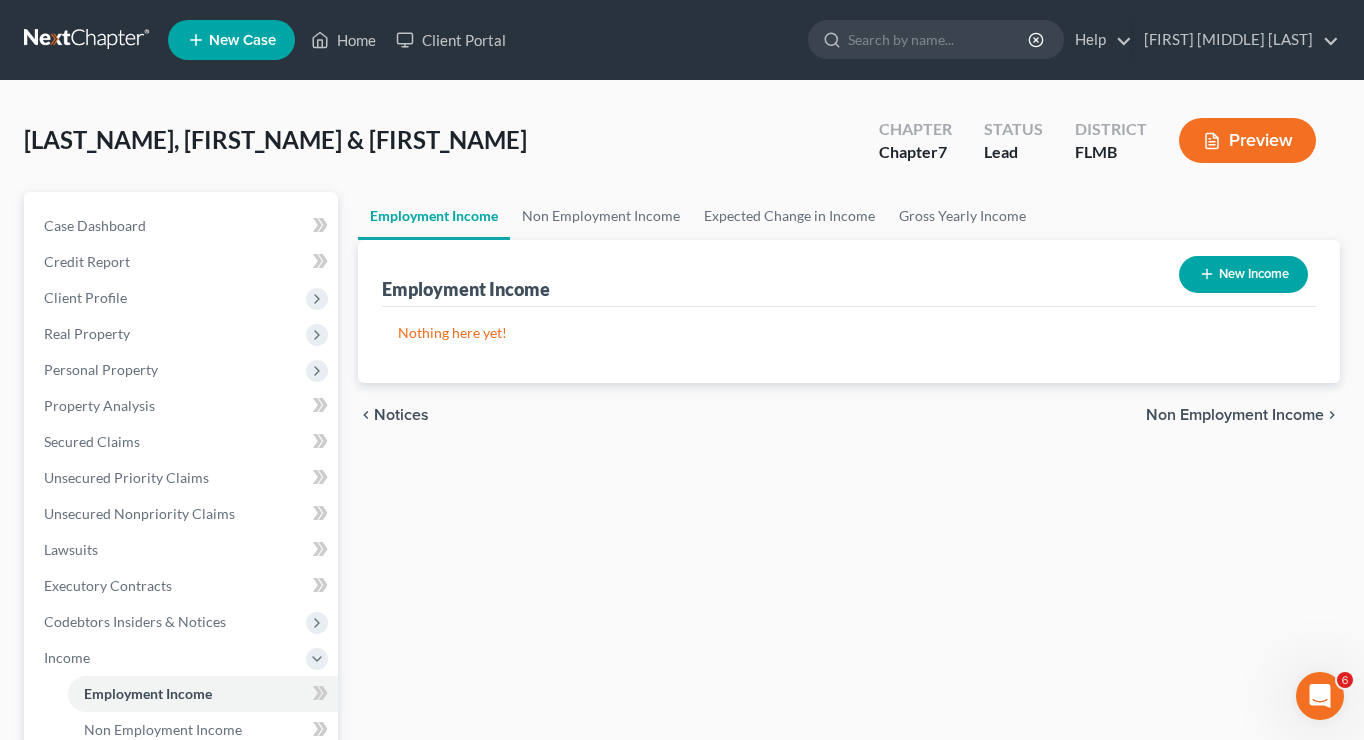 click on "New Income" at bounding box center (1243, 274) 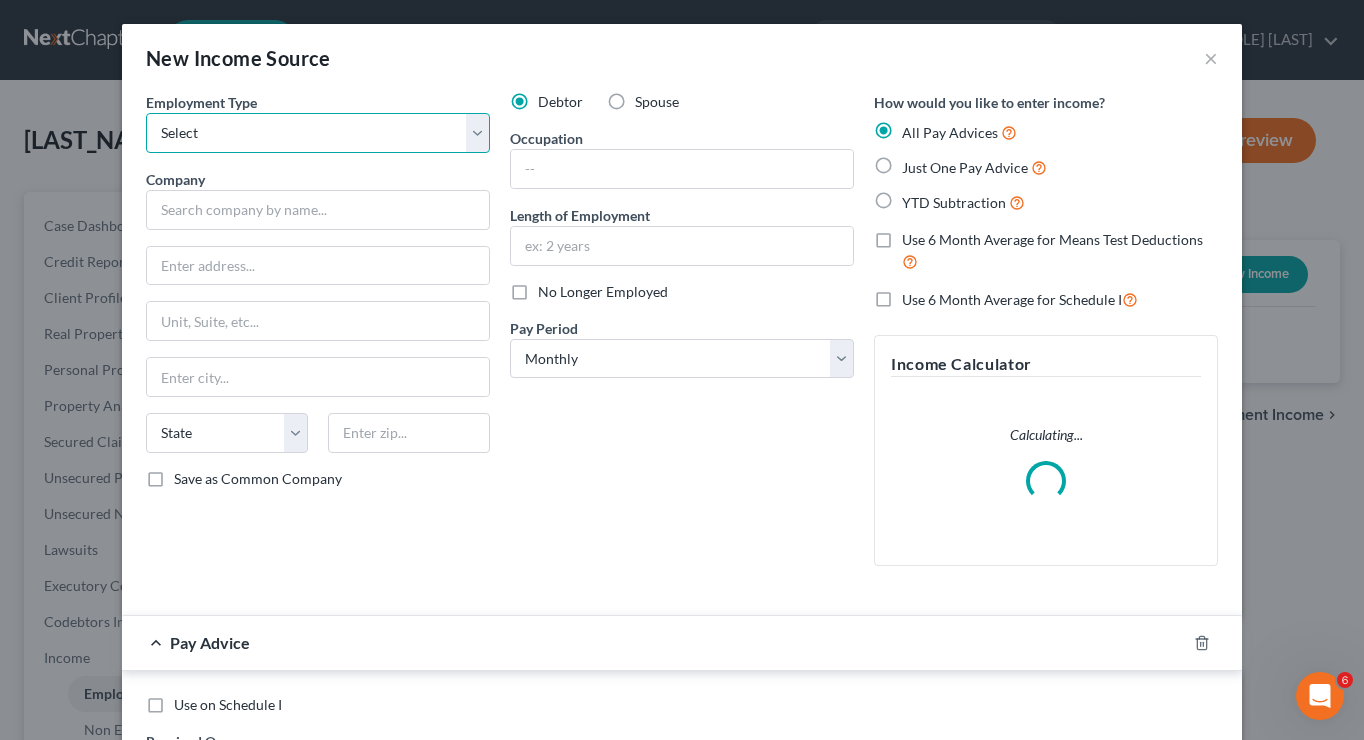click on "Select Full or Part Time Employment Self Employment" at bounding box center [318, 133] 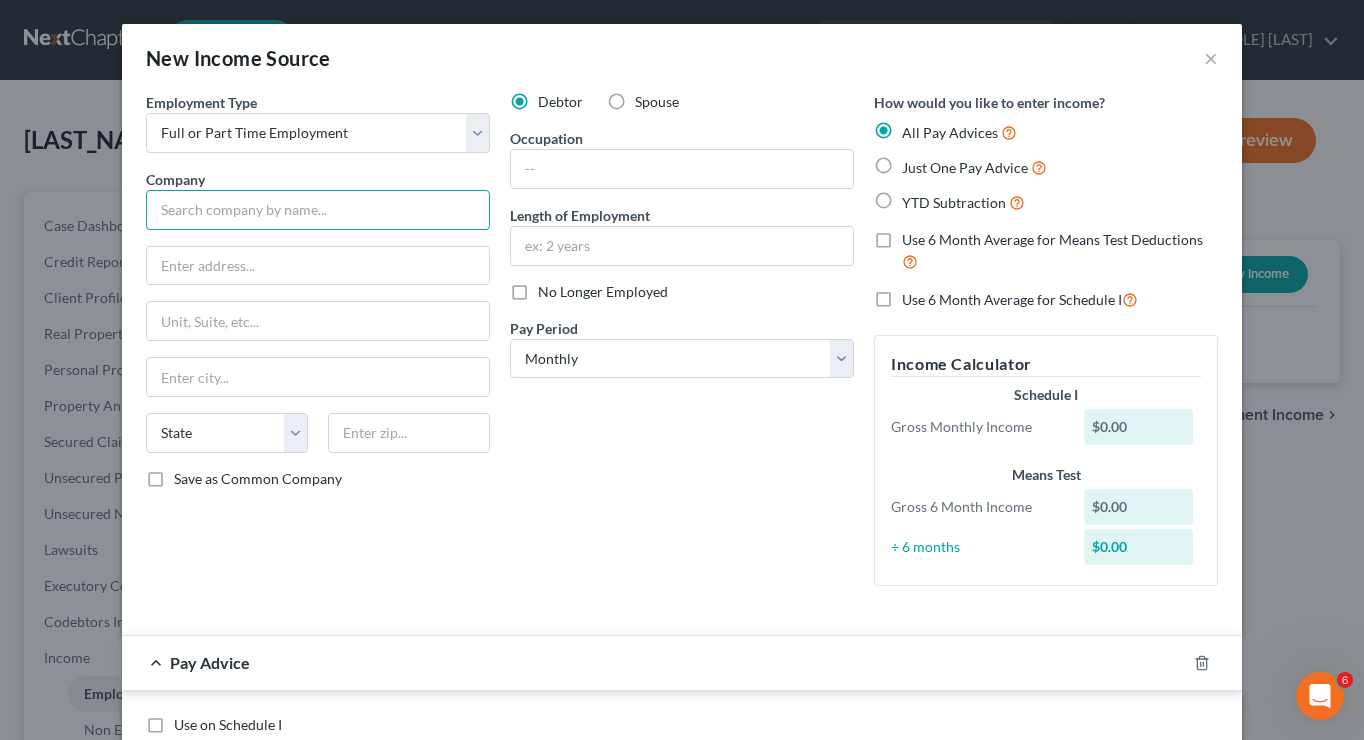 click at bounding box center (318, 210) 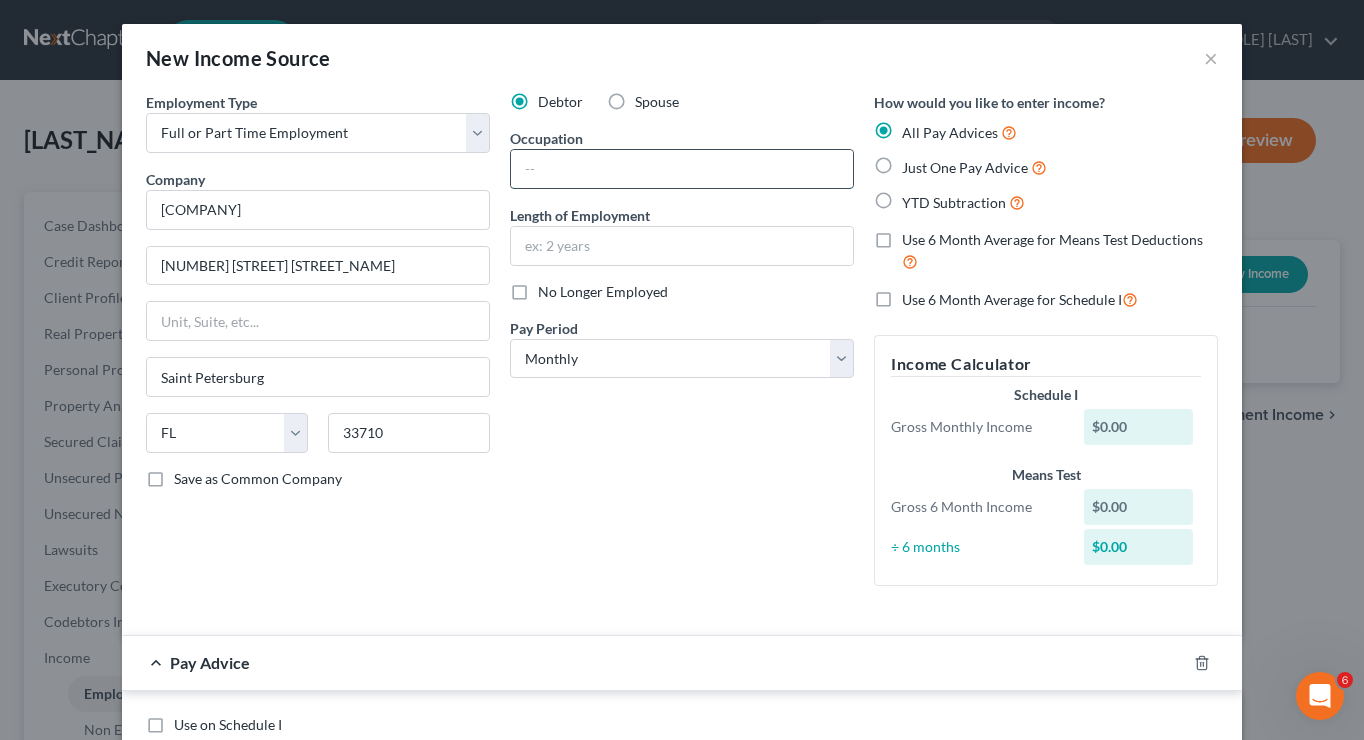 click at bounding box center (682, 169) 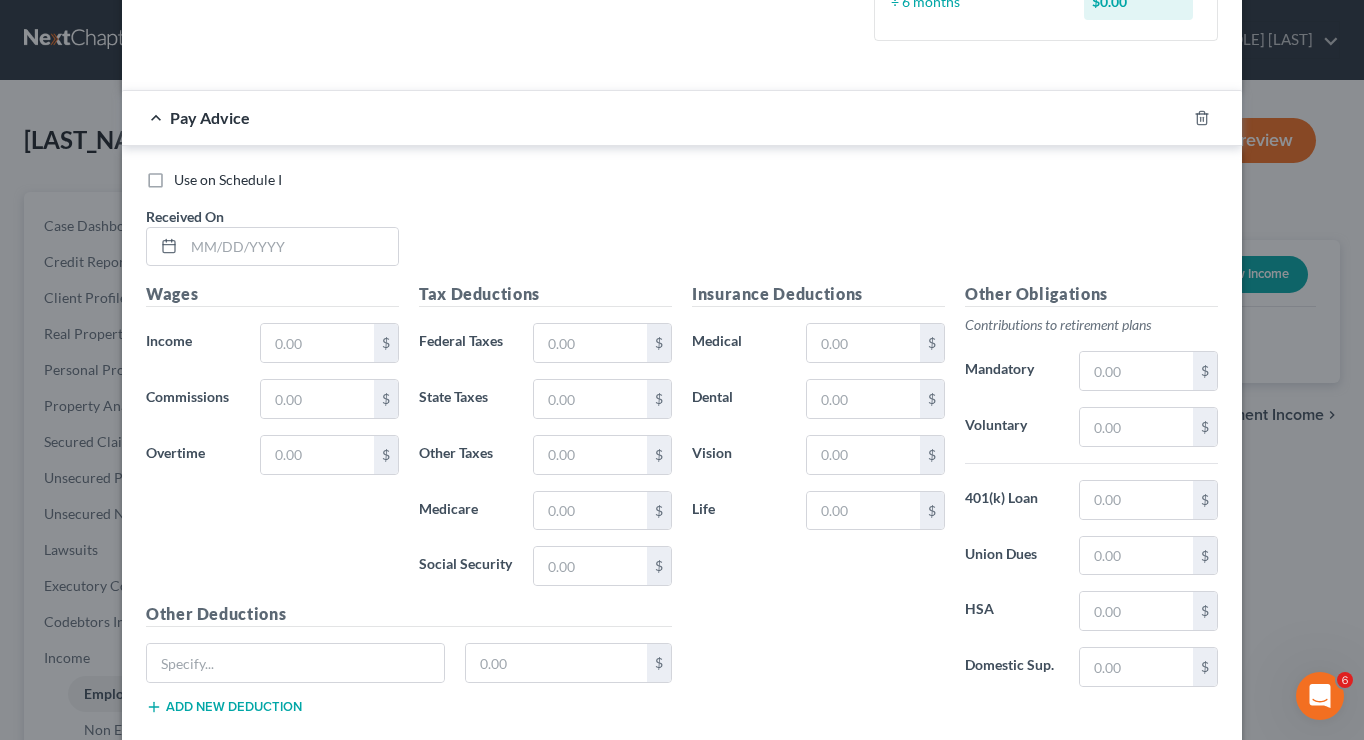 scroll, scrollTop: 662, scrollLeft: 0, axis: vertical 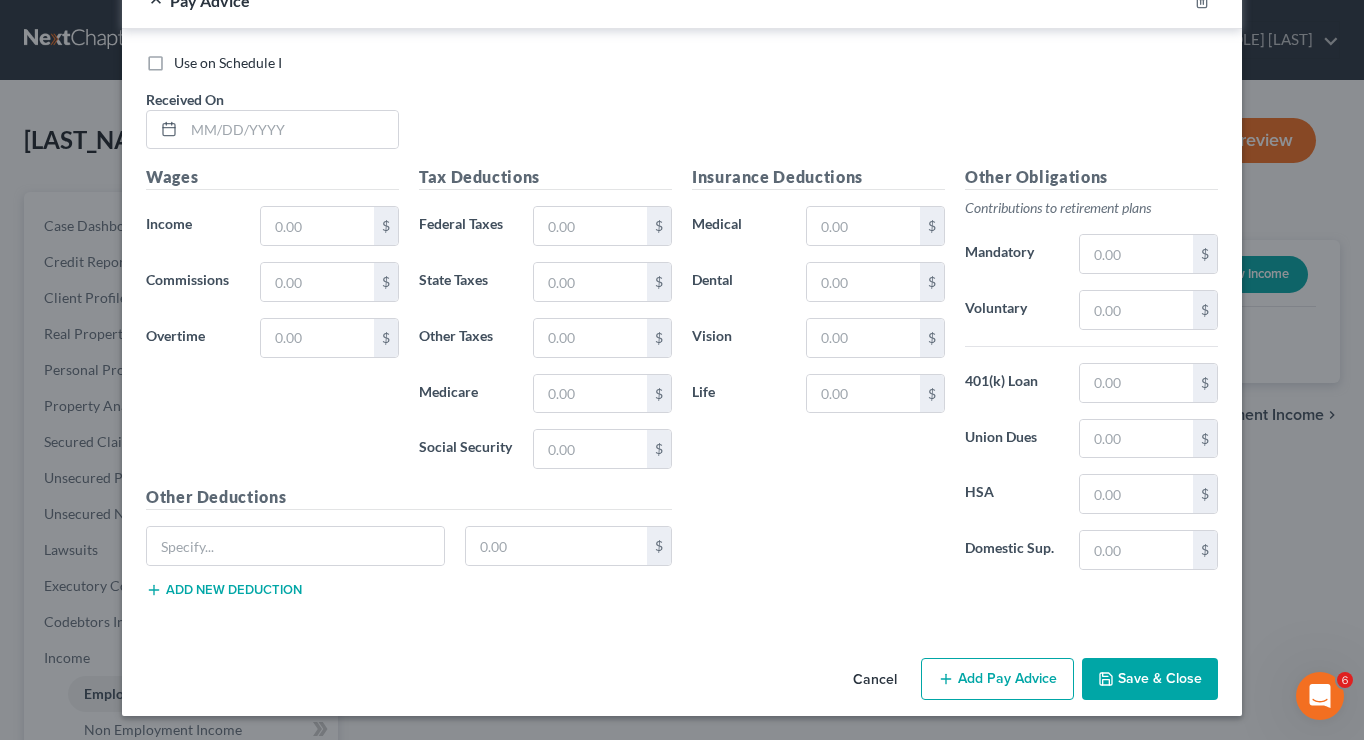 click on "Save & Close" at bounding box center (1150, 679) 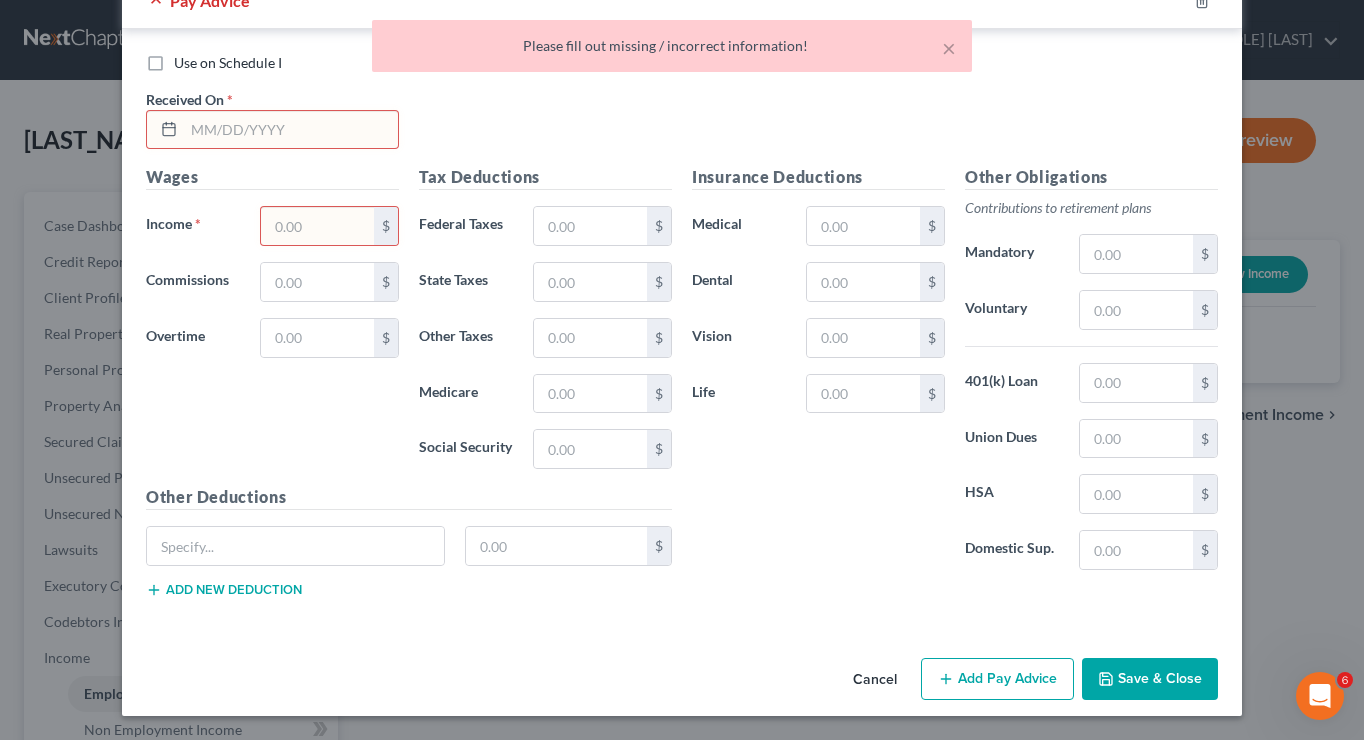 click at bounding box center (291, 130) 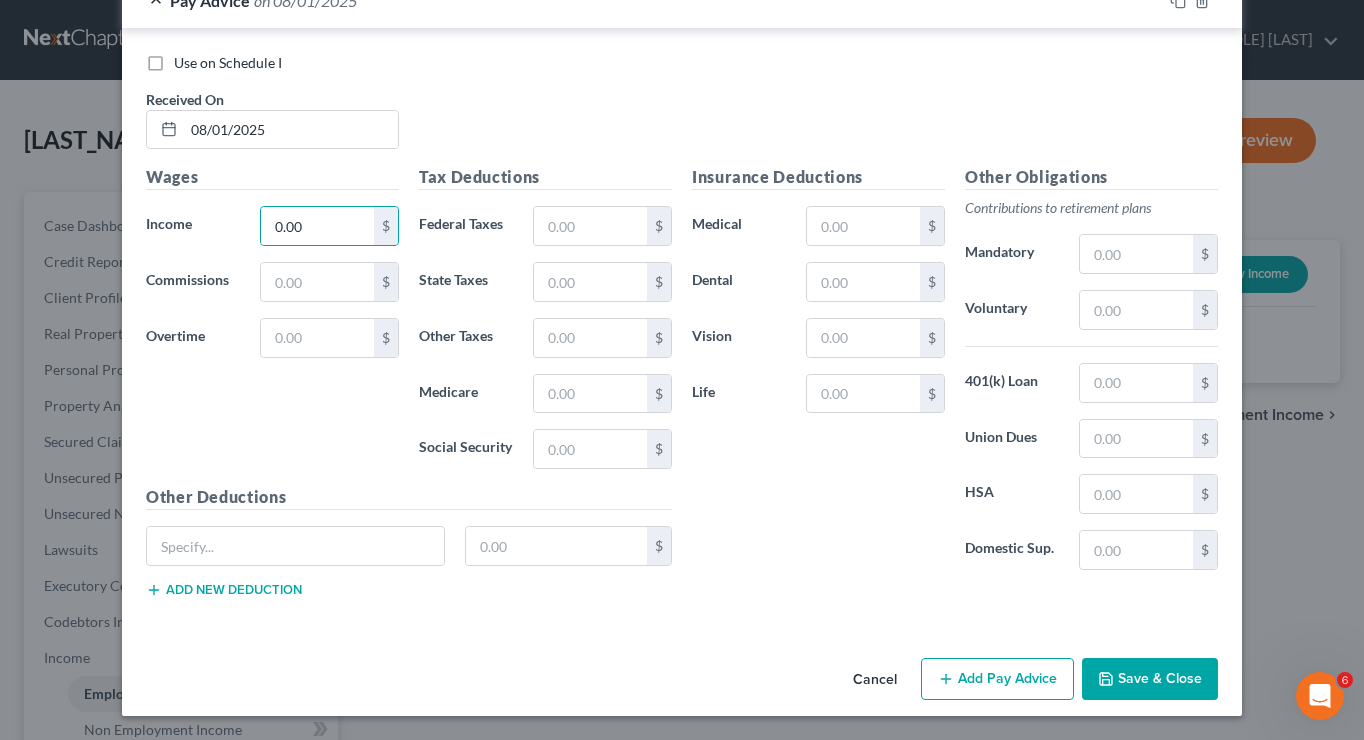 click on "Save & Close" at bounding box center [1150, 679] 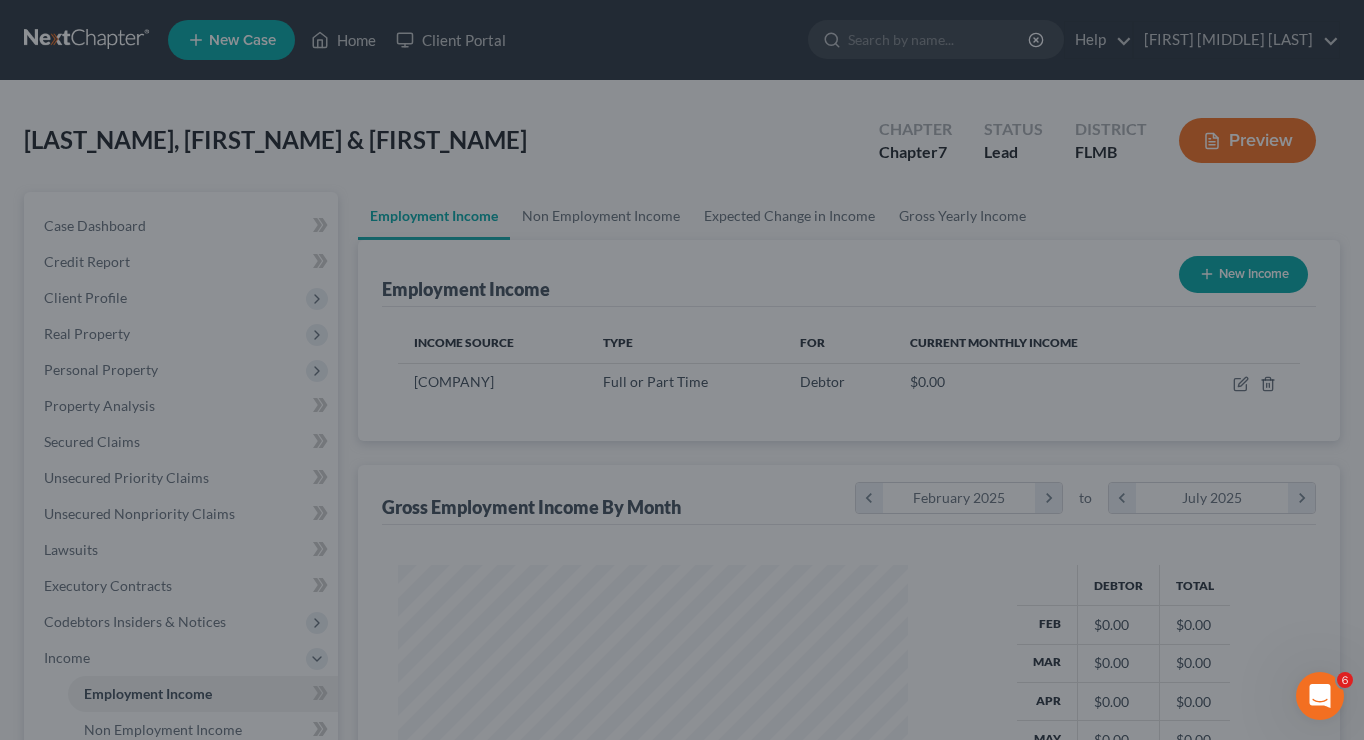 scroll, scrollTop: 999641, scrollLeft: 999450, axis: both 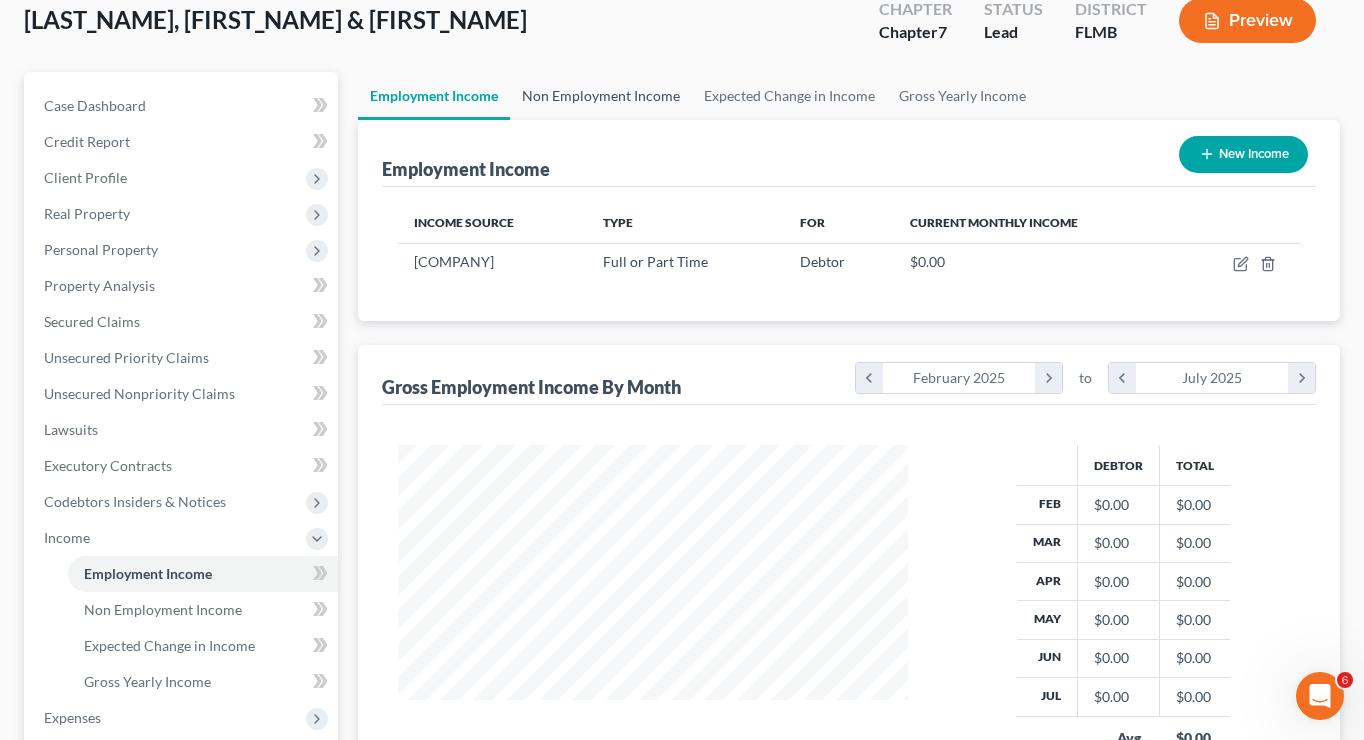 click on "Non Employment Income" at bounding box center (601, 96) 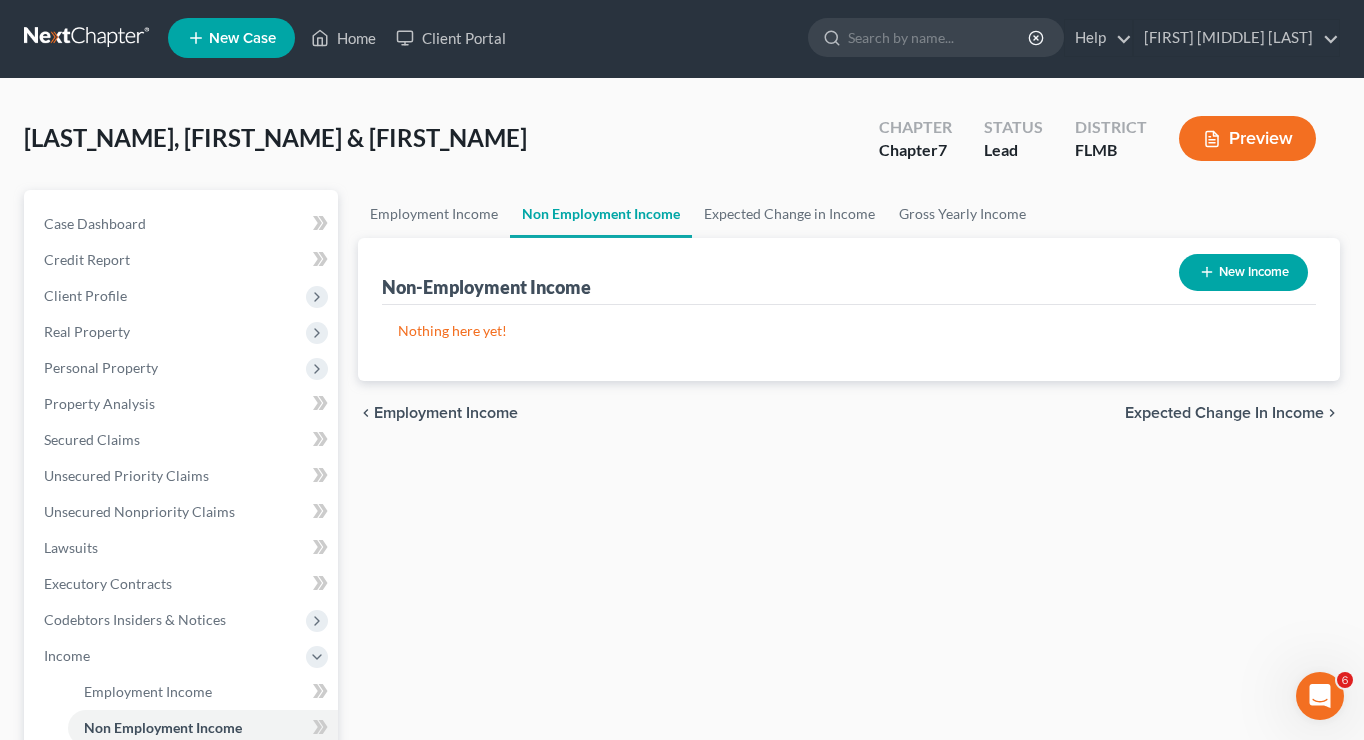scroll, scrollTop: 0, scrollLeft: 0, axis: both 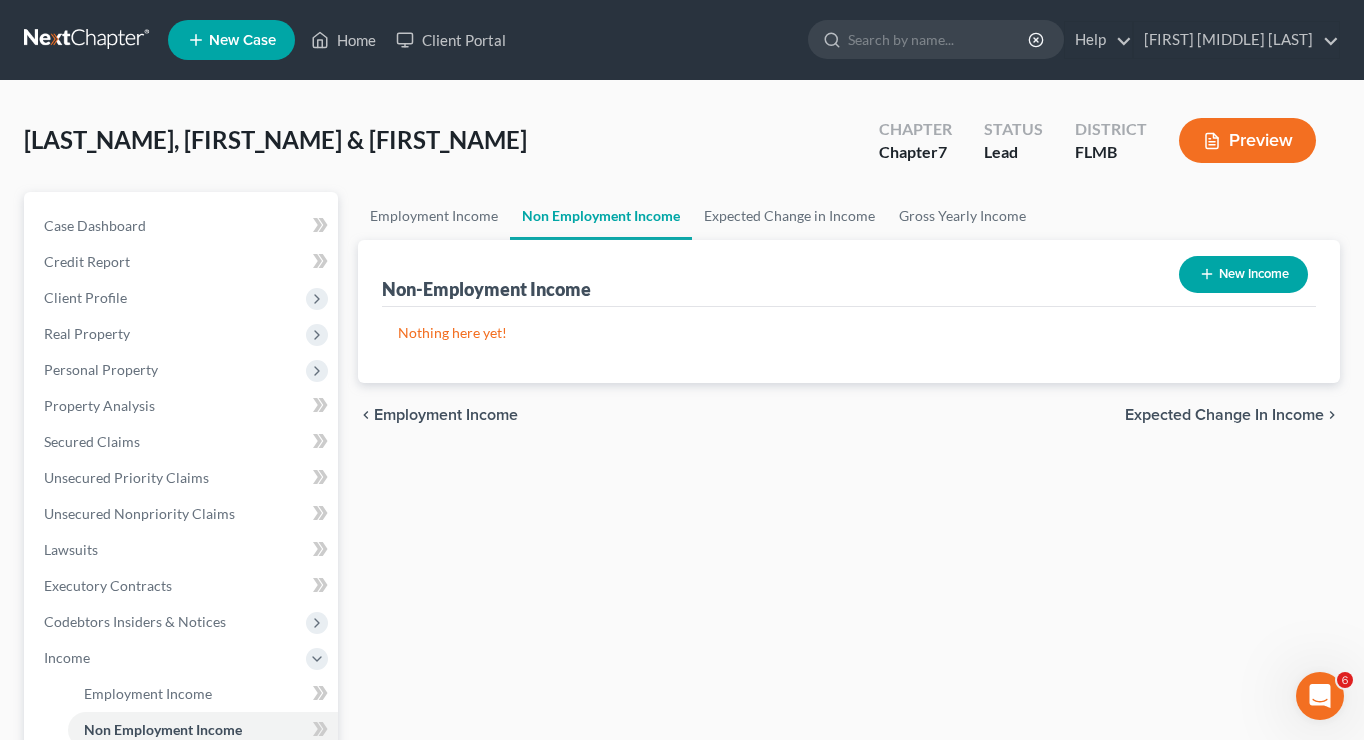 click on "New Income" at bounding box center (1243, 274) 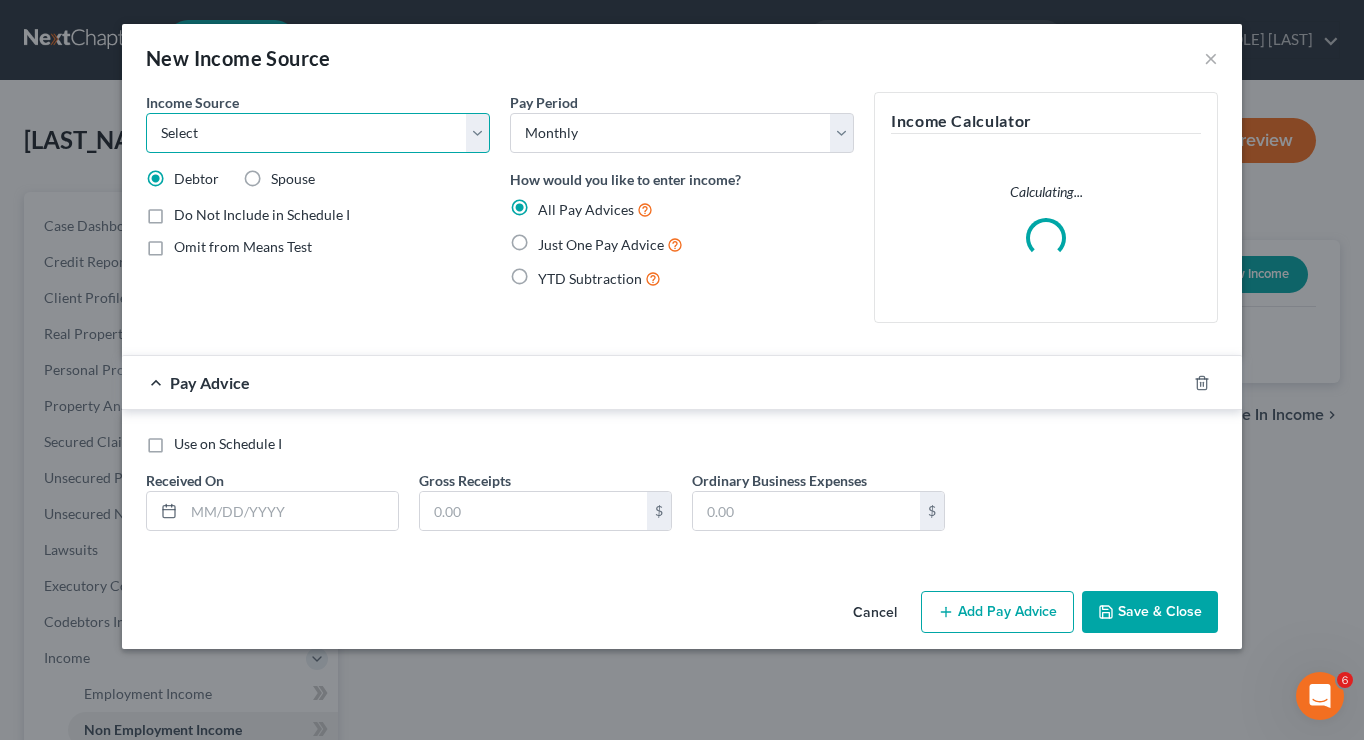 click on "Select Unemployment Disability (from employer) Pension Retirement Social Security / Social Security Disability Other Government Assistance Interests, Dividends or Royalties Child / Family Support Contributions to Household Property / Rental Business, Professional or Farm Alimony / Maintenance Payments Military Disability Benefits Other Monthly Income" at bounding box center [318, 133] 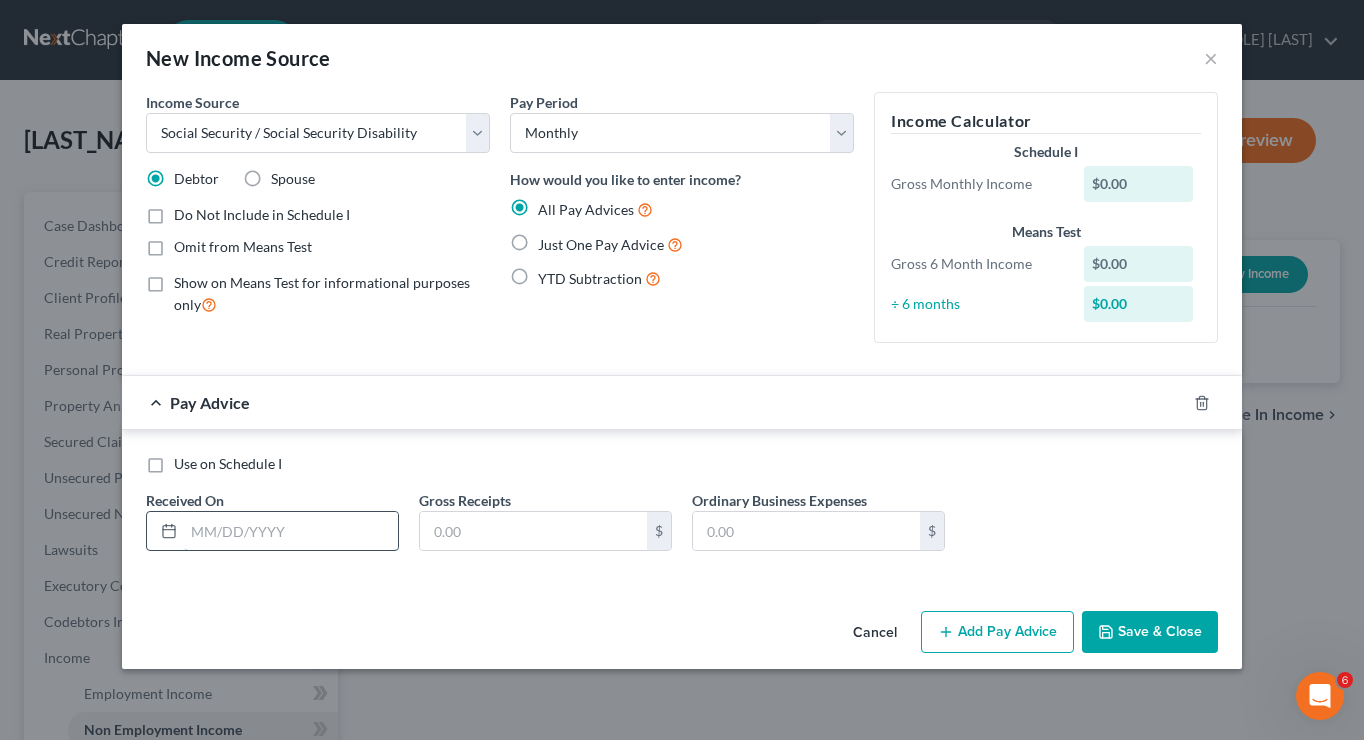 click at bounding box center [291, 531] 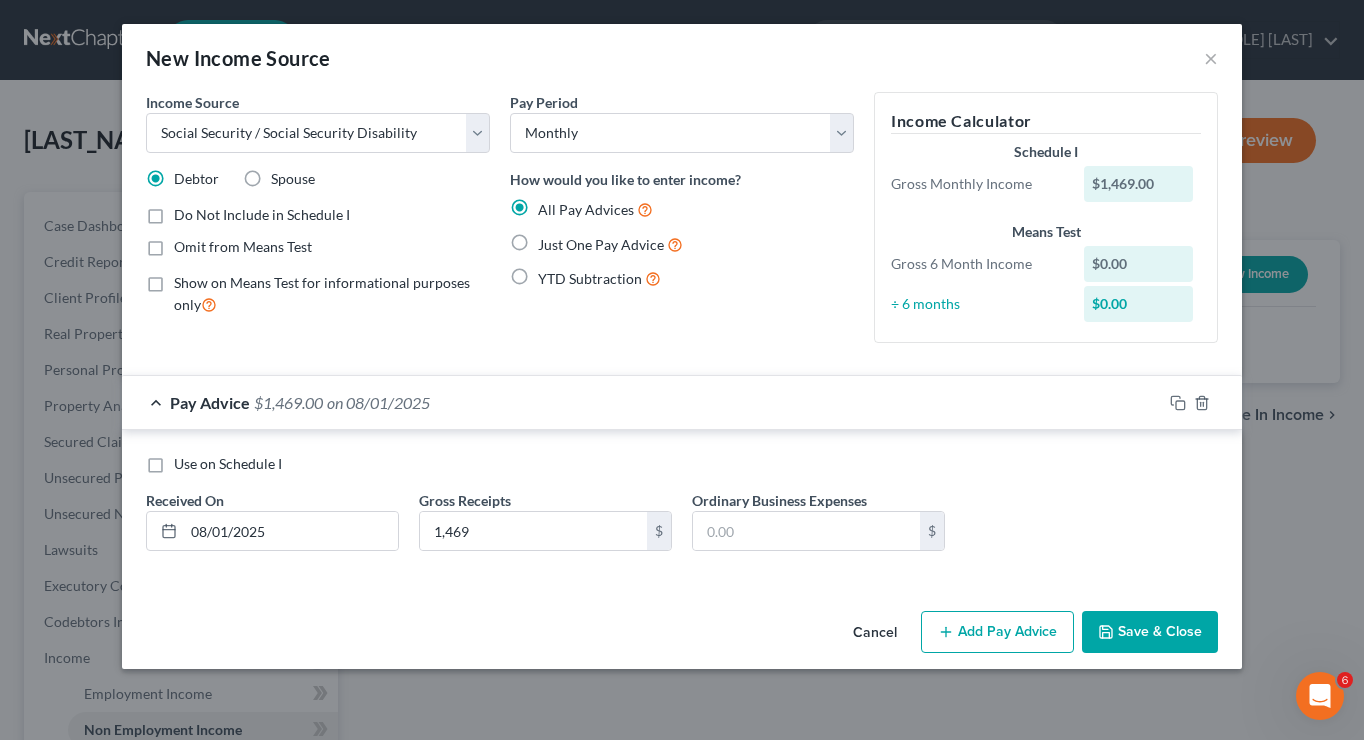 click on "Save & Close" at bounding box center (1150, 632) 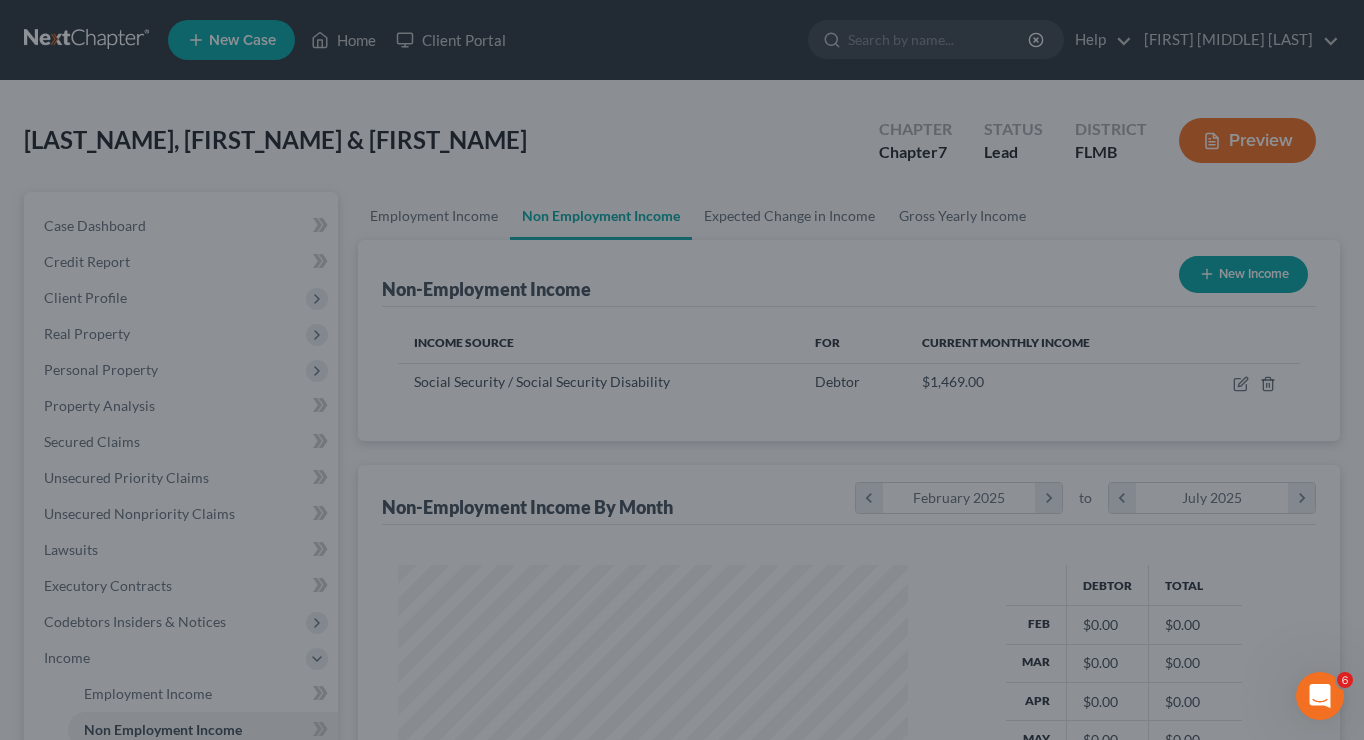 scroll, scrollTop: 999641, scrollLeft: 999450, axis: both 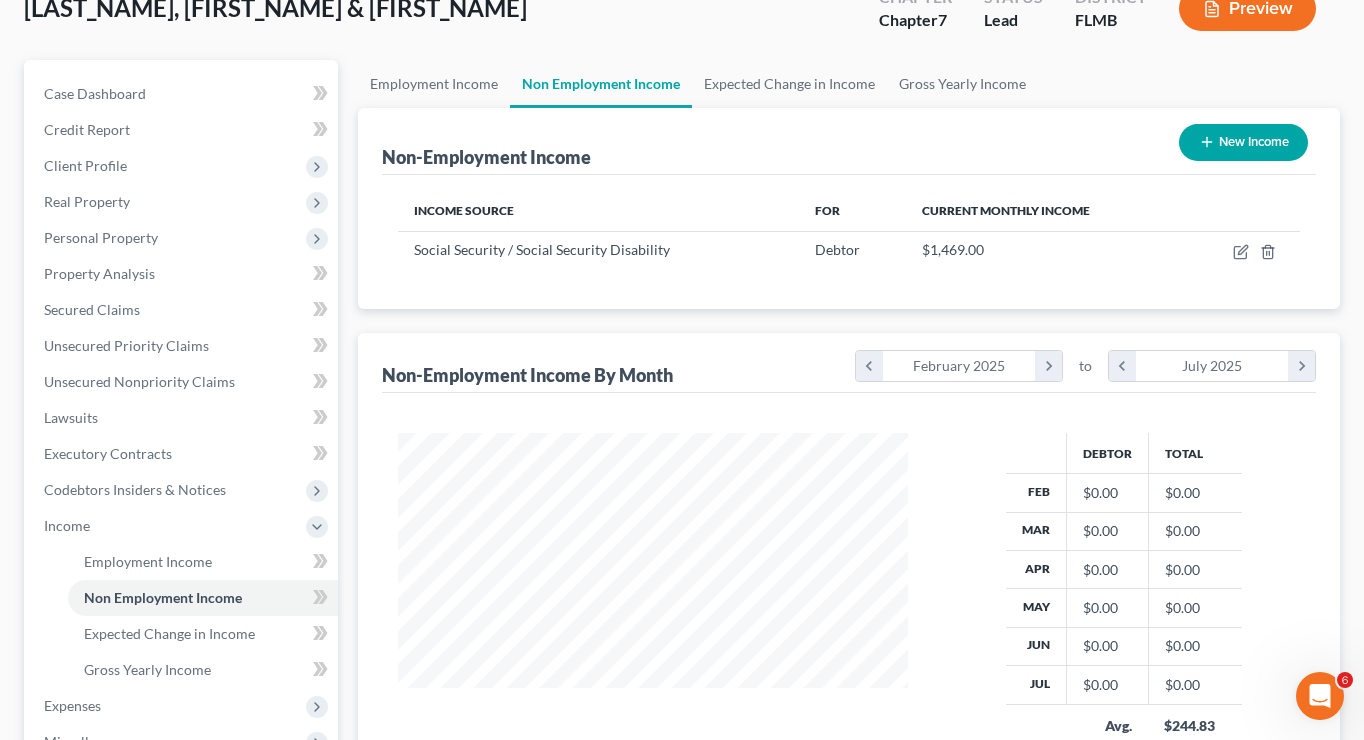 click on "New Income" at bounding box center [1243, 142] 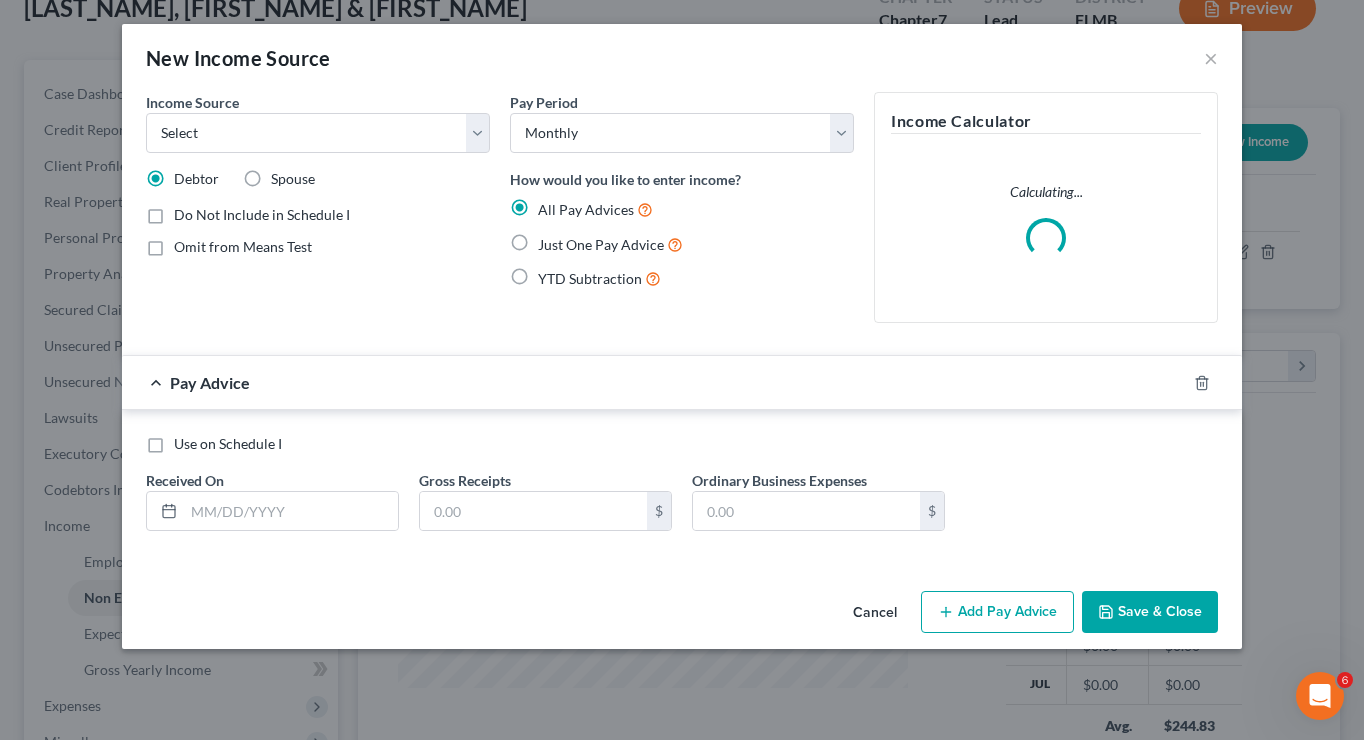 click on "Income Source
*
Select Unemployment Disability (from employer) Pension Retirement Social Security / Social Security Disability Other Government Assistance Interests, Dividends or Royalties Child / Family Support Contributions to Household Property / Rental Business, Professional or Farm Alimony / Maintenance Payments Military Disability Benefits Other Monthly Income Debtor Spouse Do Not Include in Schedule I Omit from Means Test" at bounding box center [318, 215] 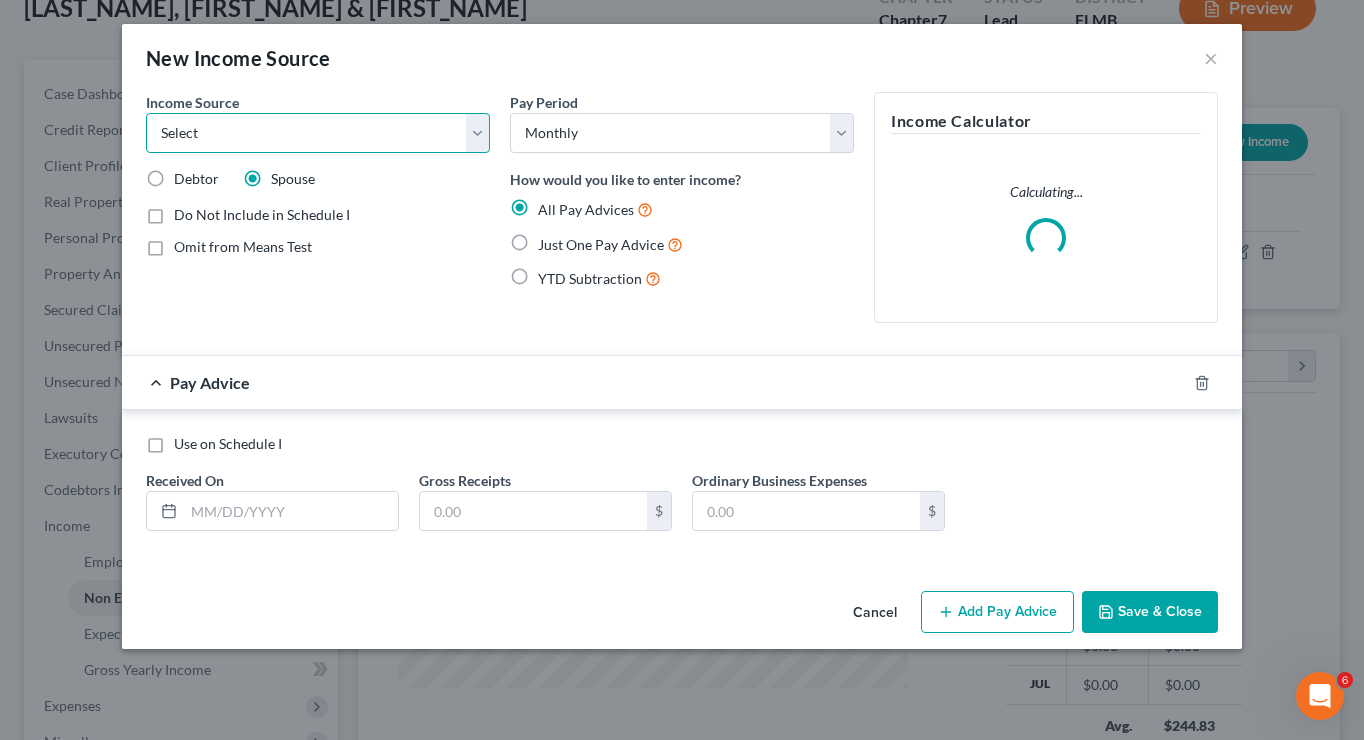 click on "Select Unemployment Disability (from employer) Pension Retirement Social Security / Social Security Disability Other Government Assistance Interests, Dividends or Royalties Child / Family Support Contributions to Household Property / Rental Business, Professional or Farm Alimony / Maintenance Payments Military Disability Benefits Other Monthly Income" at bounding box center [318, 133] 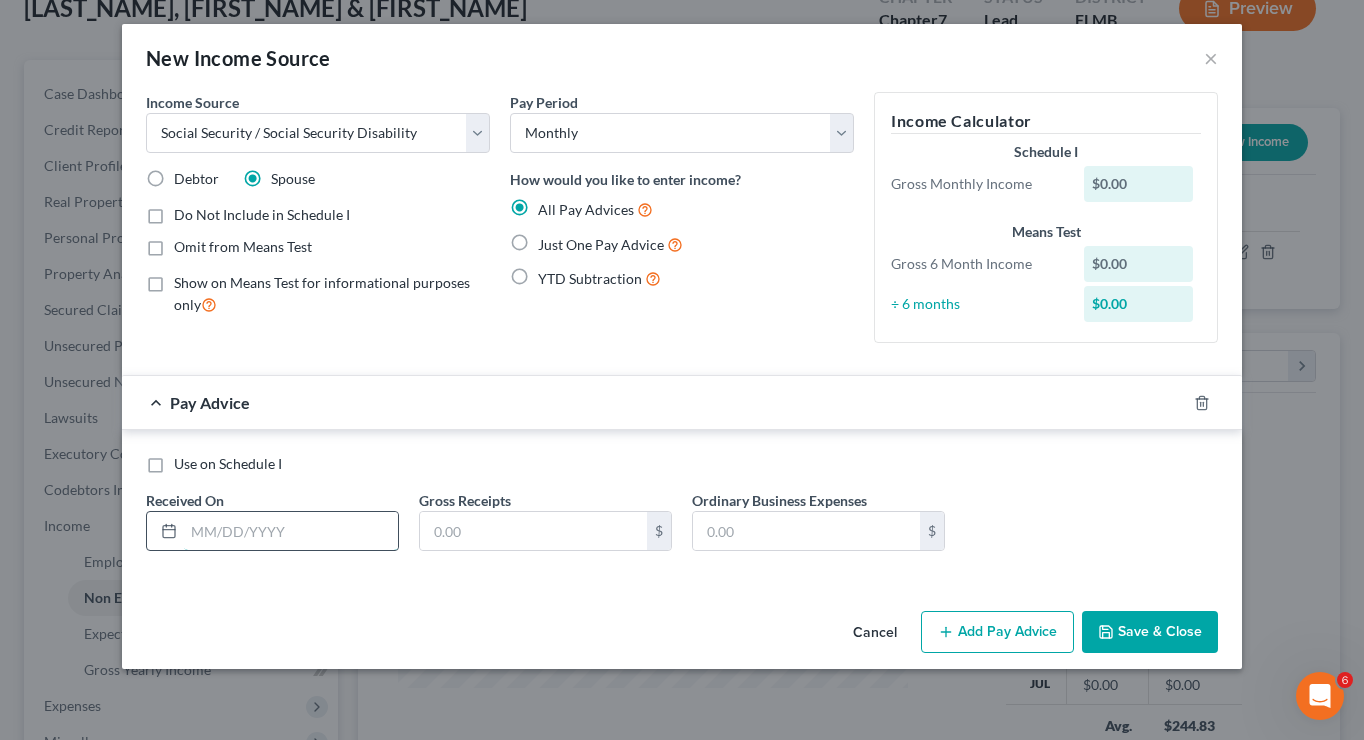 click at bounding box center [291, 531] 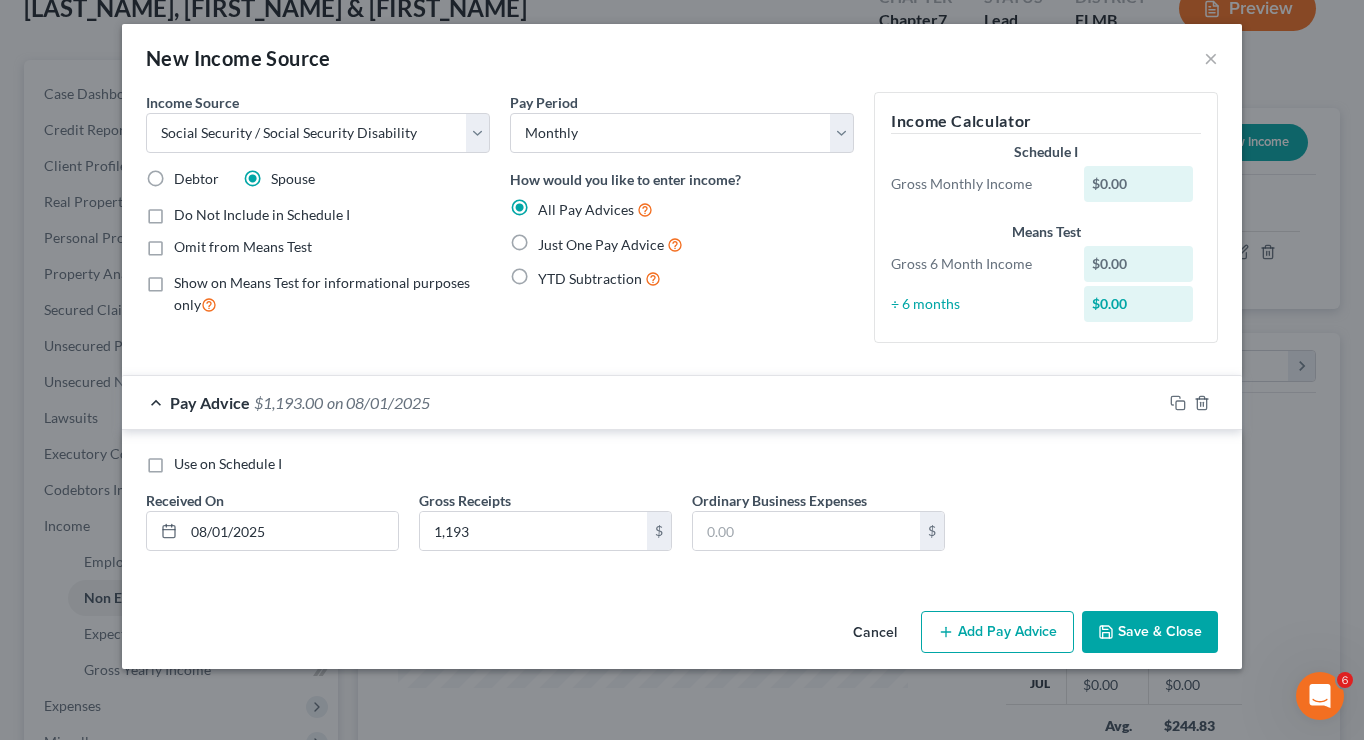 click on "Save & Close" at bounding box center [1150, 632] 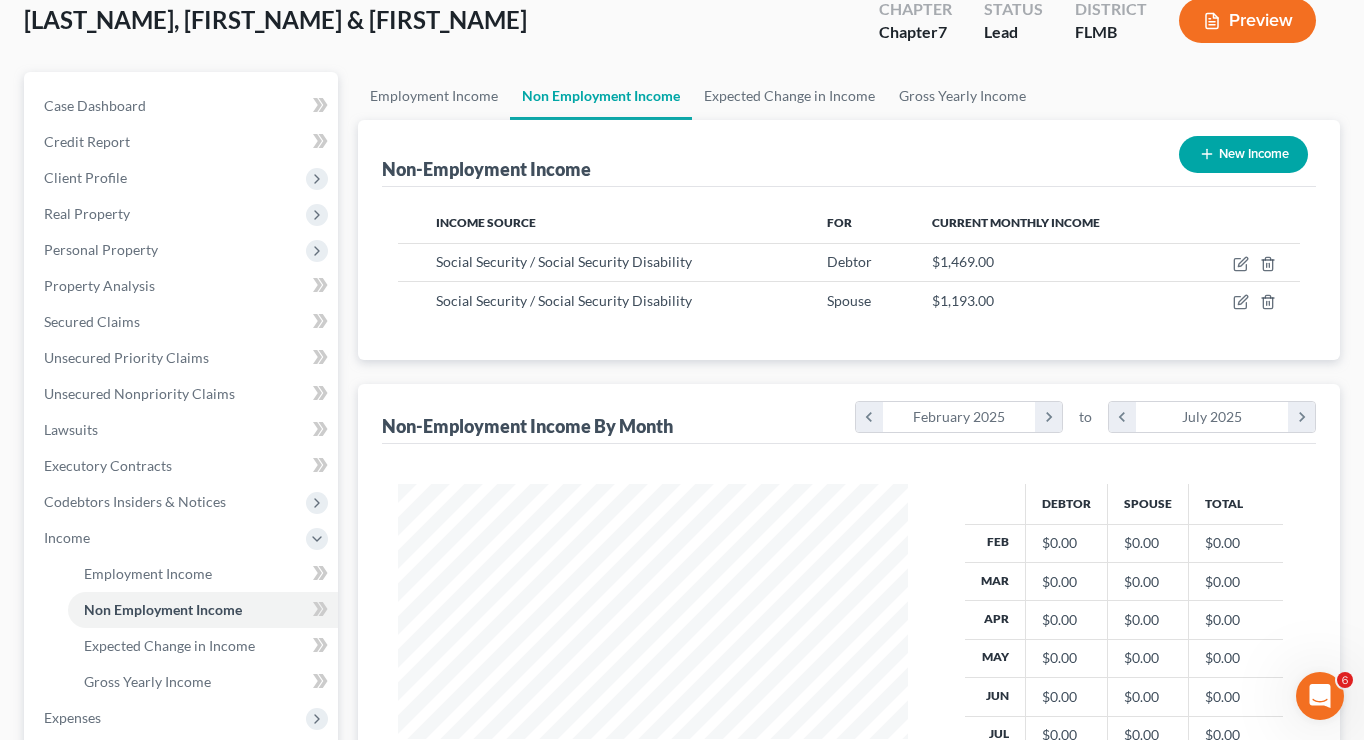 scroll, scrollTop: 69, scrollLeft: 0, axis: vertical 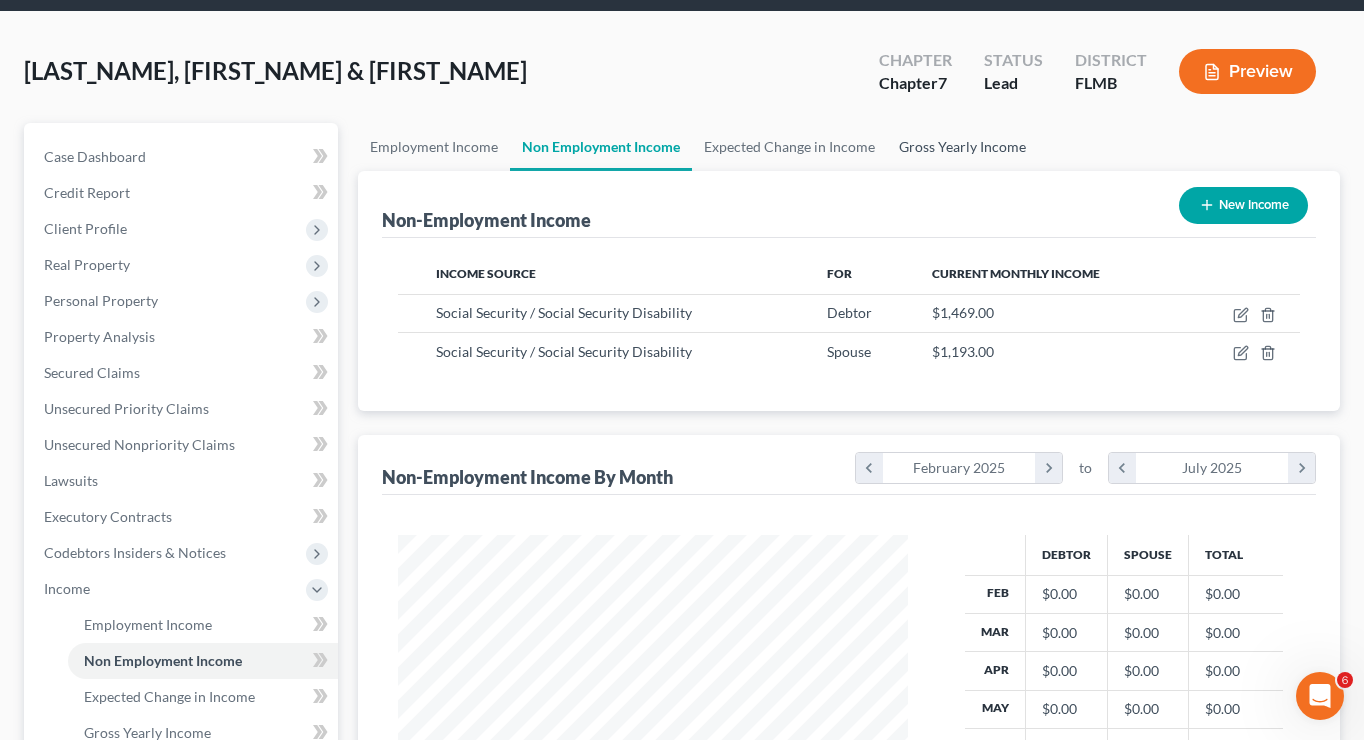 click on "Gross Yearly Income" at bounding box center [962, 147] 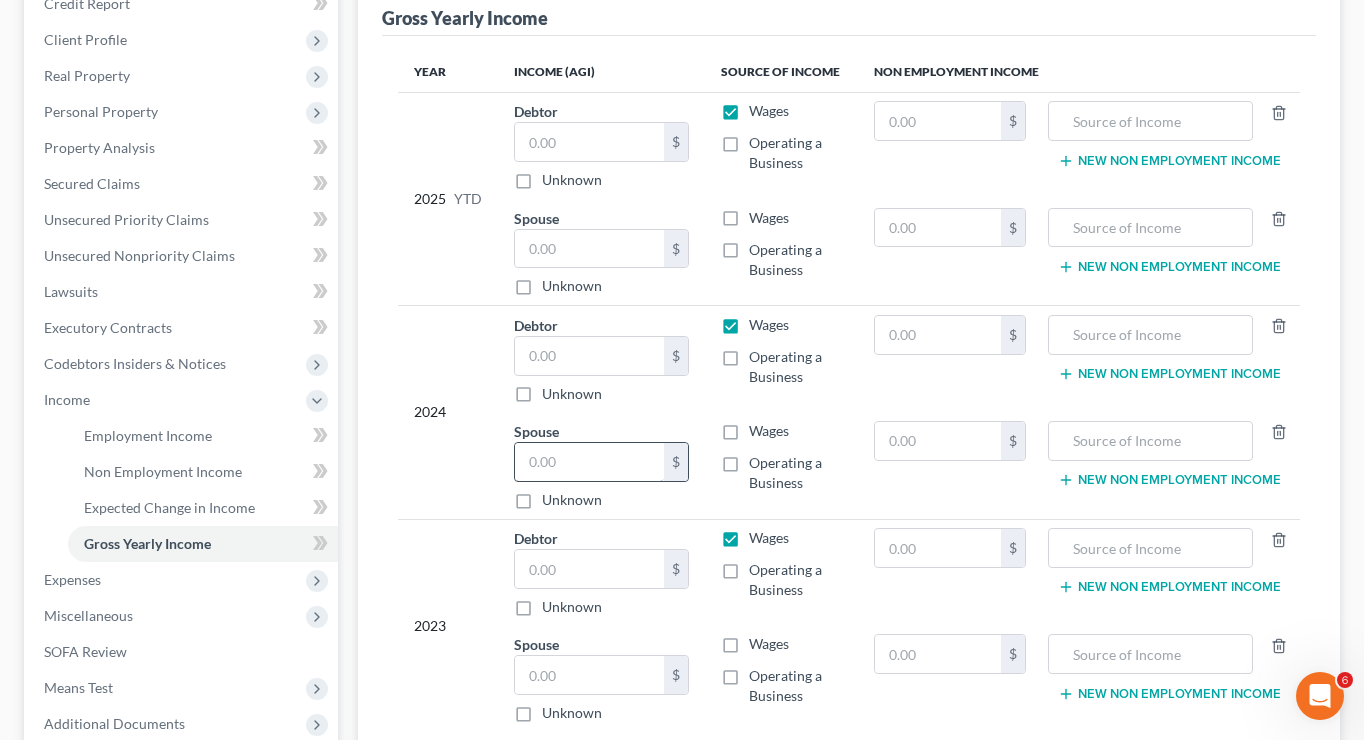 scroll, scrollTop: 225, scrollLeft: 0, axis: vertical 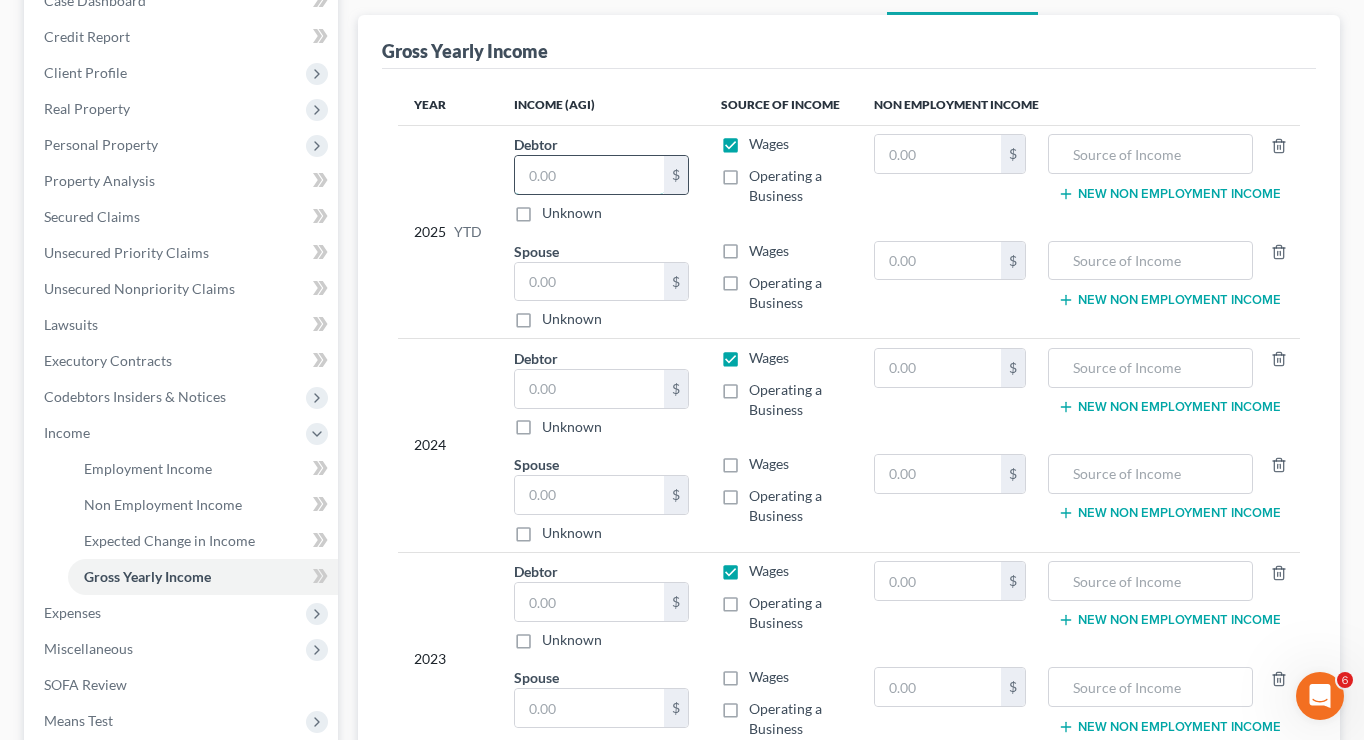 click at bounding box center (589, 175) 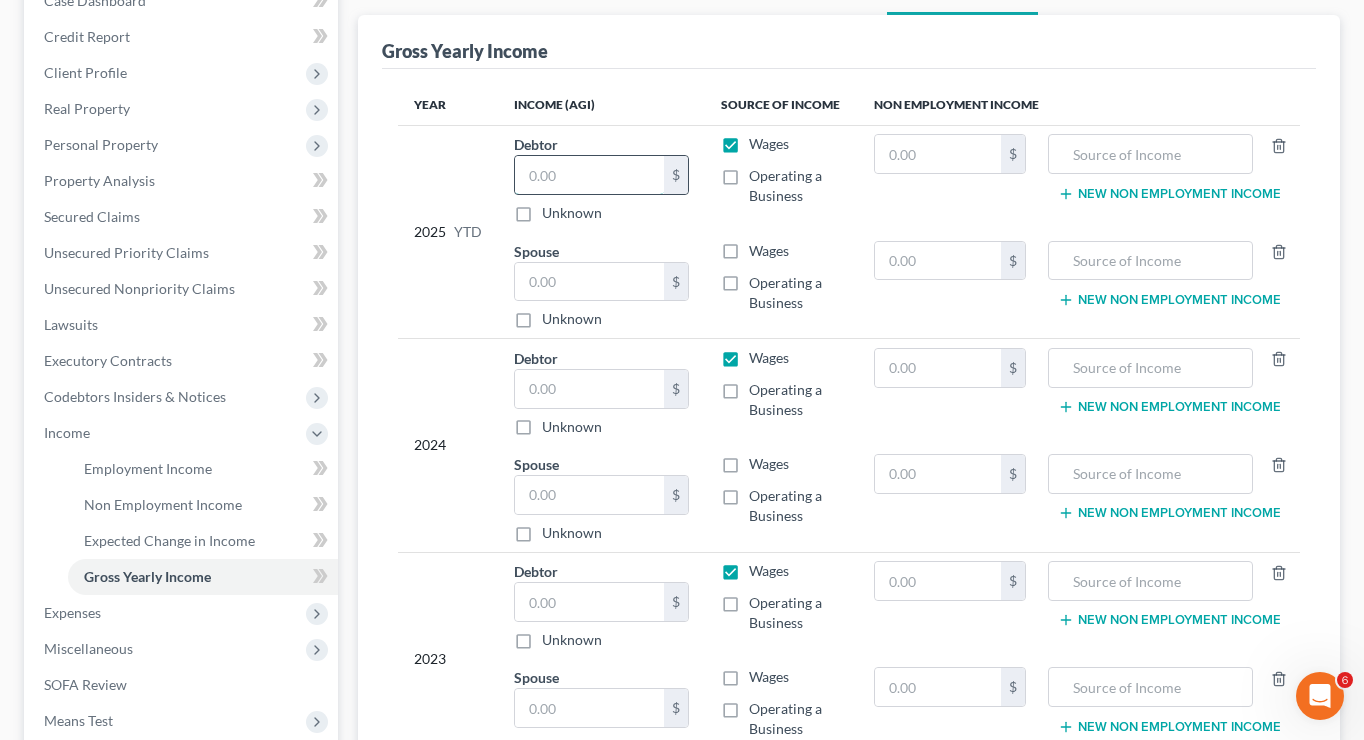 click at bounding box center (589, 175) 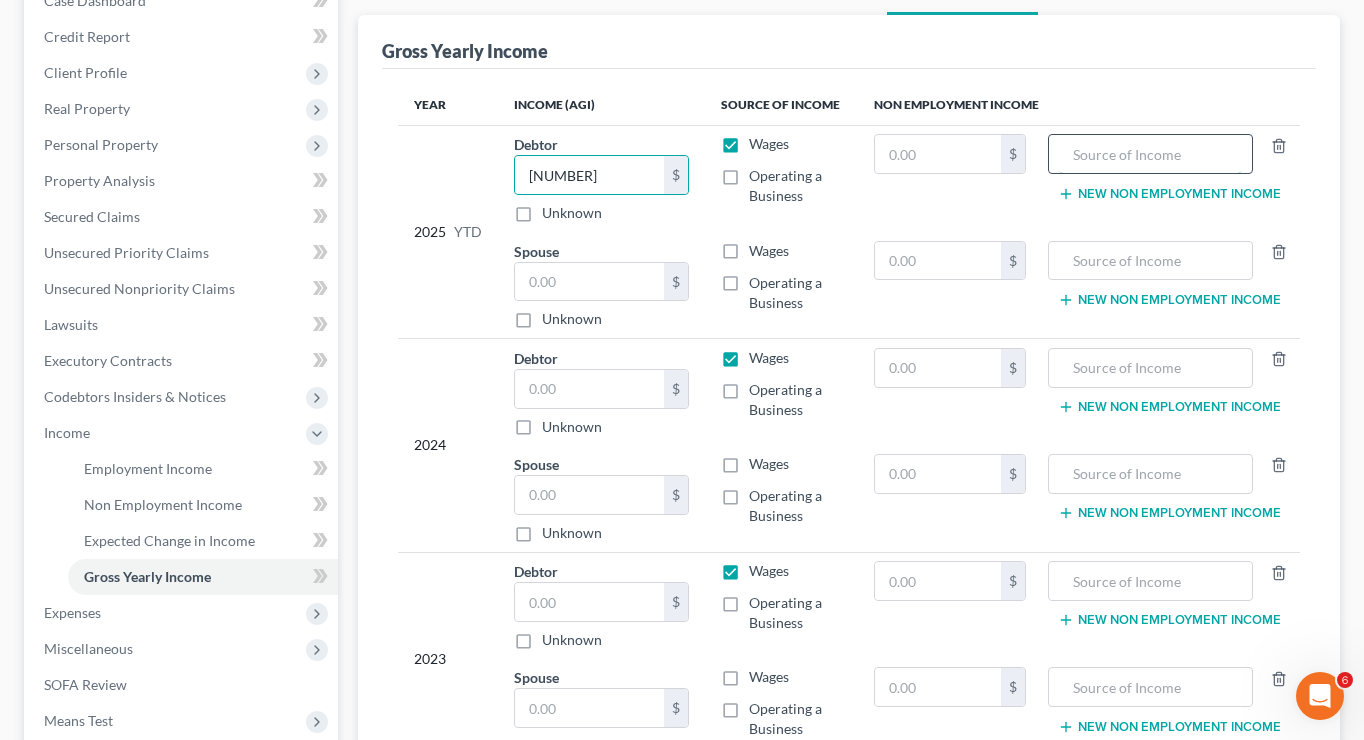 click at bounding box center (1150, 154) 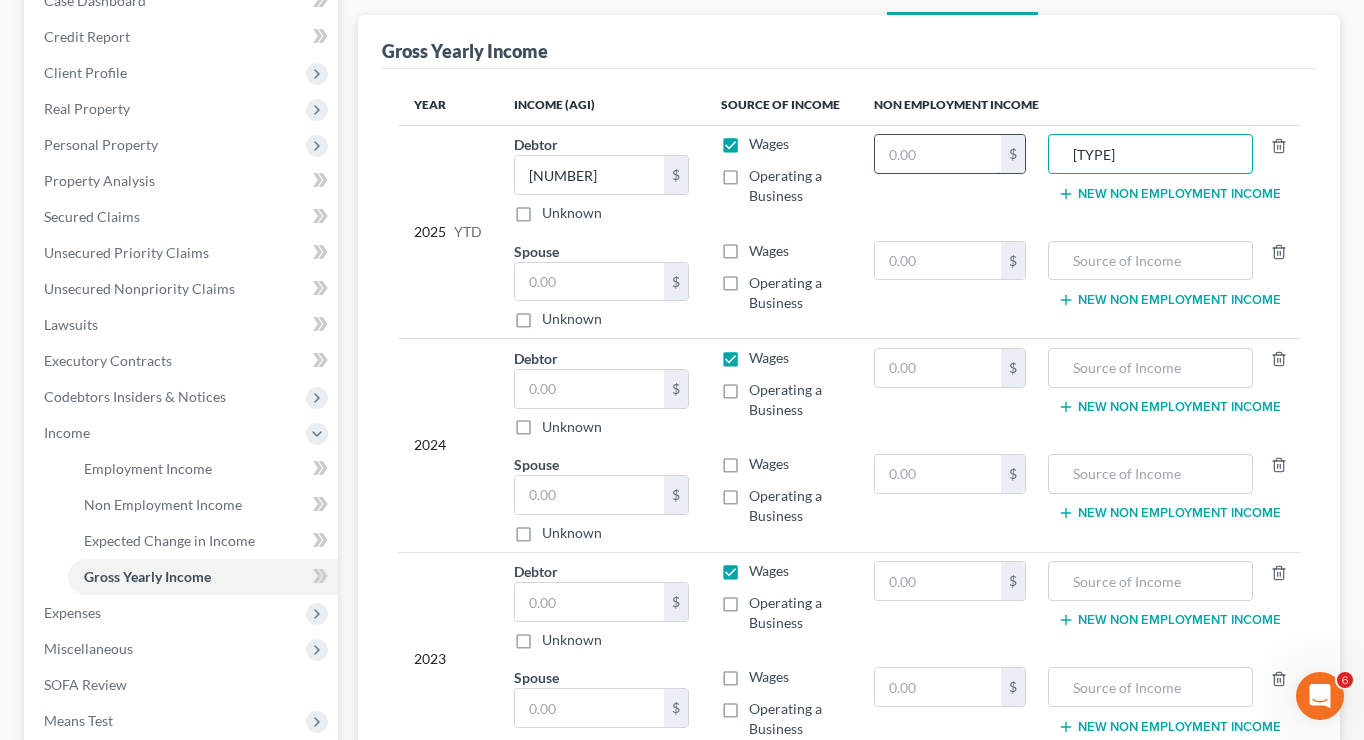 click at bounding box center (938, 154) 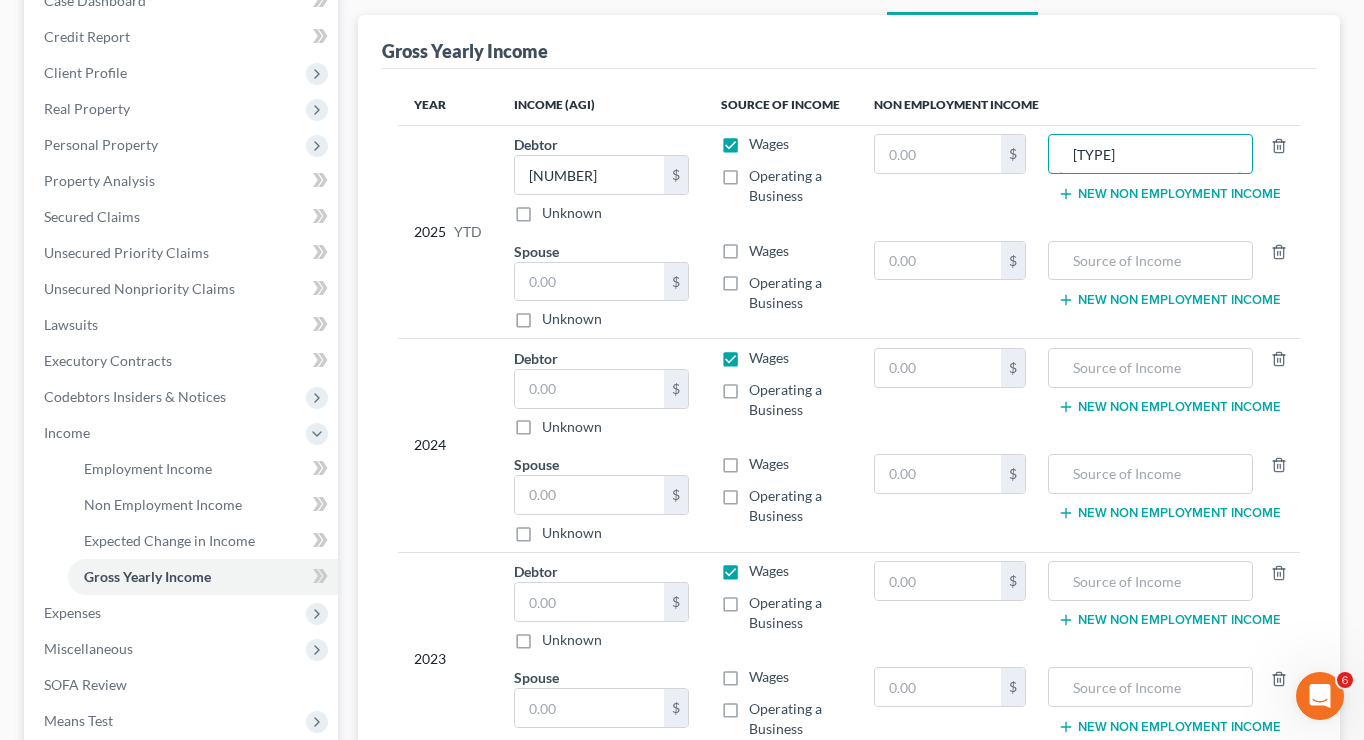drag, startPoint x: 1174, startPoint y: 148, endPoint x: 998, endPoint y: 131, distance: 176.81912 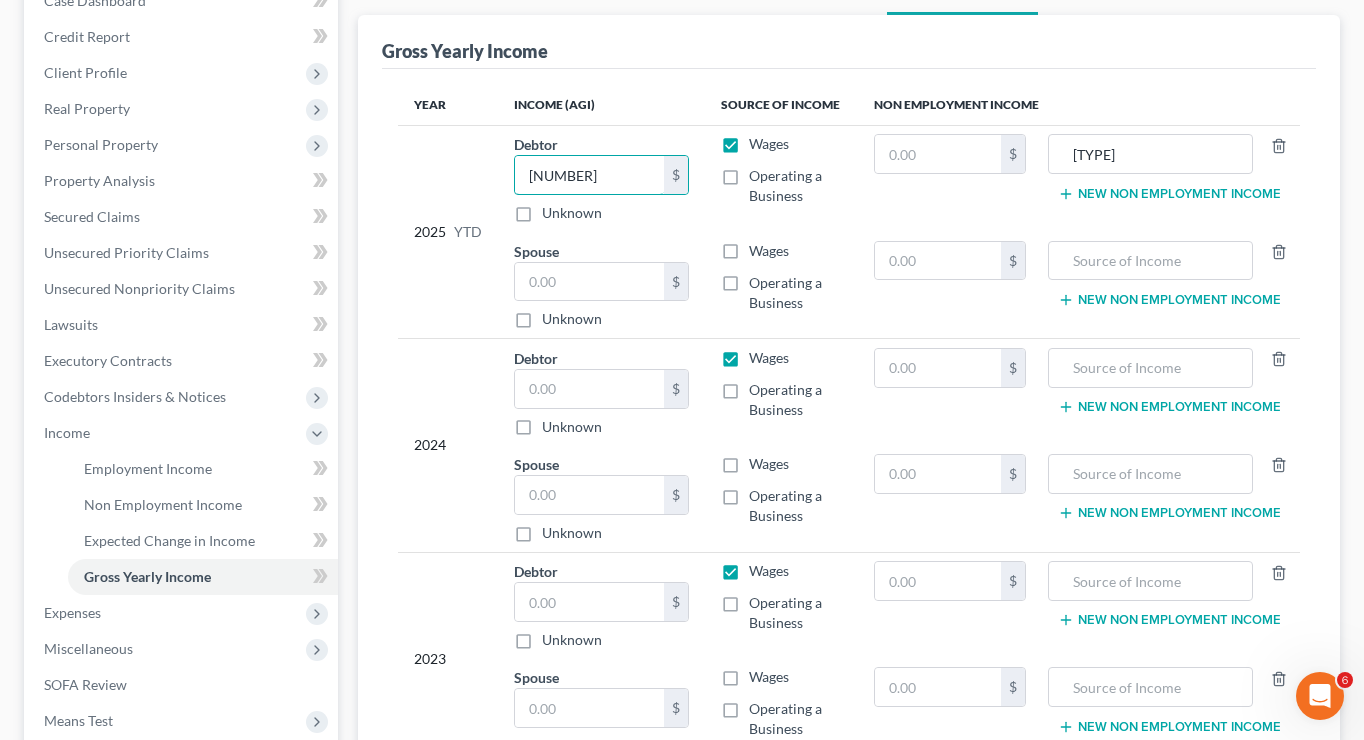 drag, startPoint x: 584, startPoint y: 185, endPoint x: 435, endPoint y: 125, distance: 160.62689 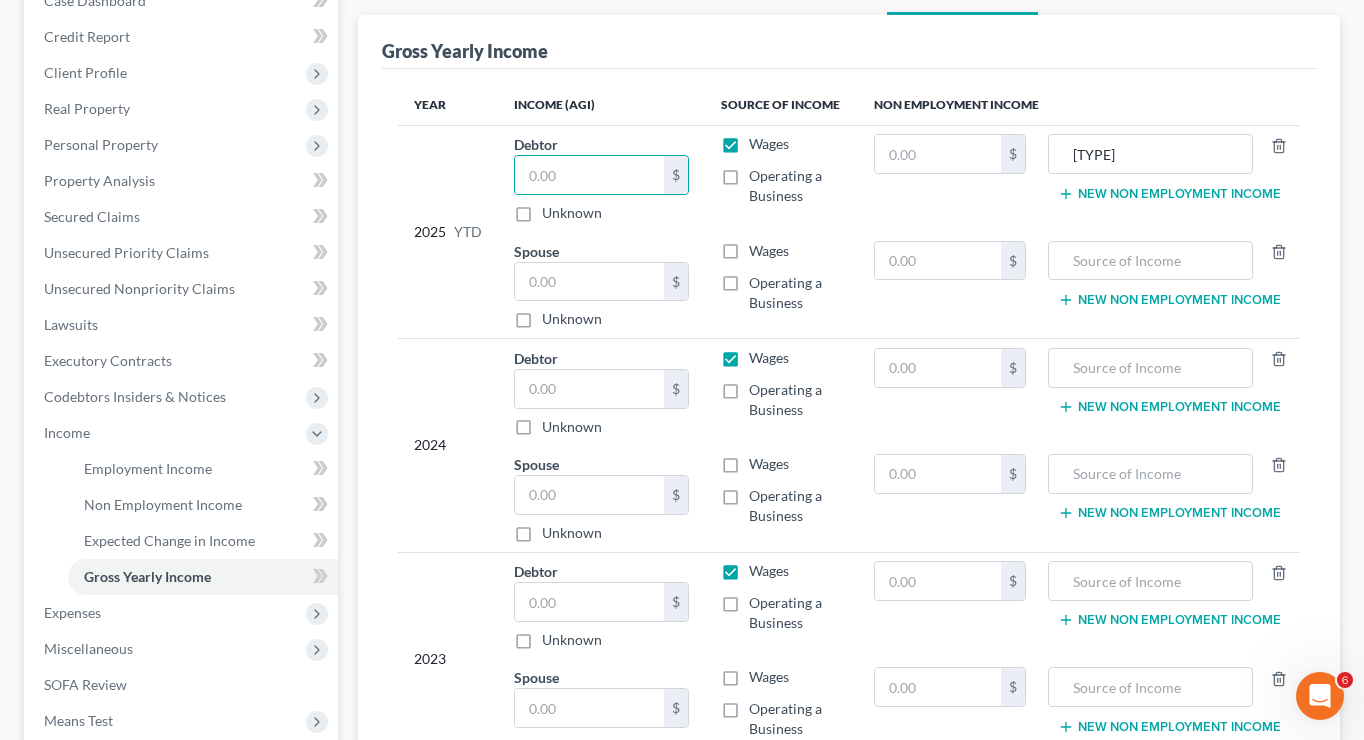 click on "Wages" at bounding box center [769, 144] 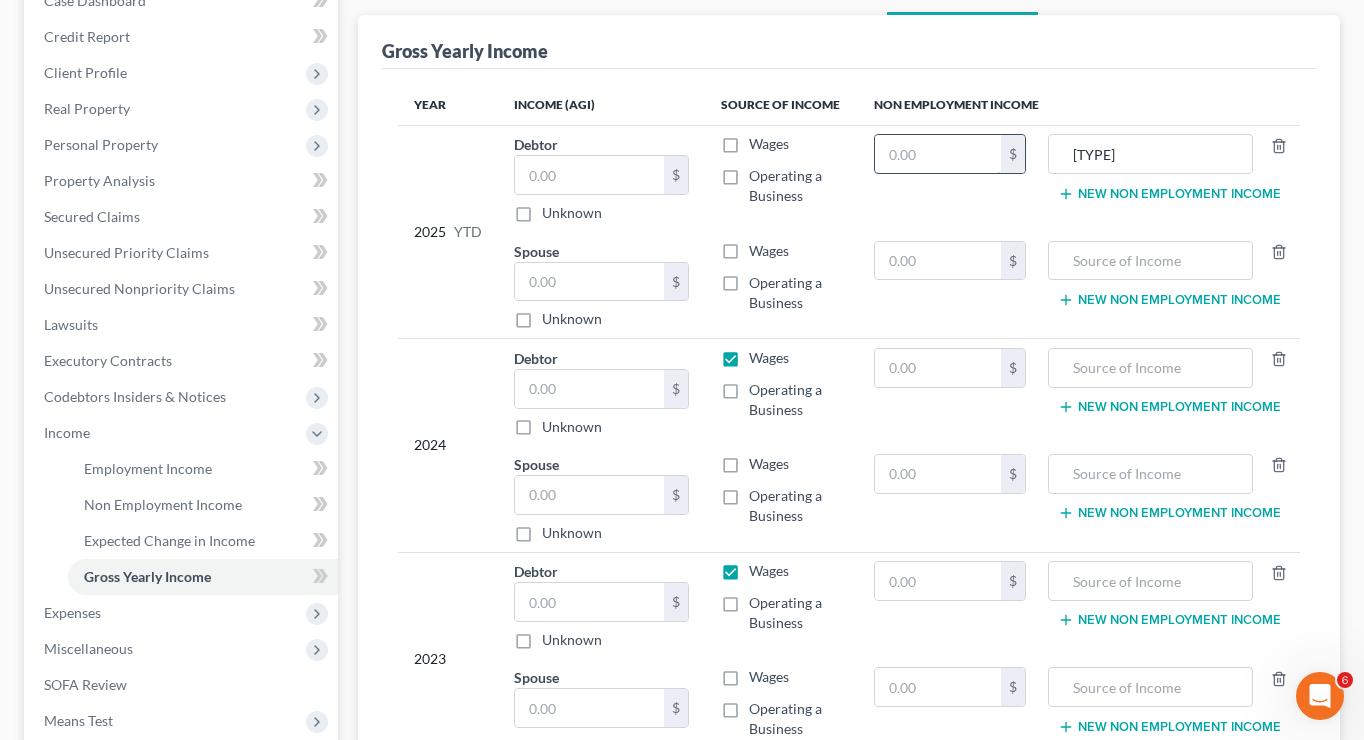 click at bounding box center (938, 154) 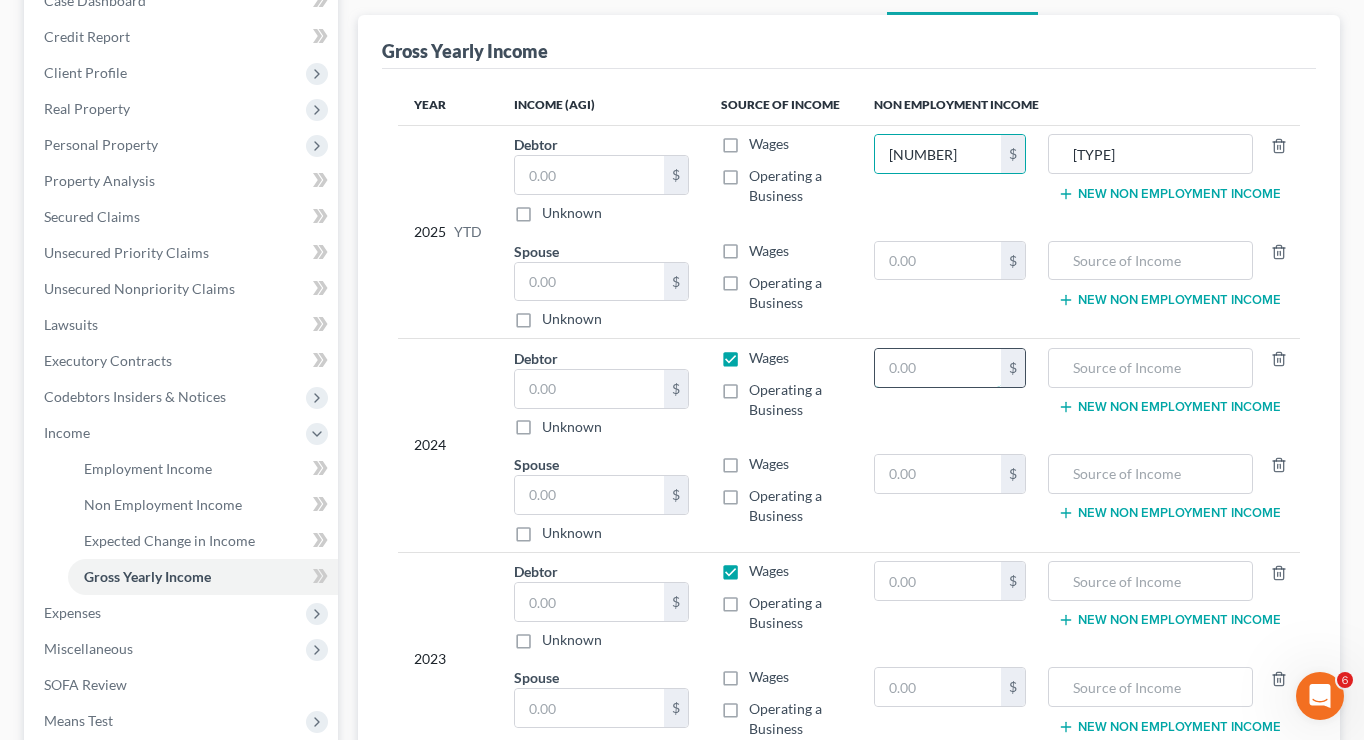 click at bounding box center [938, 368] 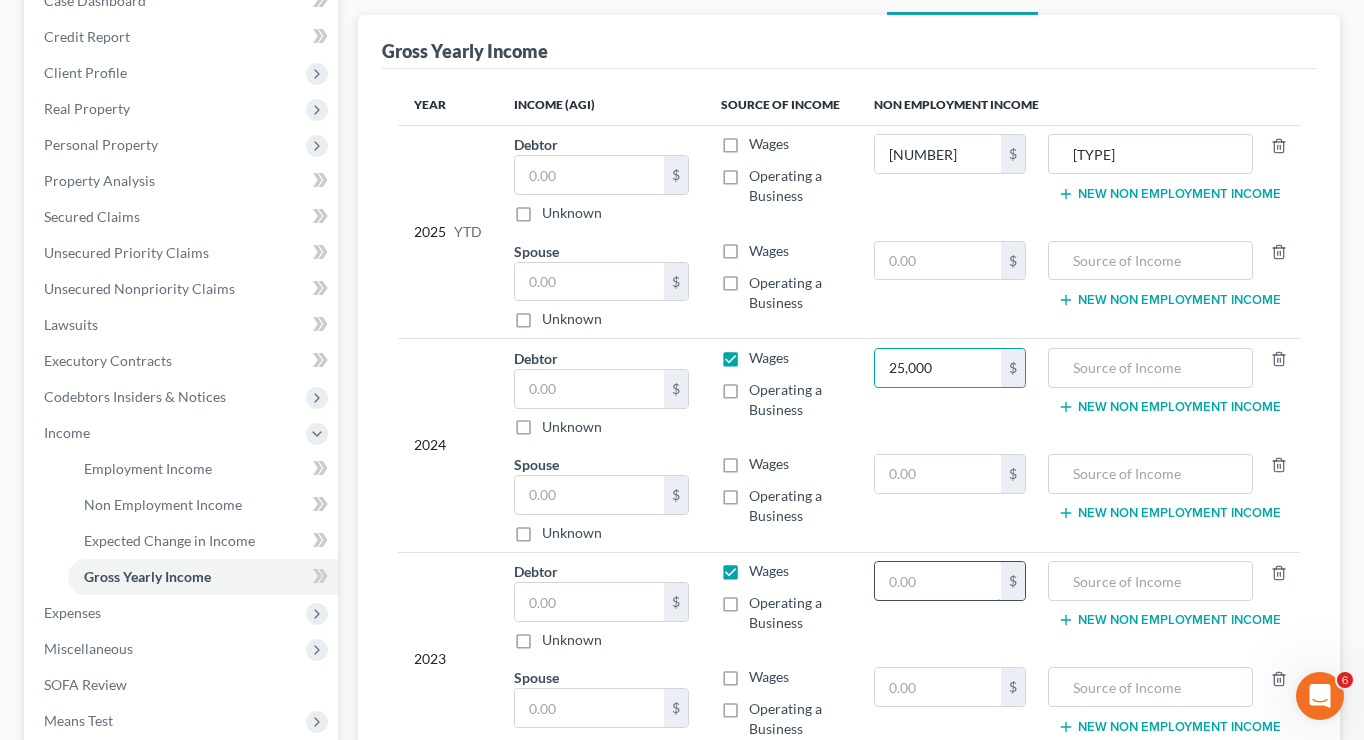 click at bounding box center [938, 581] 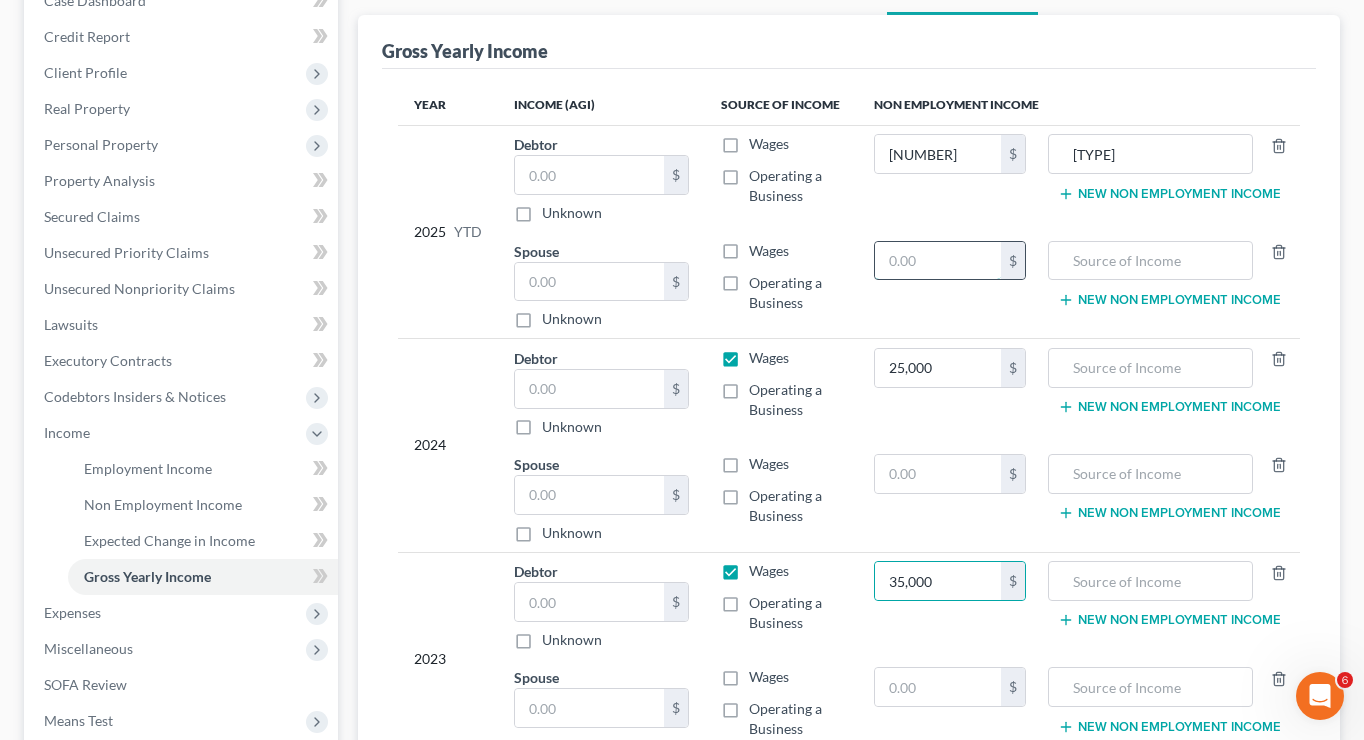 click at bounding box center (938, 261) 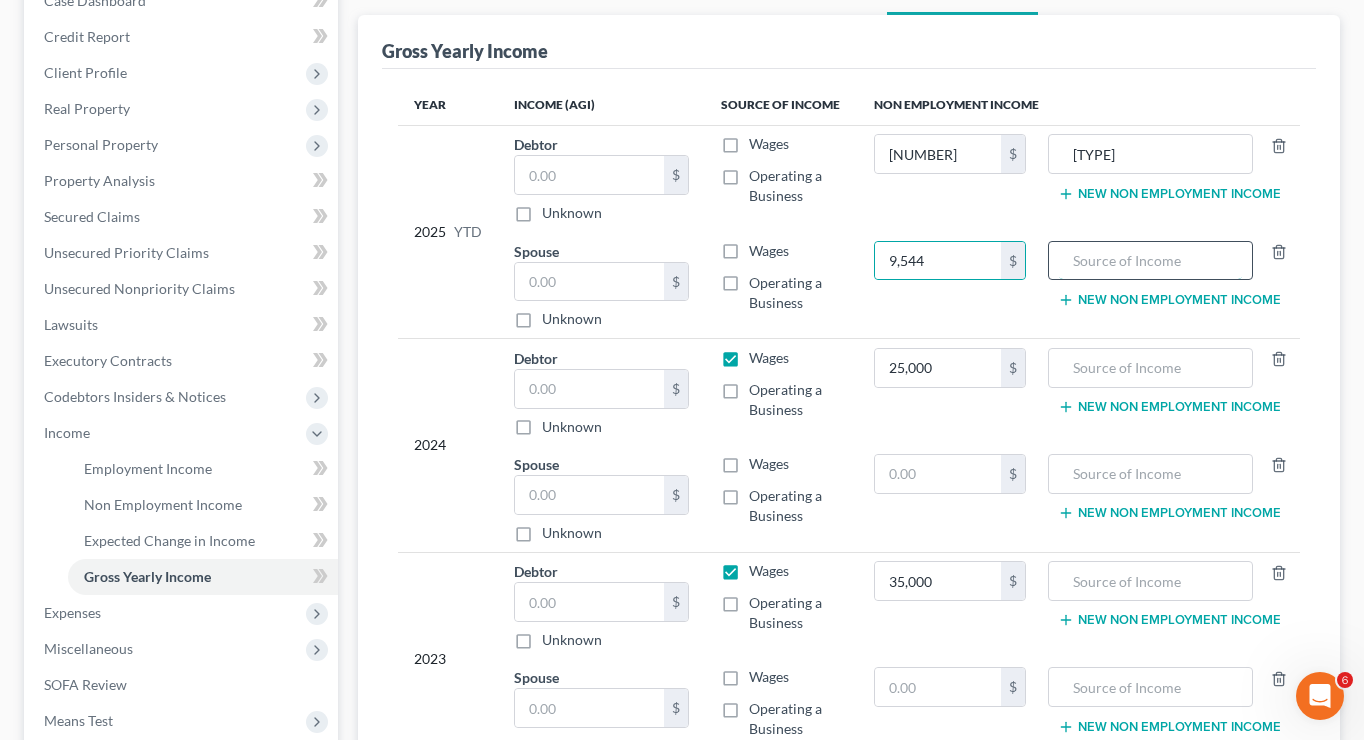 click at bounding box center [1150, 261] 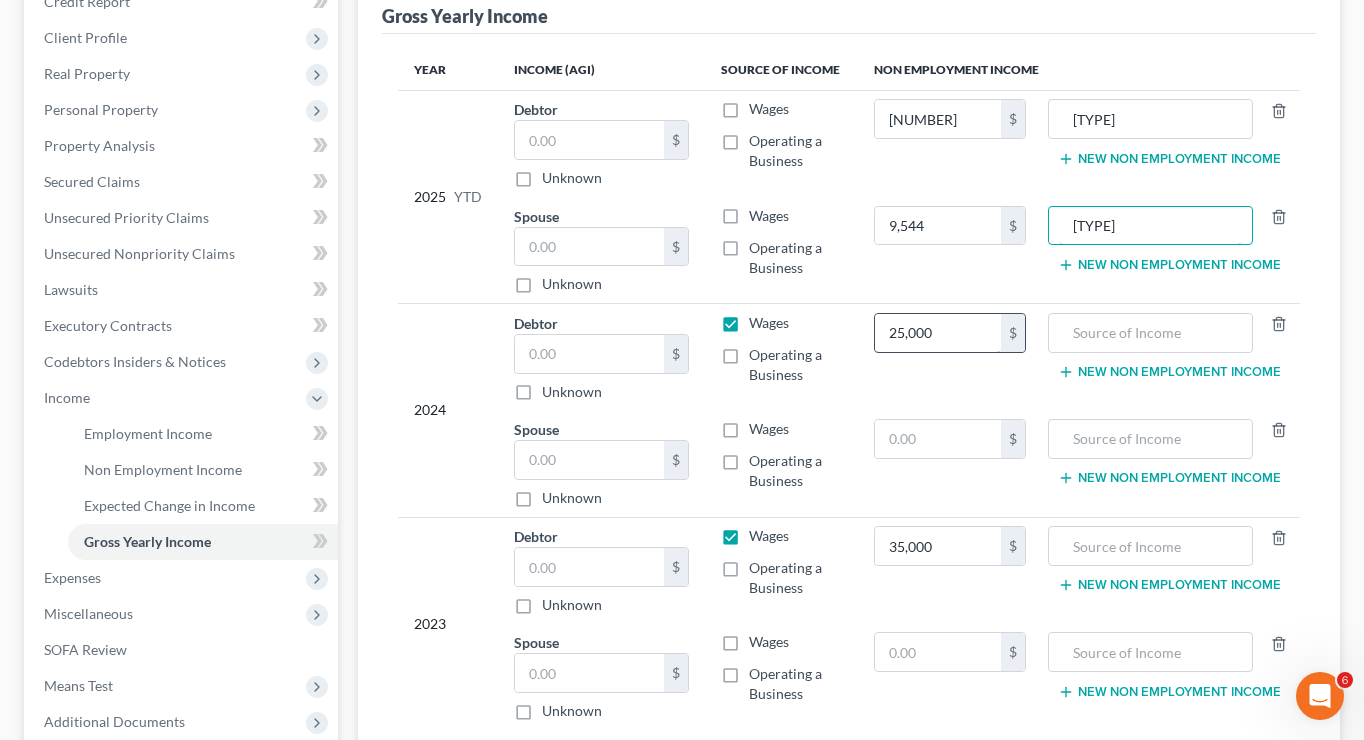scroll, scrollTop: 307, scrollLeft: 0, axis: vertical 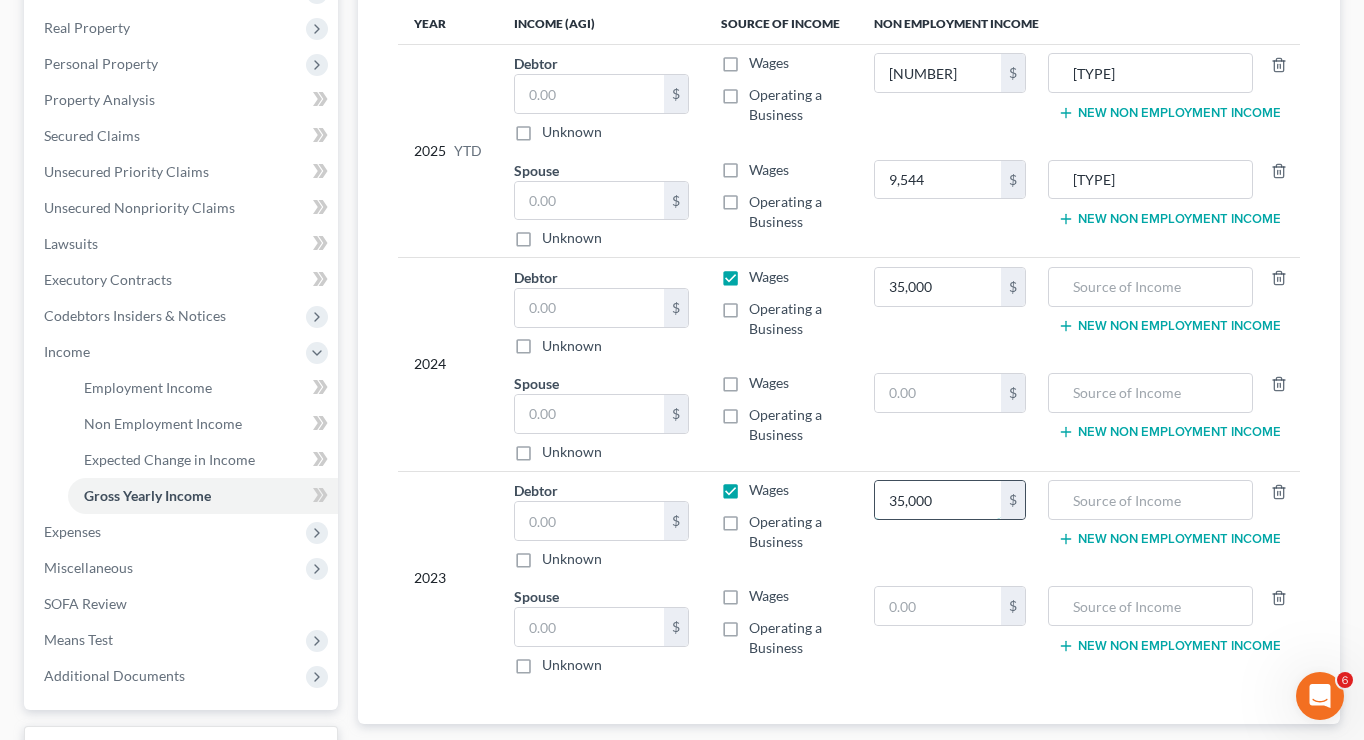 click on "35,000" at bounding box center [938, 500] 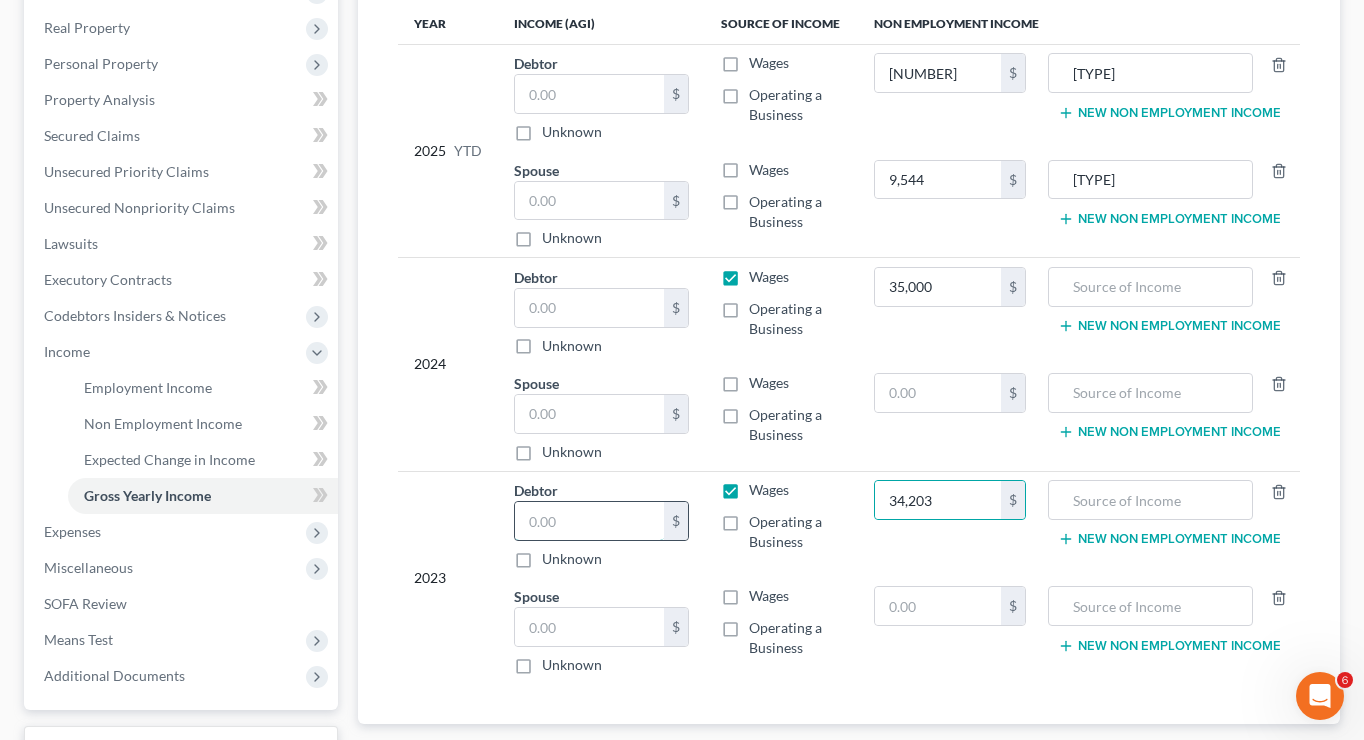 click at bounding box center (589, 521) 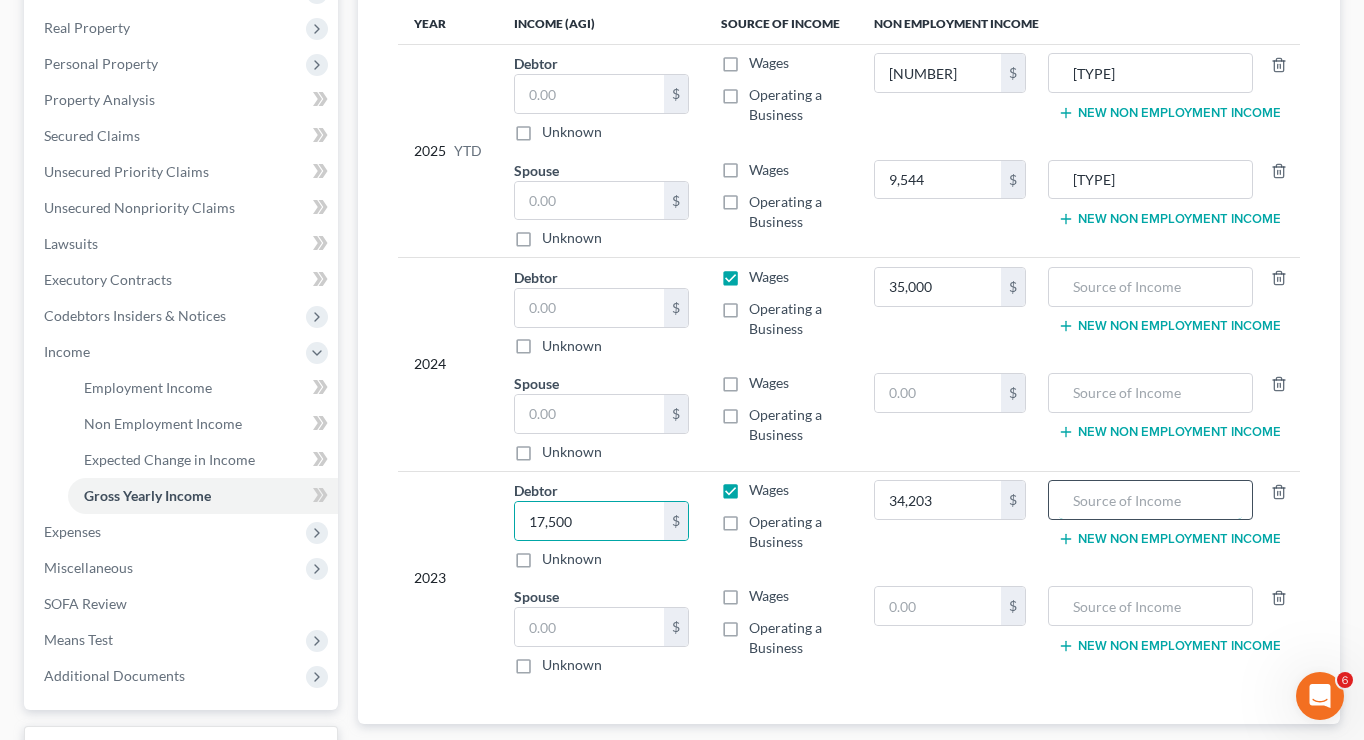 click at bounding box center [1150, 500] 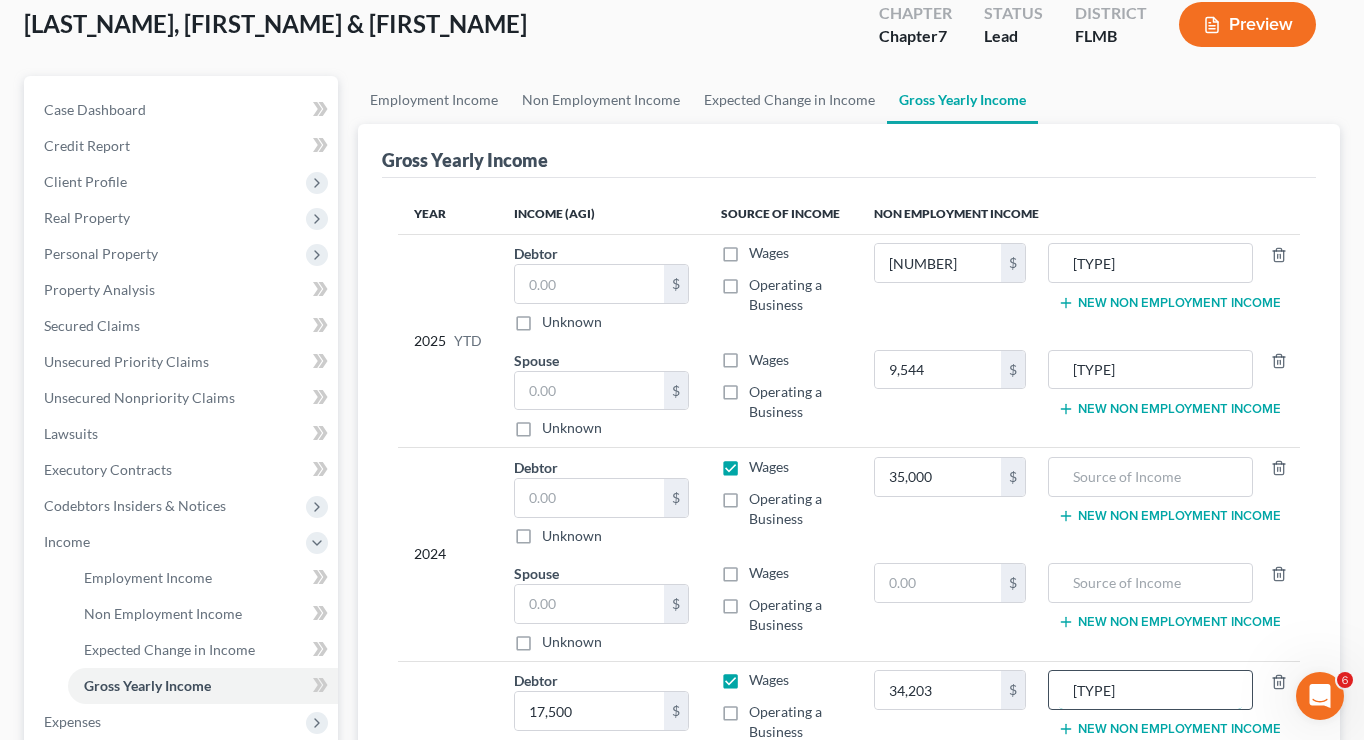 scroll, scrollTop: 0, scrollLeft: 0, axis: both 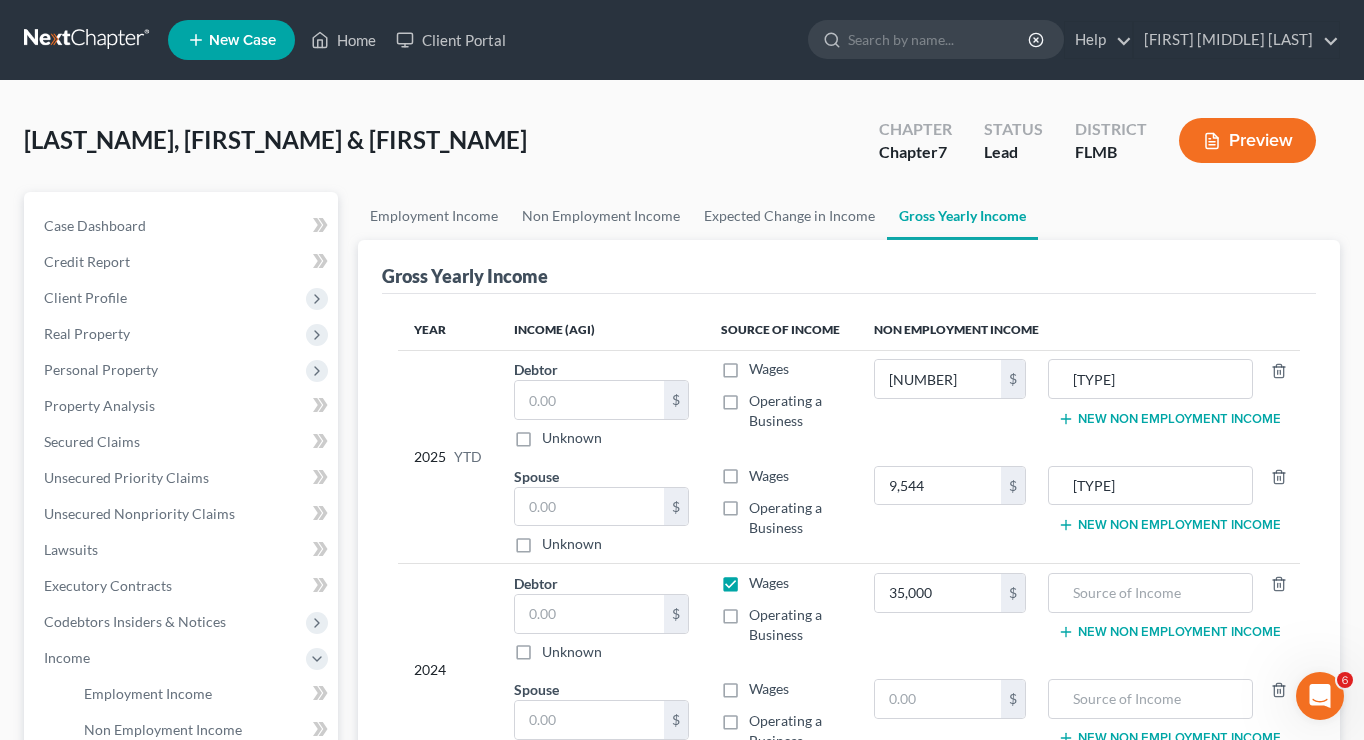 click on "Preview" at bounding box center (1251, 142) 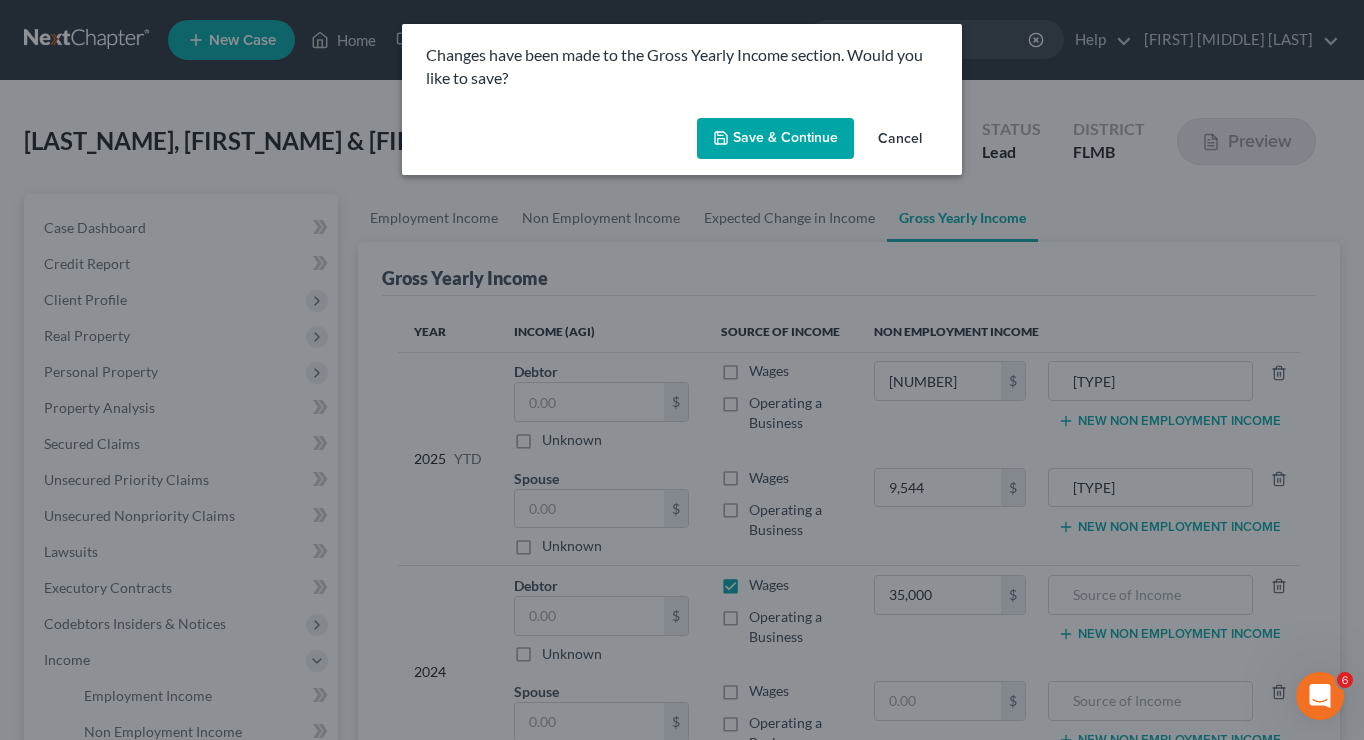 click on "Save & Continue" at bounding box center [775, 139] 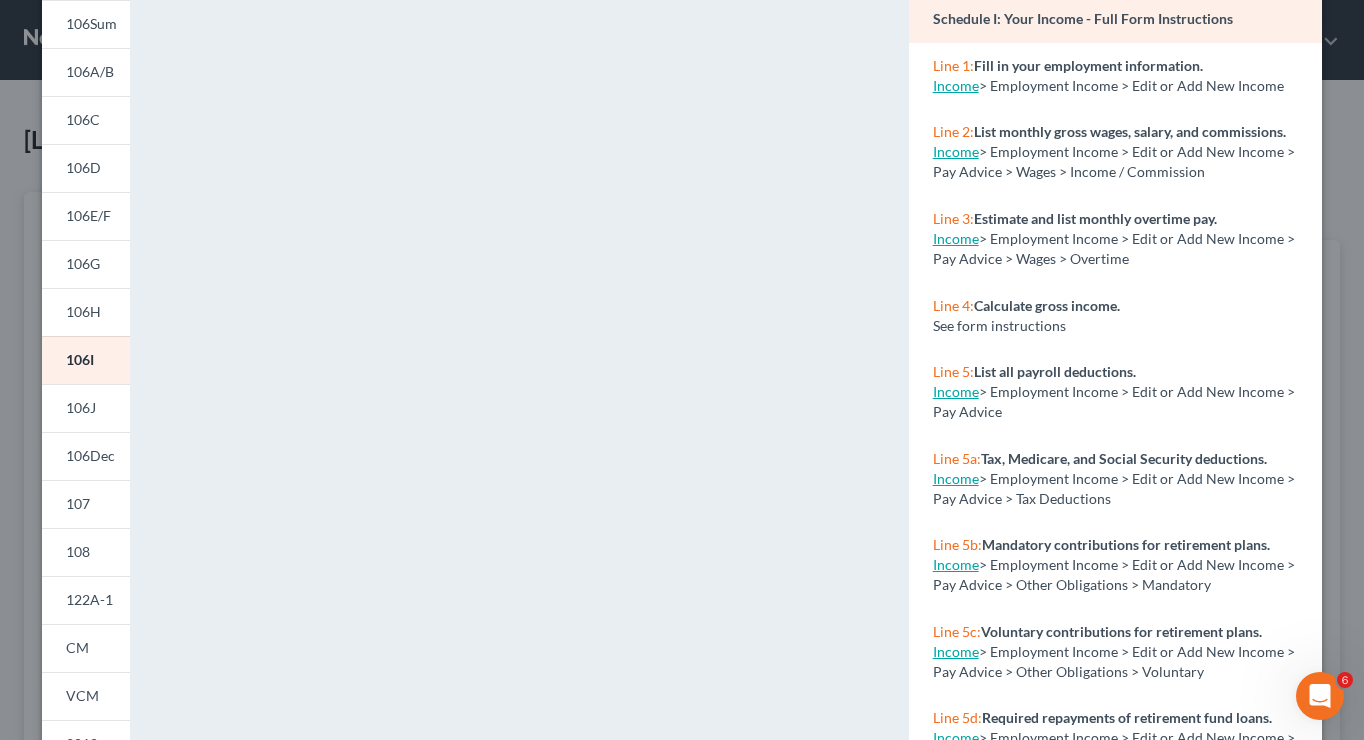 scroll, scrollTop: 0, scrollLeft: 0, axis: both 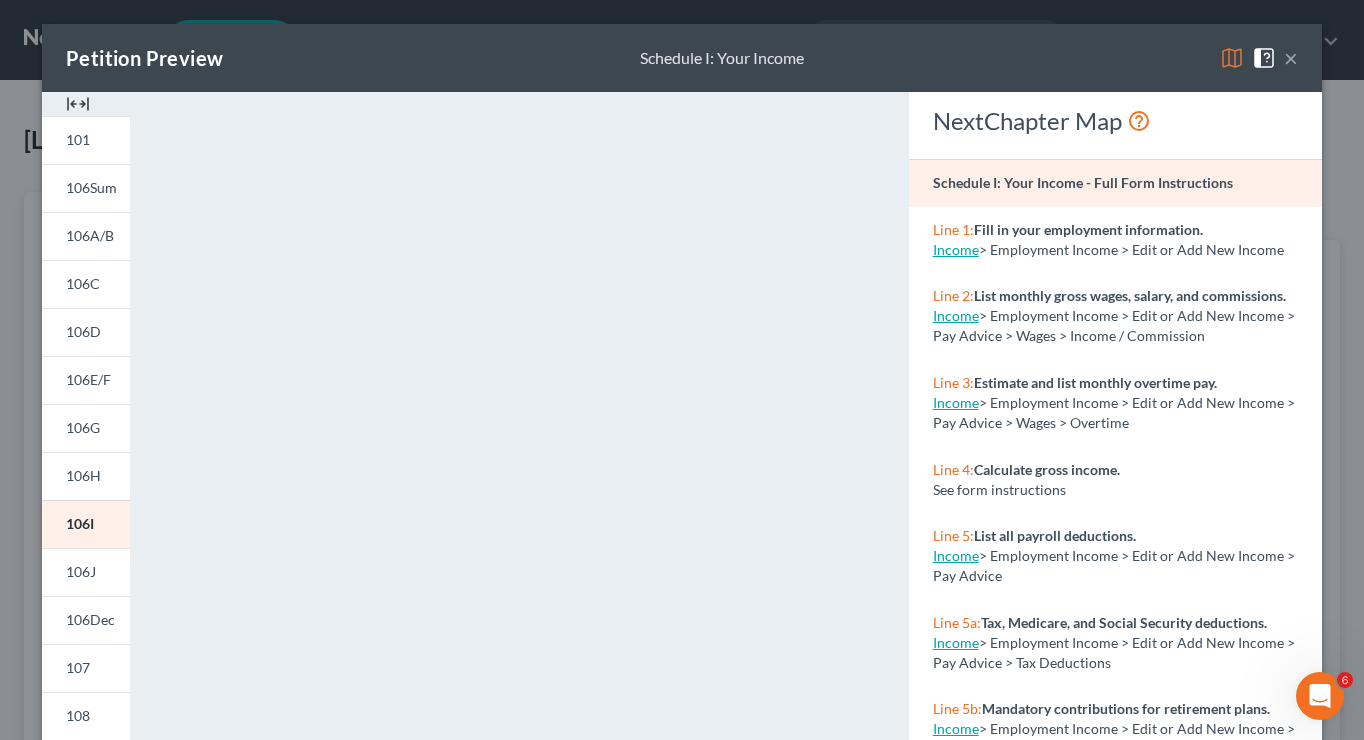 click on "×" at bounding box center (1291, 58) 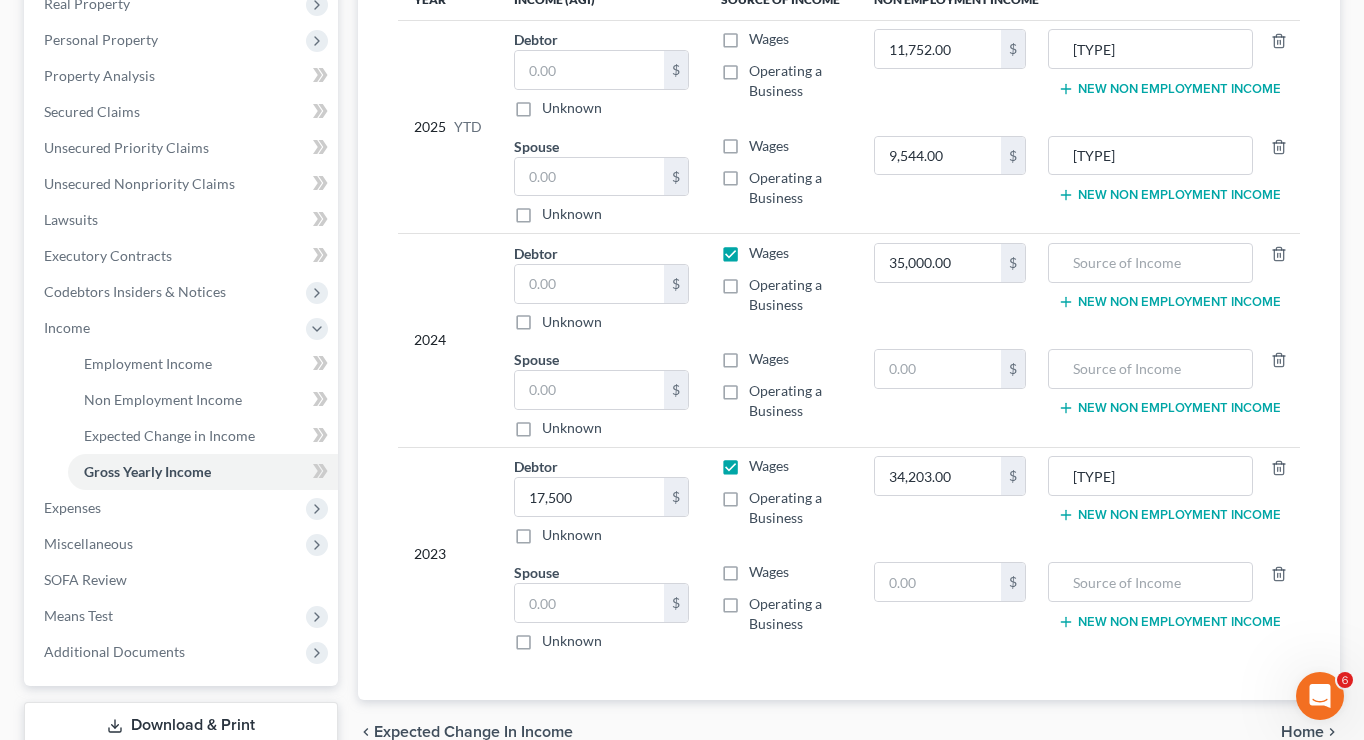 scroll, scrollTop: 465, scrollLeft: 0, axis: vertical 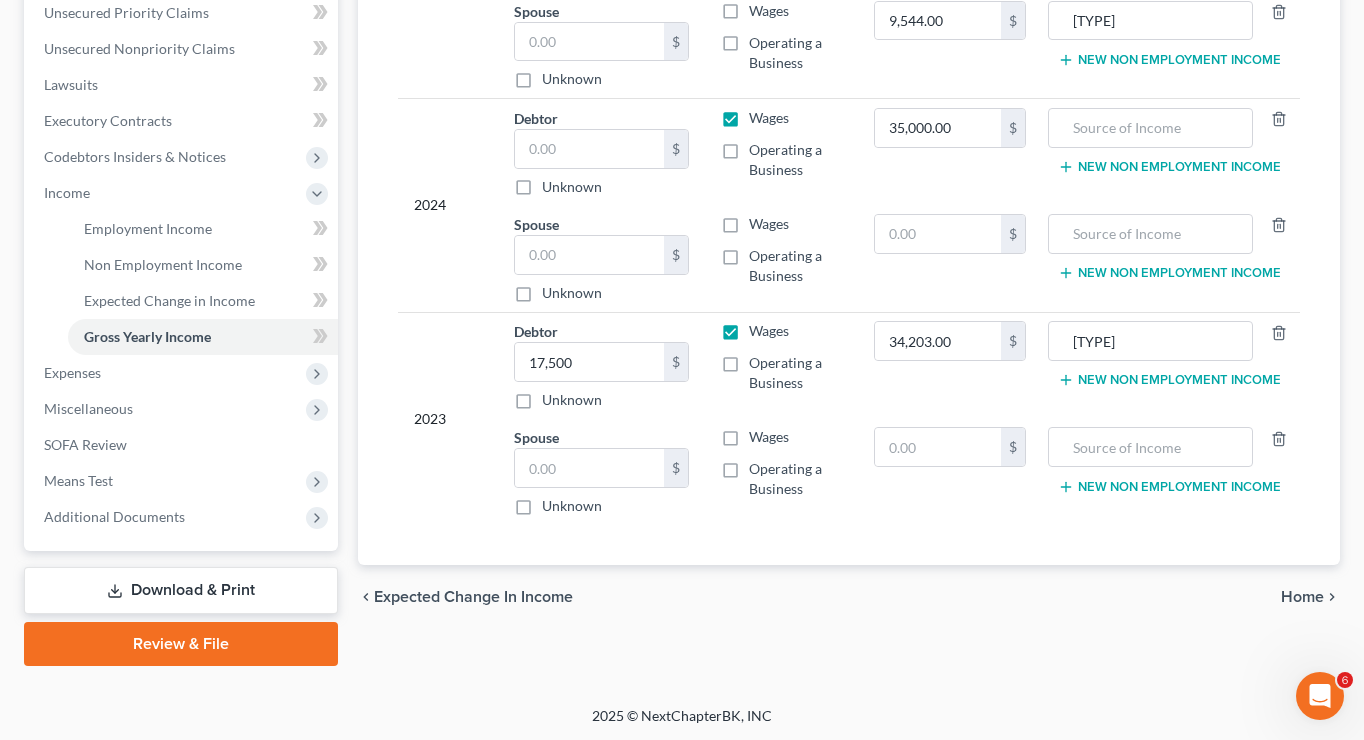 click on "Home" at bounding box center (1302, 597) 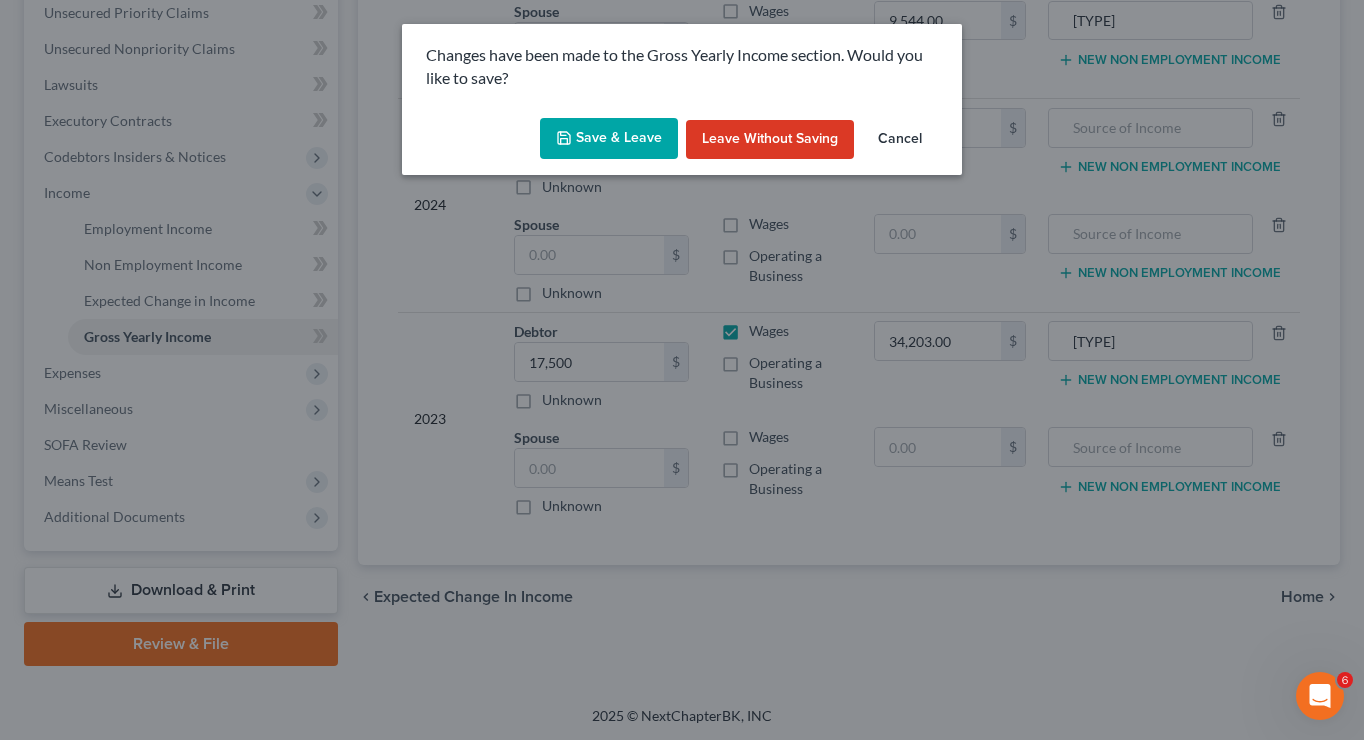 click on "Save & Leave" at bounding box center [609, 139] 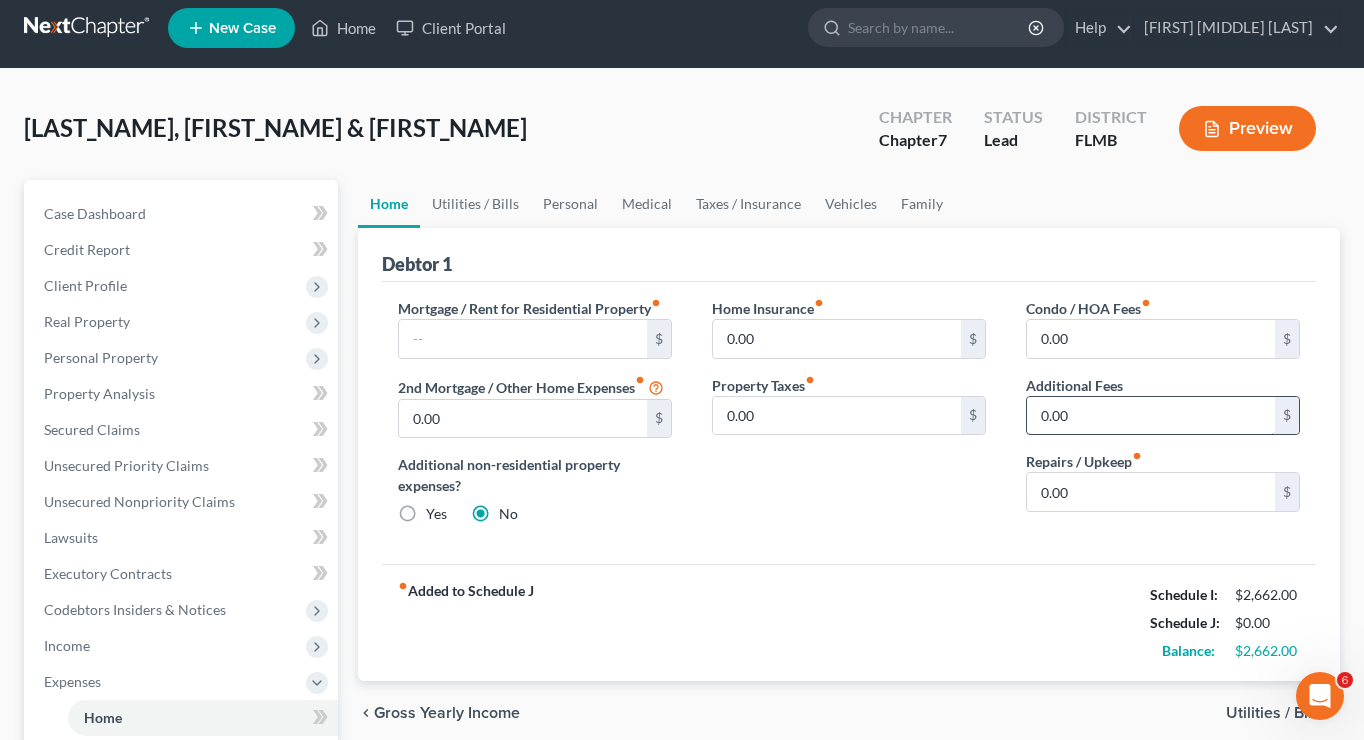 scroll, scrollTop: 0, scrollLeft: 0, axis: both 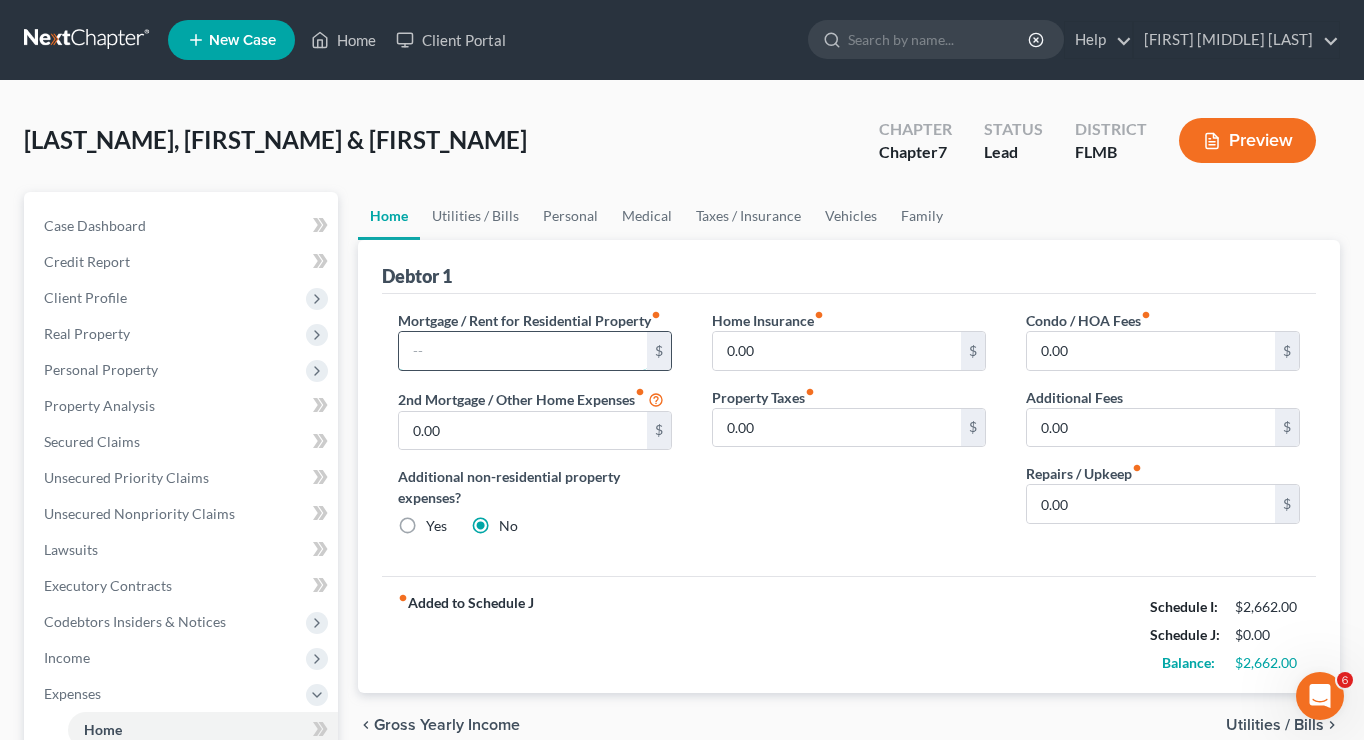 click at bounding box center [523, 351] 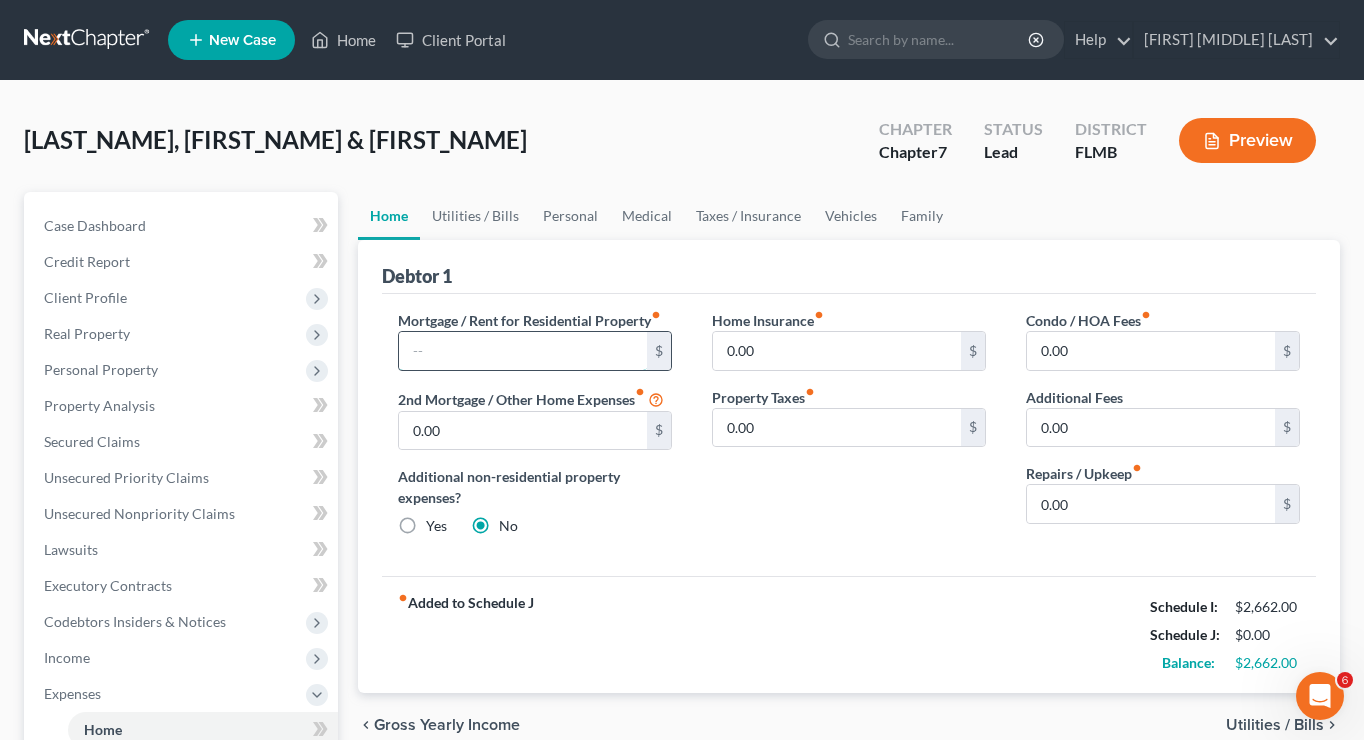 click at bounding box center [523, 351] 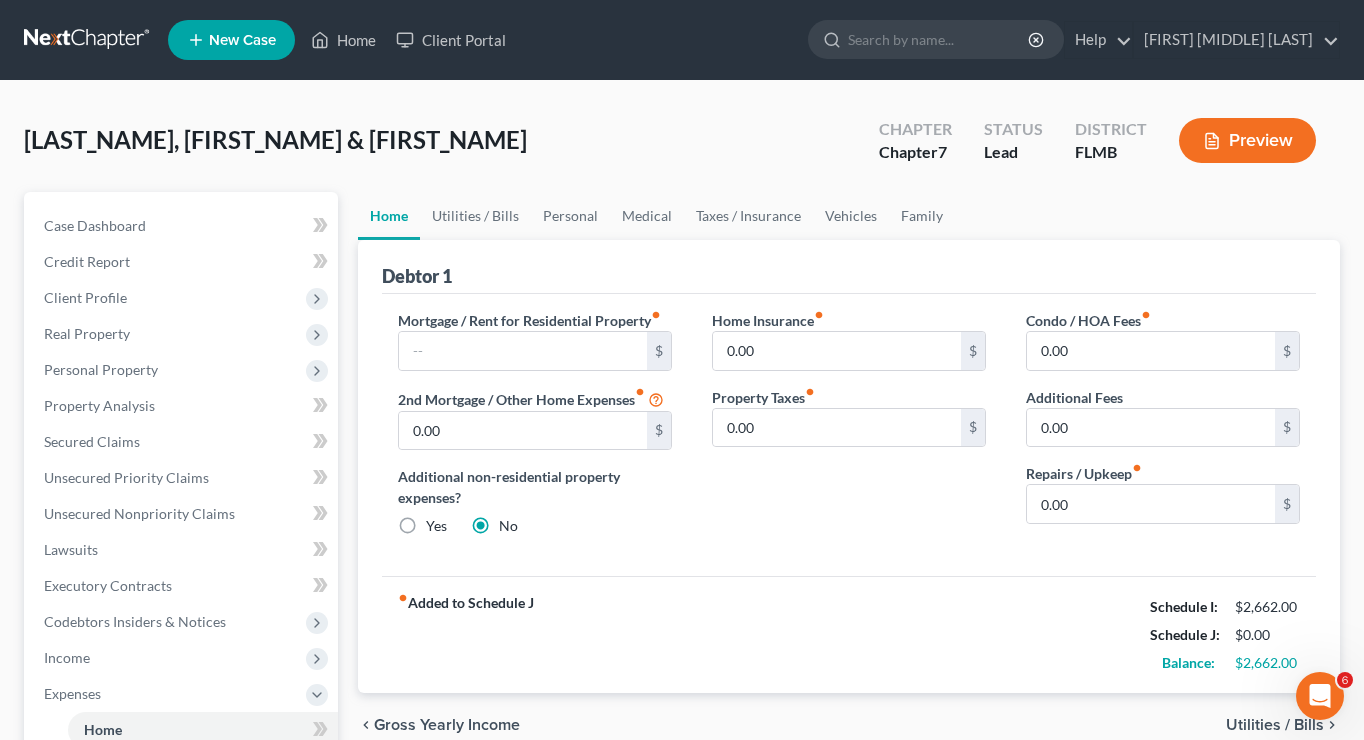 click on "Mortgage / Rent for Residential Property  fiber_manual_record $ 2nd Mortgage / Other Home Expenses  fiber_manual_record   0.00 $ Additional non-residential property expenses? Yes No Home Insurance  fiber_manual_record 0.00 $ Property Taxes  fiber_manual_record 0.00 $ Condo / HOA Fees  fiber_manual_record 0.00 $ Additional Fees 0.00 $ Repairs / Upkeep  fiber_manual_record 0.00 $" at bounding box center (849, 435) 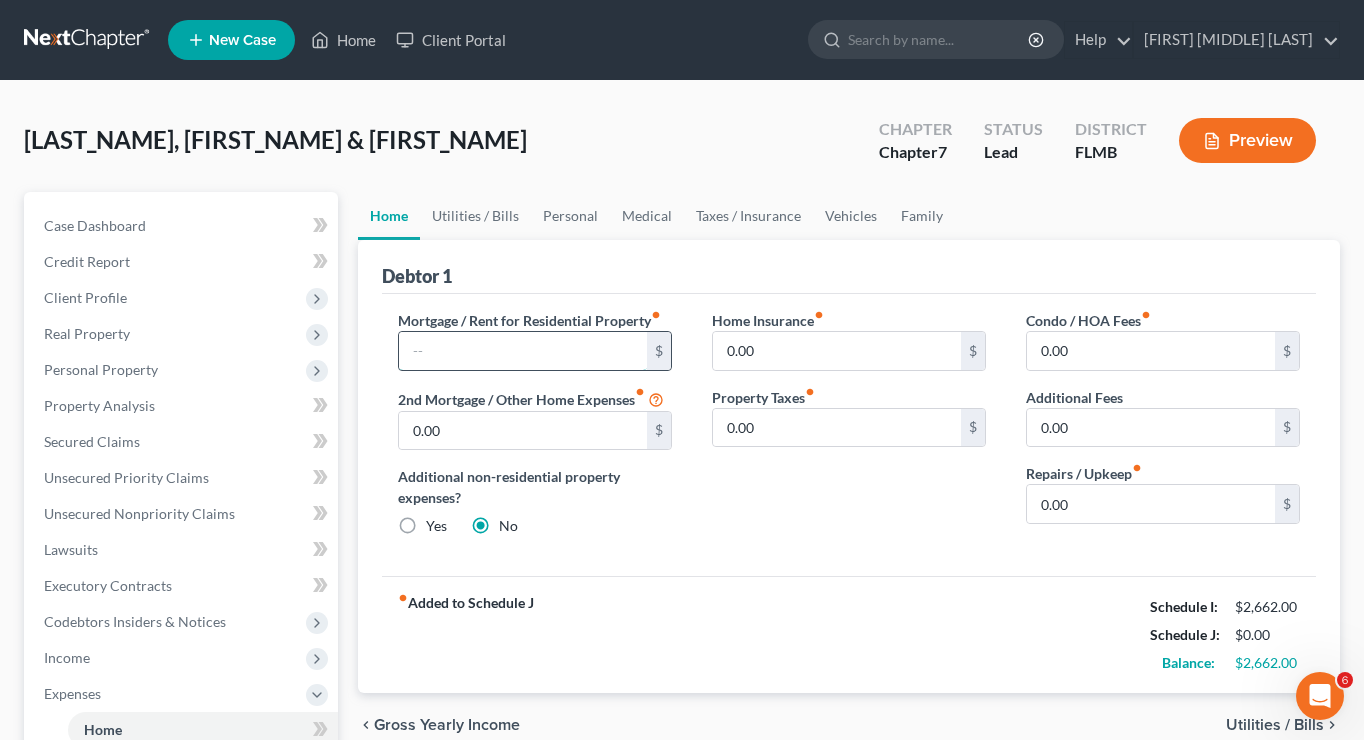 click at bounding box center [523, 351] 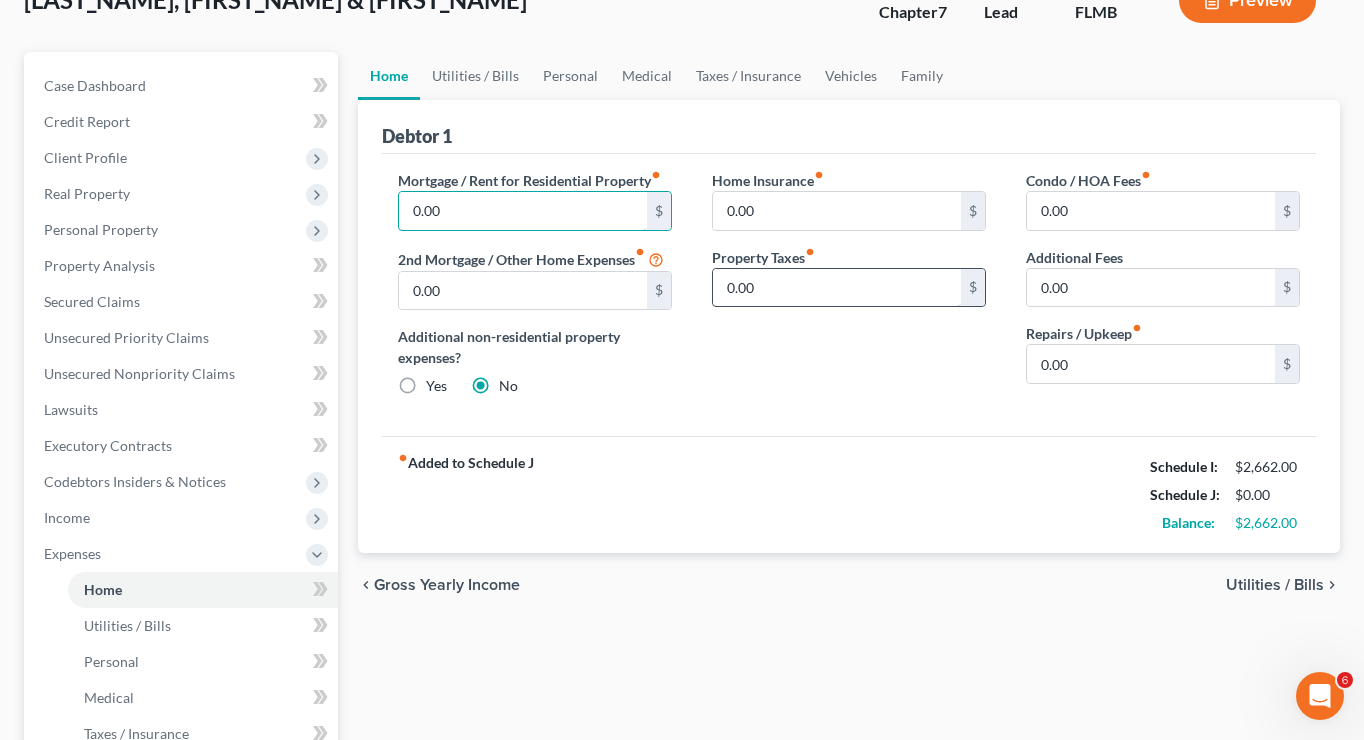 scroll, scrollTop: 153, scrollLeft: 0, axis: vertical 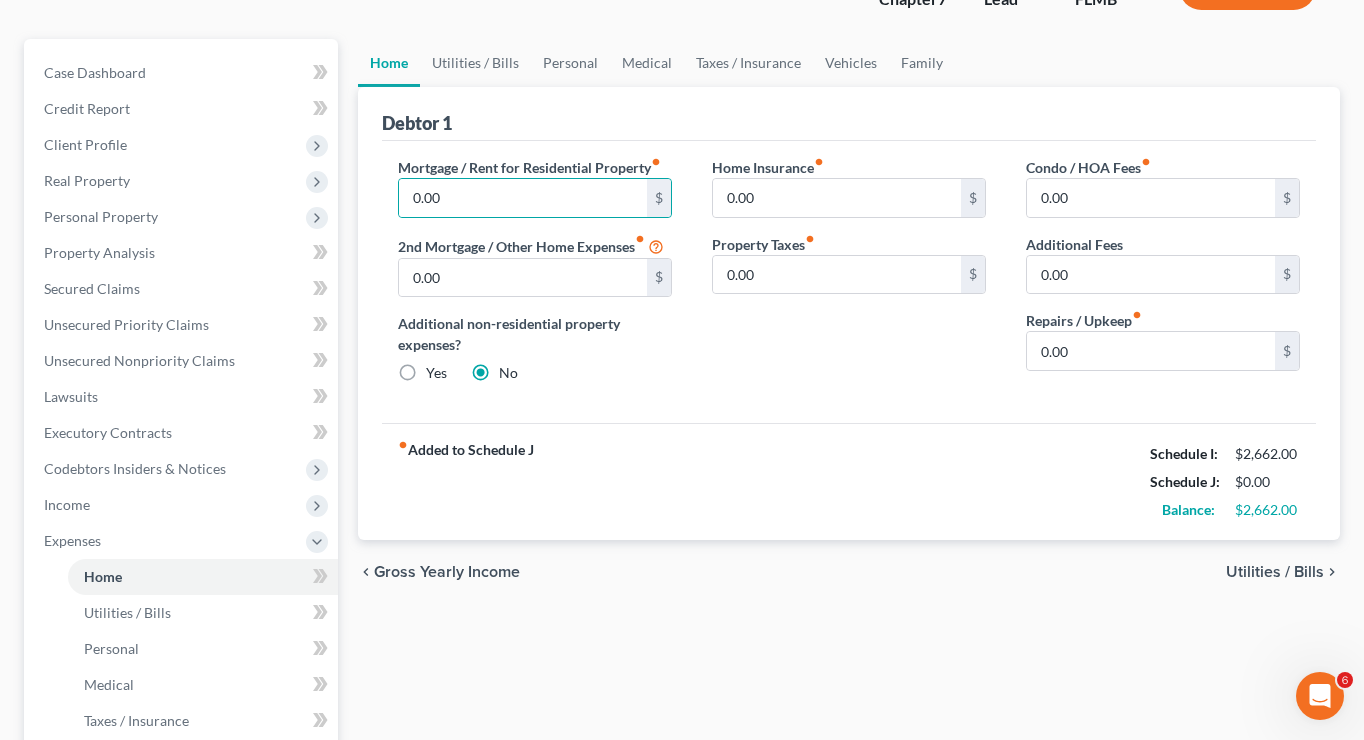 click on "Utilities / Bills" at bounding box center [1275, 572] 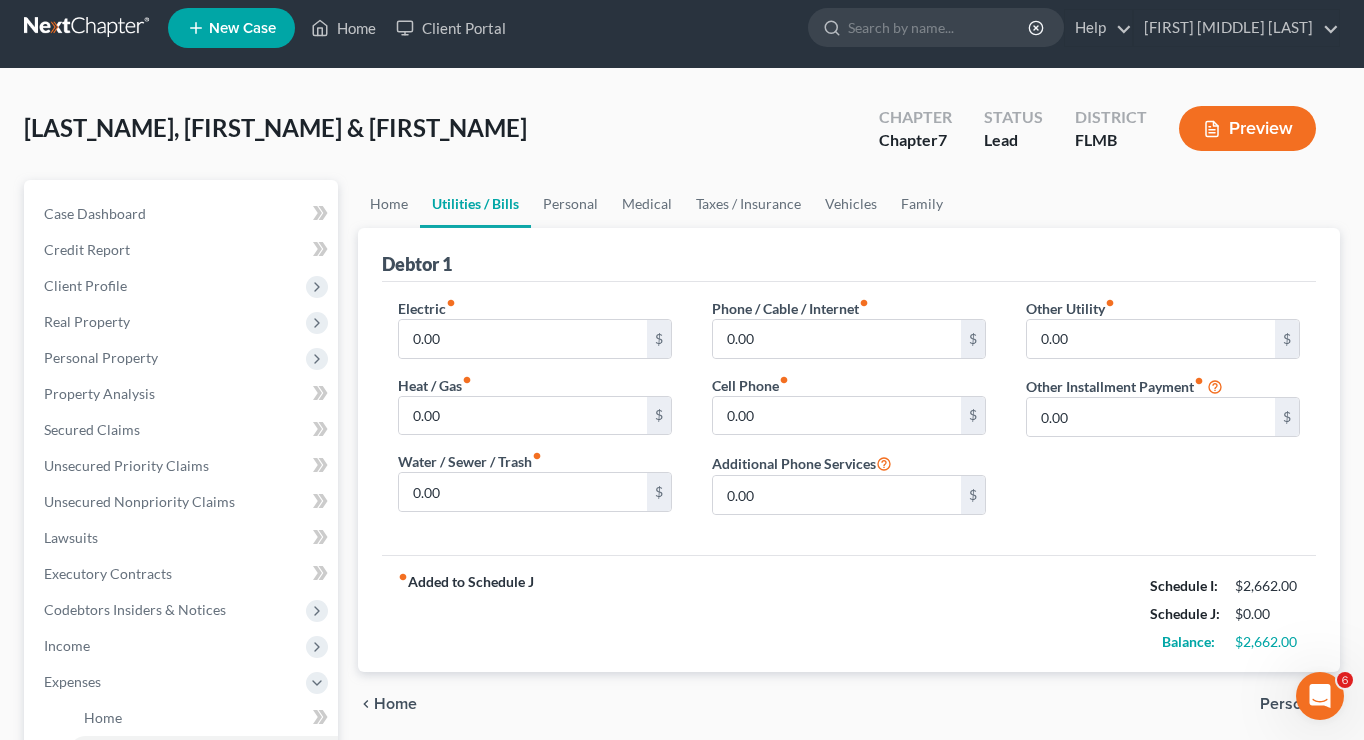 scroll, scrollTop: 0, scrollLeft: 0, axis: both 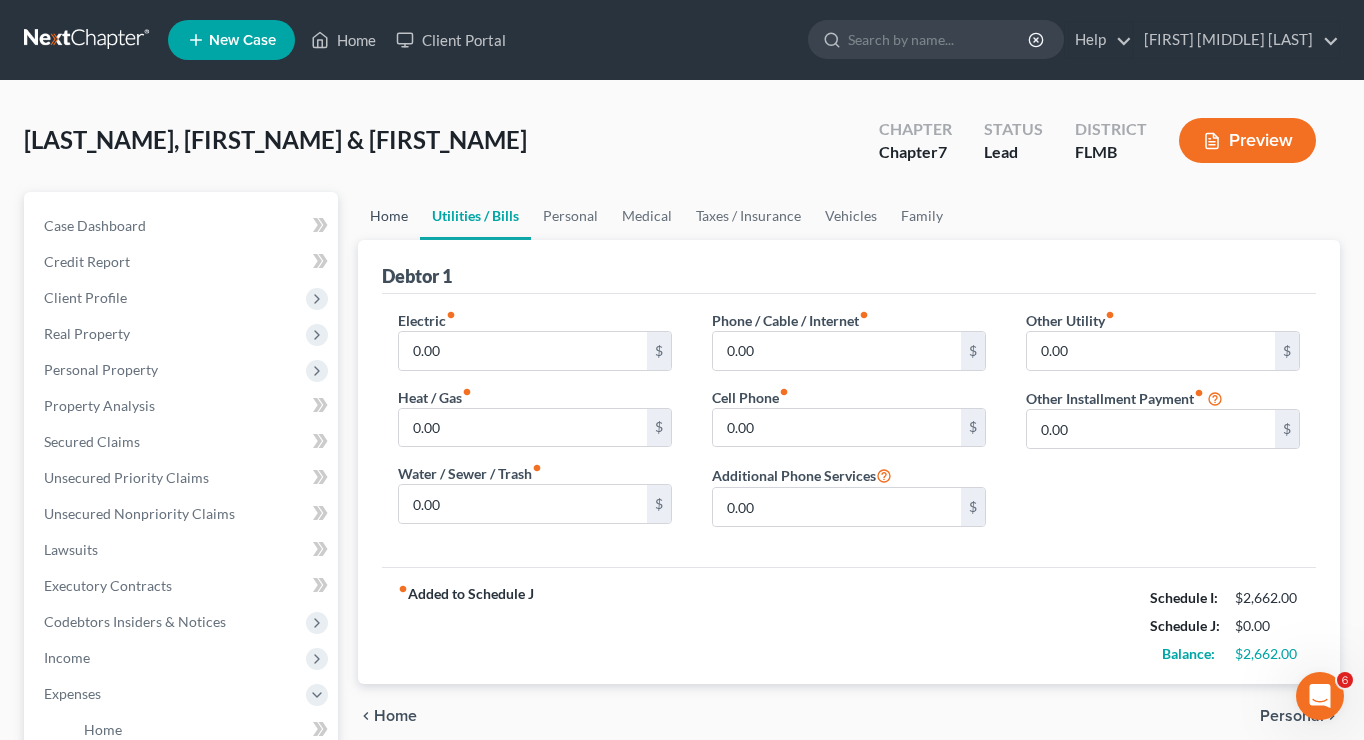 click on "Home" at bounding box center [389, 216] 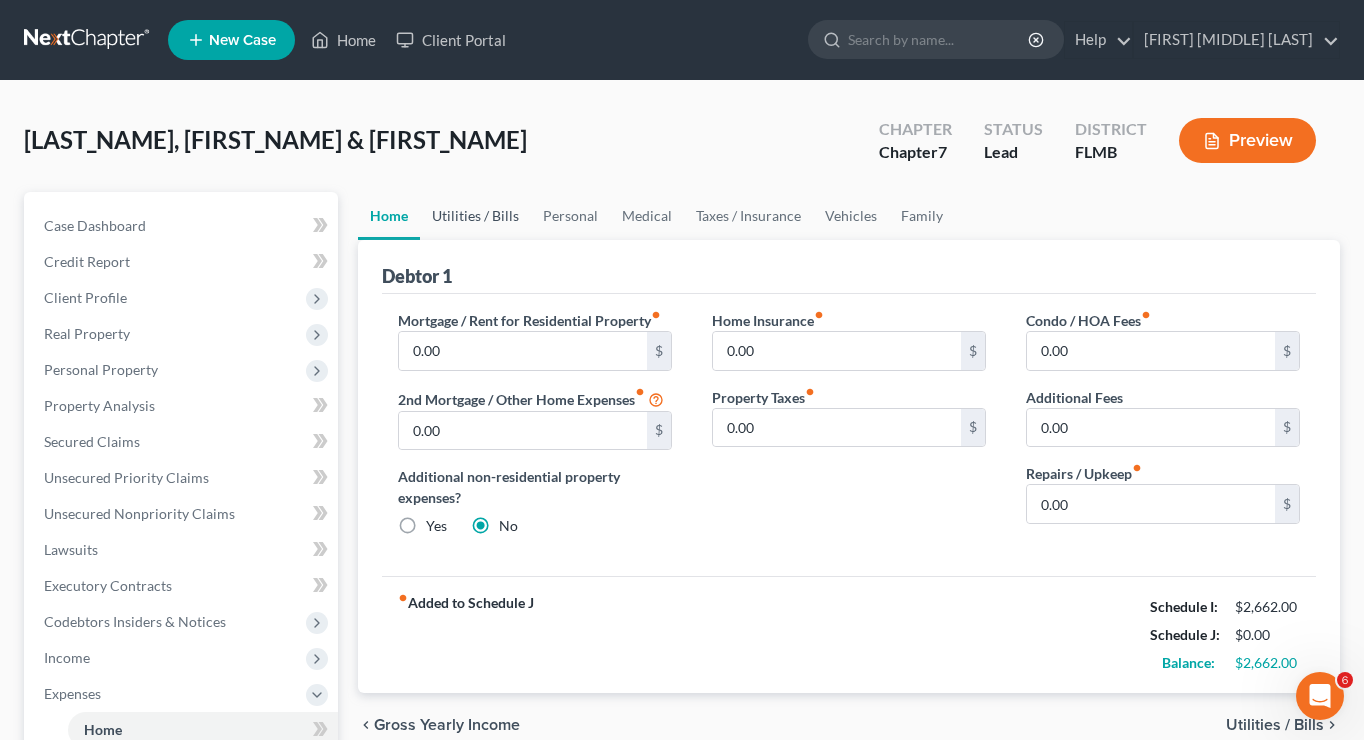 click on "Utilities / Bills" at bounding box center (475, 216) 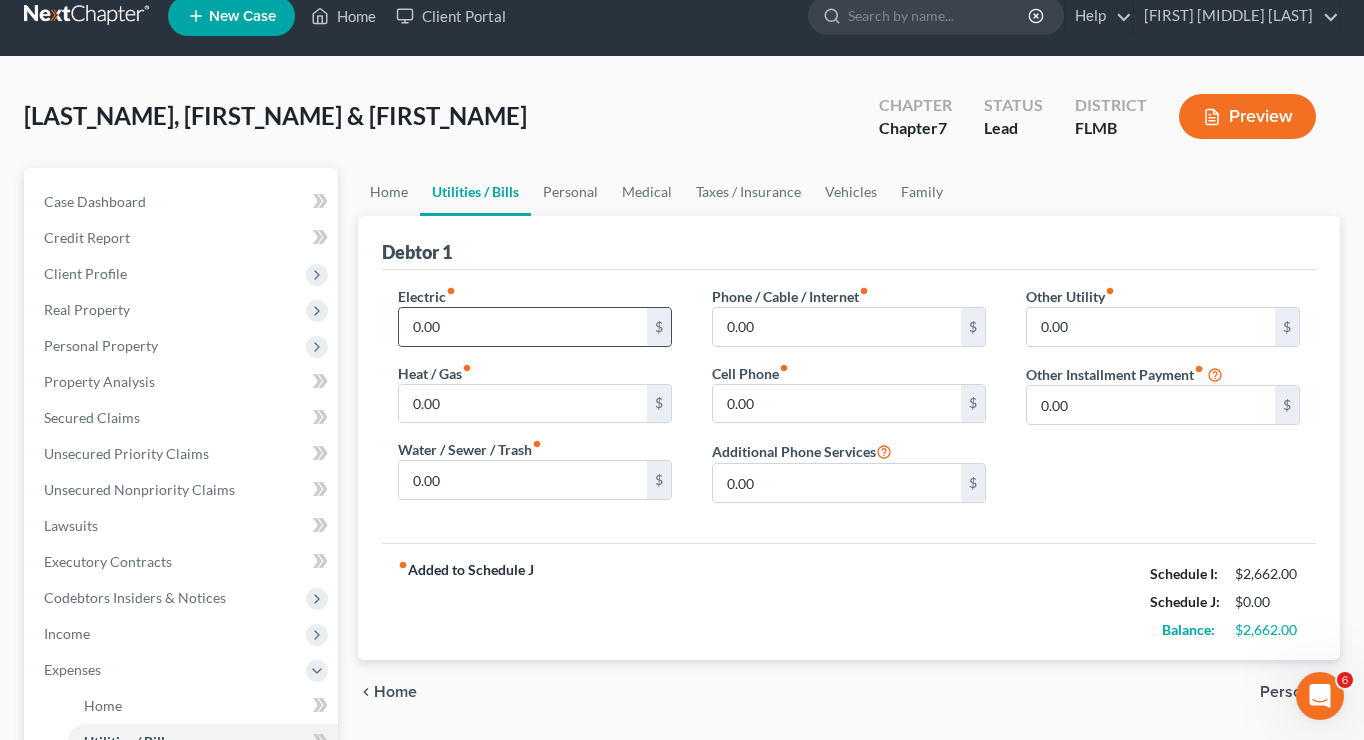 scroll, scrollTop: 29, scrollLeft: 0, axis: vertical 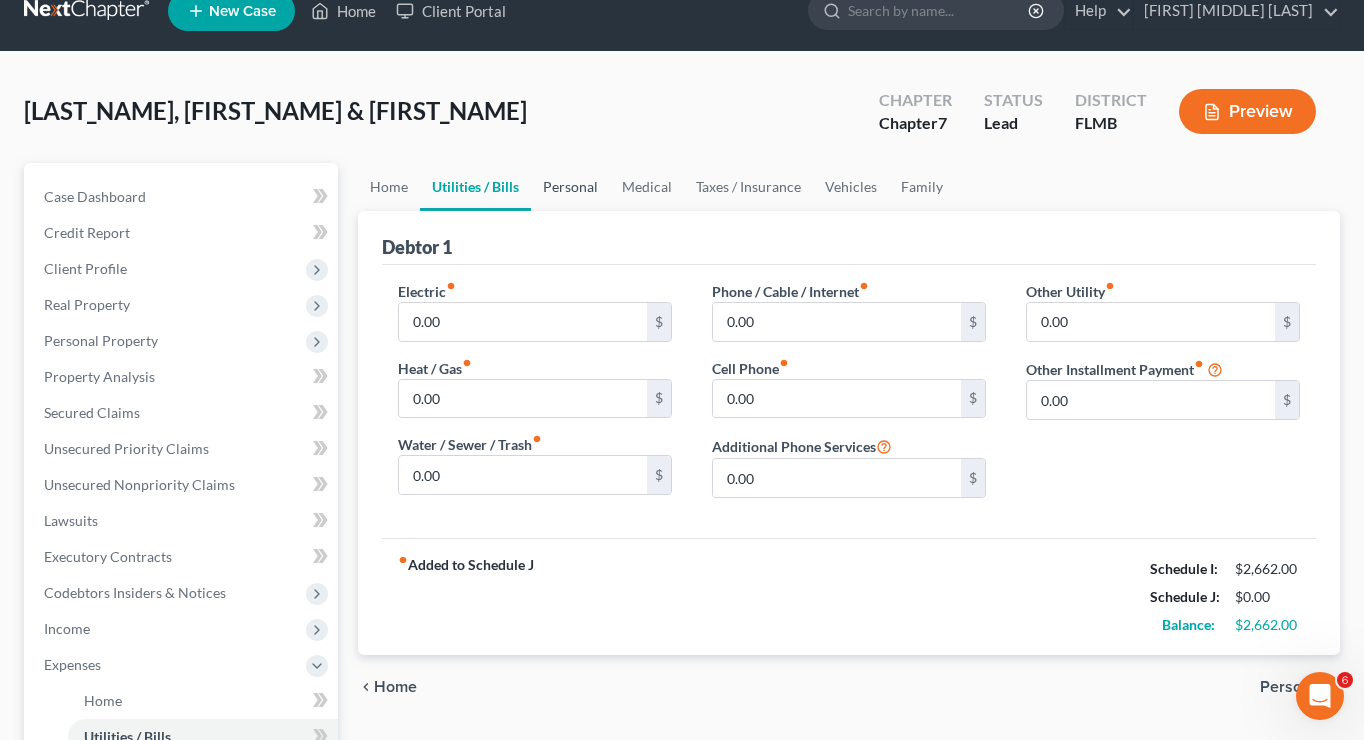 click on "Personal" at bounding box center (570, 187) 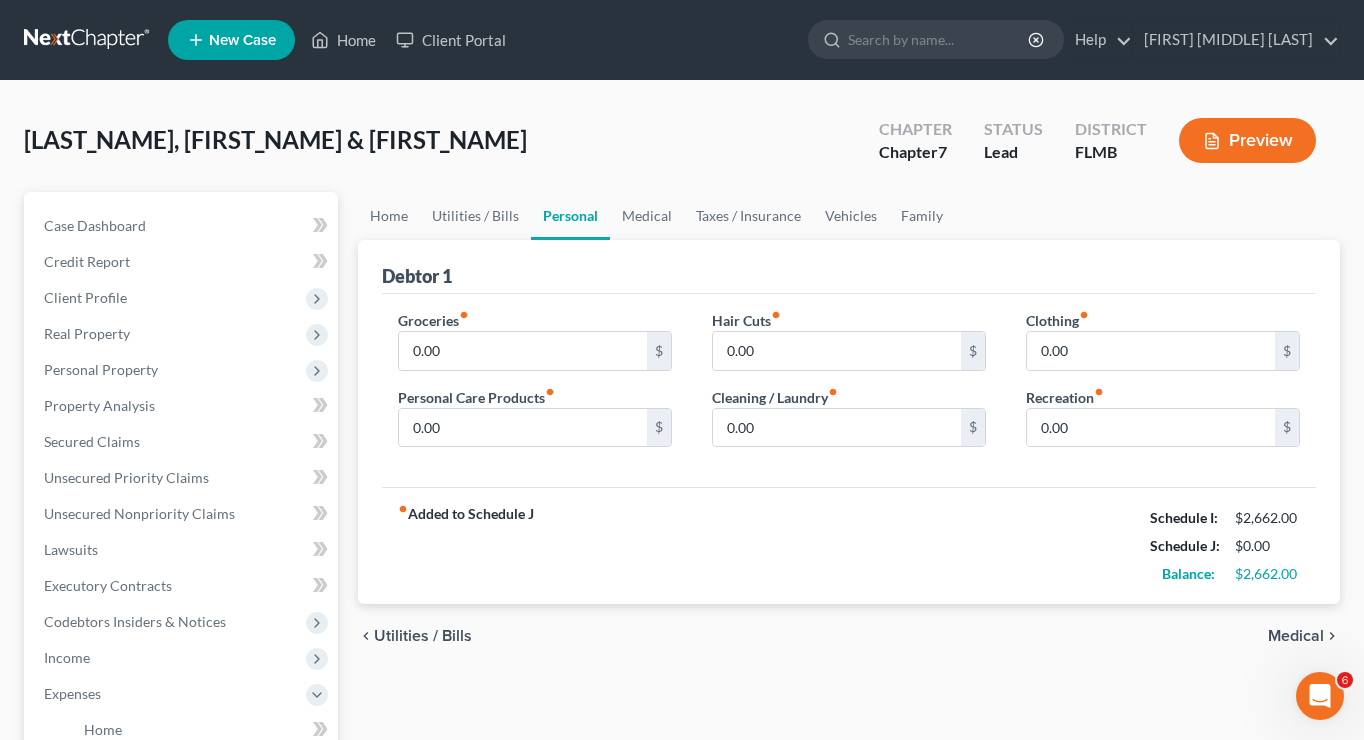 scroll, scrollTop: 0, scrollLeft: 0, axis: both 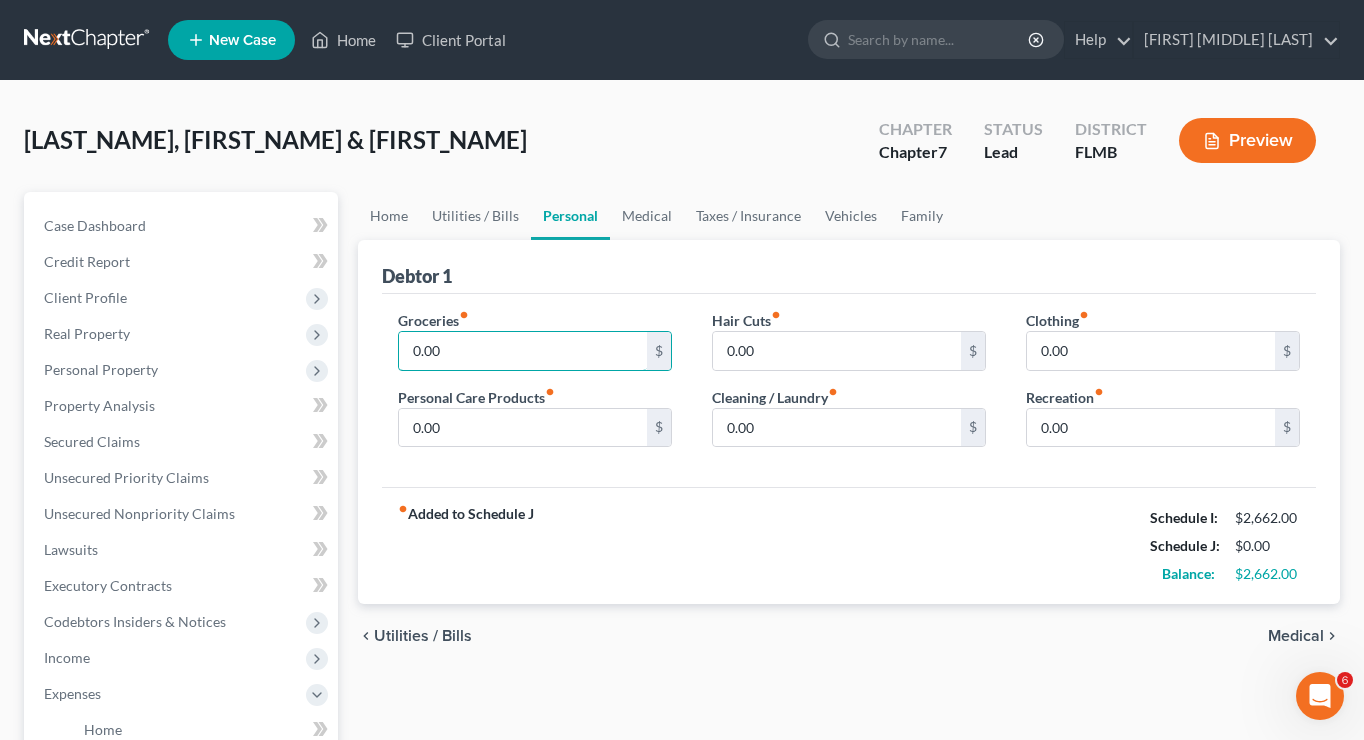 drag, startPoint x: 539, startPoint y: 347, endPoint x: 426, endPoint y: 320, distance: 116.18089 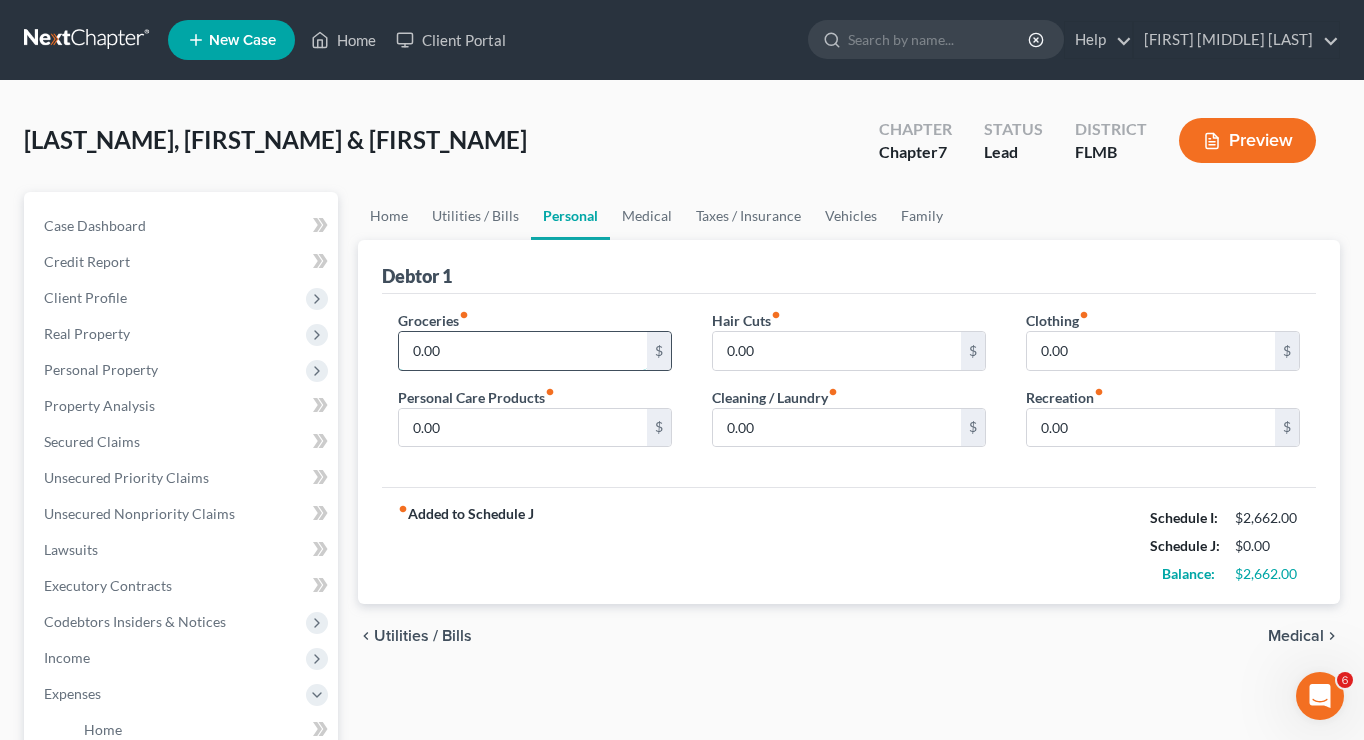 click on "0.00" at bounding box center (523, 351) 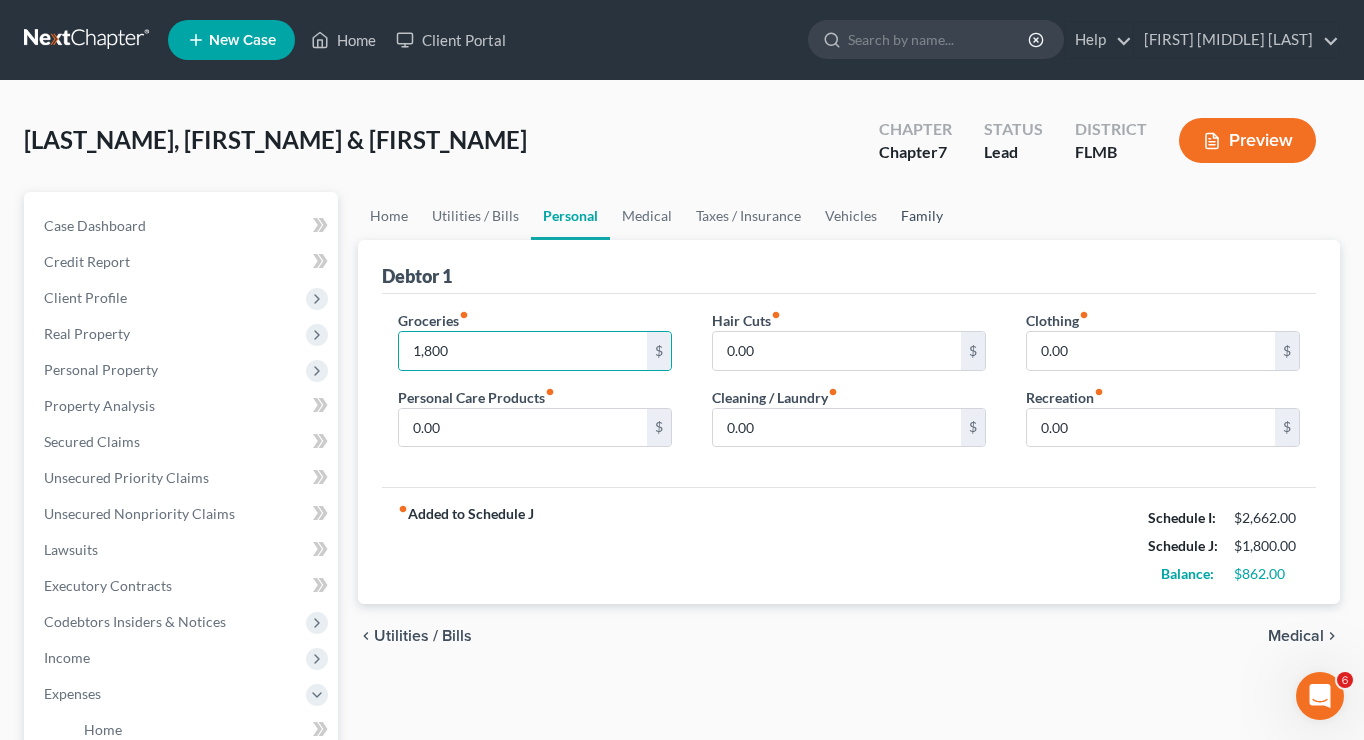 click on "Family" at bounding box center (922, 216) 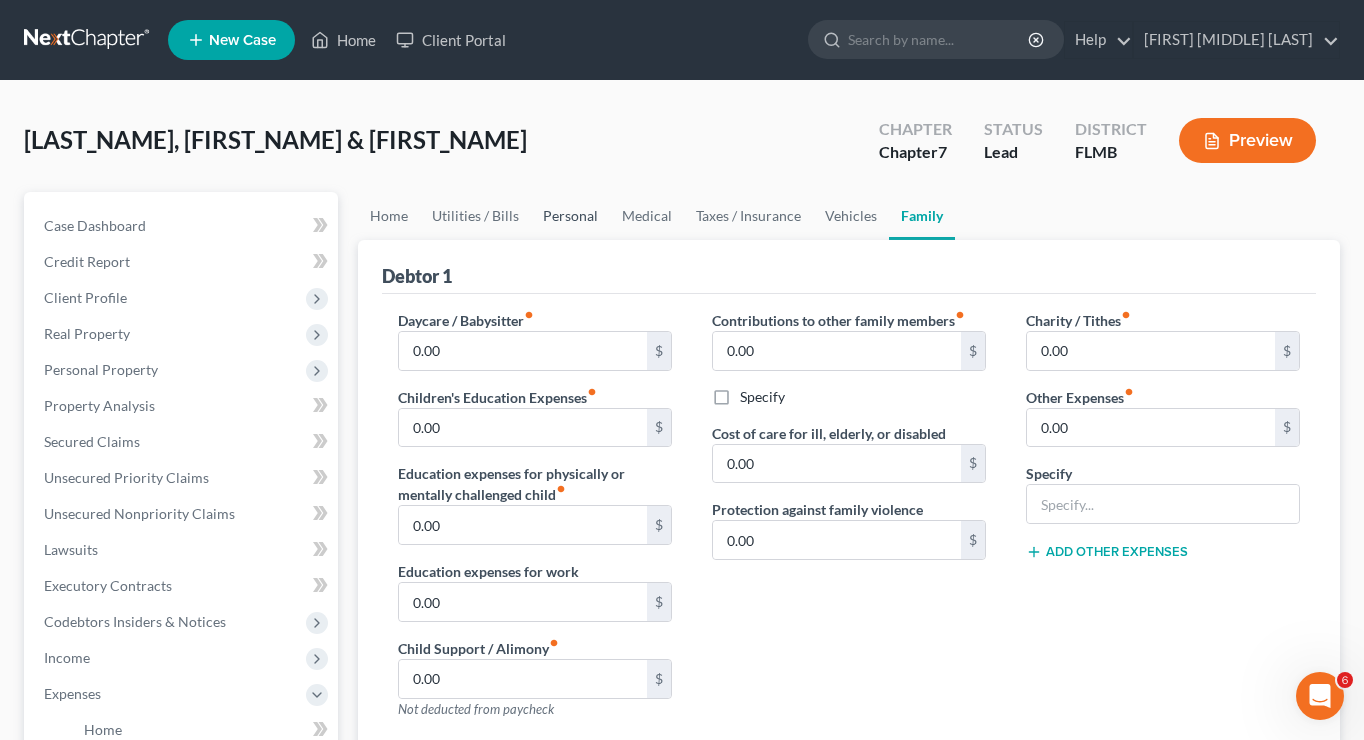 click on "Personal" at bounding box center [570, 216] 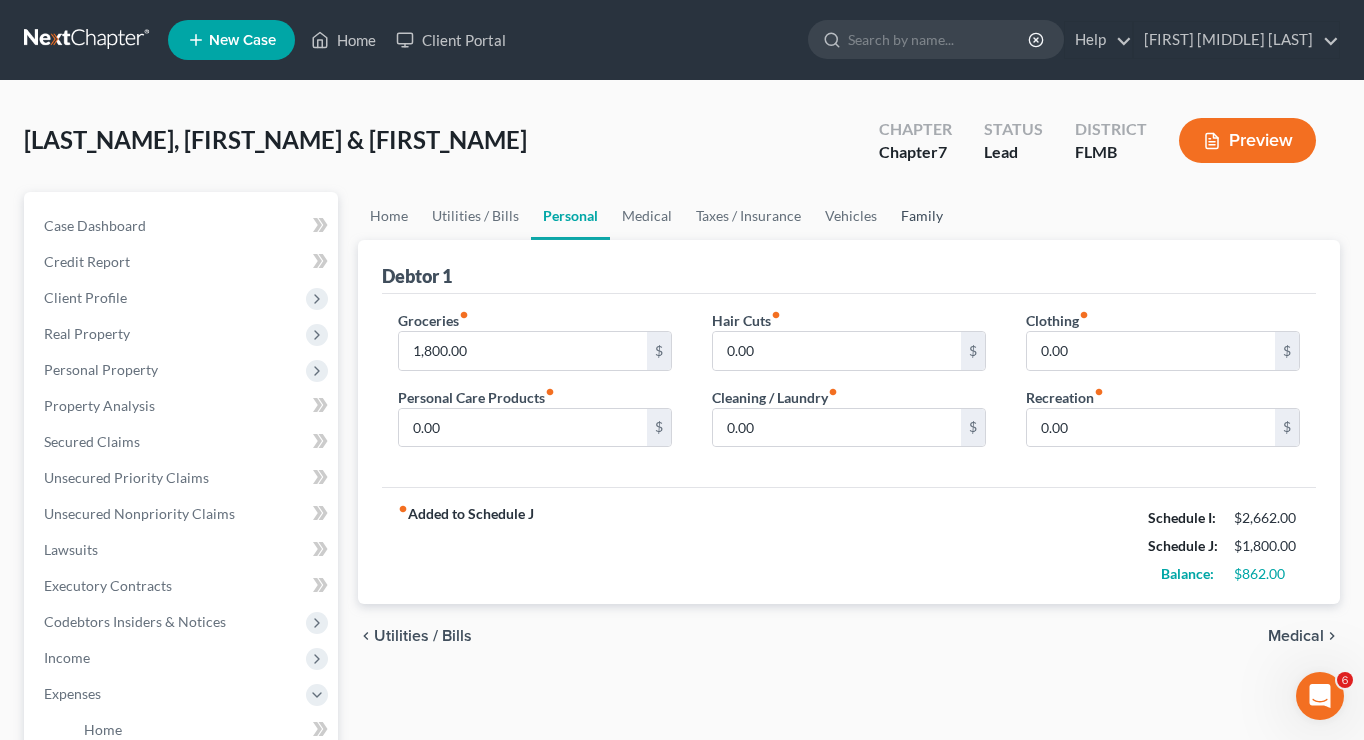 click on "Family" at bounding box center [922, 216] 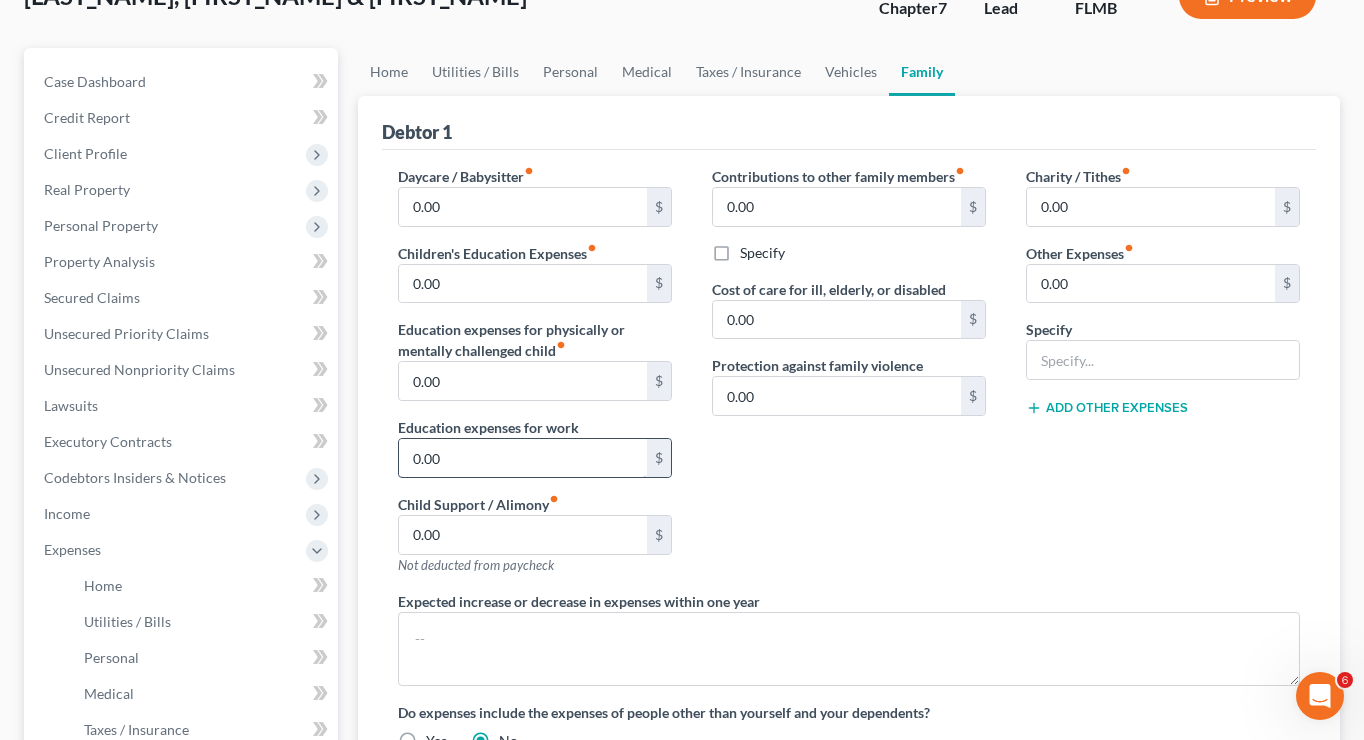 scroll, scrollTop: 133, scrollLeft: 0, axis: vertical 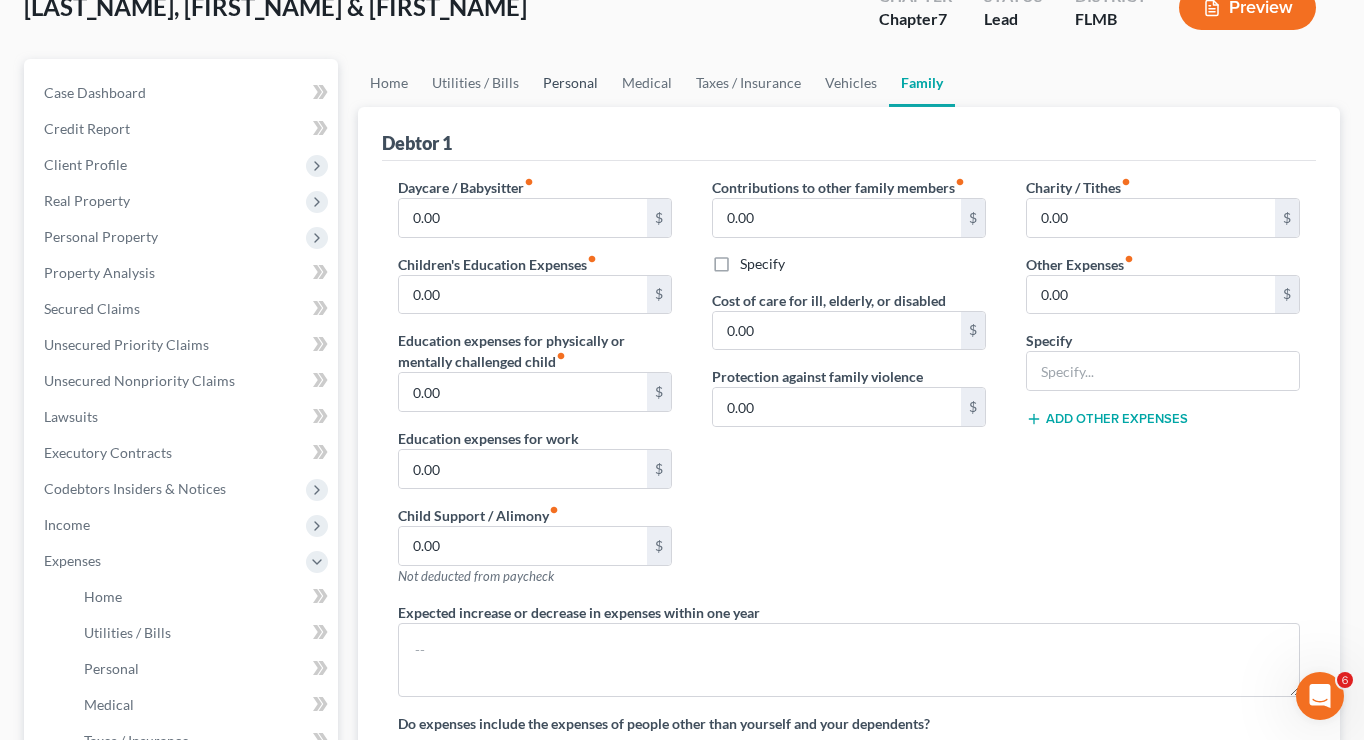click on "Personal" at bounding box center (570, 83) 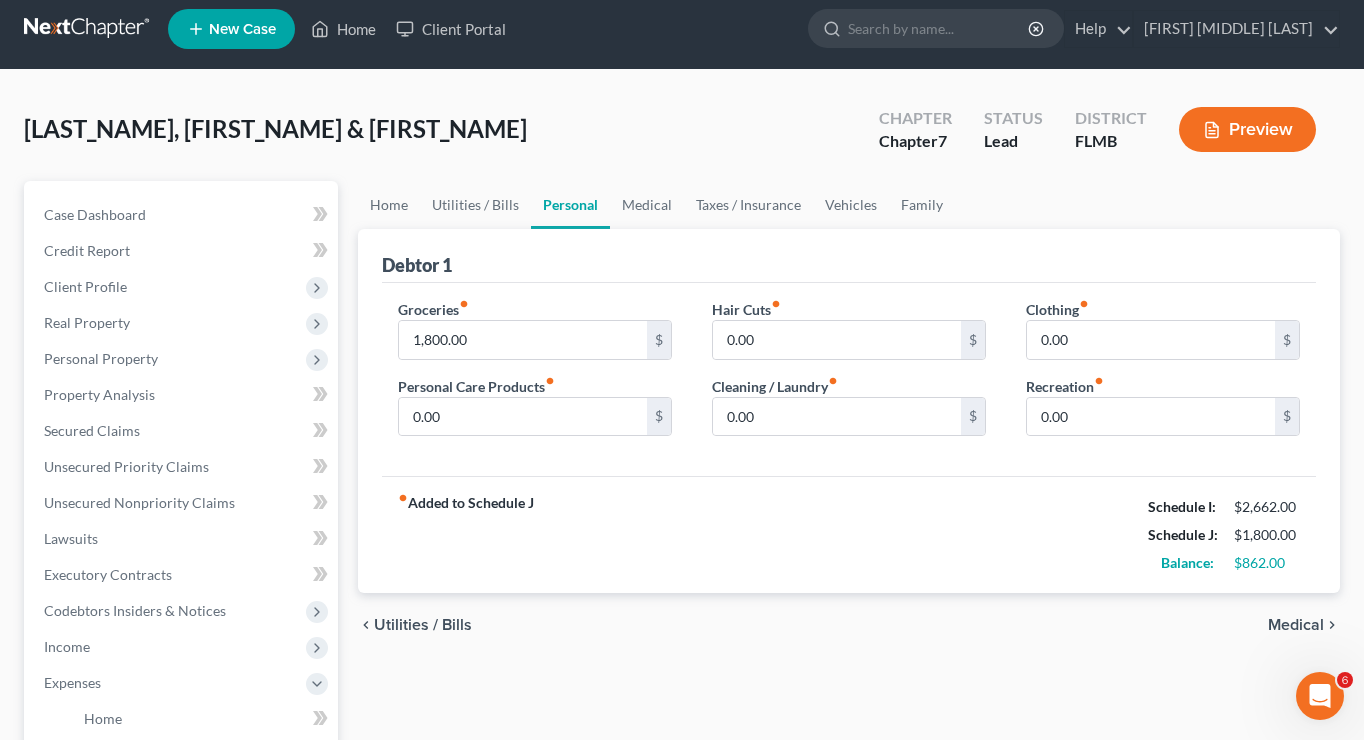 scroll, scrollTop: 0, scrollLeft: 0, axis: both 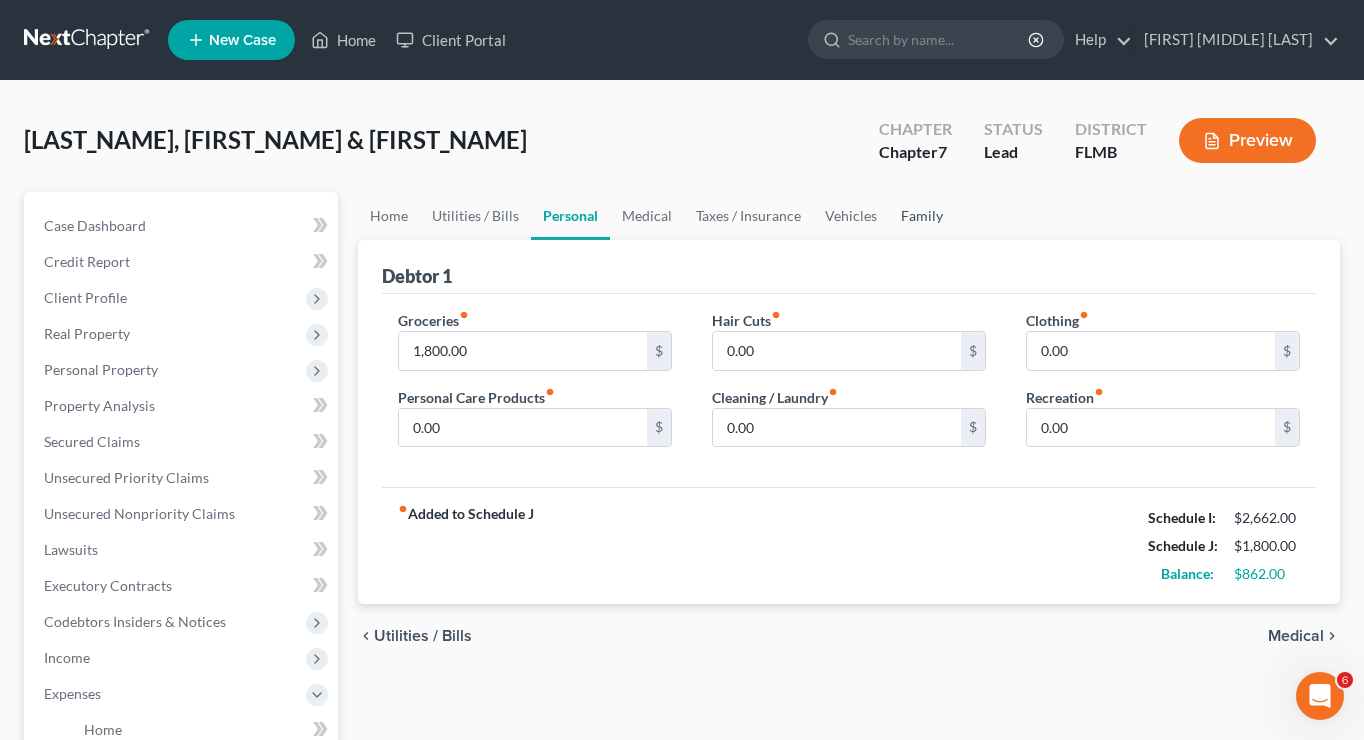 click on "Family" at bounding box center [922, 216] 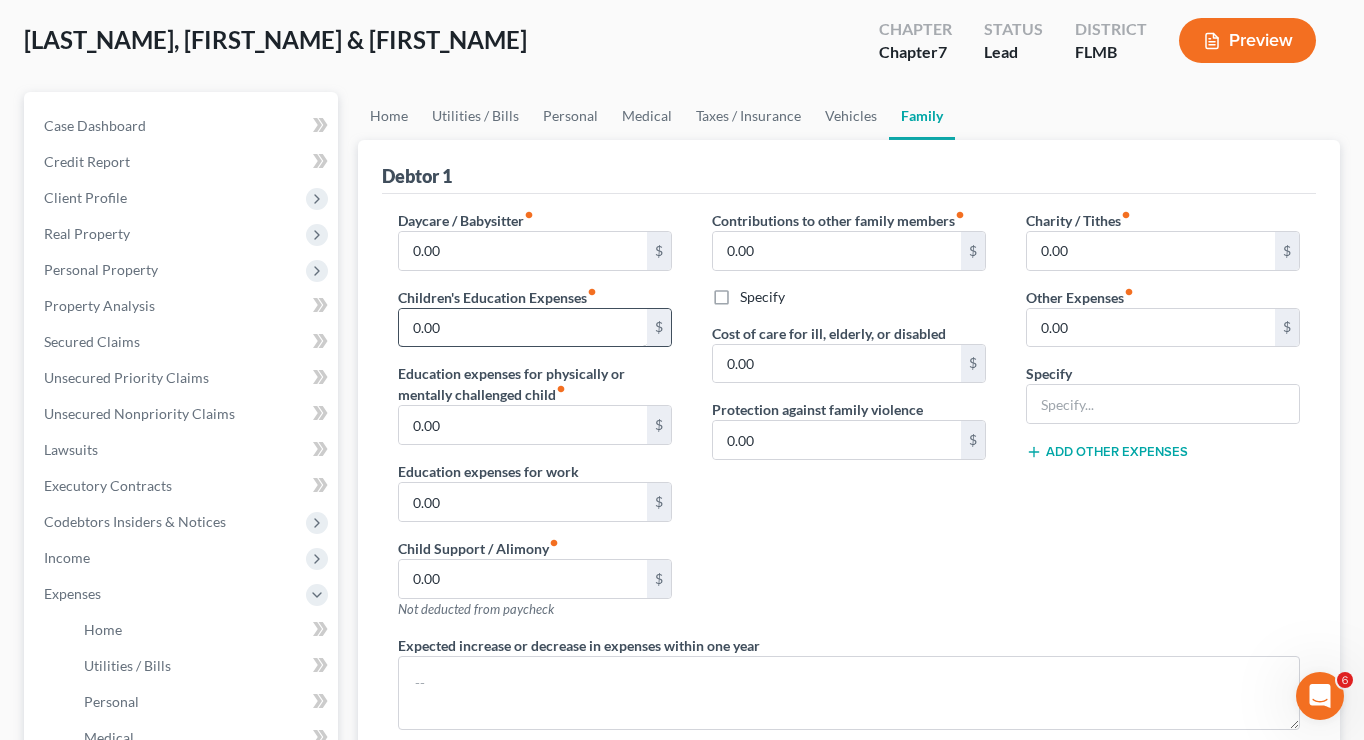 scroll, scrollTop: 102, scrollLeft: 0, axis: vertical 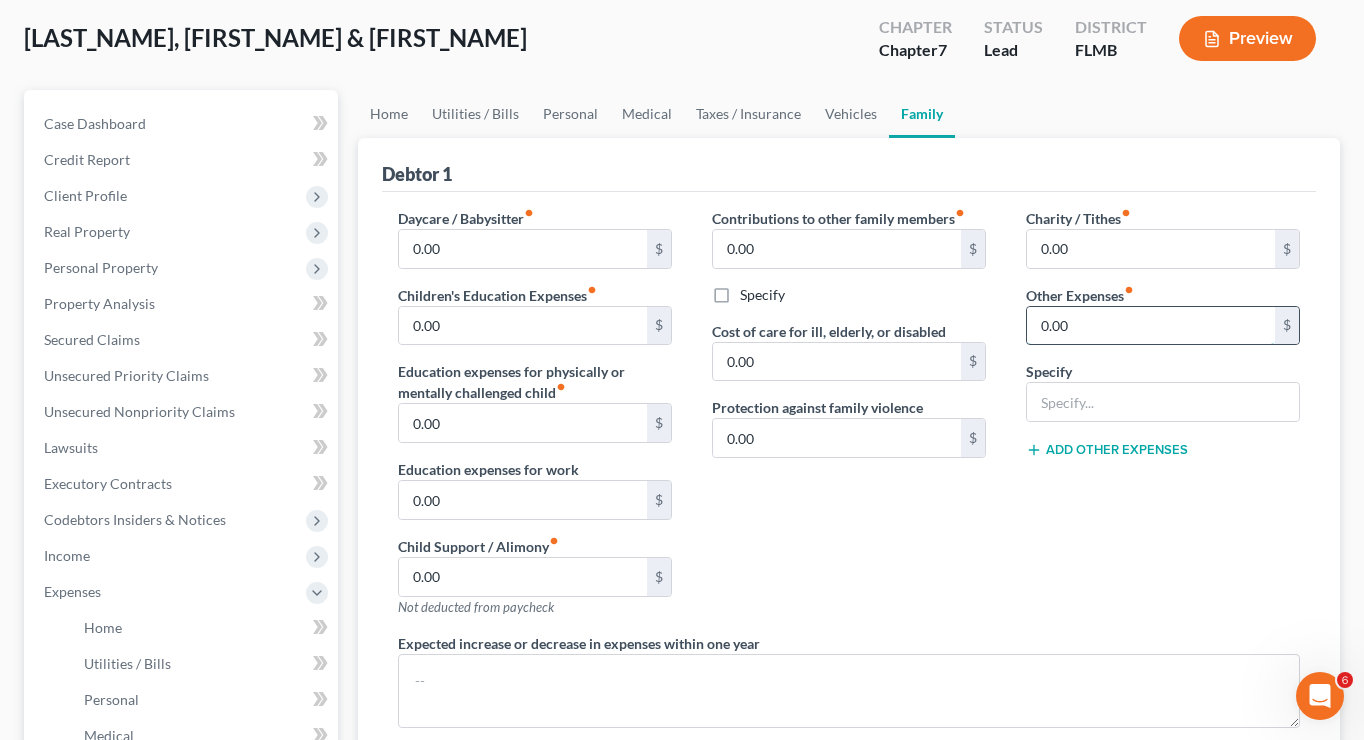 click on "0.00" at bounding box center (1151, 326) 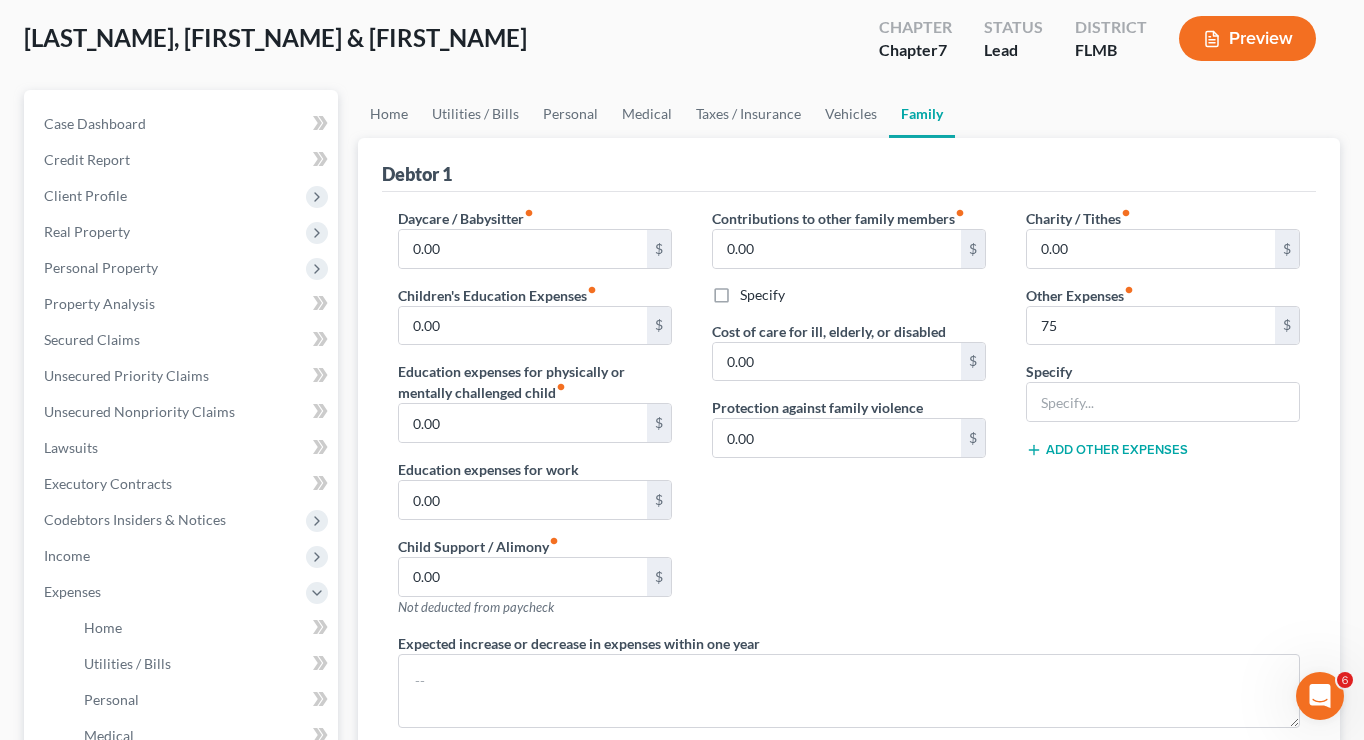 click on "Specify" at bounding box center [1163, 391] 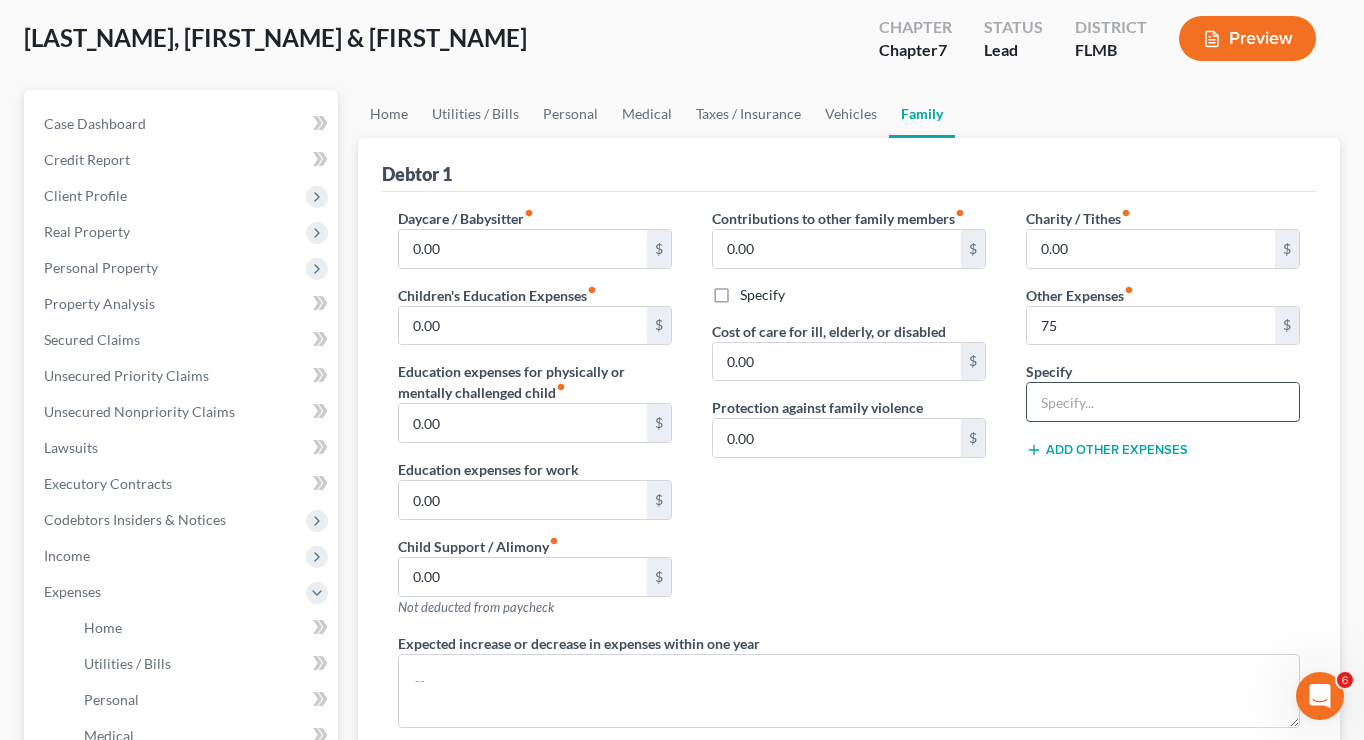 click at bounding box center (1163, 402) 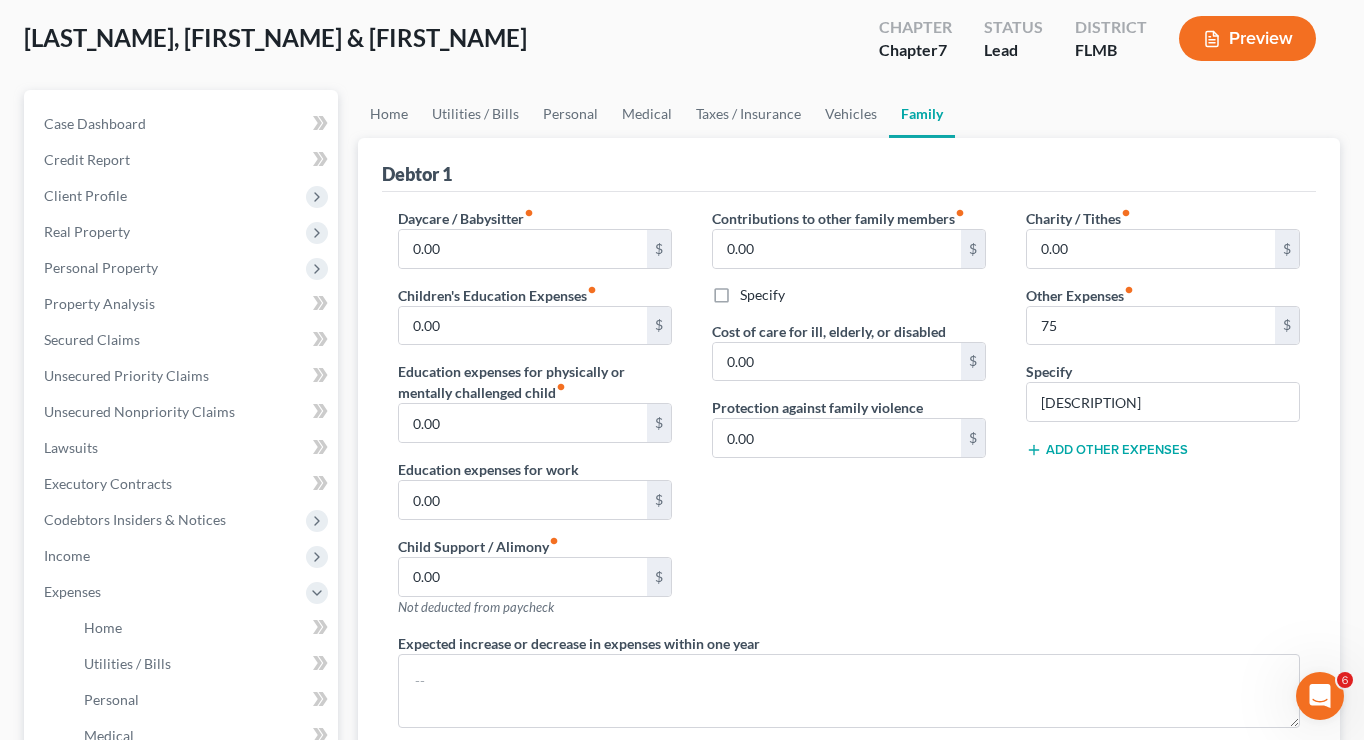 click on "Charity / Tithes  fiber_manual_record 0.00 $ Other Expenses  fiber_manual_record 75 $ Specify Pet Add Other Expenses" at bounding box center (1163, 420) 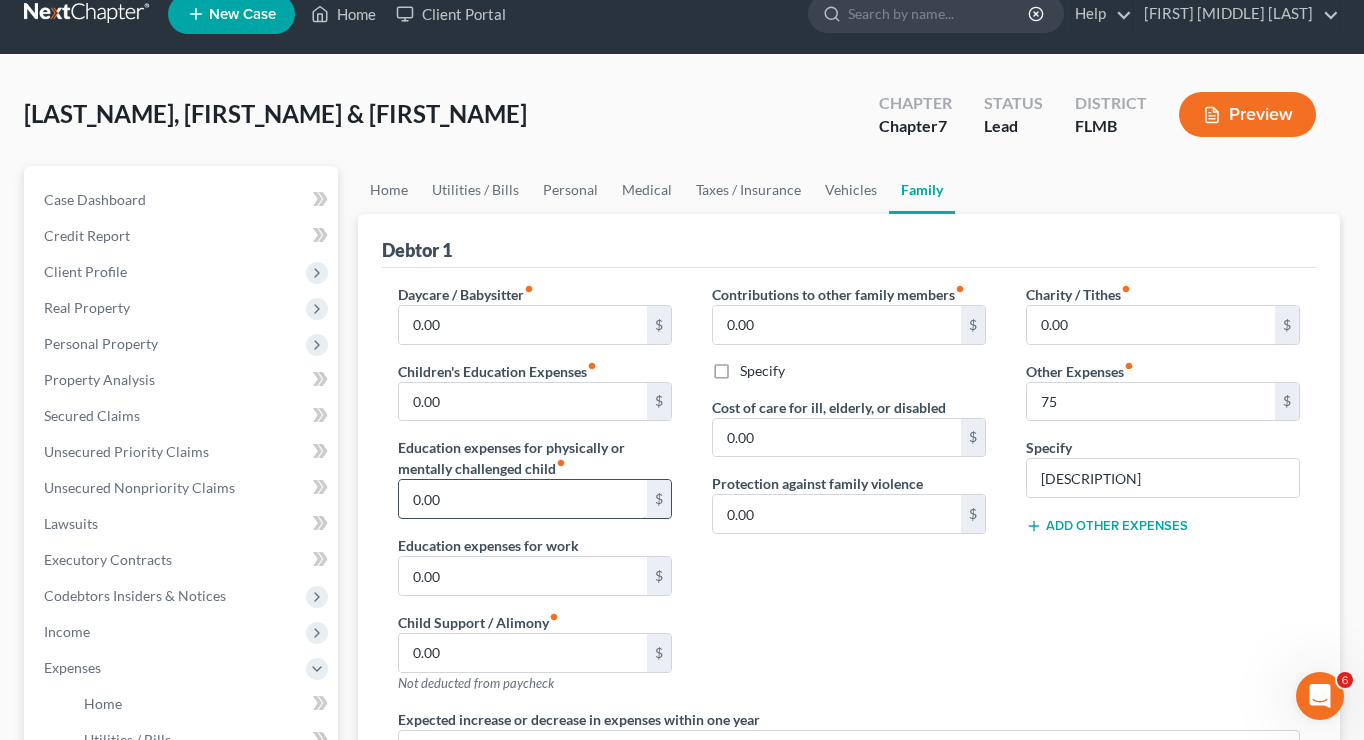 scroll, scrollTop: 25, scrollLeft: 0, axis: vertical 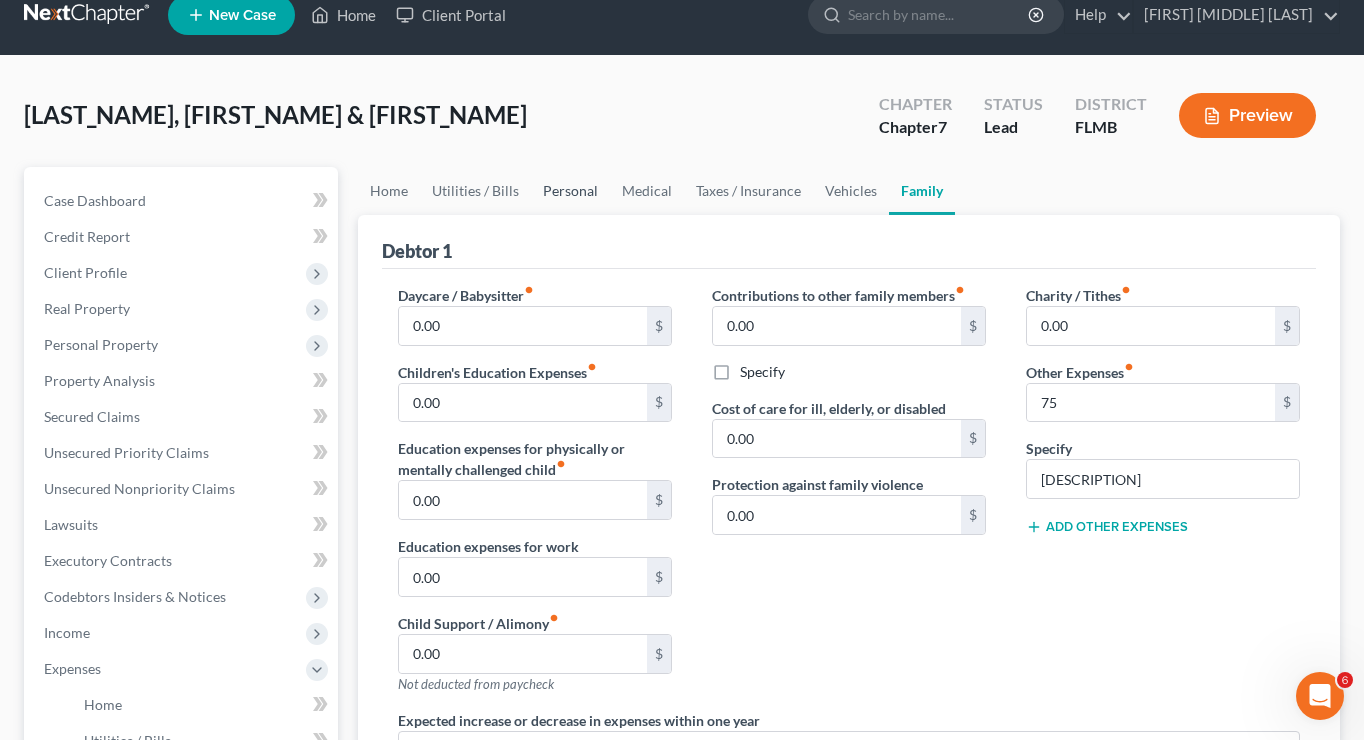click on "Personal" at bounding box center (570, 191) 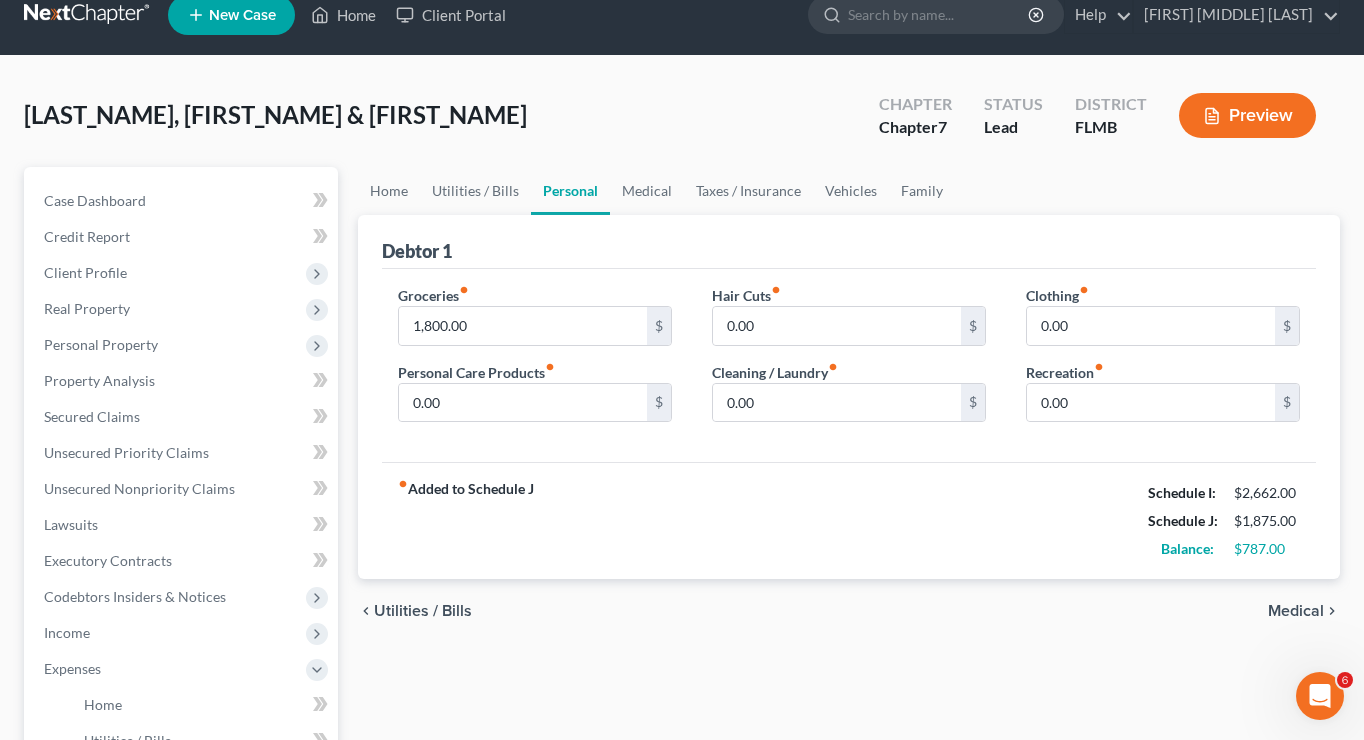 scroll, scrollTop: 0, scrollLeft: 0, axis: both 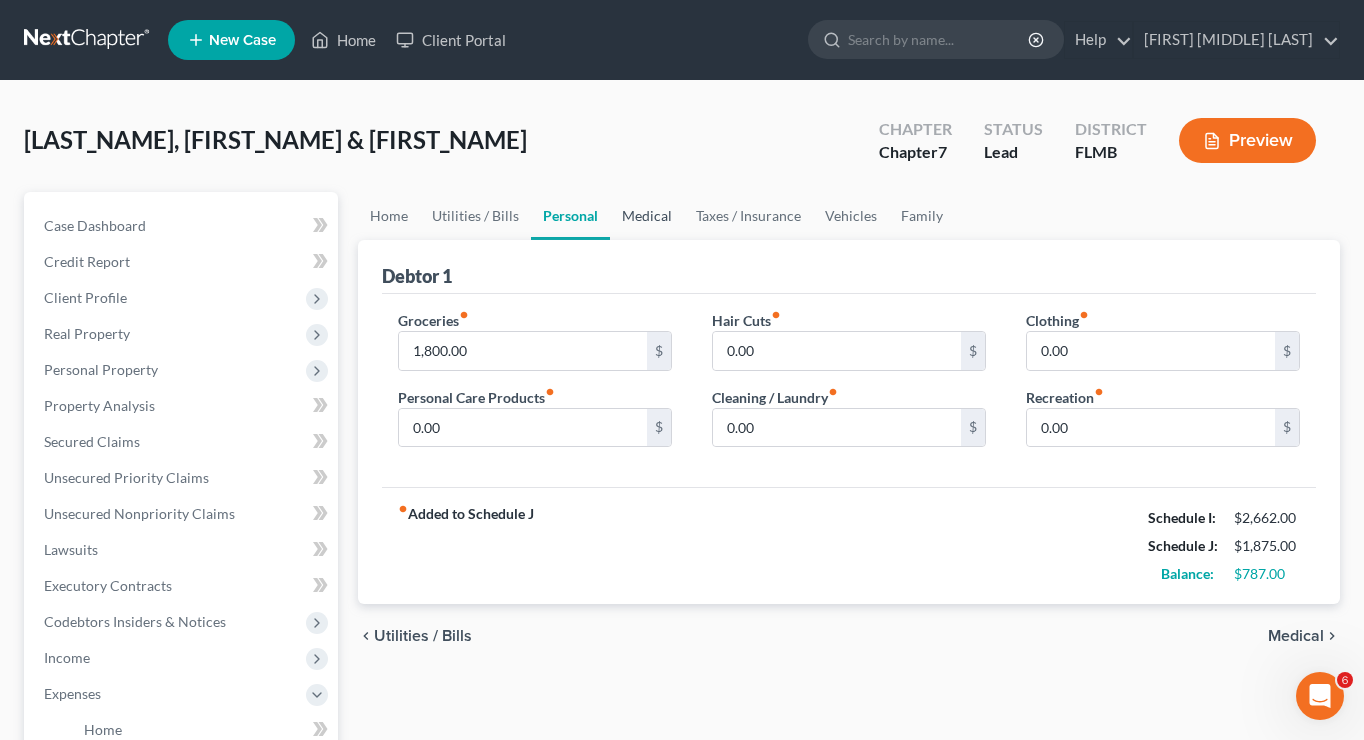 click on "Medical" at bounding box center [647, 216] 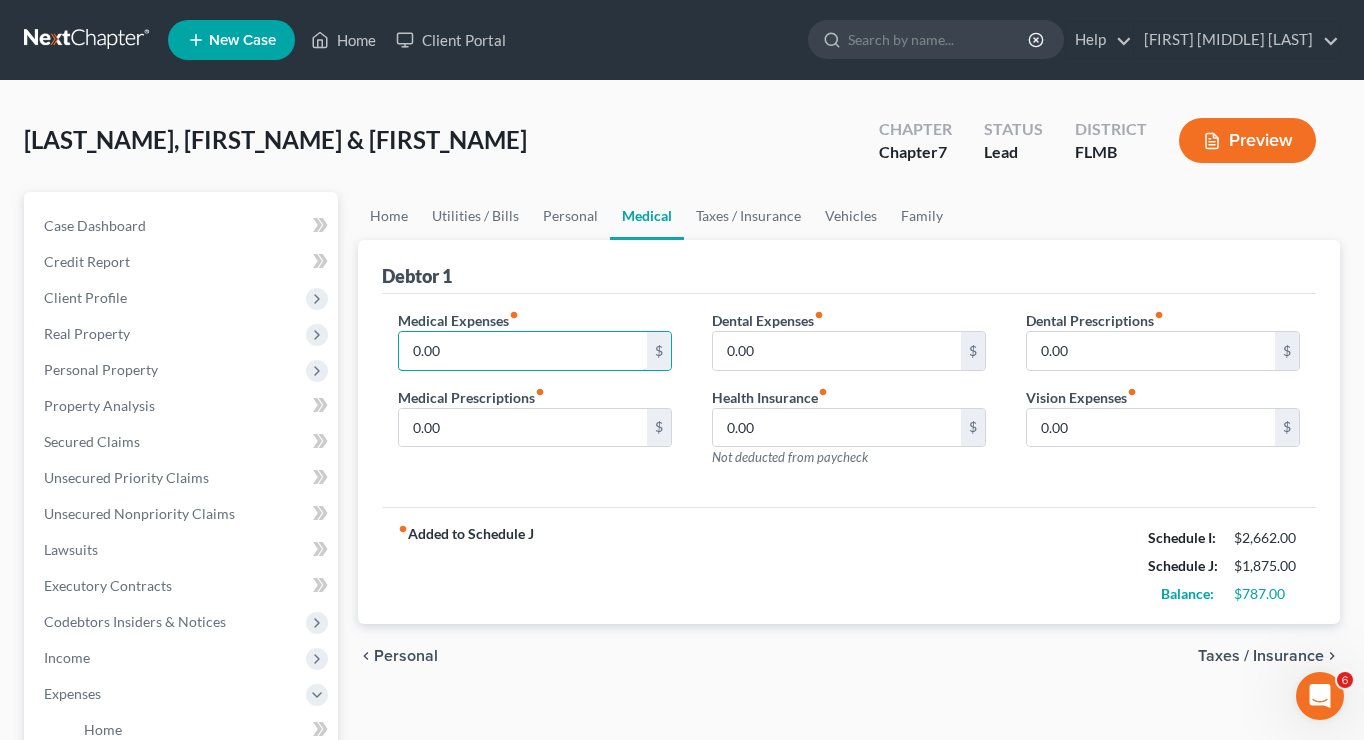 drag, startPoint x: 518, startPoint y: 347, endPoint x: 387, endPoint y: 323, distance: 133.18033 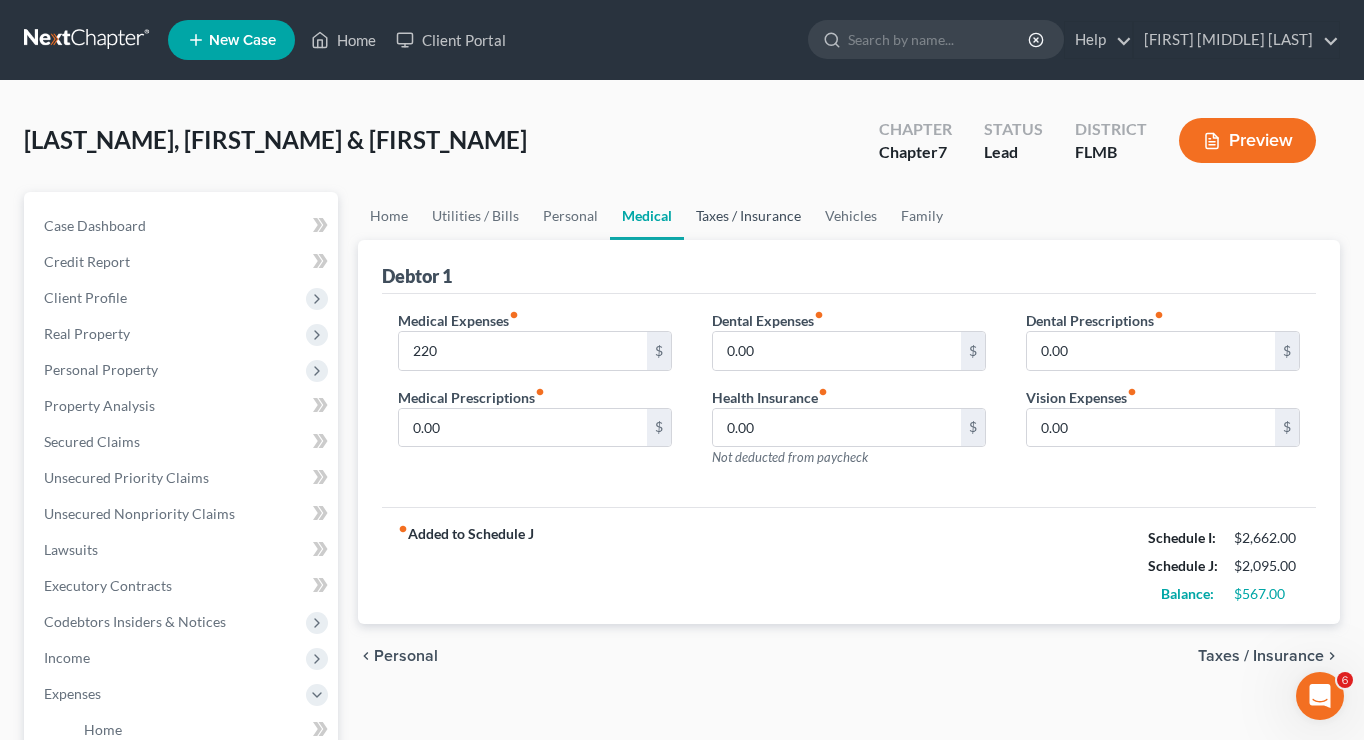 click on "Taxes / Insurance" at bounding box center [748, 216] 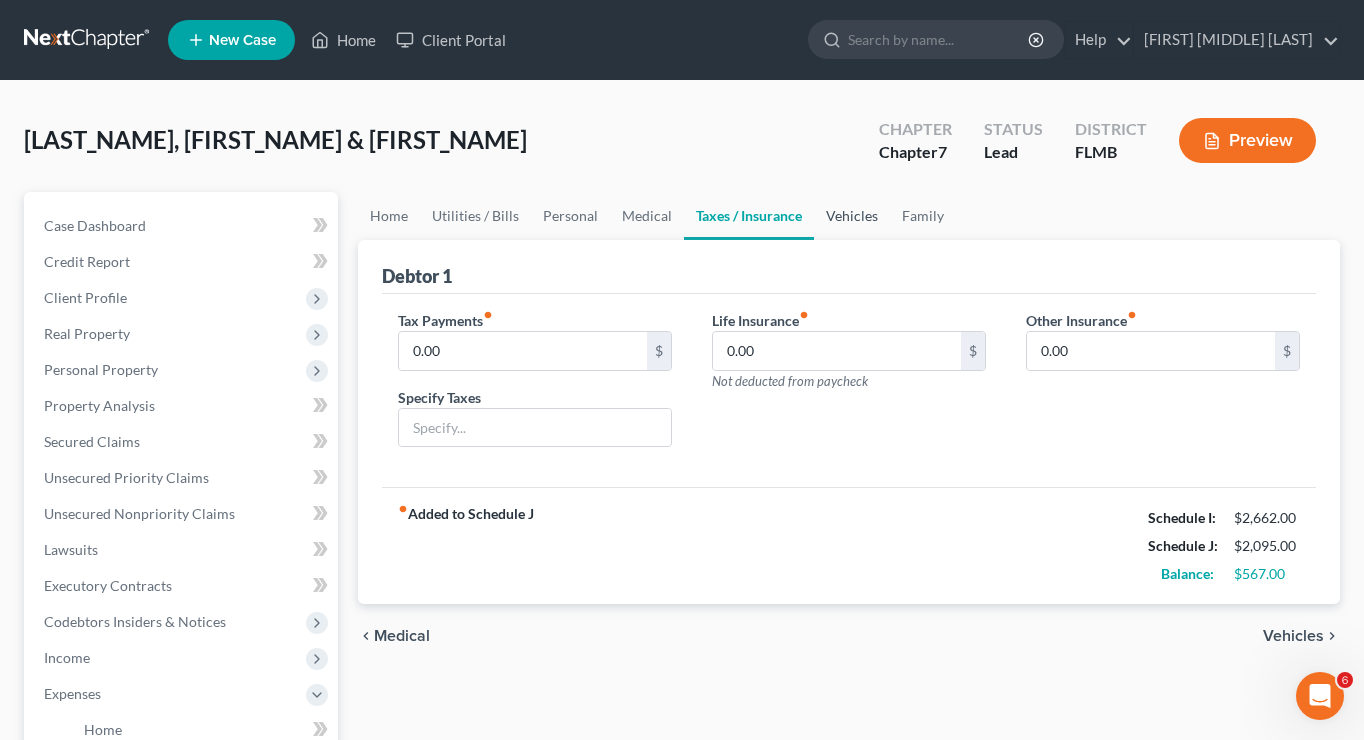 click on "Vehicles" at bounding box center (852, 216) 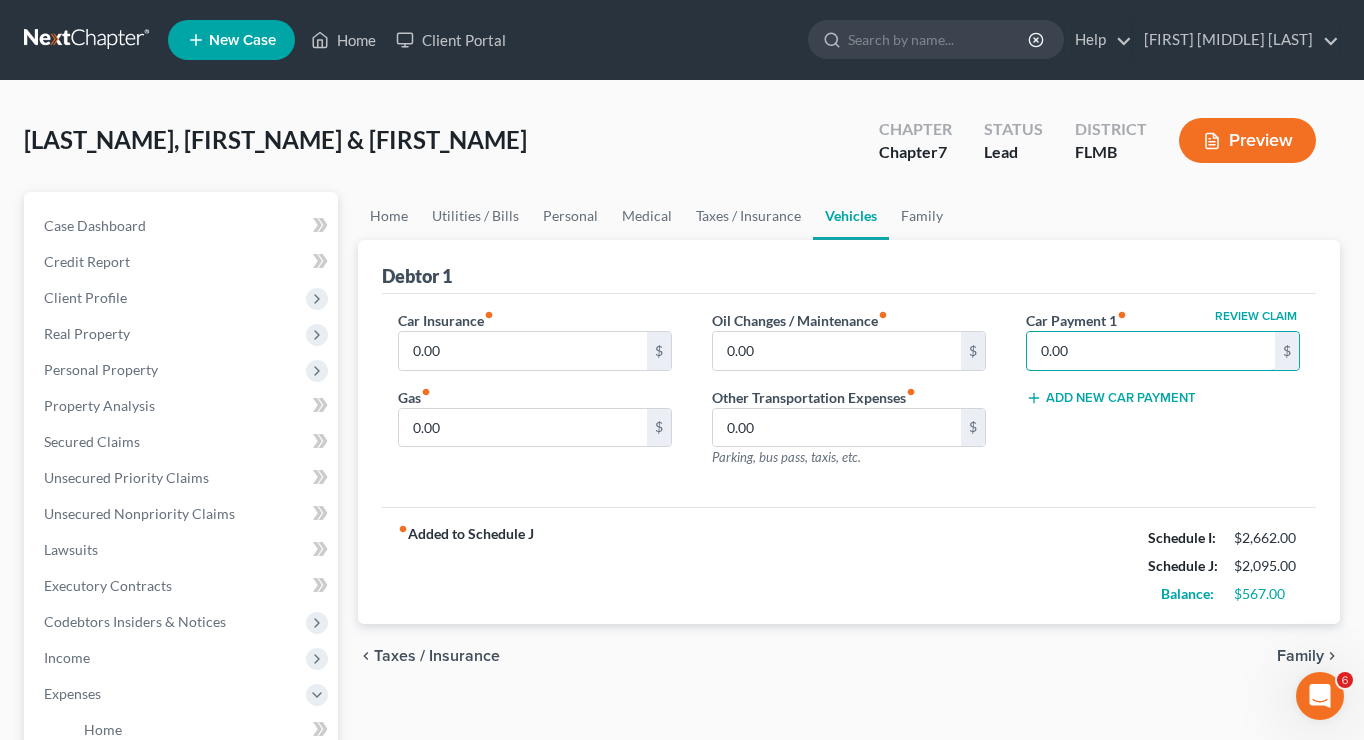 drag, startPoint x: 1074, startPoint y: 361, endPoint x: 1021, endPoint y: 353, distance: 53.600372 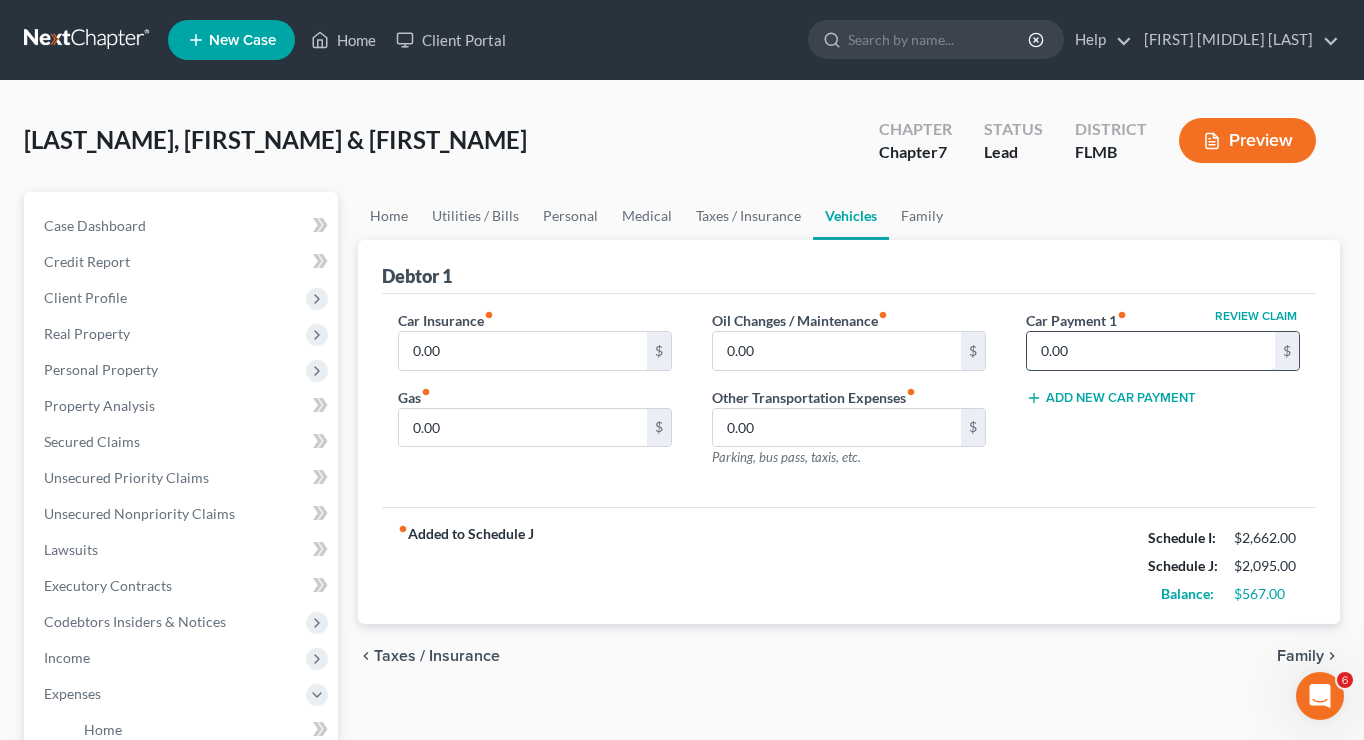click on "0.00" at bounding box center [1151, 351] 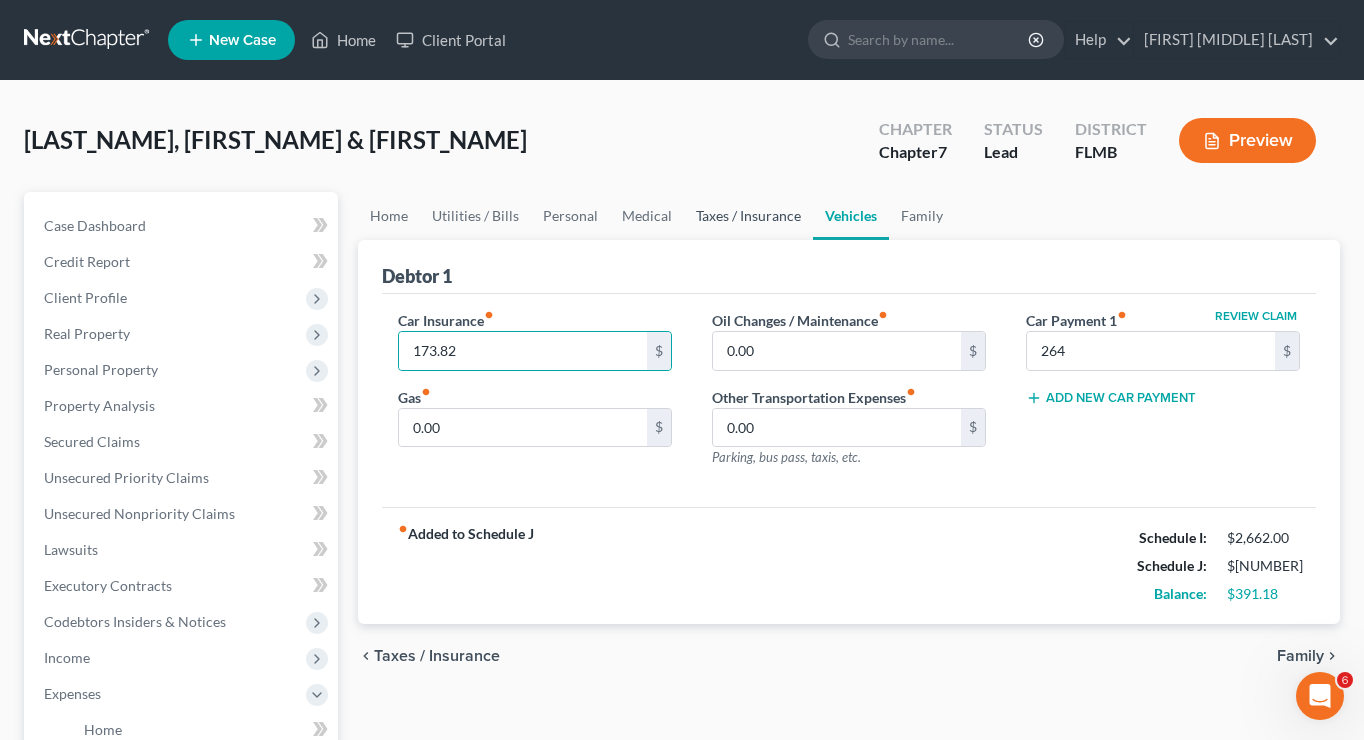 click on "Taxes / Insurance" at bounding box center (748, 216) 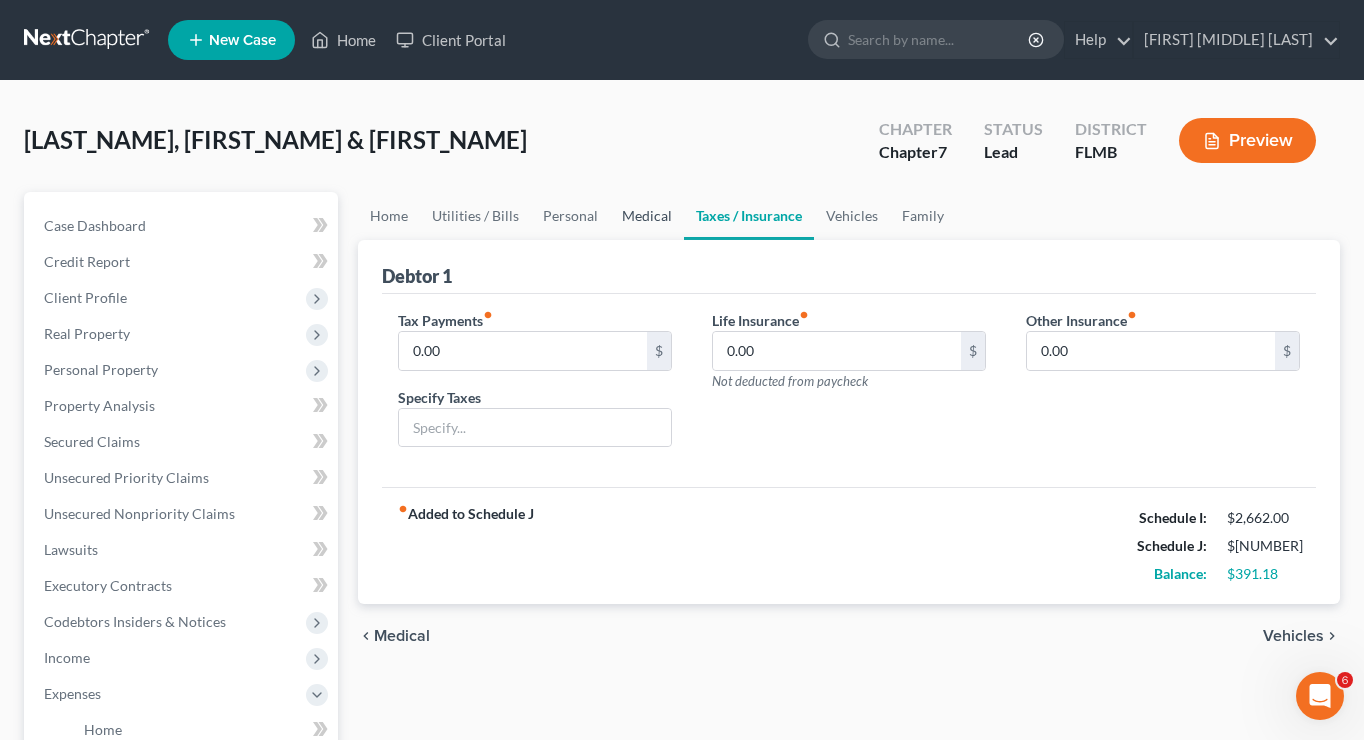 click on "Medical" at bounding box center [647, 216] 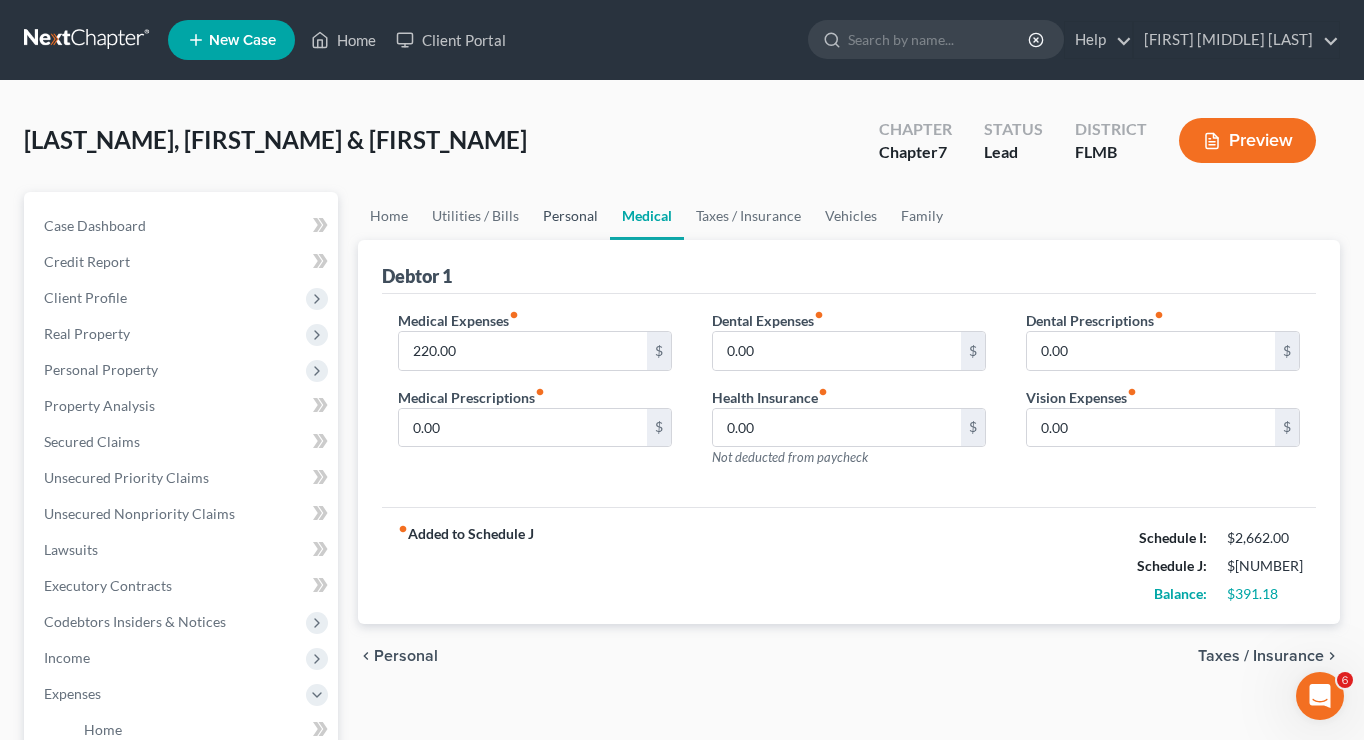 click on "Personal" at bounding box center [570, 216] 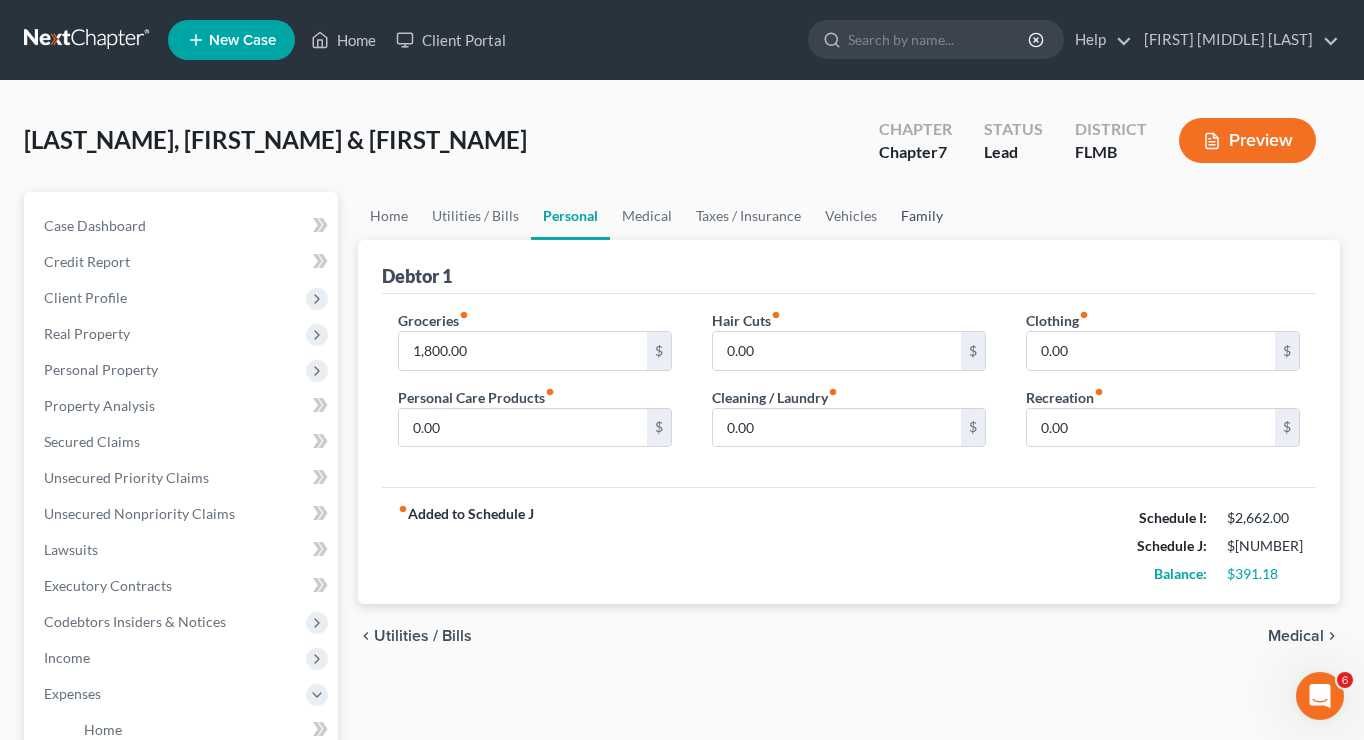 click on "Family" at bounding box center (922, 216) 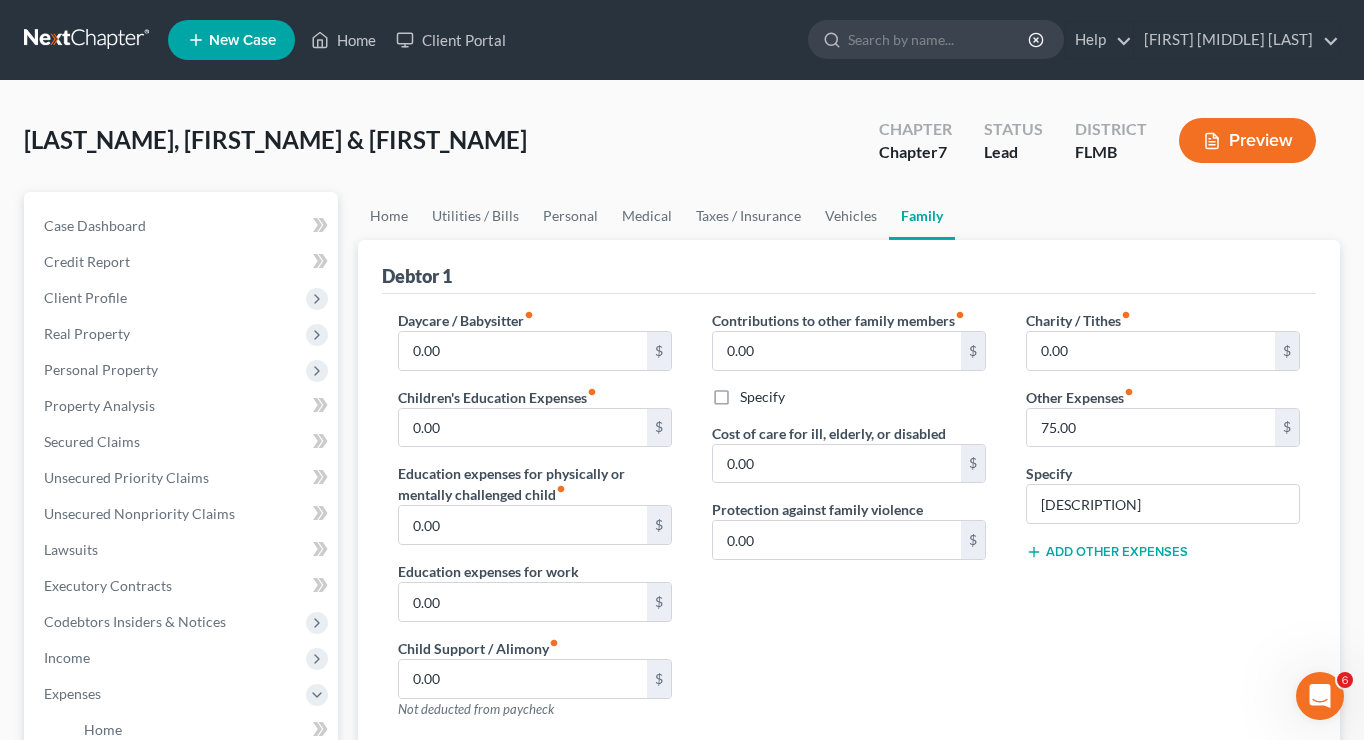 click on "Add Other Expenses" at bounding box center (1163, 550) 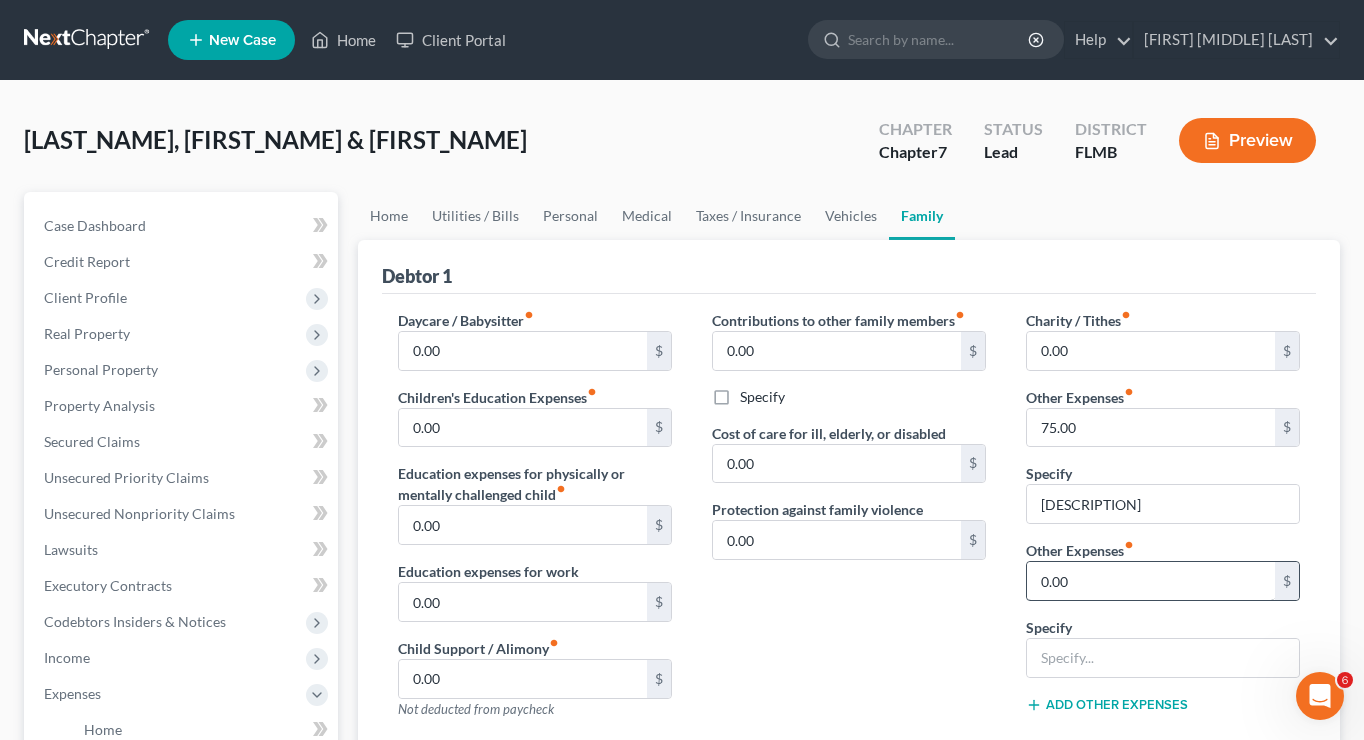 scroll, scrollTop: 12, scrollLeft: 0, axis: vertical 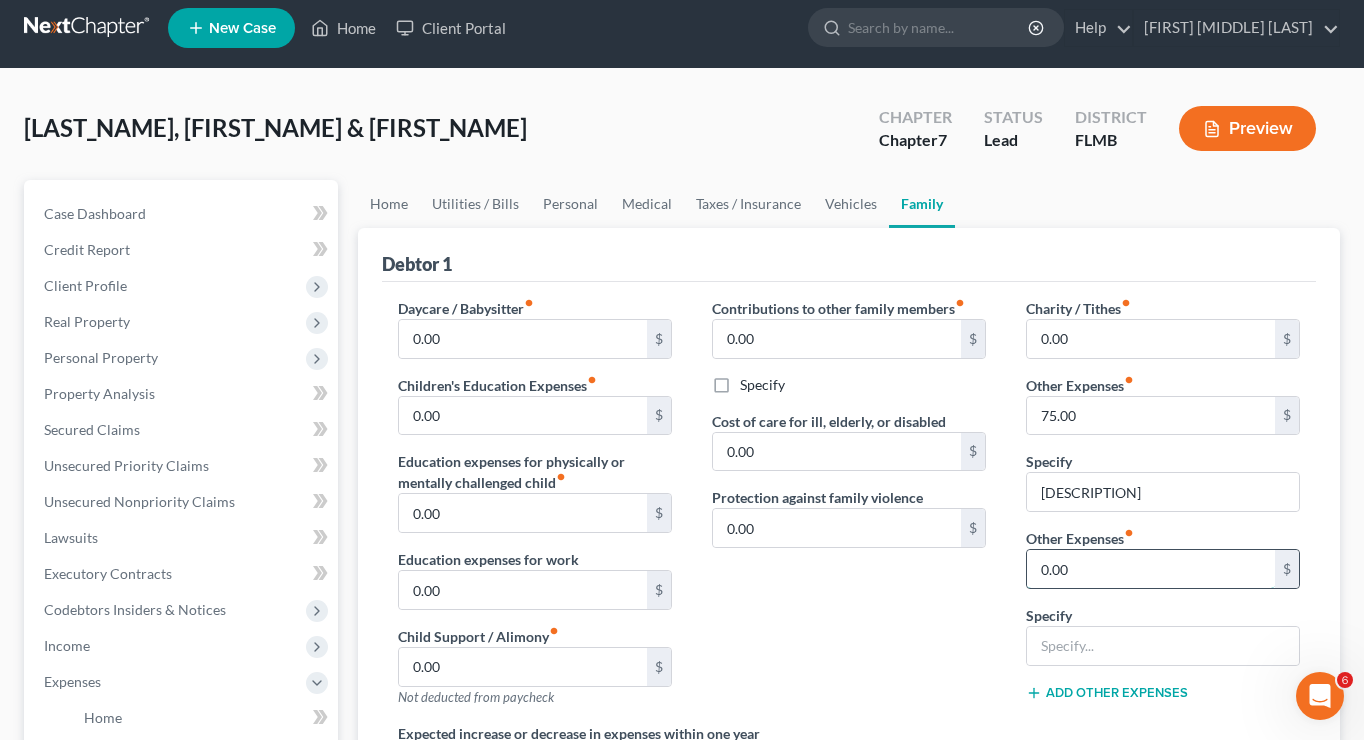 click on "0.00" at bounding box center [1151, 569] 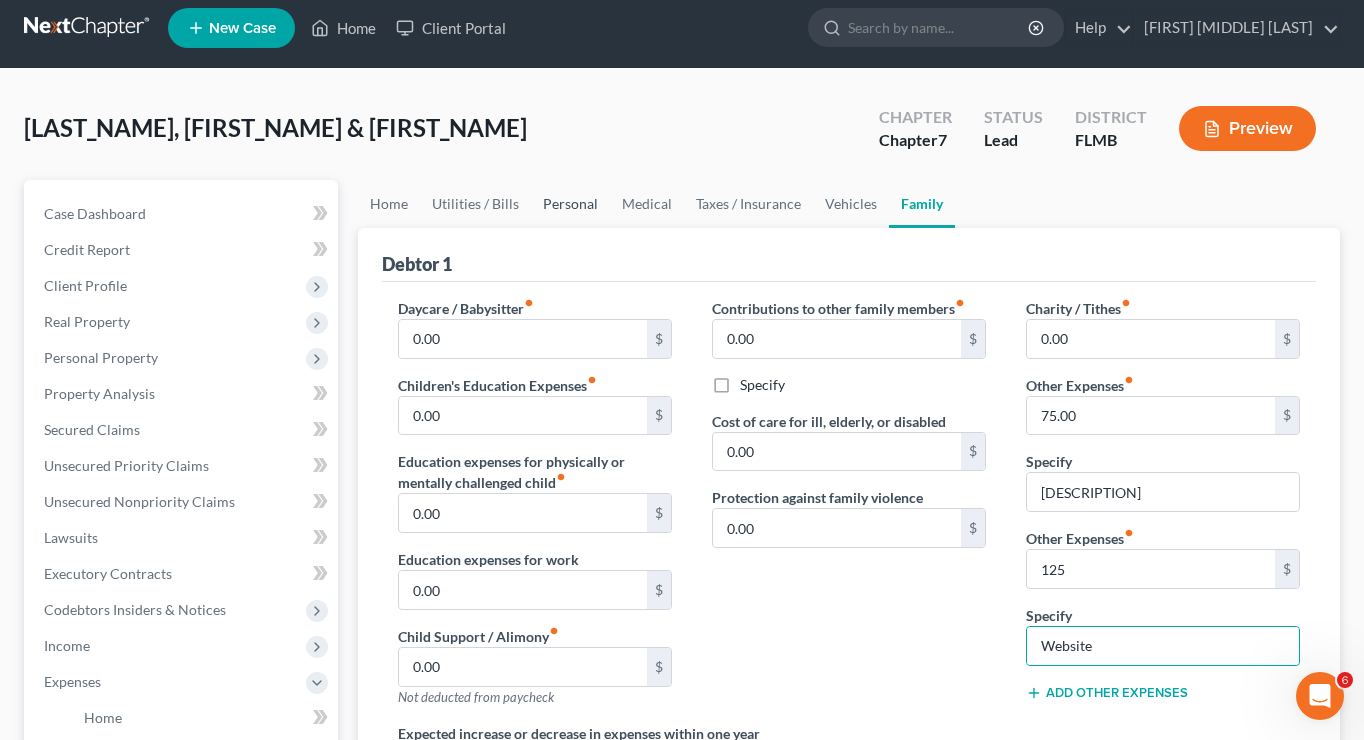click on "Personal" at bounding box center (570, 204) 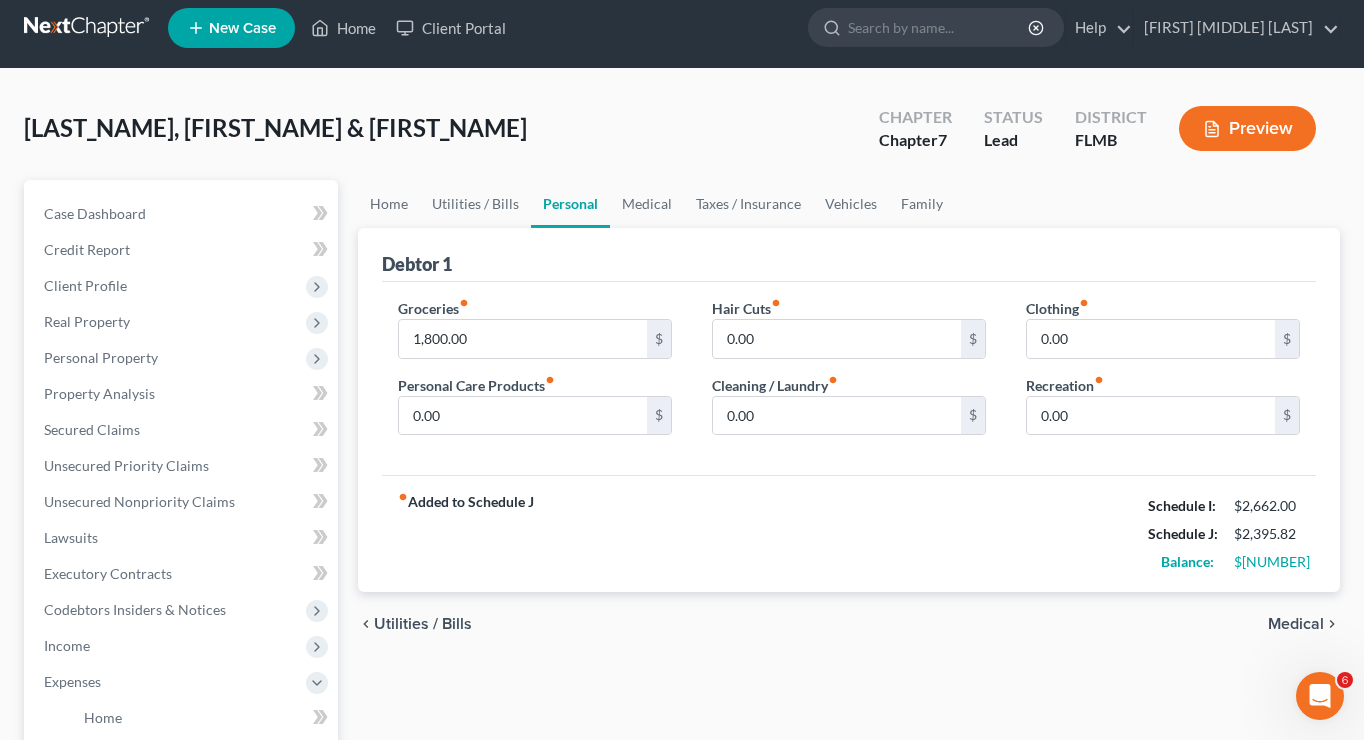 scroll, scrollTop: 0, scrollLeft: 0, axis: both 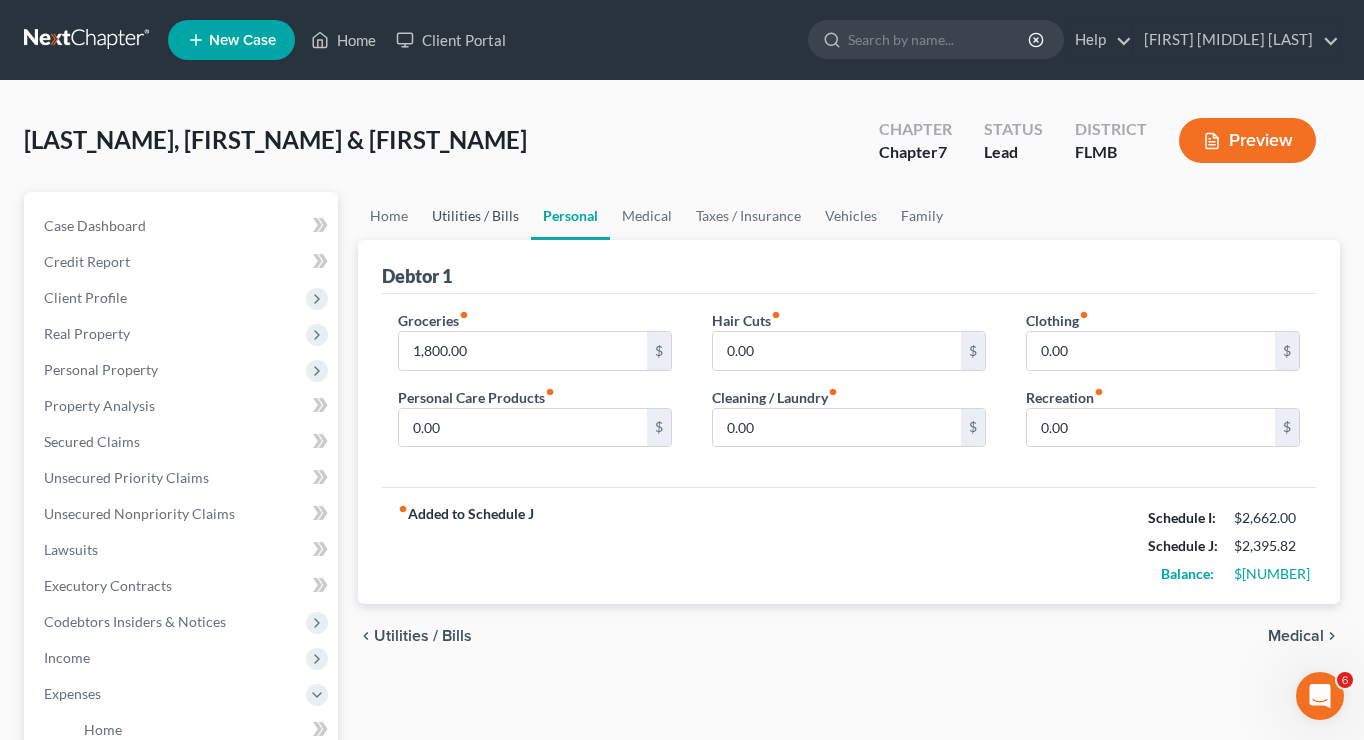 click on "Utilities / Bills" at bounding box center (475, 216) 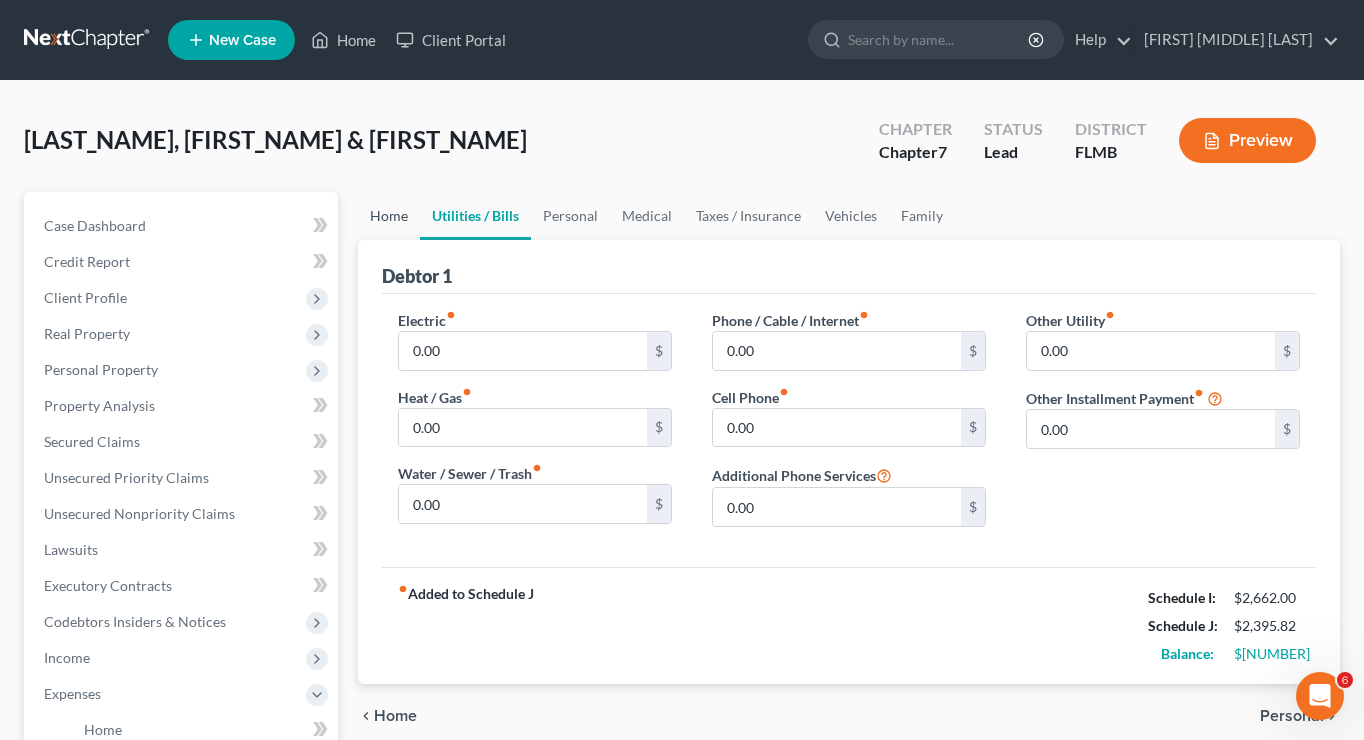 click on "Home" at bounding box center [389, 216] 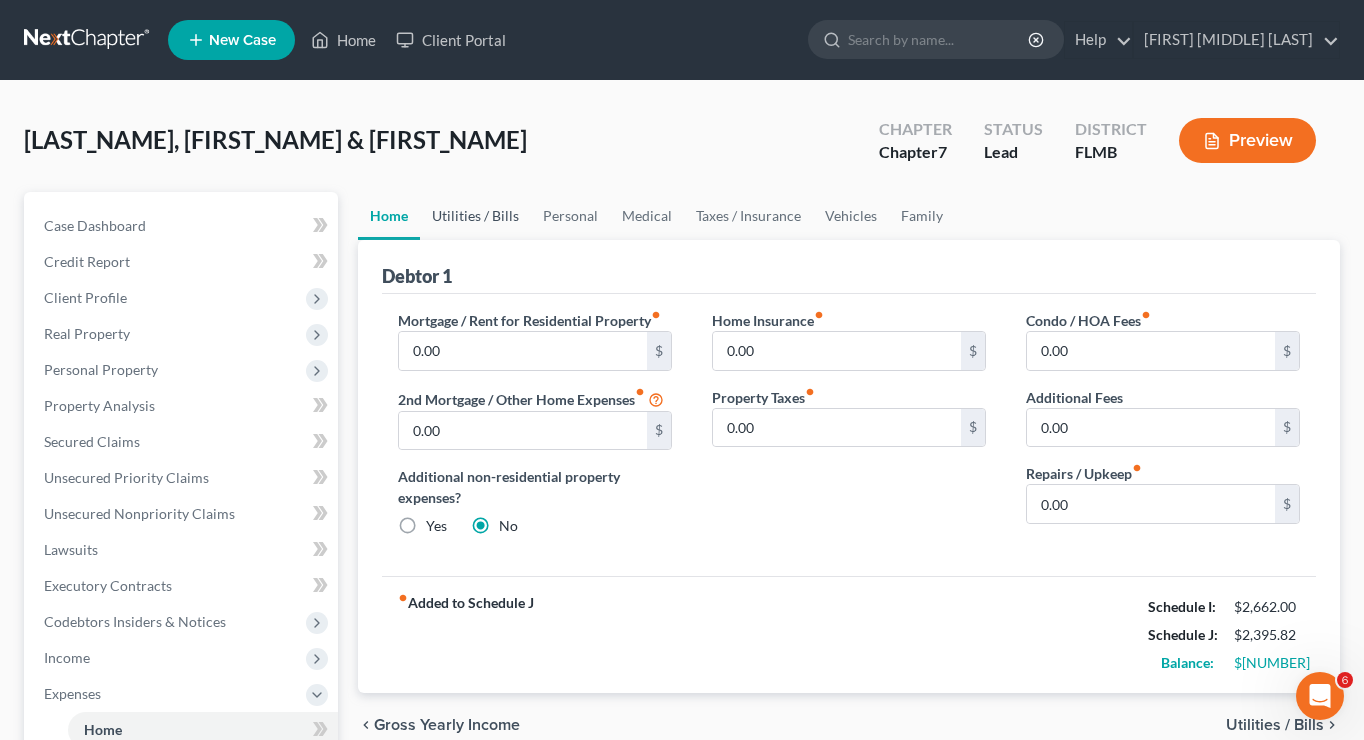 click on "Utilities / Bills" at bounding box center (475, 216) 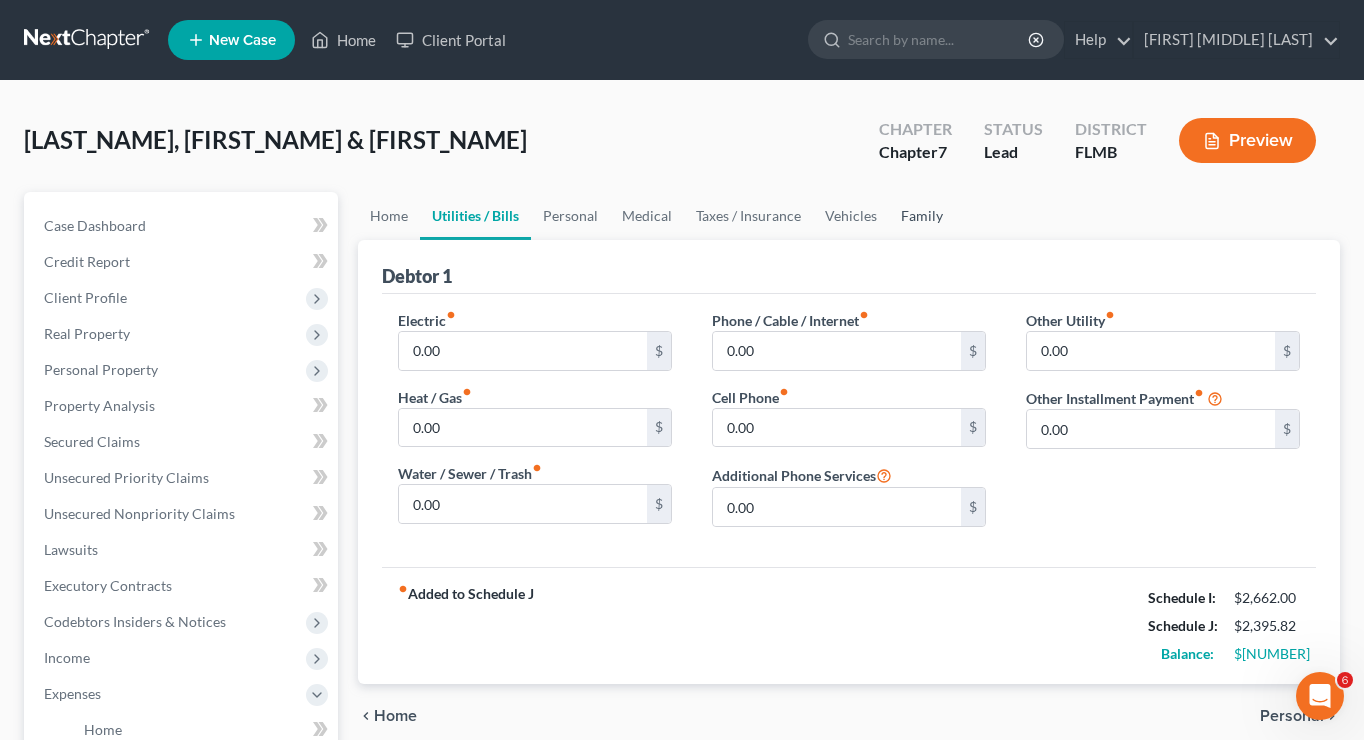 click on "Family" at bounding box center (922, 216) 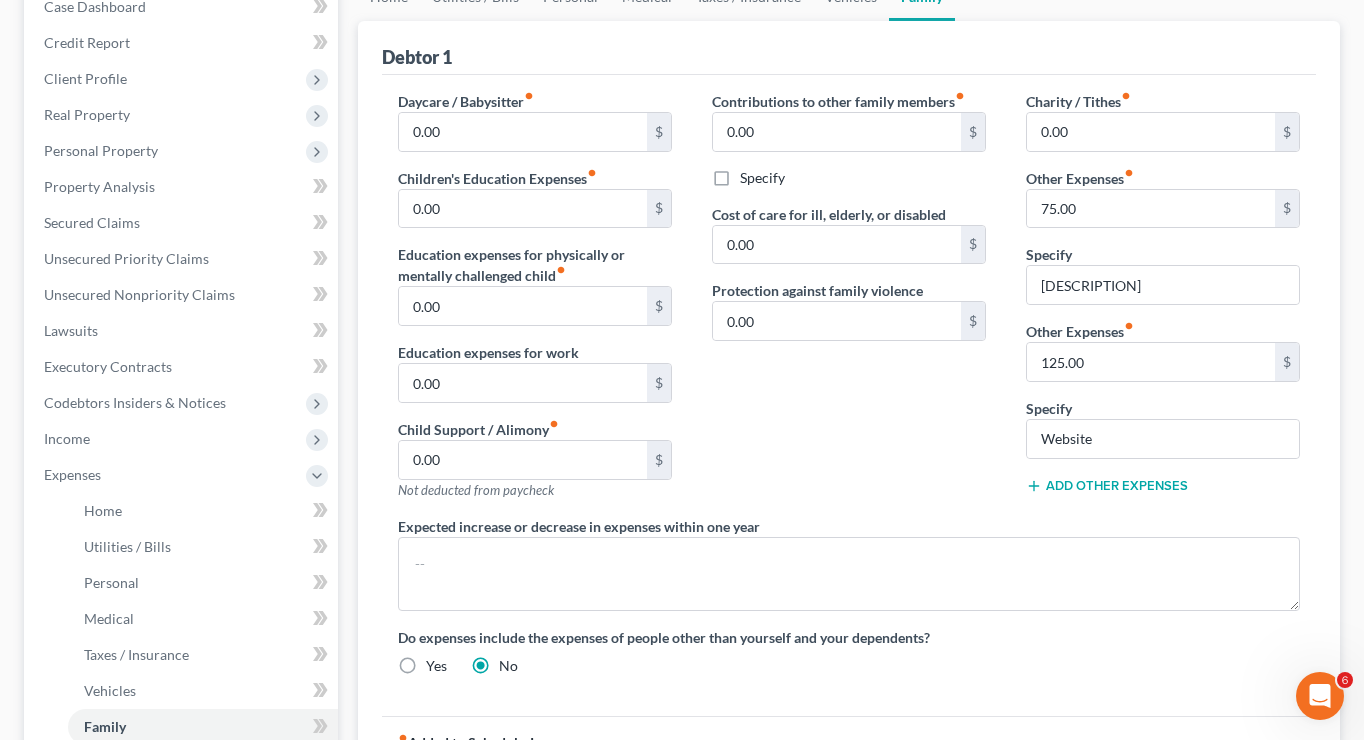 scroll, scrollTop: 148, scrollLeft: 0, axis: vertical 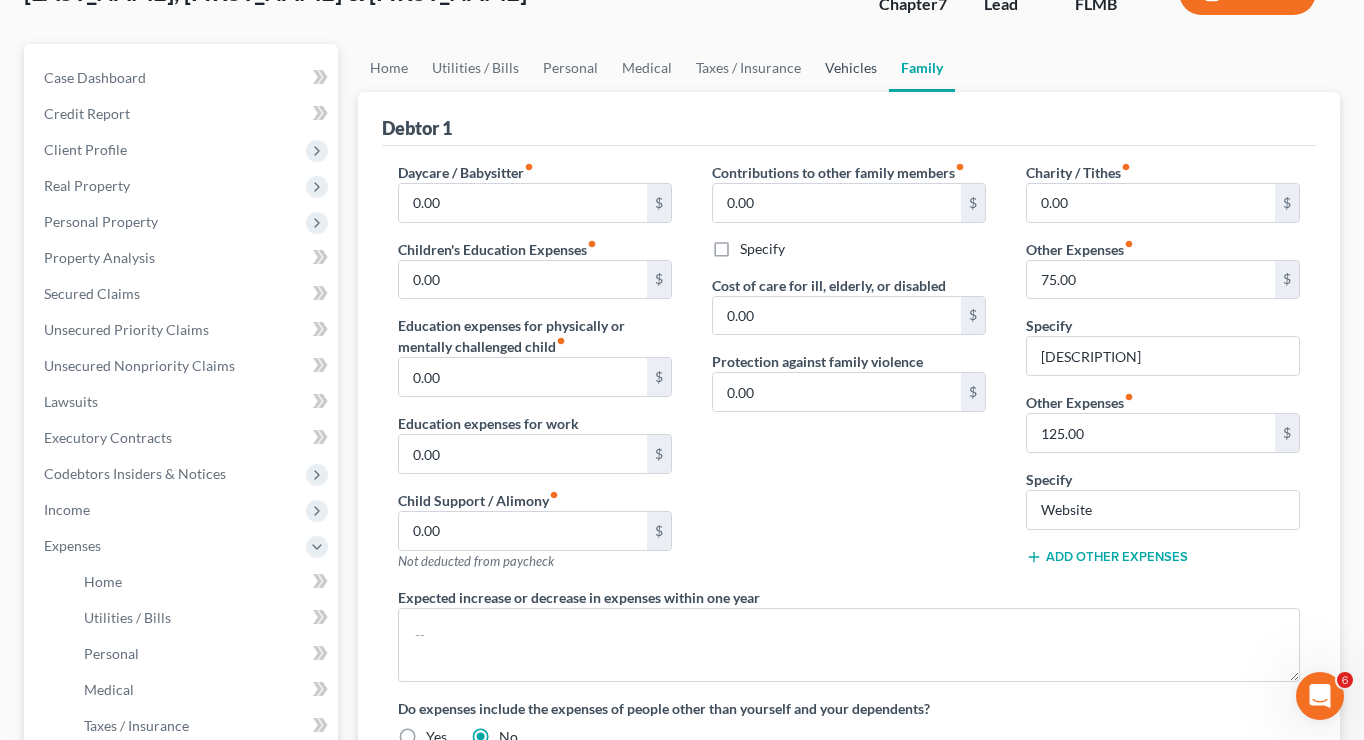 click on "Vehicles" at bounding box center (851, 68) 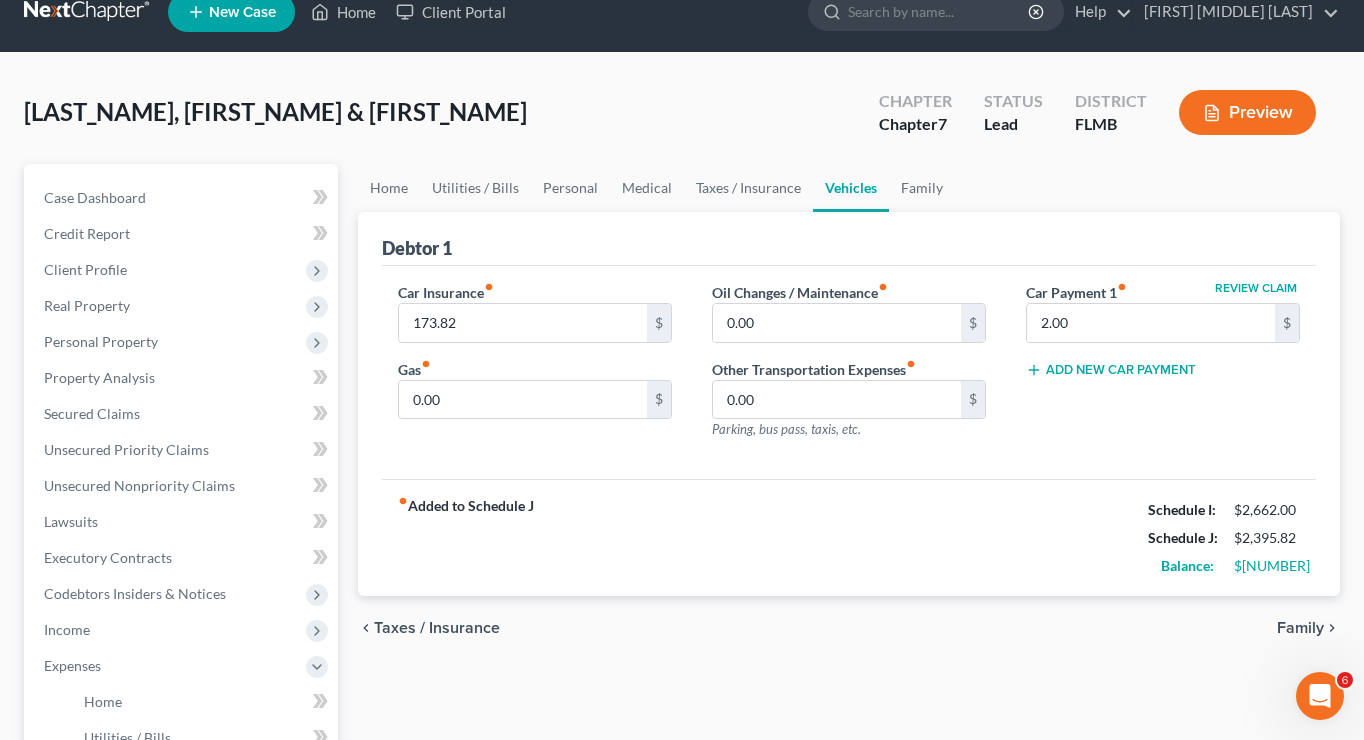 scroll, scrollTop: 0, scrollLeft: 0, axis: both 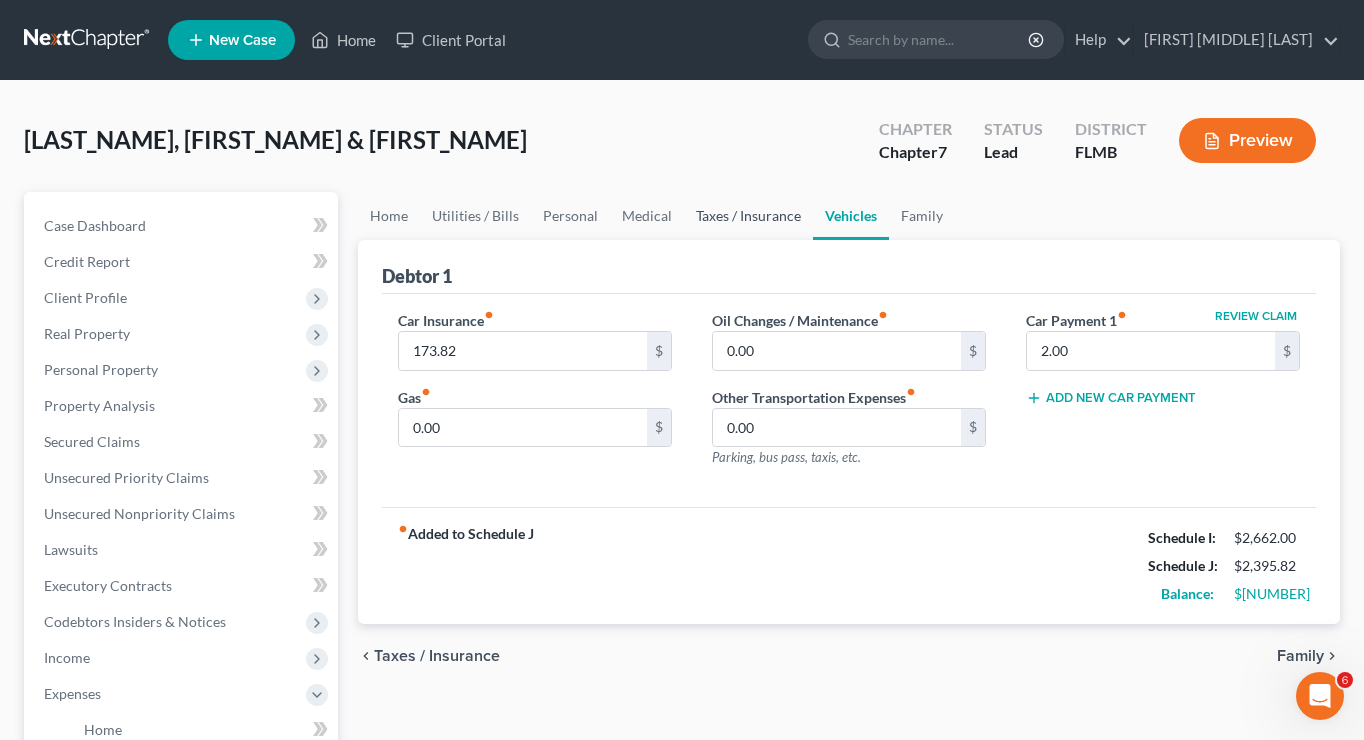 click on "Taxes / Insurance" at bounding box center (748, 216) 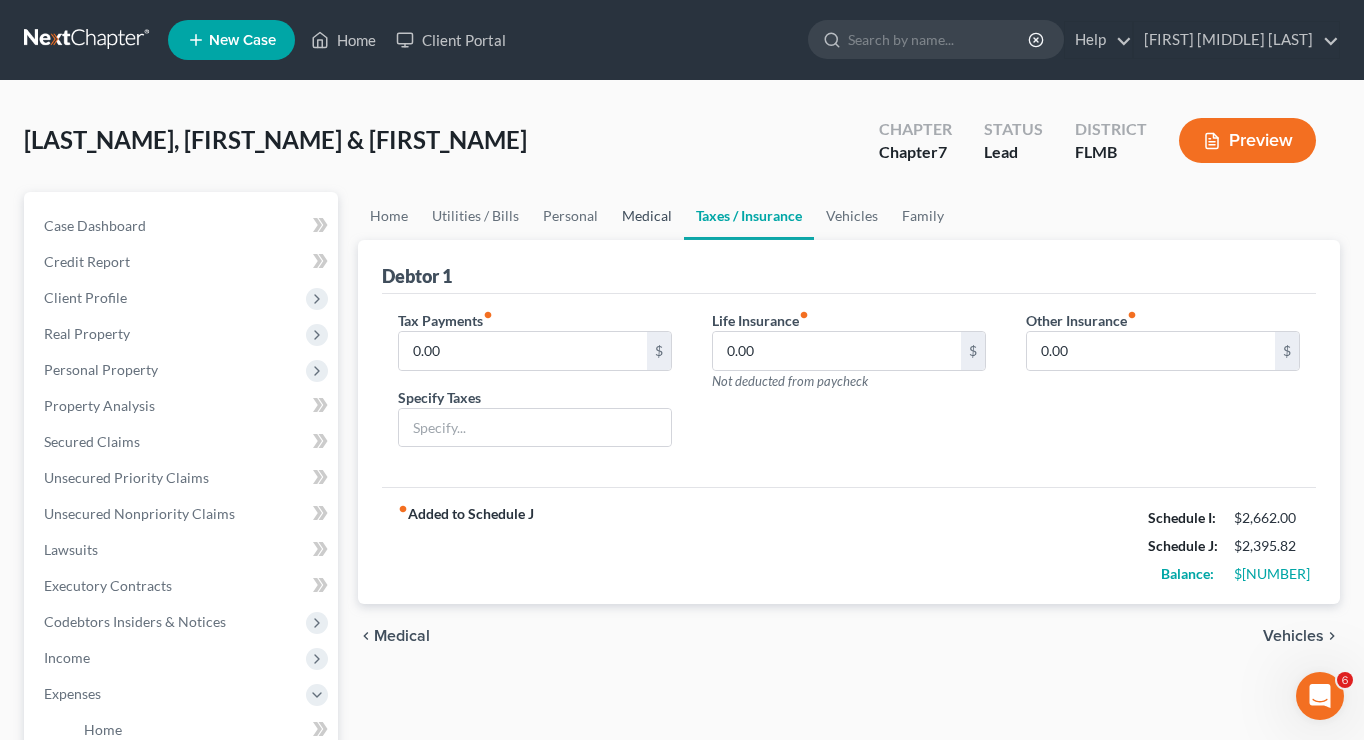 click on "Medical" at bounding box center (647, 216) 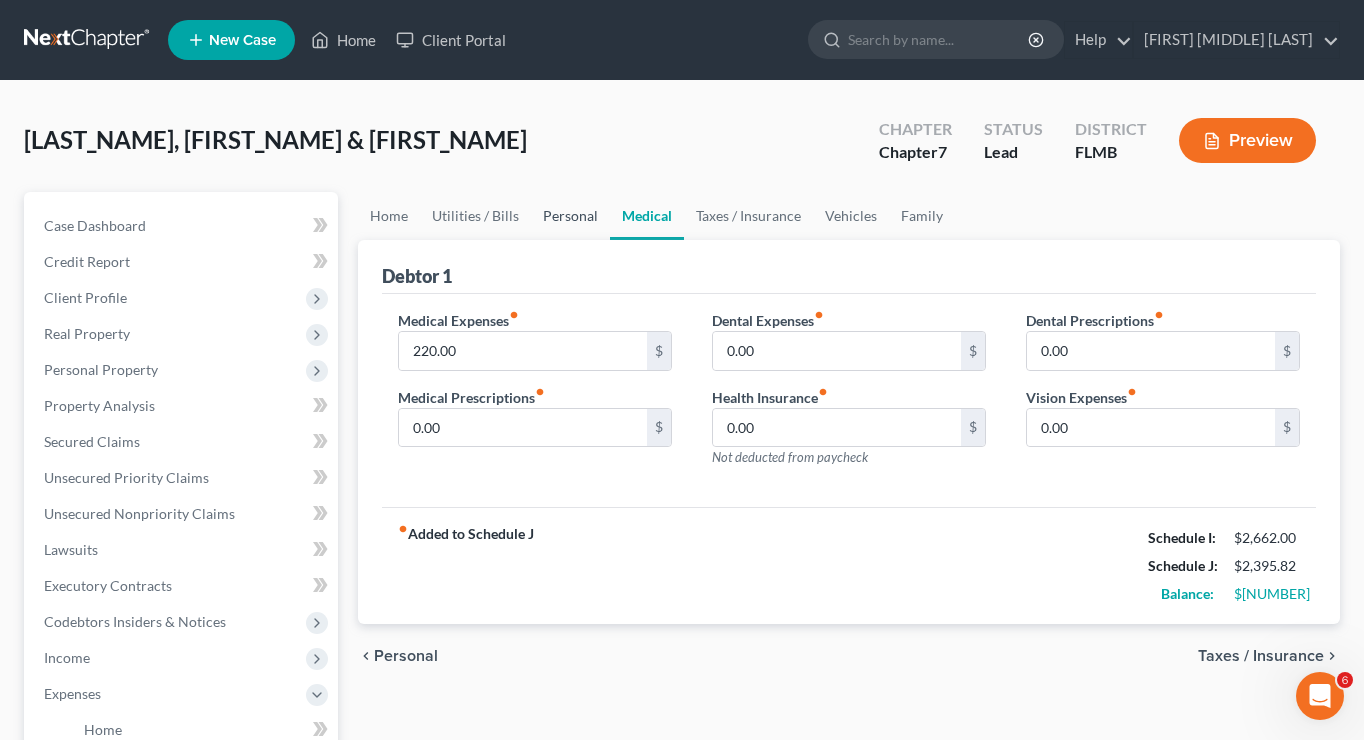 click on "Personal" at bounding box center [570, 216] 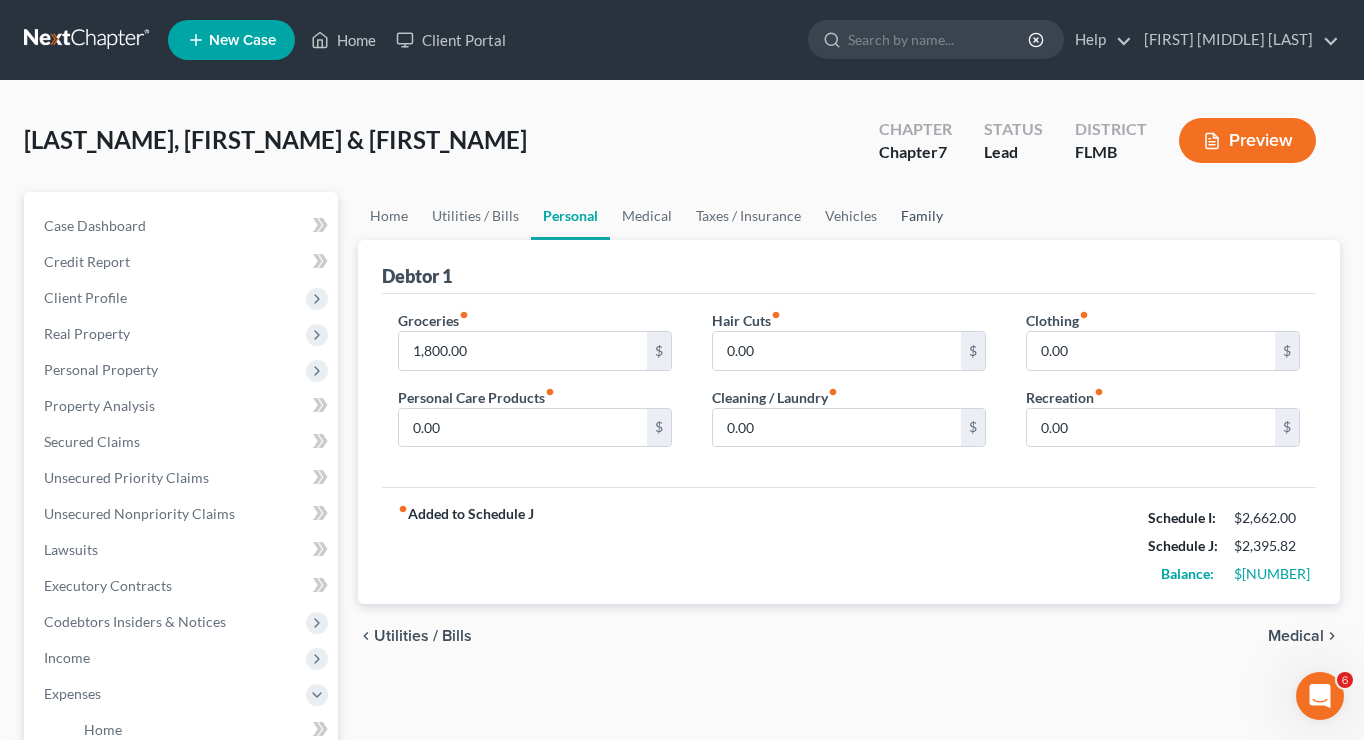 click on "Family" at bounding box center (922, 216) 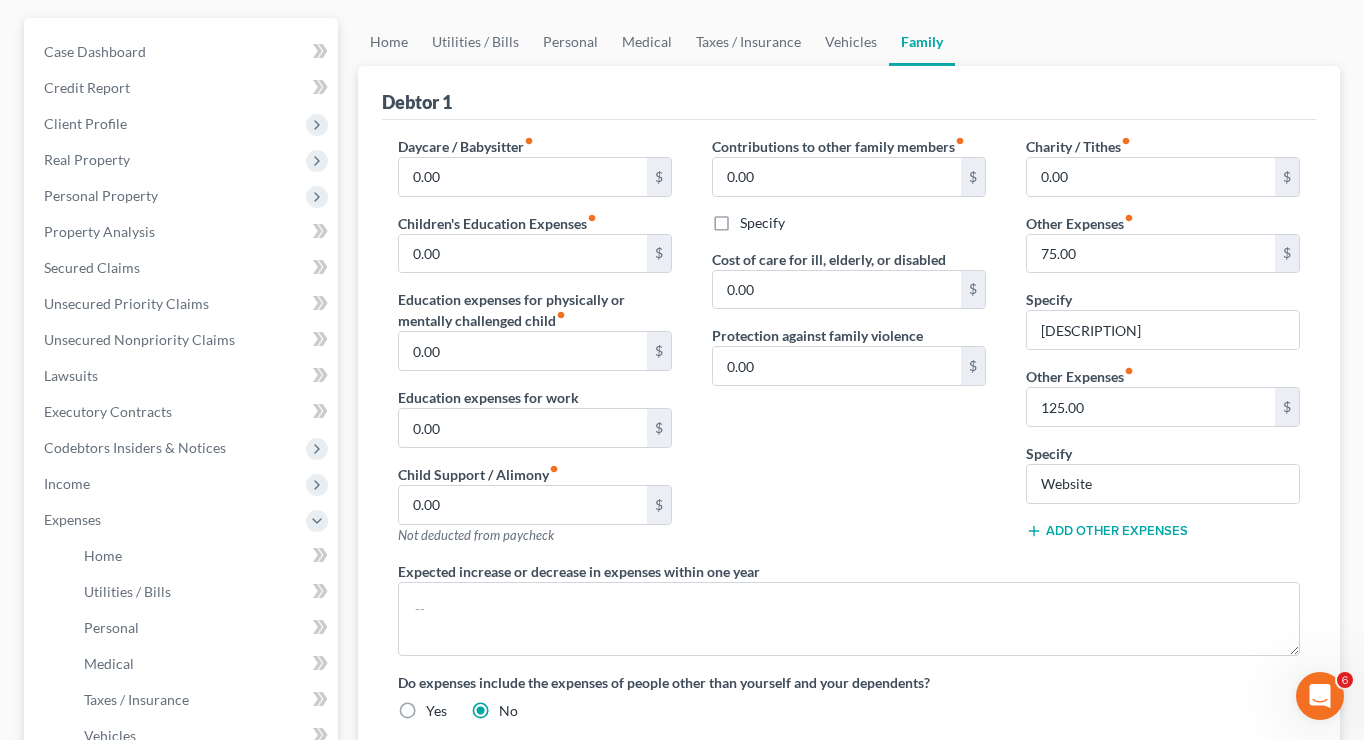 scroll, scrollTop: 198, scrollLeft: 0, axis: vertical 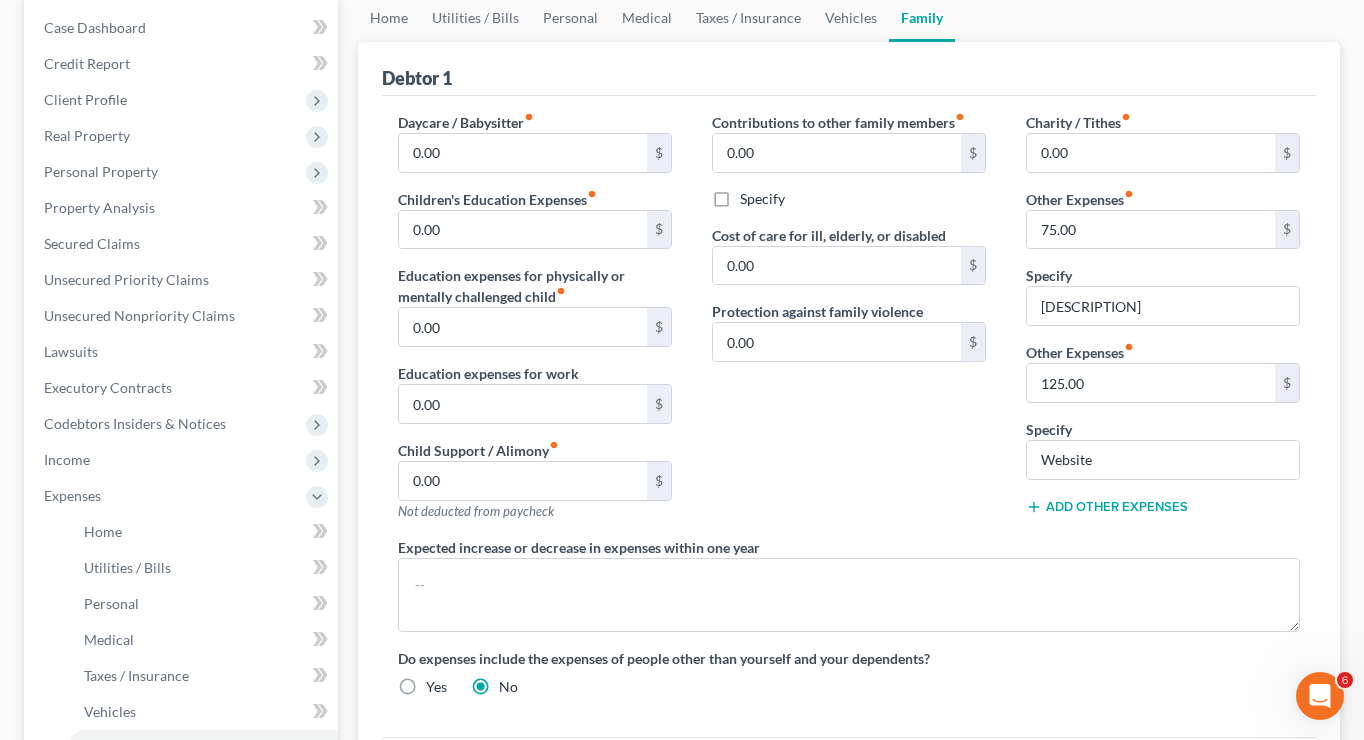 click on "[DESCRIPTION] $[NUMBER] [DESCRIPTION] $[NUMBER] [DESCRIPTION]" at bounding box center [1163, 324] 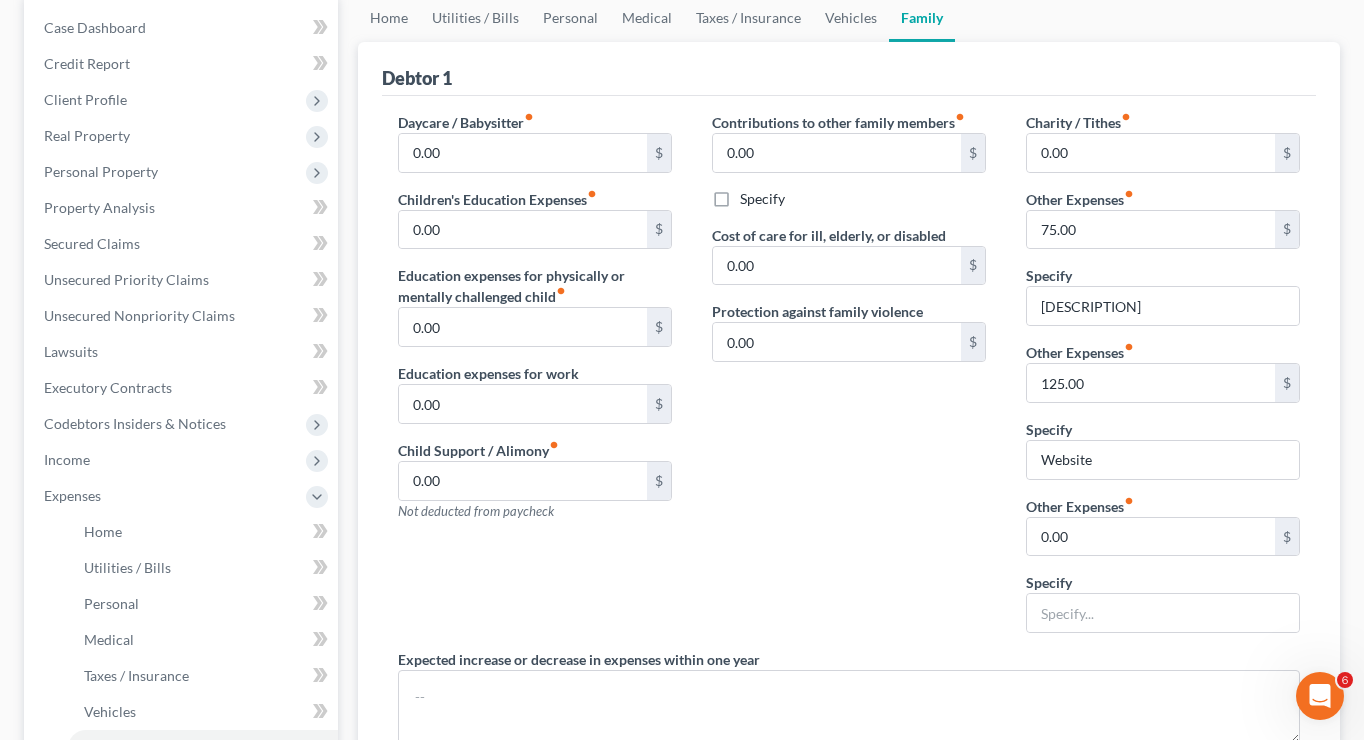click on "Other Expenses  fiber_manual_record" at bounding box center [1080, 506] 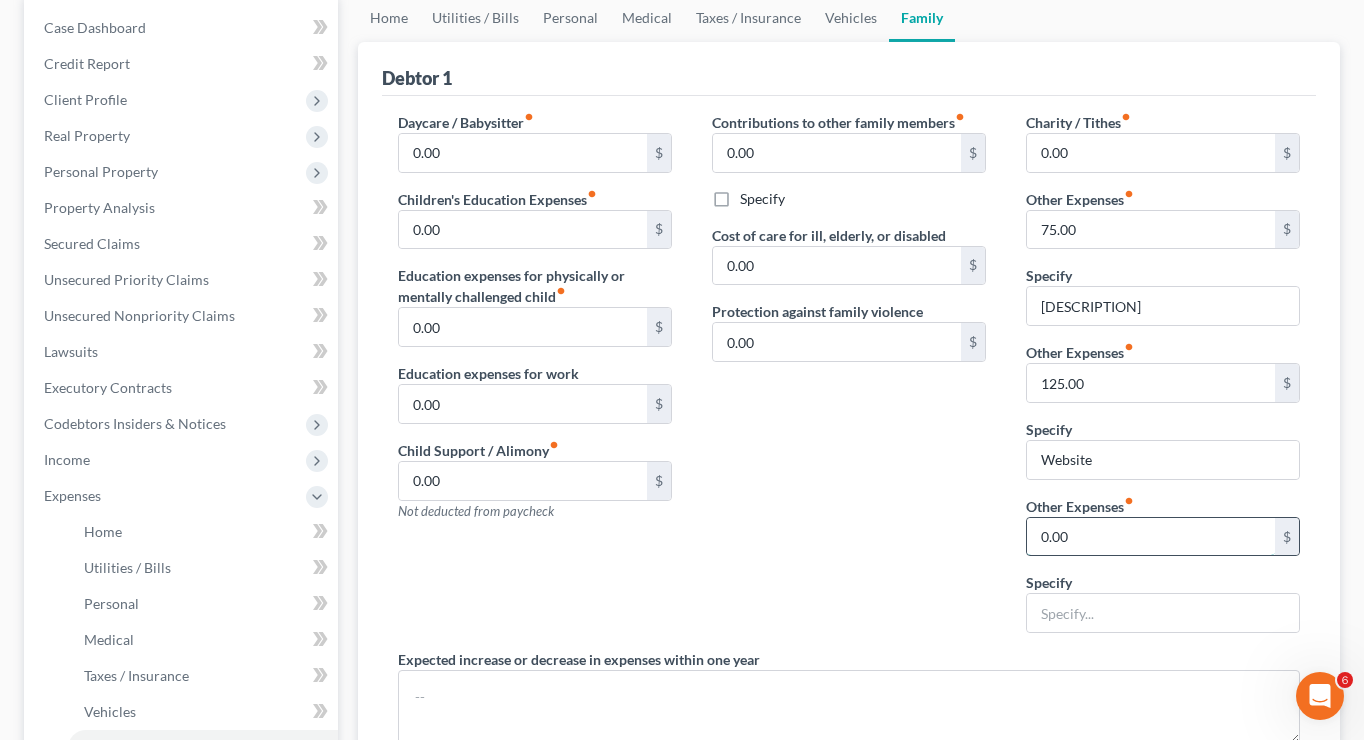 click on "0.00" at bounding box center (1151, 537) 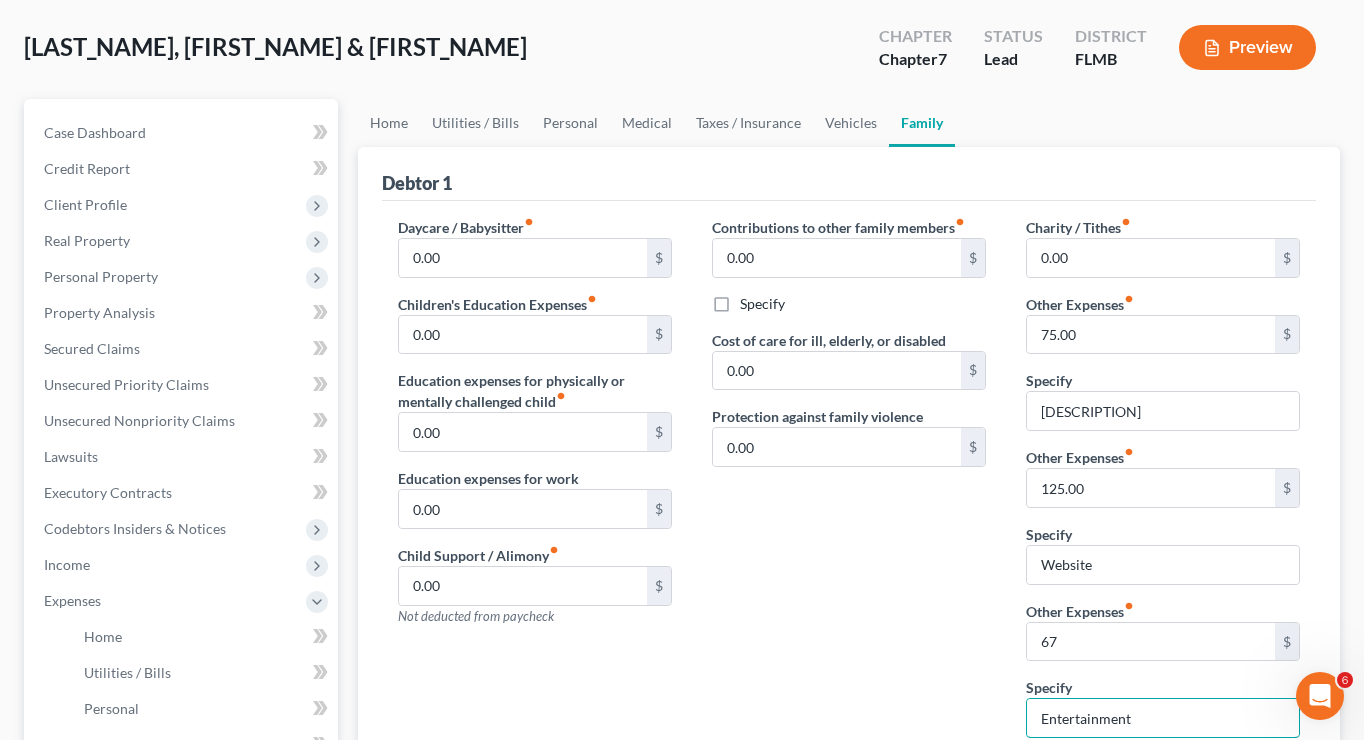 scroll, scrollTop: 78, scrollLeft: 0, axis: vertical 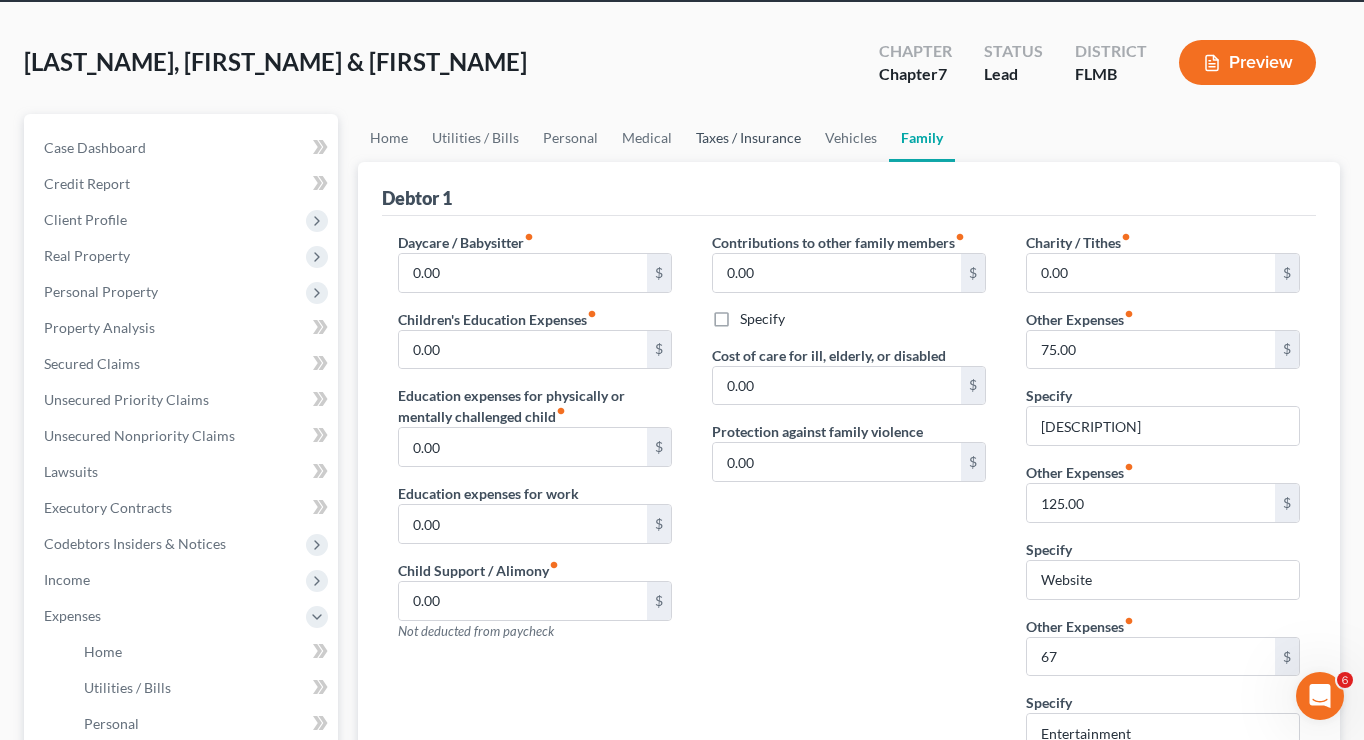 click on "Taxes / Insurance" at bounding box center (748, 138) 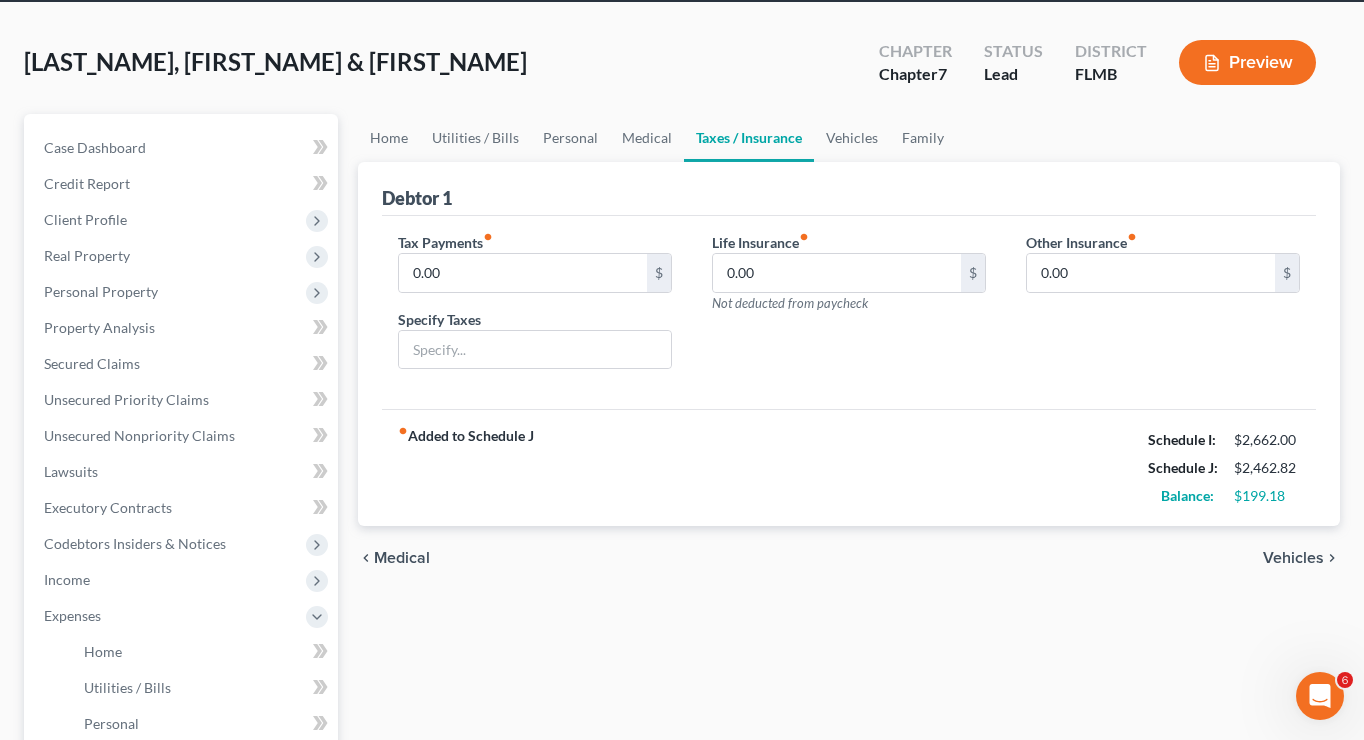 scroll, scrollTop: 0, scrollLeft: 0, axis: both 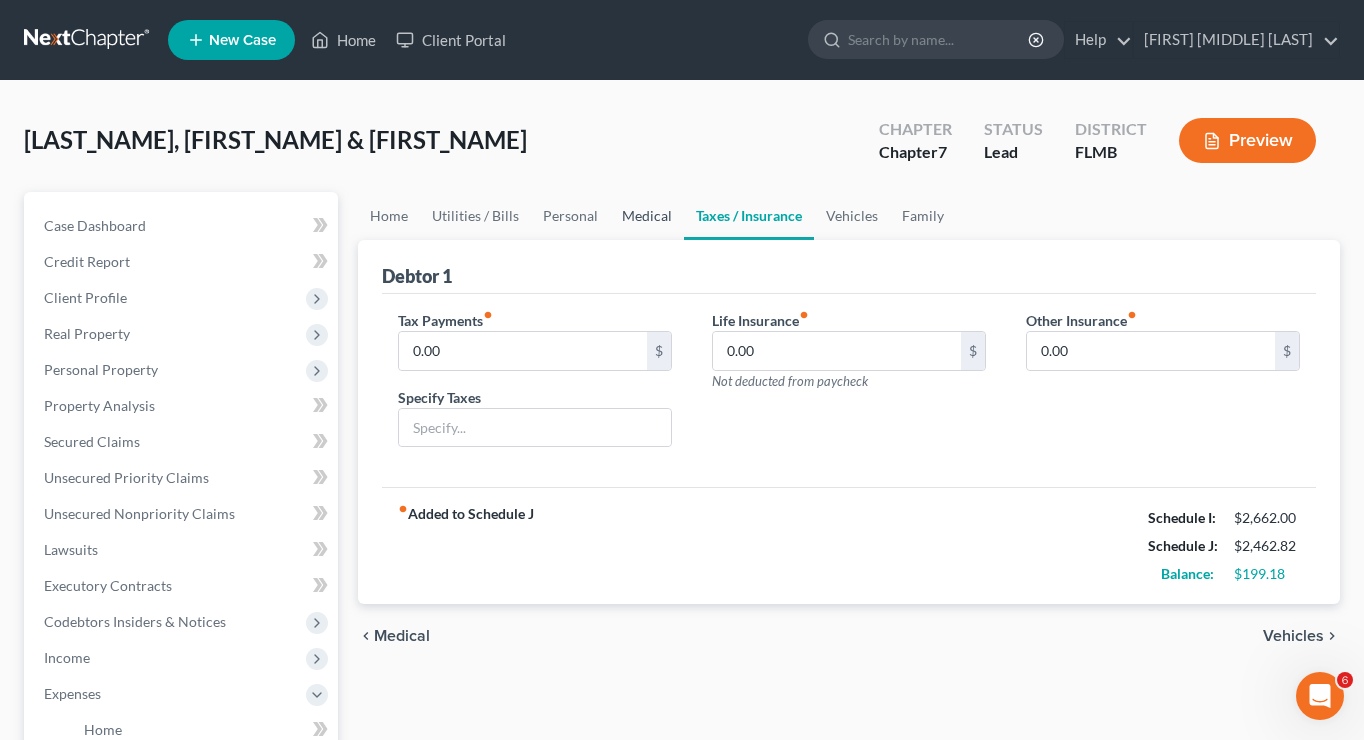 click on "Medical" at bounding box center (647, 216) 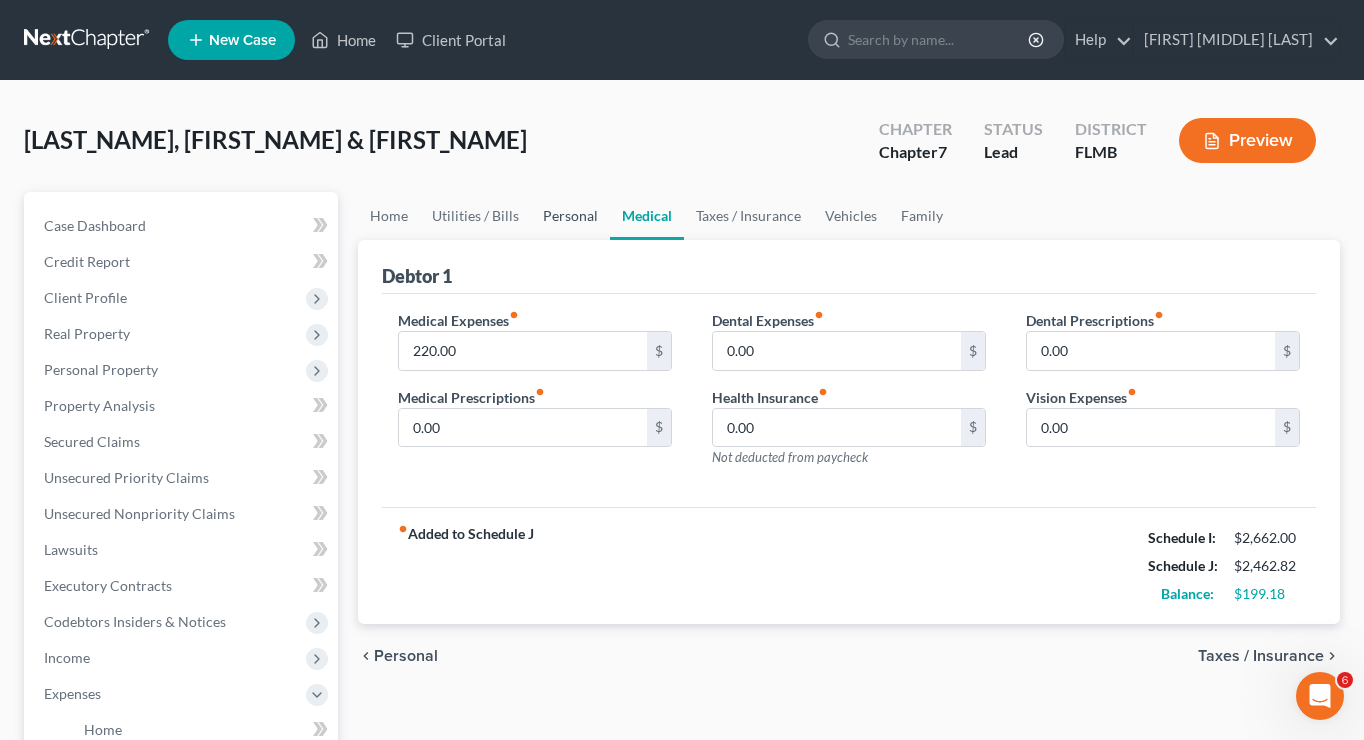 click on "Personal" at bounding box center (570, 216) 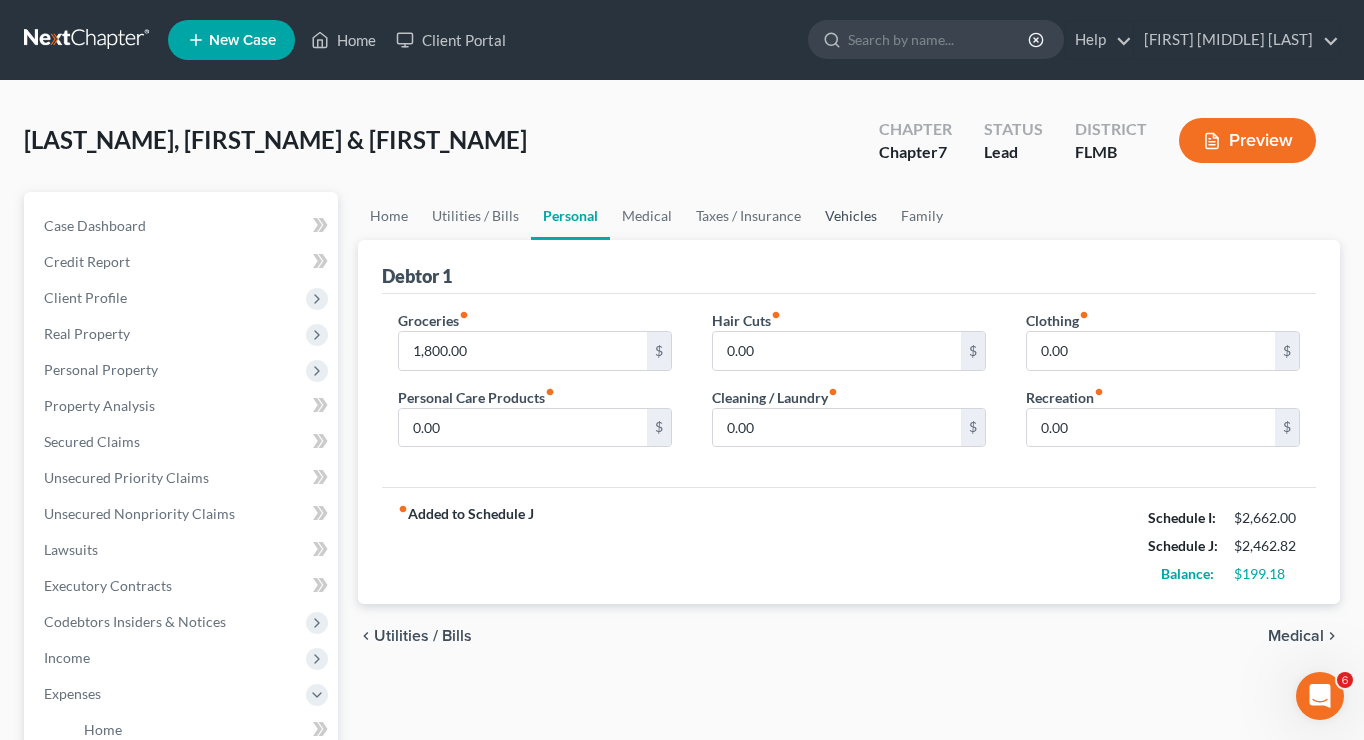 click on "Vehicles" at bounding box center (851, 216) 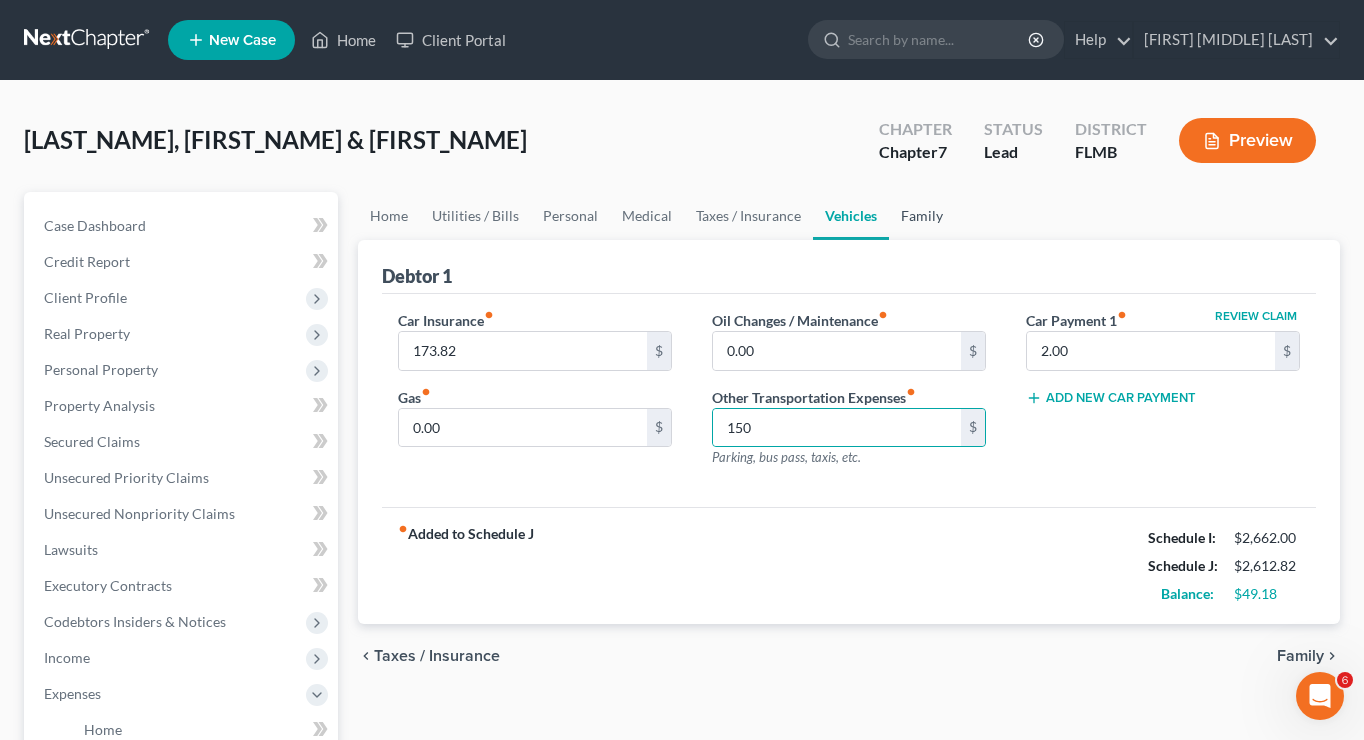 click on "Family" at bounding box center [922, 216] 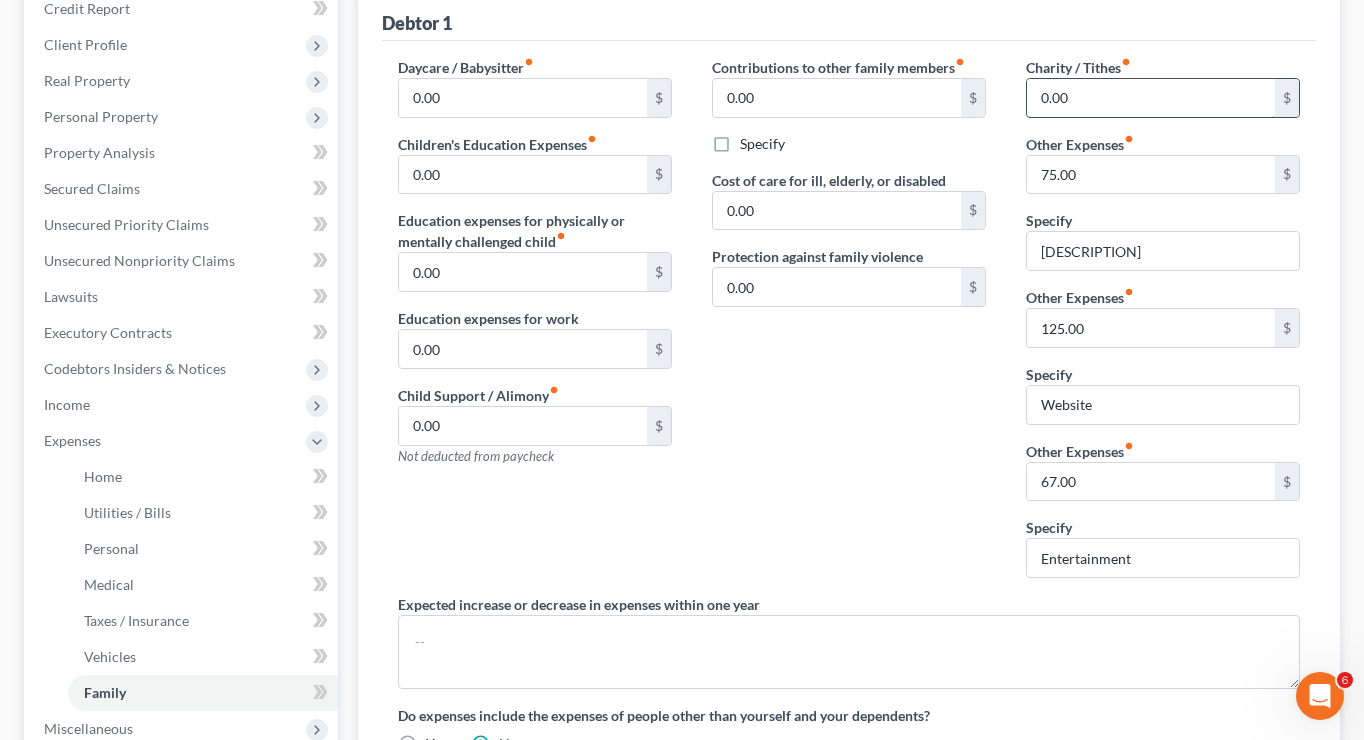 scroll, scrollTop: 262, scrollLeft: 0, axis: vertical 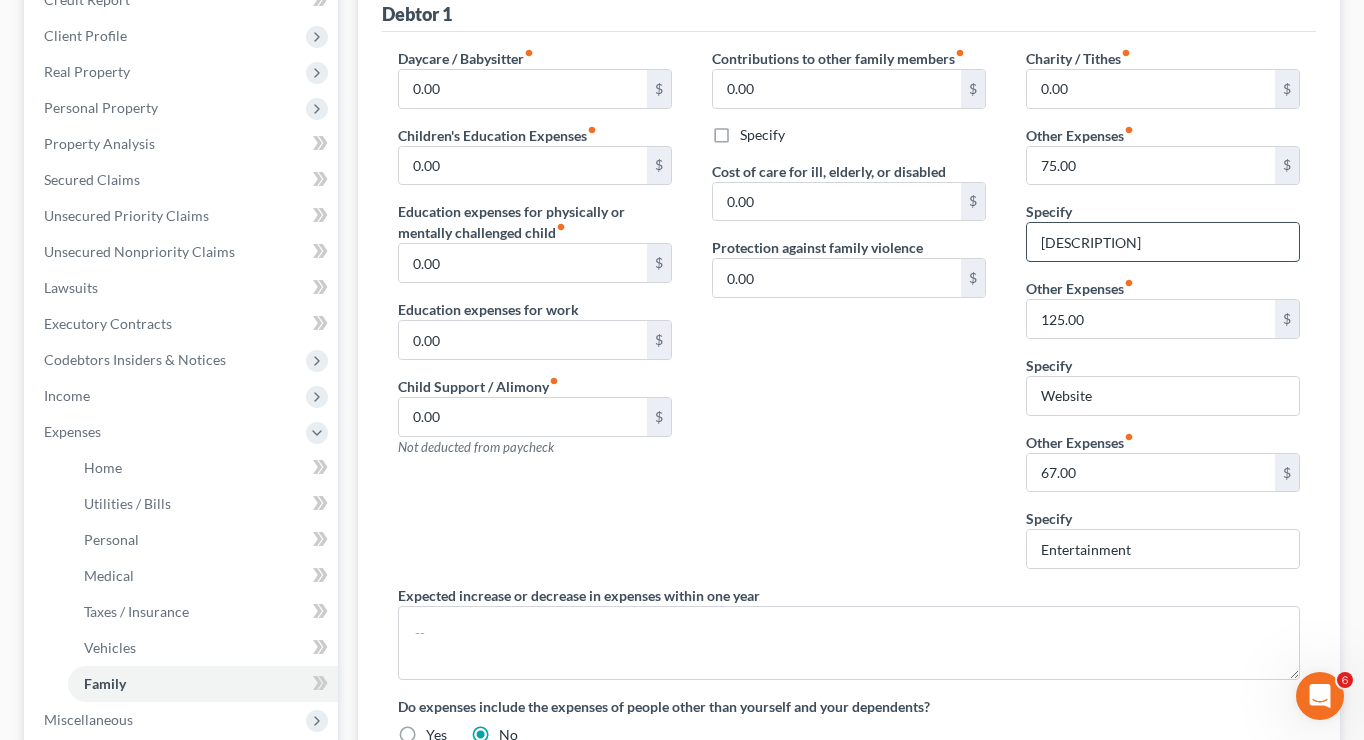 click on "[DESCRIPTION]" at bounding box center (1163, 242) 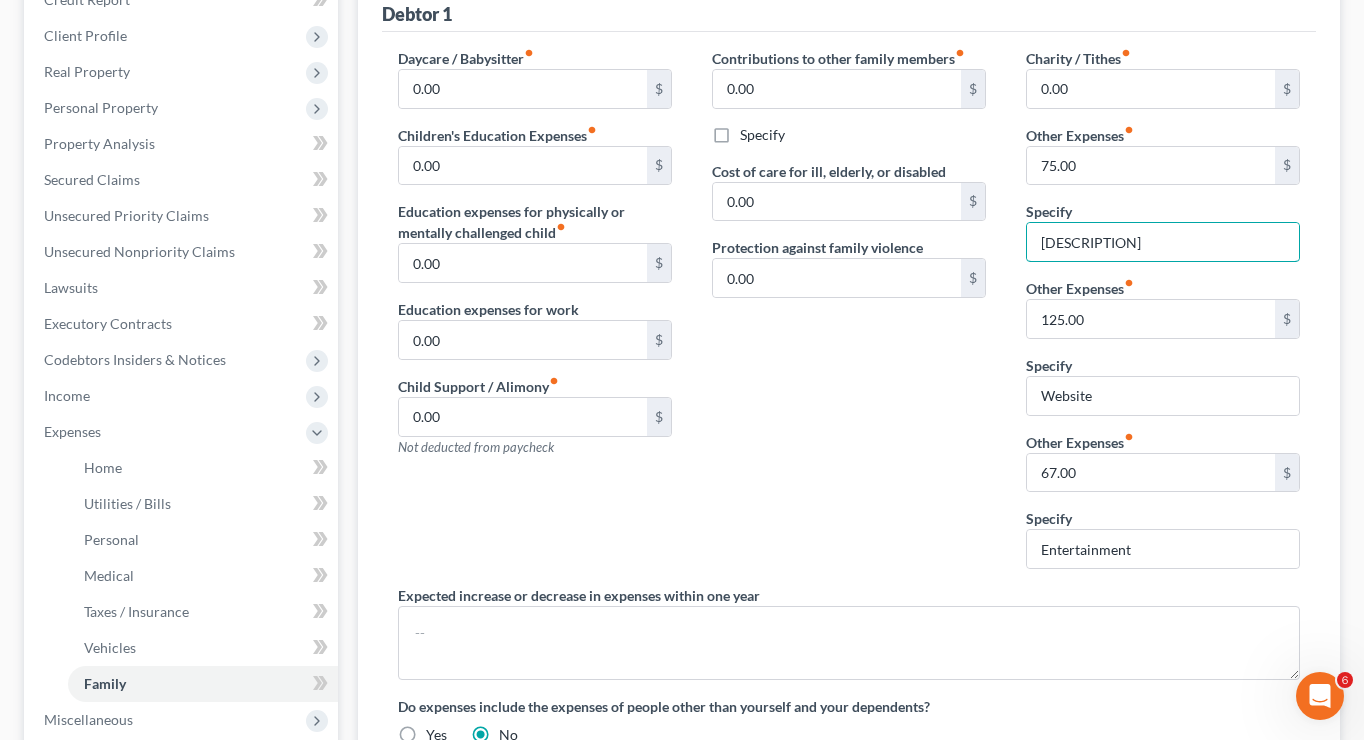 drag, startPoint x: 1138, startPoint y: 254, endPoint x: 1008, endPoint y: 227, distance: 132.77425 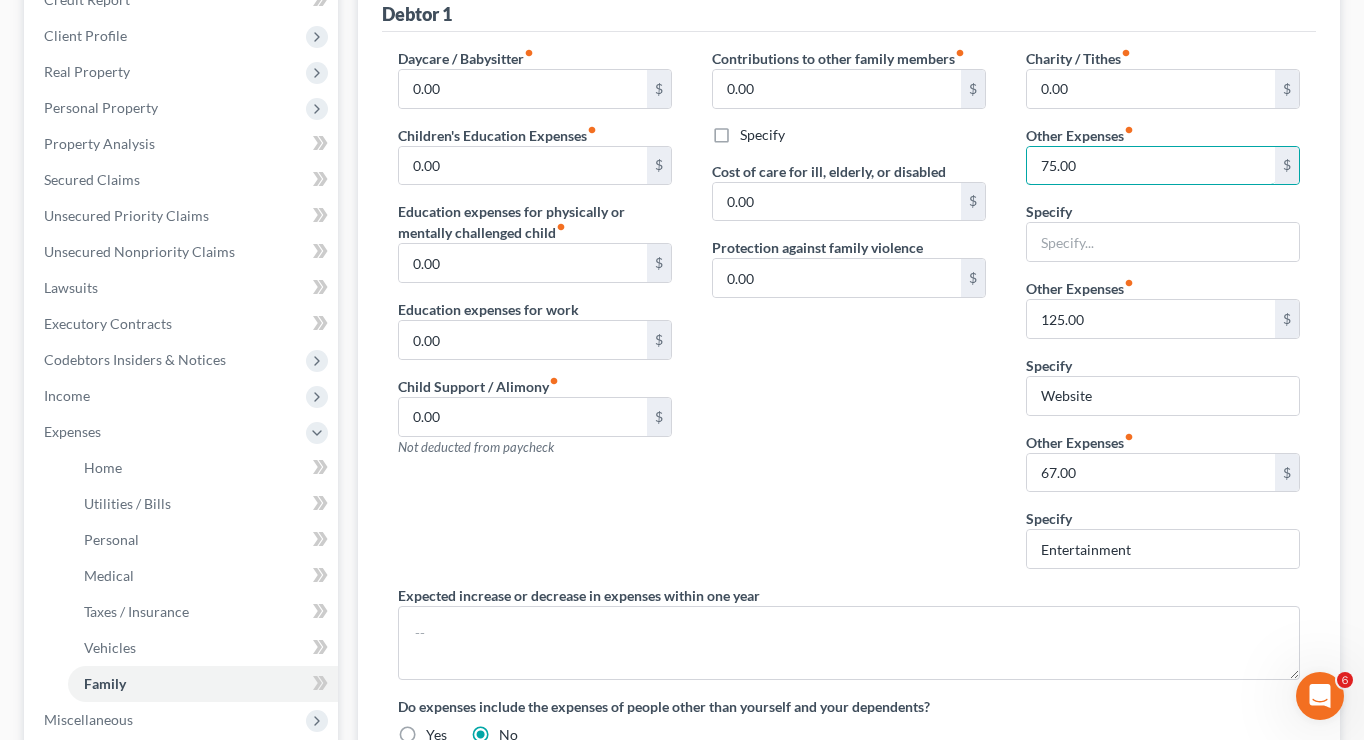 drag, startPoint x: 1096, startPoint y: 171, endPoint x: 1023, endPoint y: 142, distance: 78.54935 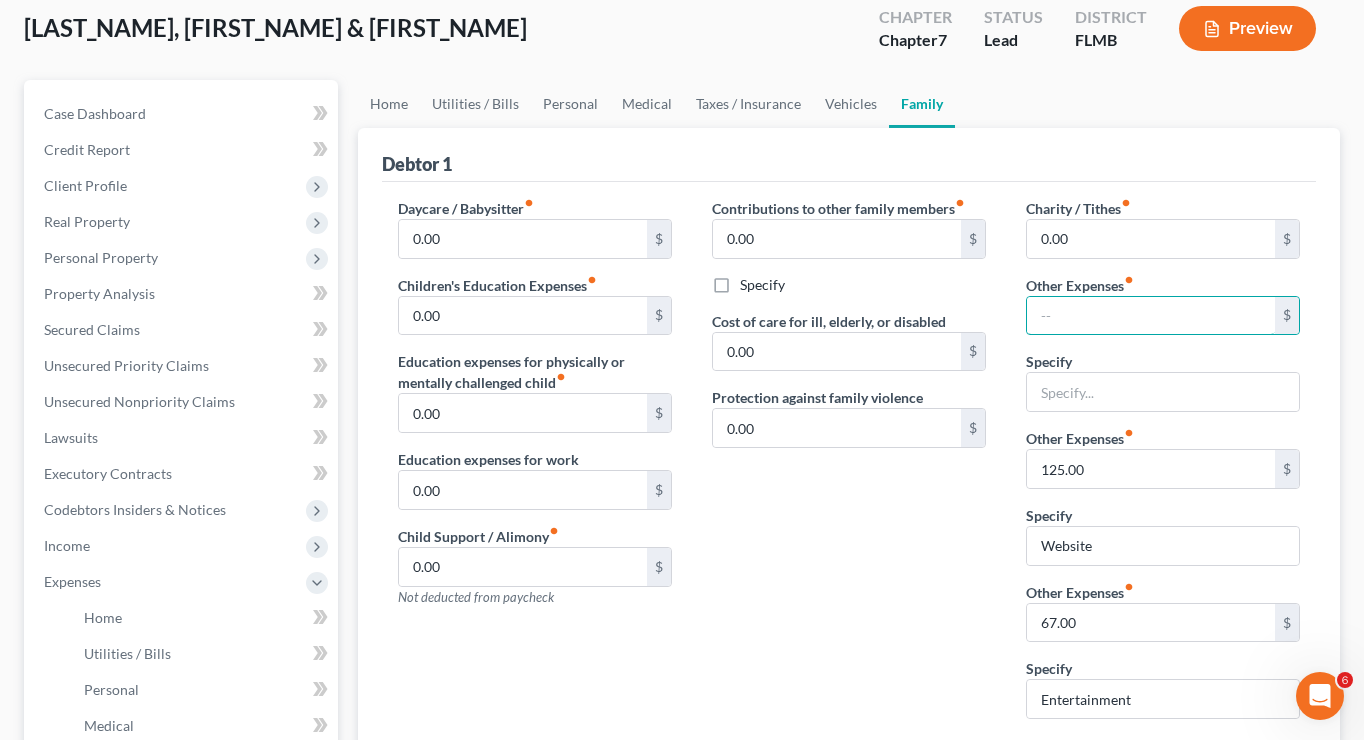 scroll, scrollTop: 103, scrollLeft: 0, axis: vertical 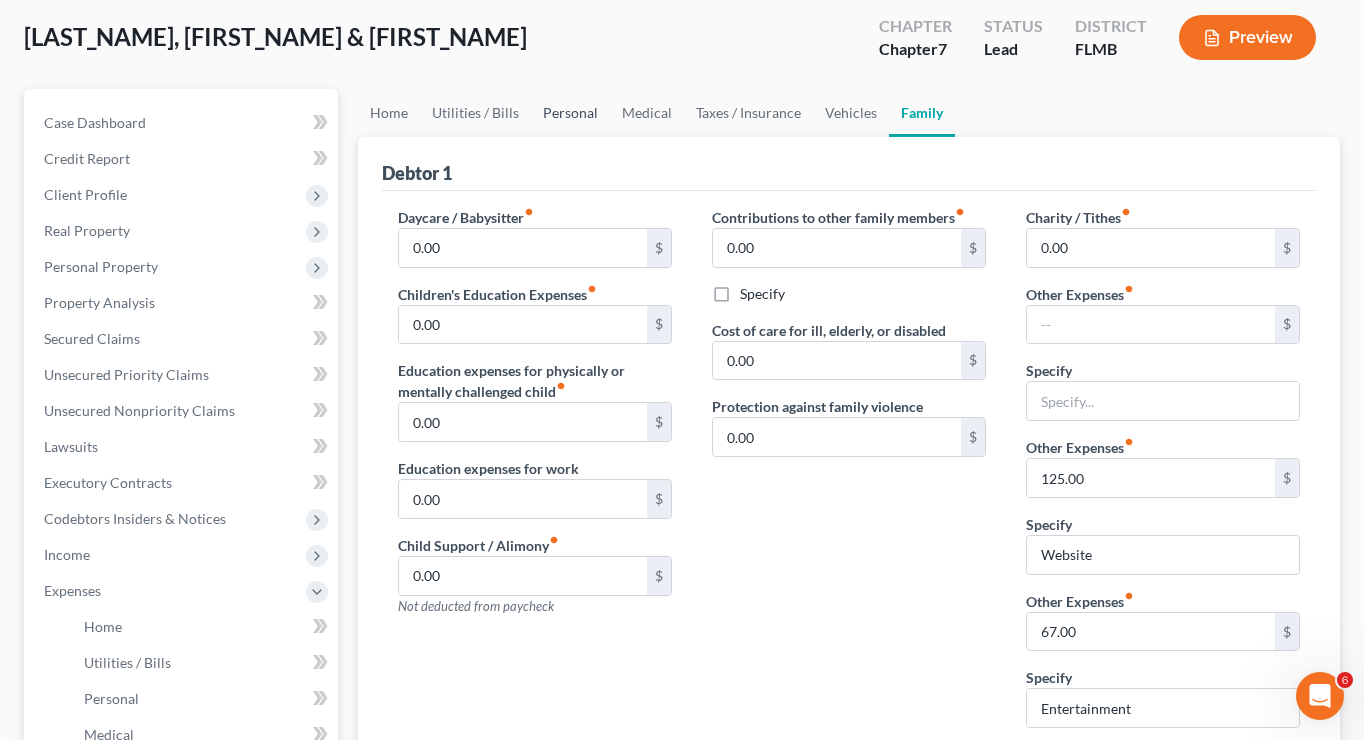 click on "Personal" at bounding box center (570, 113) 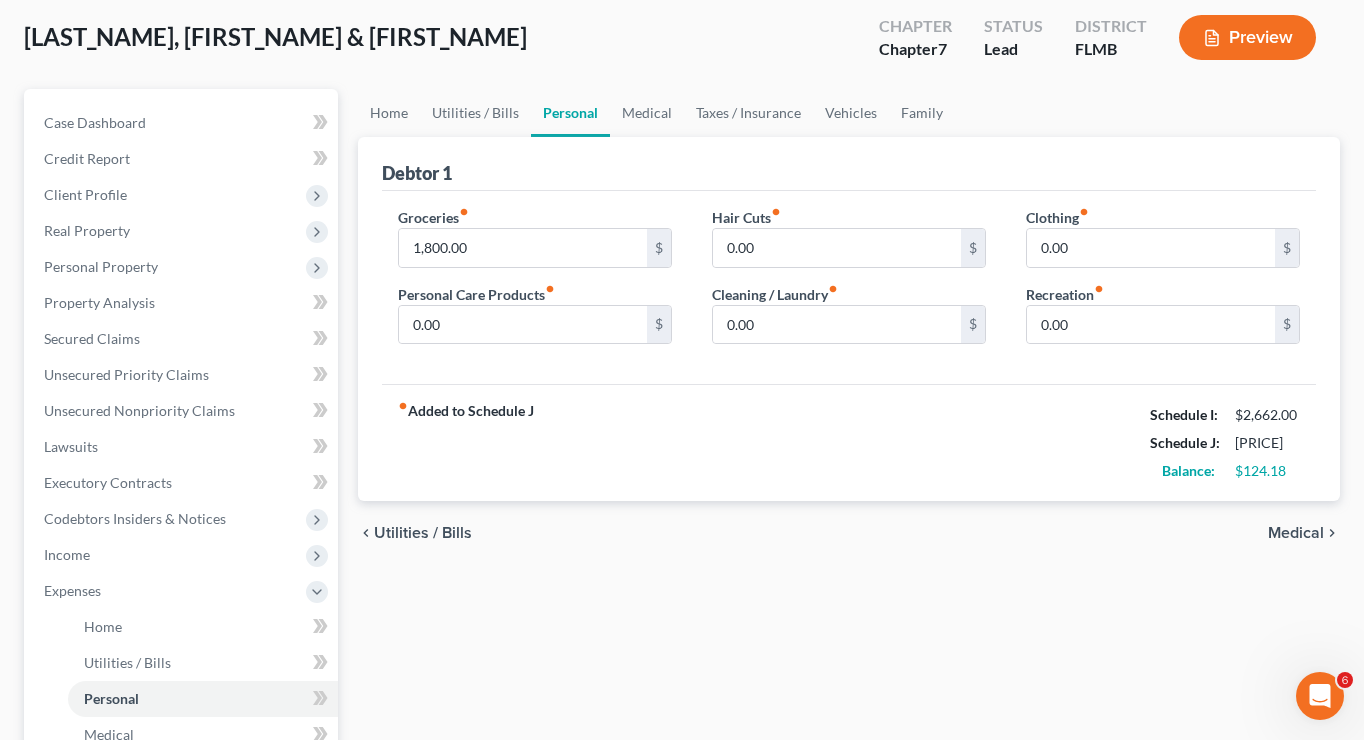 scroll, scrollTop: 0, scrollLeft: 0, axis: both 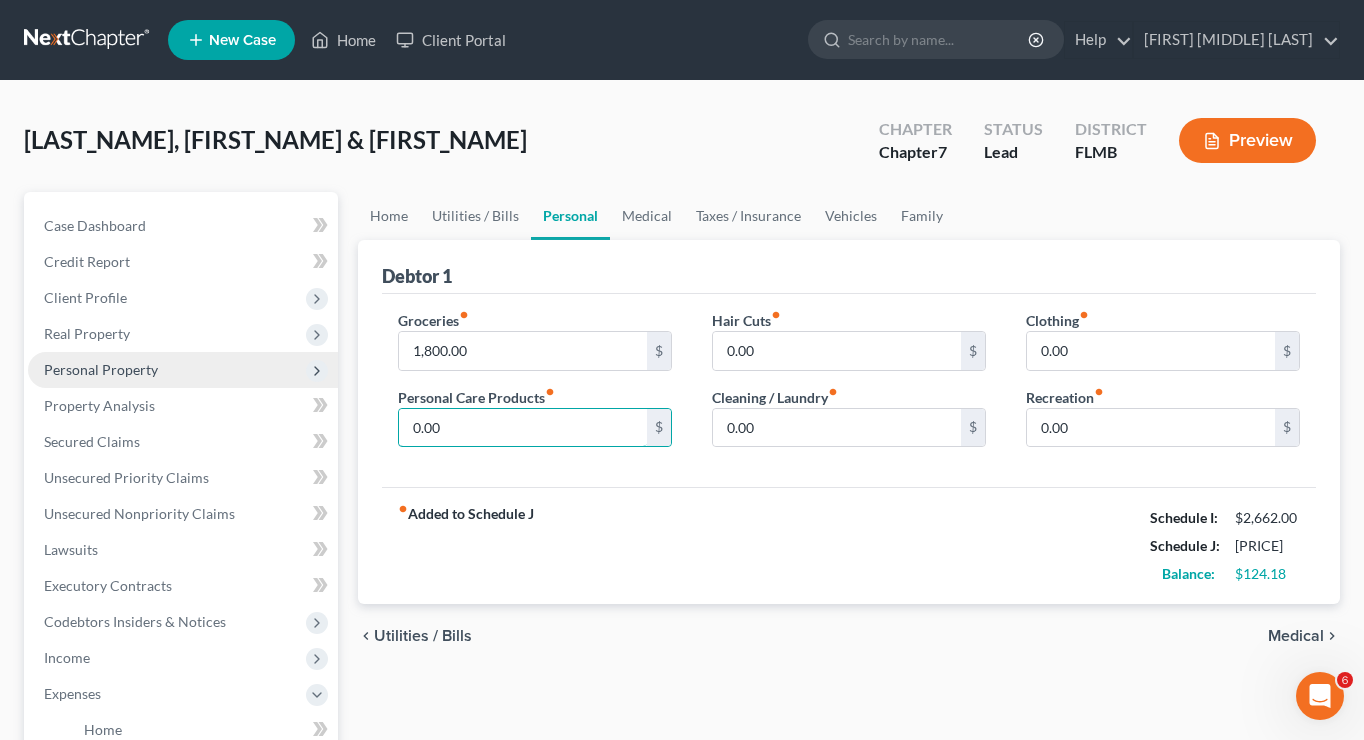 drag, startPoint x: 519, startPoint y: 428, endPoint x: 322, endPoint y: 384, distance: 201.85391 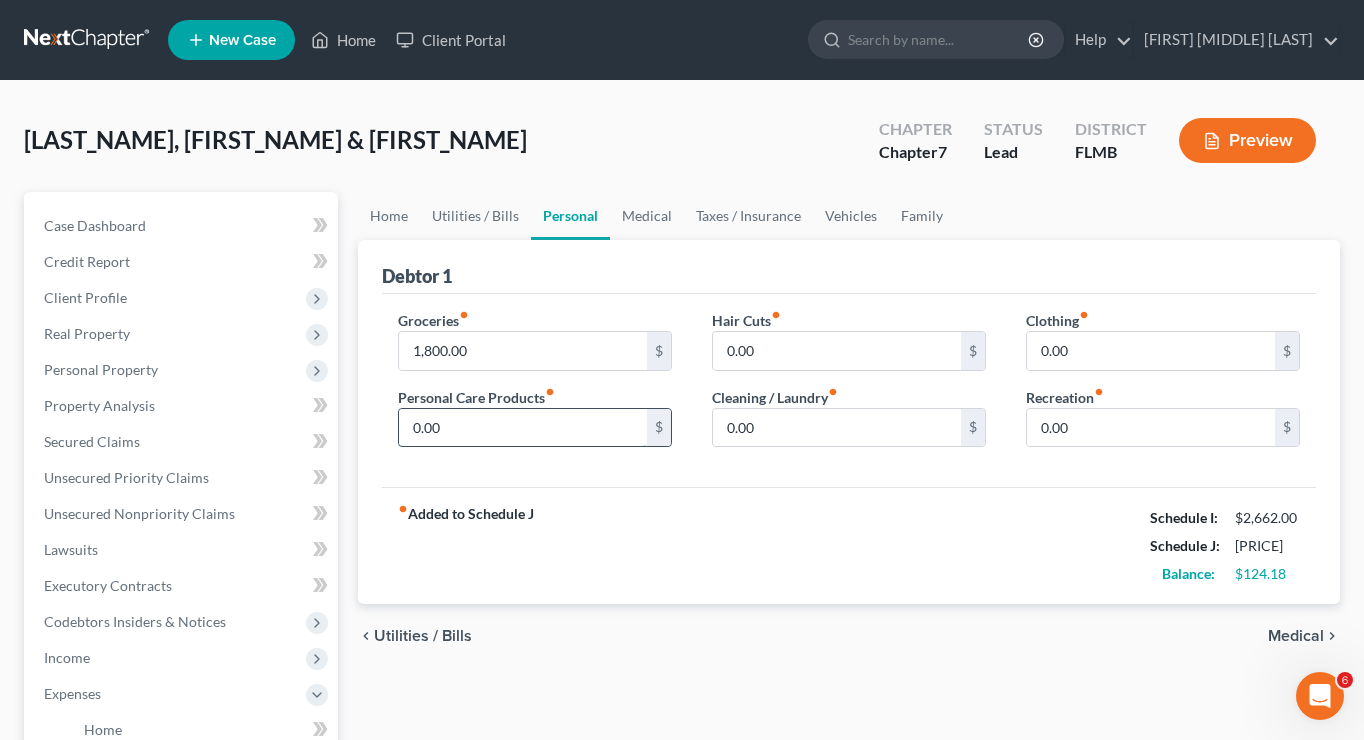 click on "0.00" at bounding box center [523, 428] 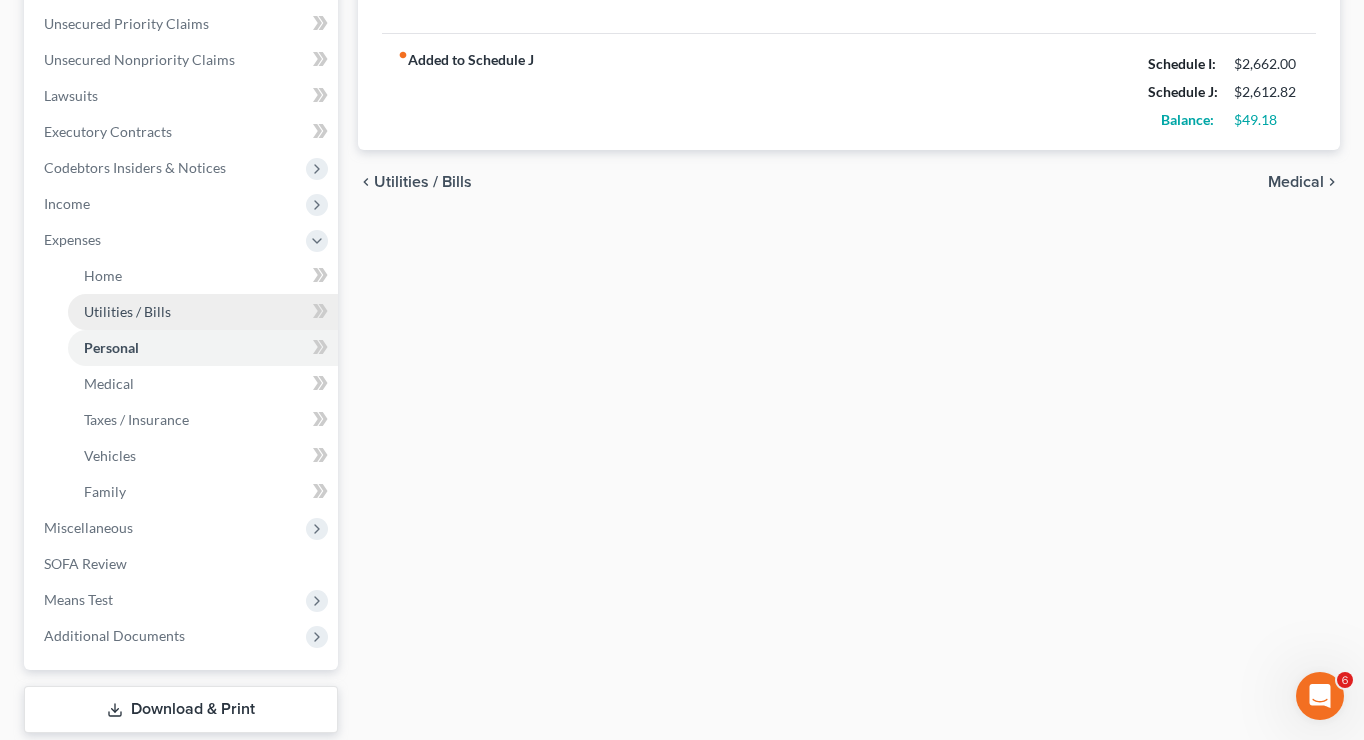 scroll, scrollTop: 456, scrollLeft: 0, axis: vertical 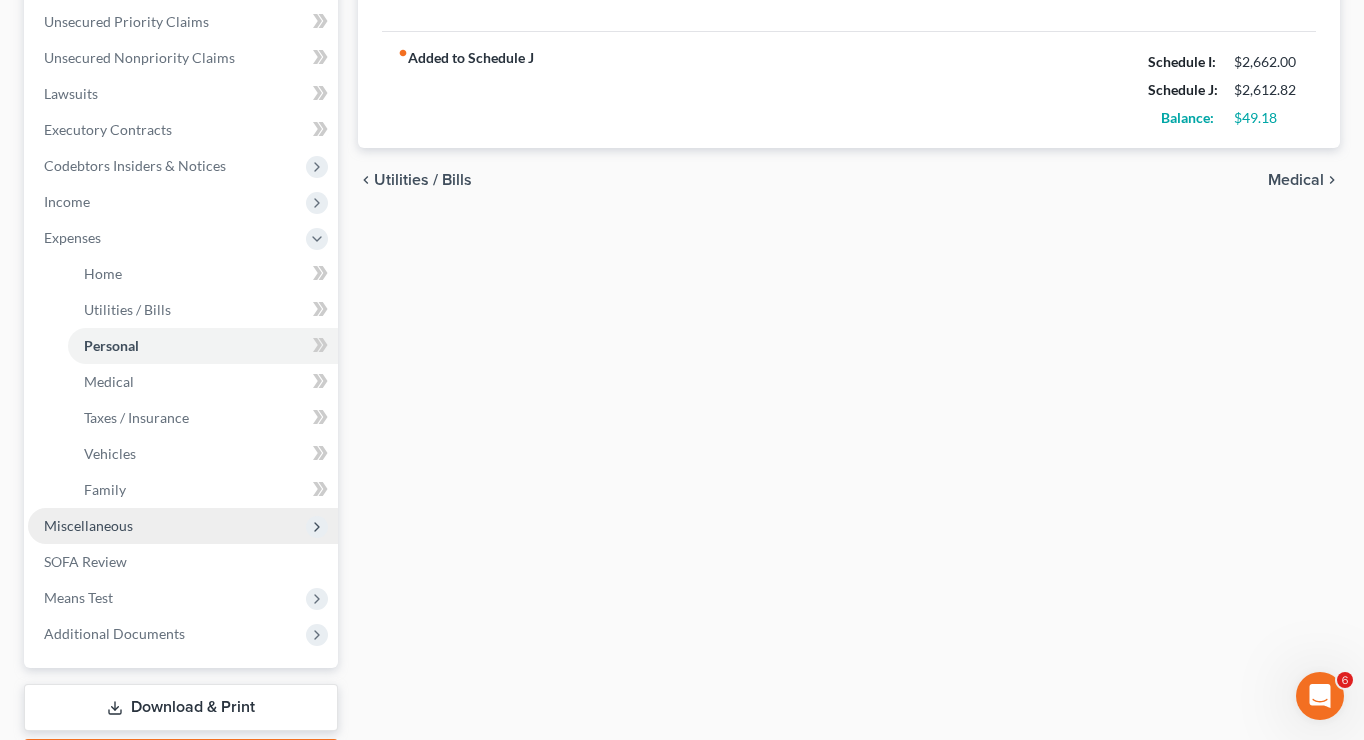 click on "Miscellaneous" at bounding box center [183, 526] 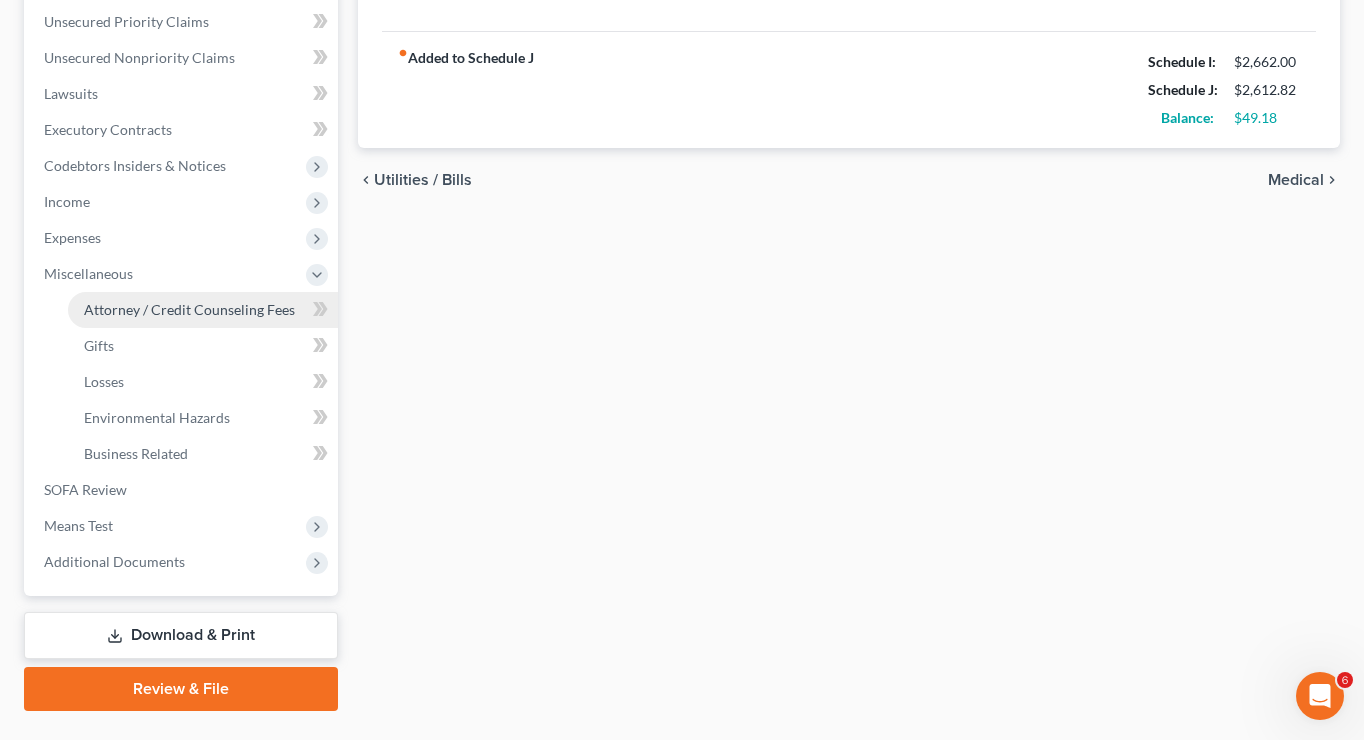 click on "Attorney / Credit Counseling Fees" at bounding box center [189, 309] 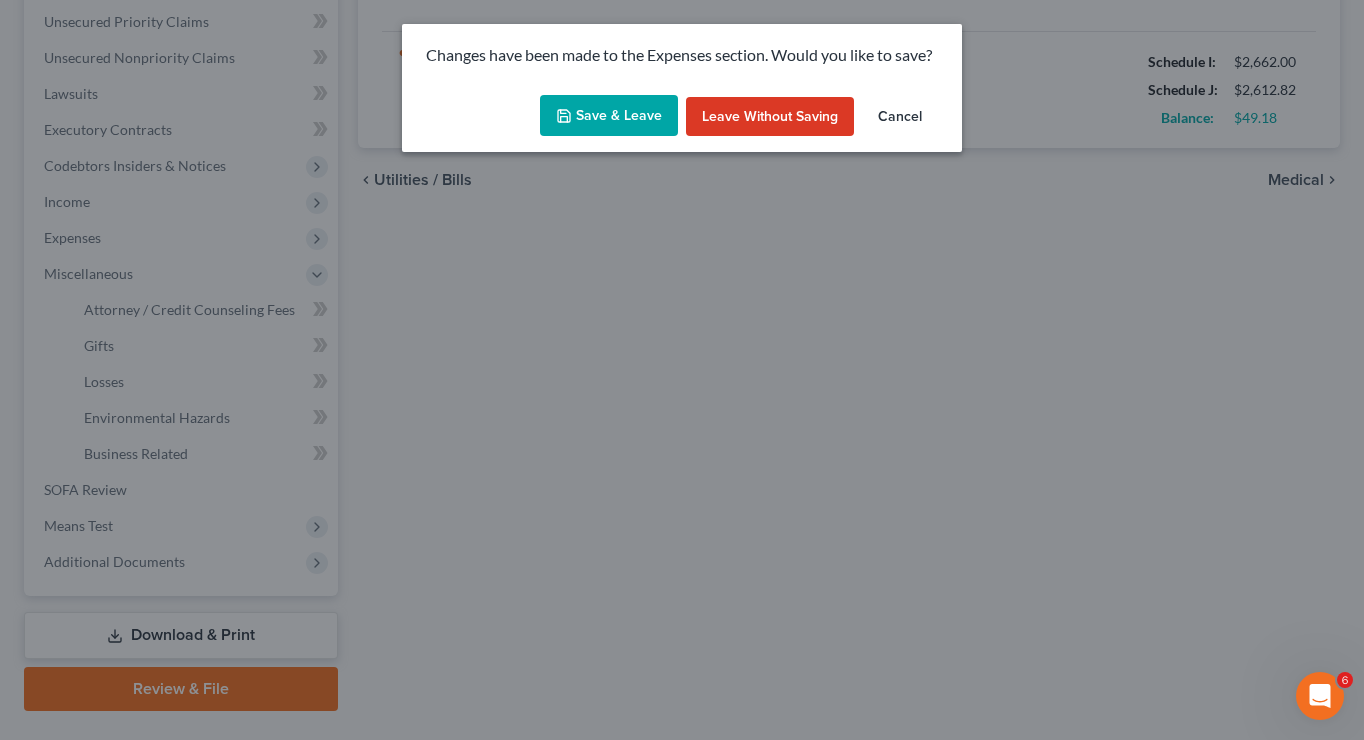 click on "Save & Leave" at bounding box center (609, 116) 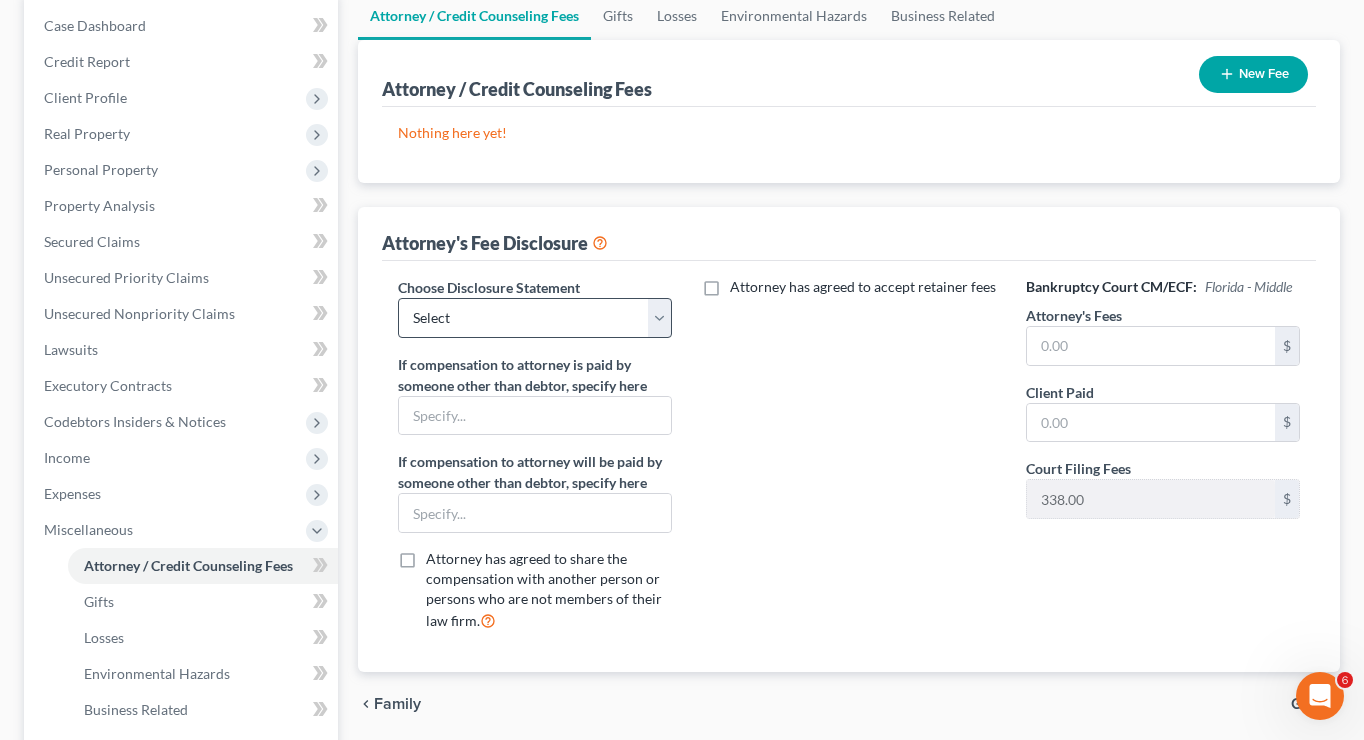 scroll, scrollTop: 204, scrollLeft: 0, axis: vertical 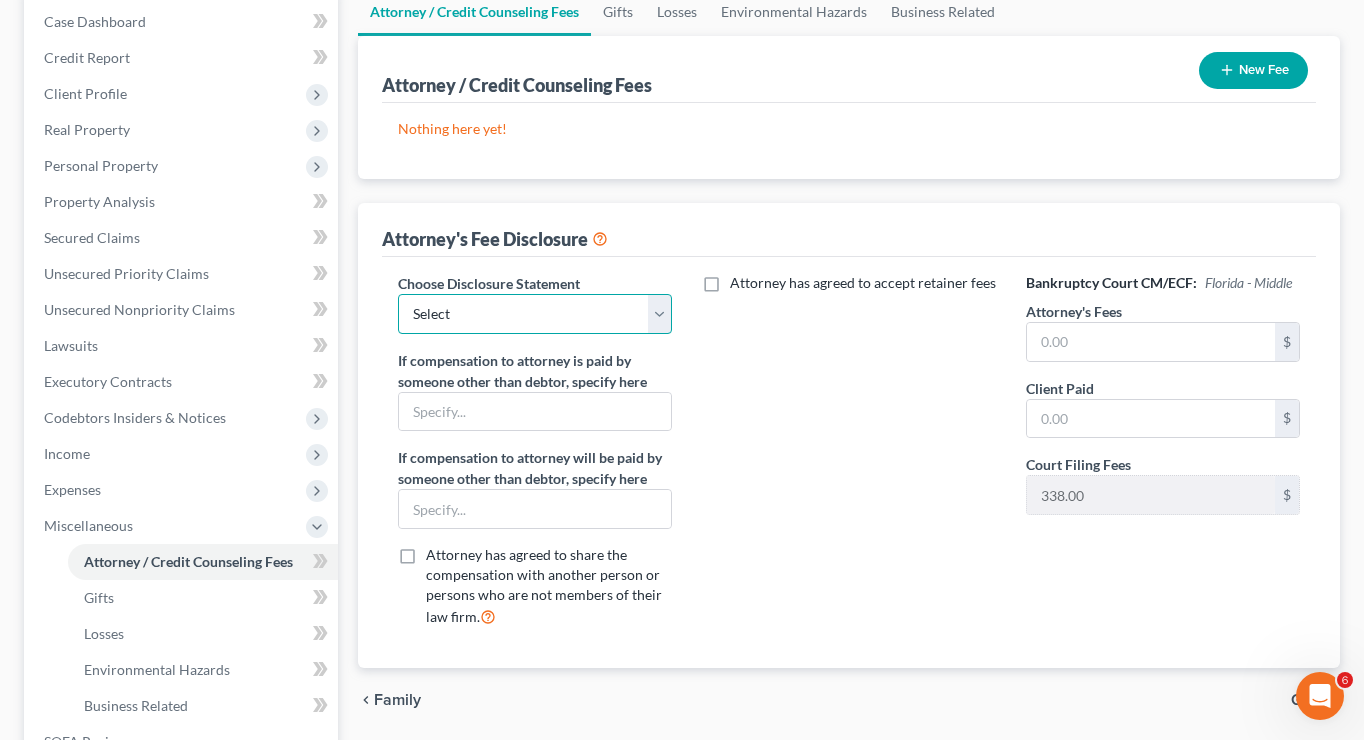 click on "Select [FIRST] [LAST]" at bounding box center [535, 314] 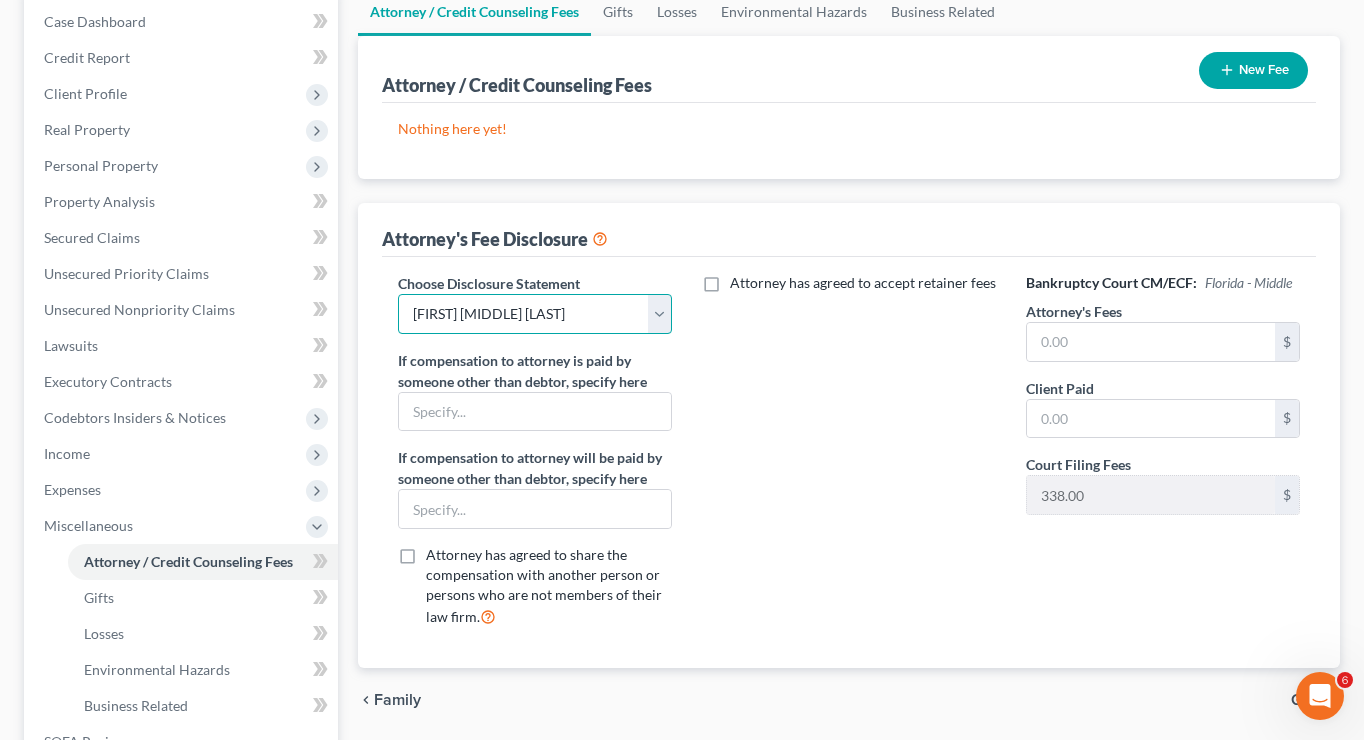 scroll, scrollTop: 244, scrollLeft: 0, axis: vertical 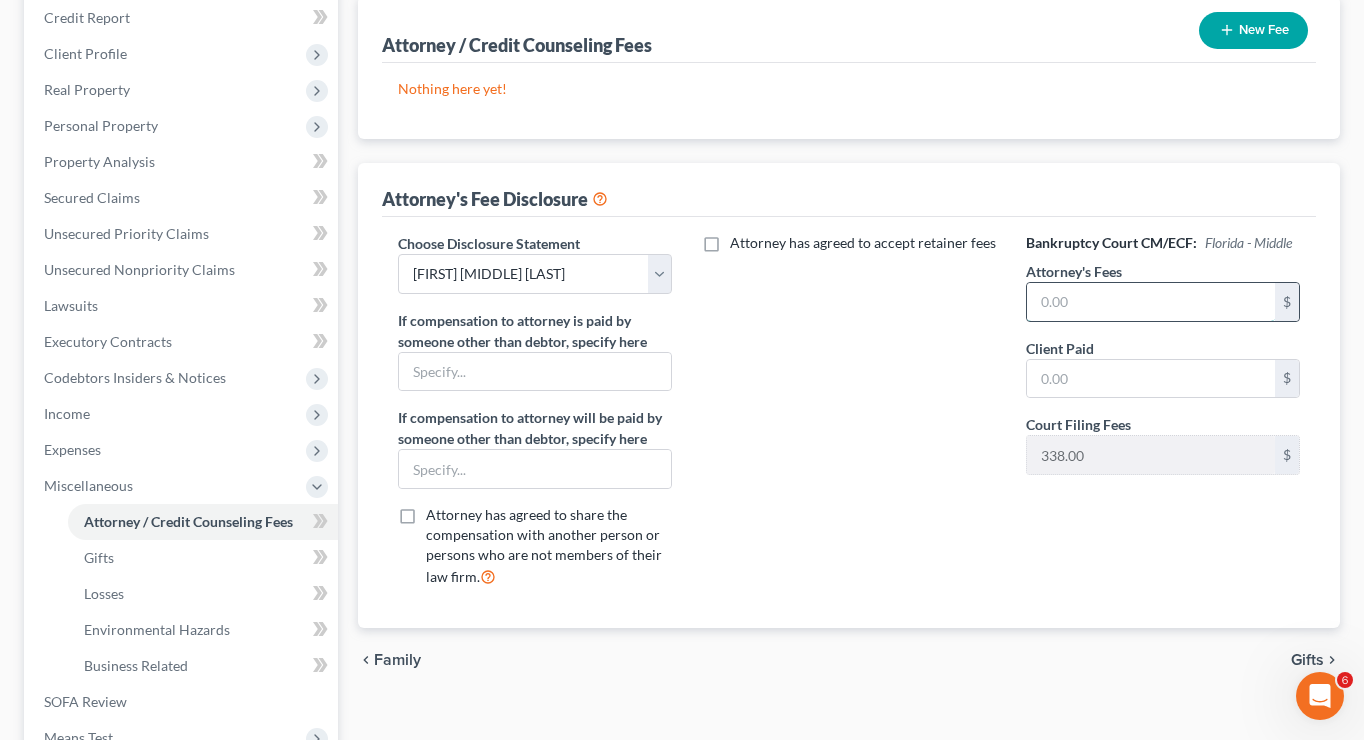 click at bounding box center [1151, 302] 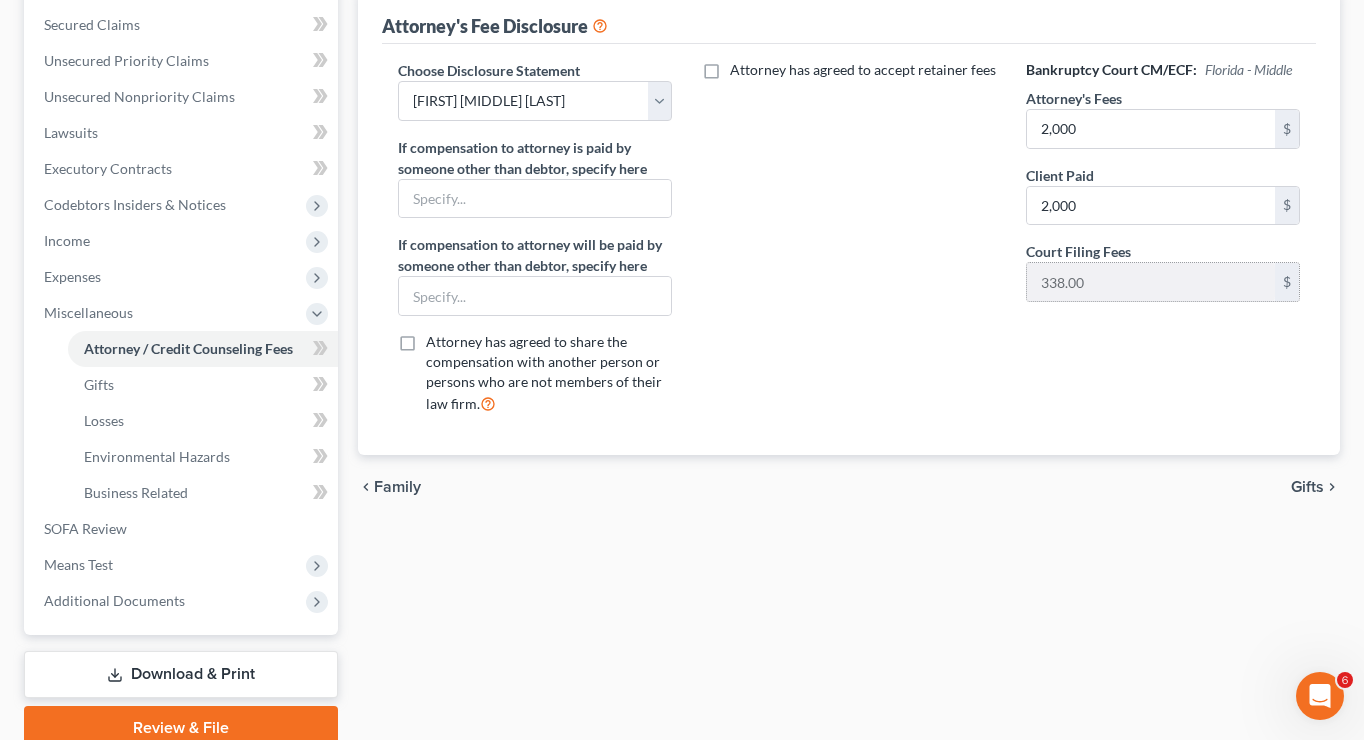 scroll, scrollTop: 420, scrollLeft: 0, axis: vertical 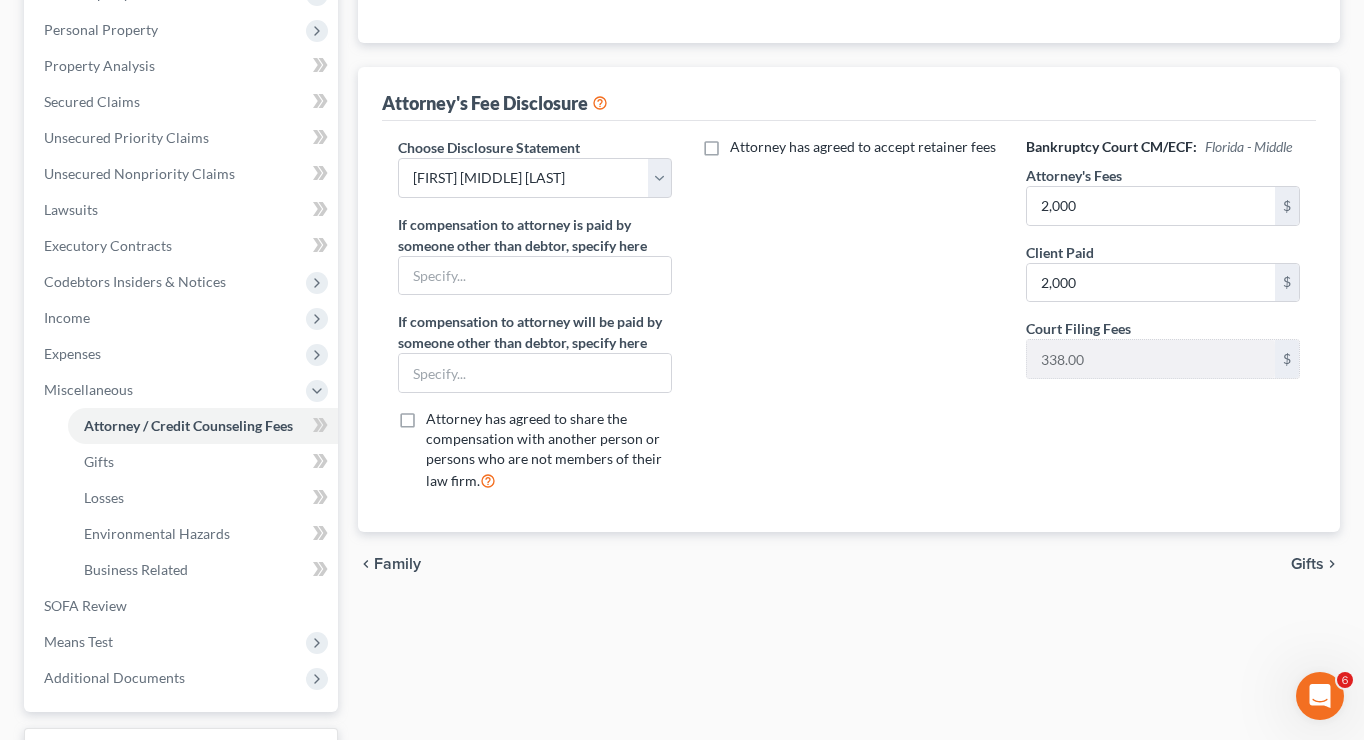 click on "Gifts" at bounding box center (1307, 564) 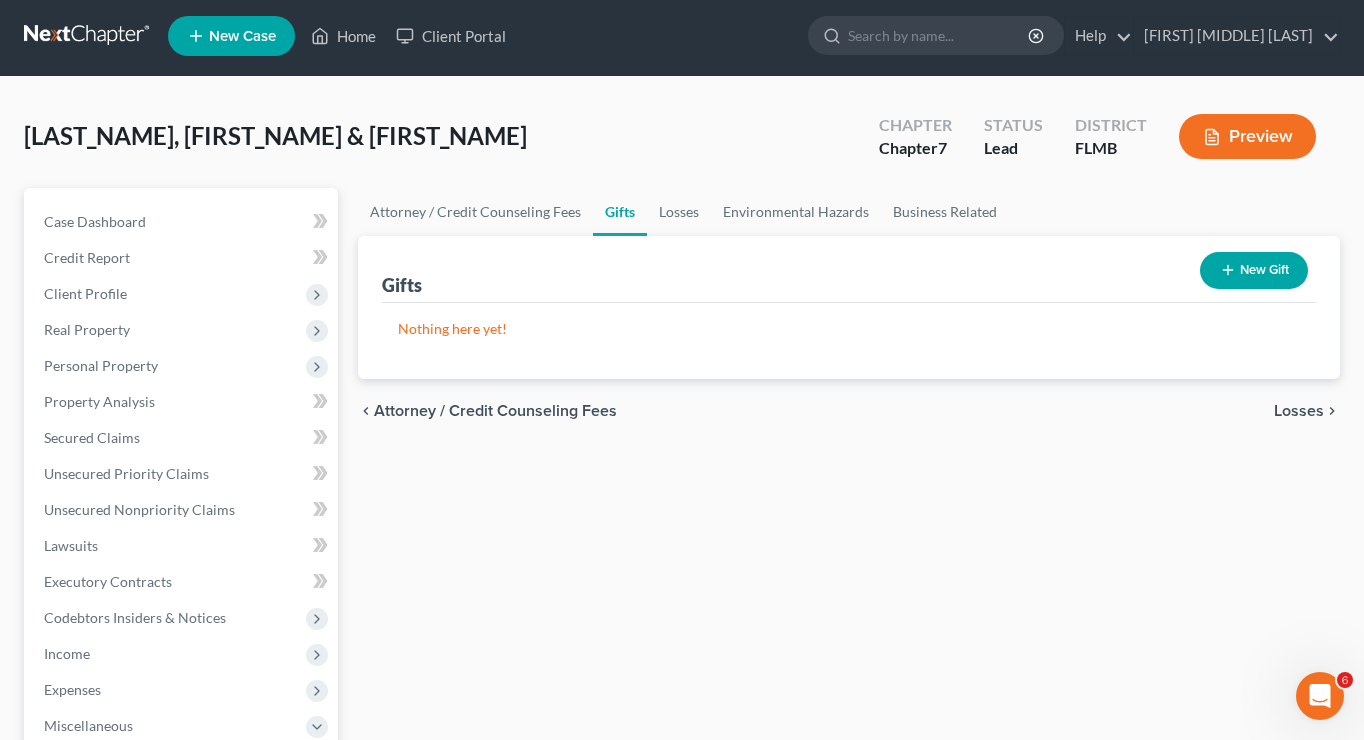 scroll, scrollTop: 0, scrollLeft: 0, axis: both 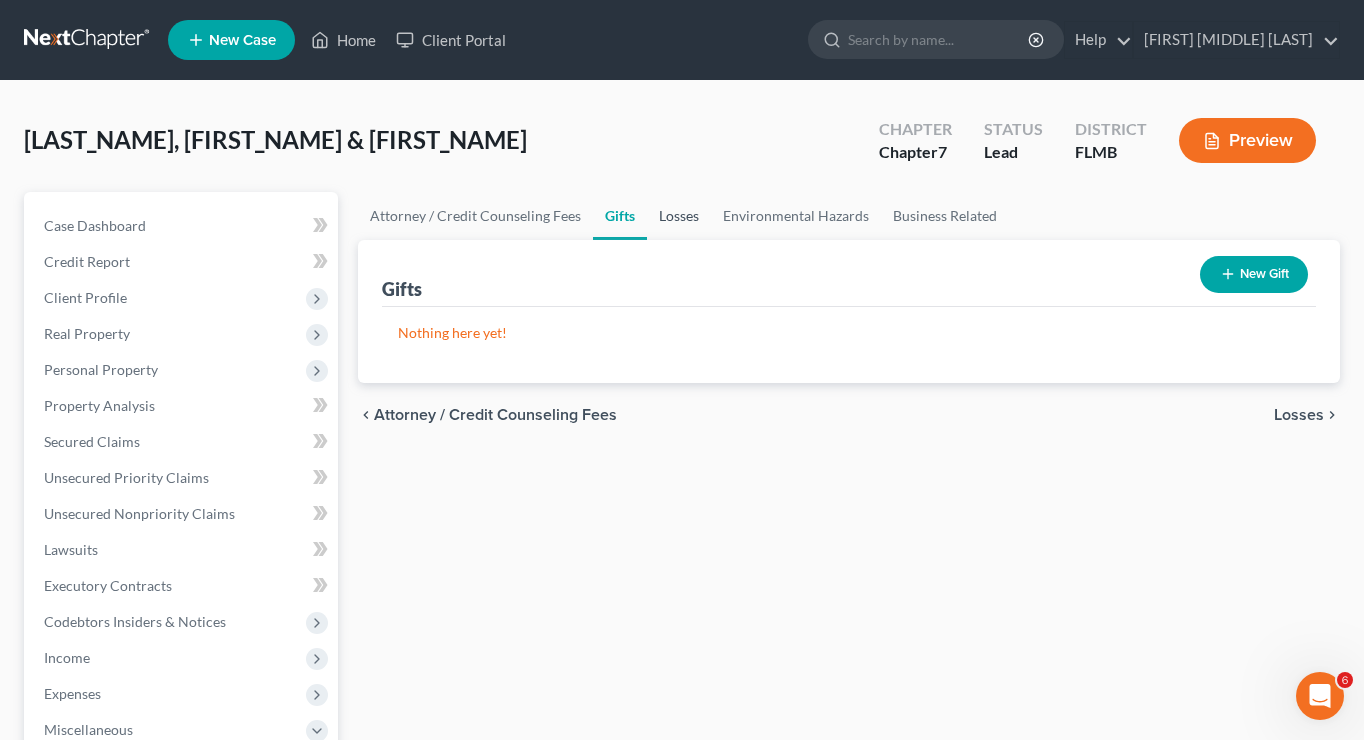 click on "Losses" at bounding box center [679, 216] 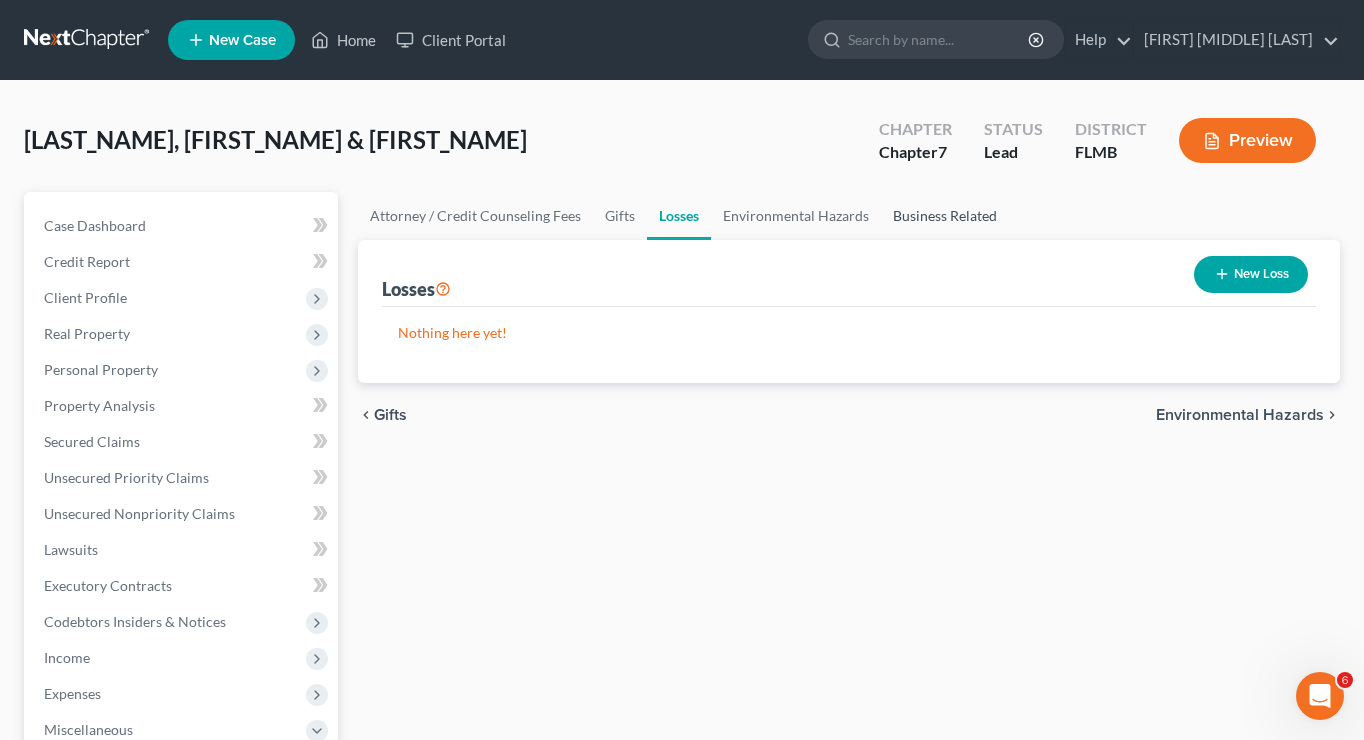 click on "Business Related" at bounding box center [945, 216] 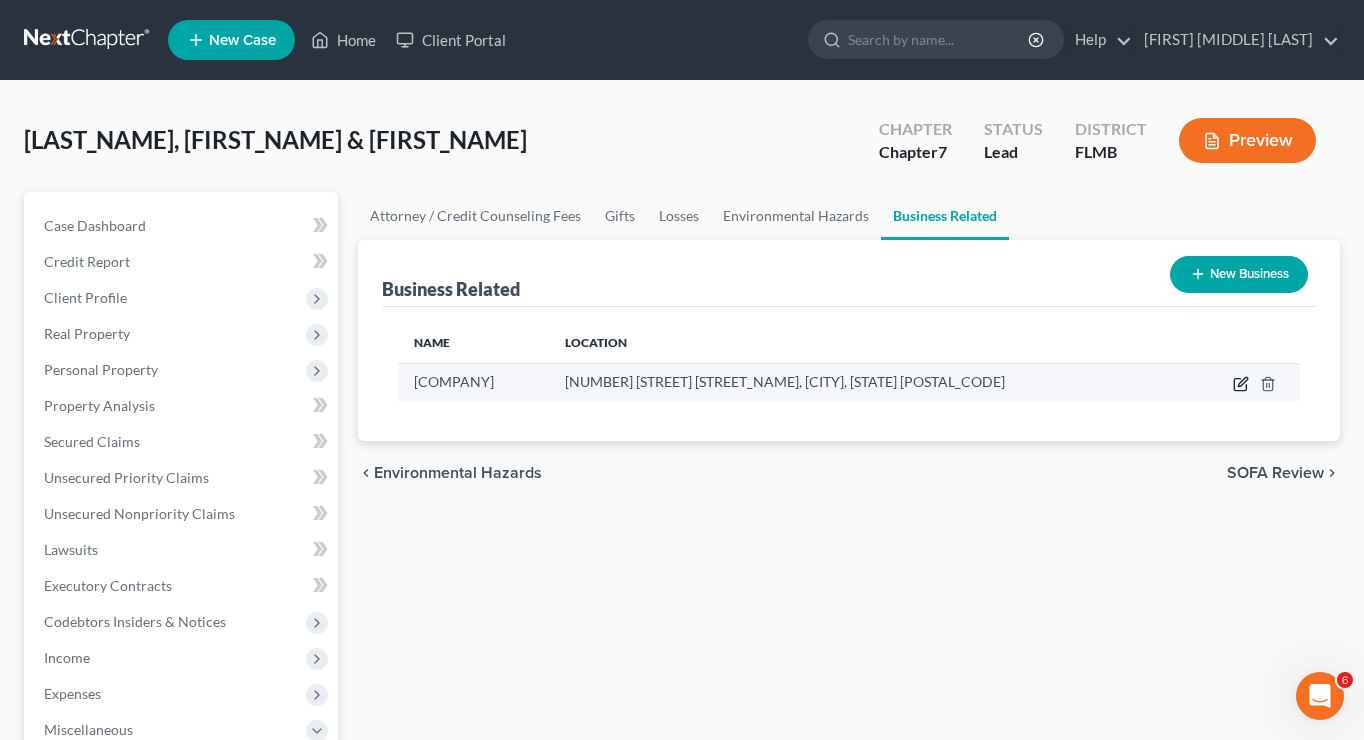 click 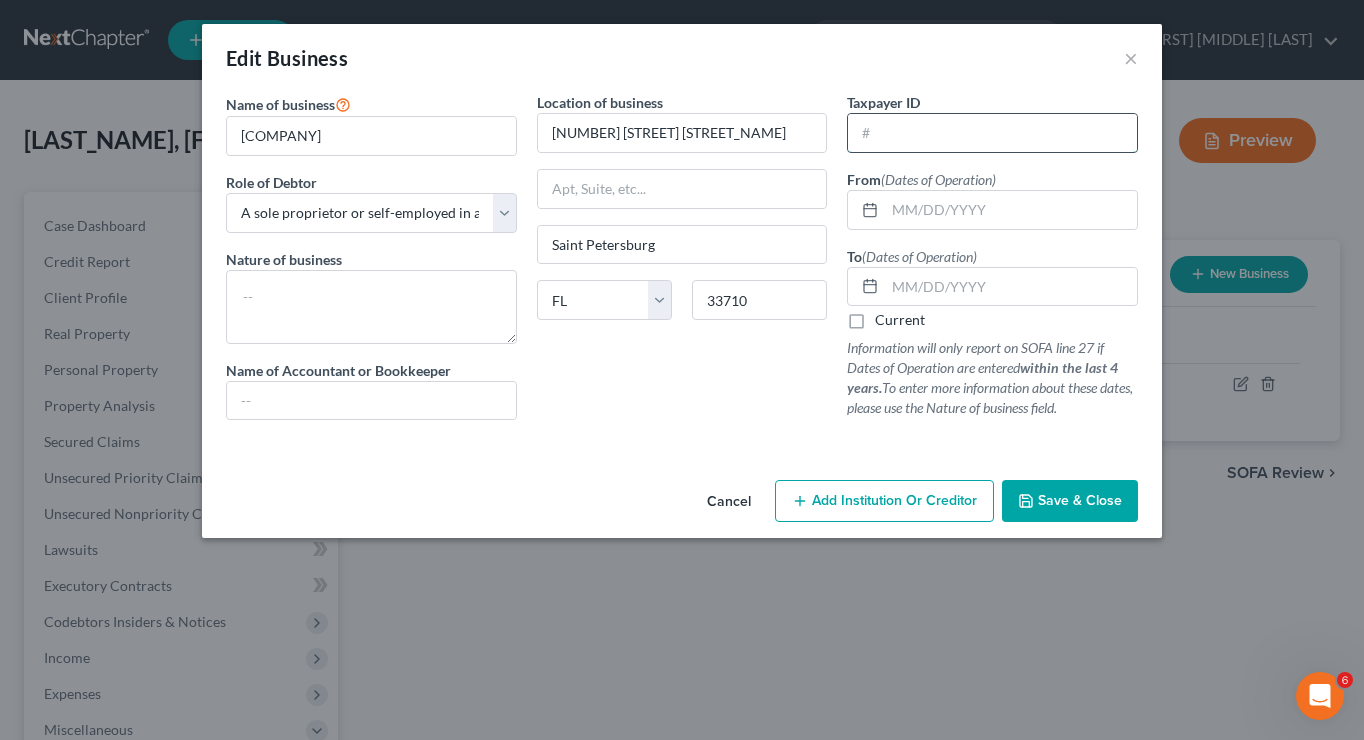 click at bounding box center [992, 133] 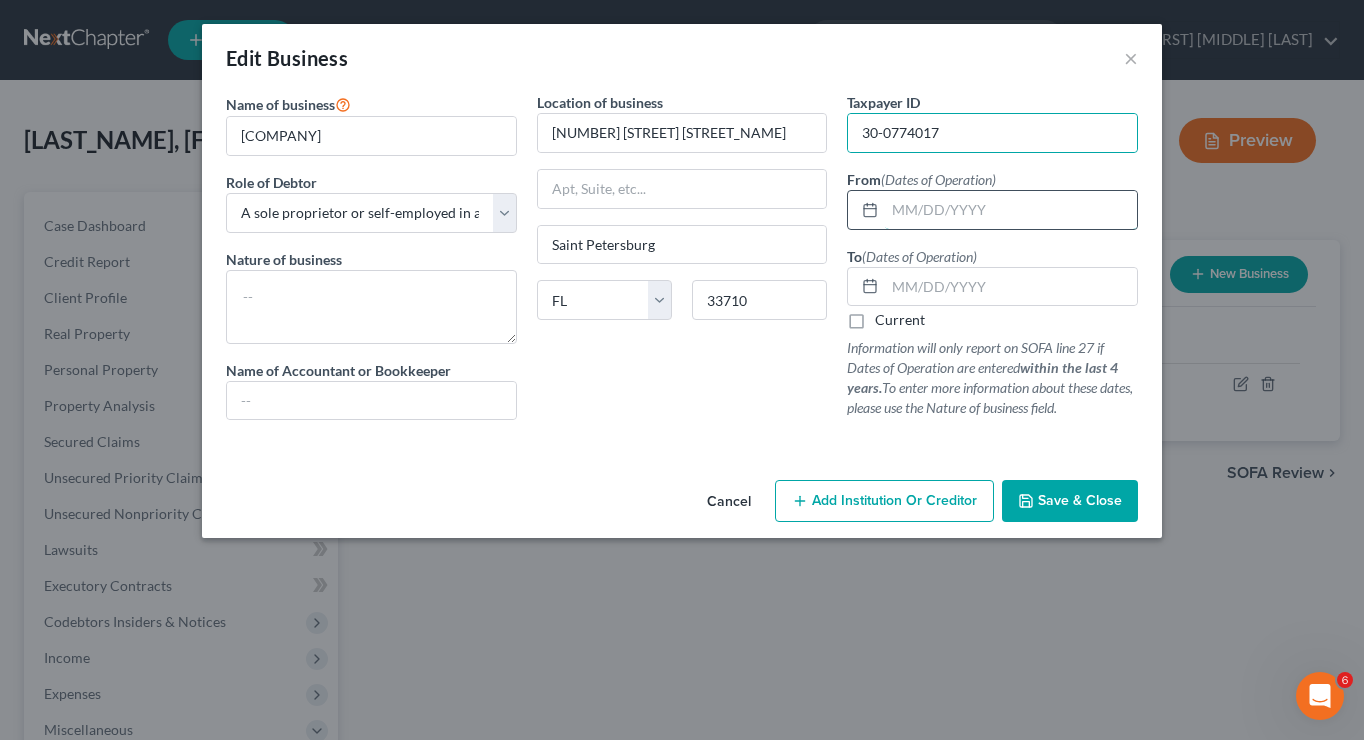 click at bounding box center [1011, 210] 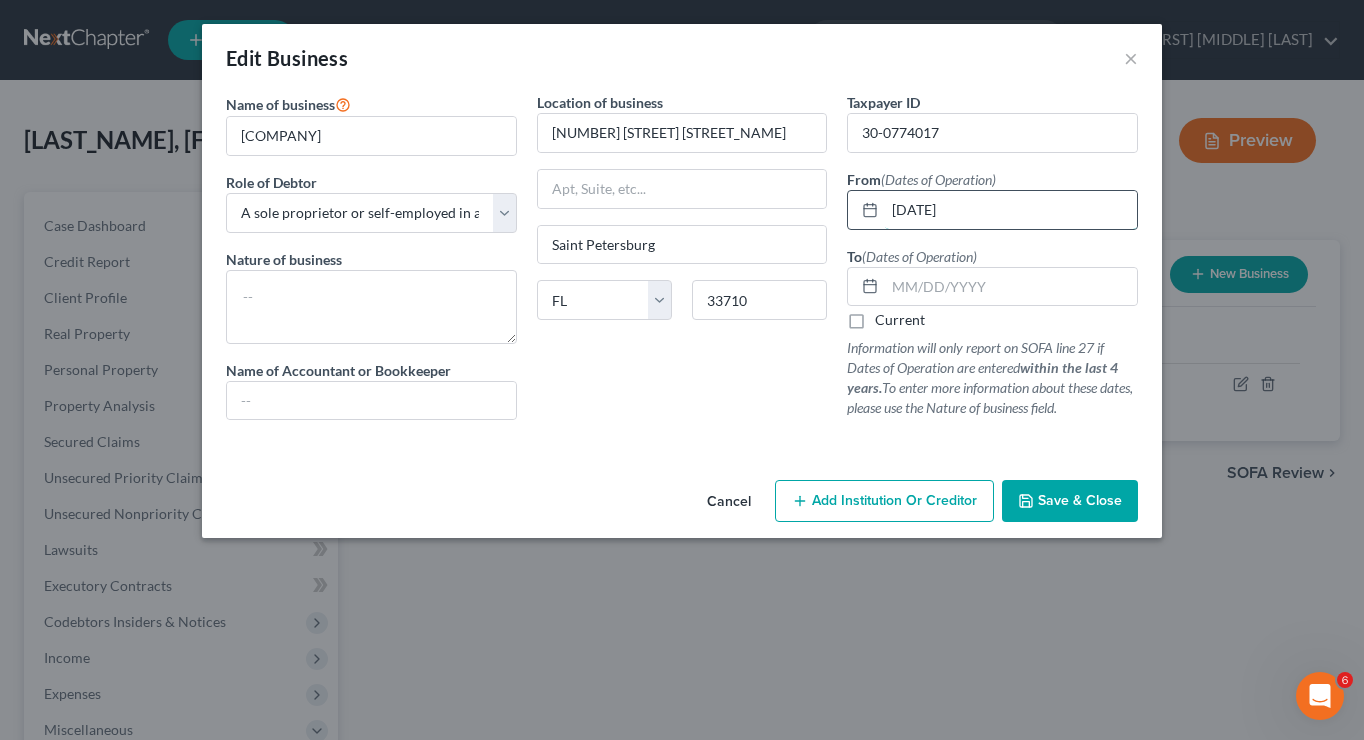 click on "[DATE]" at bounding box center (1011, 210) 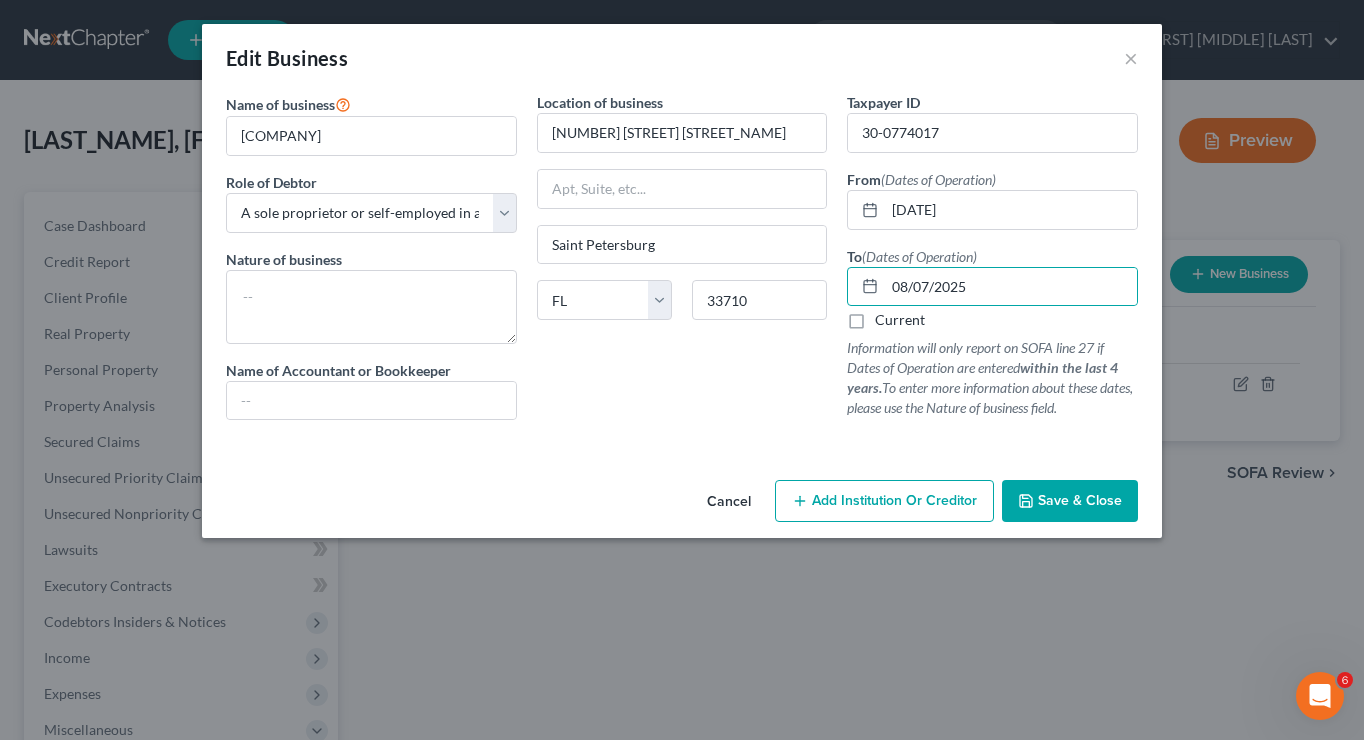 click on "Current" at bounding box center (900, 320) 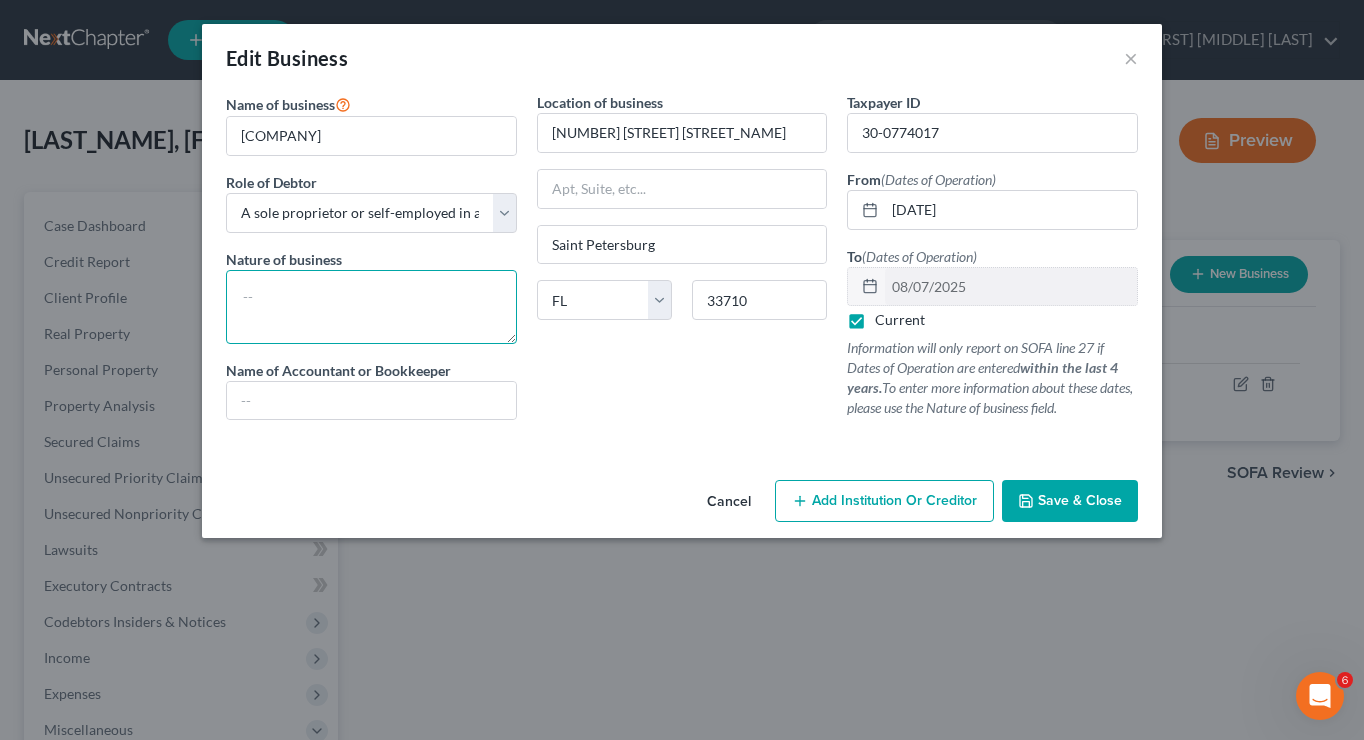 click at bounding box center [371, 307] 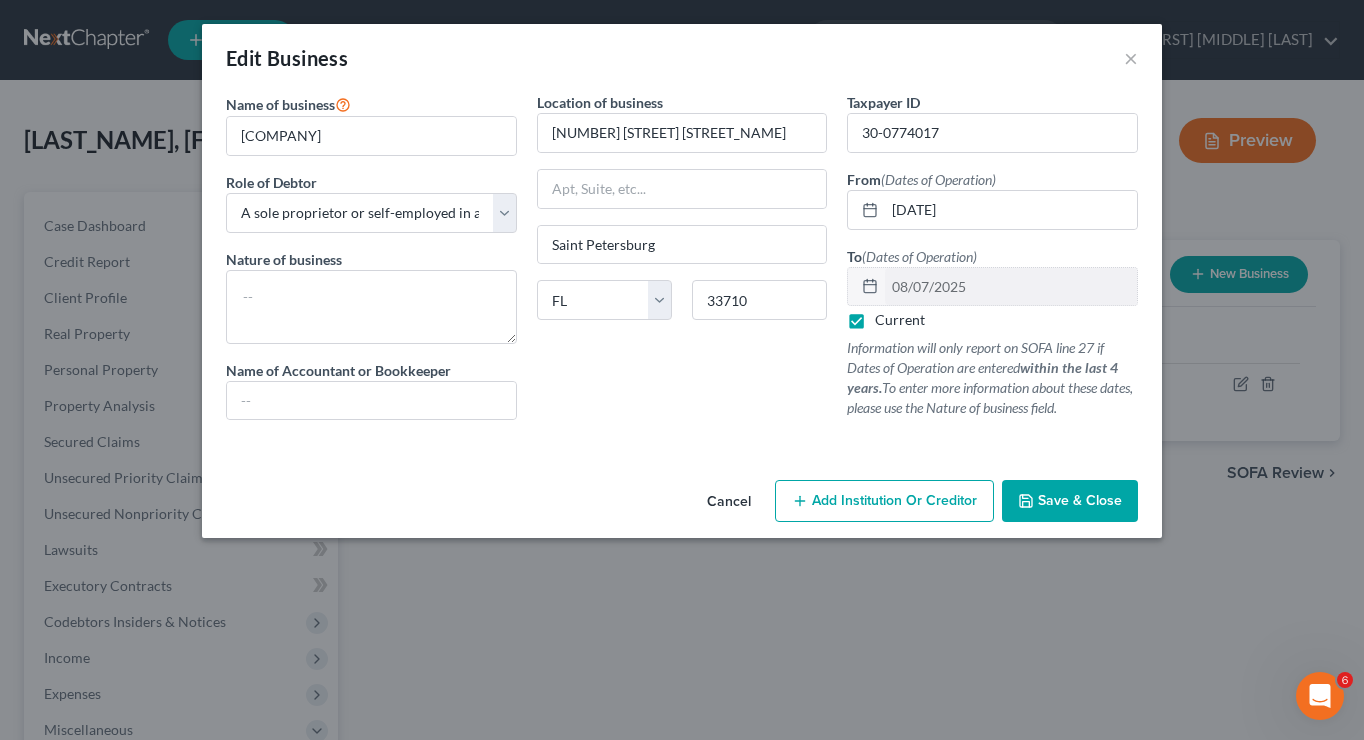 click on "Save & Close" at bounding box center (1080, 500) 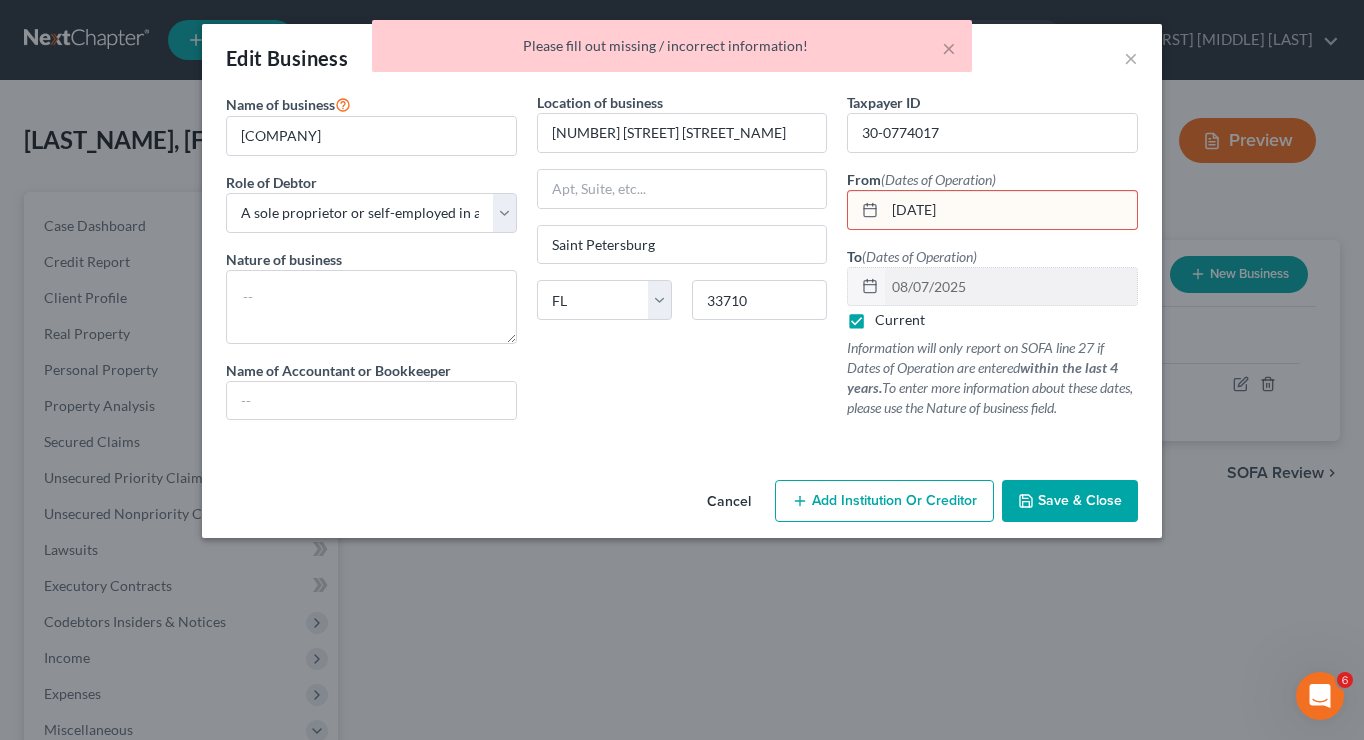 click on "[DATE]" at bounding box center (1011, 210) 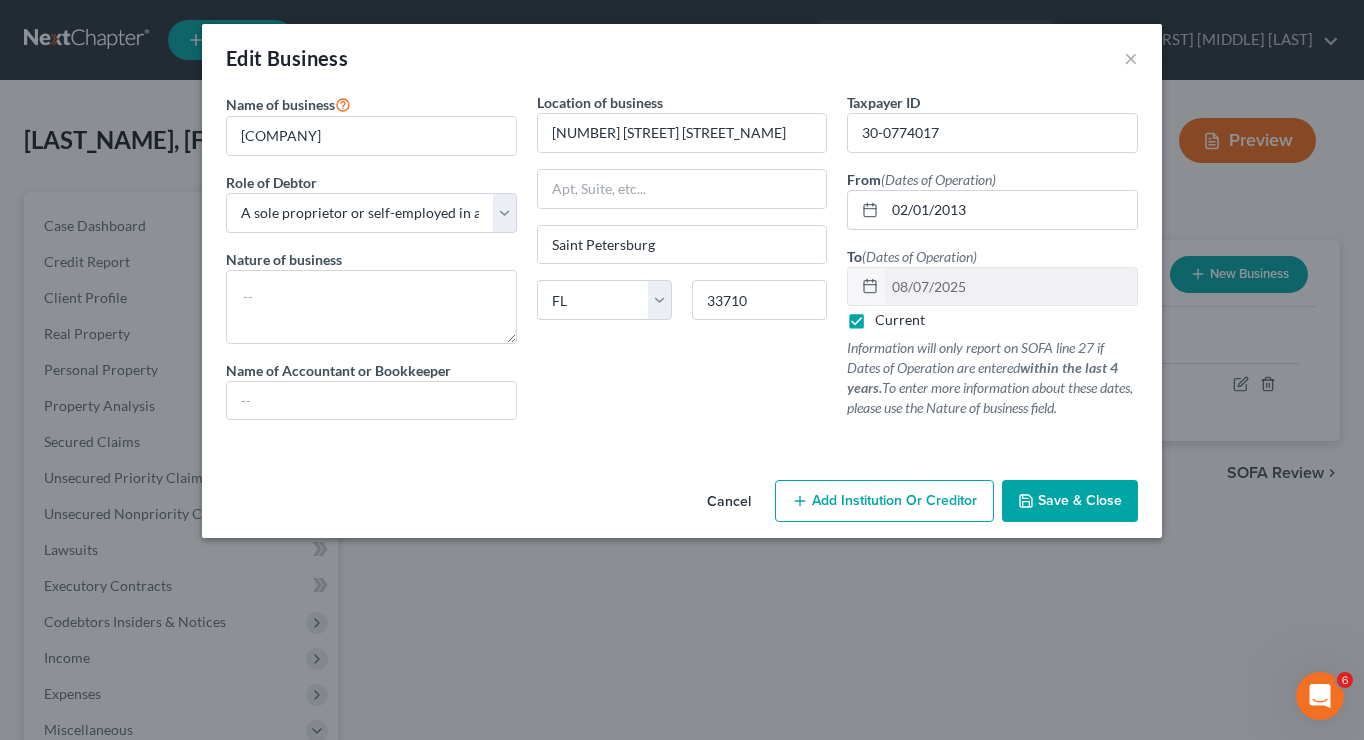 click on "Cancel Add Institution Or Creditor Save & Close" at bounding box center [682, 505] 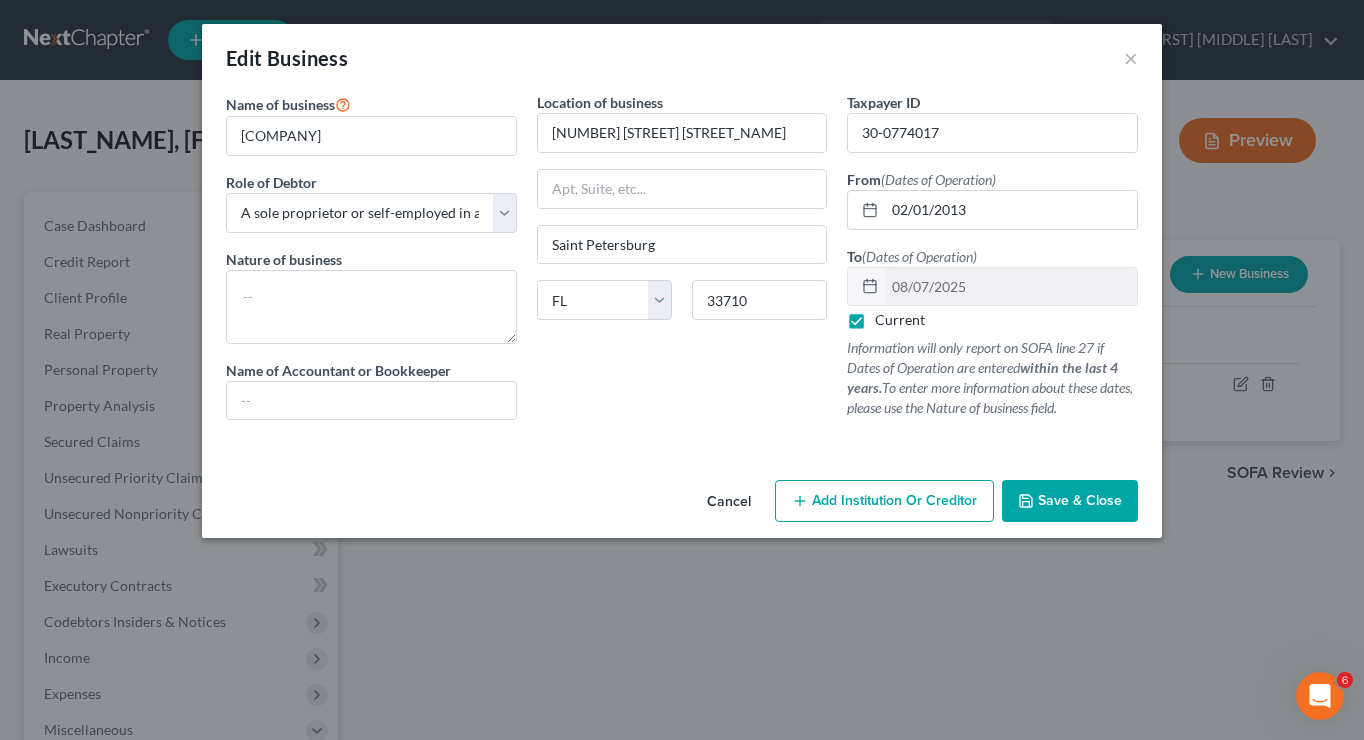 click on "Save & Close" at bounding box center (1080, 500) 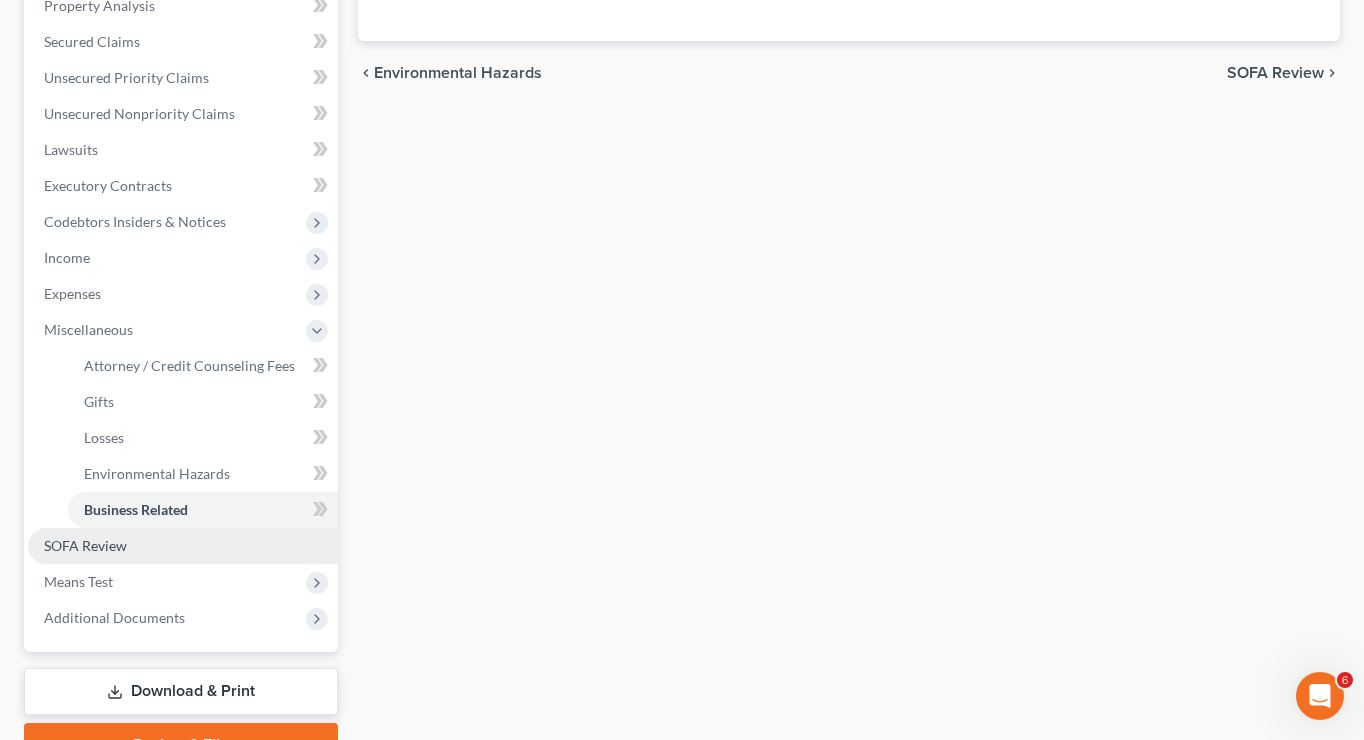 click on "SOFA Review" at bounding box center [183, 546] 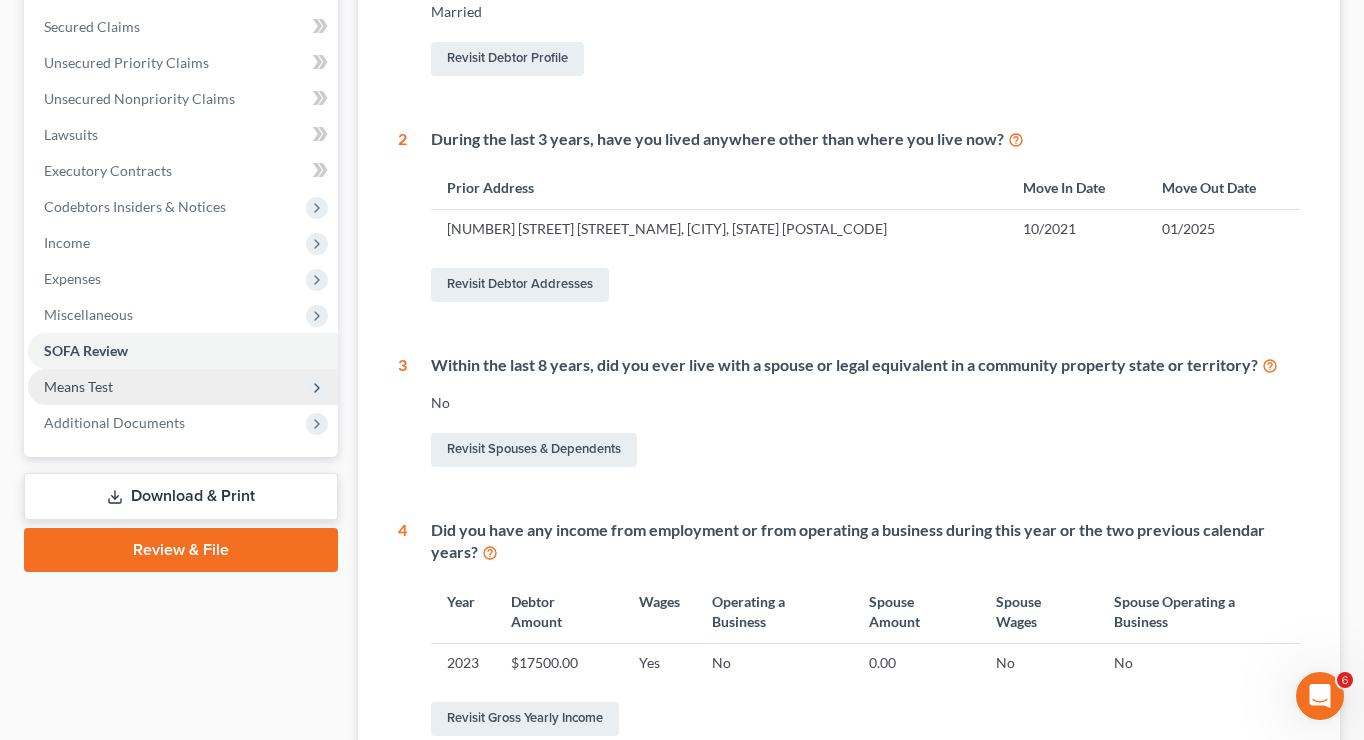 scroll, scrollTop: 395, scrollLeft: 0, axis: vertical 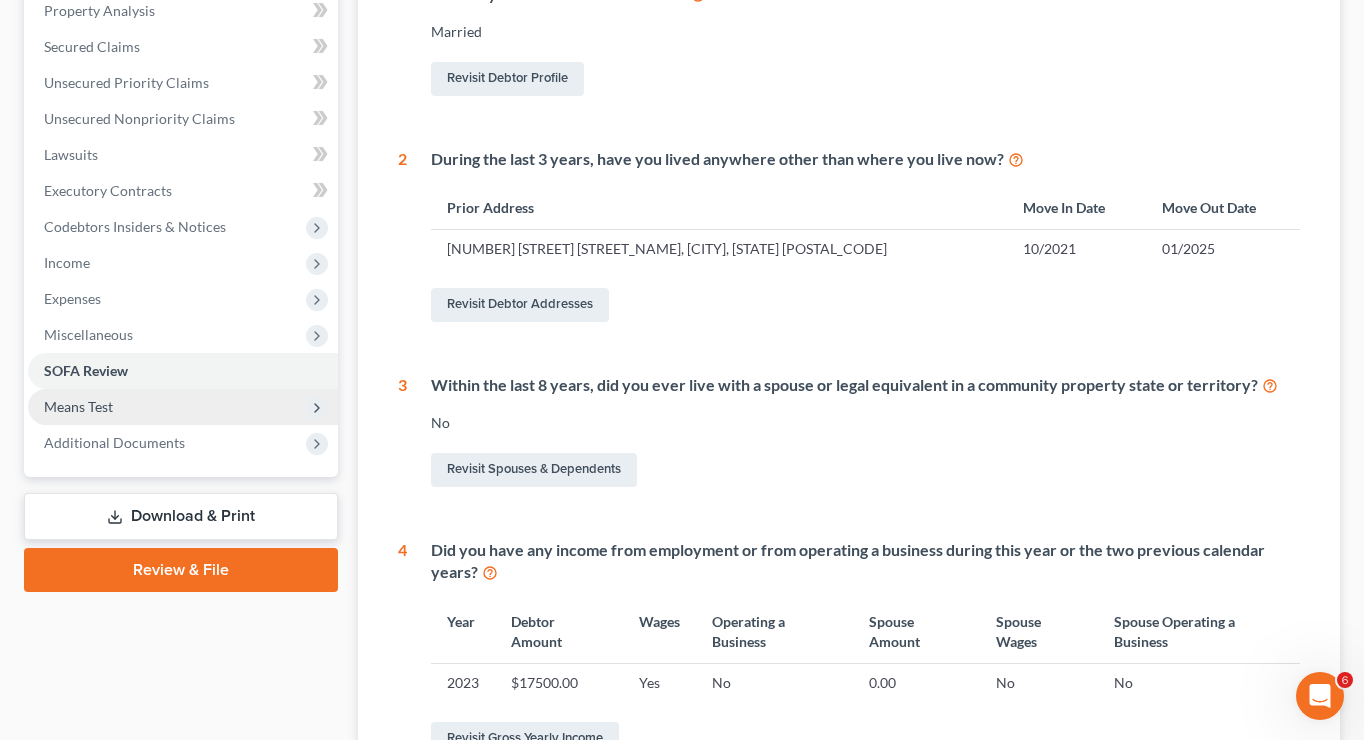 click on "Means Test" at bounding box center (183, 407) 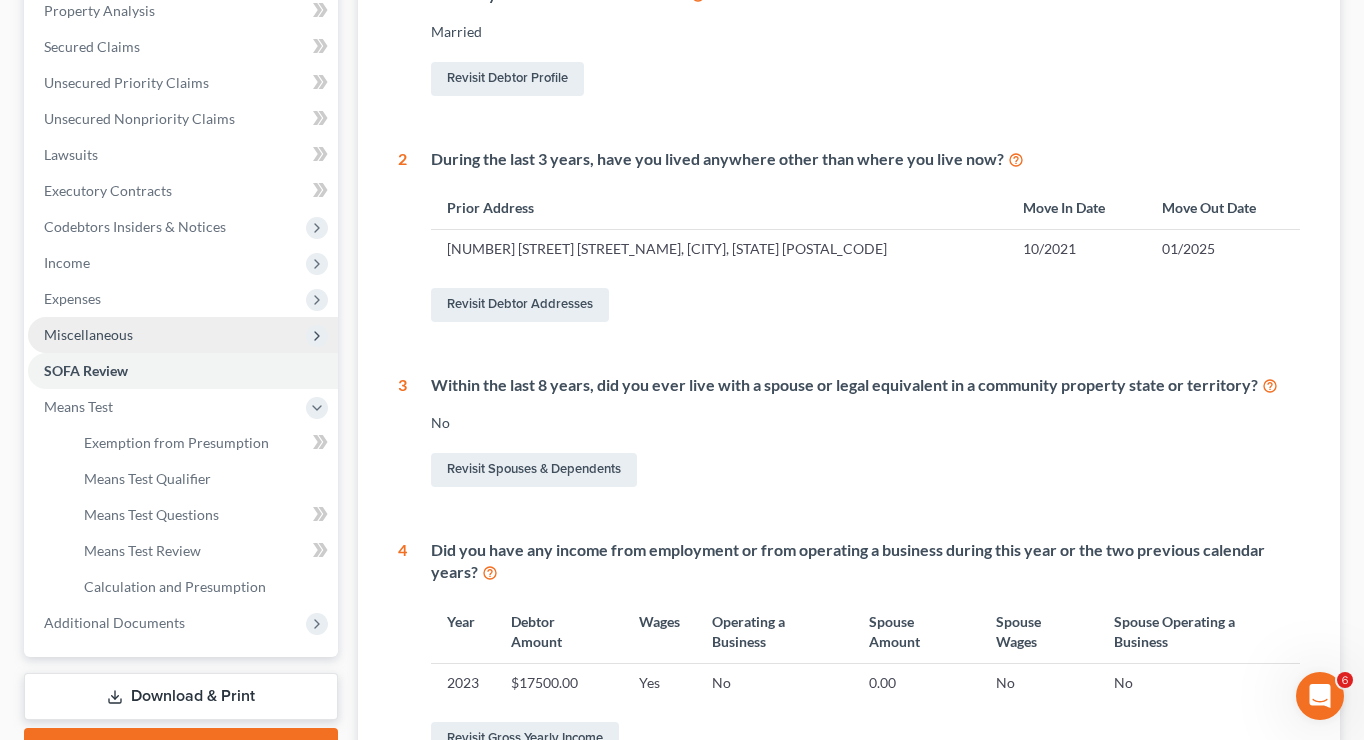 click on "Miscellaneous" at bounding box center [183, 335] 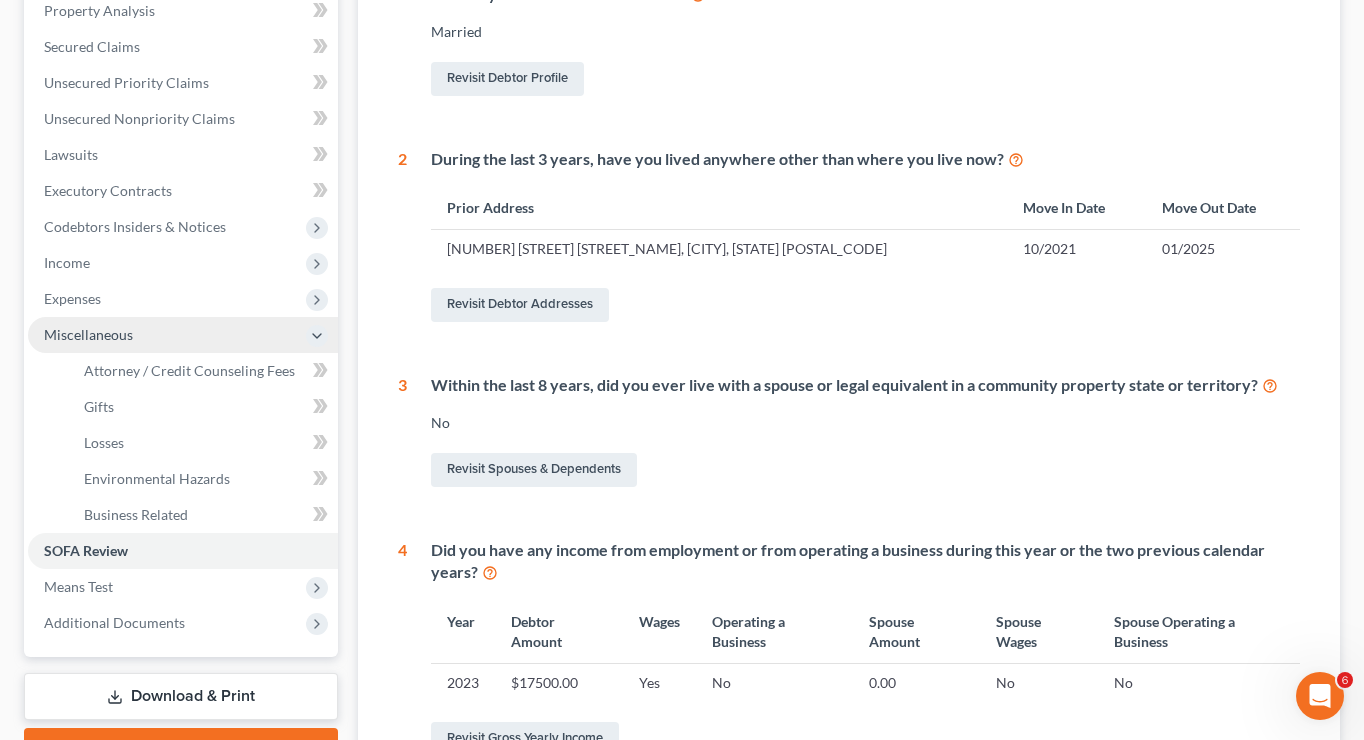 click on "Miscellaneous" at bounding box center [183, 335] 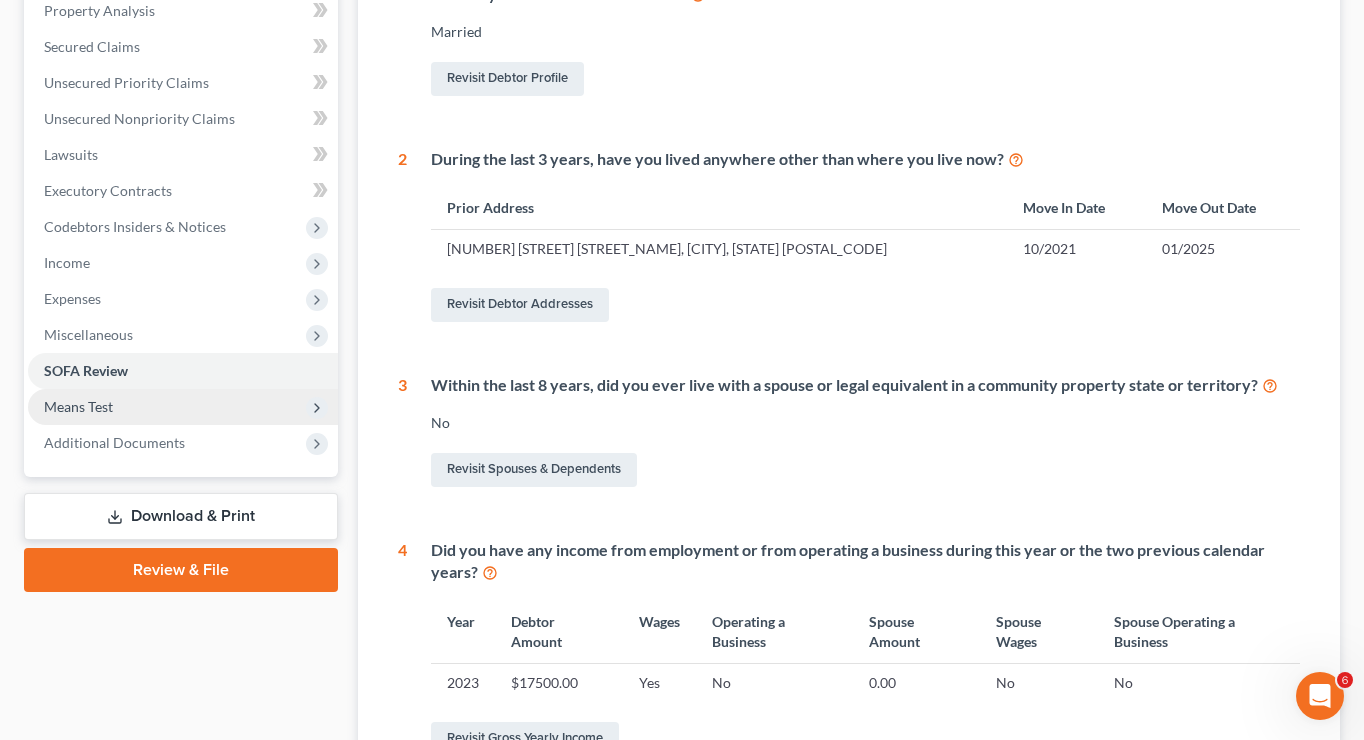 click on "Means Test" at bounding box center [183, 407] 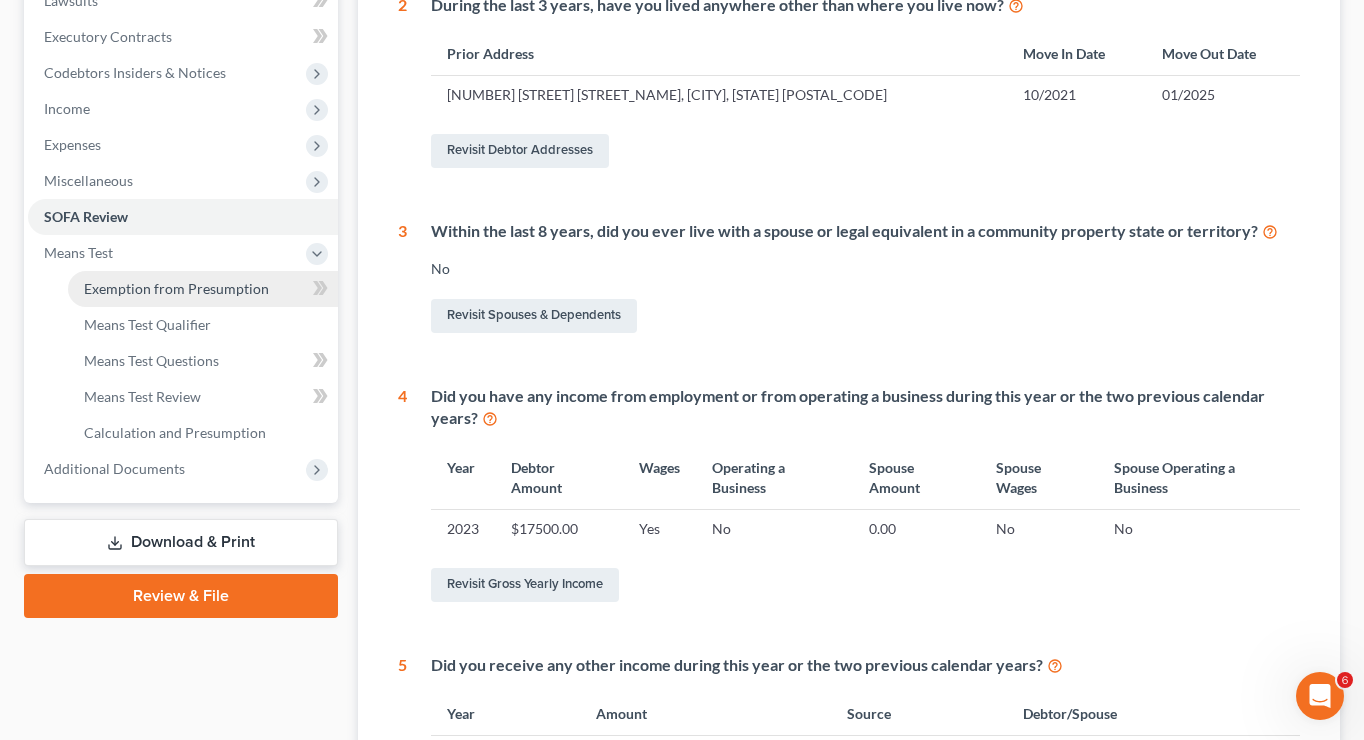 scroll, scrollTop: 548, scrollLeft: 0, axis: vertical 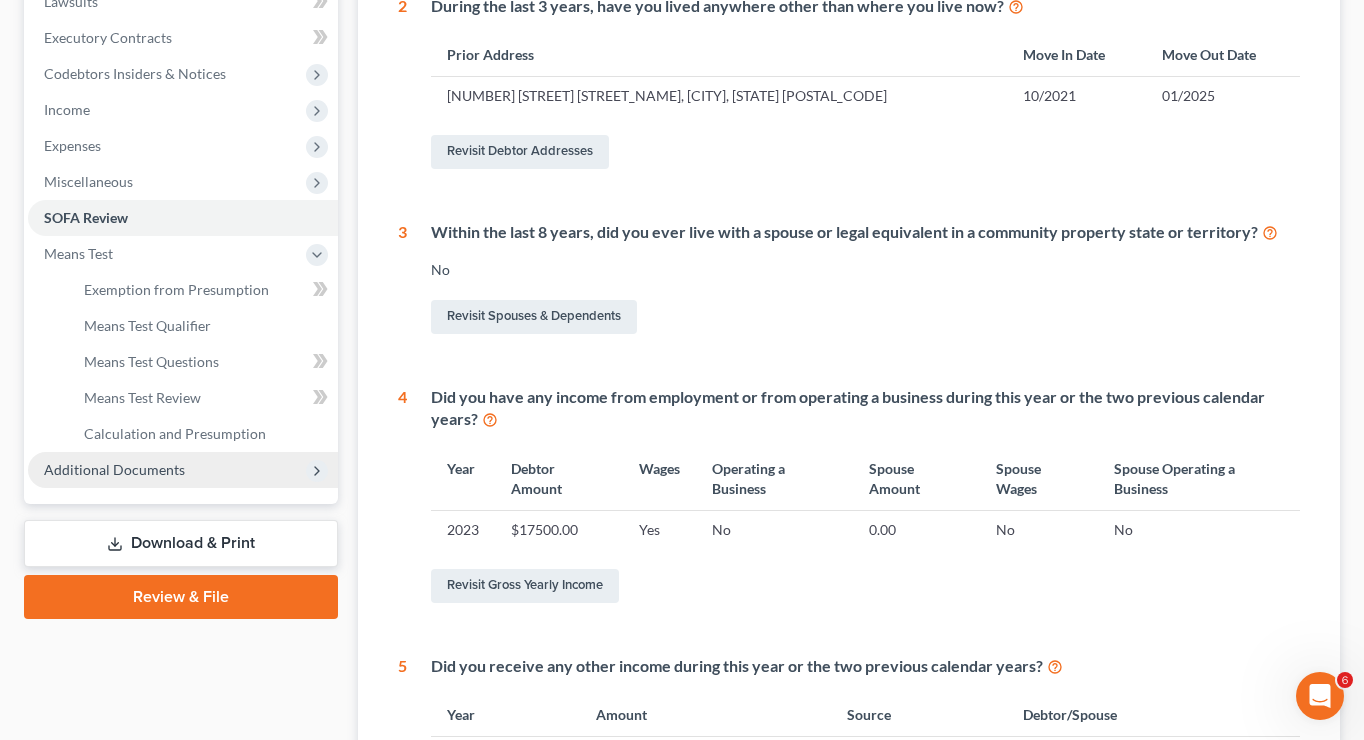 click on "Additional Documents" at bounding box center [183, 470] 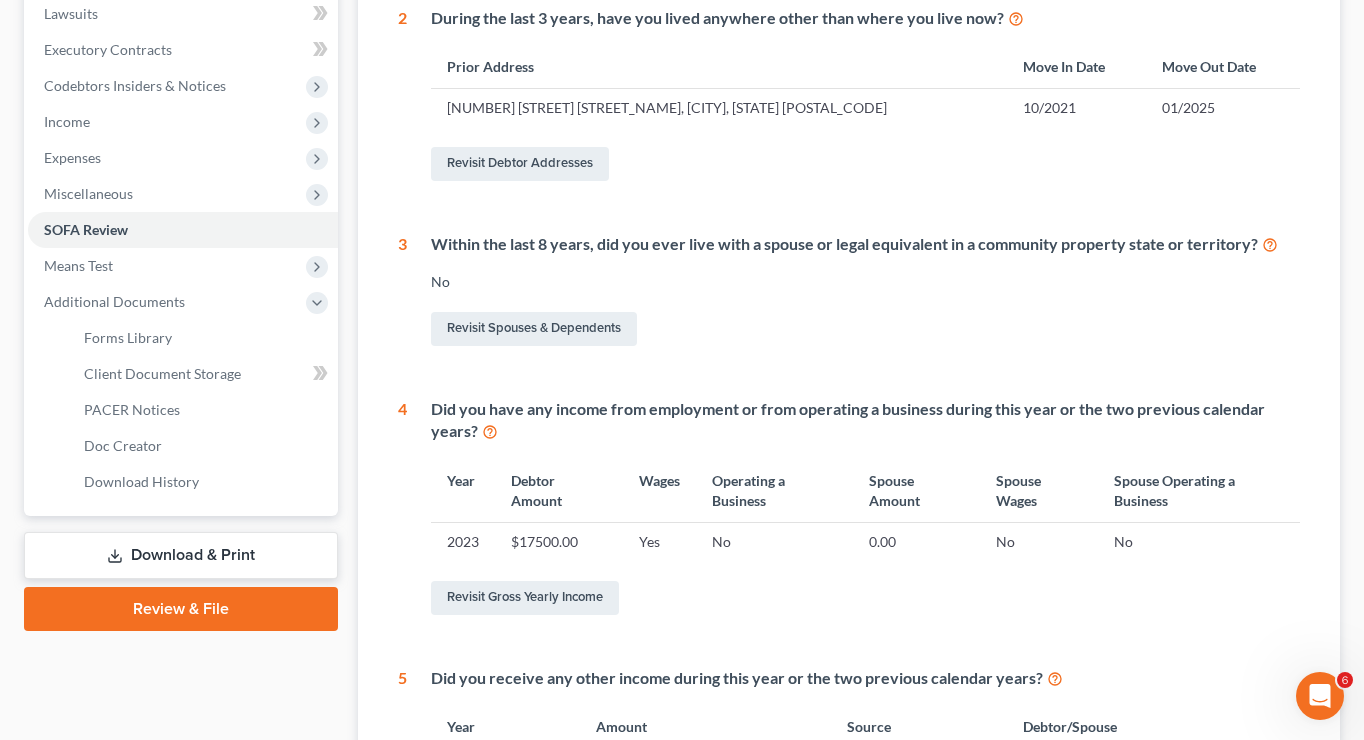 scroll, scrollTop: 0, scrollLeft: 0, axis: both 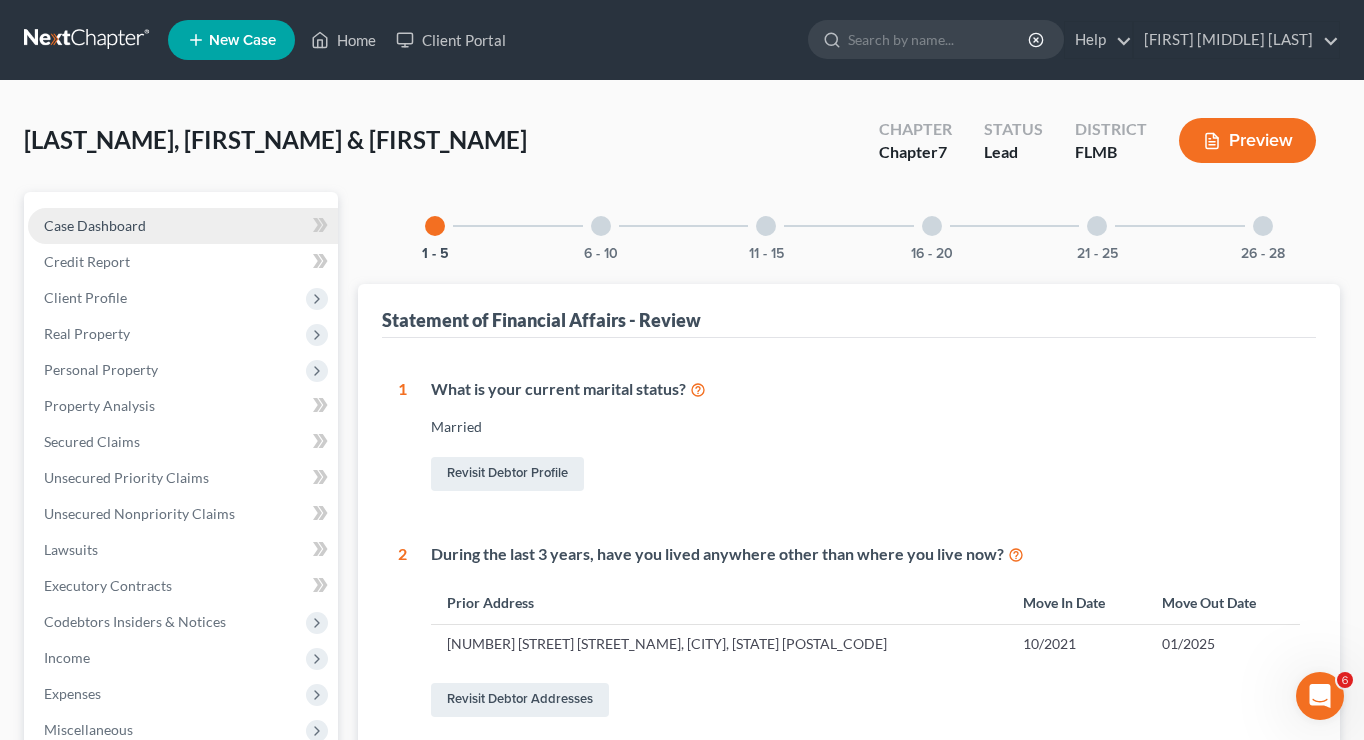 click on "Case Dashboard" at bounding box center [95, 225] 